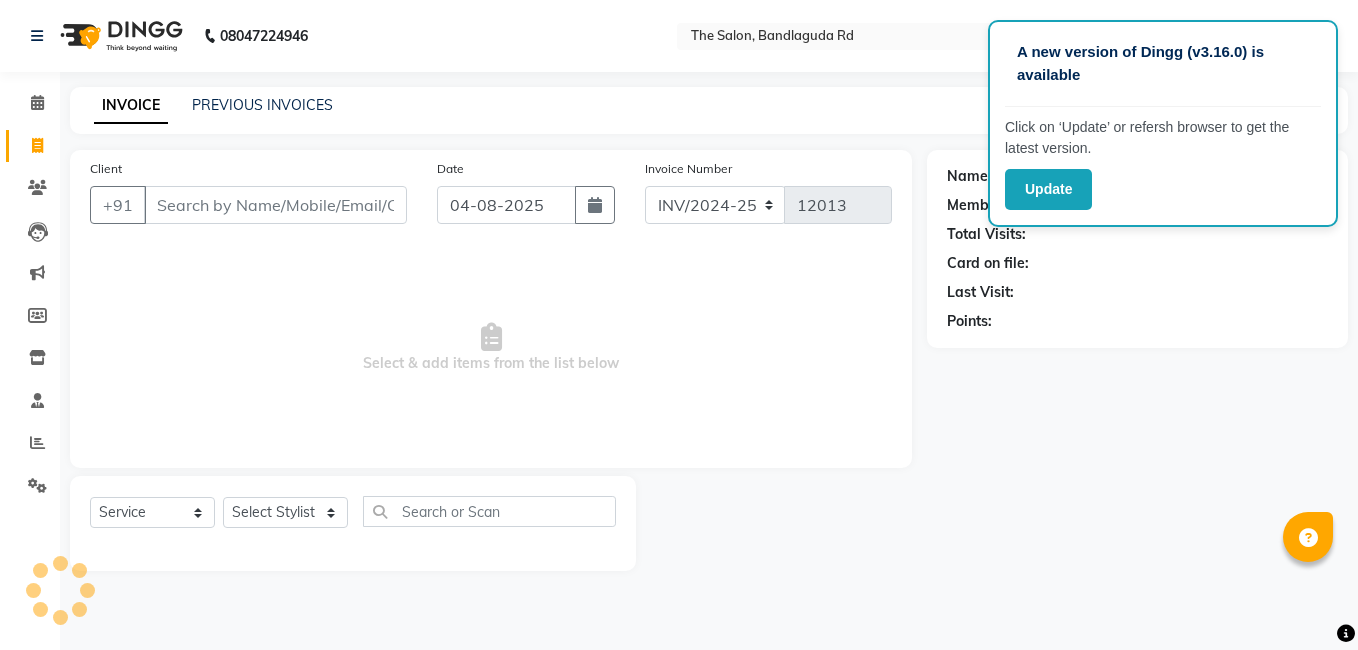 select on "service" 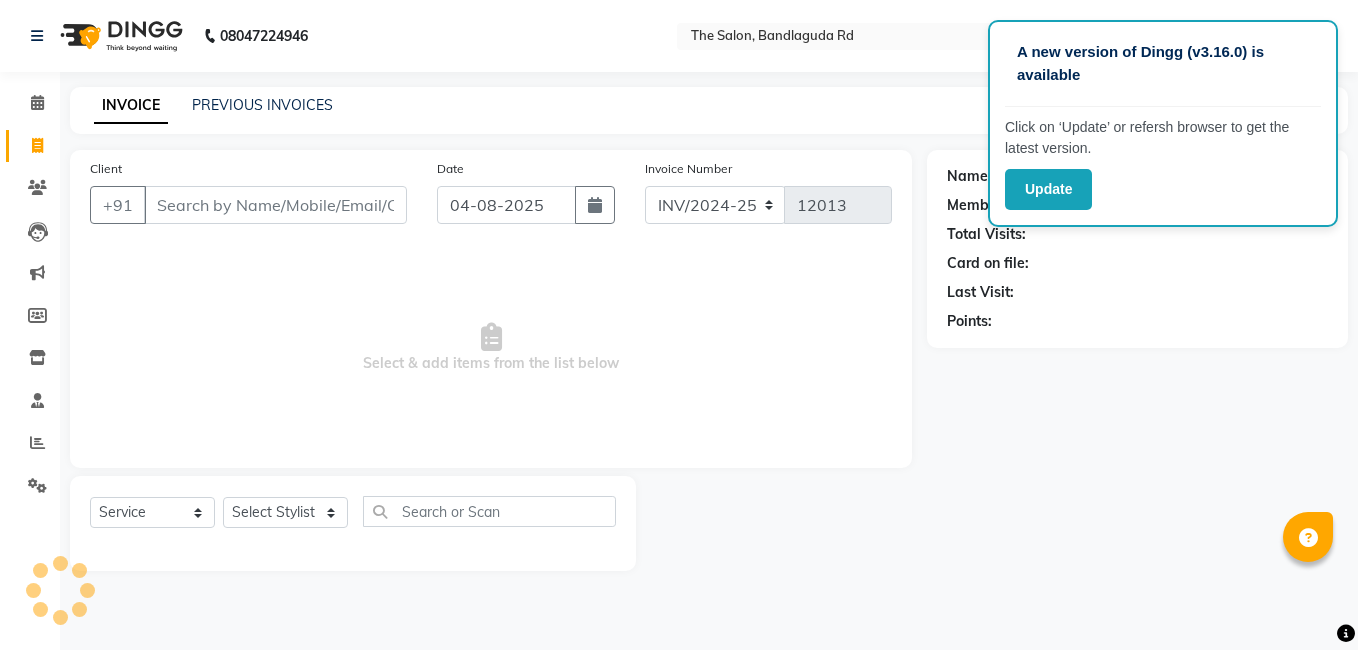 drag, startPoint x: 0, startPoint y: 0, endPoint x: 271, endPoint y: 515, distance: 581.9502 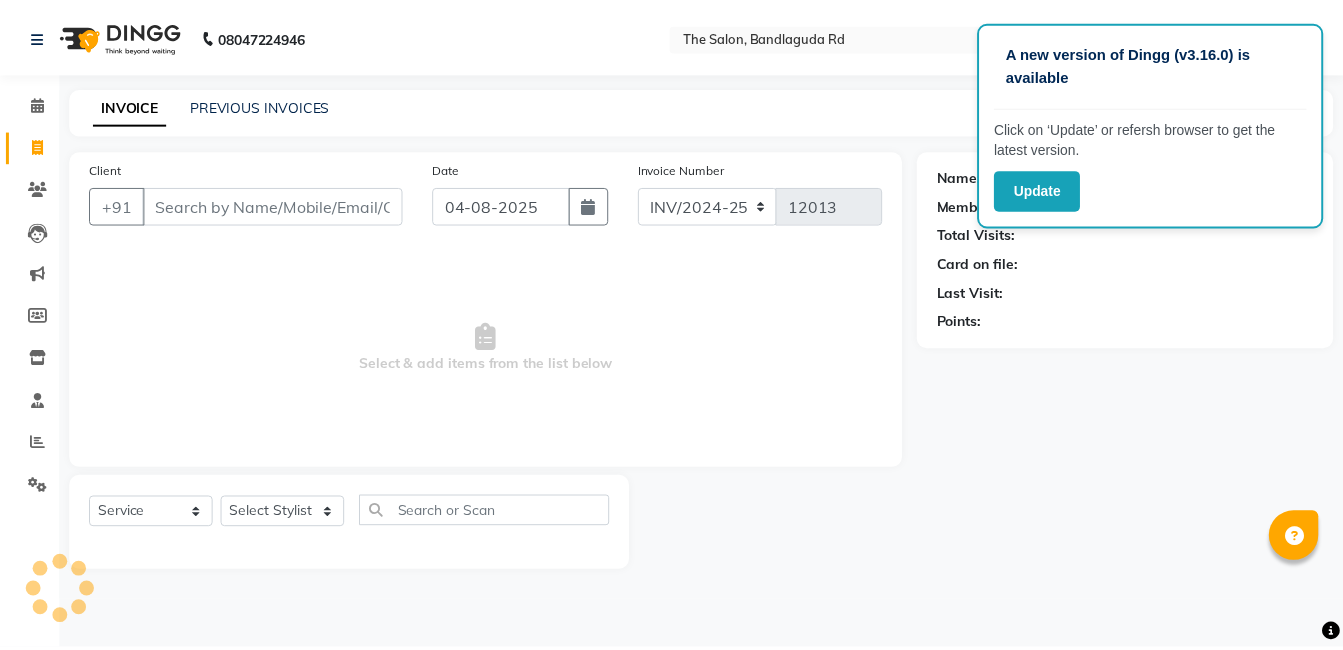 scroll, scrollTop: 0, scrollLeft: 0, axis: both 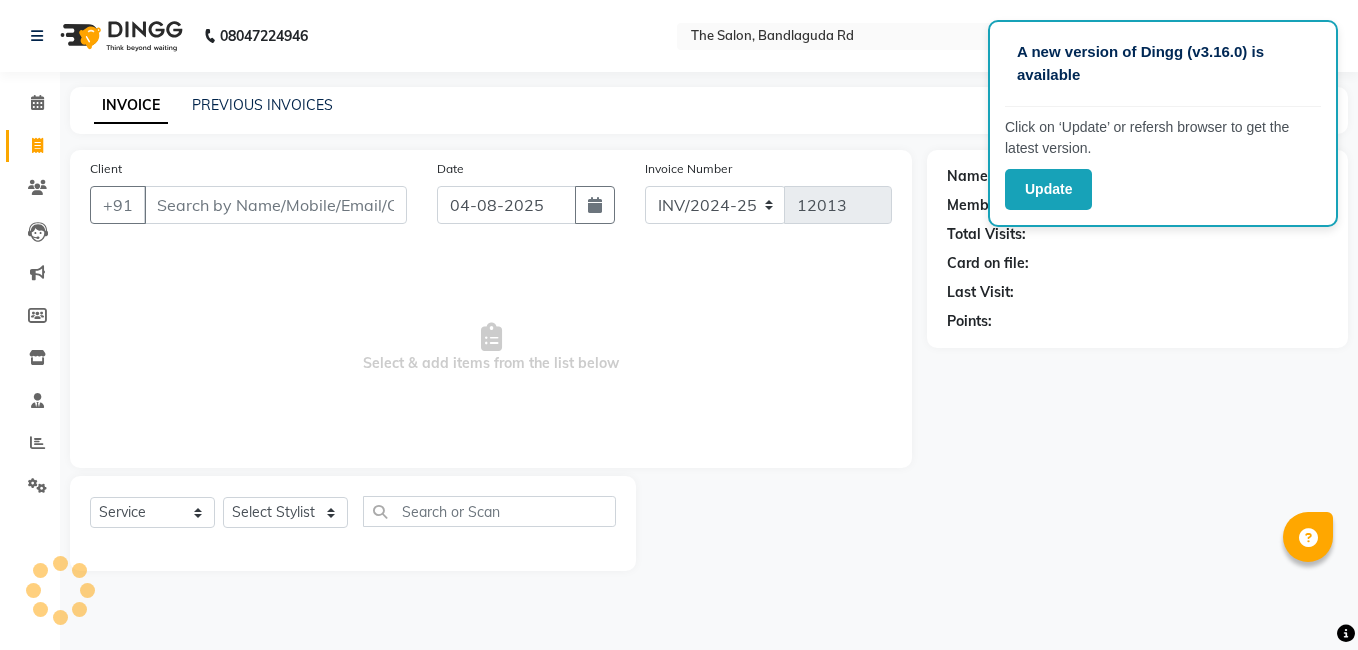 click on "Select Stylist" 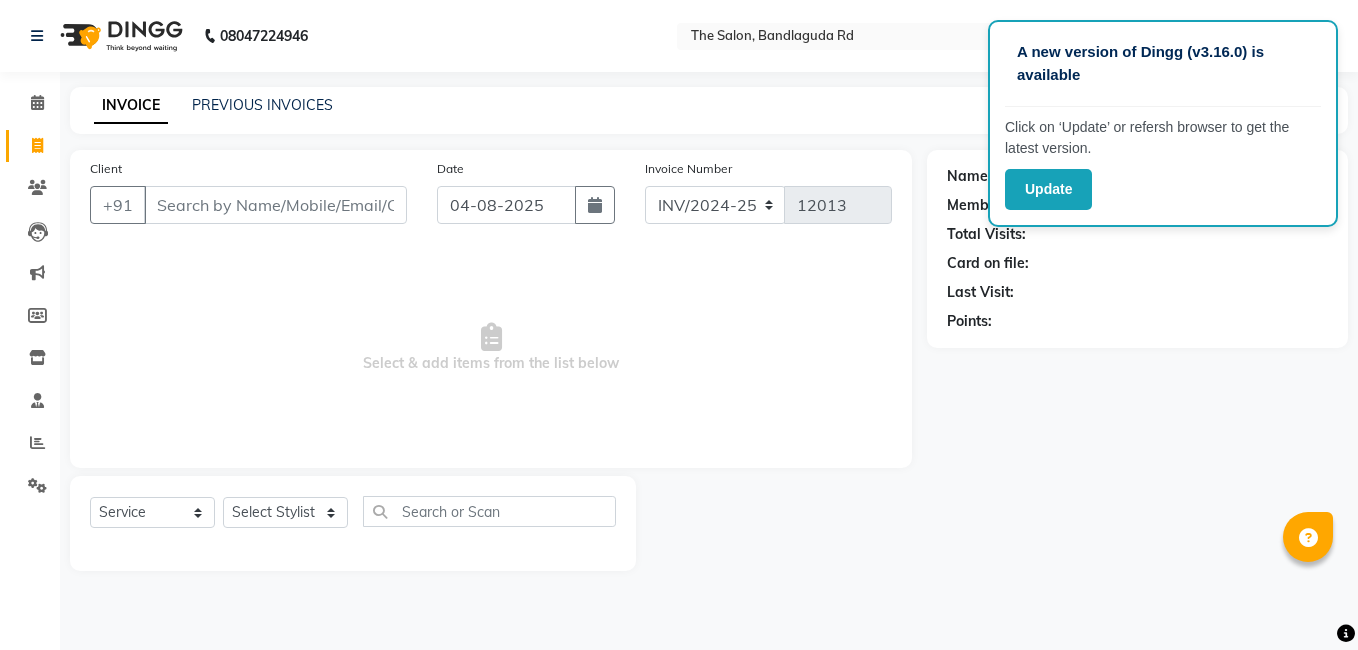 select on "63354" 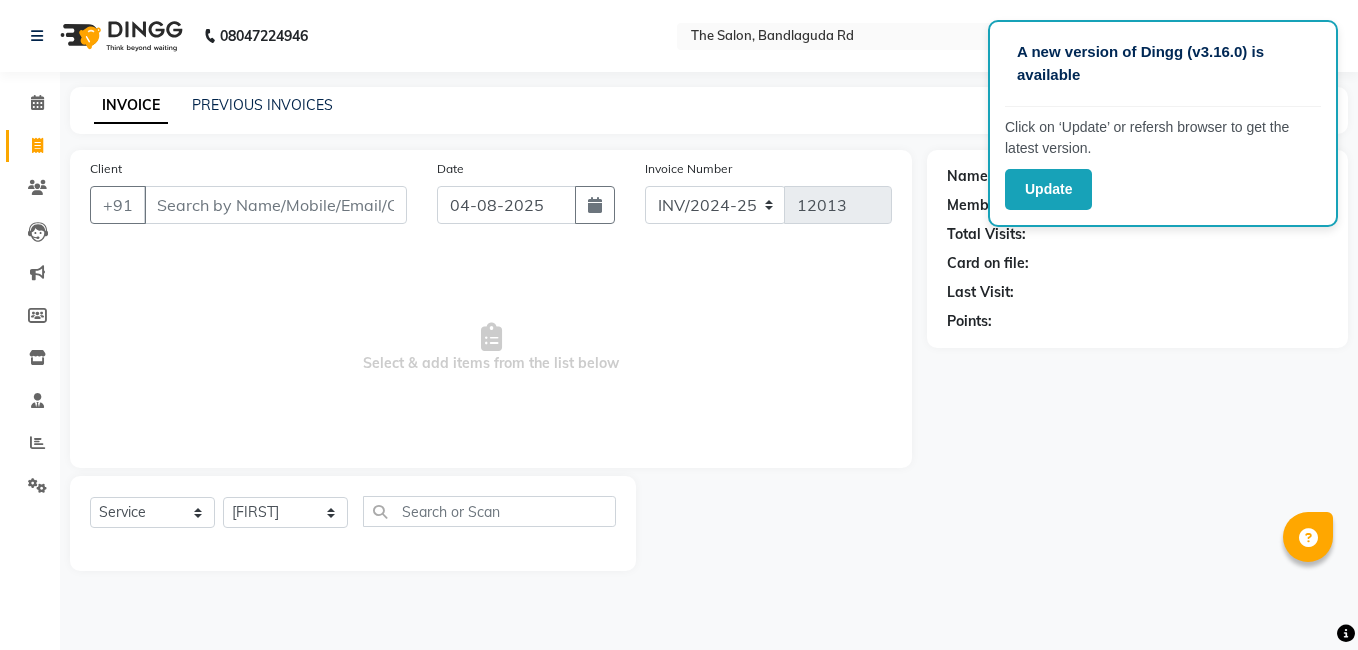 click on "Select Stylist AIJAZ fazil imran iqbal kasim mohd mohsin rasheed sameer TALIB Wajid" 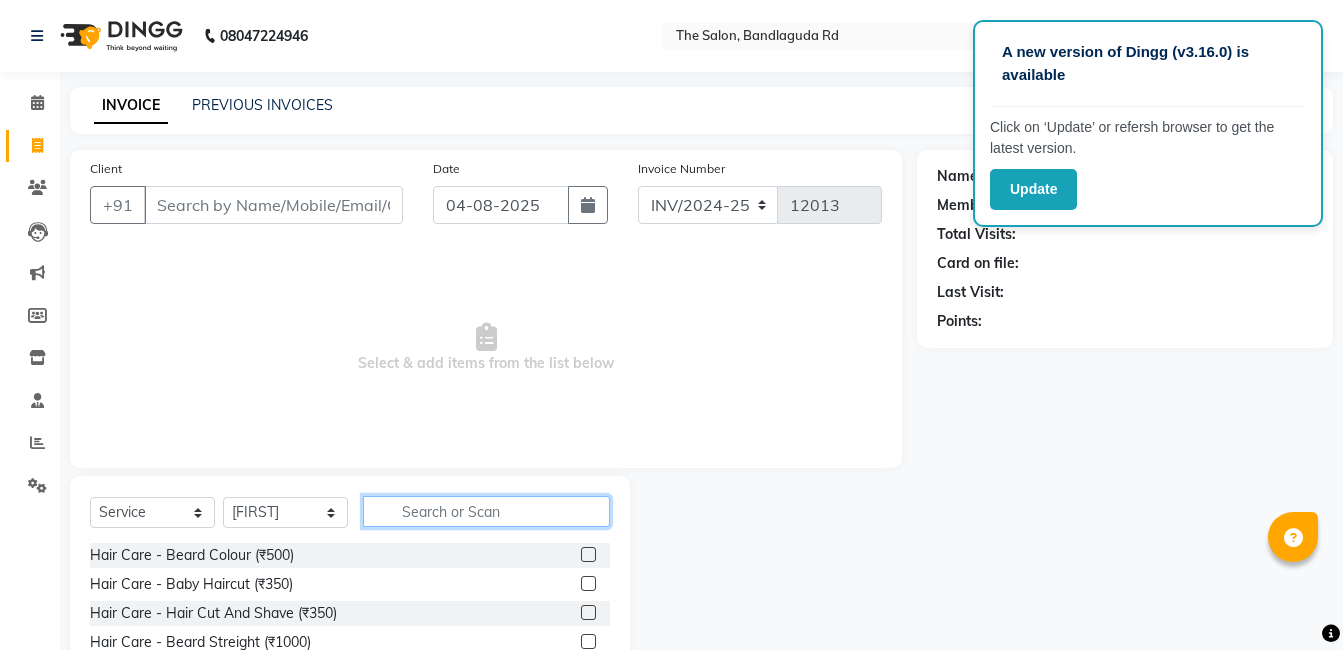 click 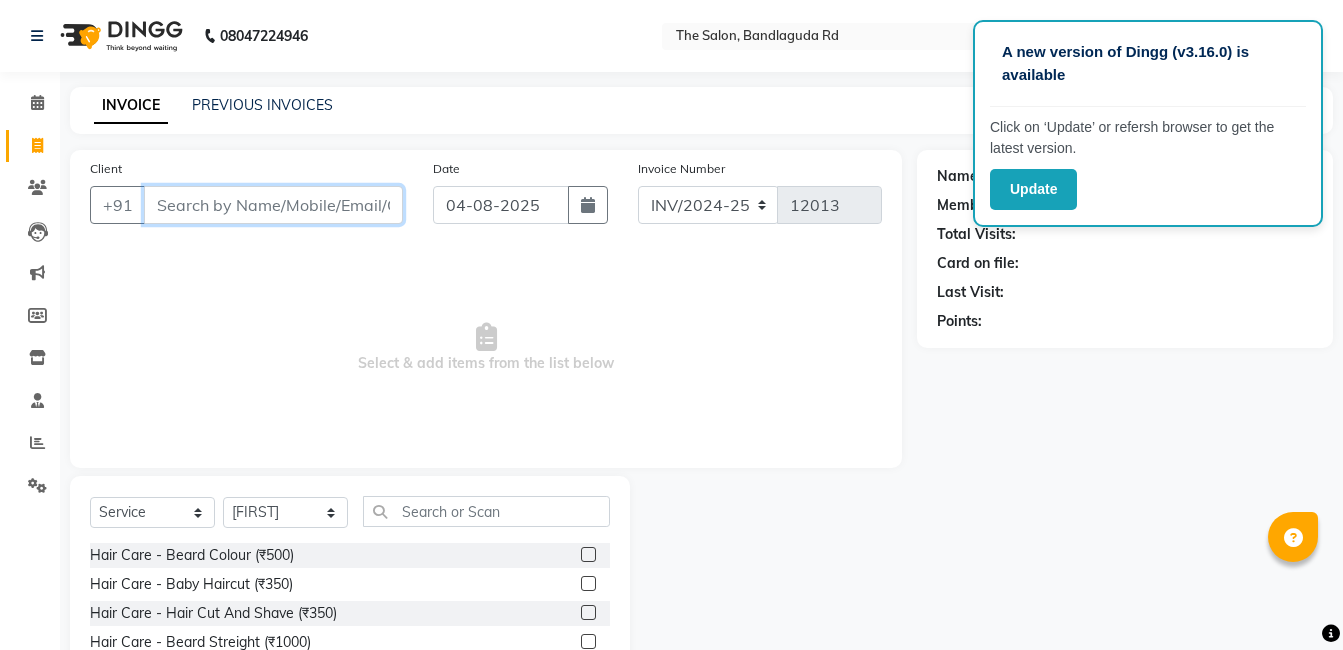 click on "Client" at bounding box center [273, 205] 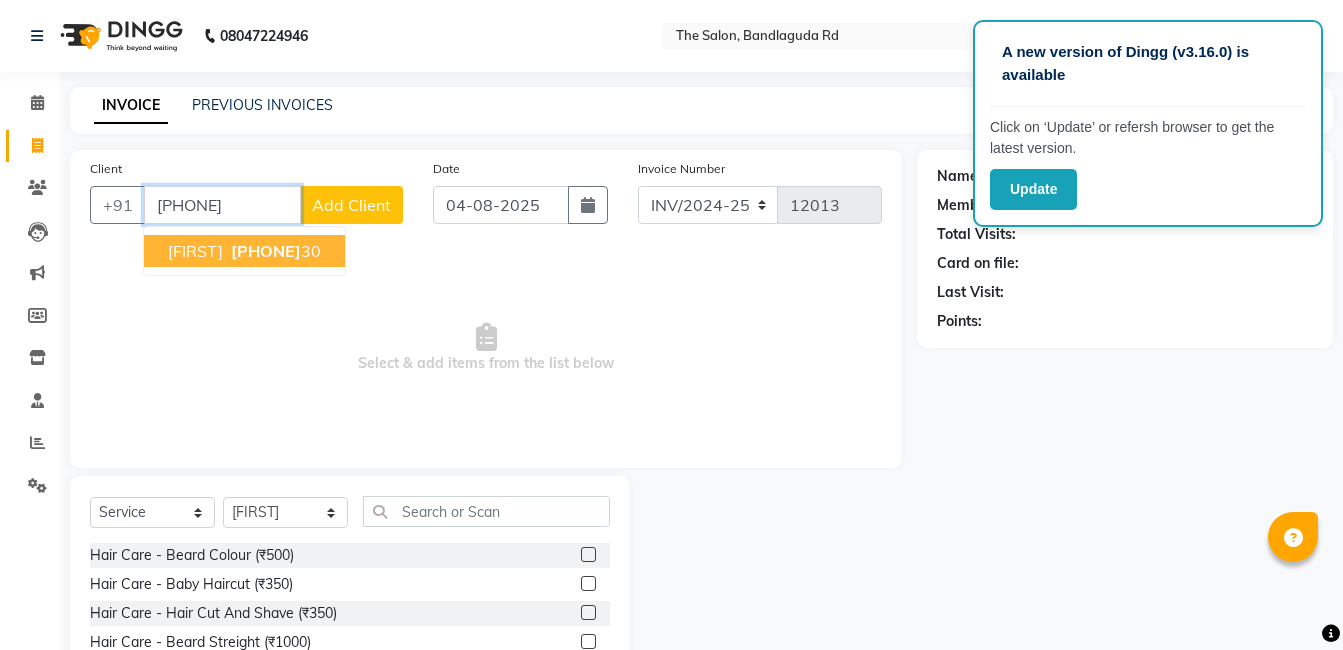 click on "97041727" at bounding box center [266, 251] 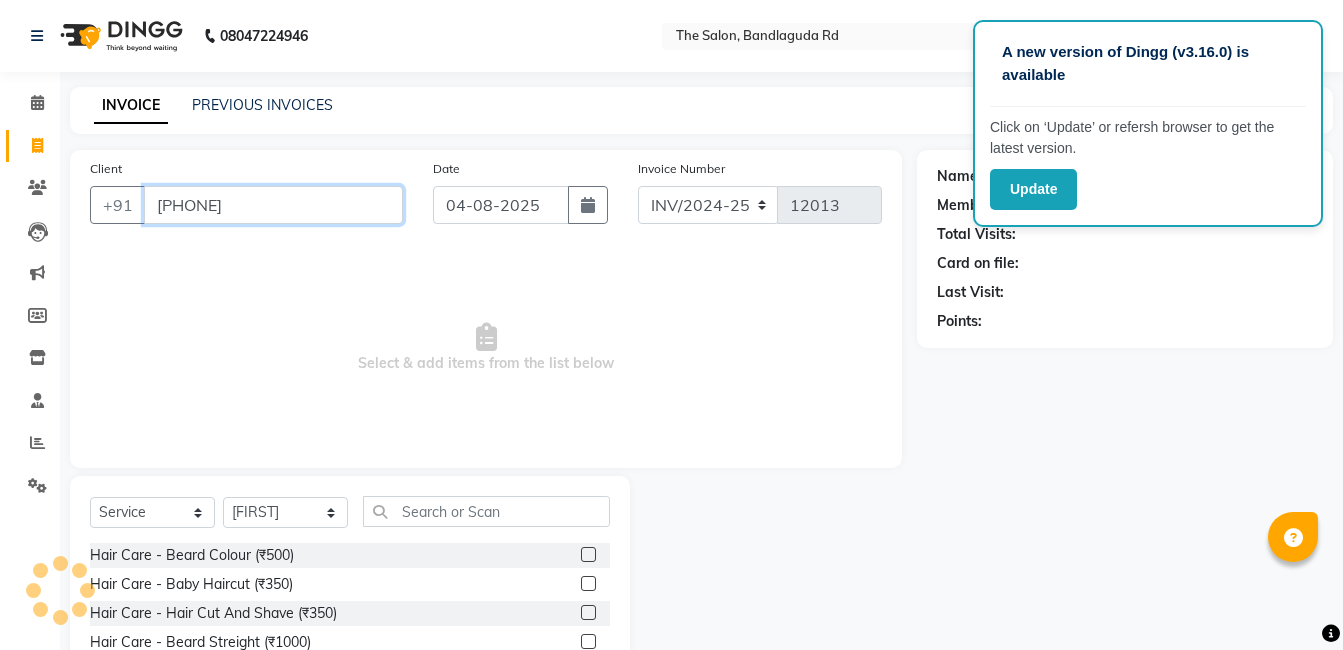 type on "9704172730" 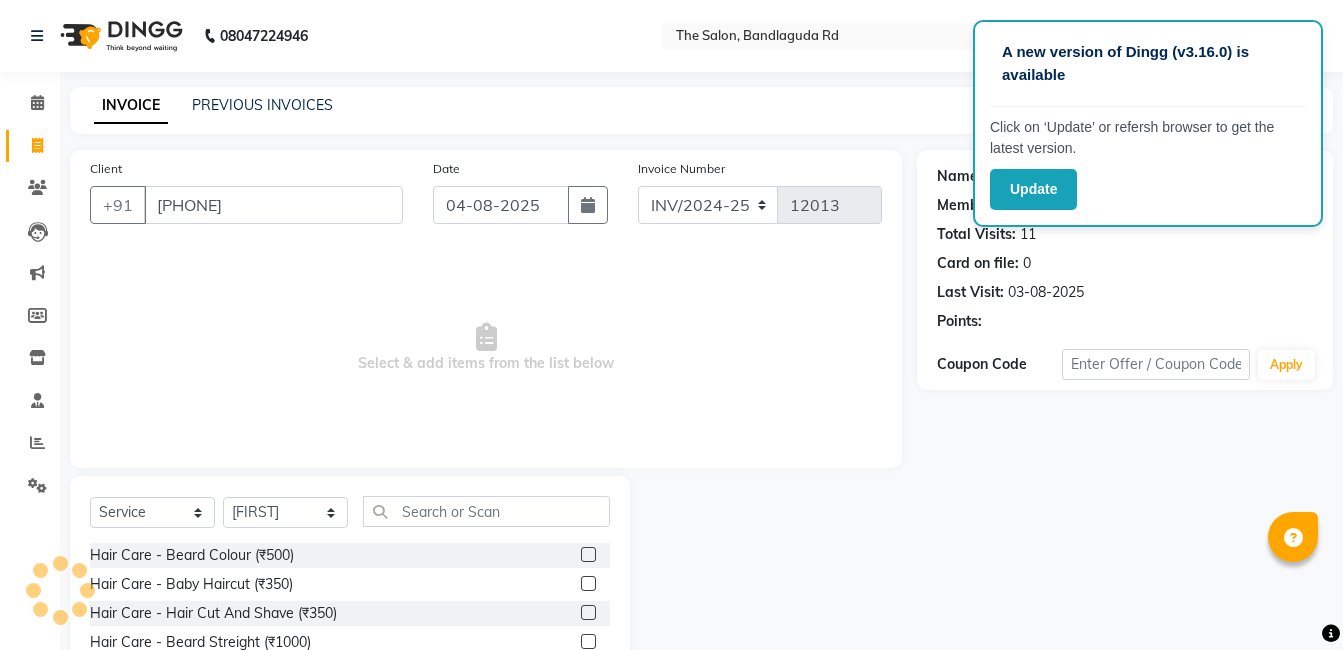 select on "2: Object" 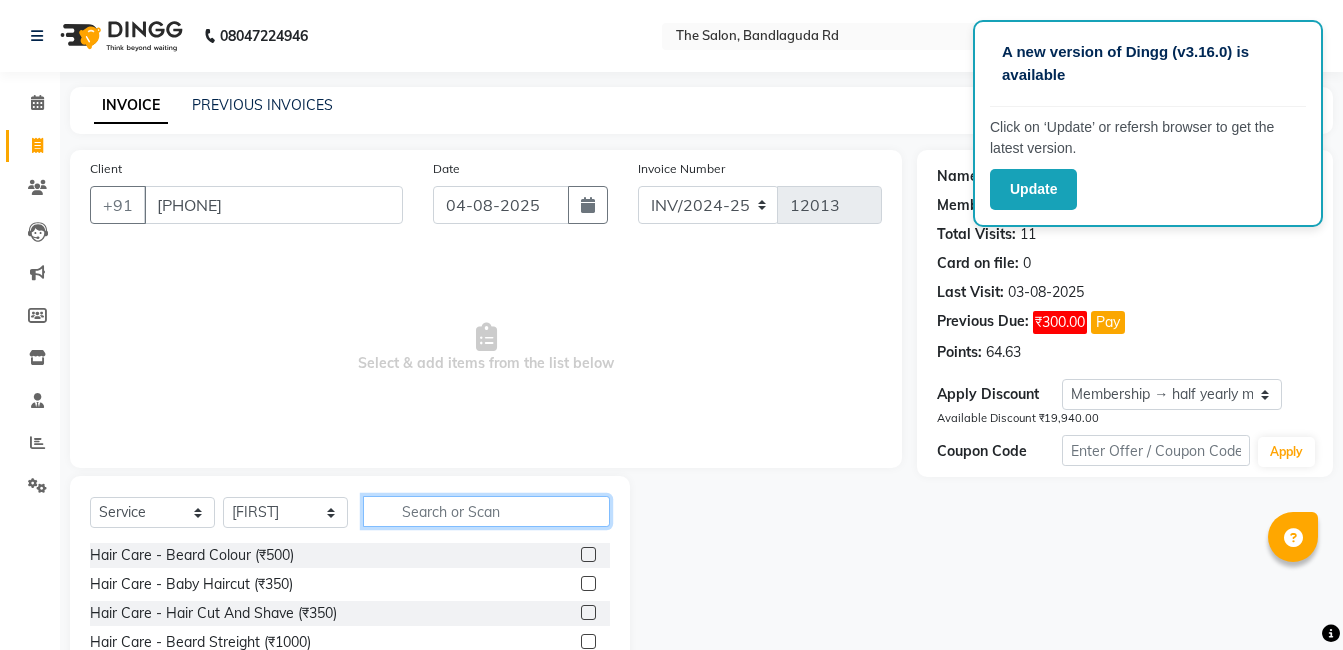 click 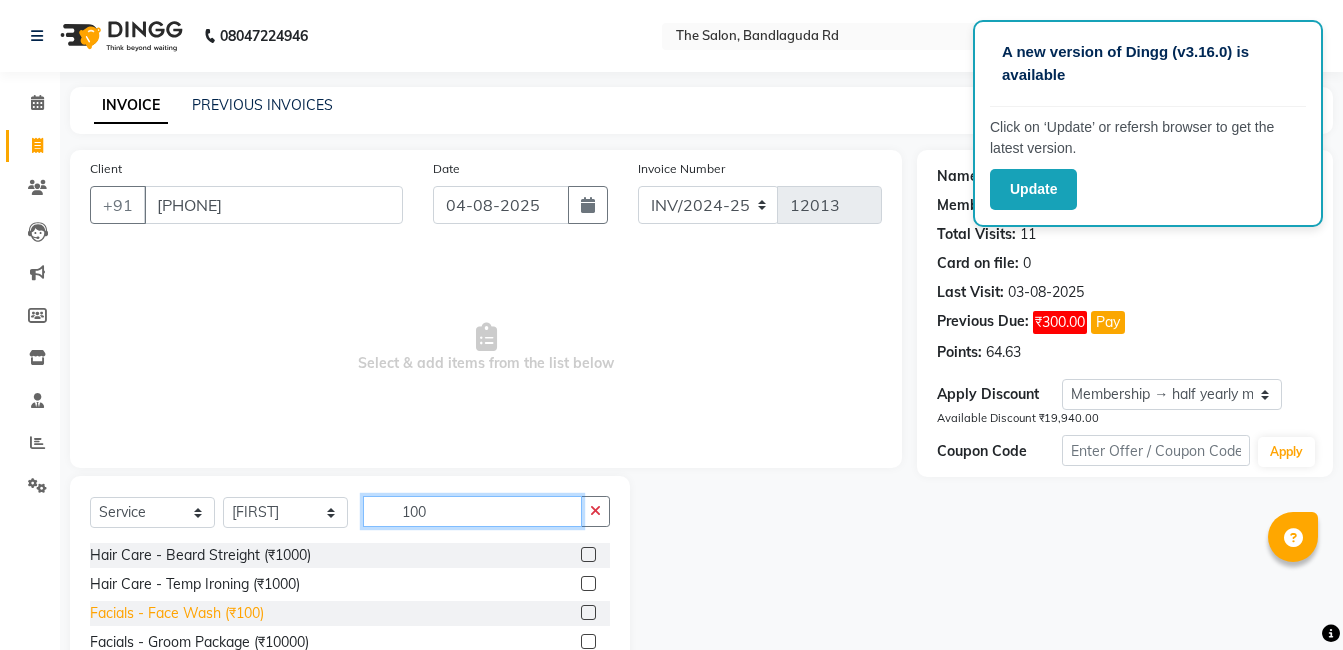 type on "100" 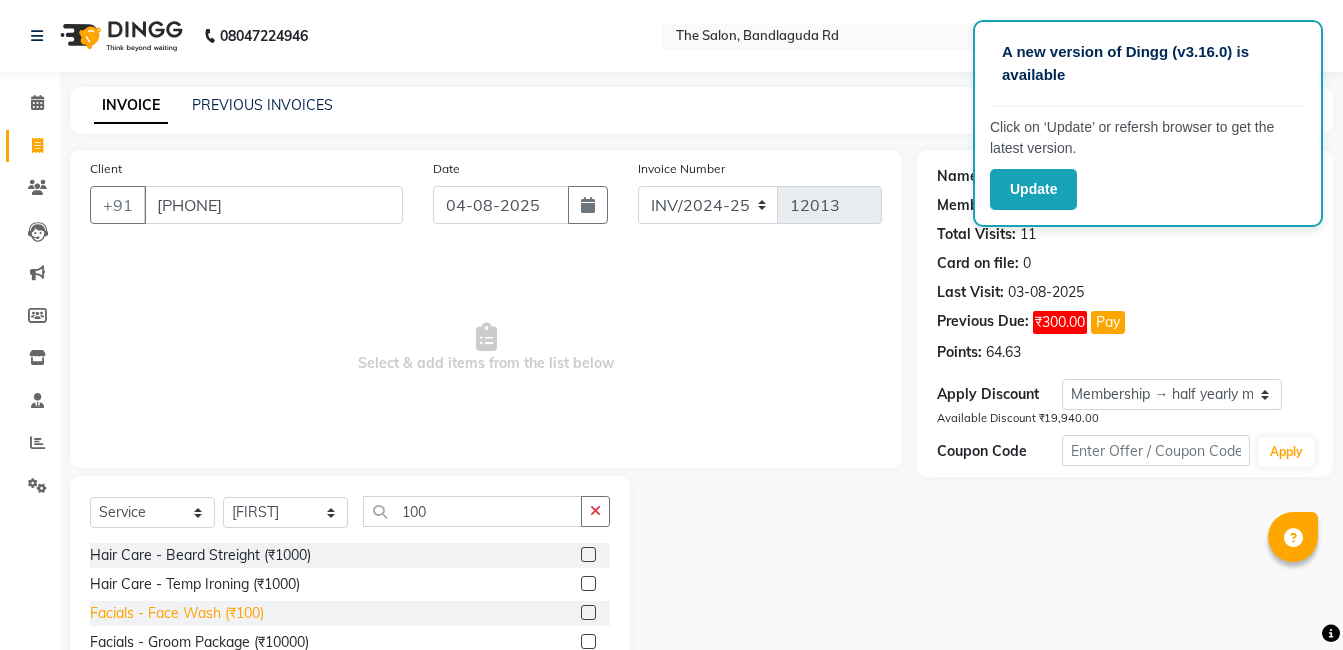 click on "Facials - Face Wash (₹100)" 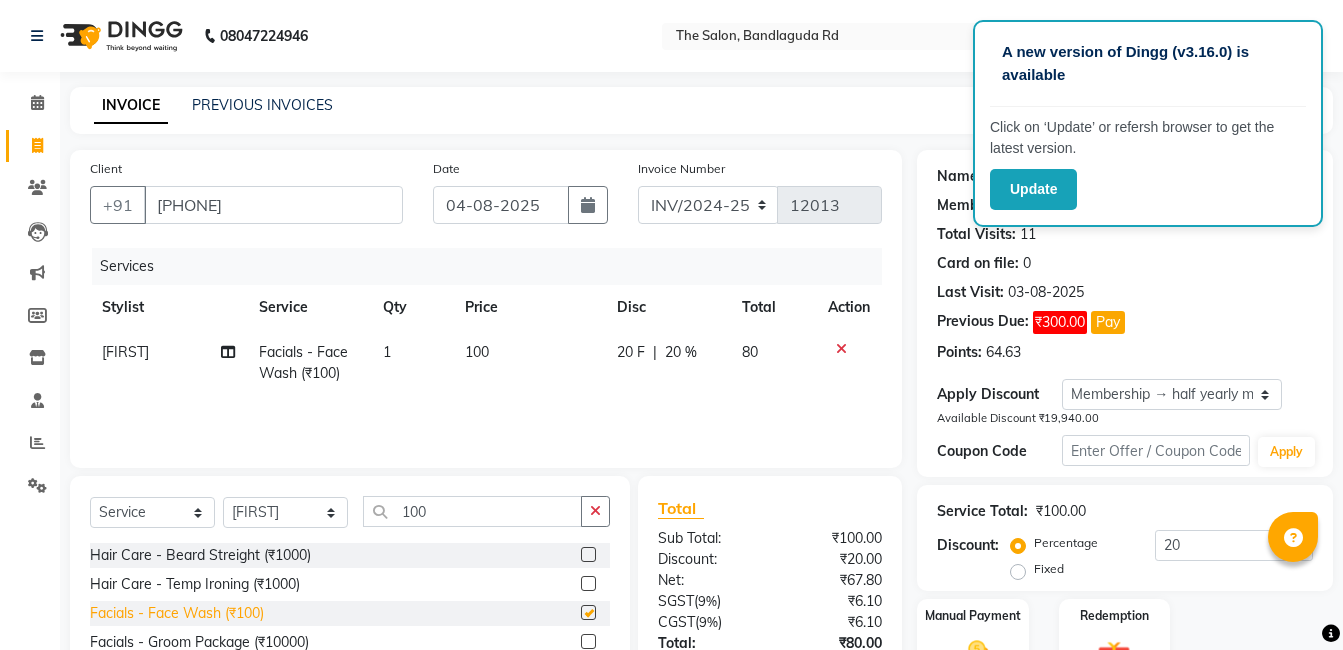 checkbox on "false" 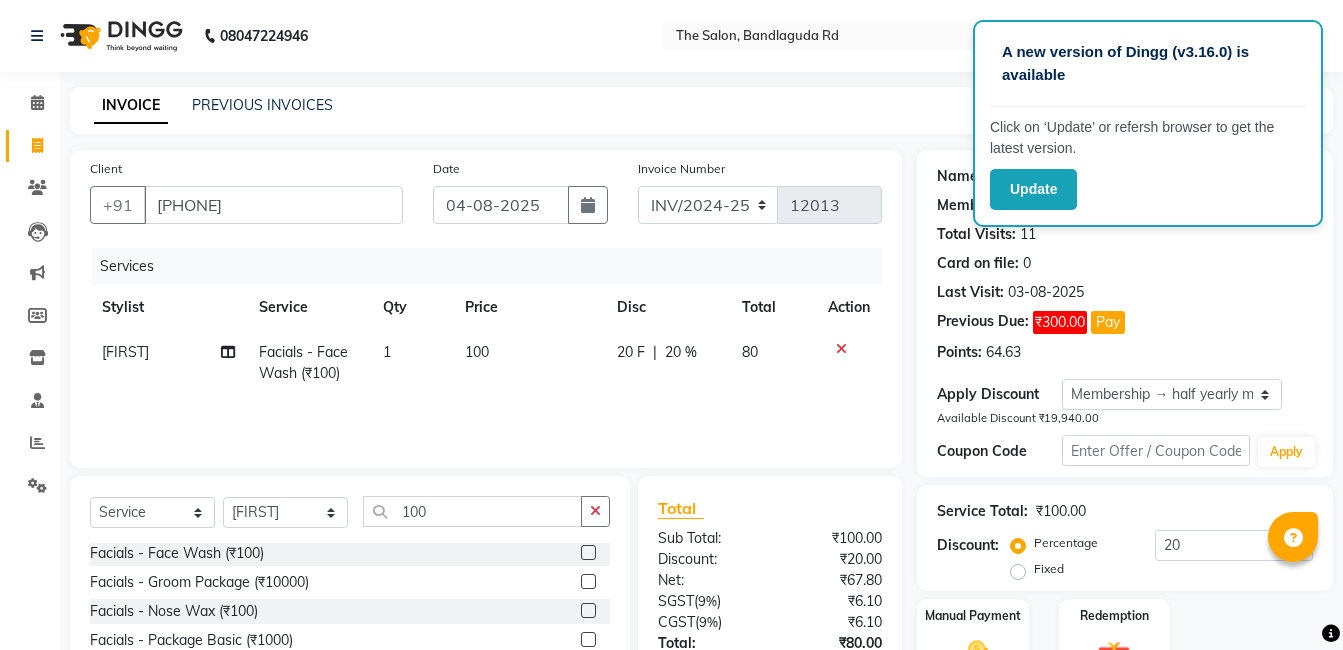 scroll, scrollTop: 90, scrollLeft: 0, axis: vertical 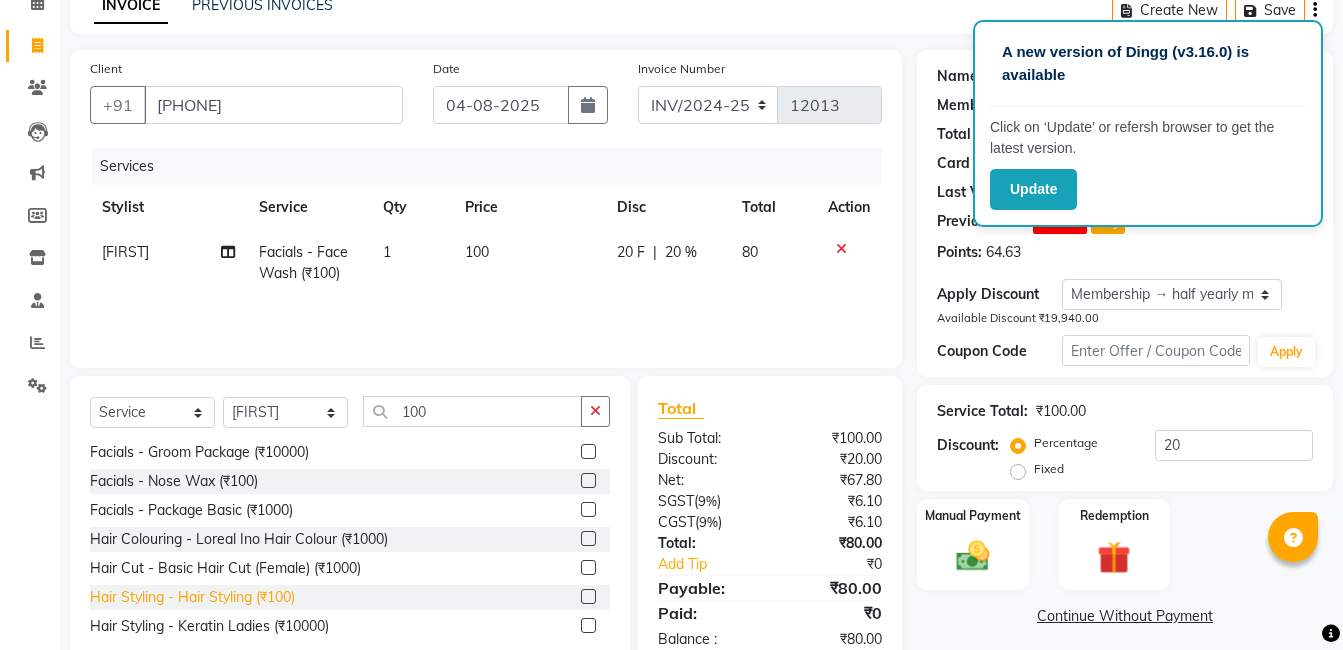 click on "Hair Styling - Hair Styling (₹100)" 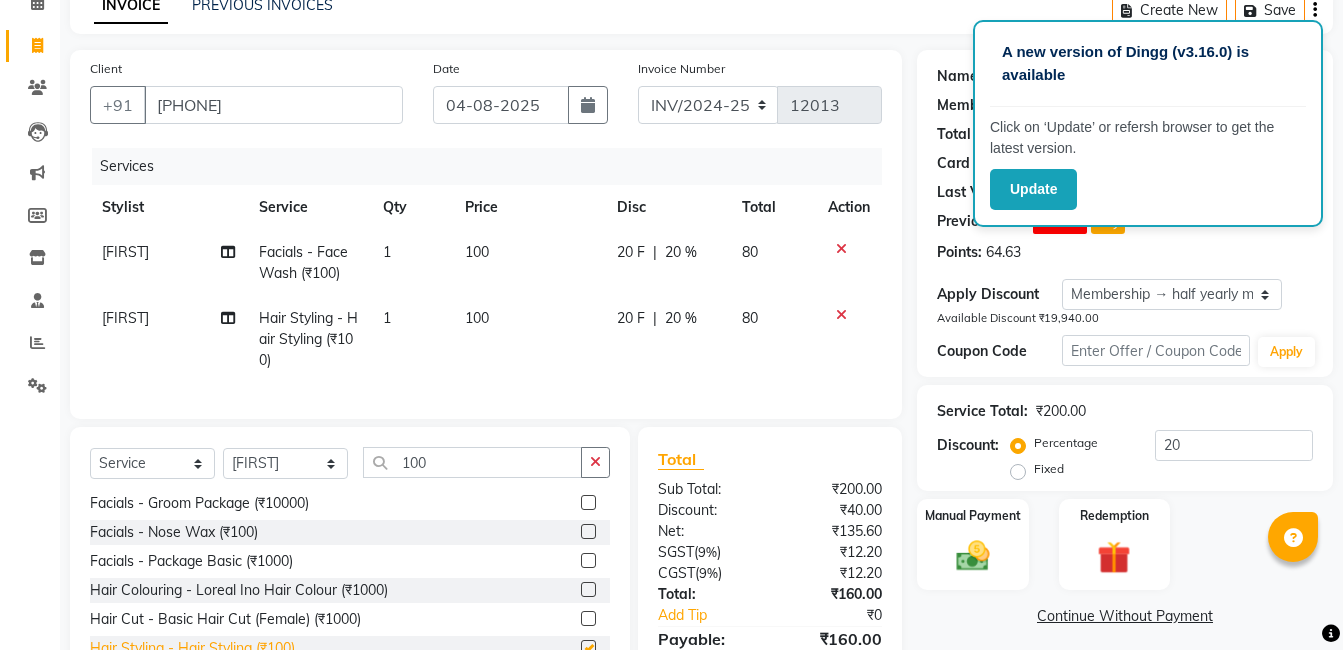 checkbox on "false" 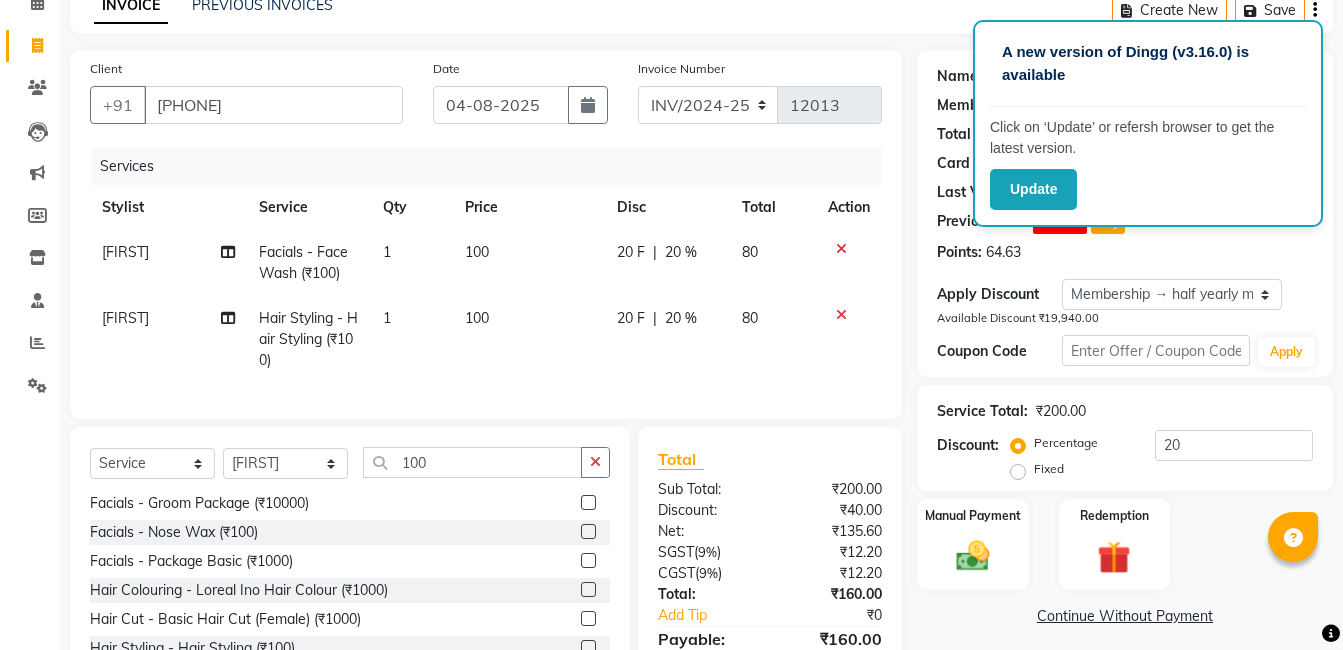 scroll, scrollTop: 200, scrollLeft: 0, axis: vertical 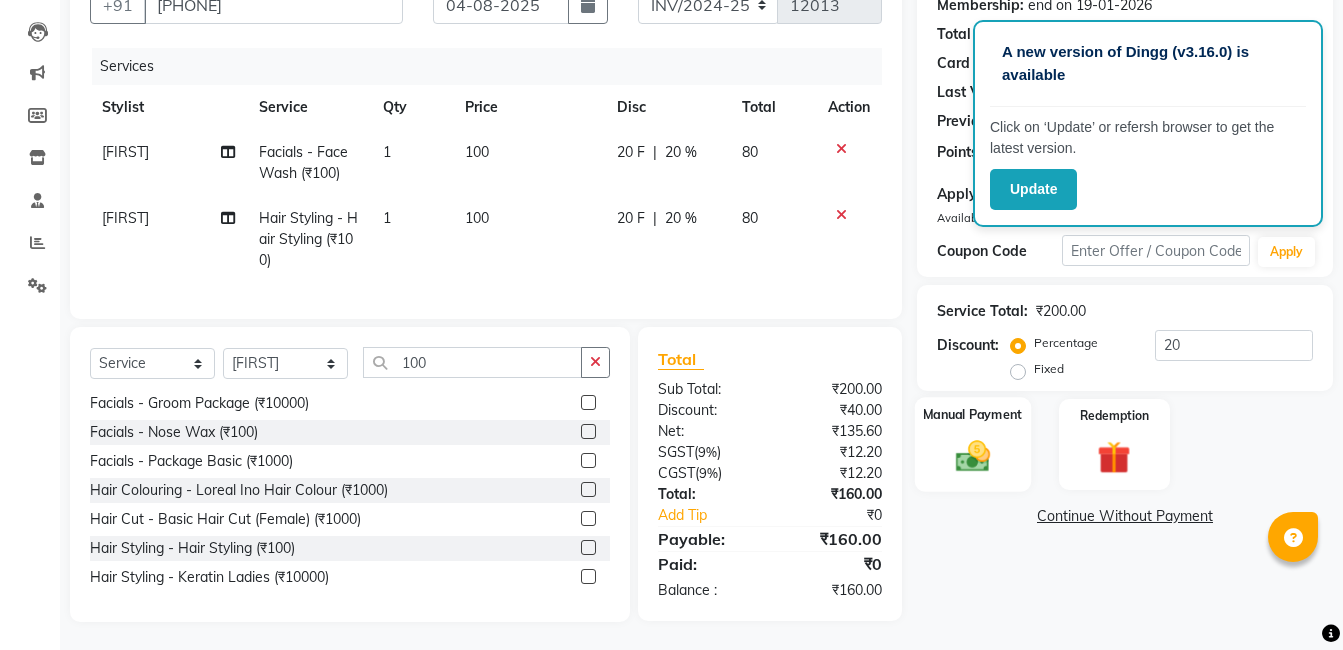 click 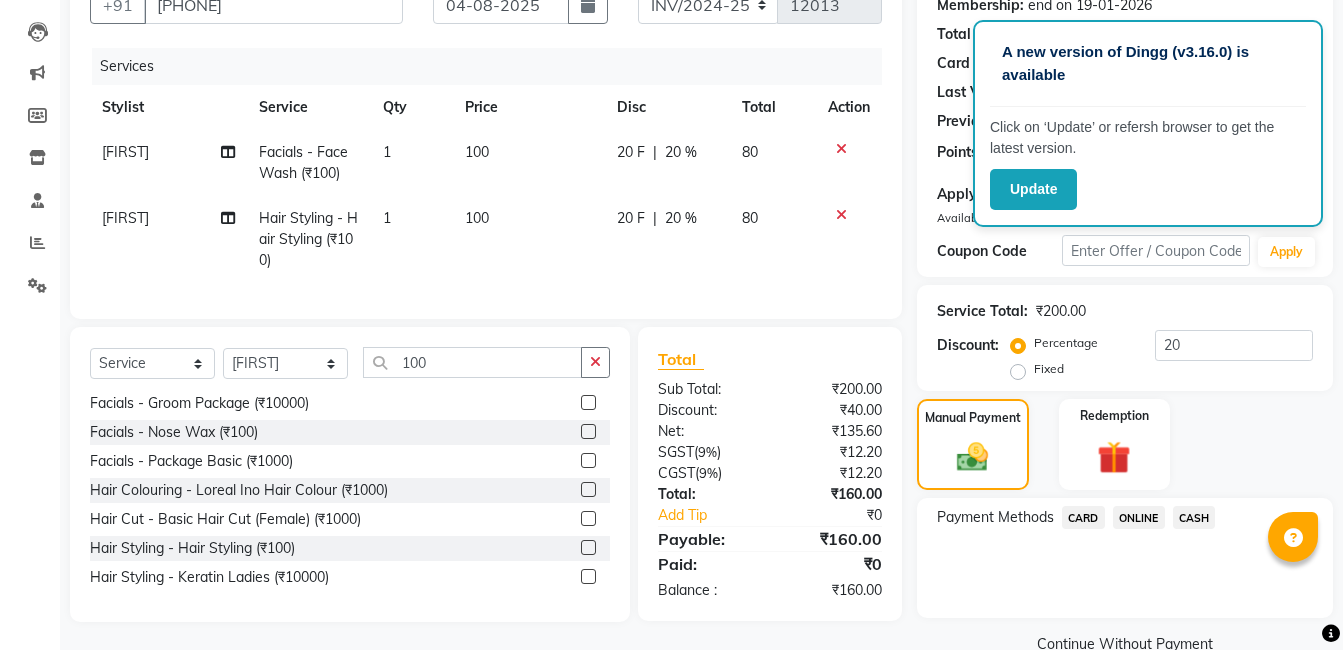 click on "CASH" 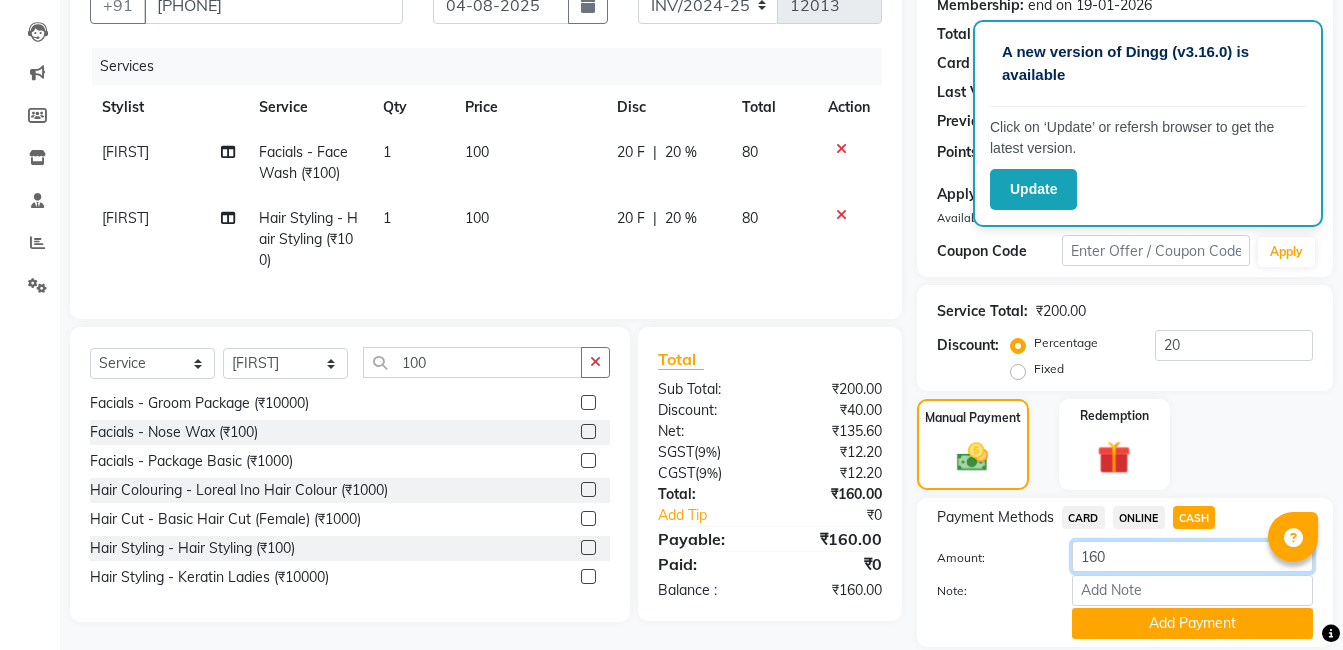 click on "160" 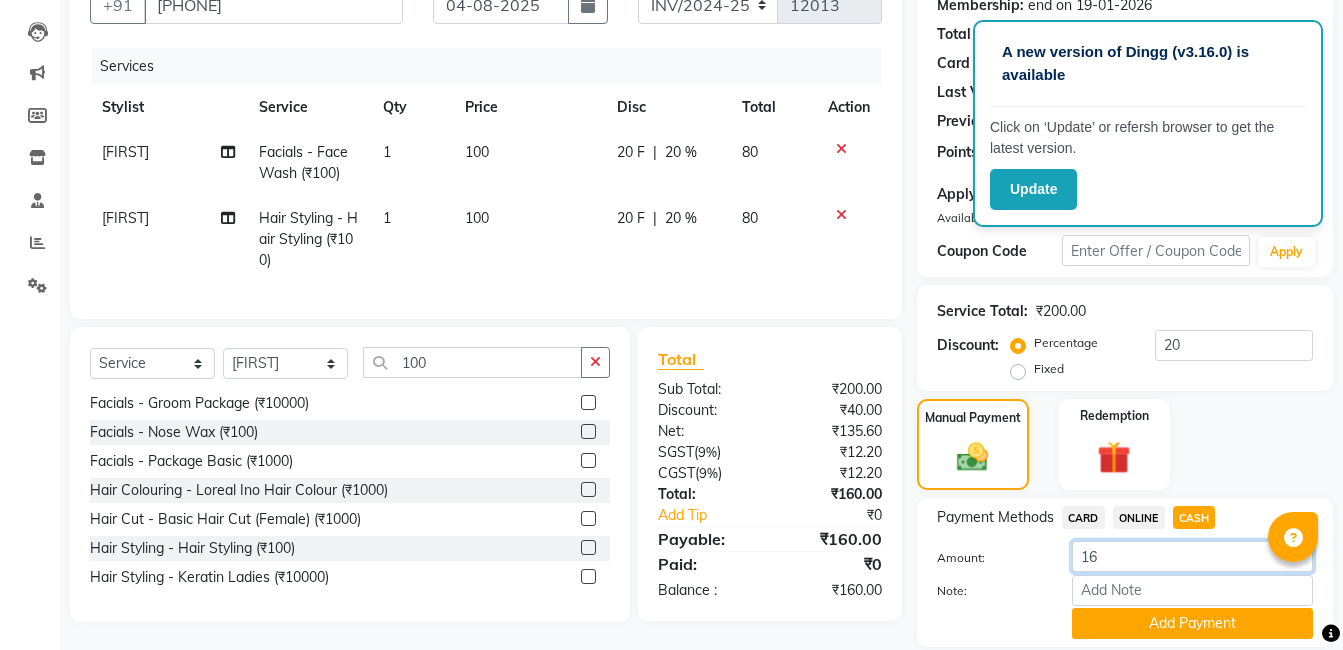 type on "1" 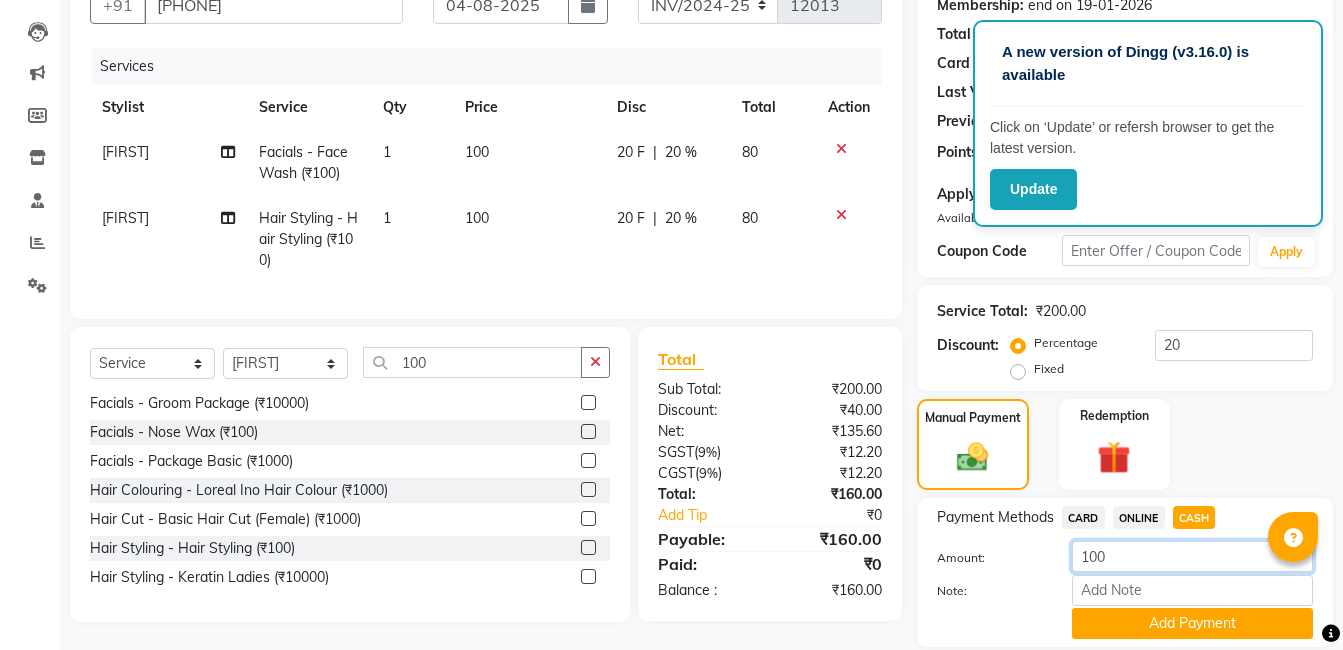 type on "100" 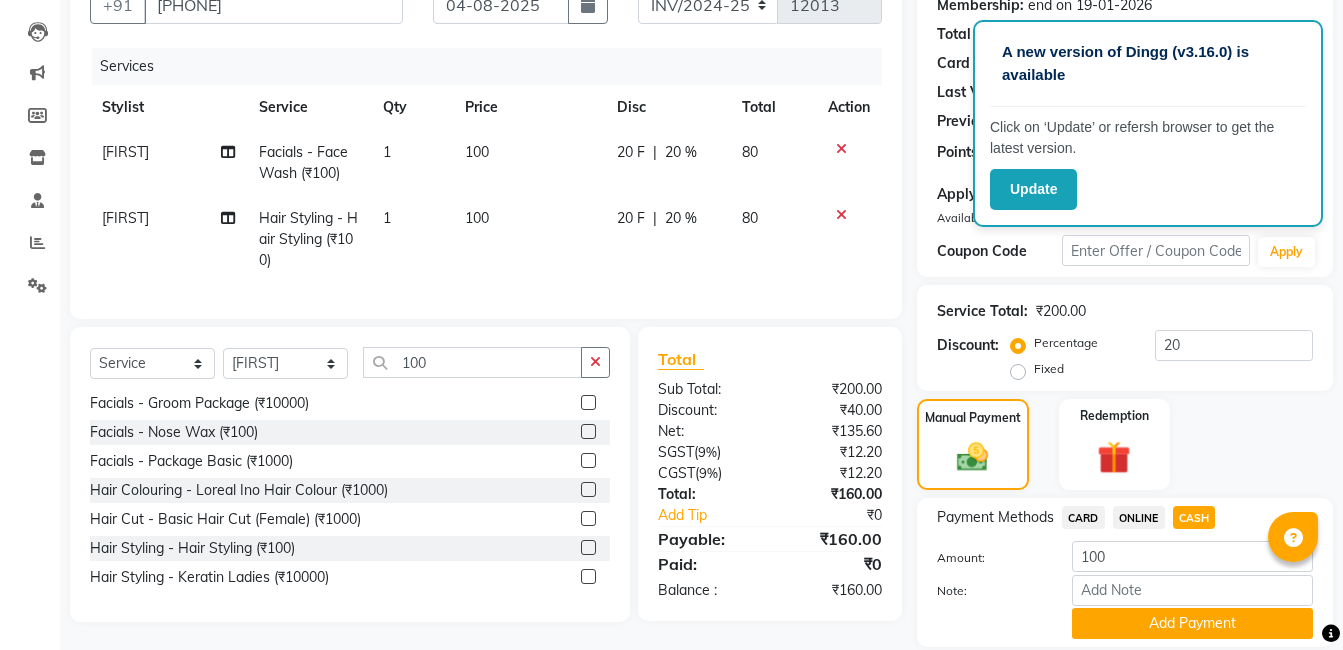 click on "Payment Methods  CARD   ONLINE   CASH  Amount: 100 Note: Add Payment" 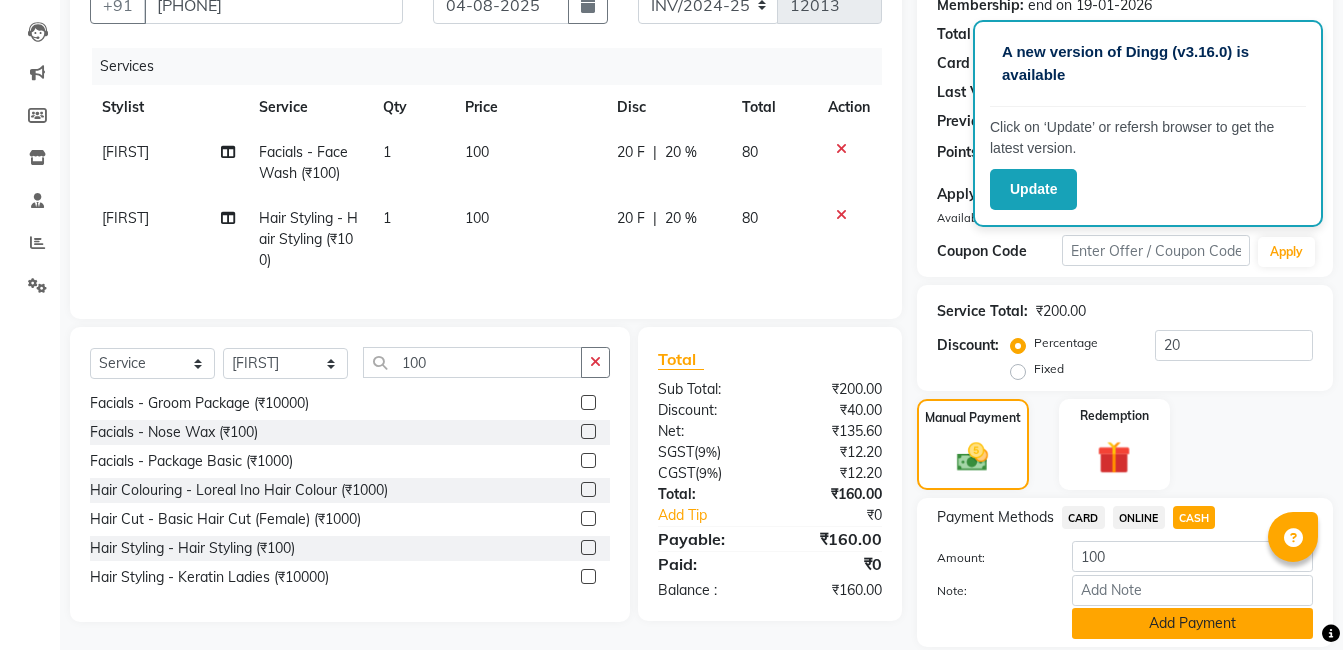 click on "Add Payment" 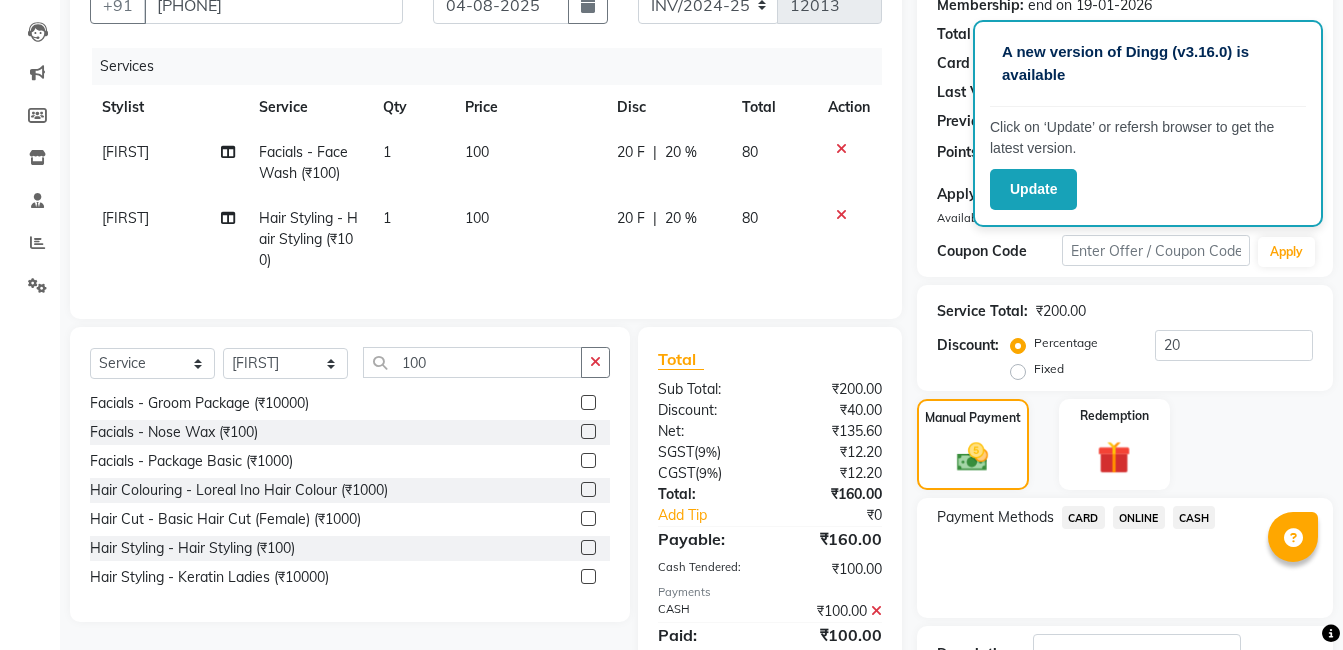 scroll, scrollTop: 377, scrollLeft: 0, axis: vertical 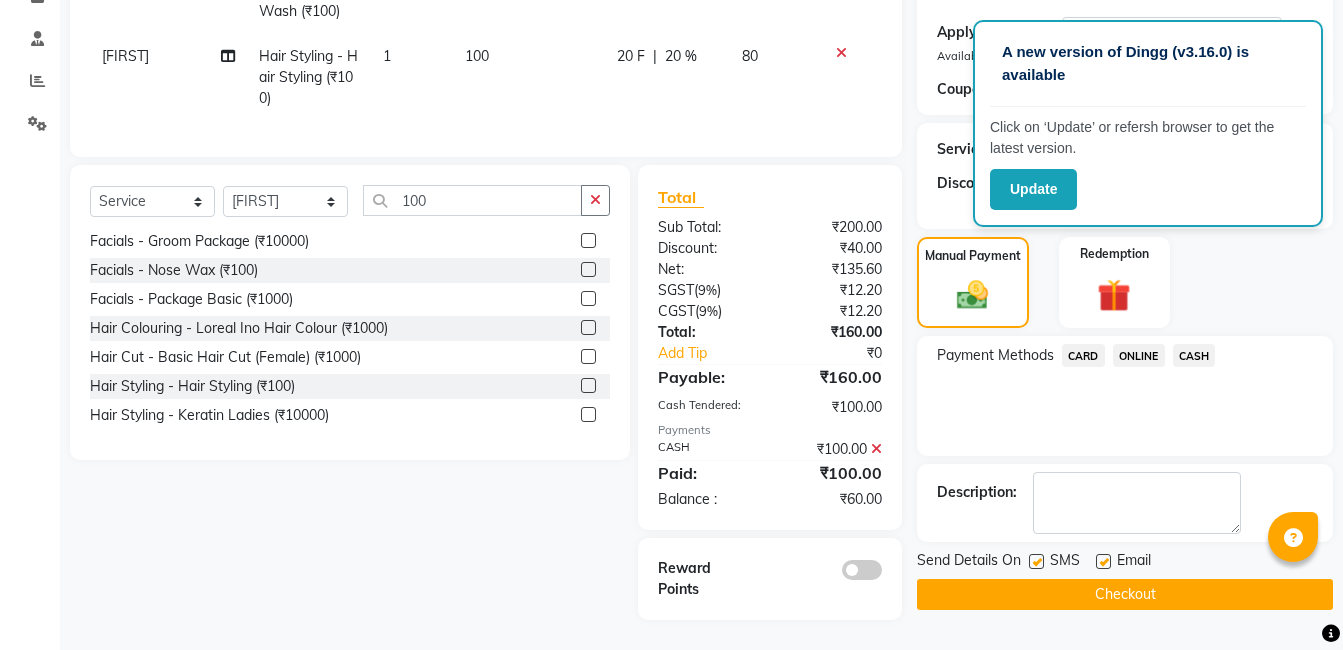 click on "Checkout" 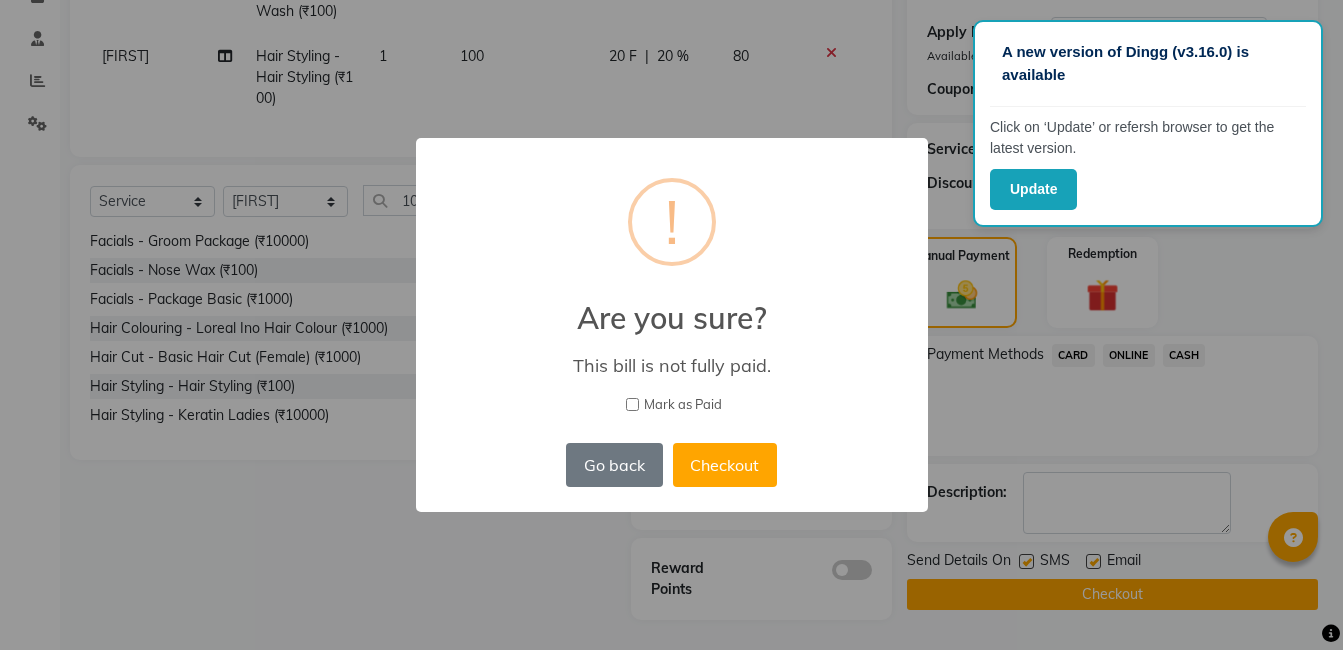 scroll, scrollTop: 357, scrollLeft: 0, axis: vertical 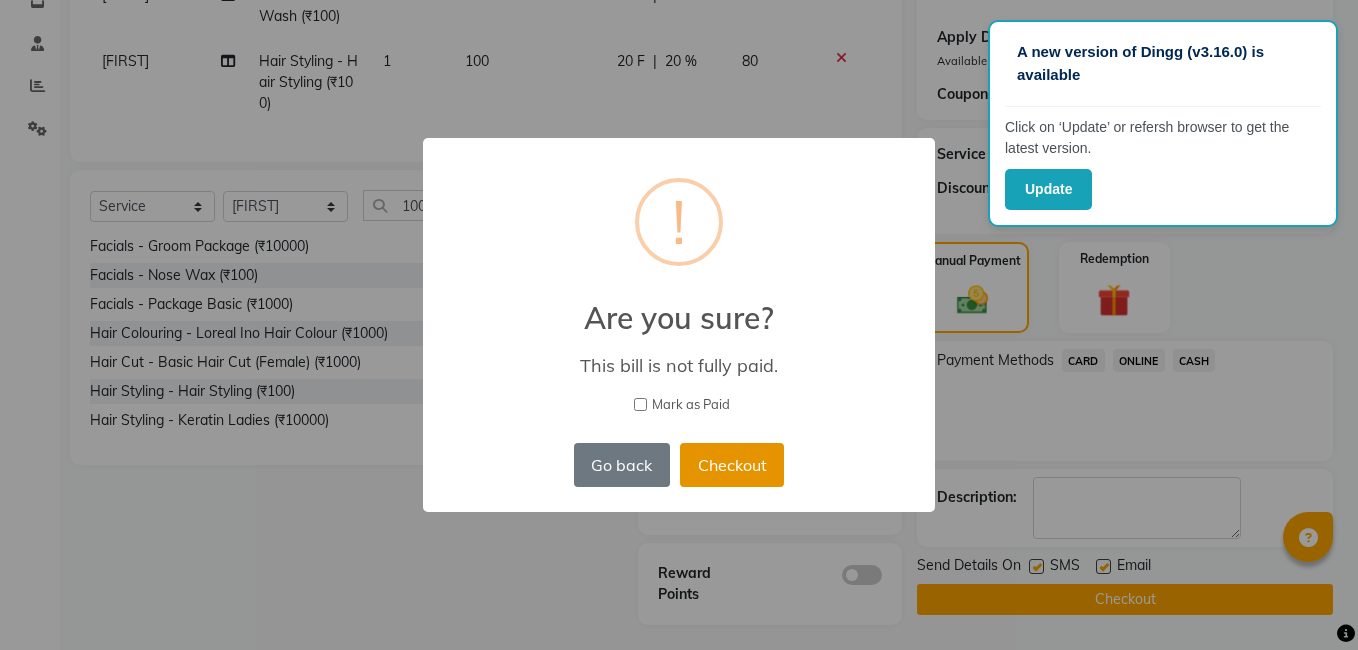 click on "Checkout" at bounding box center (732, 465) 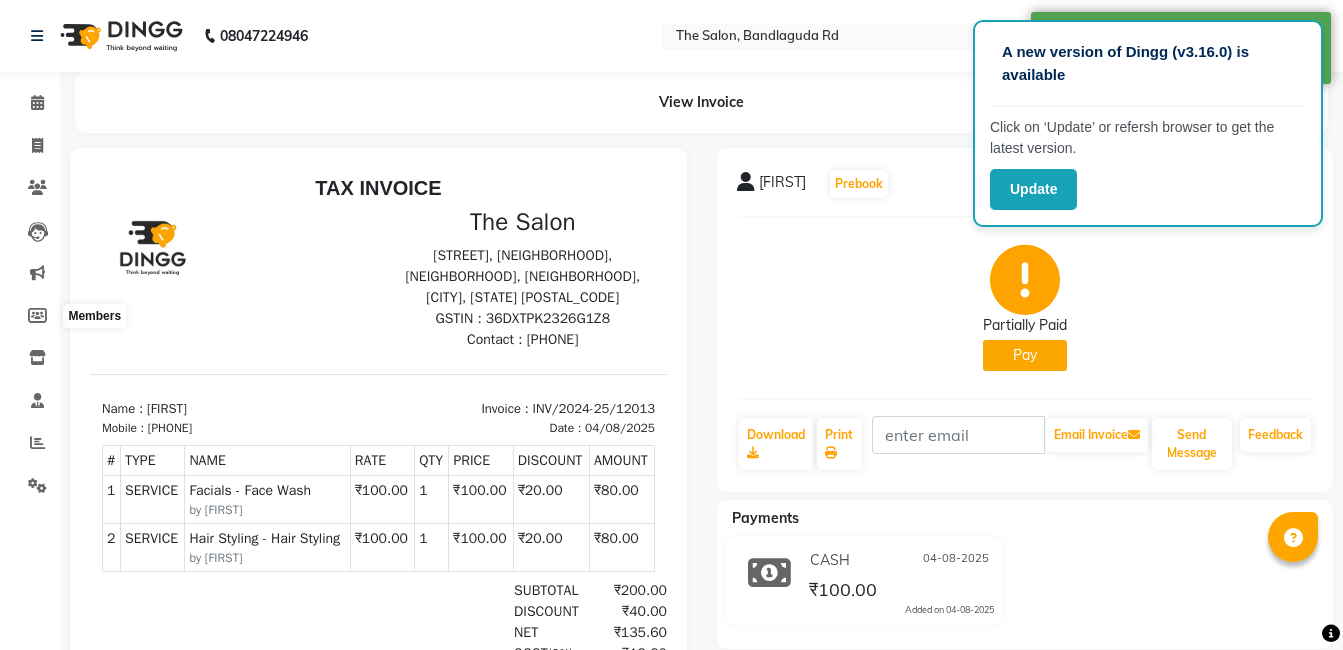 scroll, scrollTop: 0, scrollLeft: 0, axis: both 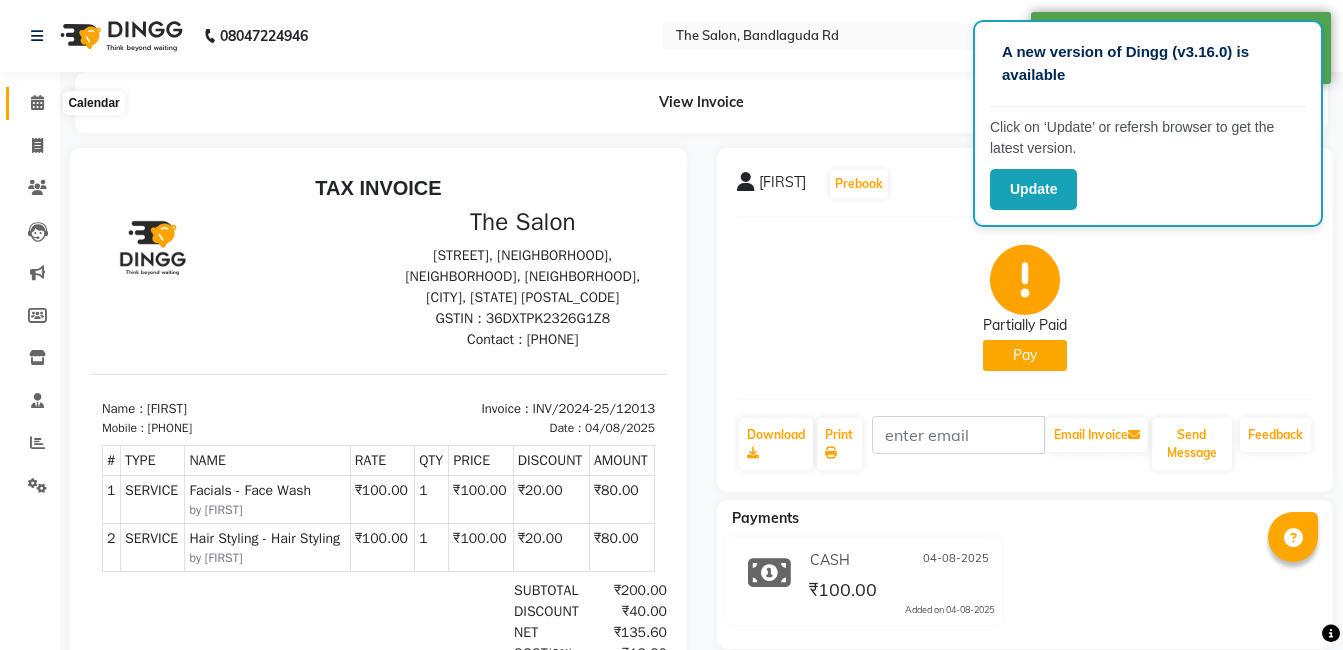 click 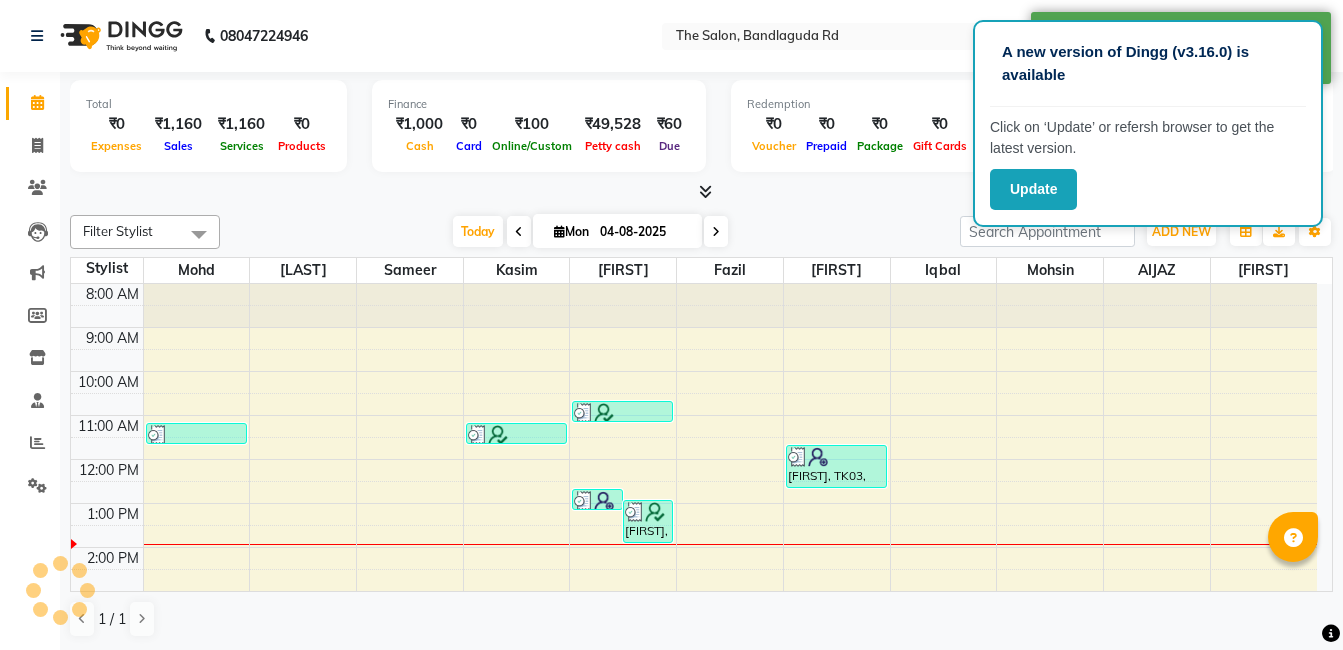 scroll, scrollTop: 0, scrollLeft: 0, axis: both 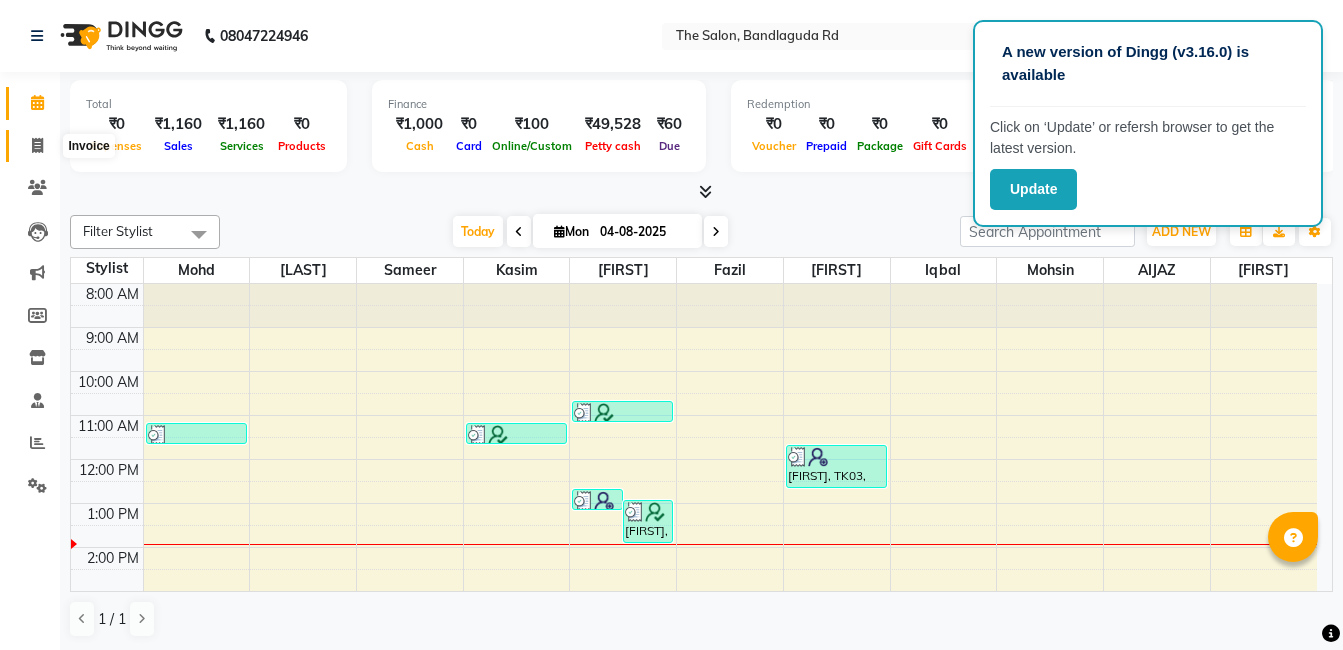 click 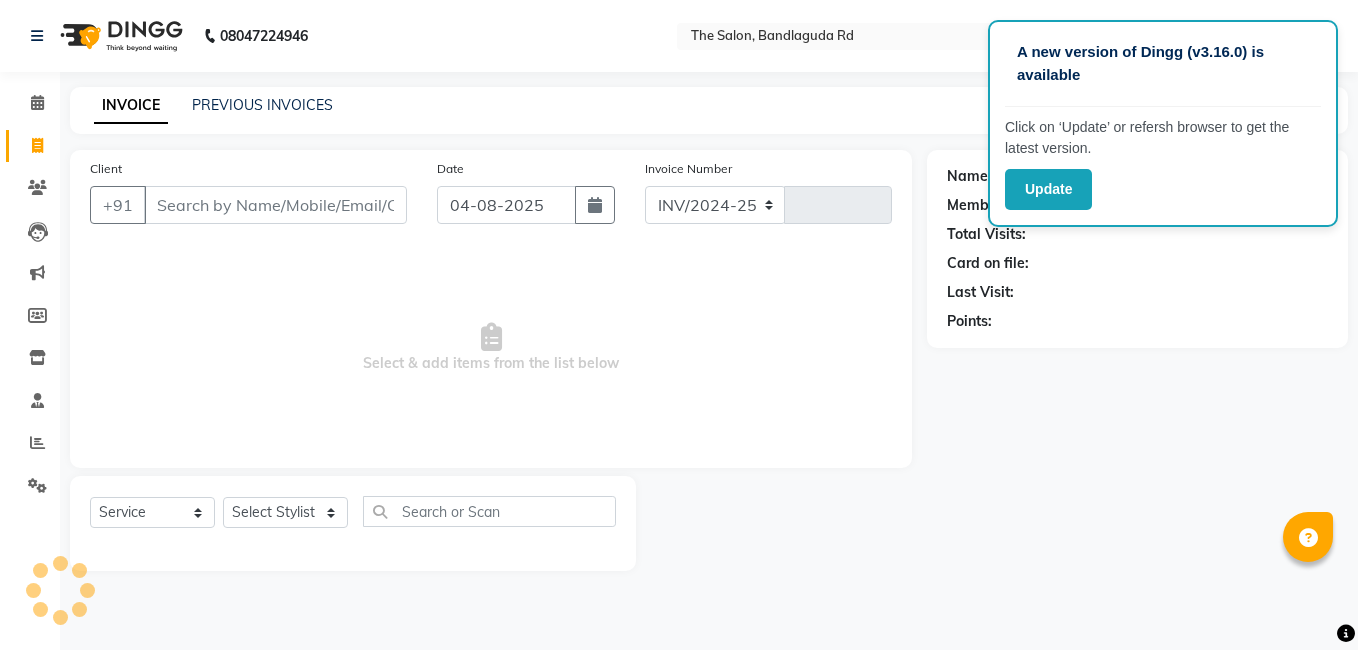 select on "5198" 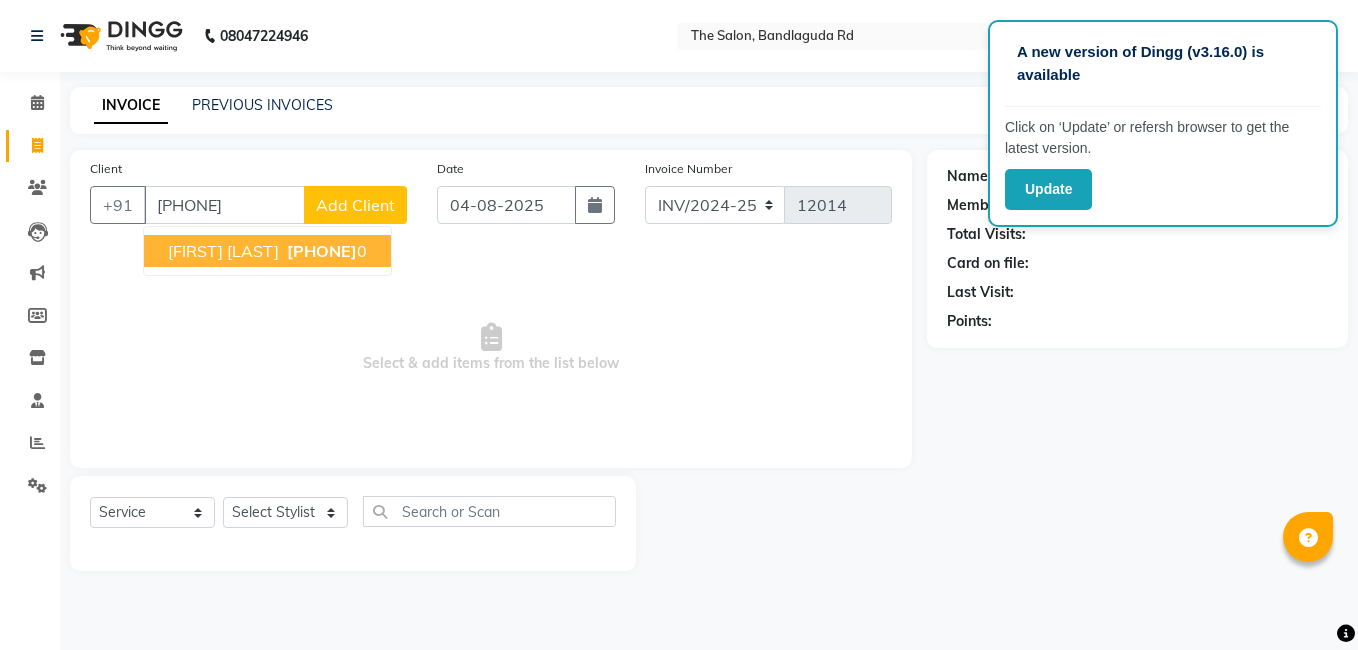 click on "880156012" at bounding box center (322, 251) 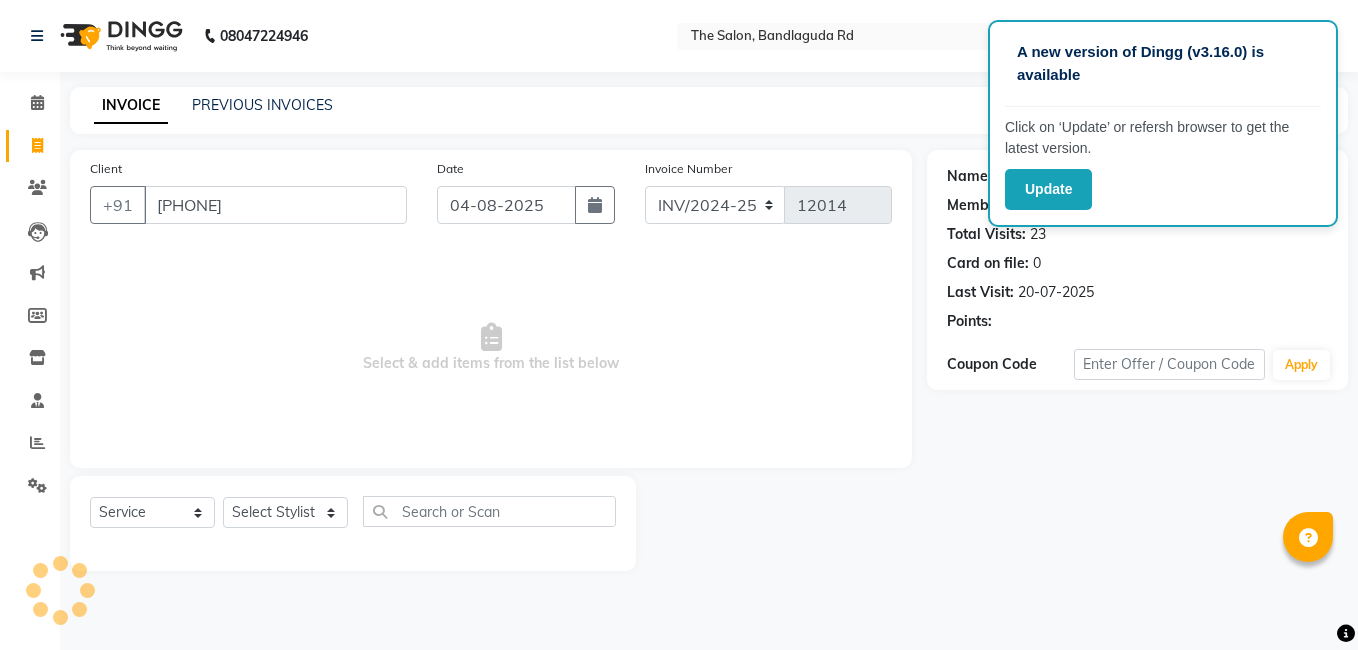 select on "2: Object" 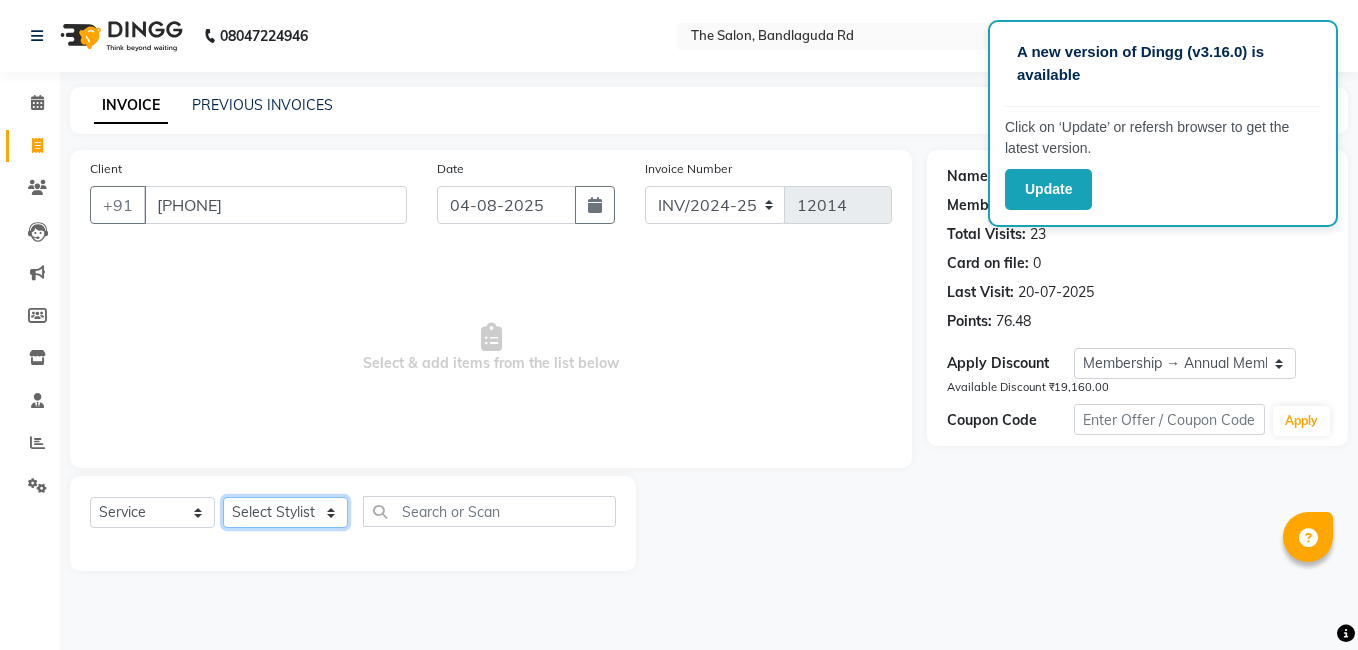 click on "Select Stylist AIJAZ fazil imran iqbal kasim mohd mohsin rasheed sameer TALIB Wajid" 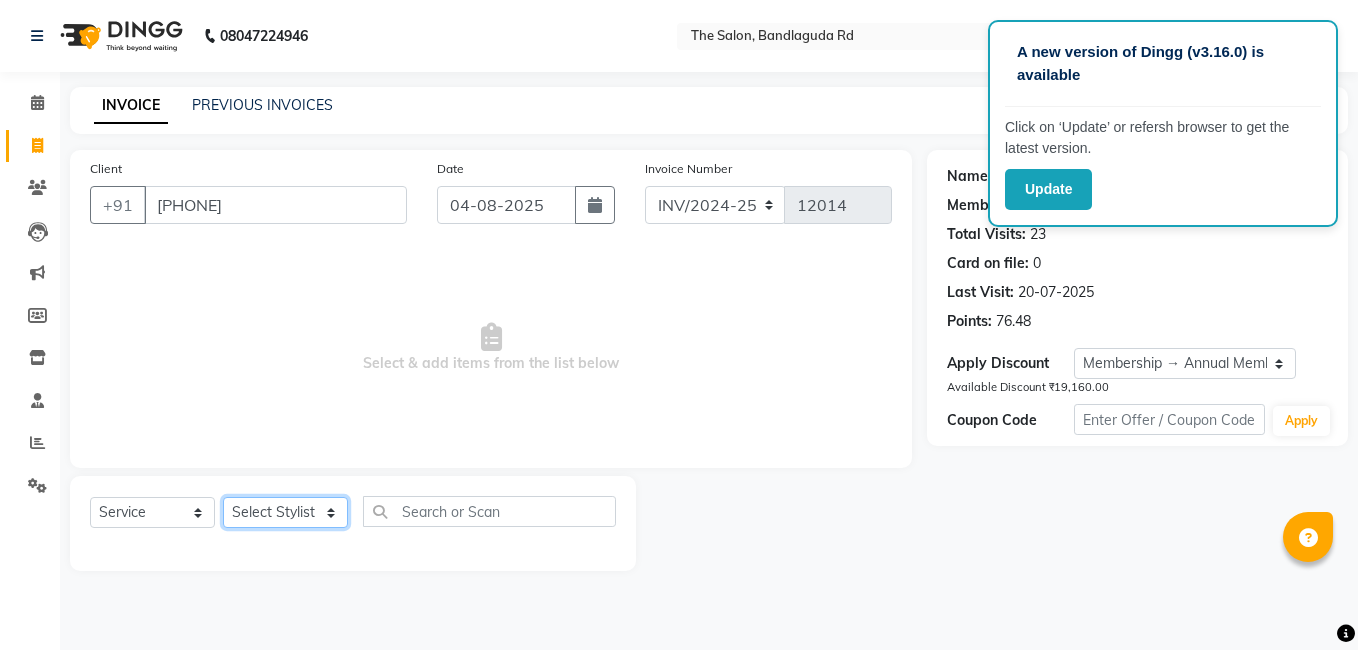 select on "[PHONE]" 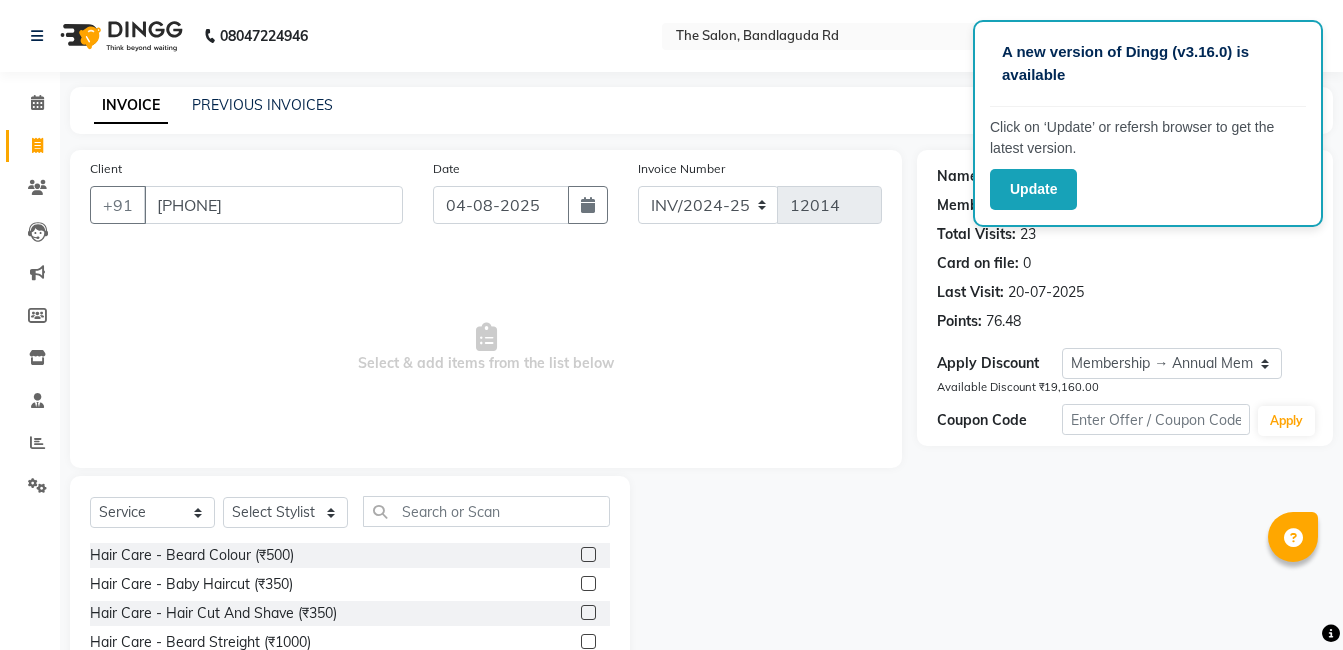 click on "Select Service Product Membership Package Voucher Prepaid Gift Card Select Stylist [PERSON] [PERSON] [PERSON] [PERSON] [PERSON] [PERSON] [PERSON] [PERSON] [PERSON] [PERSON] [PERSON] [PERSON]" 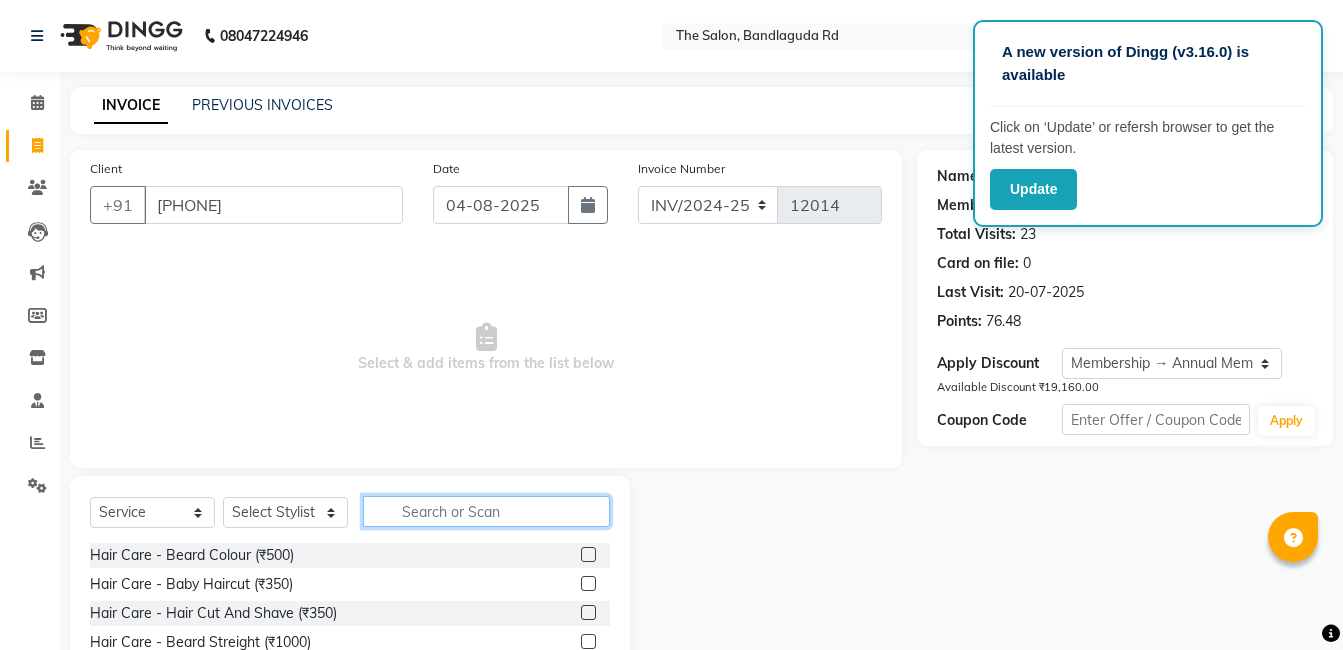 click 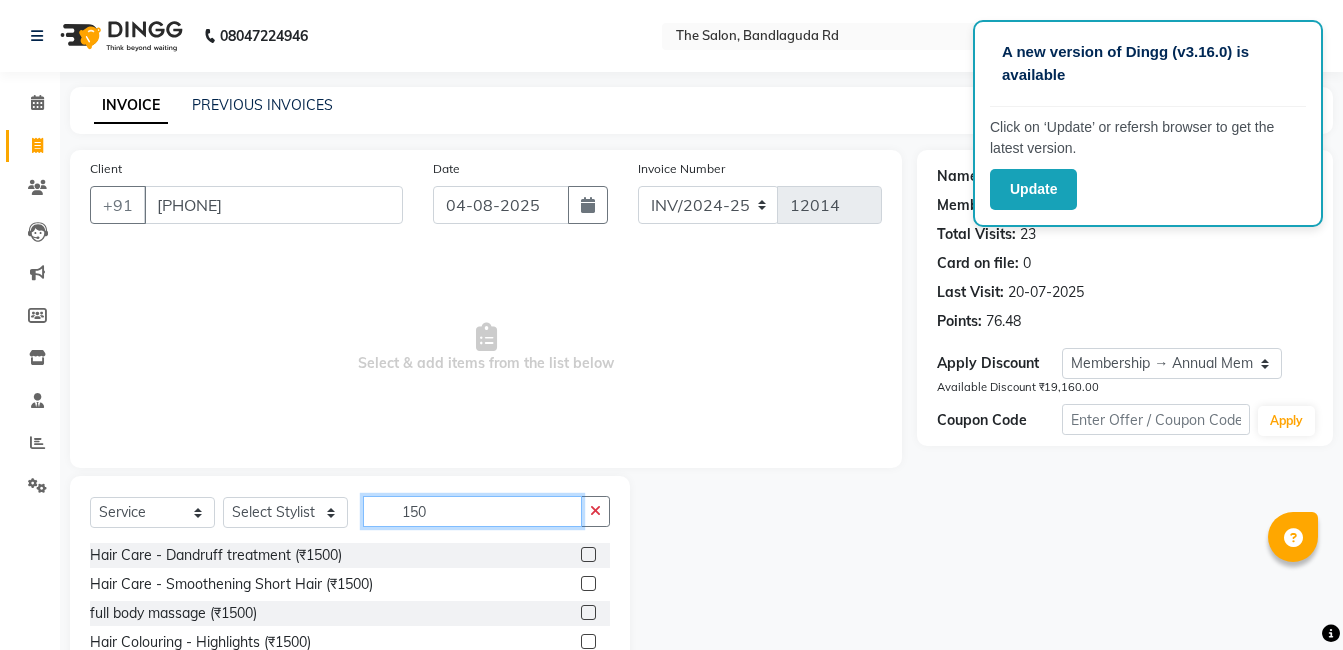 scroll, scrollTop: 151, scrollLeft: 0, axis: vertical 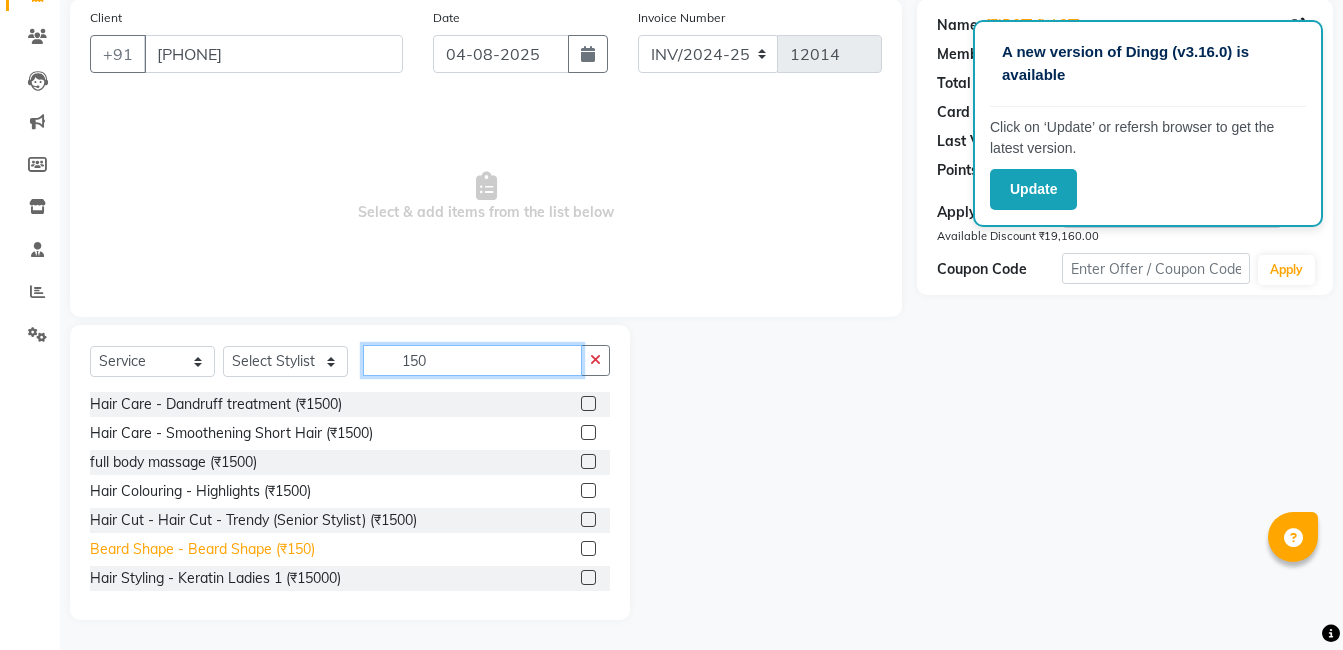 type on "150" 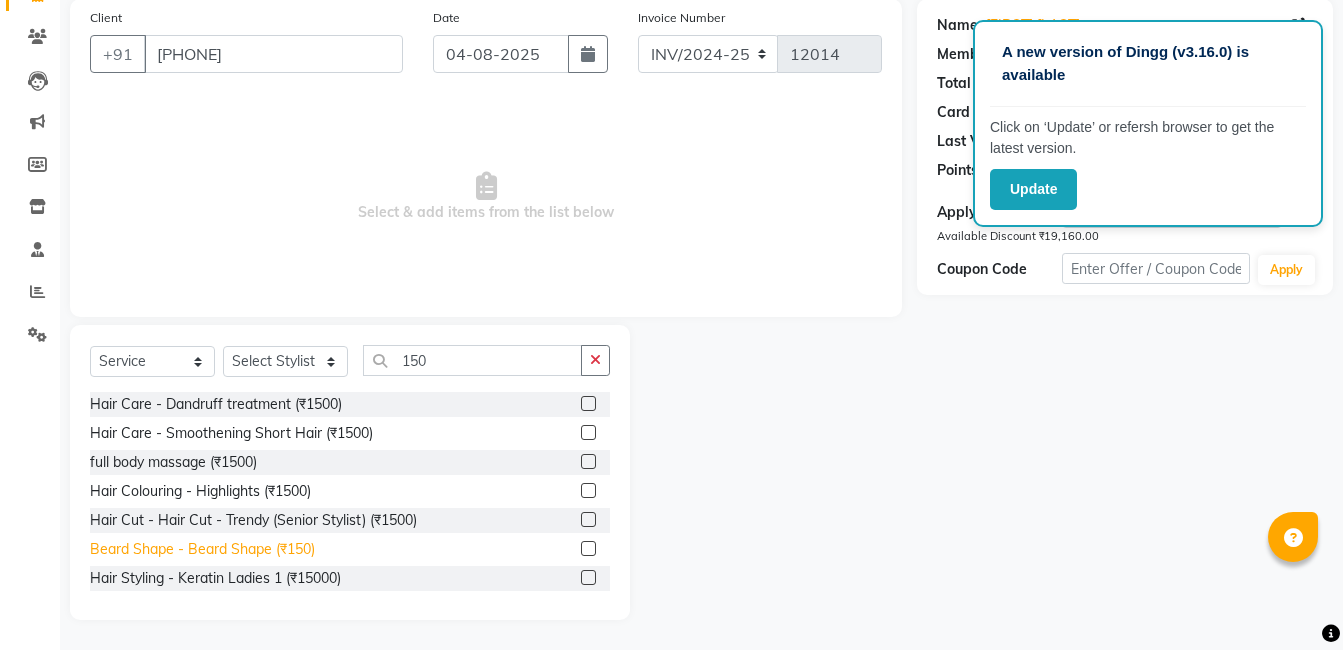 click on "Beard Shape - Beard Shape (₹150)" 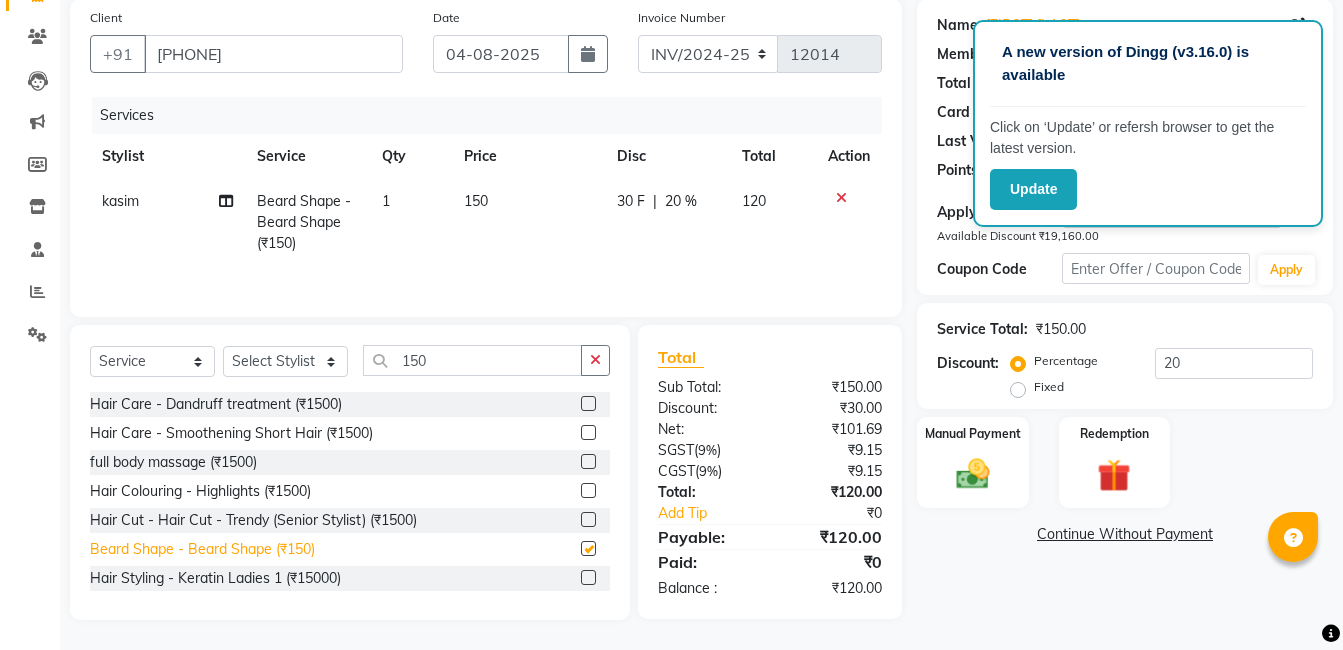 checkbox on "false" 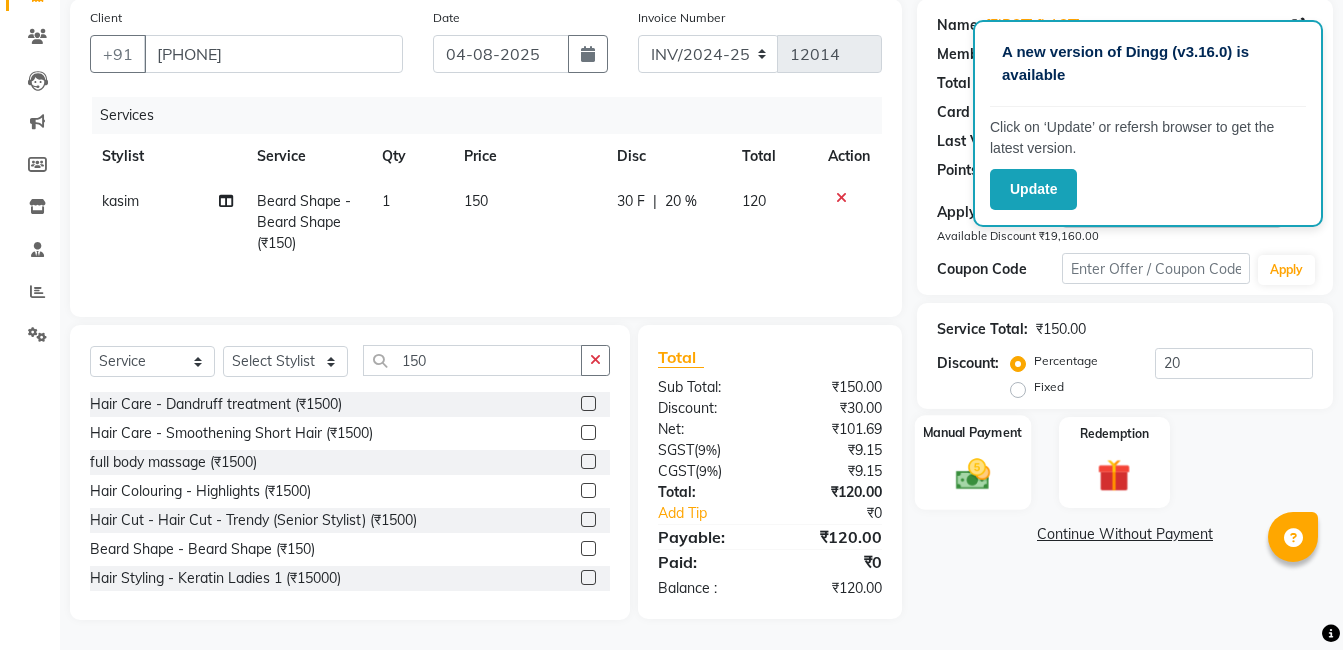 click 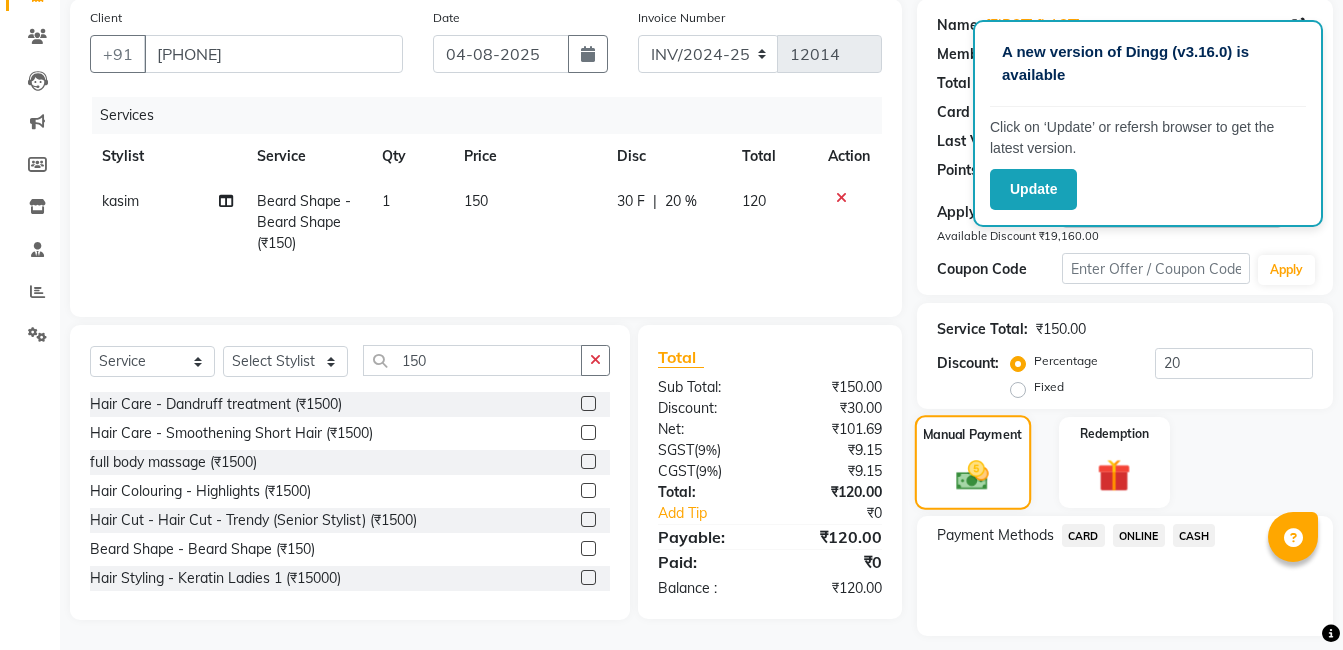scroll, scrollTop: 208, scrollLeft: 0, axis: vertical 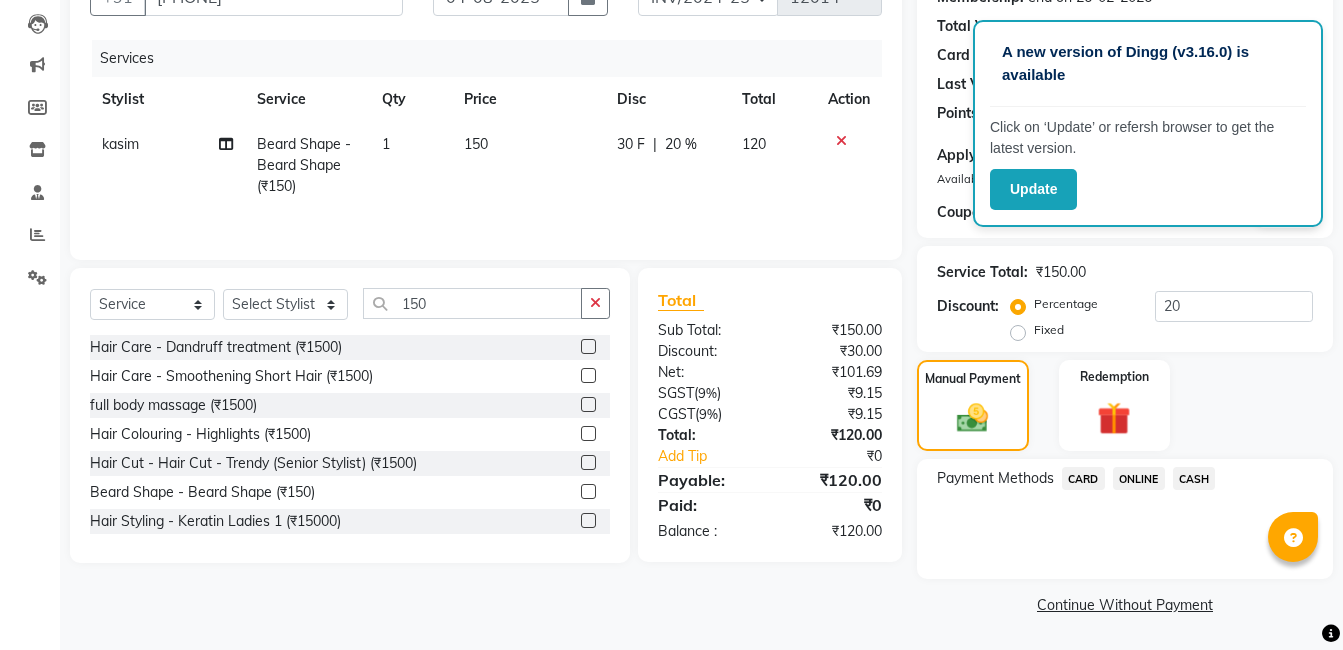 click on "ONLINE" 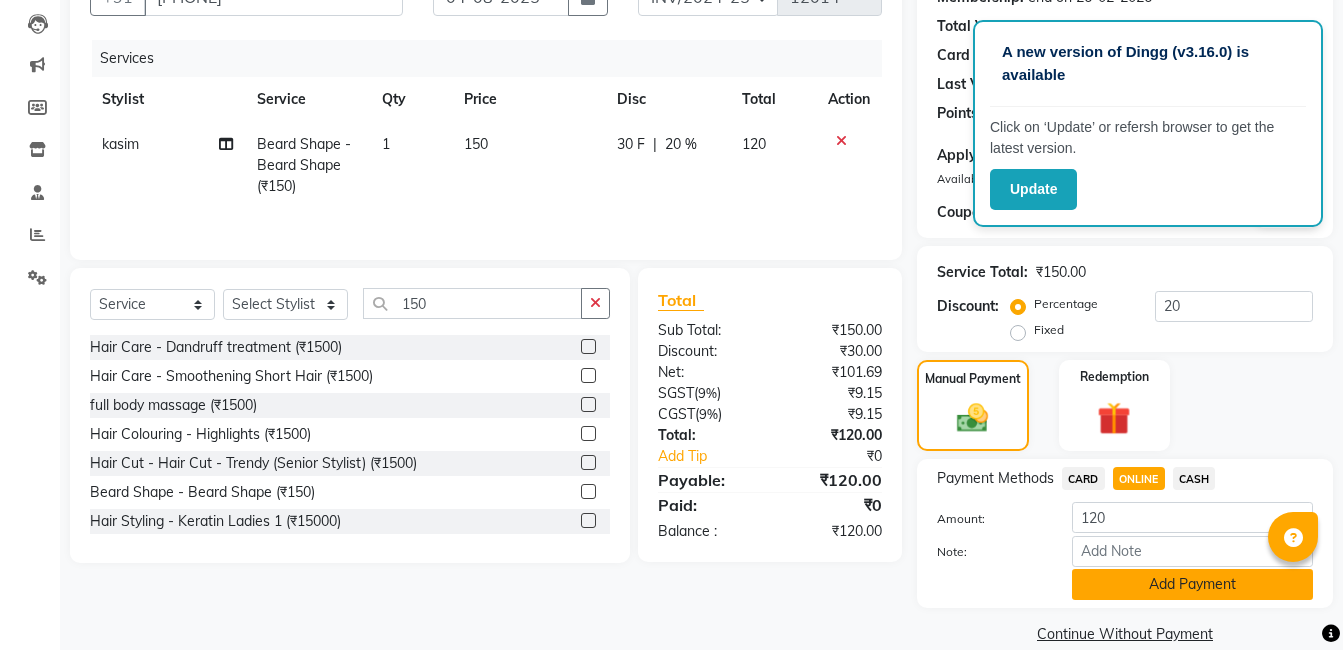 click on "Add Payment" 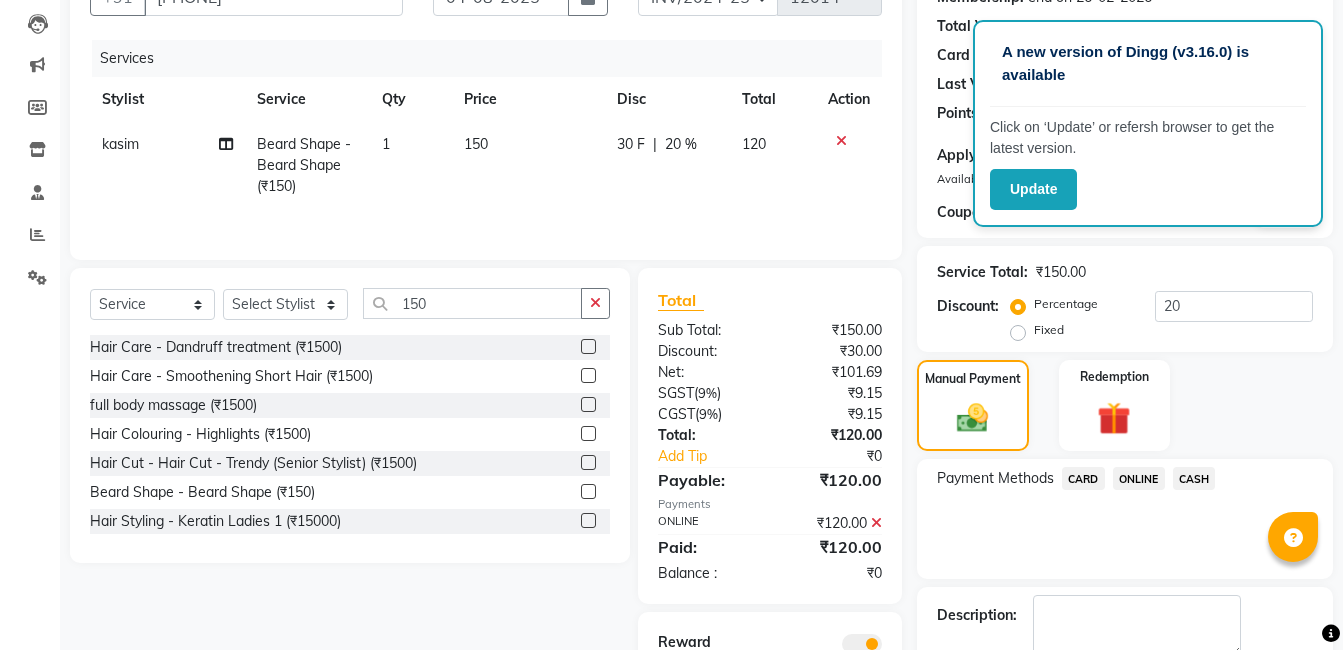 scroll, scrollTop: 341, scrollLeft: 0, axis: vertical 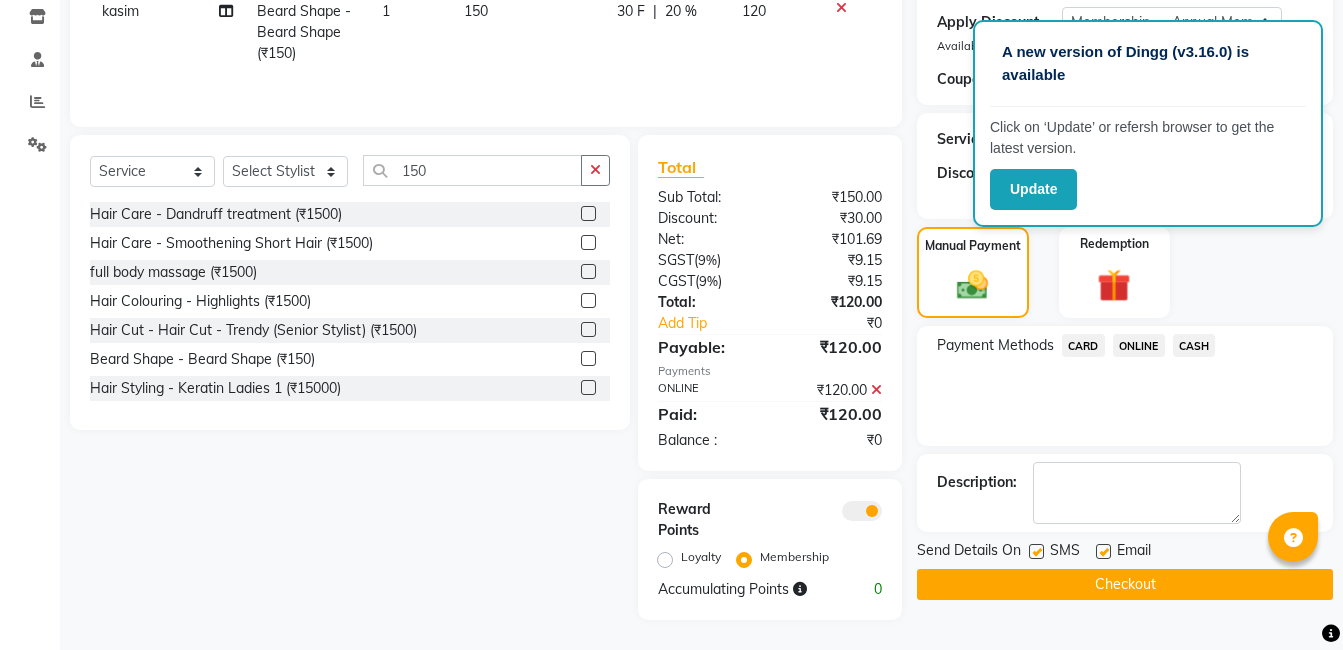 click on "Checkout" 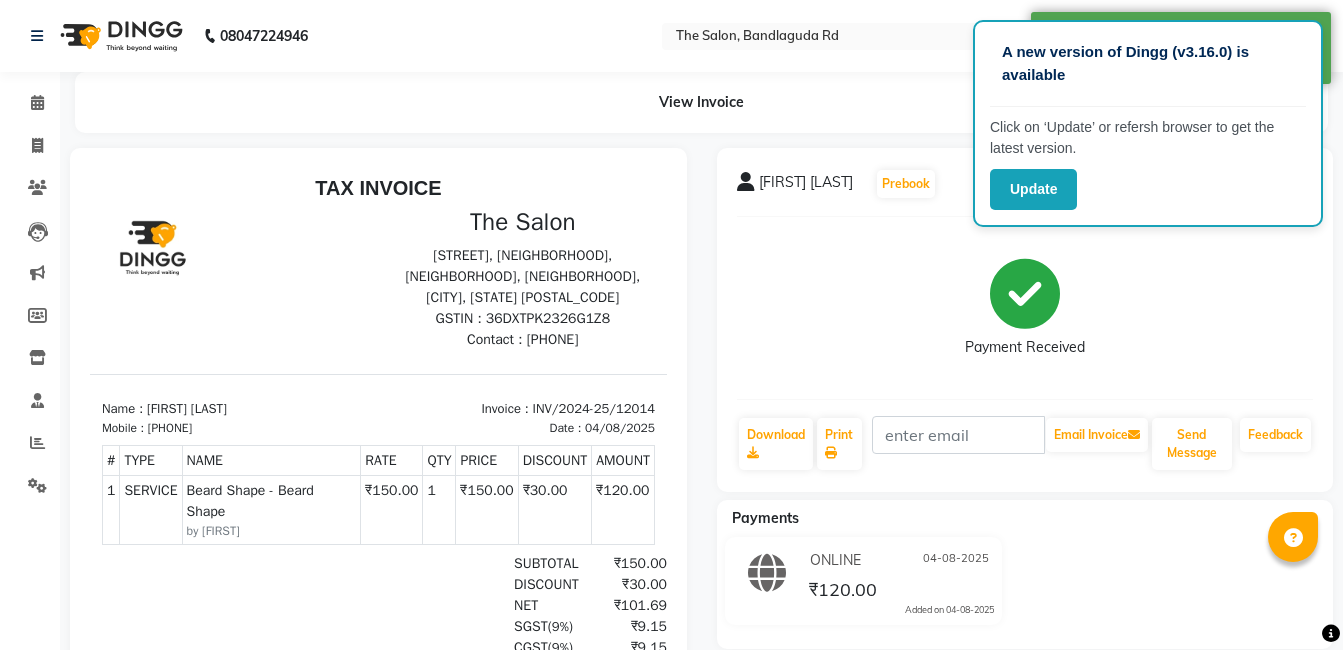 scroll, scrollTop: 0, scrollLeft: 0, axis: both 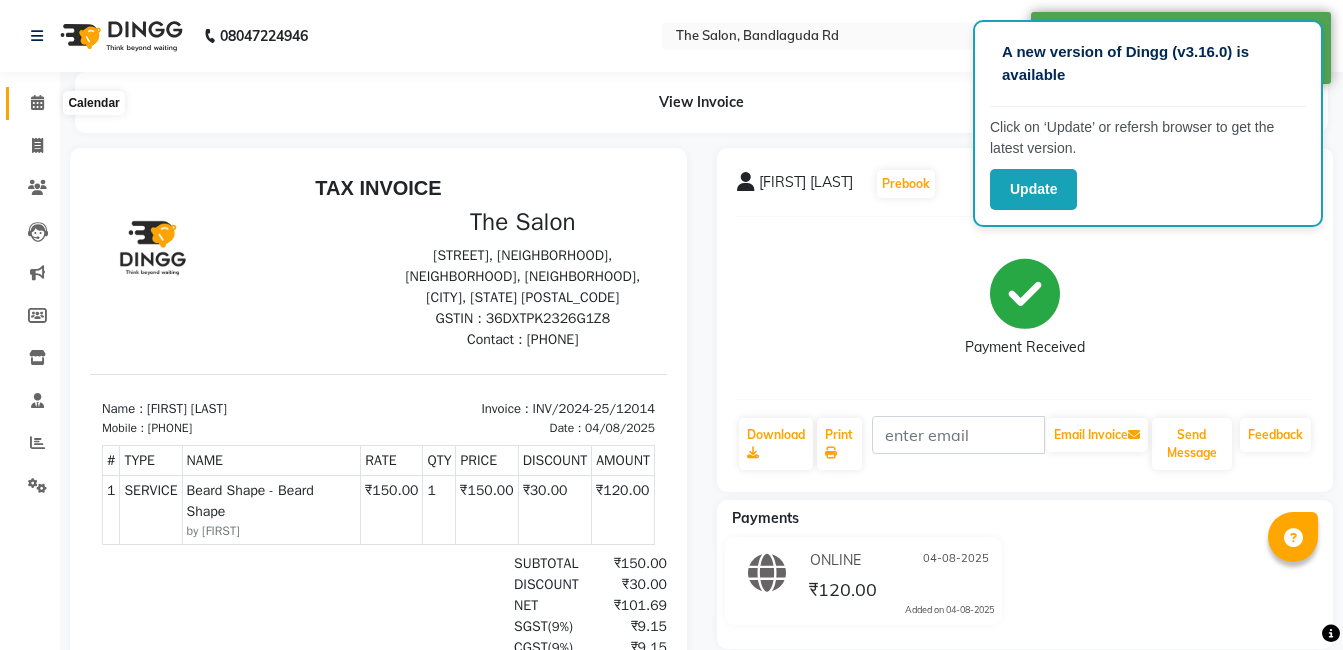 click 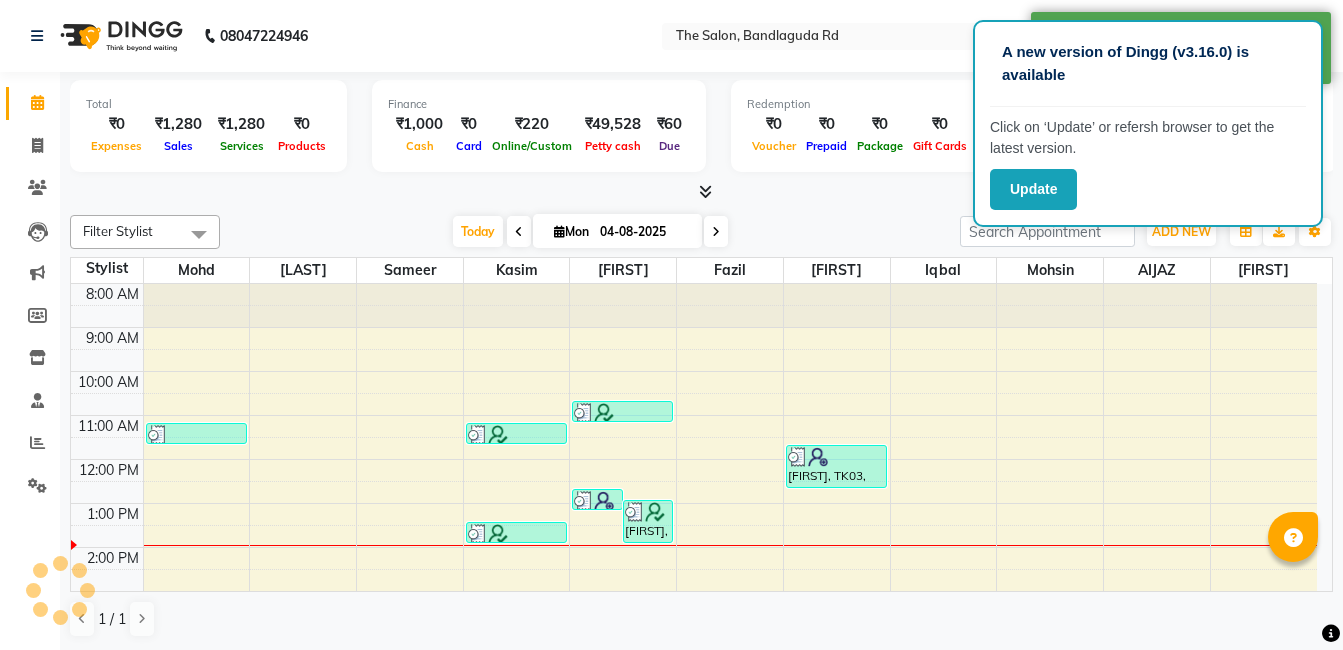 scroll, scrollTop: 0, scrollLeft: 0, axis: both 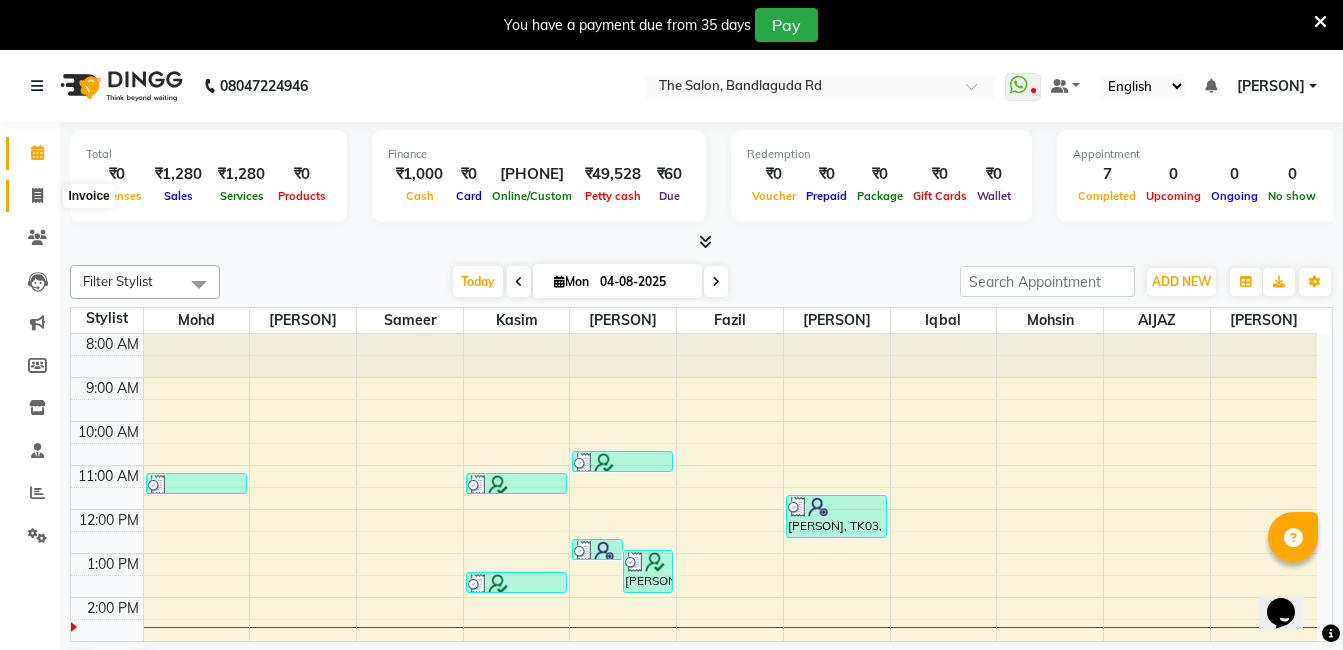 click 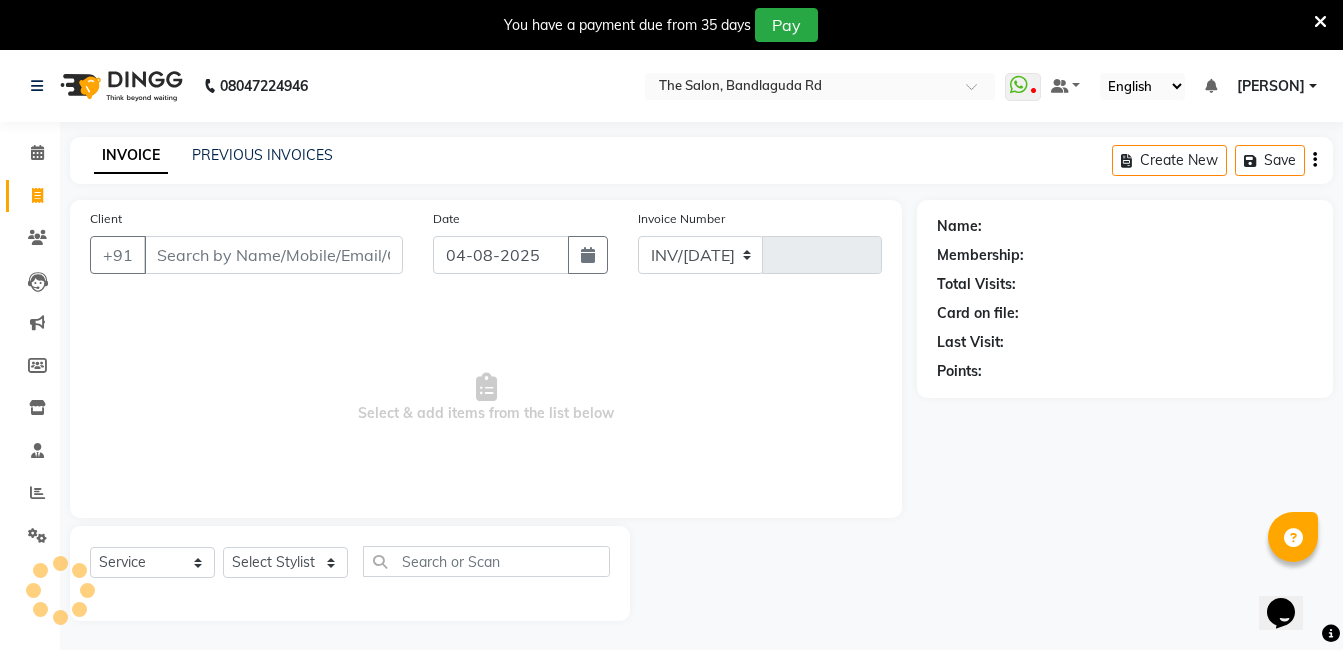 select on "5198" 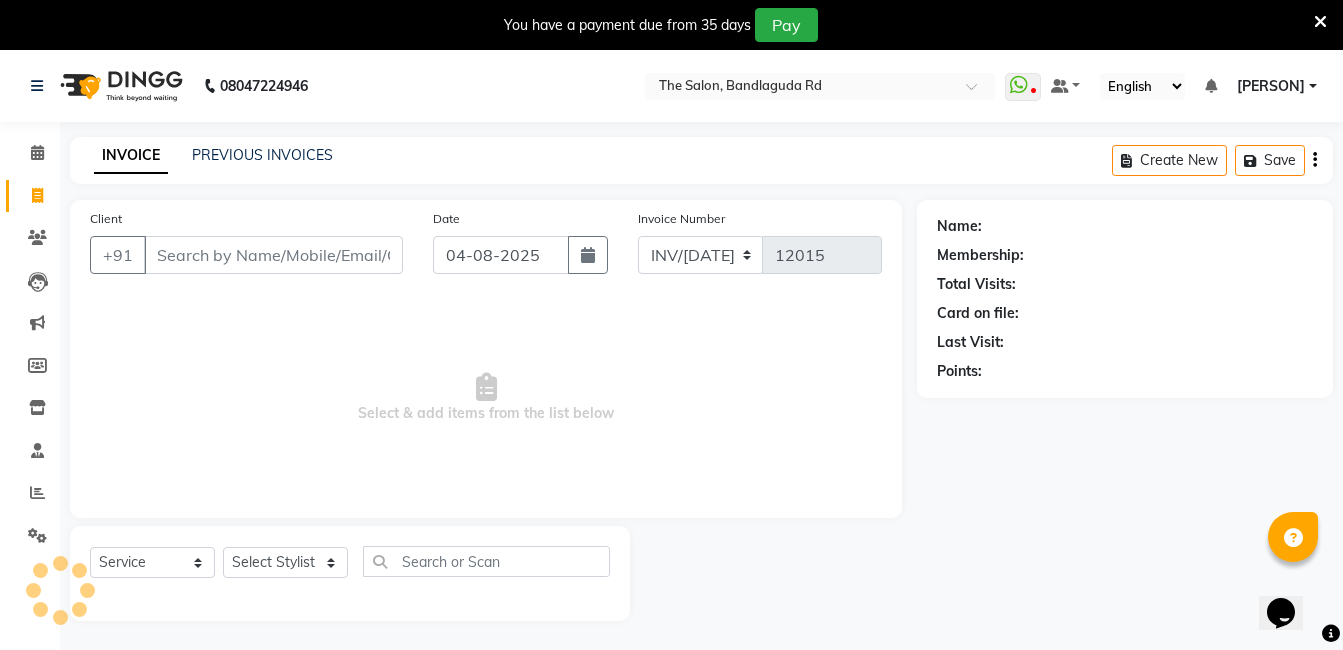 click on "Client" at bounding box center (273, 255) 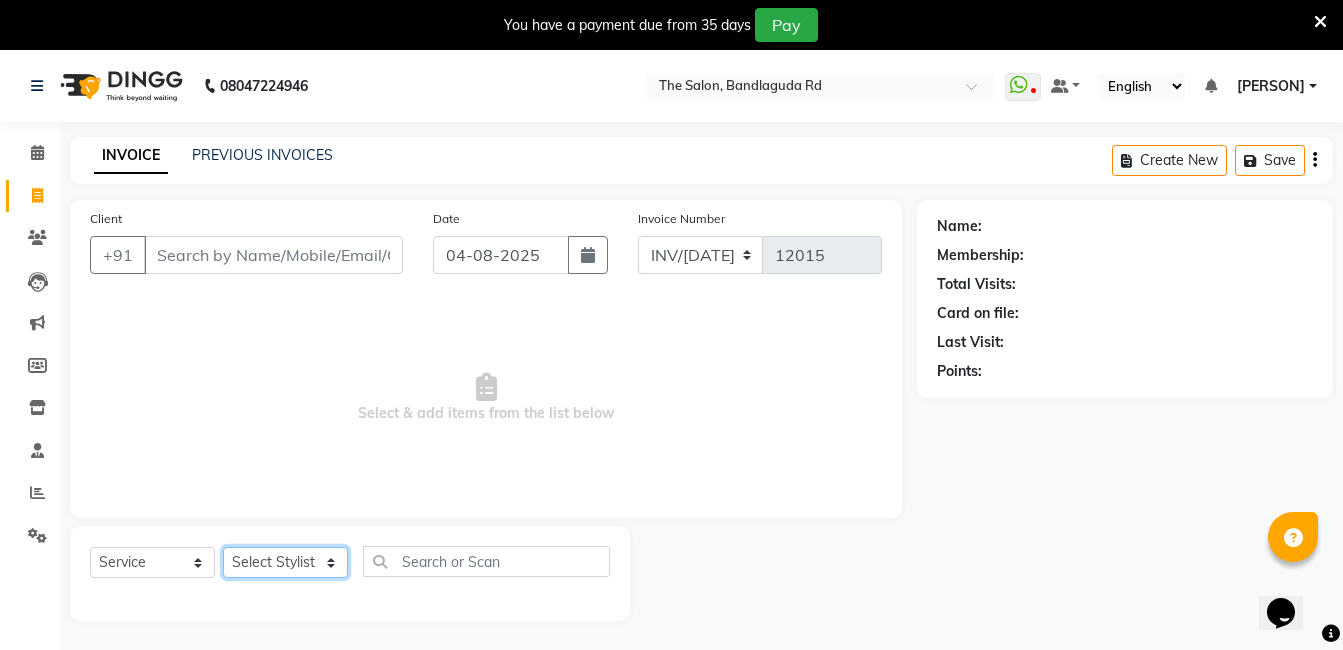 click on "Select Stylist" 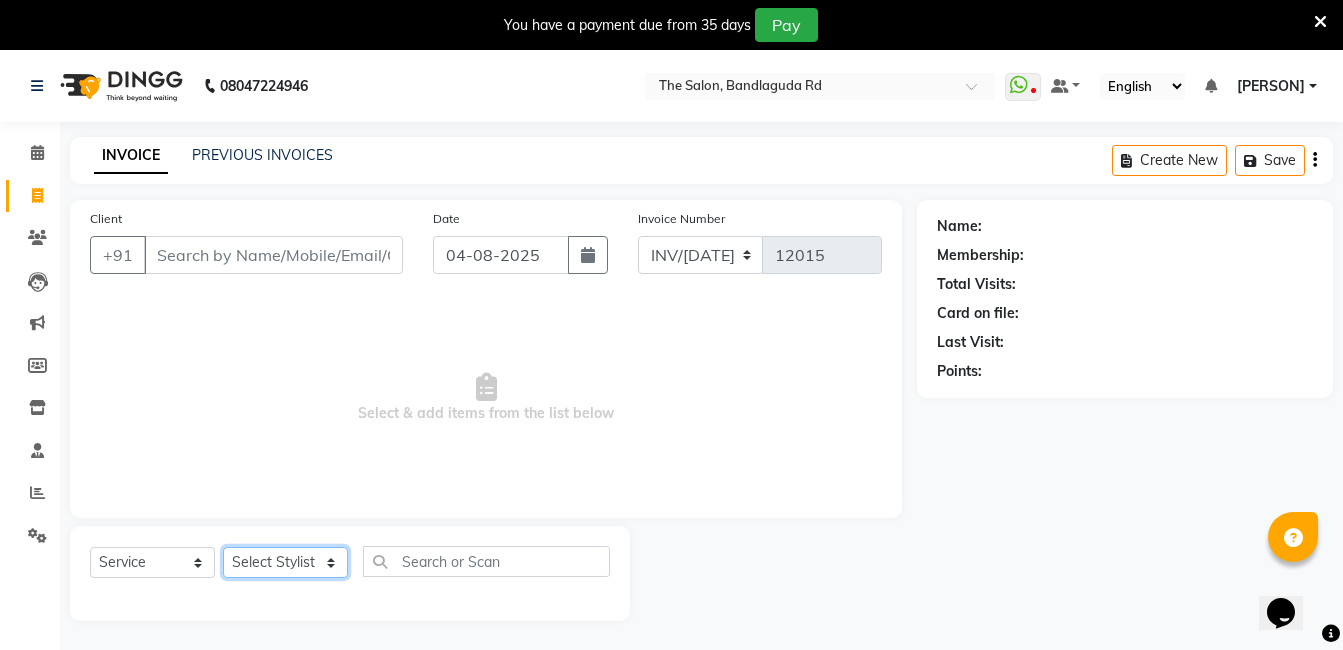 select on "65400" 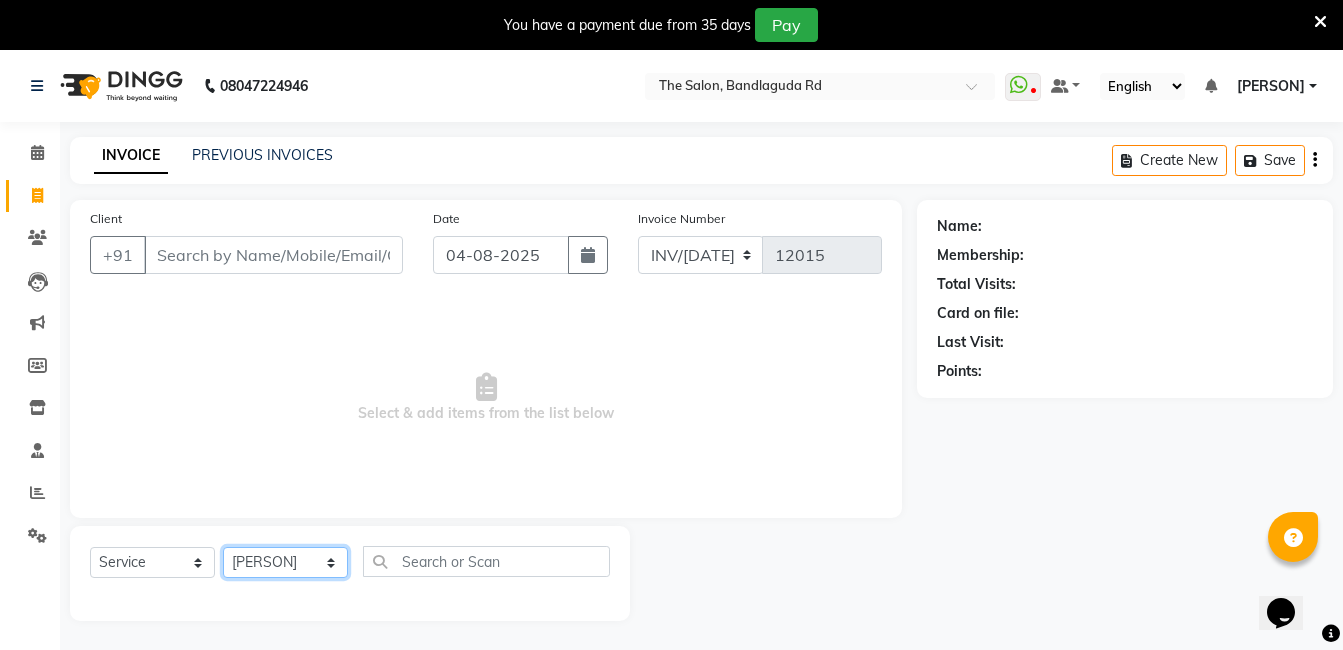 click on "Select Stylist AIJAZ fazil imran iqbal kasim mohd mohsin rasheed sameer TALIB Wajid" 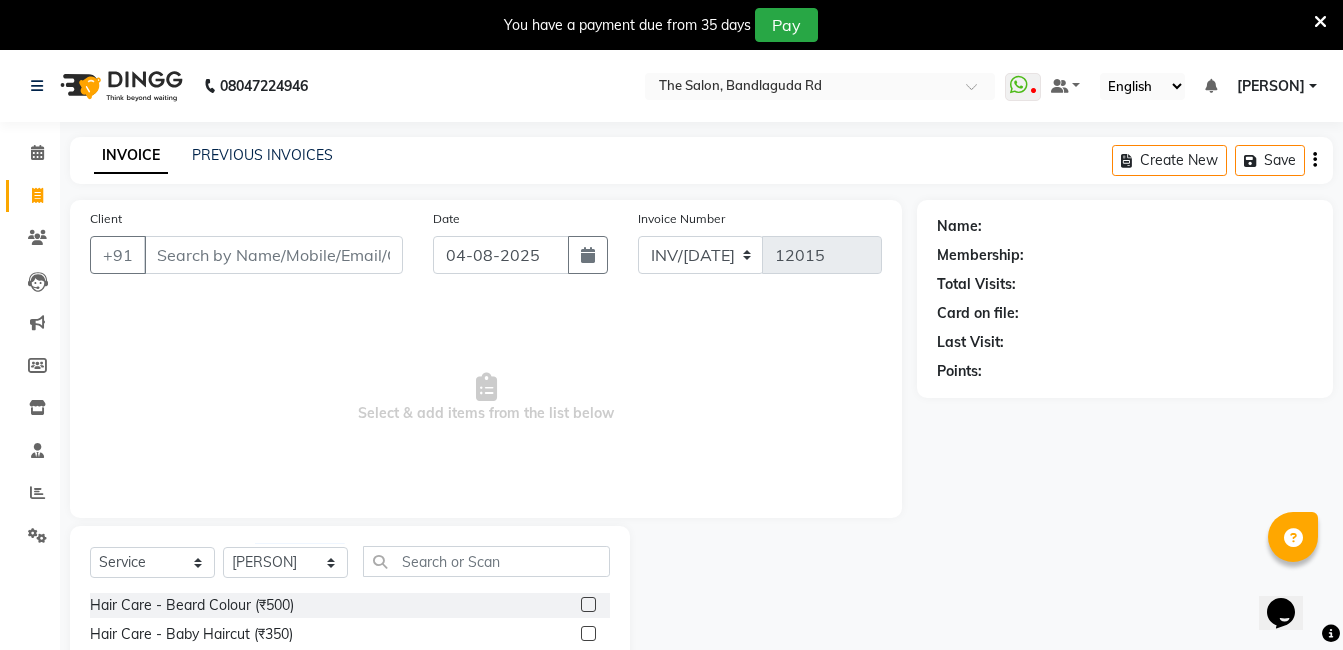 click on "Select  Service  Product  Membership  Package Voucher Prepaid Gift Card  Select Stylist AIJAZ fazil imran iqbal kasim mohd mohsin rasheed sameer TALIB Wajid  Hair Care - Beard Colour (₹500)  Hair Care - Baby Haircut (₹350)  Hair Care - Hair Cut And Shave (₹350)  Hair Care - Beard Streight (₹1000)  Hair Care - Curly Short Lenght (₹5000)  Hair Care - Full Fiber (₹500)  Hair Care - Girl Haircut (₹350)  Hair Care - Hair Cut (₹200)  Hair Care - Dandruff treatment (₹1500)  Hair Care - Hair Spa Professional (₹1200)  Hair Care - Haircut Girl (₹800)  Hair Care - Half Fiber (₹350)  Hair Care - Head Wash (₹50)  Hair Care - Keratin Medium Length (₹7000)  Hair Care - Keratin Short Length1 (₹4000)  Hair Care - Keratin Short Length (₹2500)  Hair Care - Keratin Wash (₹300)  Hair Care - Matrix Colour (₹500)  Hair Care - Normal Haircut Girl (₹500)  Hair Care - Smoothening Short Hair (₹1500)  Hair Care - Spa (₹700)  Hair Care - Streightening Long Hair (₹6000)  basic package (₹2000)" 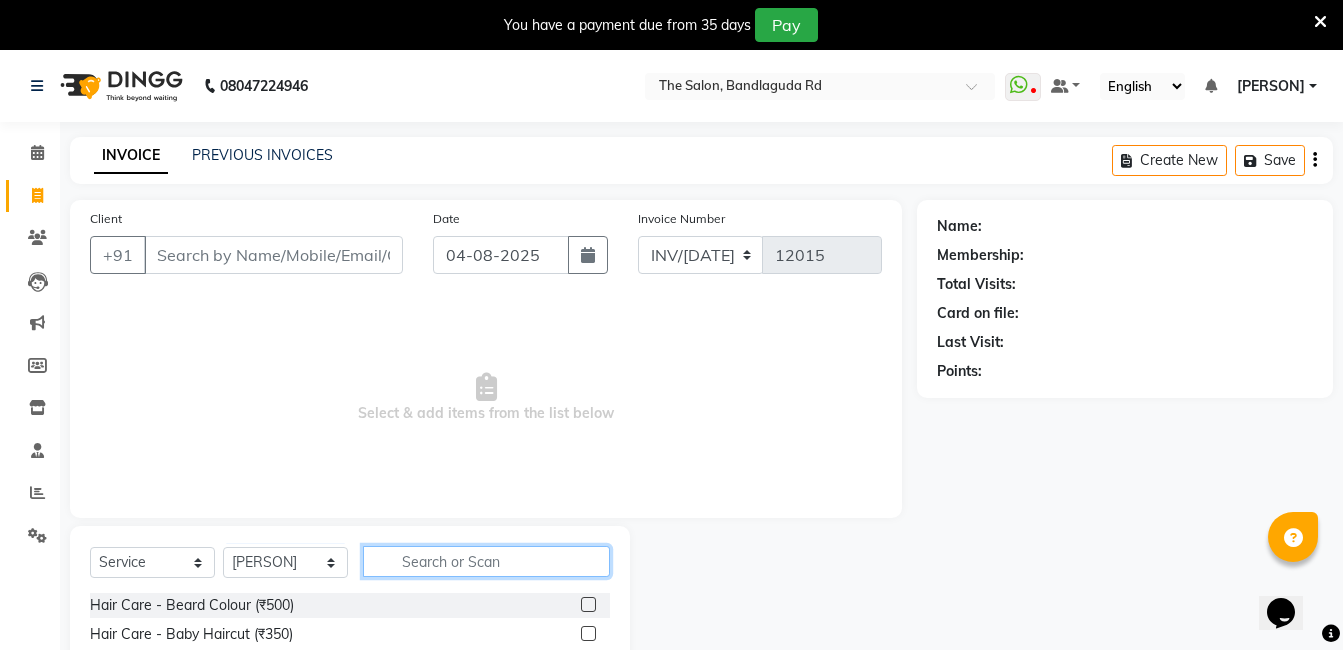 click 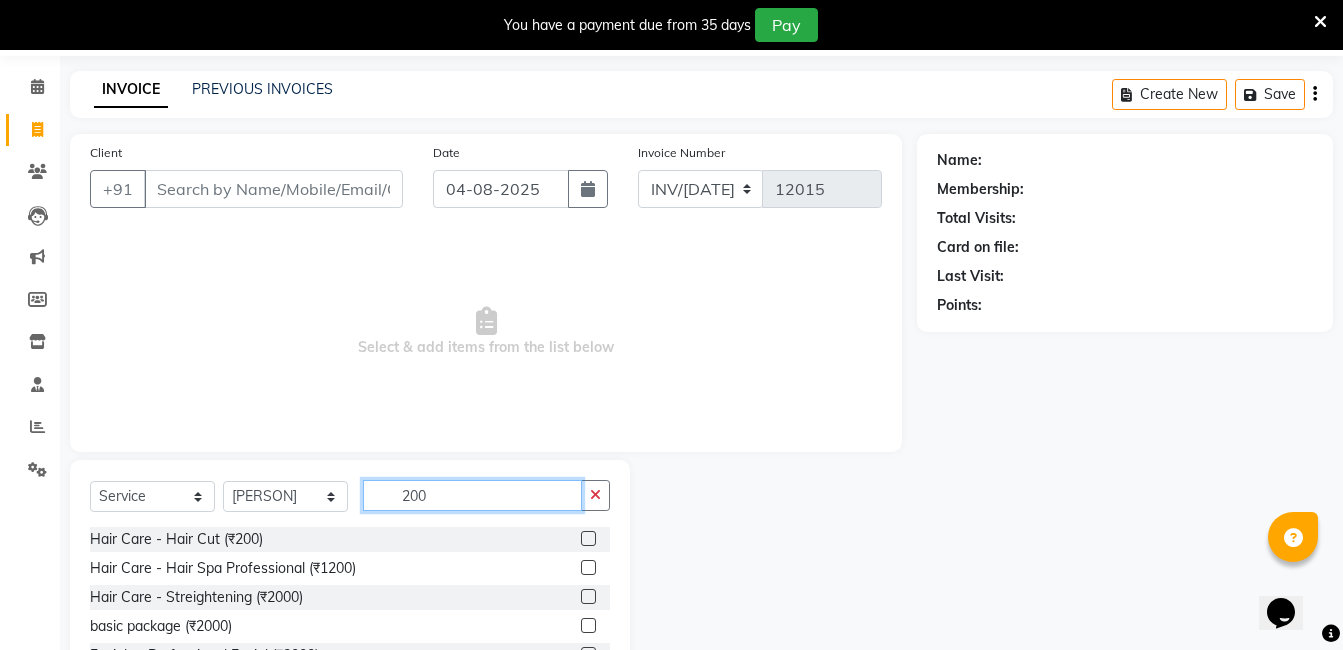 scroll, scrollTop: 100, scrollLeft: 0, axis: vertical 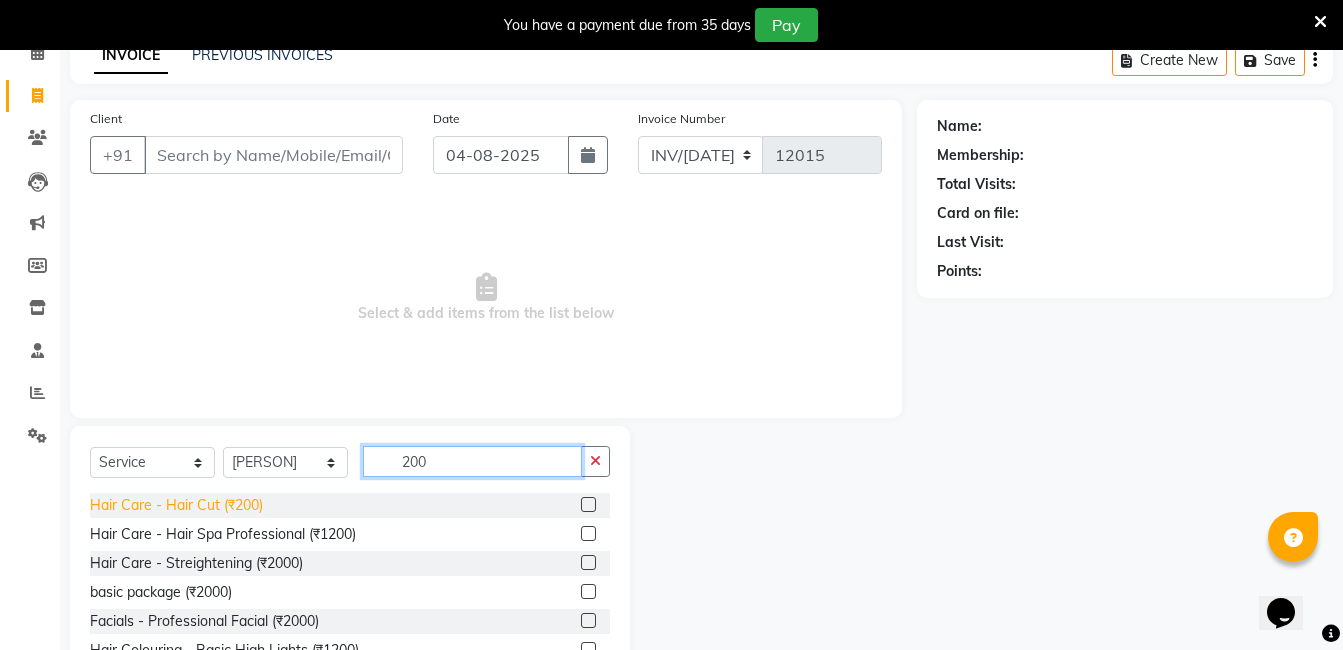 type on "200" 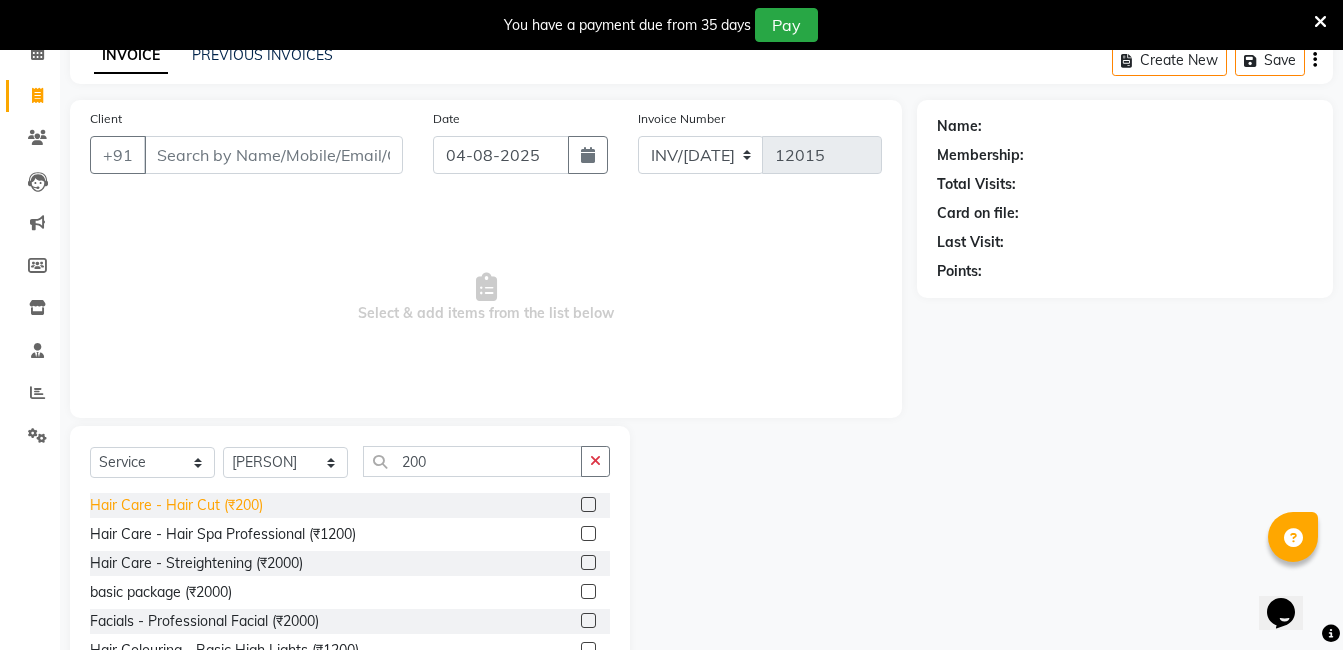 click on "Hair Care - Hair Cut (₹200)" 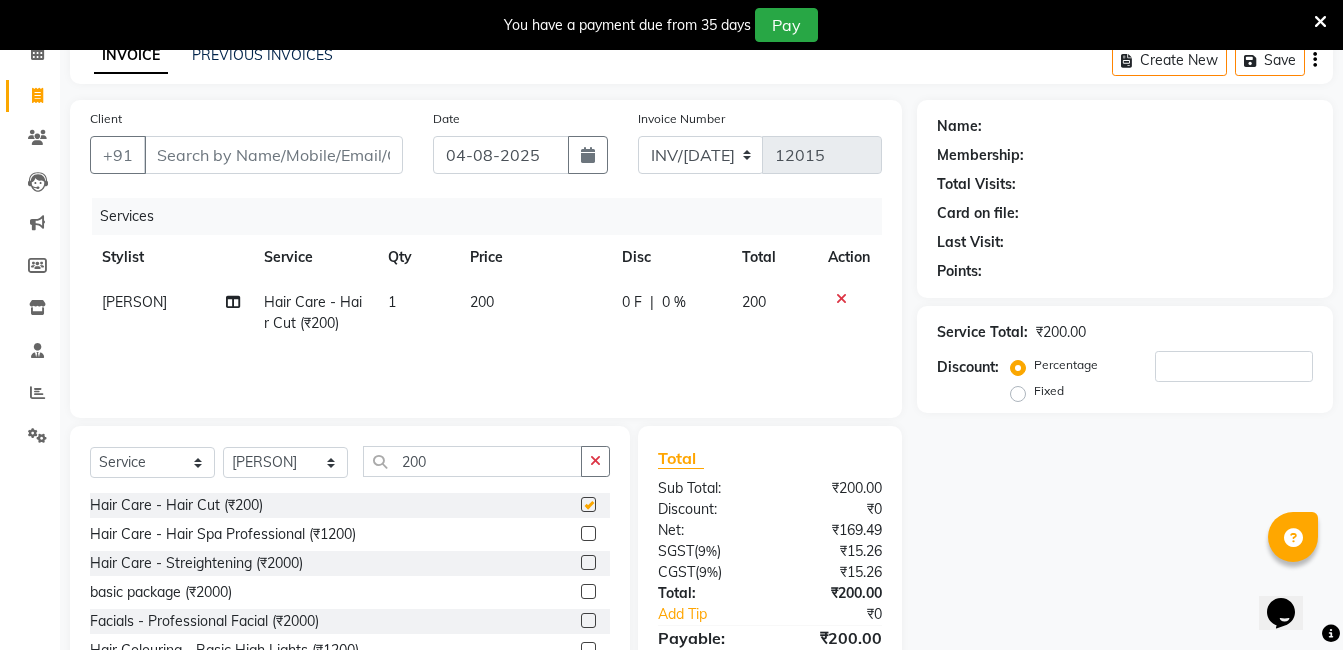 checkbox on "false" 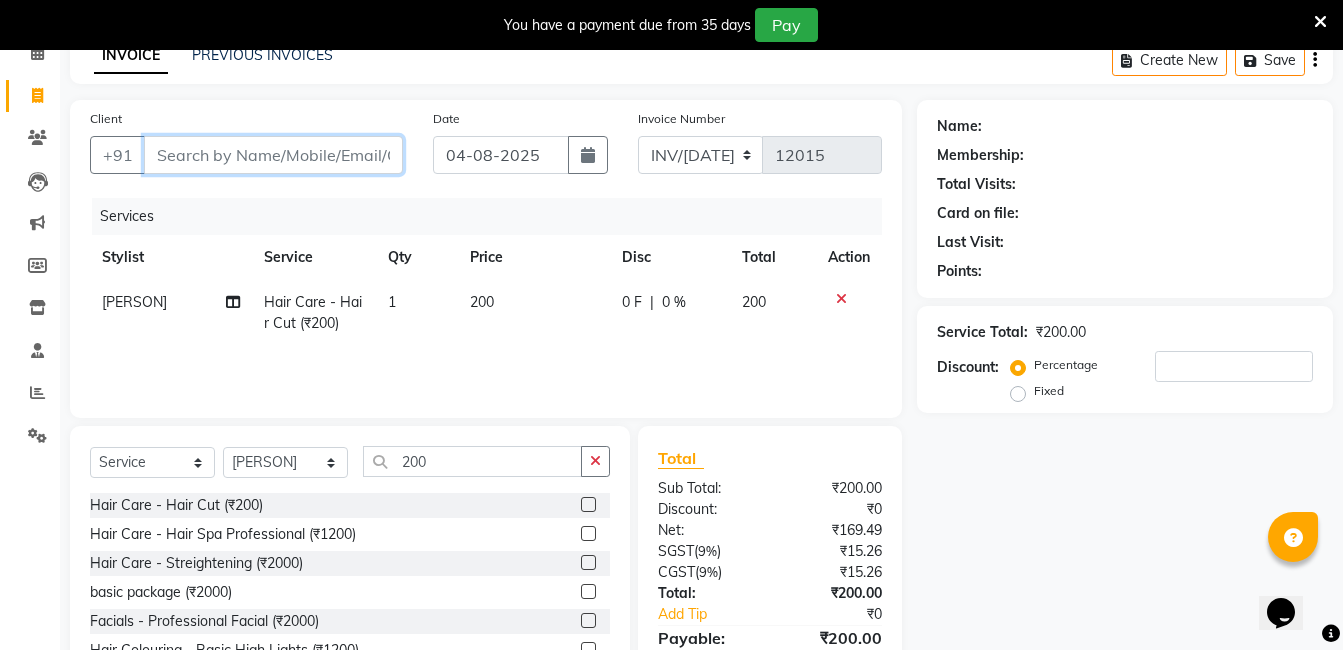 click on "Client" at bounding box center [273, 155] 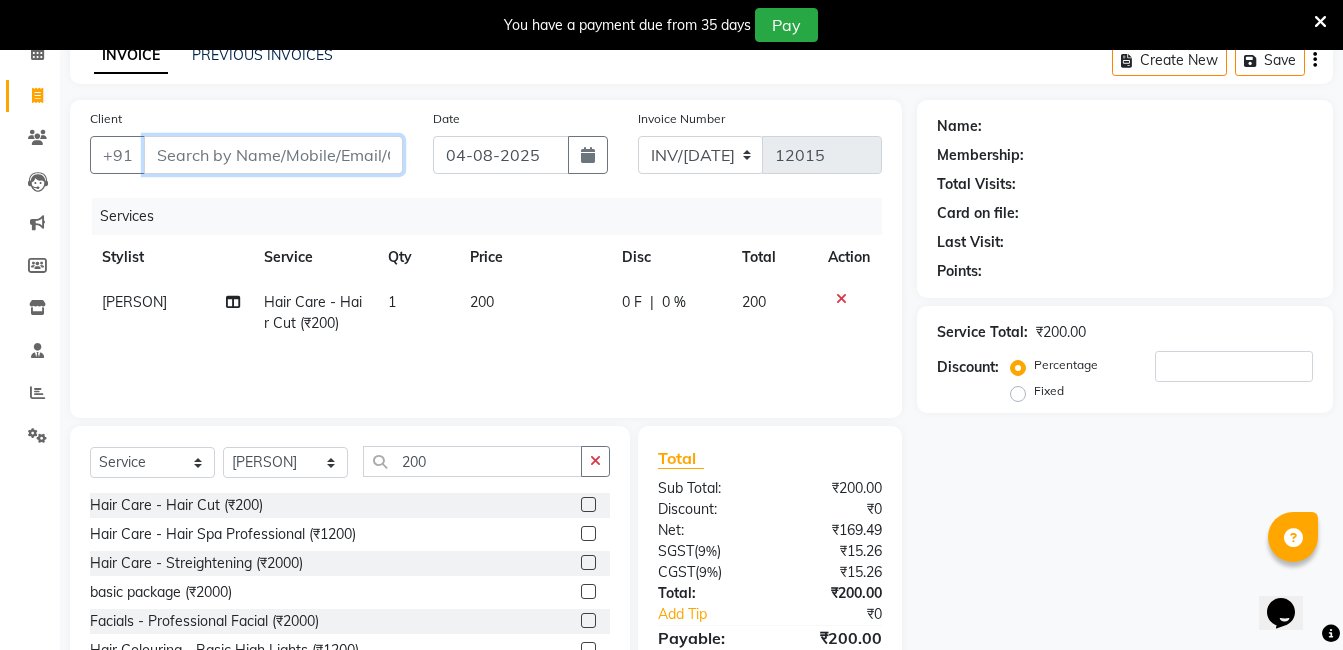 type on "8" 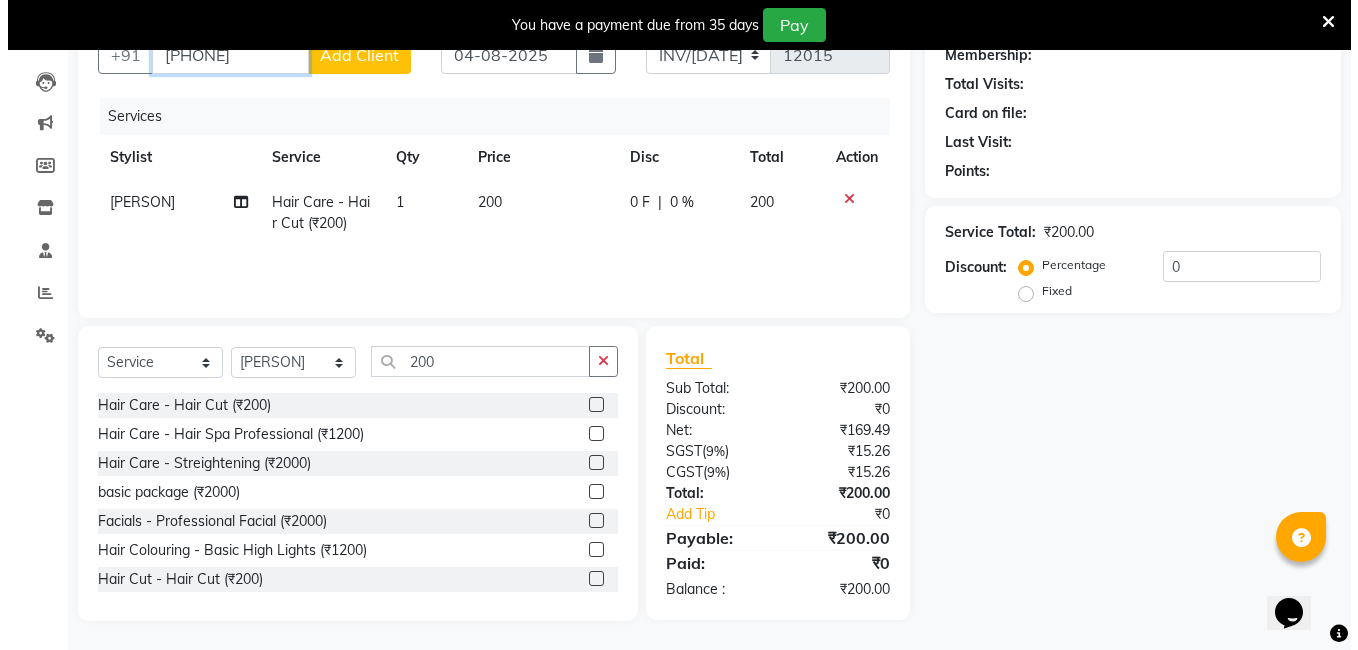 scroll, scrollTop: 0, scrollLeft: 0, axis: both 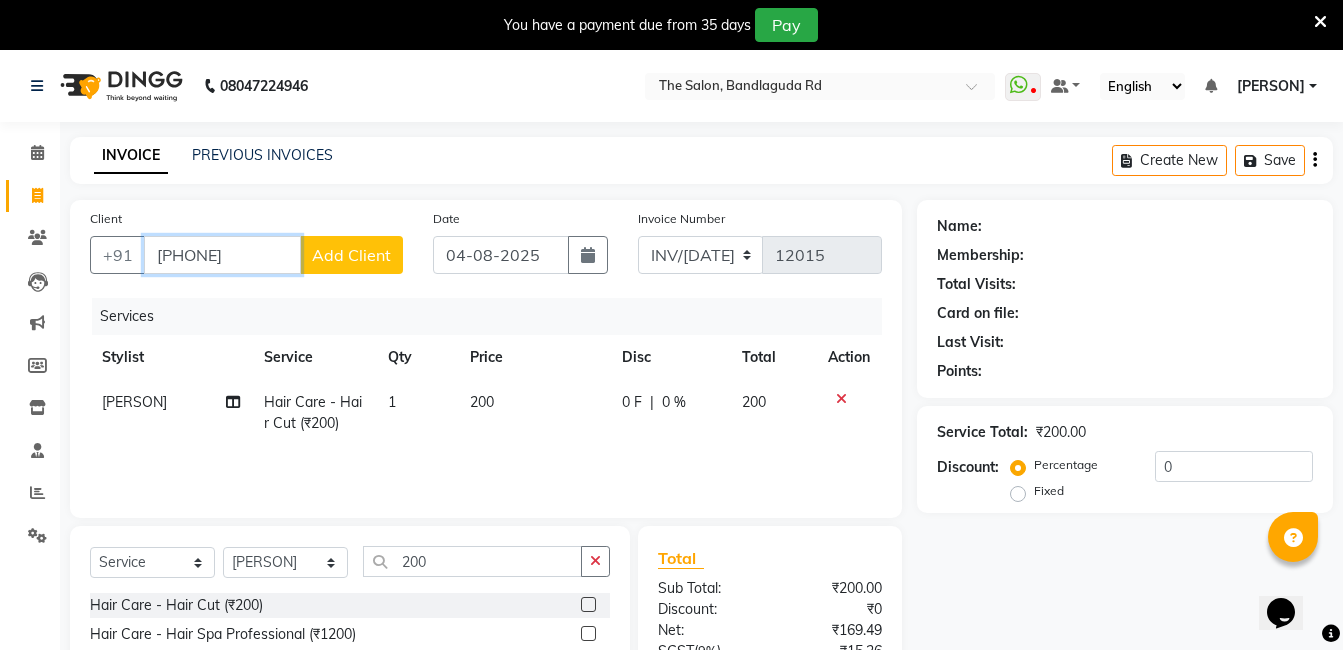 type on "[PHONE]" 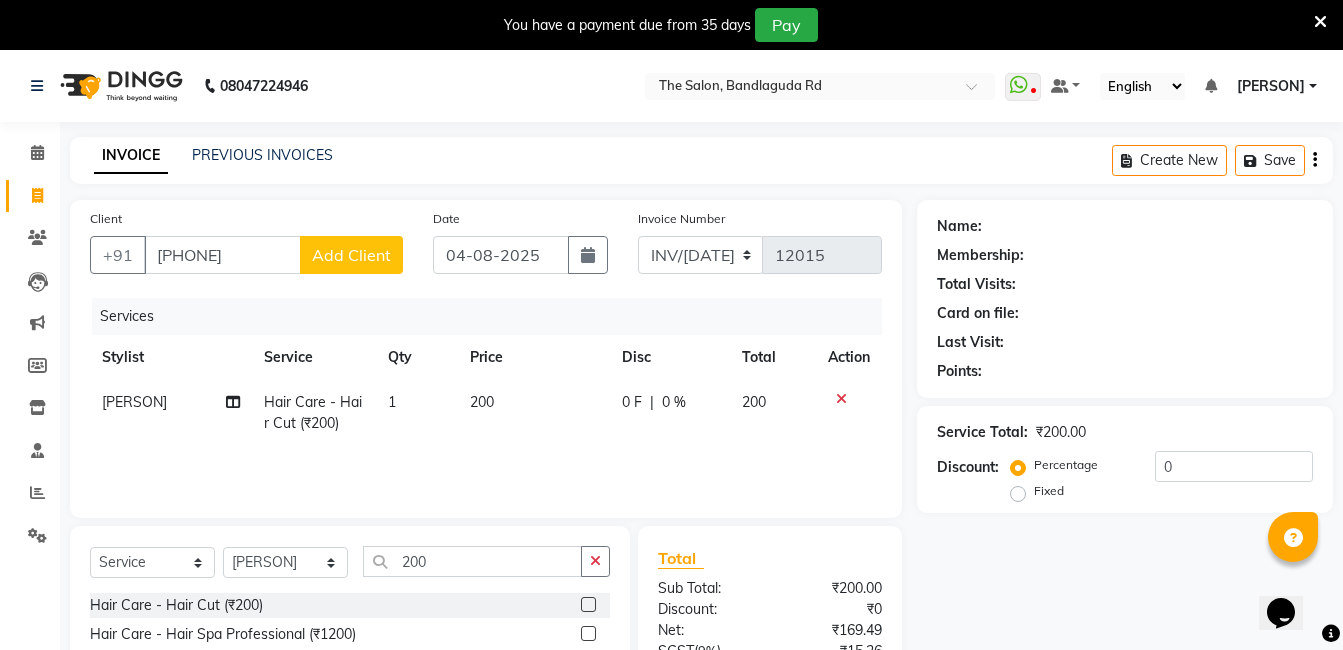 click on "Add Client" 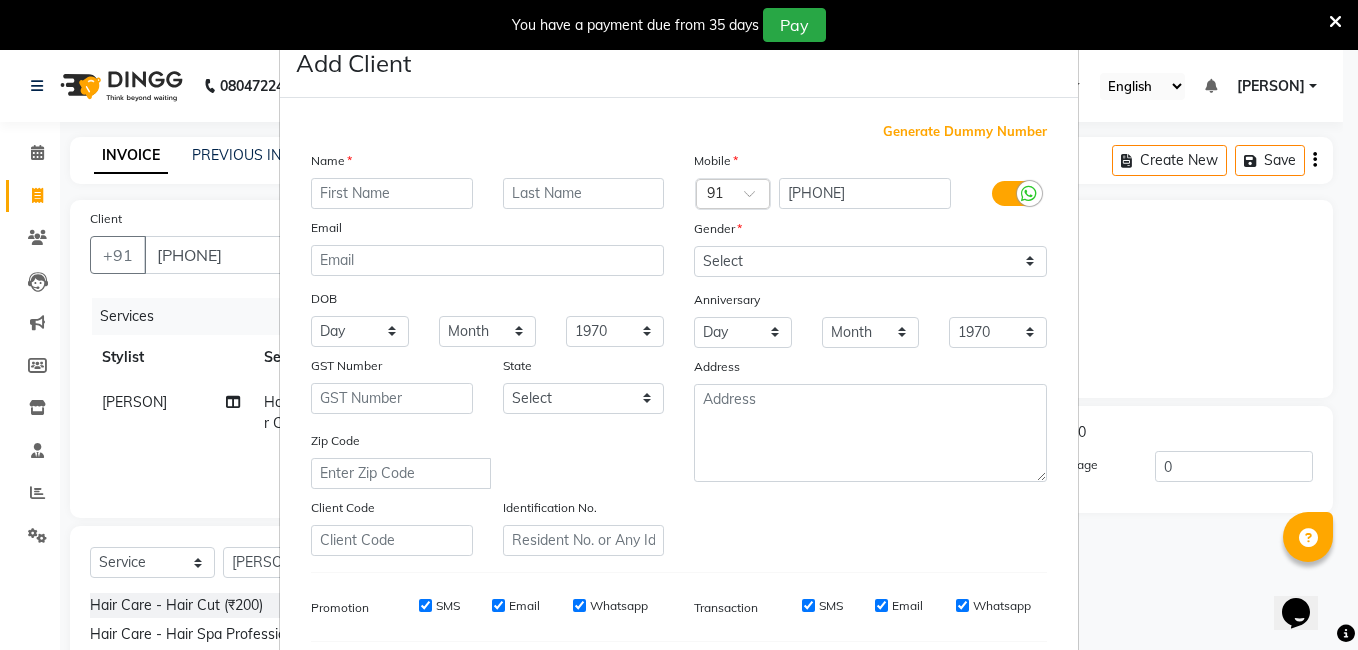 click on "Email" at bounding box center (487, 231) 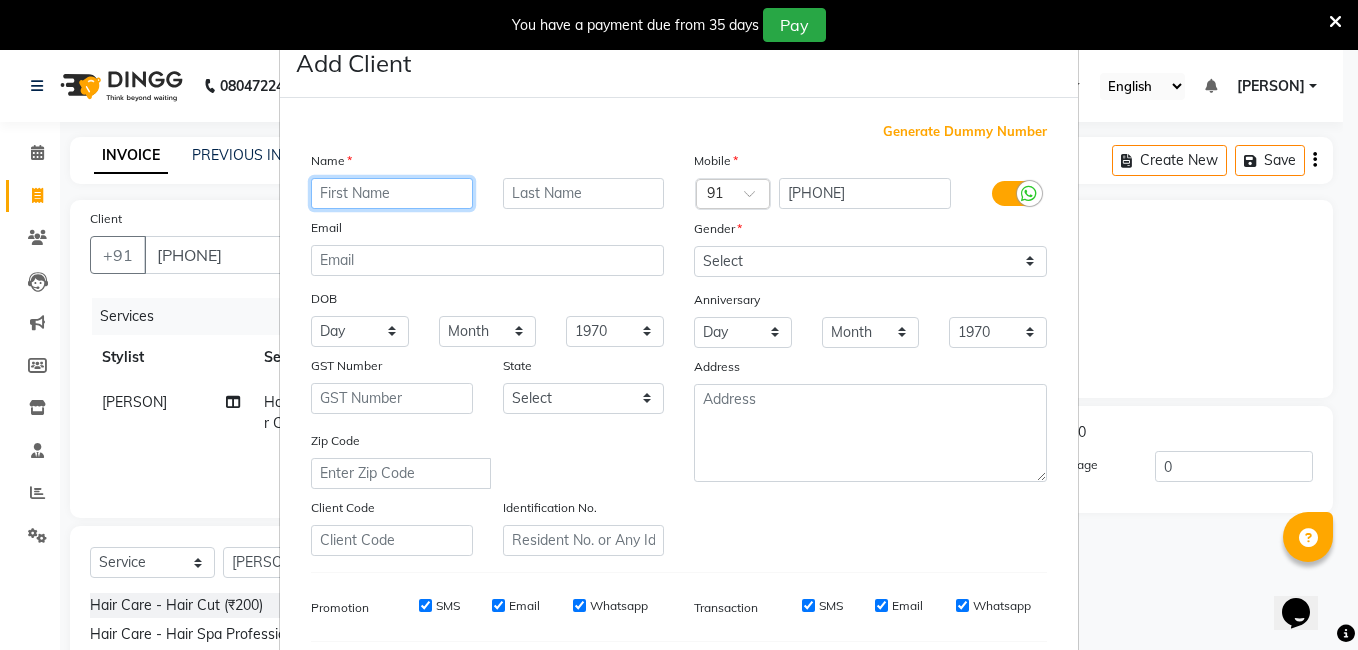 click at bounding box center [392, 193] 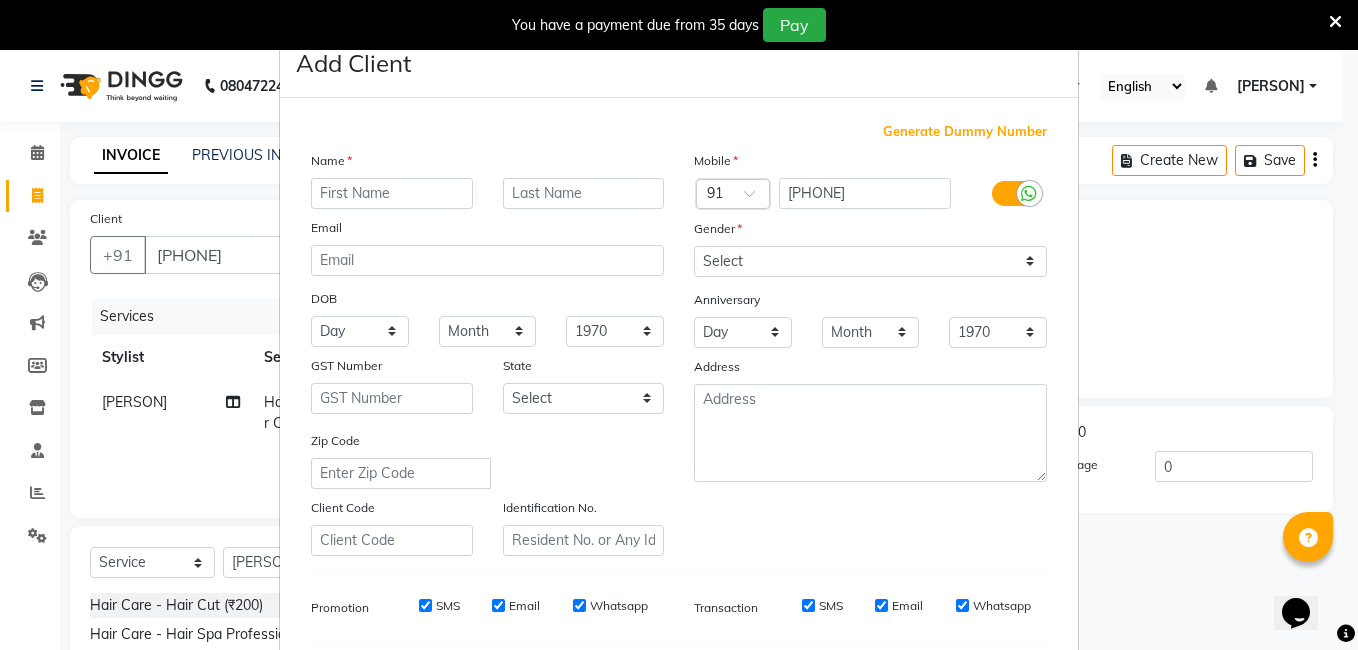 click on "Add Client Generate Dummy Number Name Email DOB Day 01 02 03 04 05 06 07 08 09 10 11 12 13 14 15 16 17 18 19 20 21 22 23 24 25 26 27 28 29 30 31 Month January February March April May June July August September October November December 1940 1941 1942 1943 1944 1945 1946 1947 1948 1949 1950 1951 1952 1953 1954 1955 1956 1957 1958 1959 1960 1961 1962 1963 1964 1965 1966 1967 1968 1969 1970 1971 1972 1973 1974 1975 1976 1977 1978 1979 1980 1981 1982 1983 1984 1985 1986 1987 1988 1989 1990 1991 1992 1993 1994 1995 1996 1997 1998 1999 2000 2001 2002 2003 2004 2005 2006 2007 2008 2009 2010 2011 2012 2013 2014 2015 2016 2017 2018 2019 2020 2021 2022 2023 2024 GST Number State Select Andaman and Nicobar Islands Andhra Pradesh Arunachal Pradesh Assam Bihar Chandigarh Chhattisgarh Dadra and Nagar Haveli Daman and Diu Delhi Goa Gujarat Haryana Himachal Pradesh Jammu and Kashmir Jharkhand Karnataka Kerala Lakshadweep Madhya Pradesh Maharashtra Manipur Meghalaya Mizoram Nagaland Odisha Pondicherry Punjab Rajasthan Sikkim" at bounding box center [679, 325] 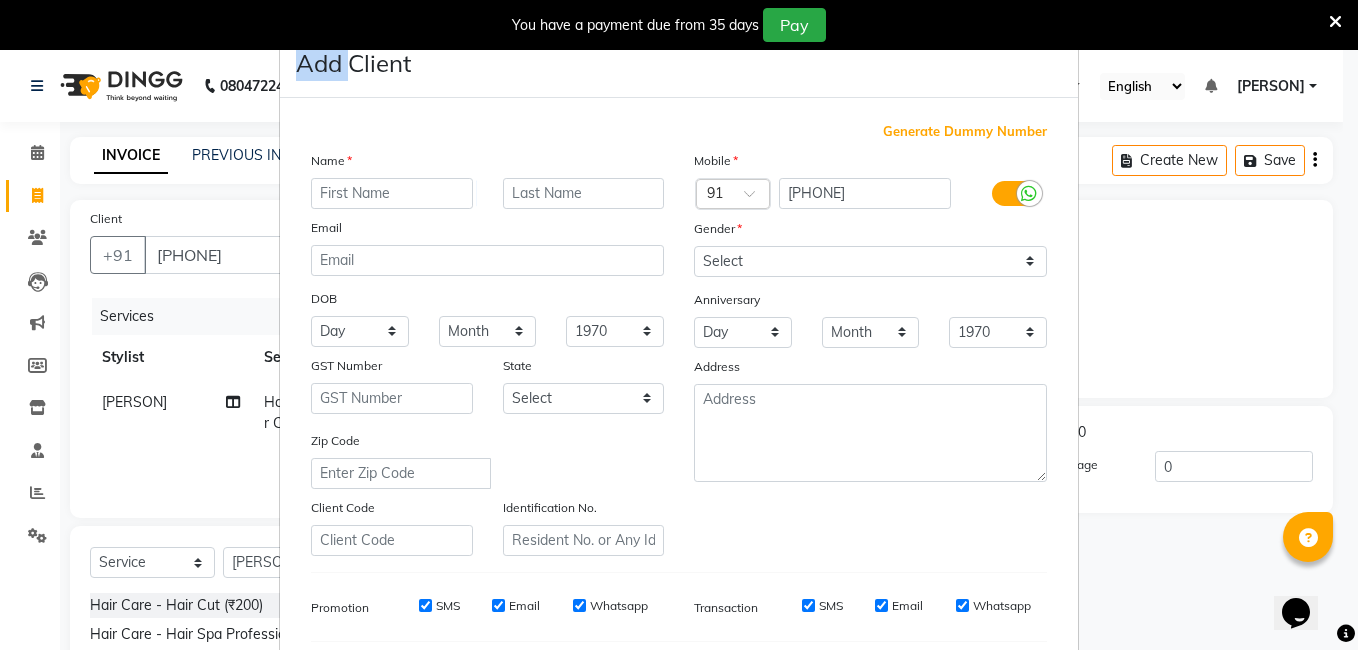 click on "Add Client Generate Dummy Number Name Email DOB Day 01 02 03 04 05 06 07 08 09 10 11 12 13 14 15 16 17 18 19 20 21 22 23 24 25 26 27 28 29 30 31 Month January February March April May June July August September October November December 1940 1941 1942 1943 1944 1945 1946 1947 1948 1949 1950 1951 1952 1953 1954 1955 1956 1957 1958 1959 1960 1961 1962 1963 1964 1965 1966 1967 1968 1969 1970 1971 1972 1973 1974 1975 1976 1977 1978 1979 1980 1981 1982 1983 1984 1985 1986 1987 1988 1989 1990 1991 1992 1993 1994 1995 1996 1997 1998 1999 2000 2001 2002 2003 2004 2005 2006 2007 2008 2009 2010 2011 2012 2013 2014 2015 2016 2017 2018 2019 2020 2021 2022 2023 2024 GST Number State Select Andaman and Nicobar Islands Andhra Pradesh Arunachal Pradesh Assam Bihar Chandigarh Chhattisgarh Dadra and Nagar Haveli Daman and Diu Delhi Goa Gujarat Haryana Himachal Pradesh Jammu and Kashmir Jharkhand Karnataka Kerala Lakshadweep Madhya Pradesh Maharashtra Manipur Meghalaya Mizoram Nagaland Odisha Pondicherry Punjab Rajasthan Sikkim" at bounding box center (679, 325) 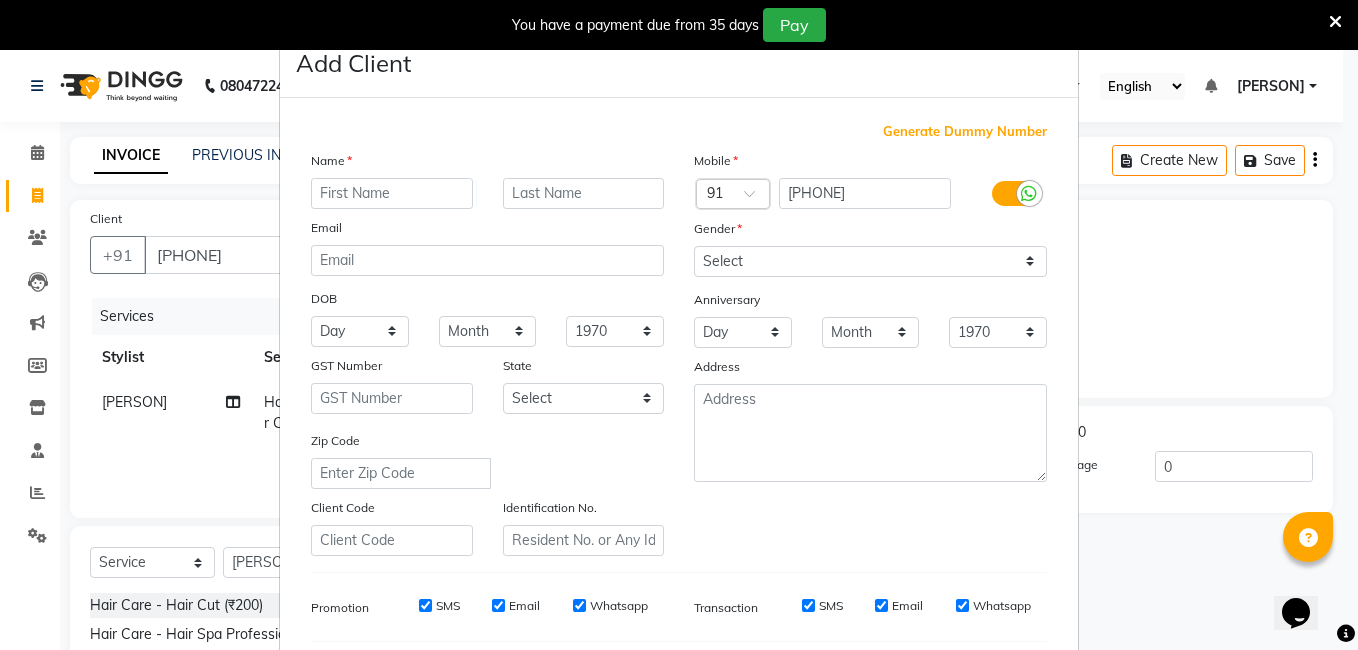 drag, startPoint x: 235, startPoint y: 245, endPoint x: 228, endPoint y: 279, distance: 34.713108 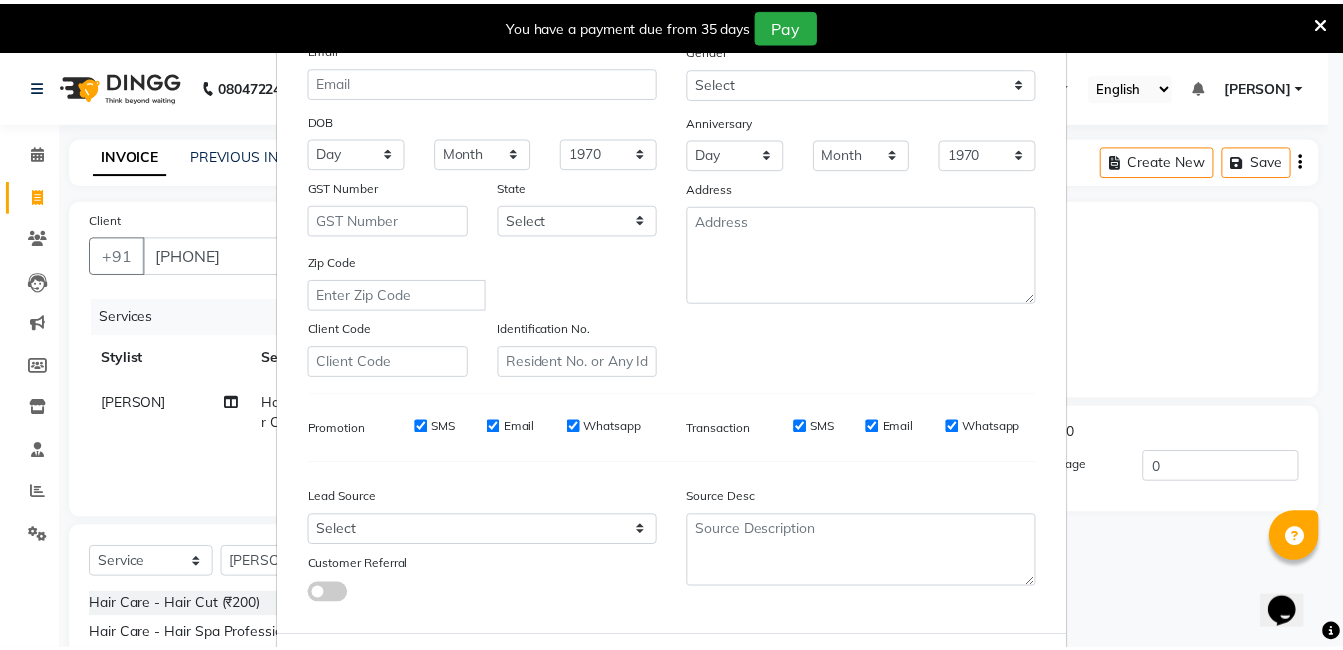 scroll, scrollTop: 273, scrollLeft: 0, axis: vertical 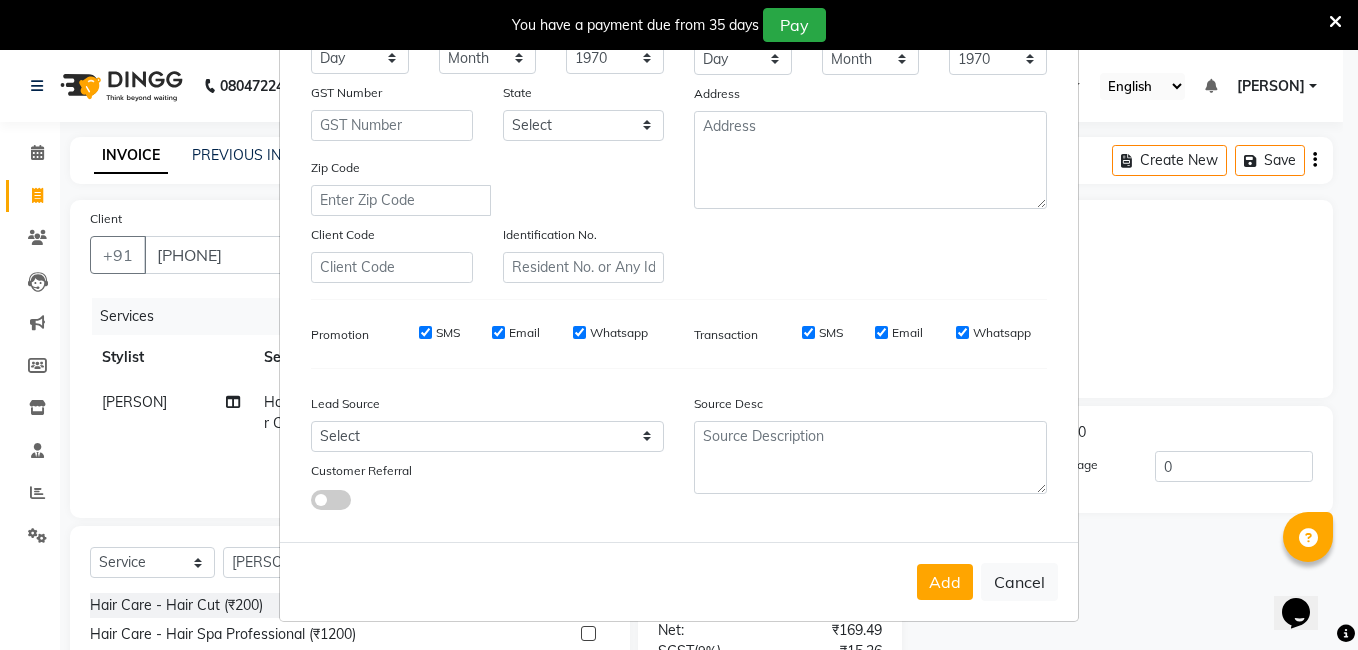 drag, startPoint x: 1036, startPoint y: 582, endPoint x: 1008, endPoint y: 558, distance: 36.878178 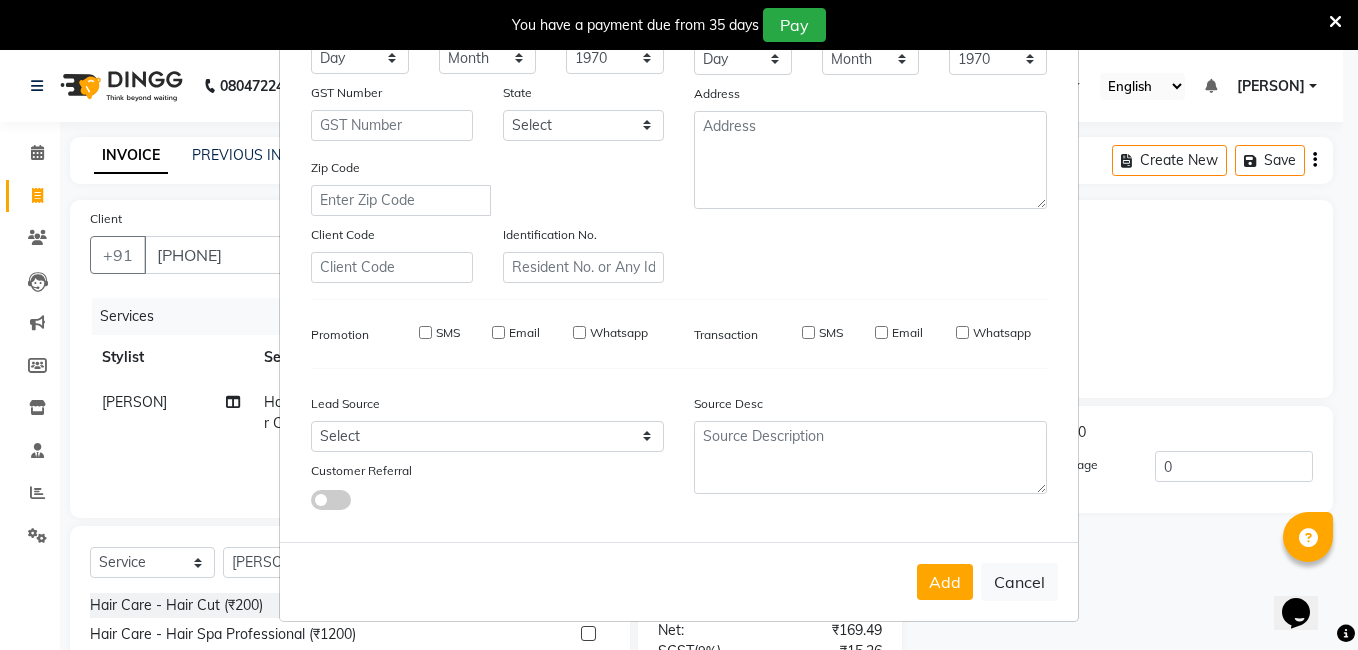 select 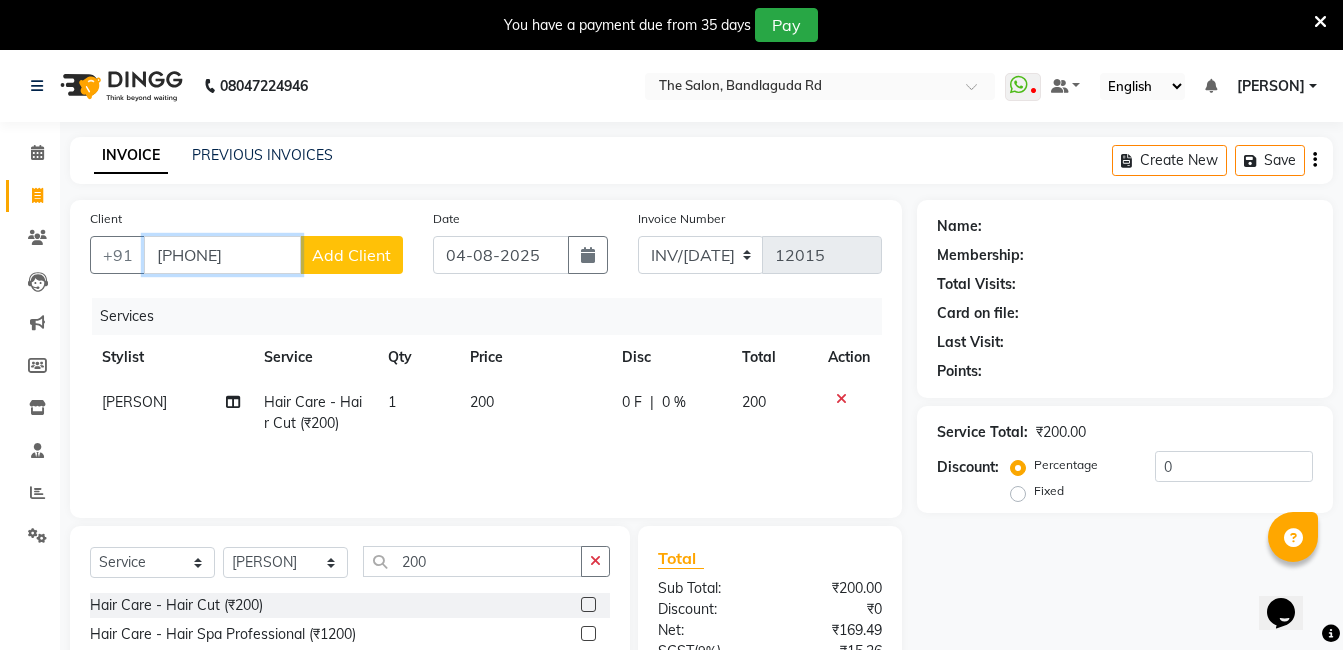 click on "[PHONE]" at bounding box center [222, 255] 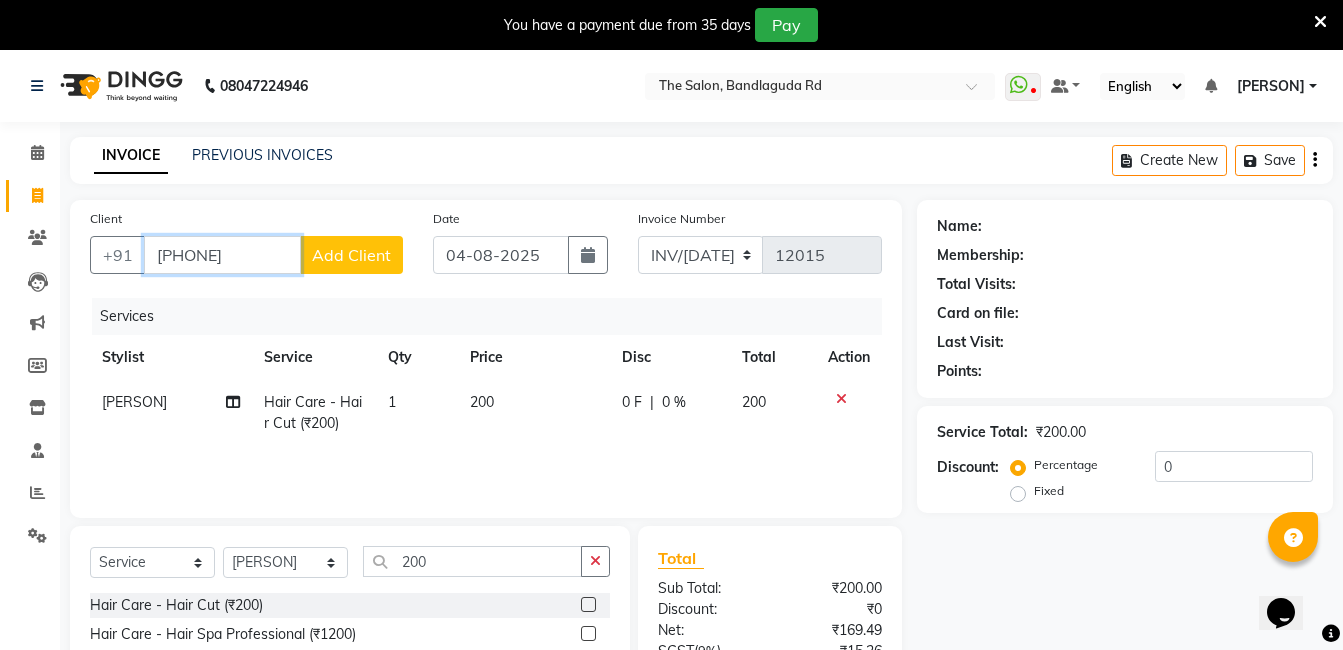 click on "[PHONE]" at bounding box center [222, 255] 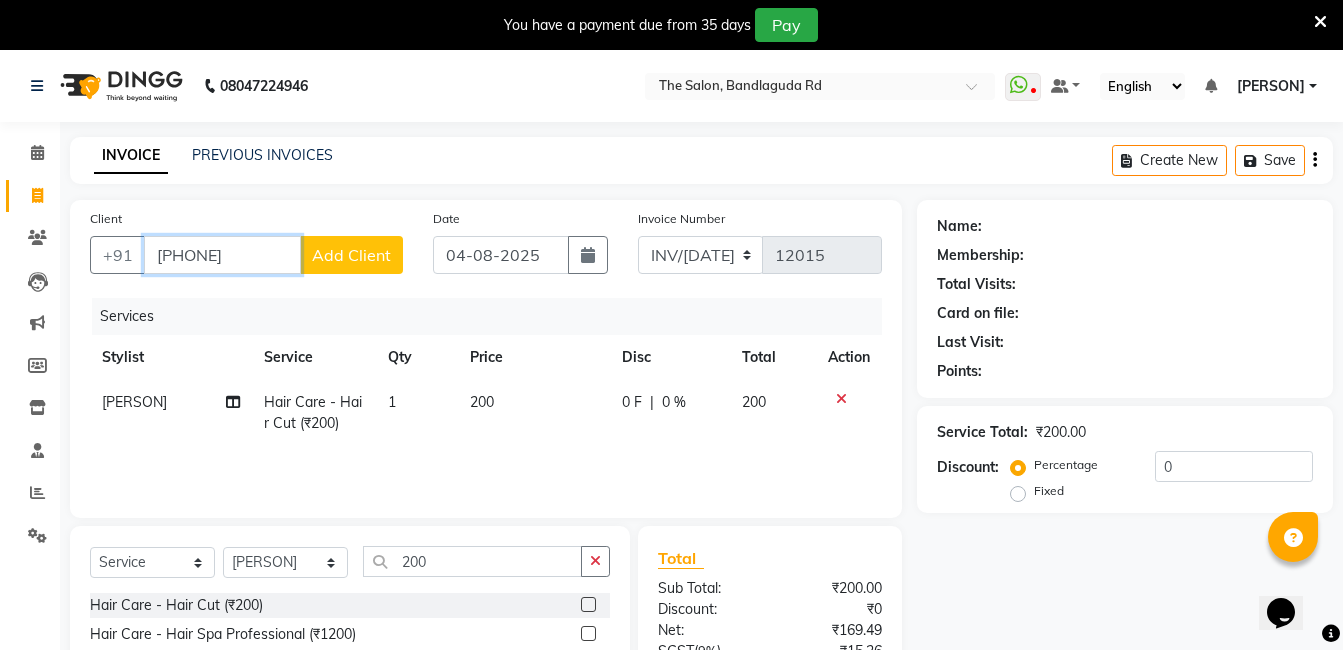 type on "[PHONE]" 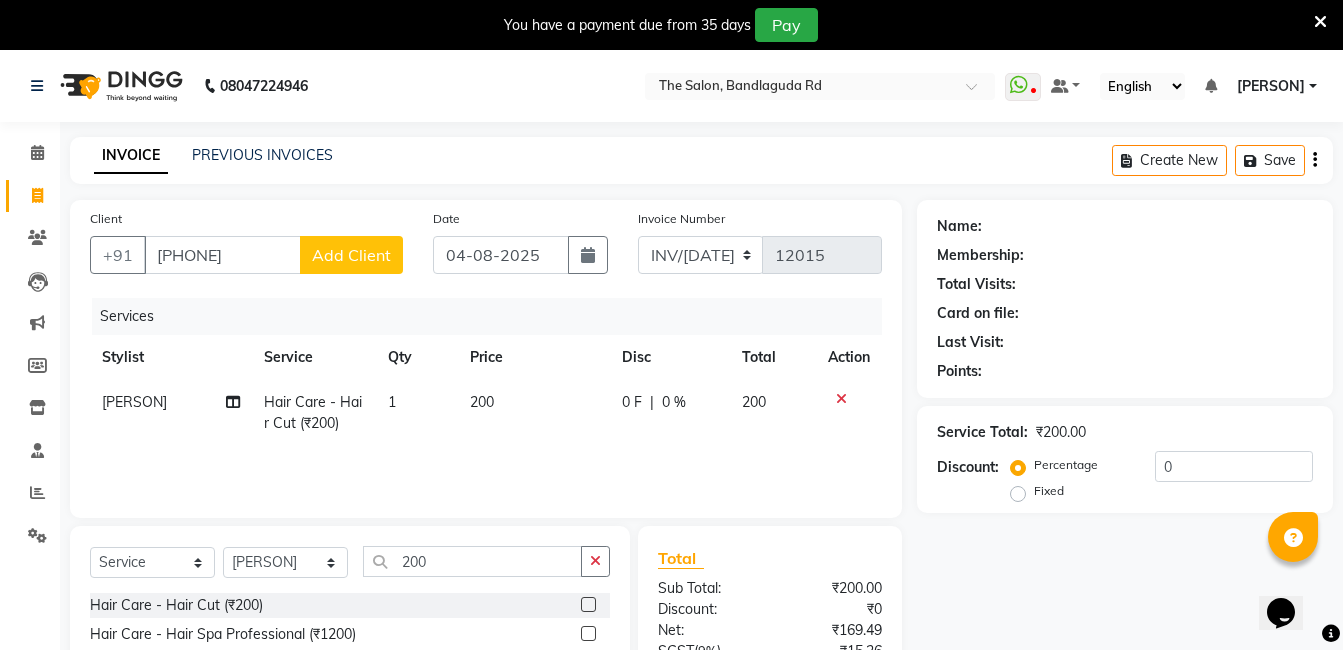 click on "Add Client" 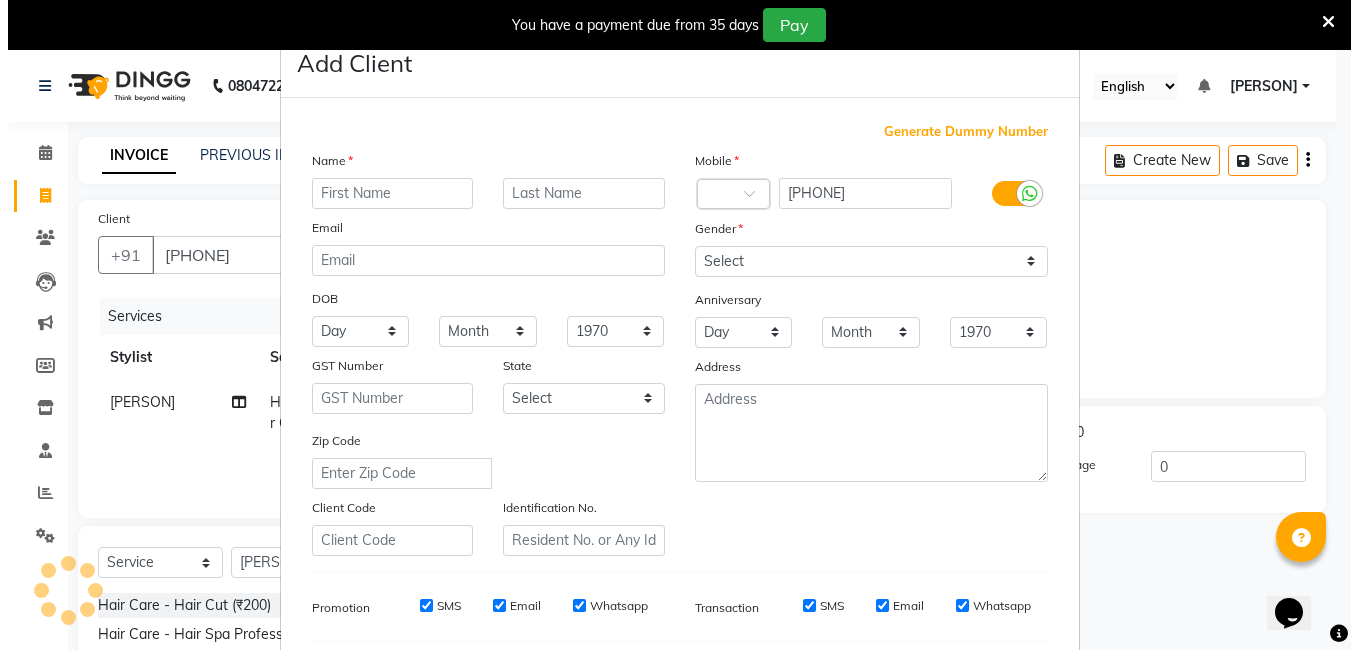scroll, scrollTop: 201, scrollLeft: 0, axis: vertical 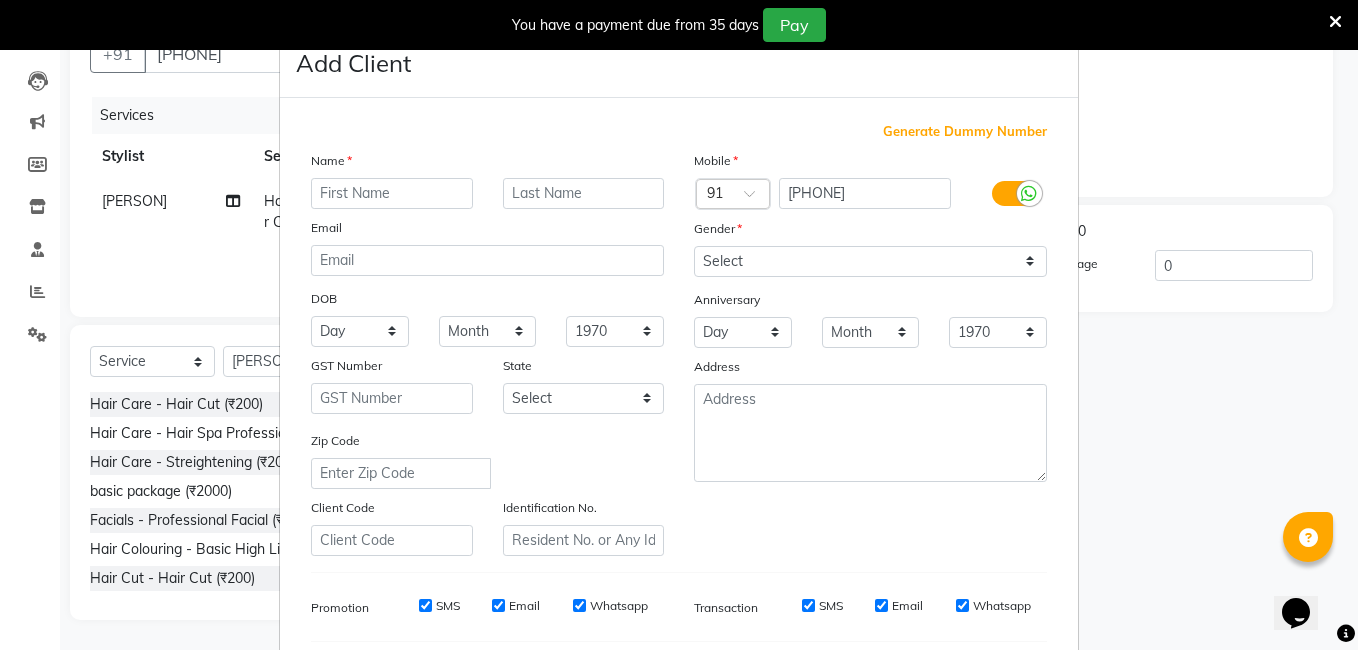 click at bounding box center (392, 193) 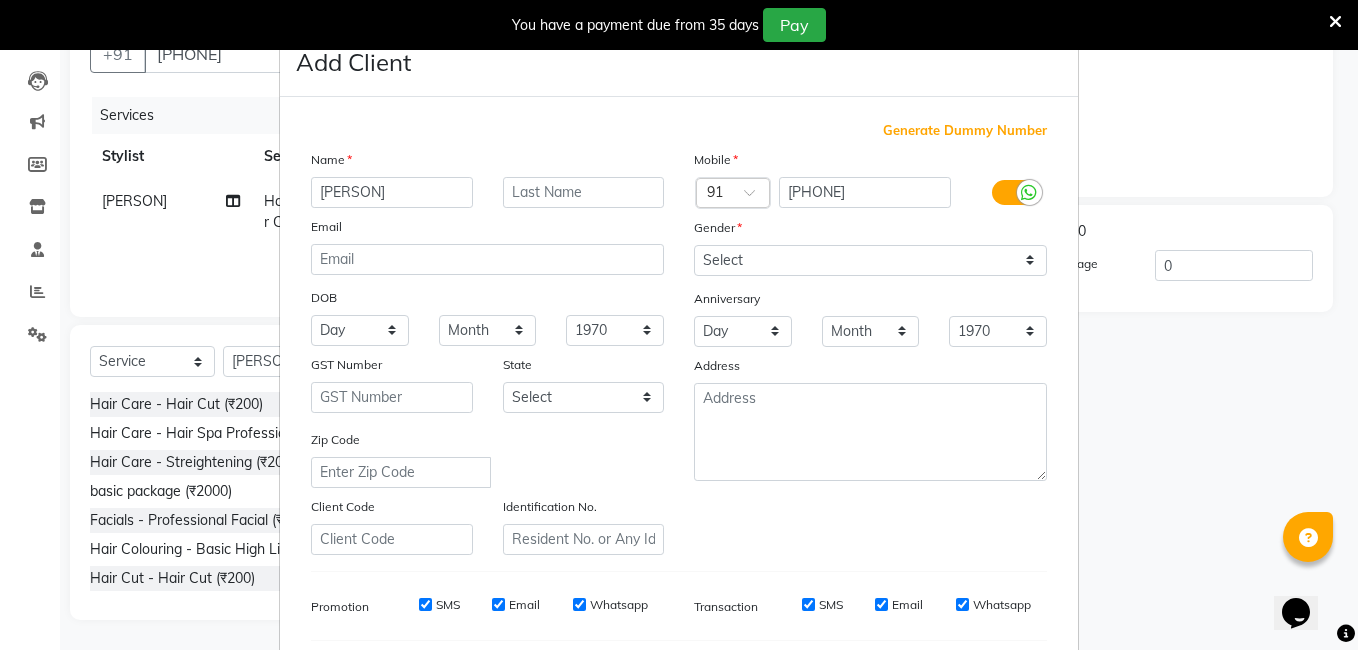 scroll, scrollTop: 0, scrollLeft: 0, axis: both 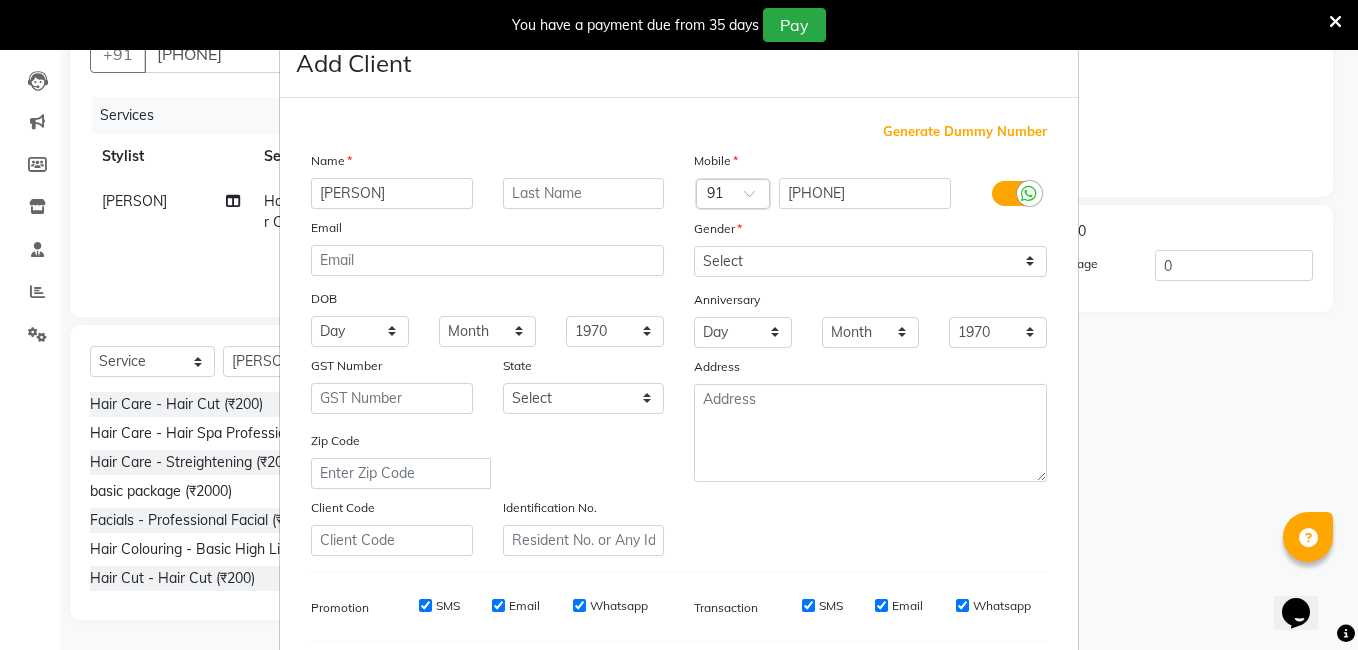 type on "[PERSON]" 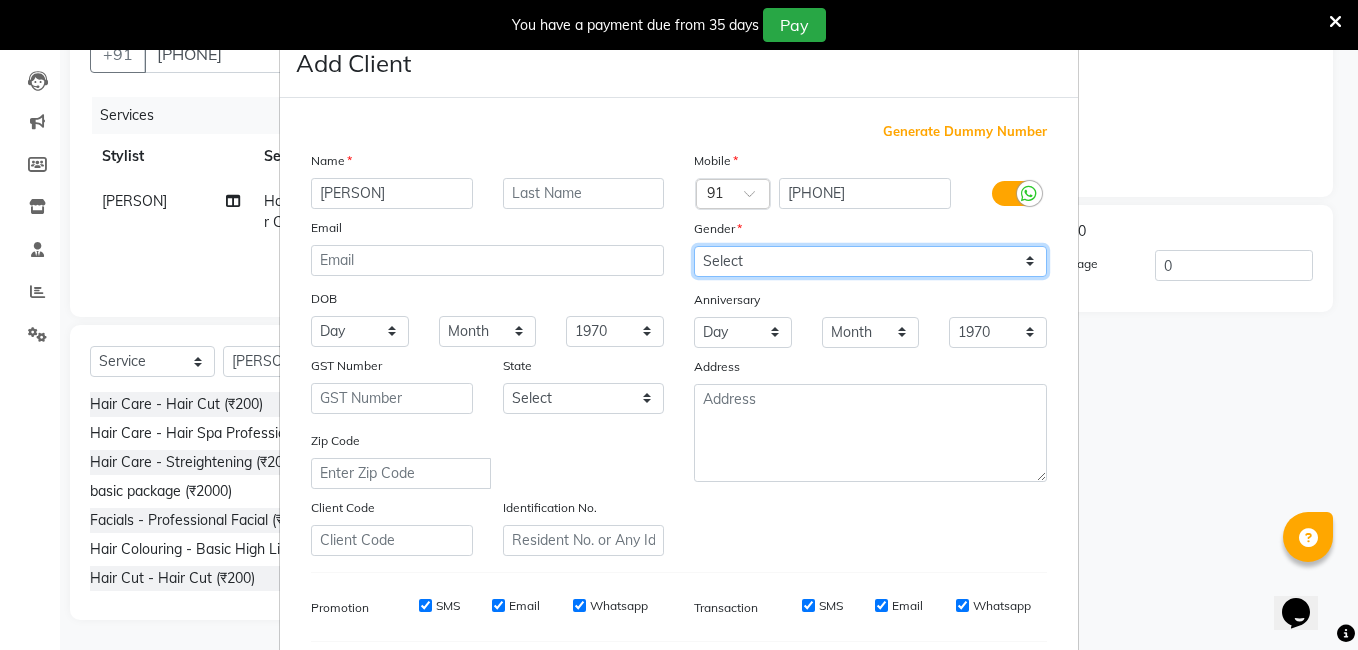drag, startPoint x: 726, startPoint y: 264, endPoint x: 725, endPoint y: 279, distance: 15.033297 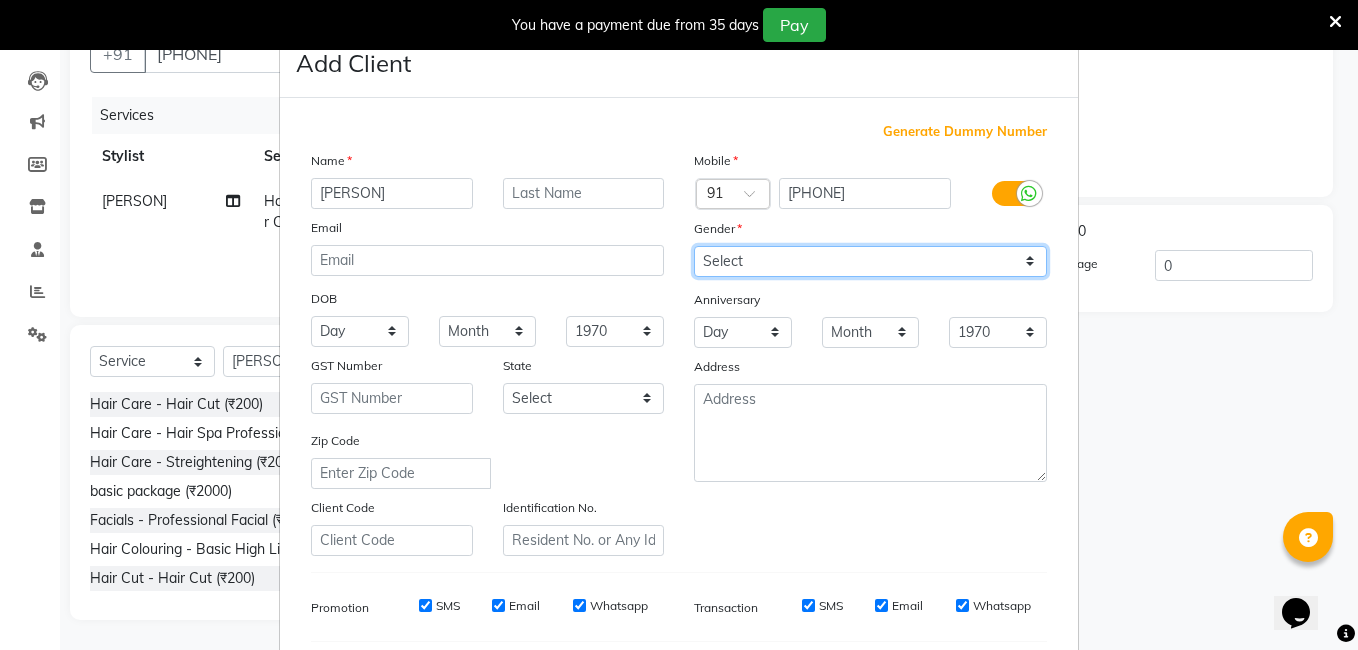select on "male" 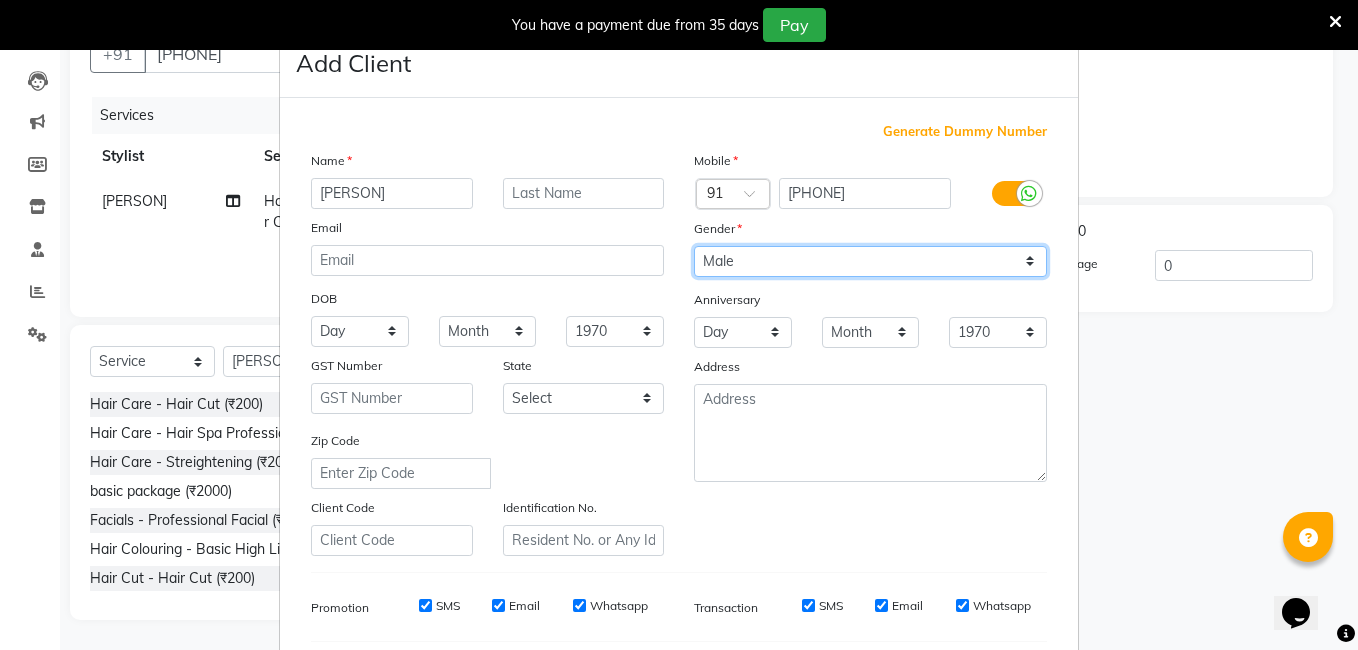 click on "Select Male Female Other Prefer Not To Say" at bounding box center [870, 261] 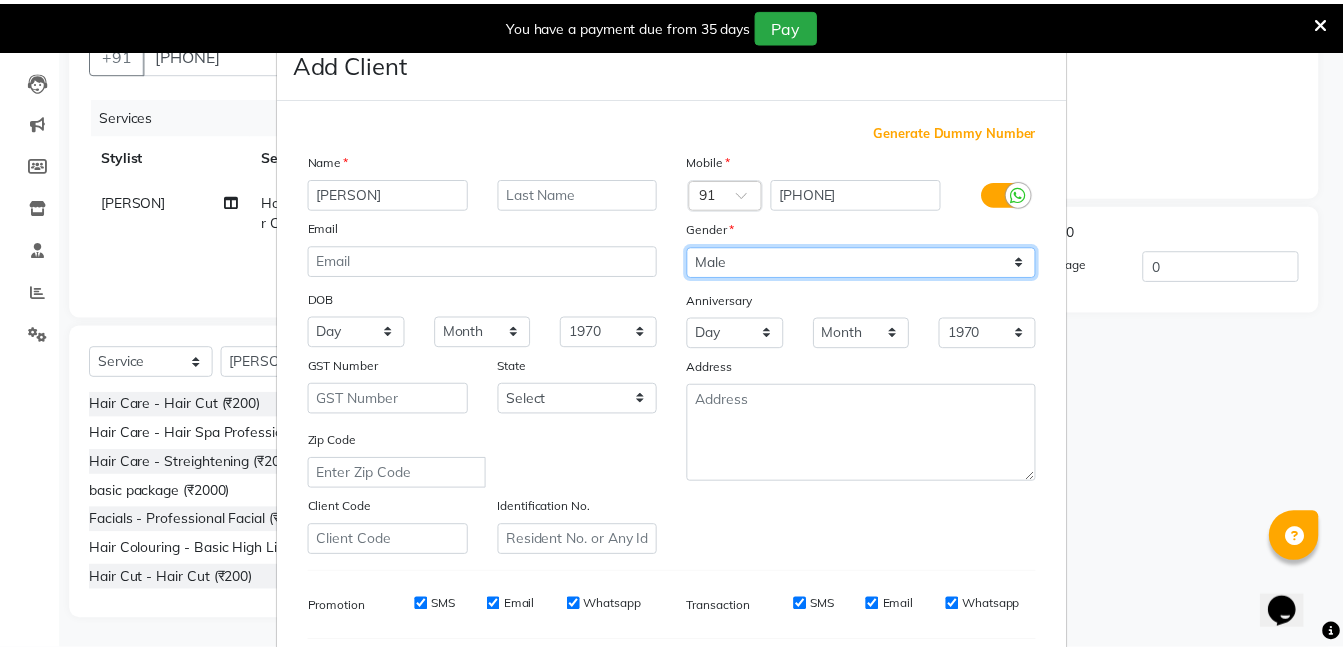 scroll, scrollTop: 273, scrollLeft: 0, axis: vertical 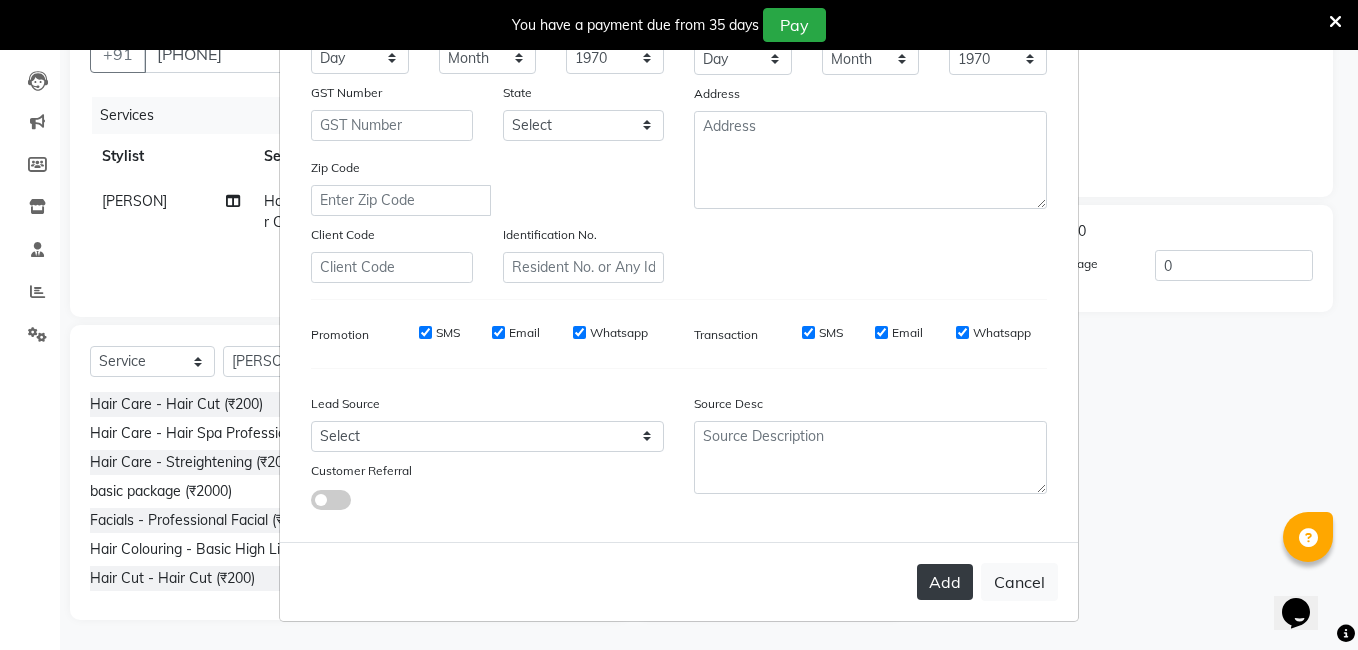 click on "Add" at bounding box center (945, 582) 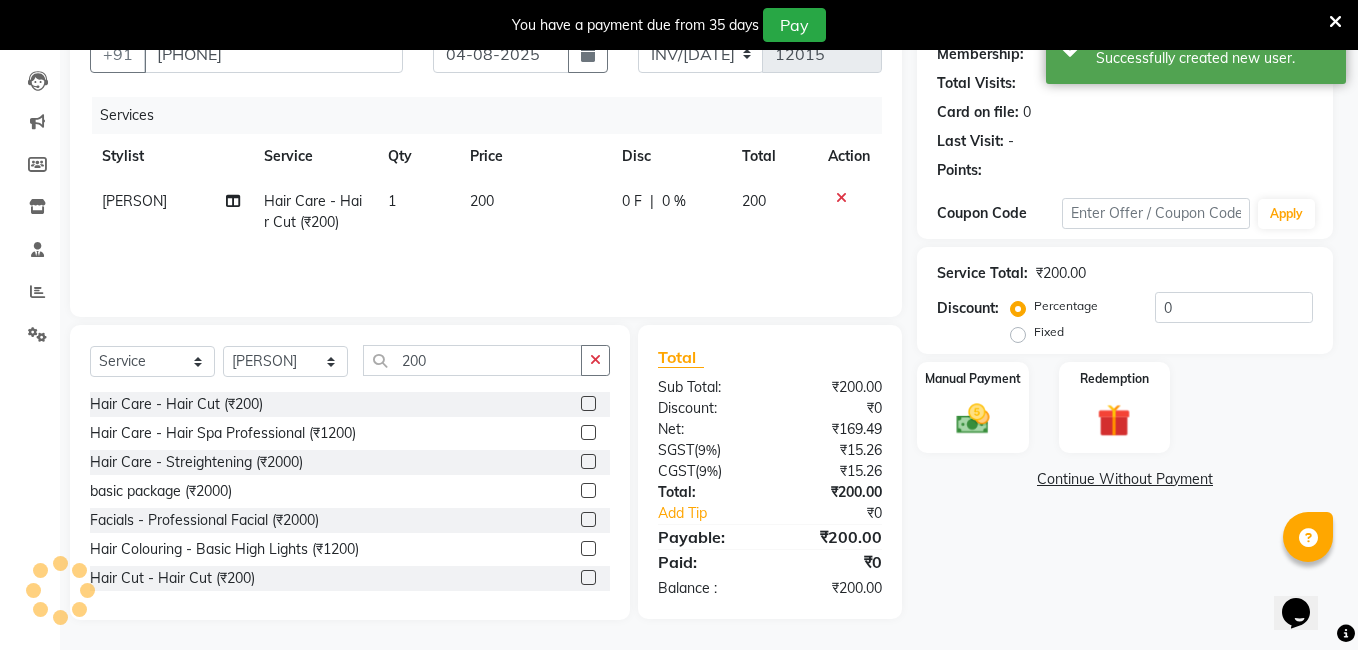 select on "1: Object" 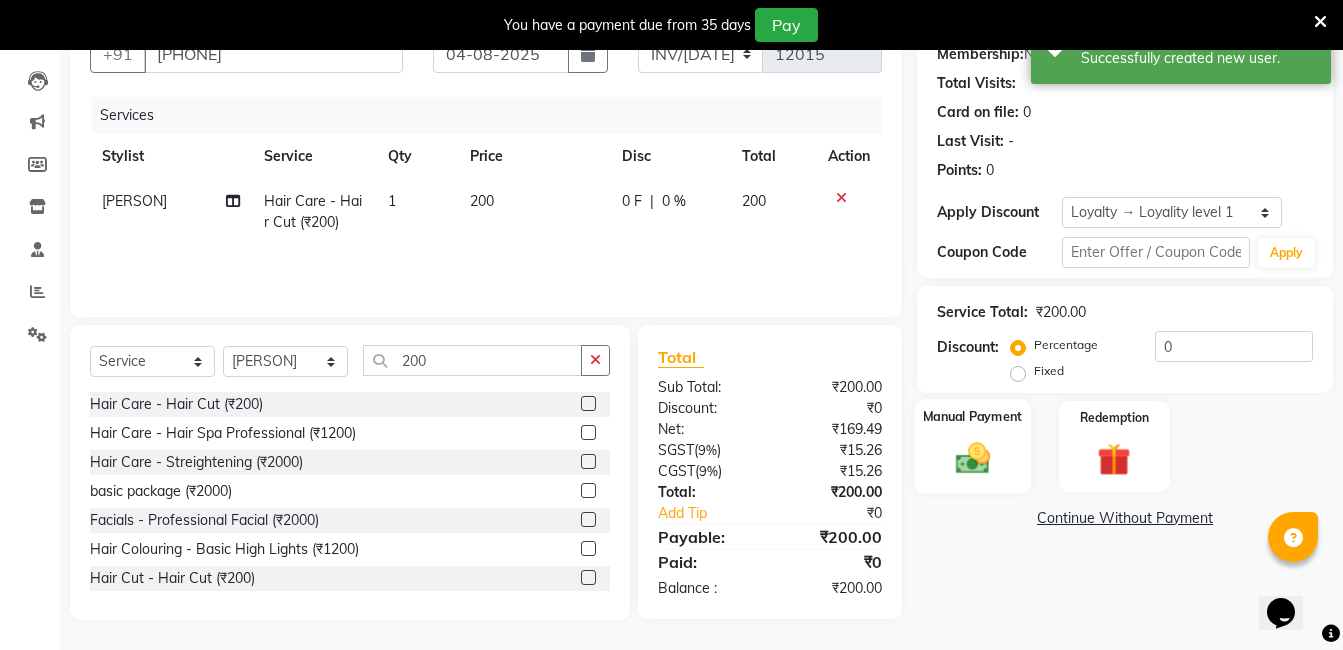 click 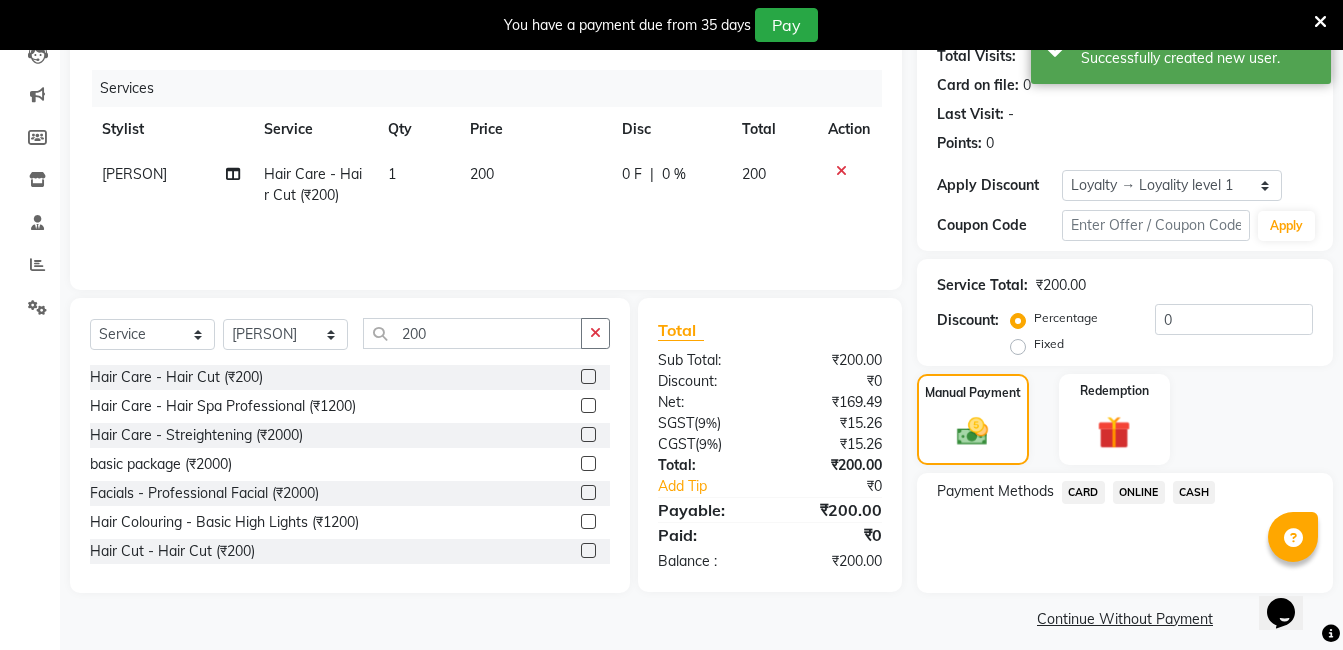 scroll, scrollTop: 242, scrollLeft: 0, axis: vertical 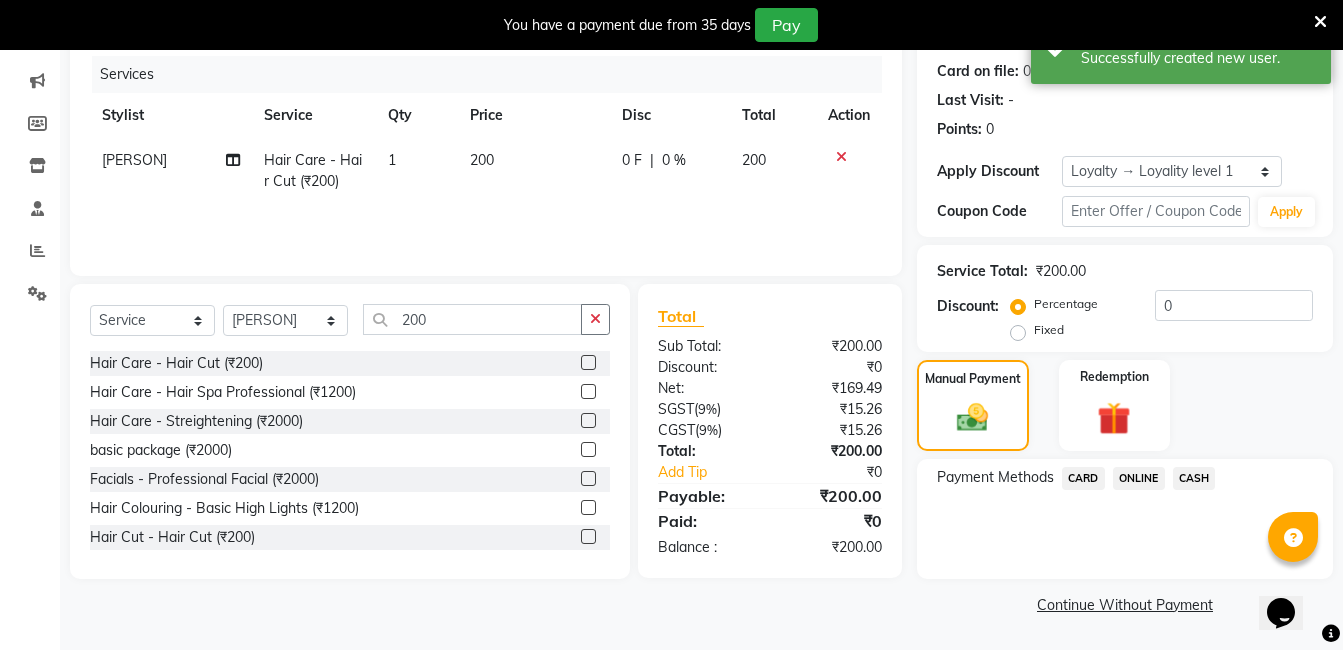 click on "CASH" 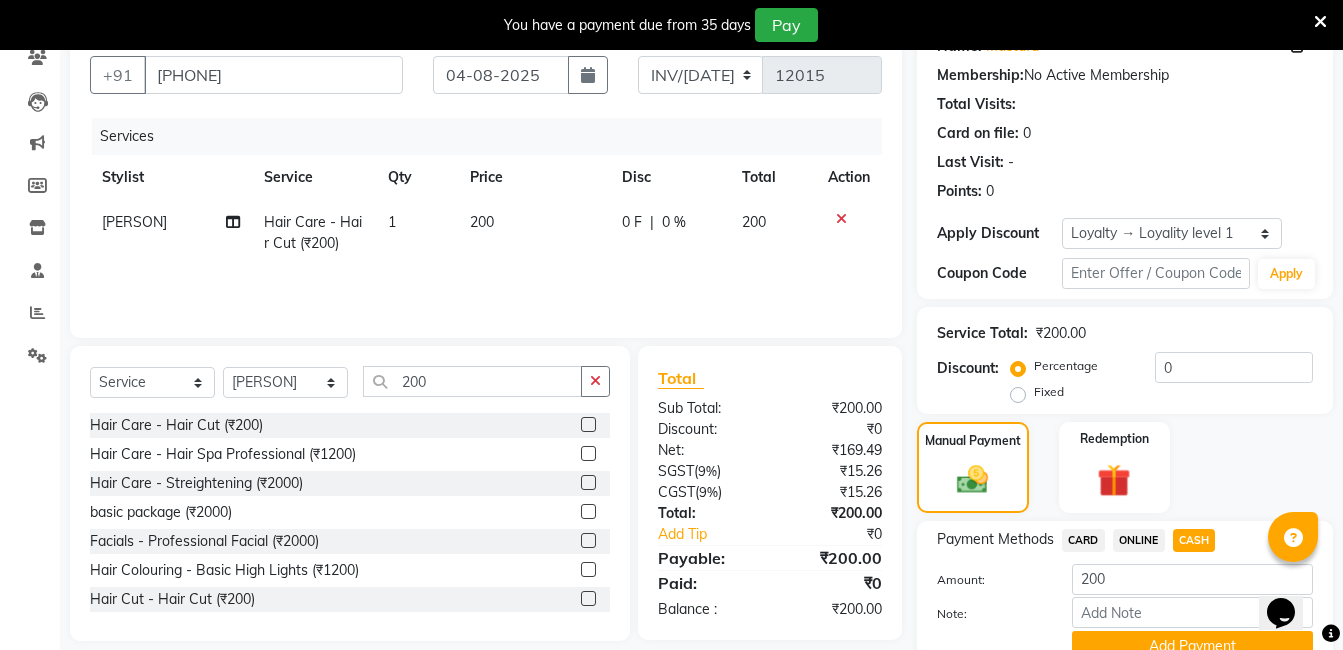scroll, scrollTop: 271, scrollLeft: 0, axis: vertical 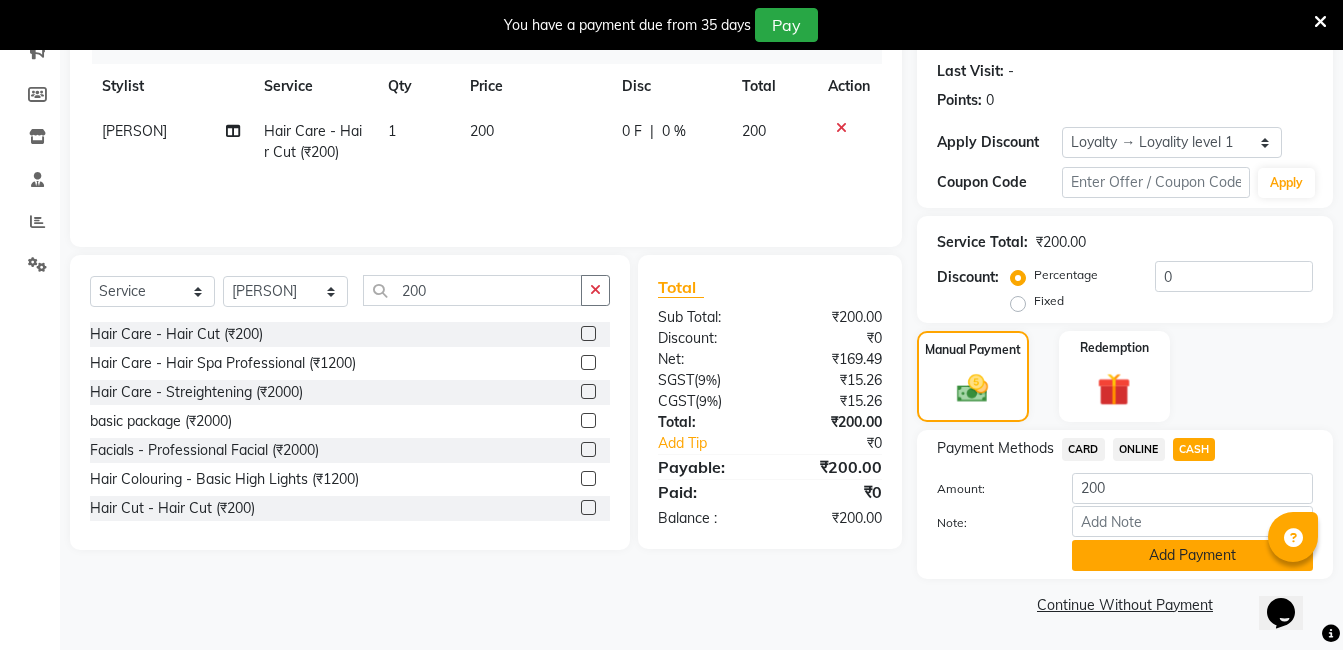 click on "Add Payment" 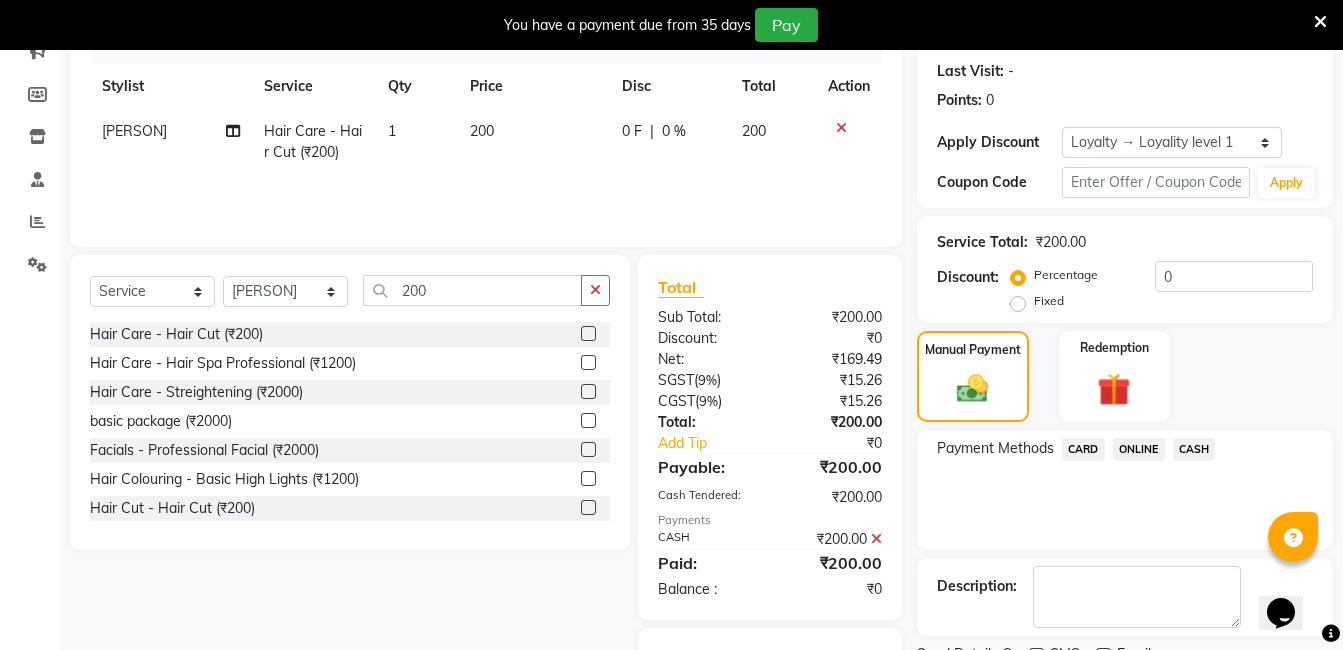 scroll, scrollTop: 390, scrollLeft: 0, axis: vertical 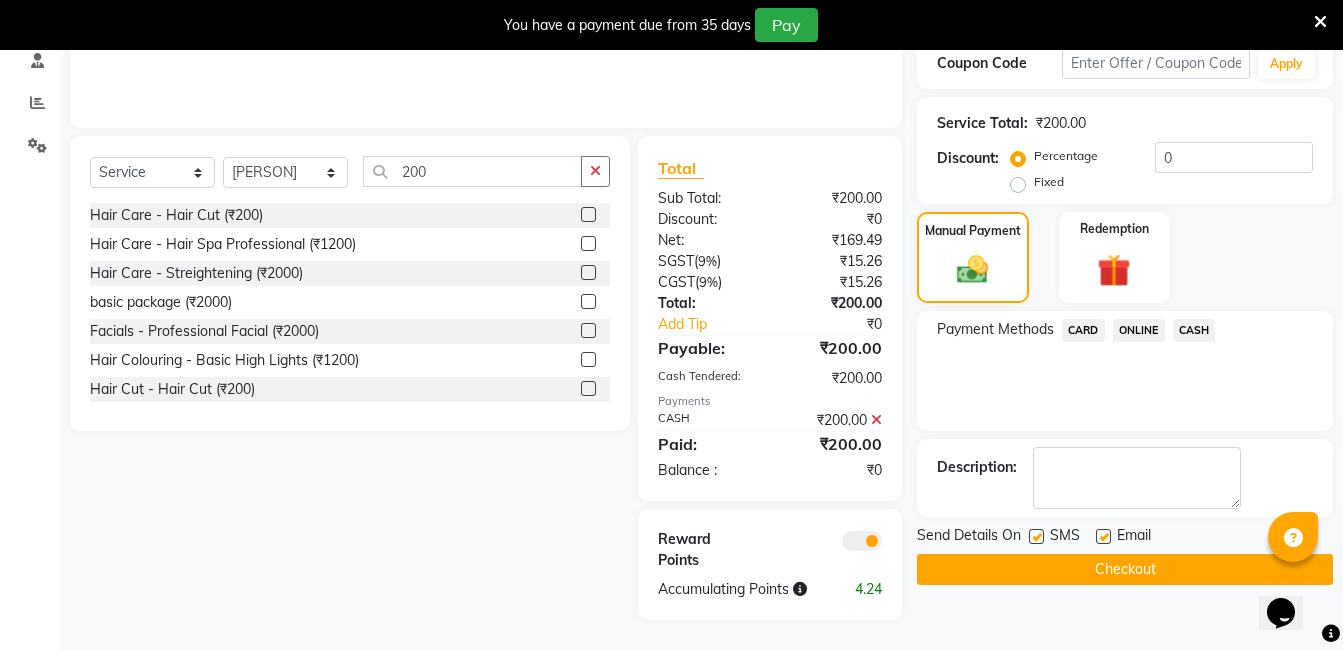 click on "Checkout" 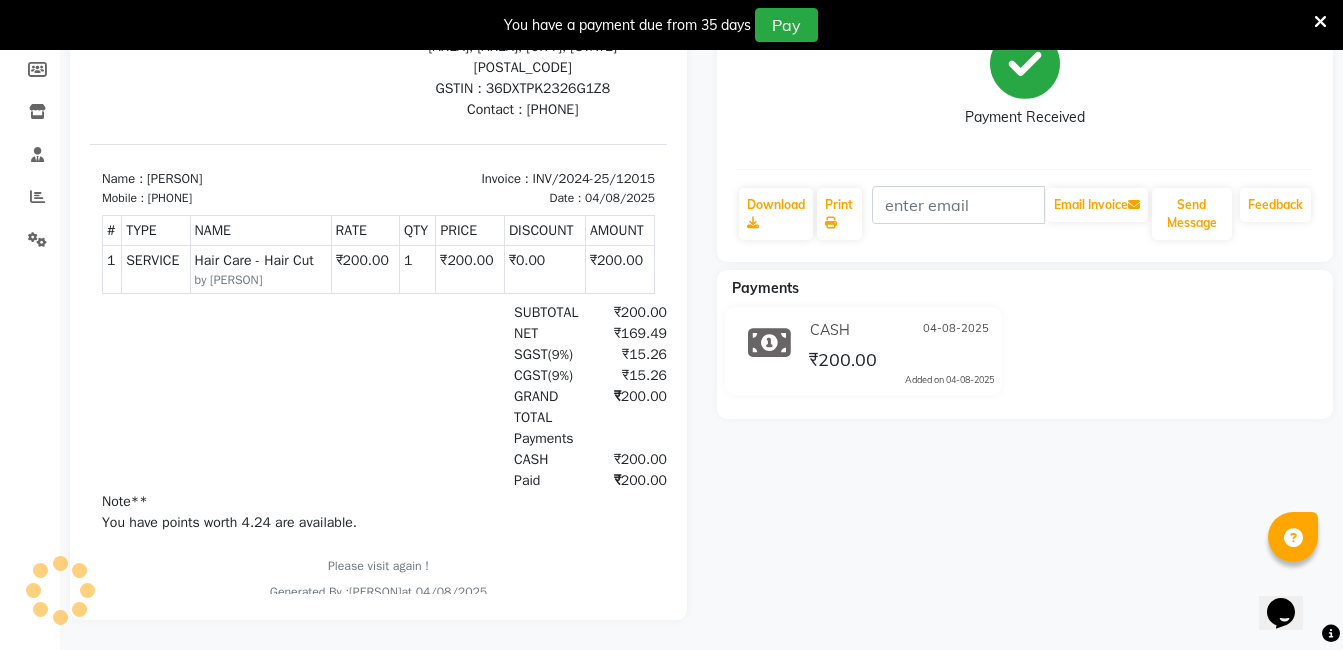 scroll, scrollTop: 0, scrollLeft: 0, axis: both 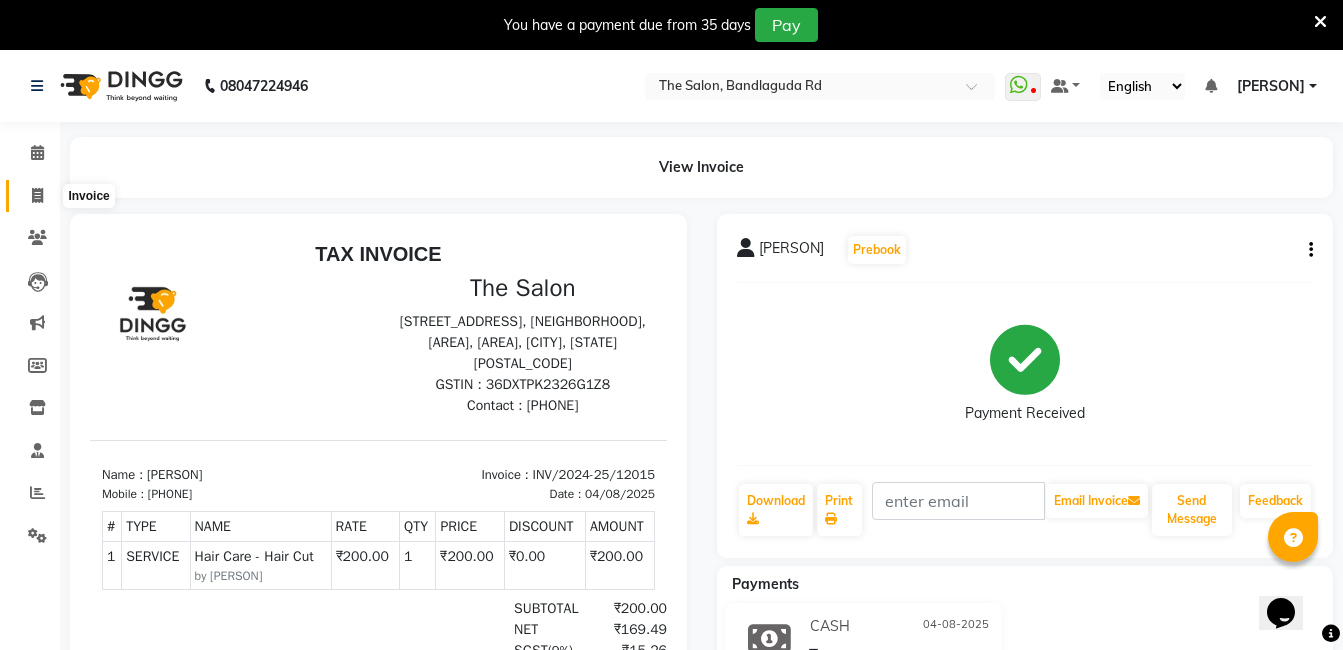 click on "Invoice" 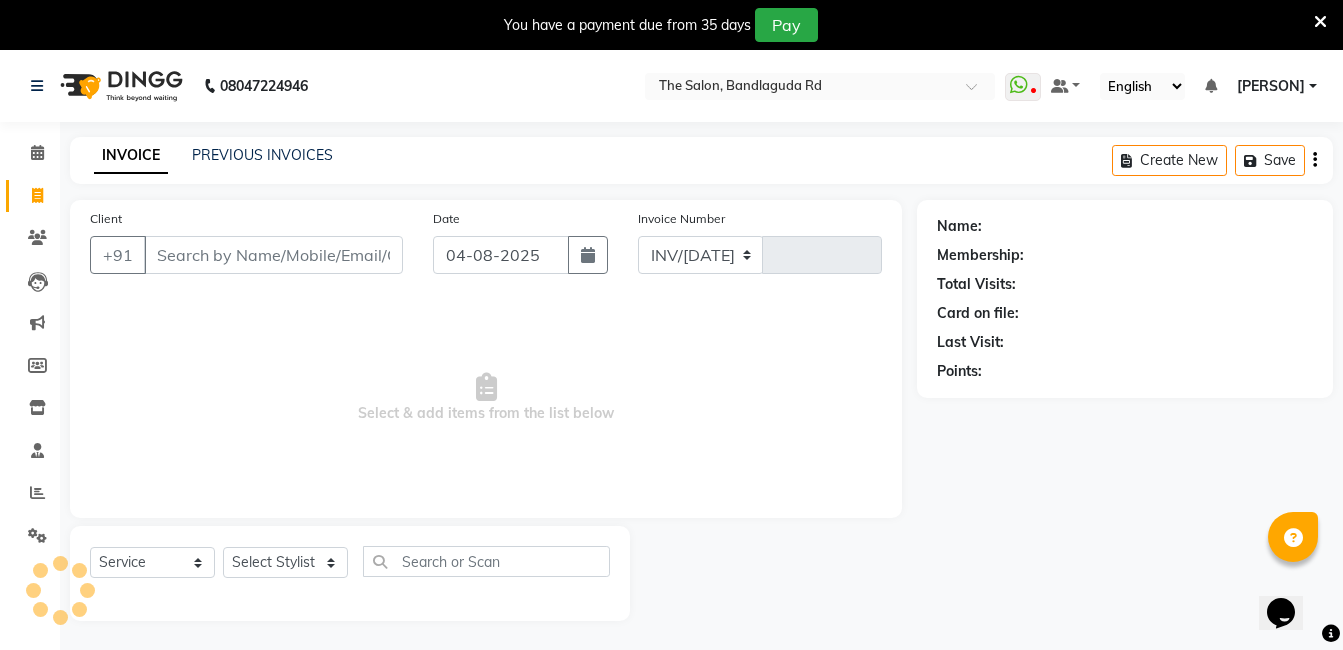 scroll, scrollTop: 50, scrollLeft: 0, axis: vertical 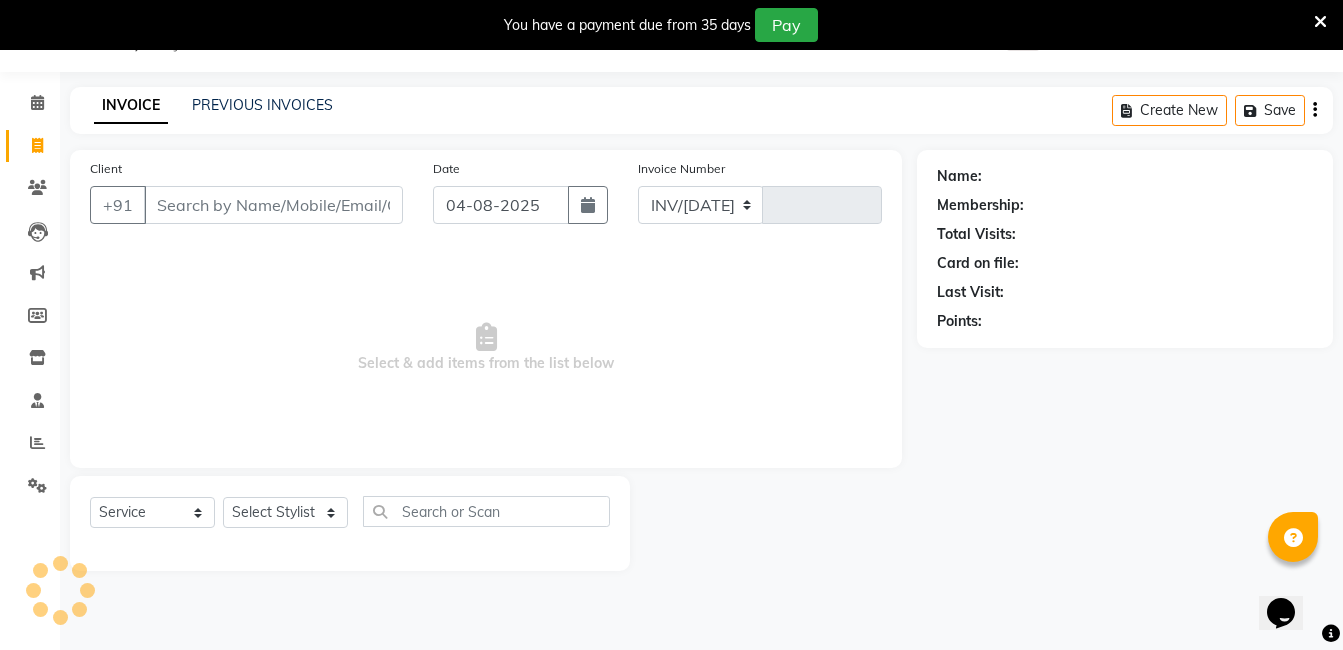 select on "5198" 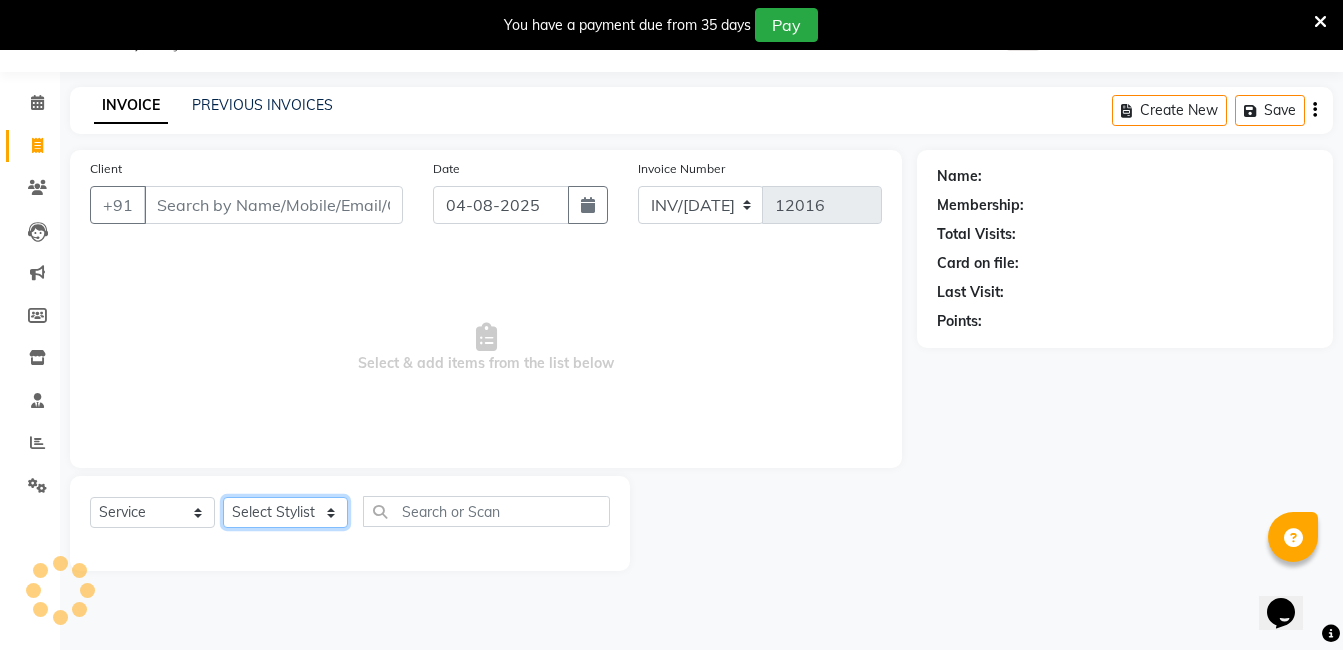 click on "Select Stylist" 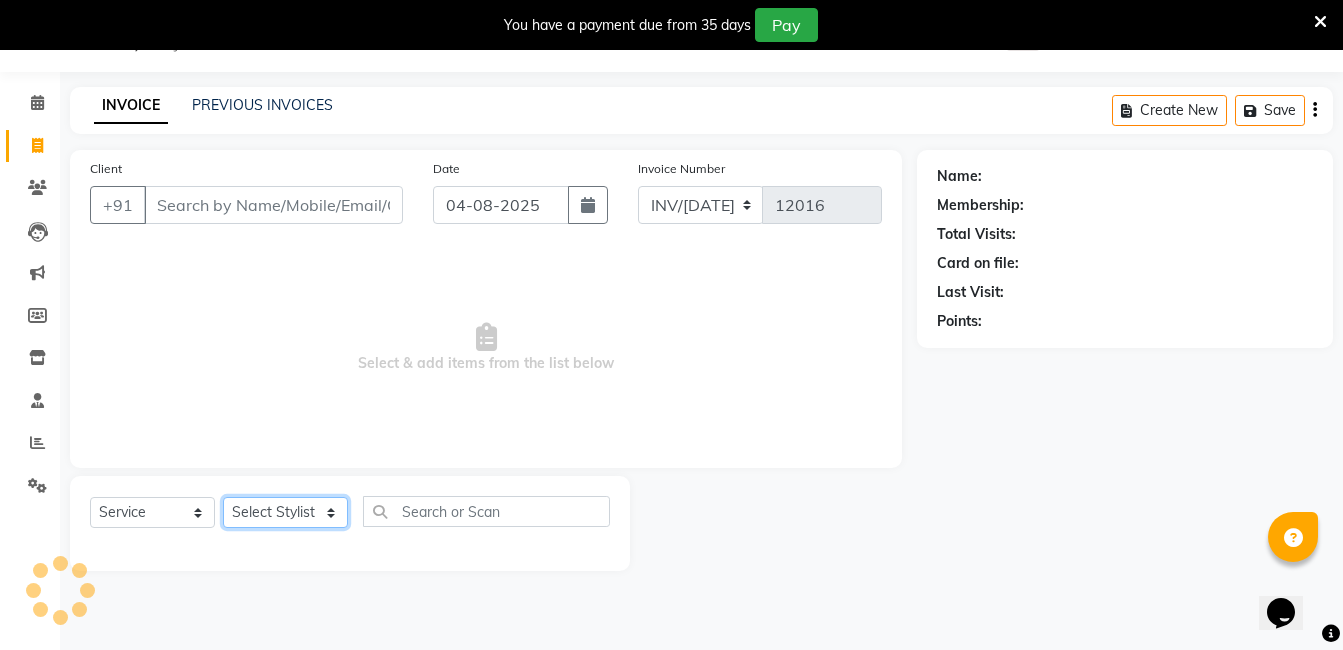 click on "Select Stylist" 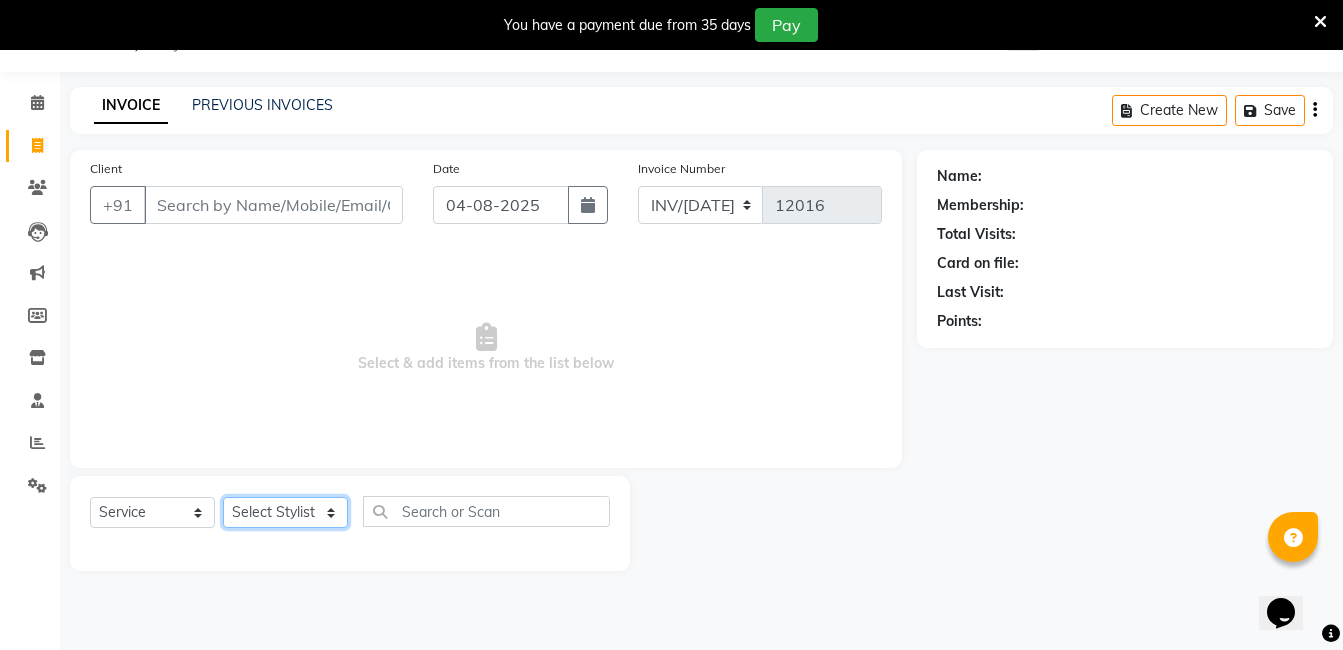 click on "Select Stylist AIJAZ fazil imran iqbal kasim mohd mohsin rasheed sameer TALIB Wajid" 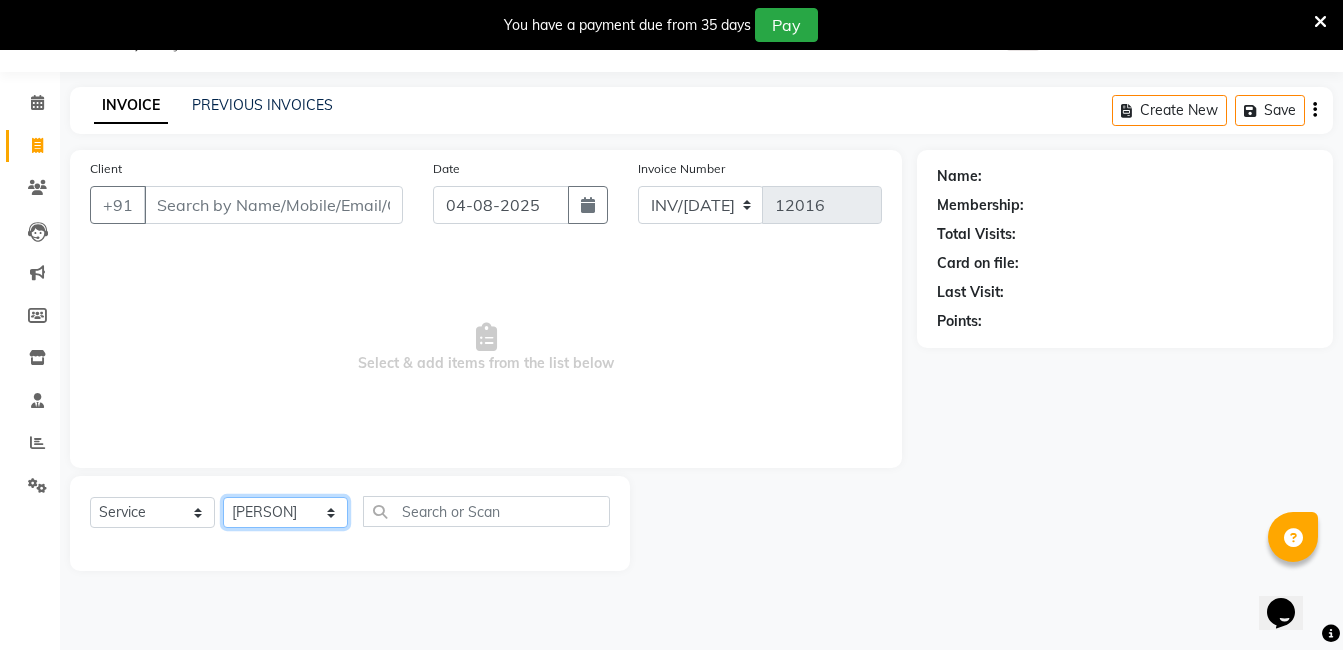 click on "Select Stylist AIJAZ fazil imran iqbal kasim mohd mohsin rasheed sameer TALIB Wajid" 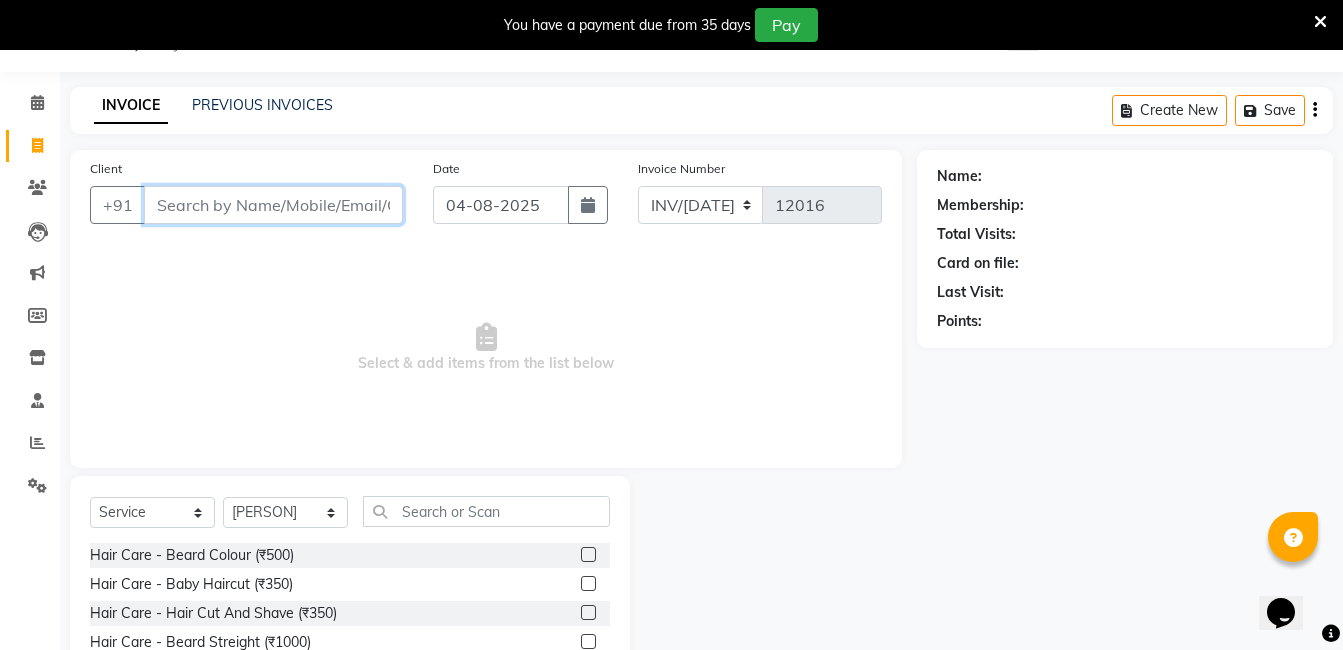 click on "Client" at bounding box center [273, 205] 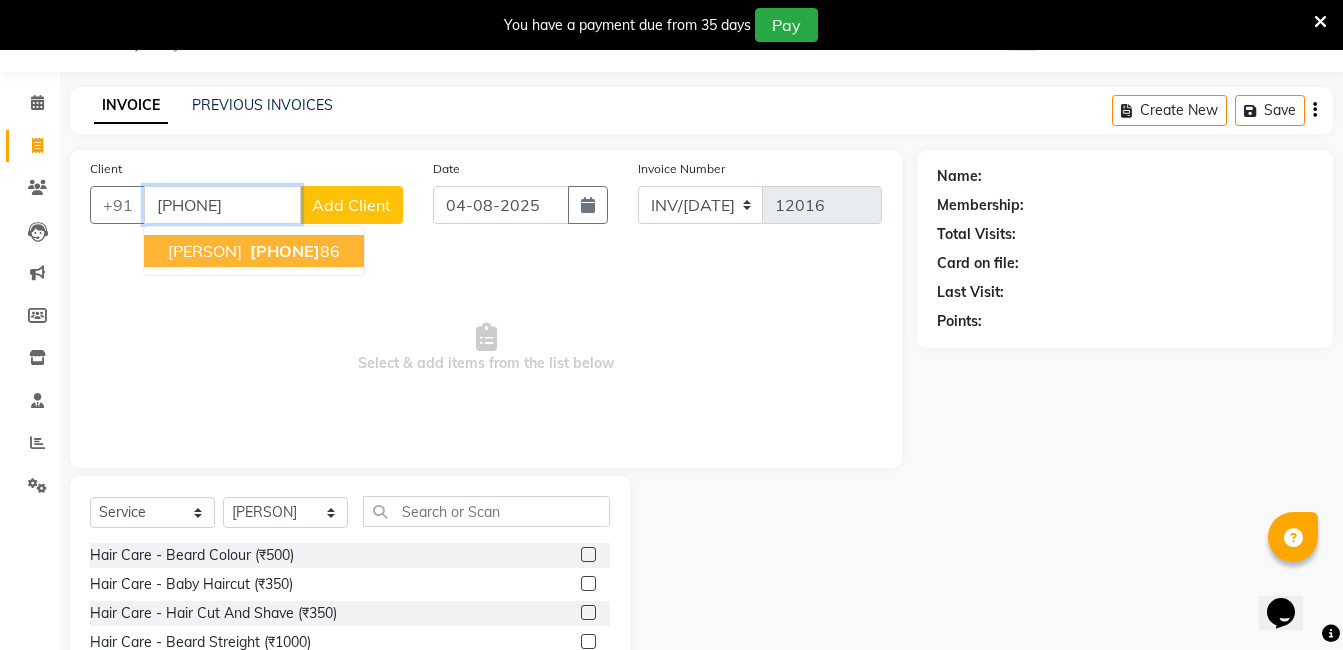 click on "Arfath   79956681 86" at bounding box center [254, 251] 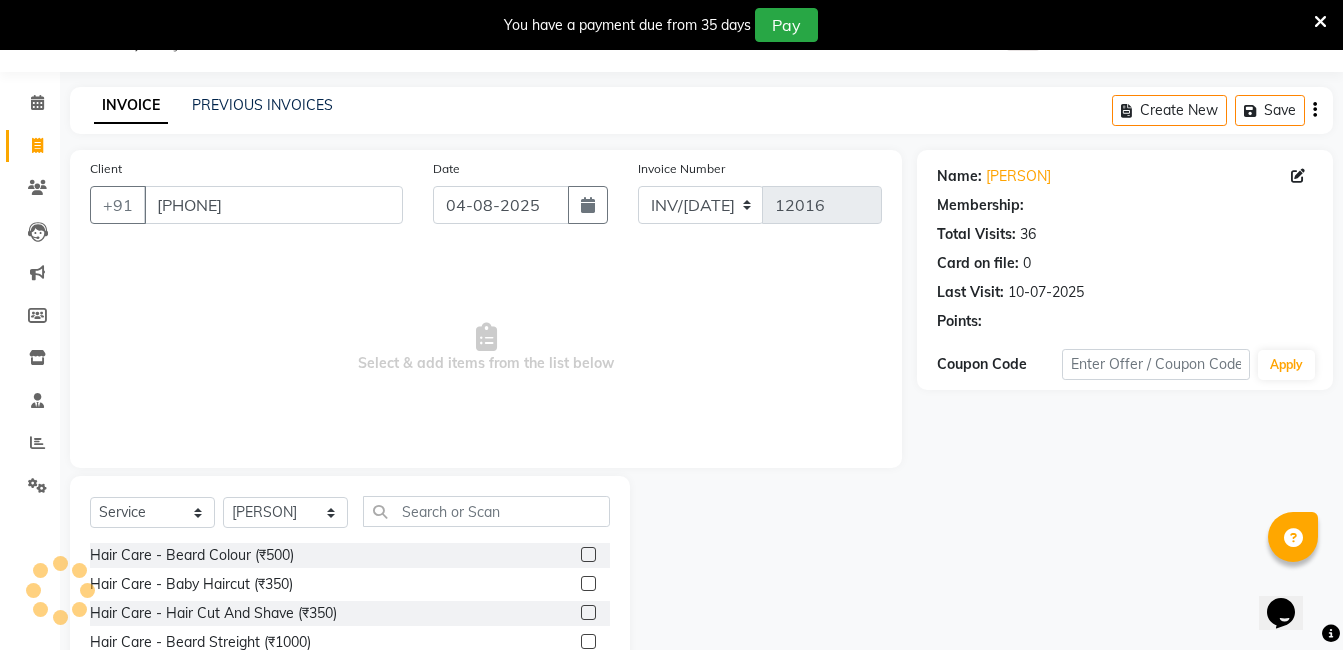 select on "2: Object" 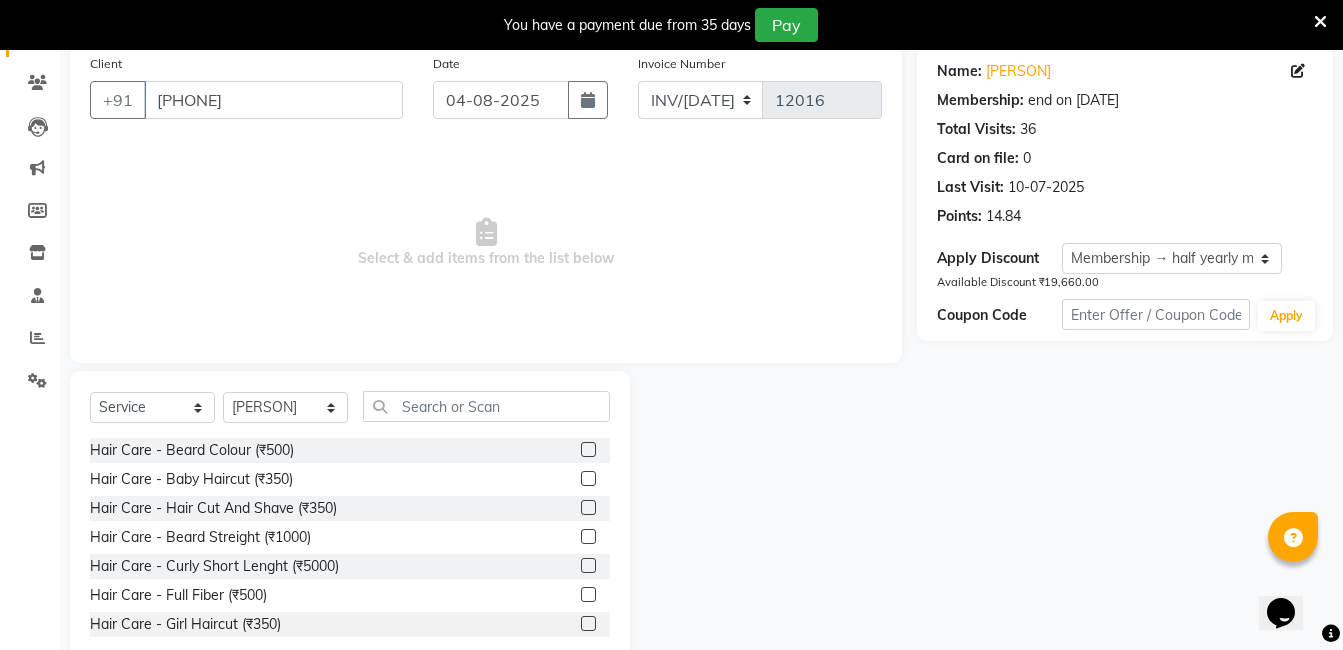 scroll, scrollTop: 201, scrollLeft: 0, axis: vertical 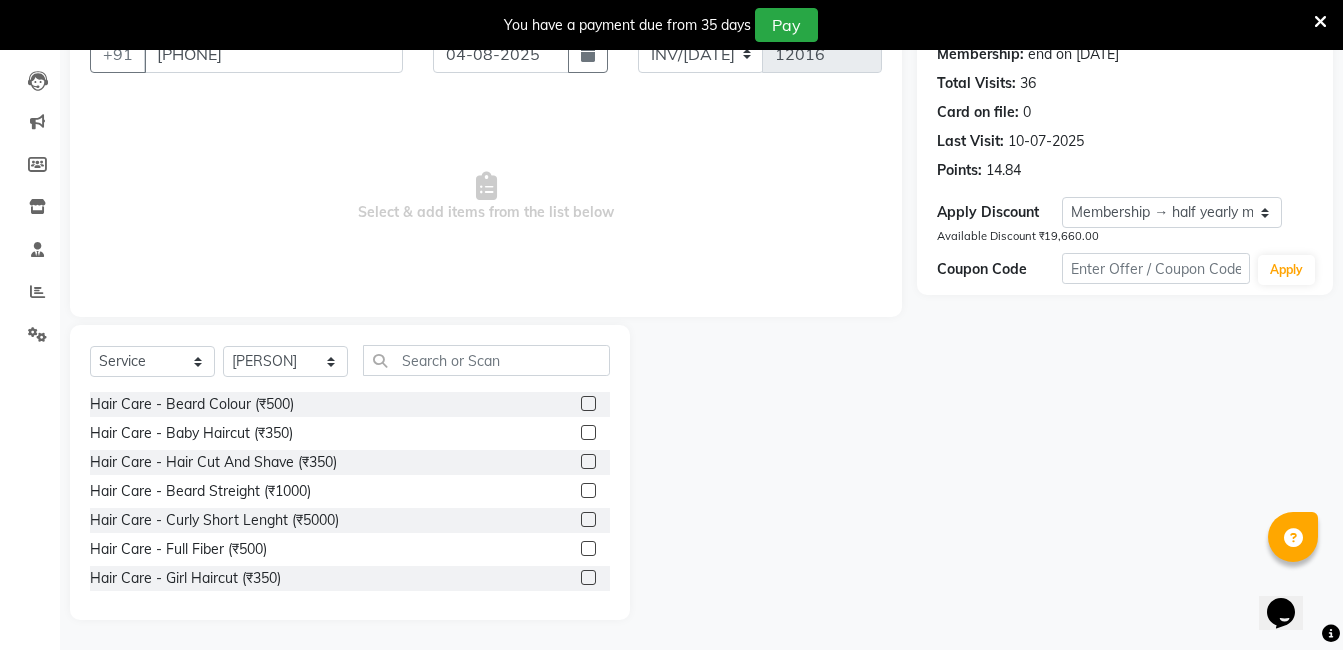 drag, startPoint x: 459, startPoint y: 382, endPoint x: 437, endPoint y: 346, distance: 42.190044 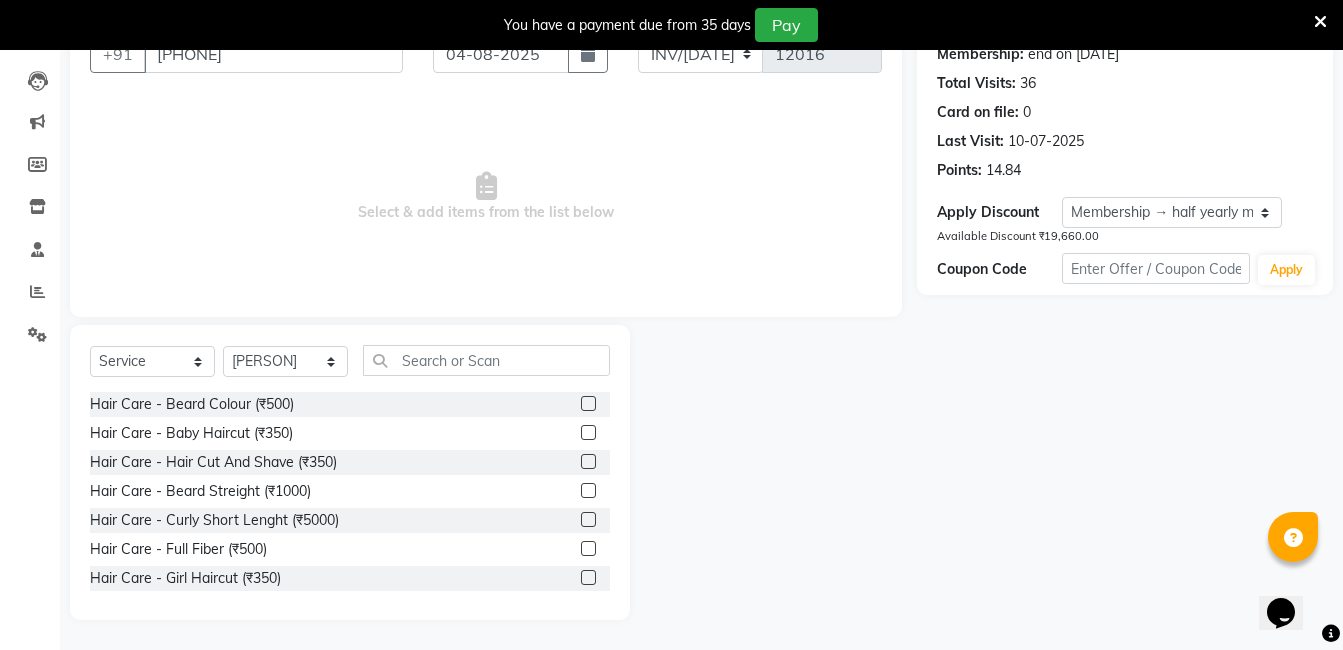 click on "Select  Service  Product  Membership  Package Voucher Prepaid Gift Card  Select Stylist AIJAZ fazil imran iqbal kasim mohd mohsin rasheed sameer TALIB Wajid  Hair Care - Beard Colour (₹500)  Hair Care - Baby Haircut (₹350)  Hair Care - Hair Cut And Shave (₹350)  Hair Care - Beard Streight (₹1000)  Hair Care - Curly Short Lenght (₹5000)  Hair Care - Full Fiber (₹500)  Hair Care - Girl Haircut (₹350)  Hair Care - Hair Cut (₹200)  Hair Care - Dandruff treatment (₹1500)  Hair Care - Hair Spa Professional (₹1200)  Hair Care - Haircut Girl (₹800)  Hair Care - Half Fiber (₹350)  Hair Care - Head Wash (₹50)  Hair Care - Keratin Medium Length (₹7000)  Hair Care - Keratin Short Length1 (₹4000)  Hair Care - Keratin Short Length (₹2500)  Hair Care - Keratin Wash (₹300)  Hair Care - Matrix Colour (₹500)  Hair Care - Normal Haircut Girl (₹500)  Hair Care - Smoothening Short Hair (₹1500)  Hair Care - Spa (₹700)  Hair Care - Streightening Long Hair (₹6000)  basic package (₹2000)" 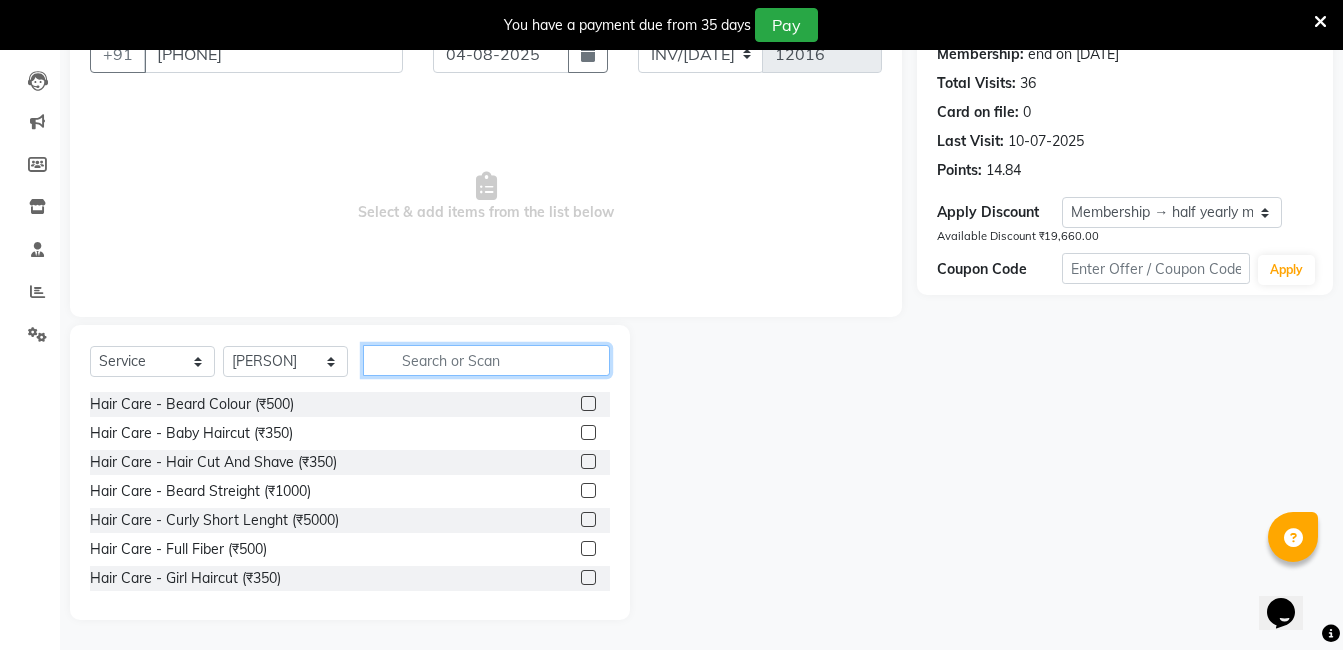 click 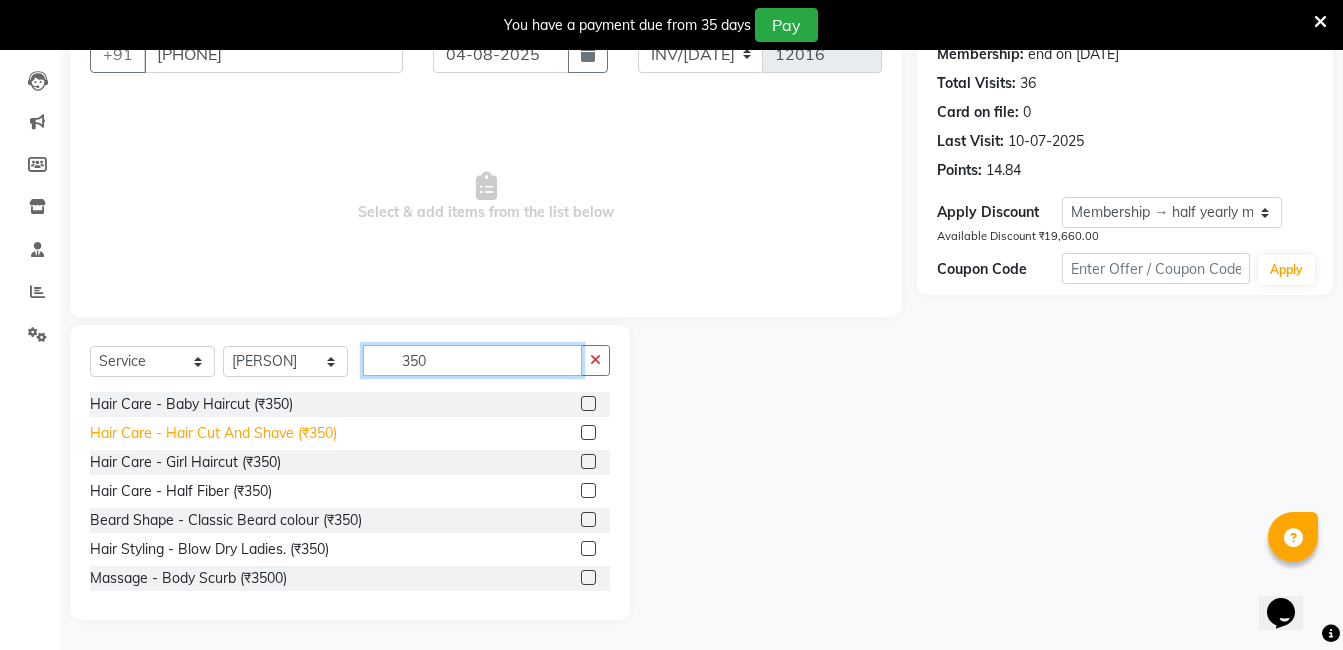 type on "350" 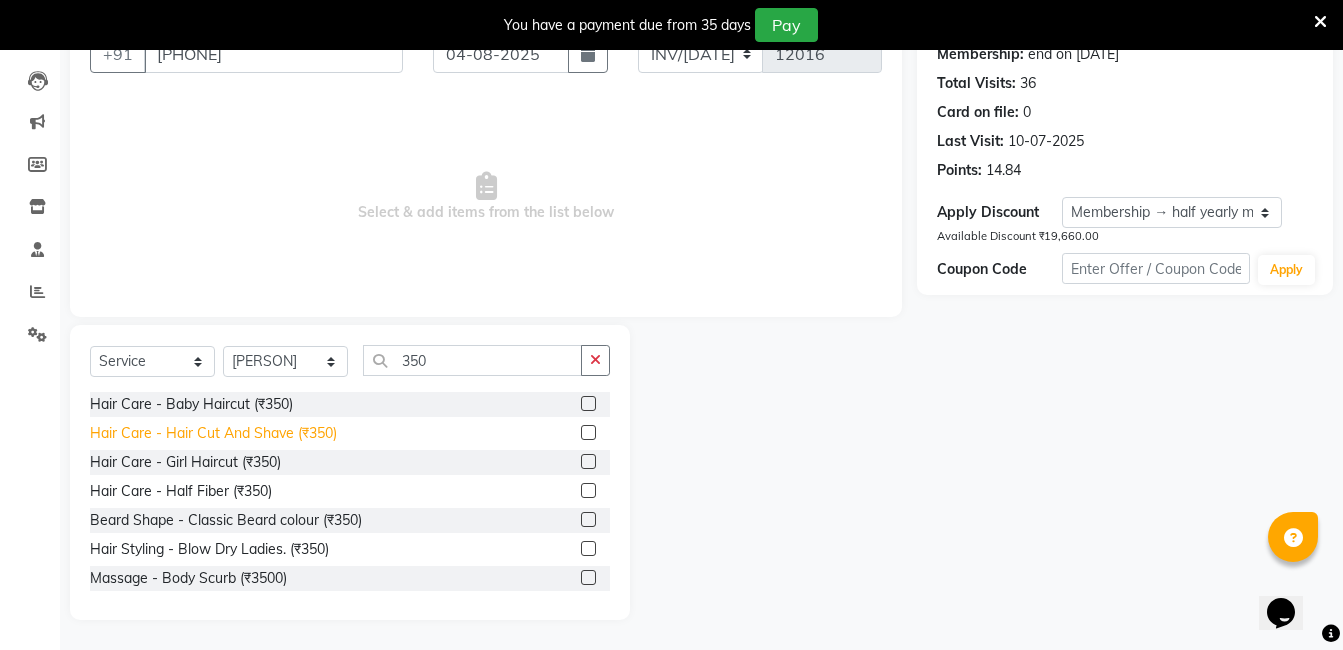 click on "Hair Care - Hair Cut And Shave (₹350)" 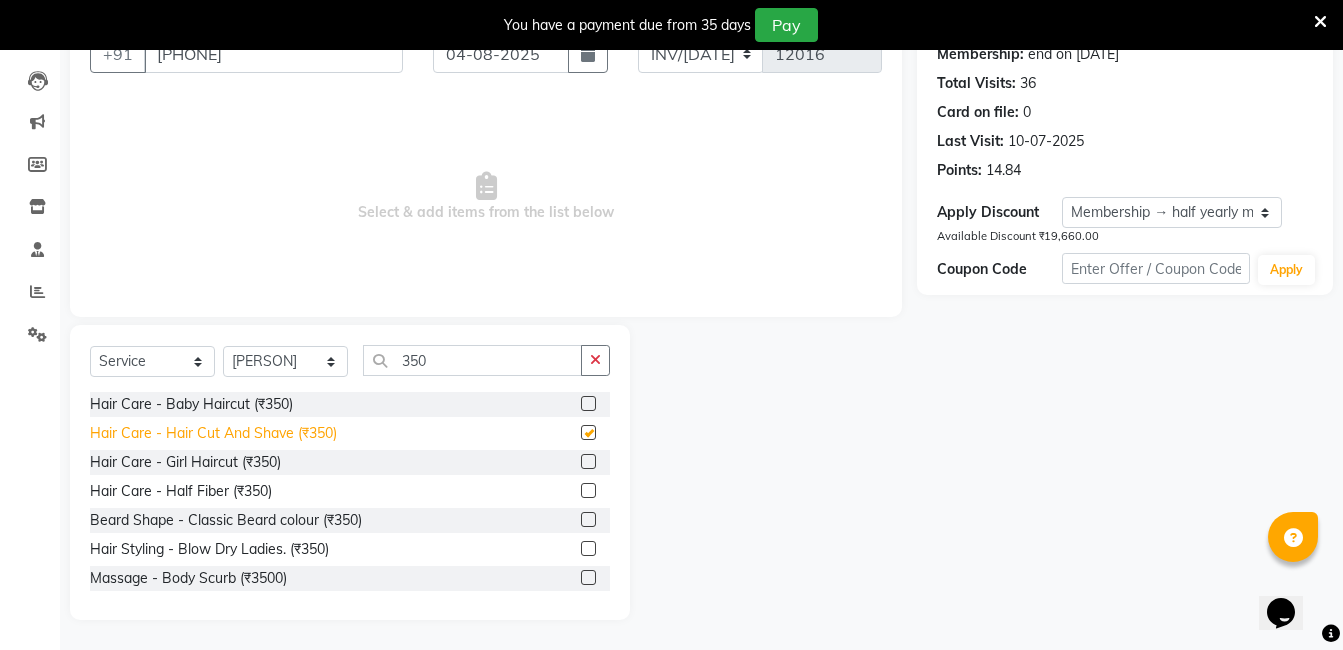 checkbox on "false" 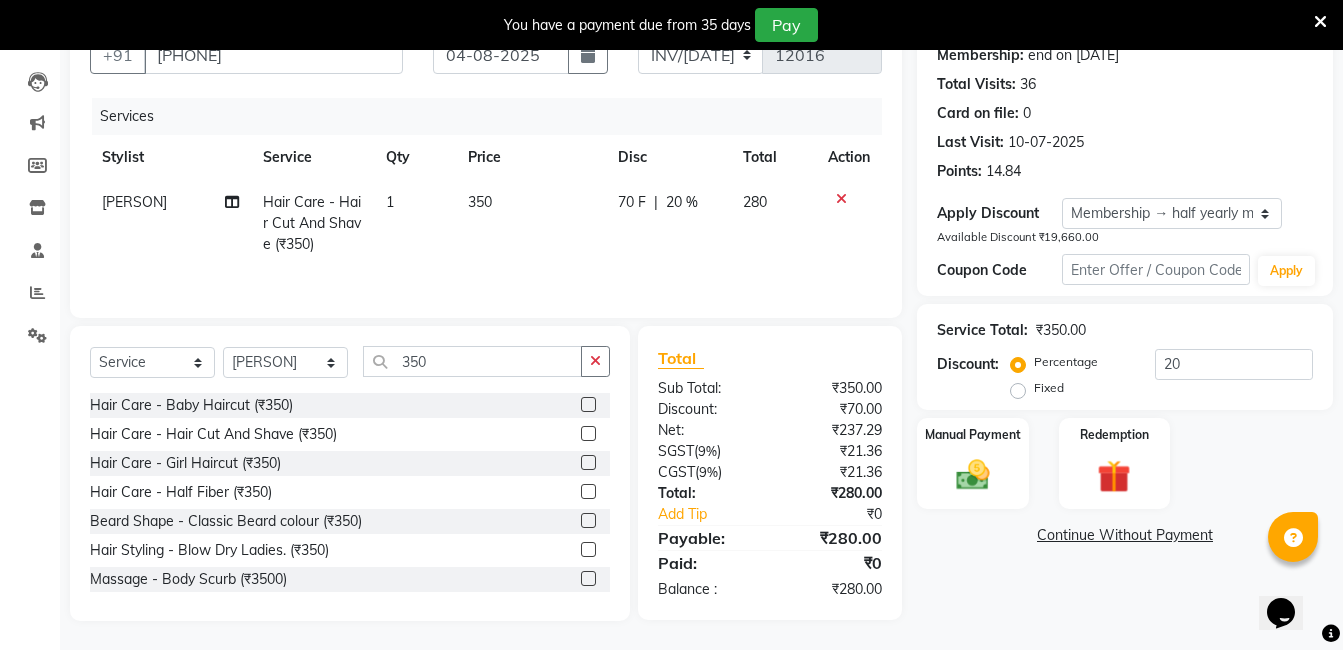 scroll, scrollTop: 201, scrollLeft: 0, axis: vertical 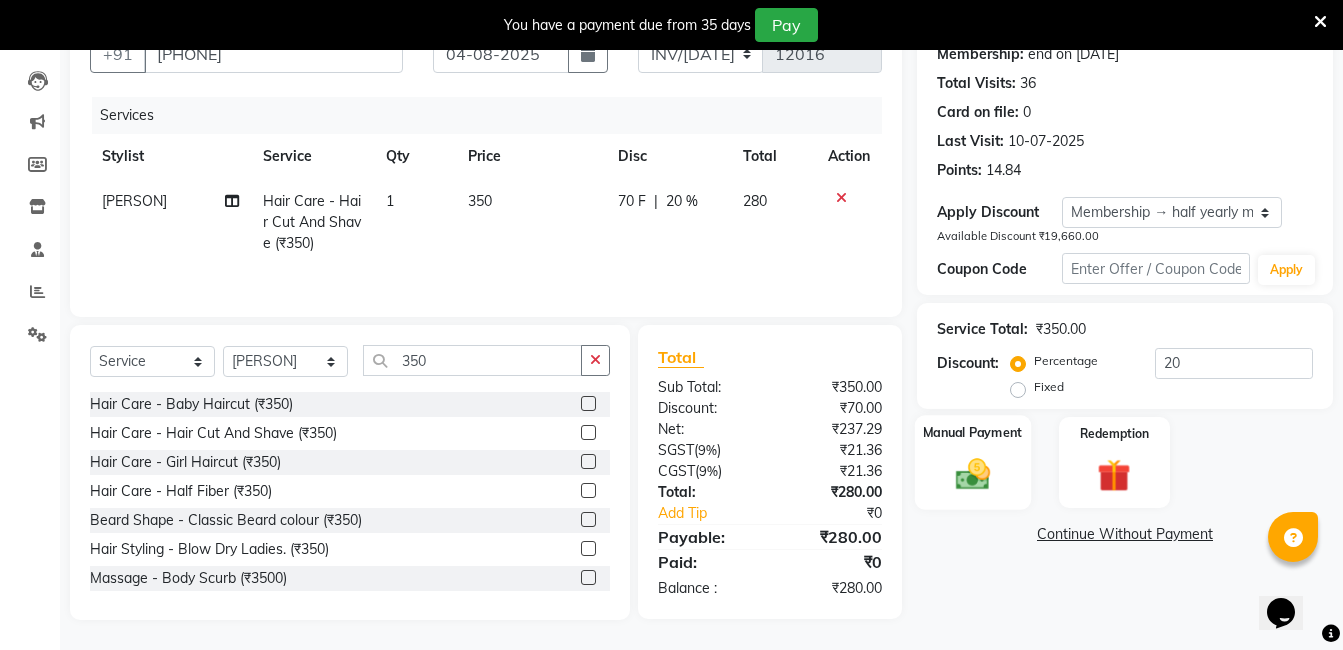 click 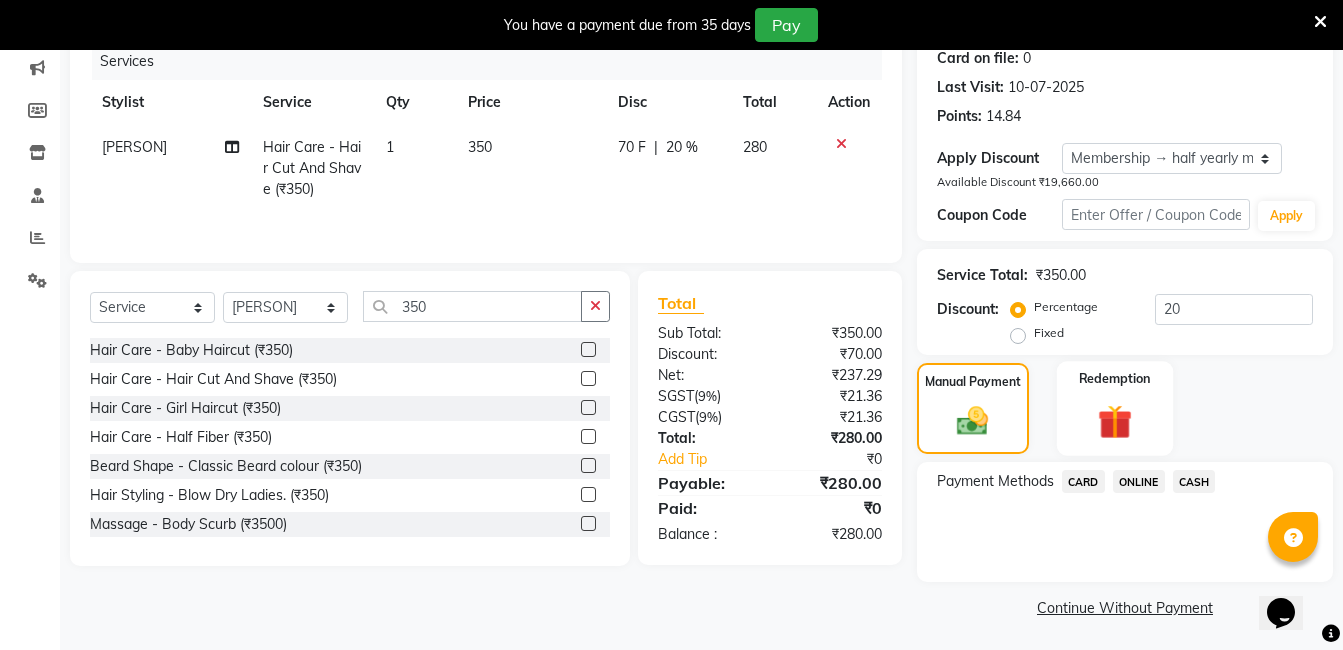 scroll, scrollTop: 258, scrollLeft: 0, axis: vertical 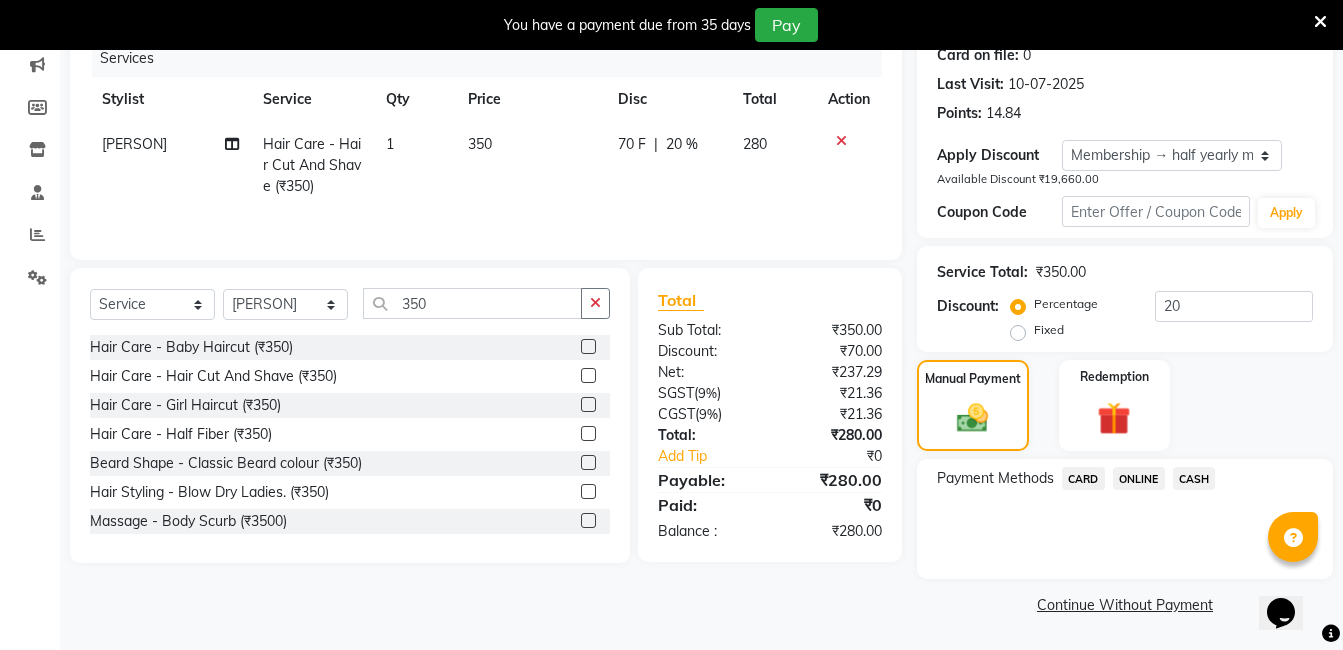 click on "ONLINE" 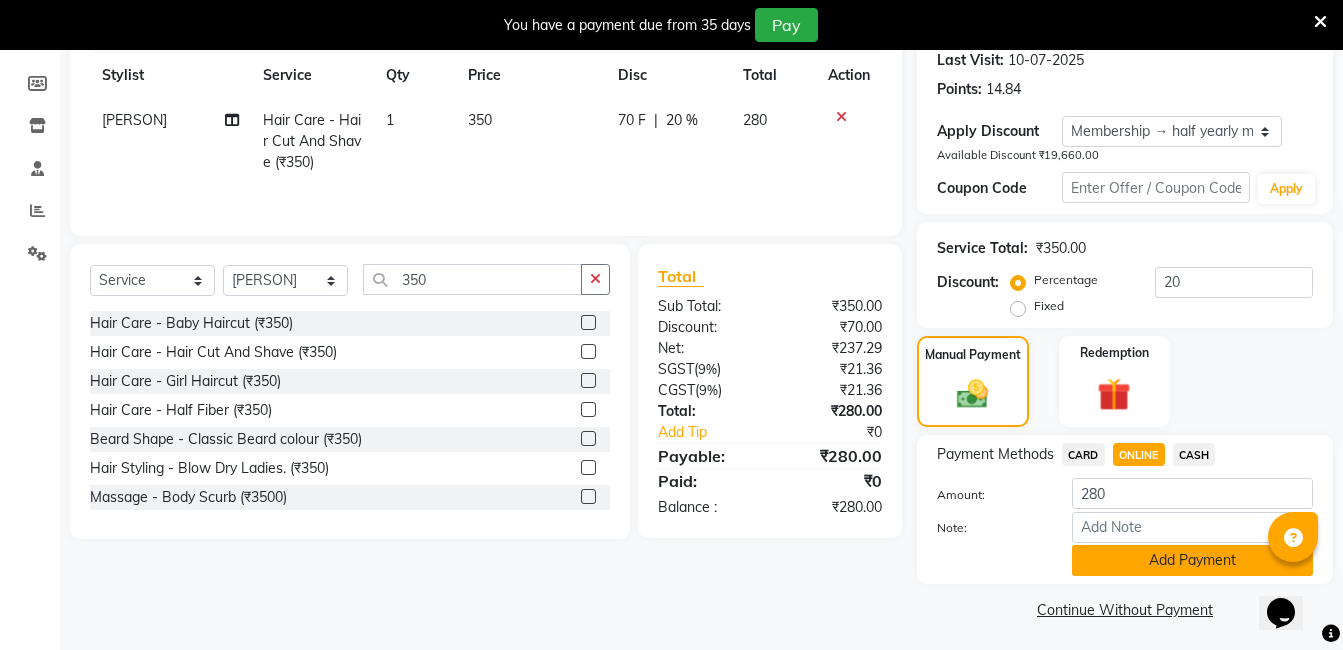 scroll, scrollTop: 287, scrollLeft: 0, axis: vertical 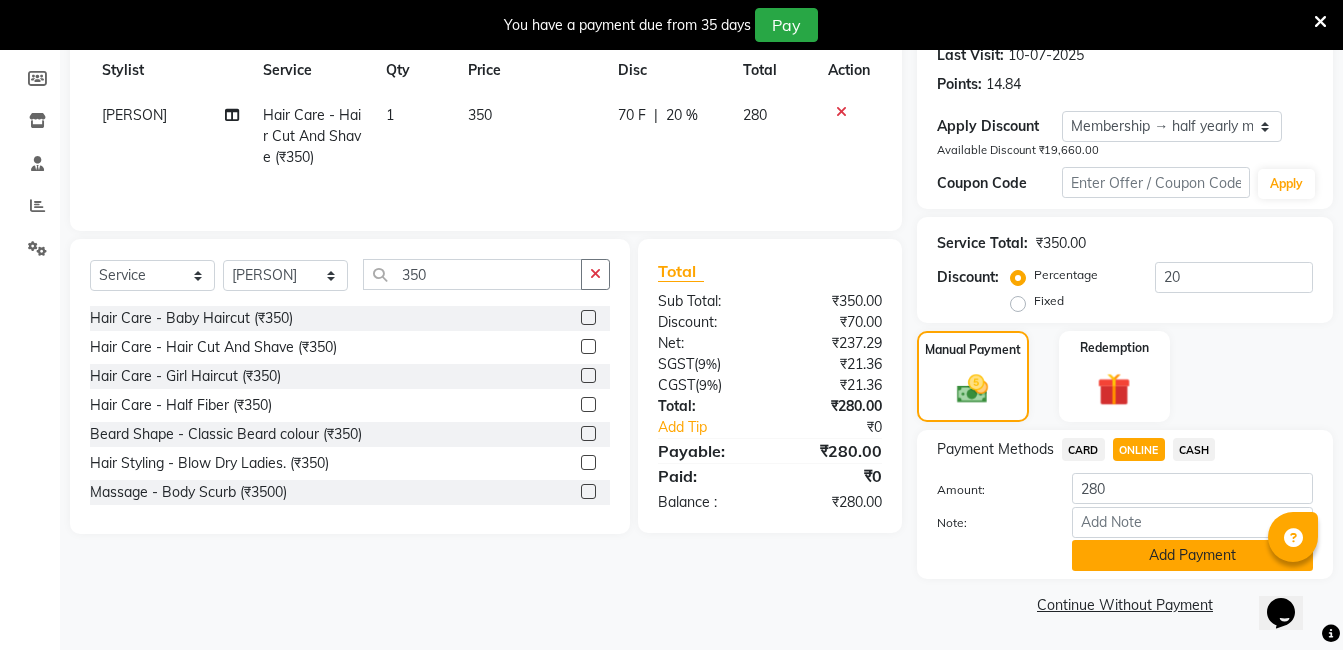 click on "Add Payment" 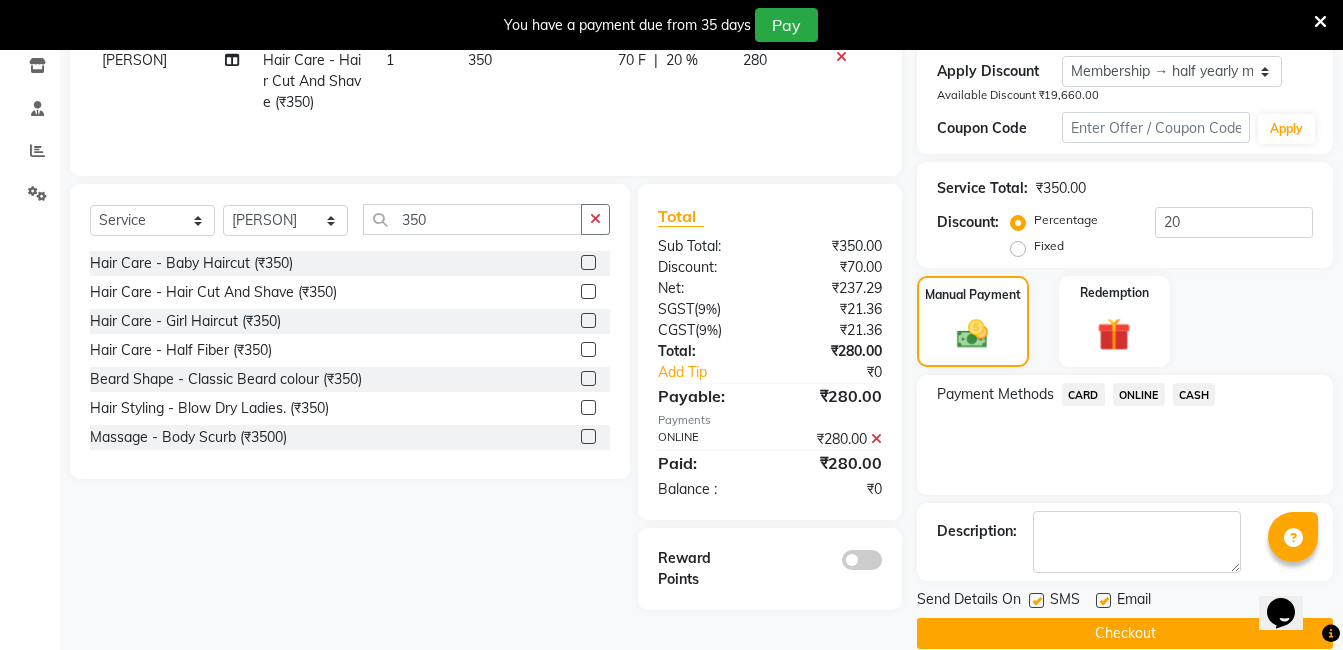 scroll, scrollTop: 371, scrollLeft: 0, axis: vertical 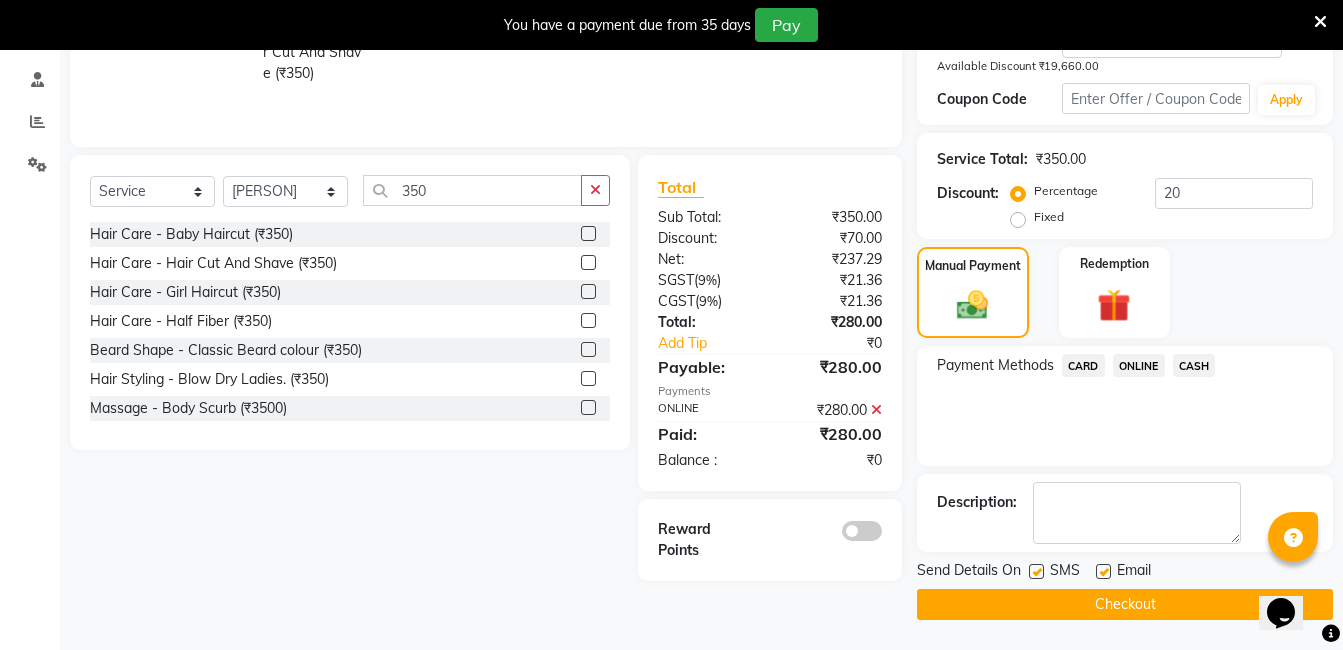 click on "Checkout" 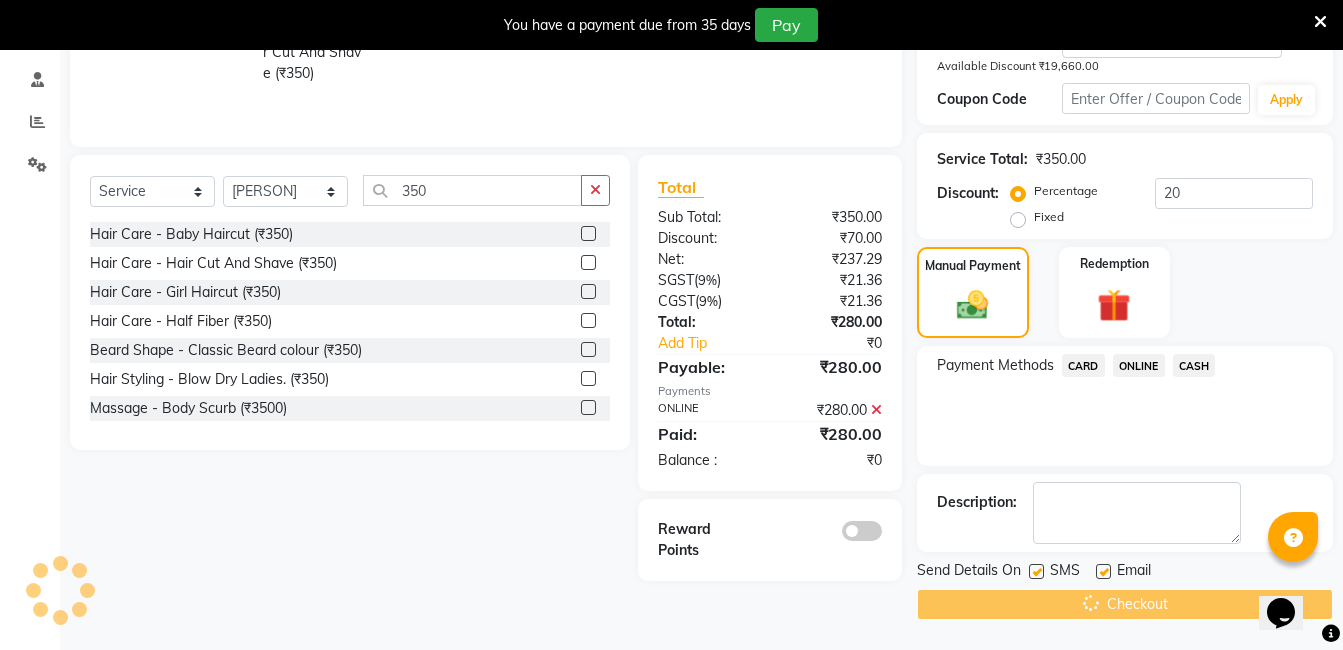 scroll, scrollTop: 0, scrollLeft: 0, axis: both 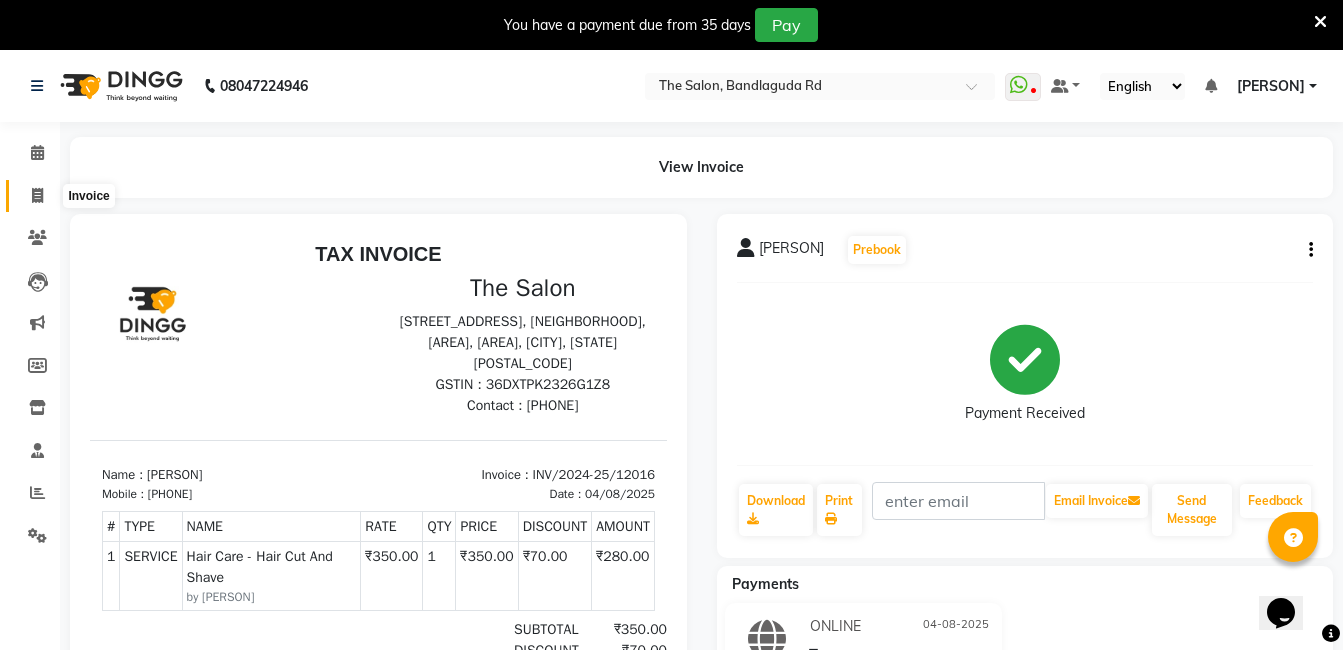 click 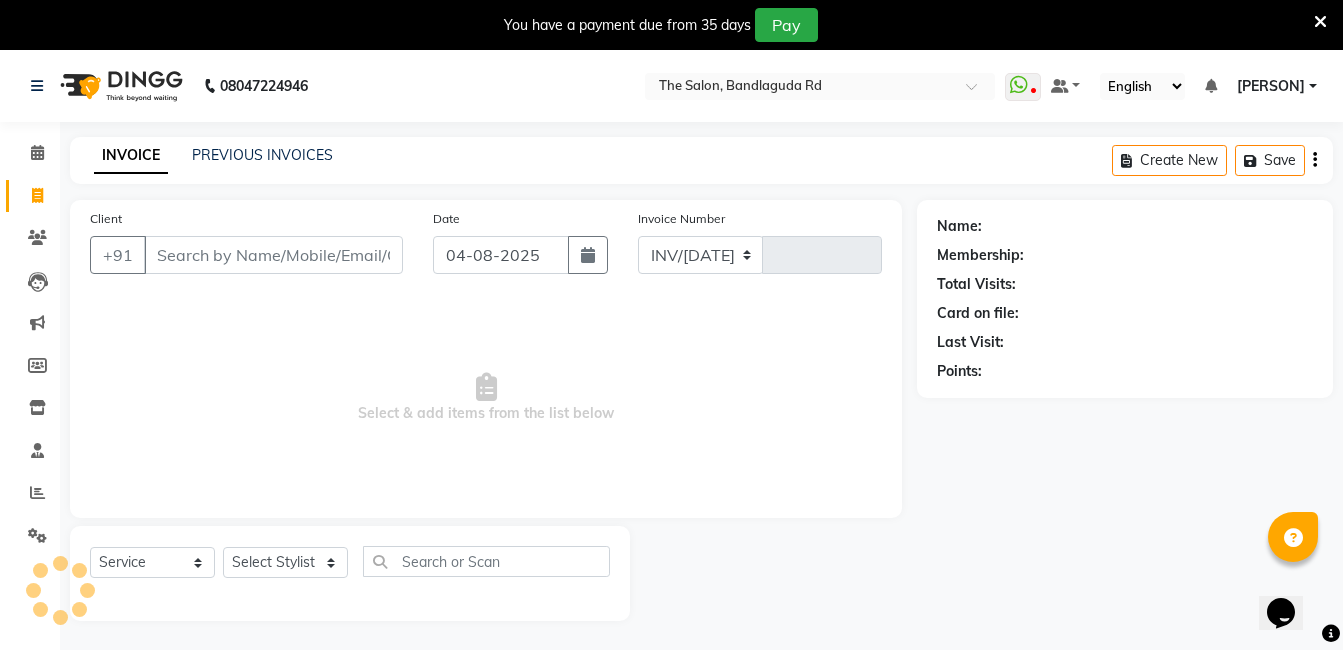 scroll, scrollTop: 50, scrollLeft: 0, axis: vertical 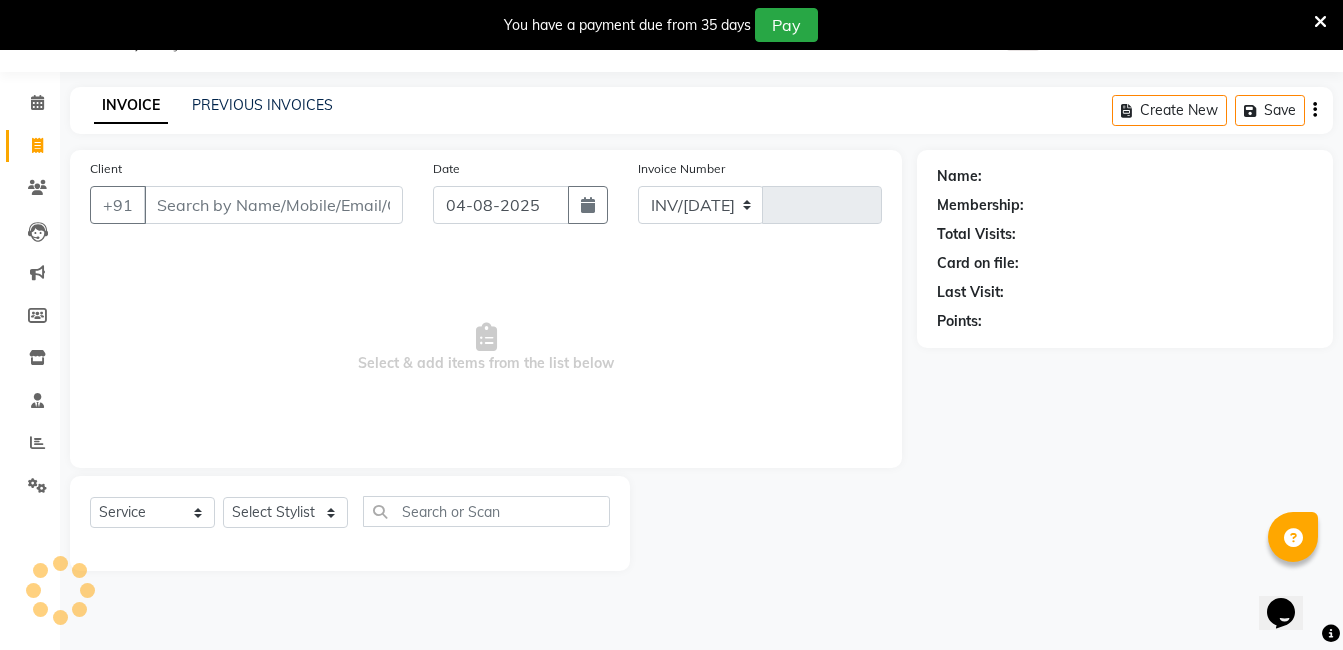 select on "5198" 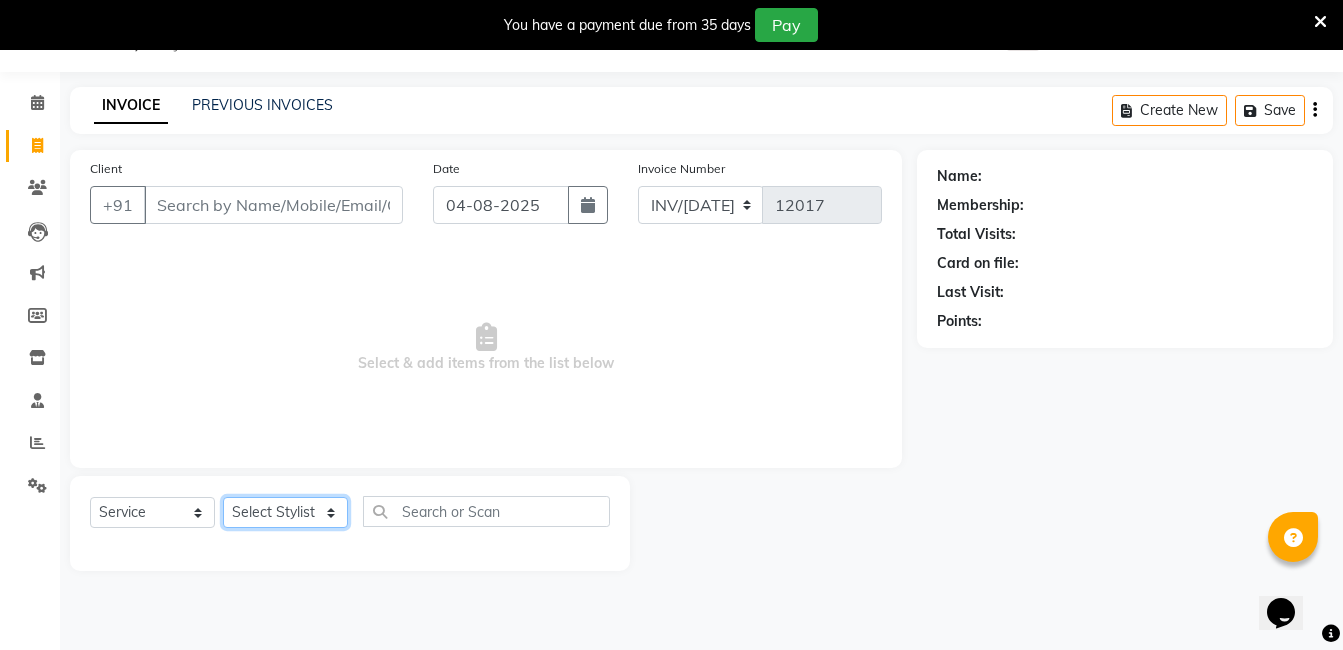click on "Select Stylist AIJAZ fazil imran iqbal kasim mohd mohsin rasheed sameer TALIB Wajid" 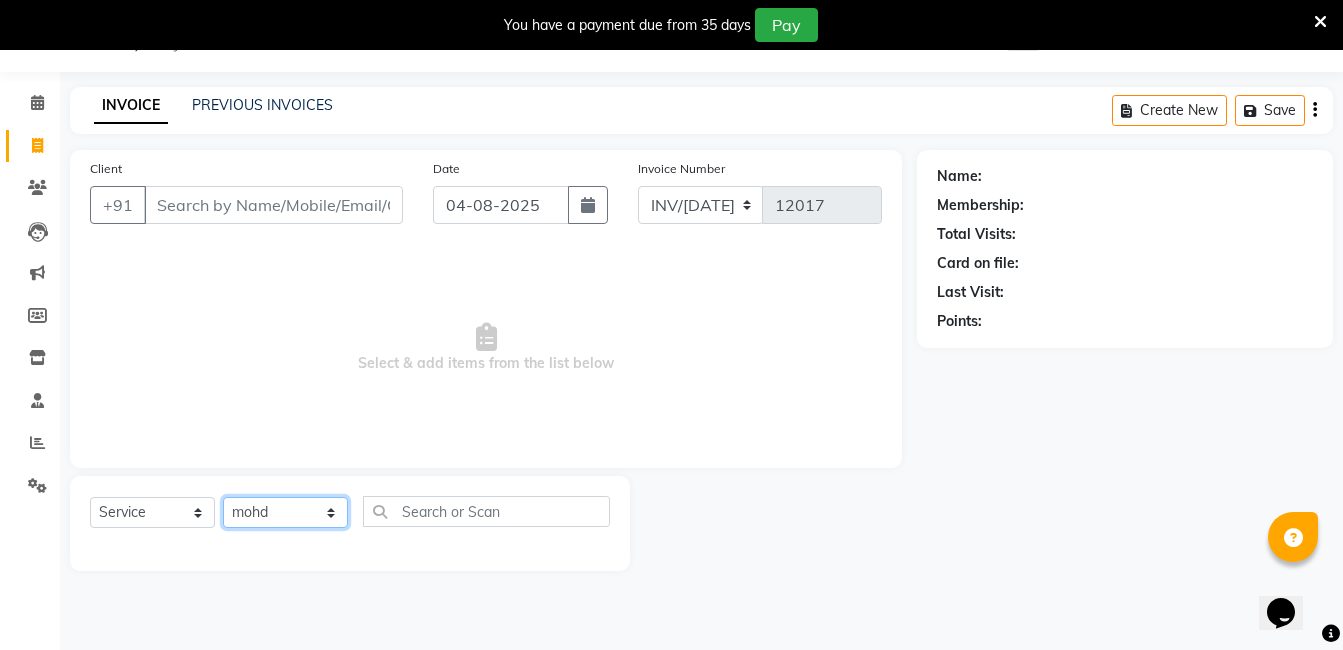 click on "Select Stylist AIJAZ fazil imran iqbal kasim mohd mohsin rasheed sameer TALIB Wajid" 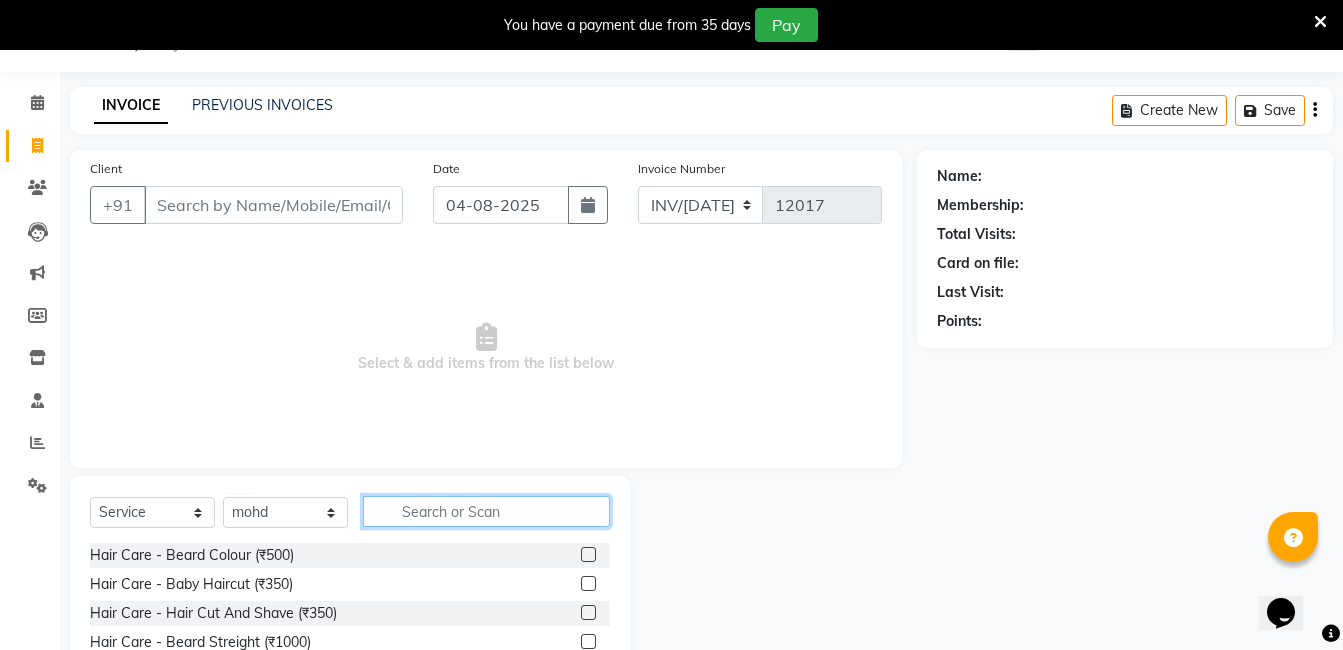 click 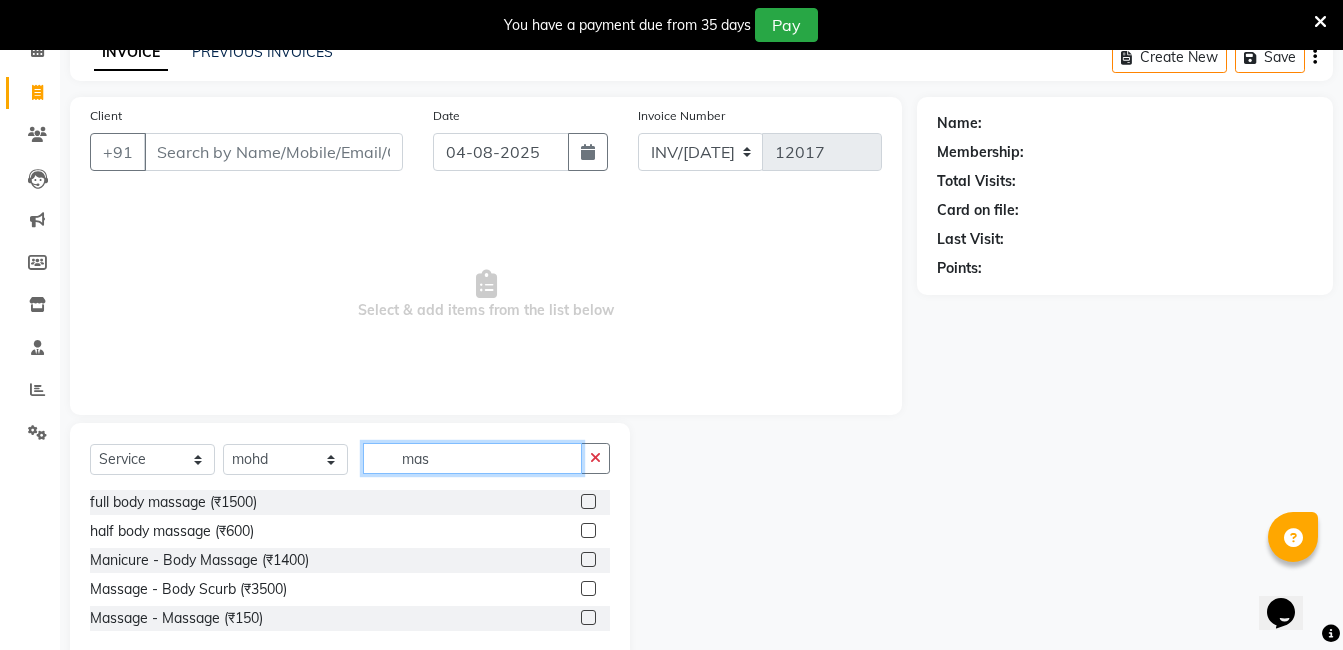 scroll, scrollTop: 146, scrollLeft: 0, axis: vertical 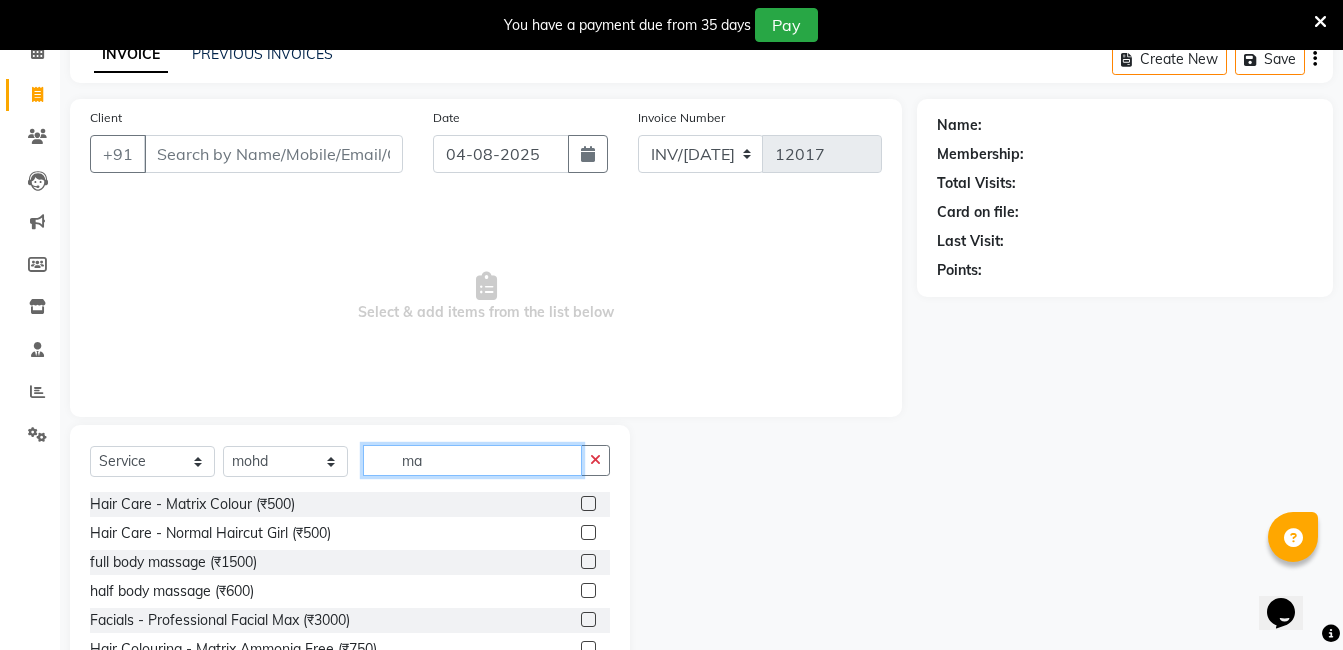 type on "m" 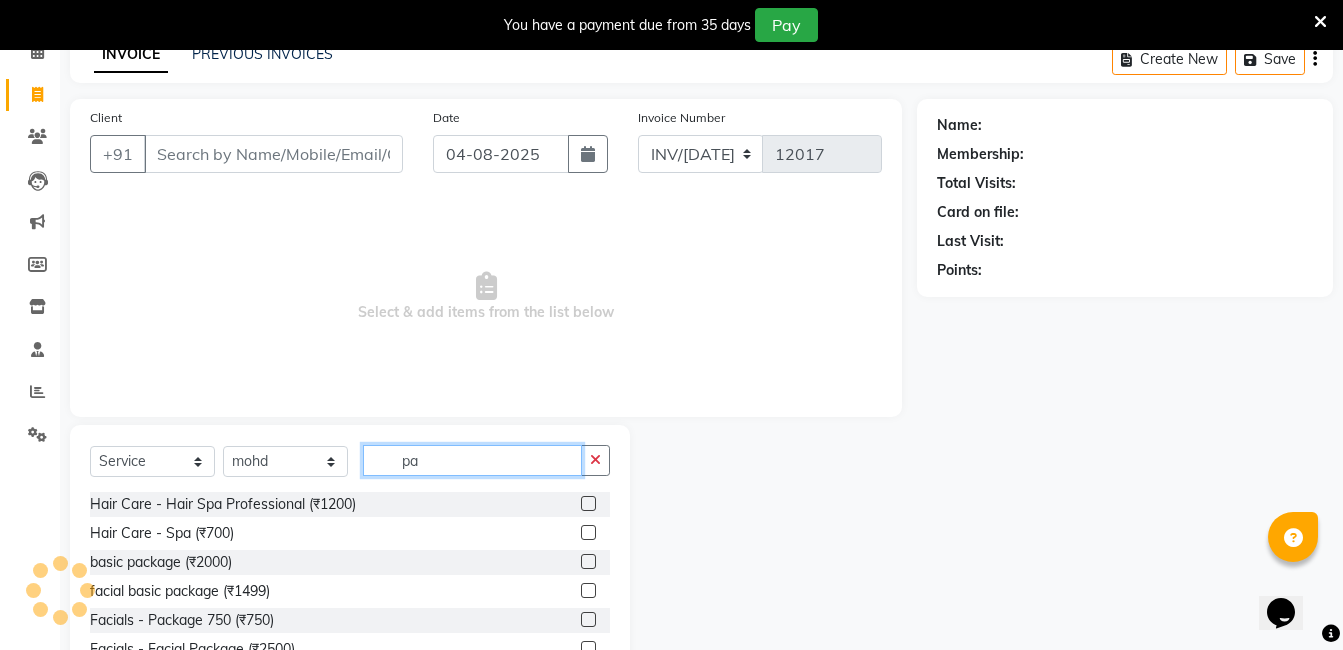 type on "p" 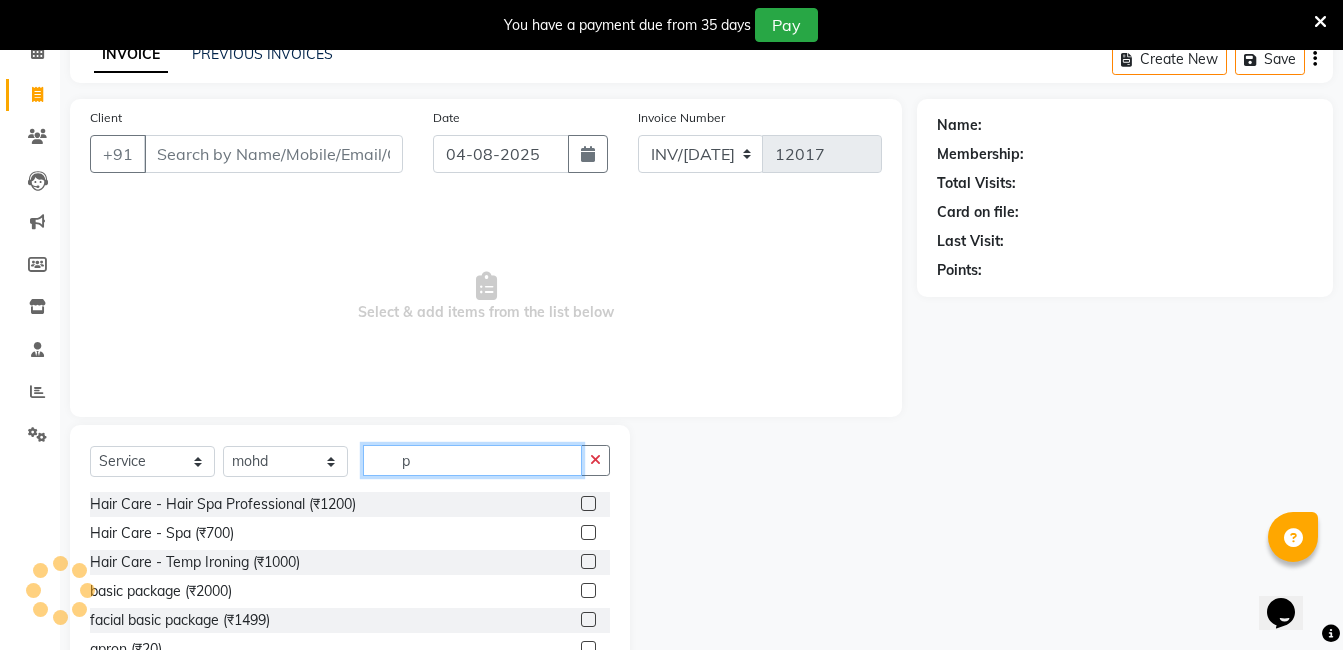 type 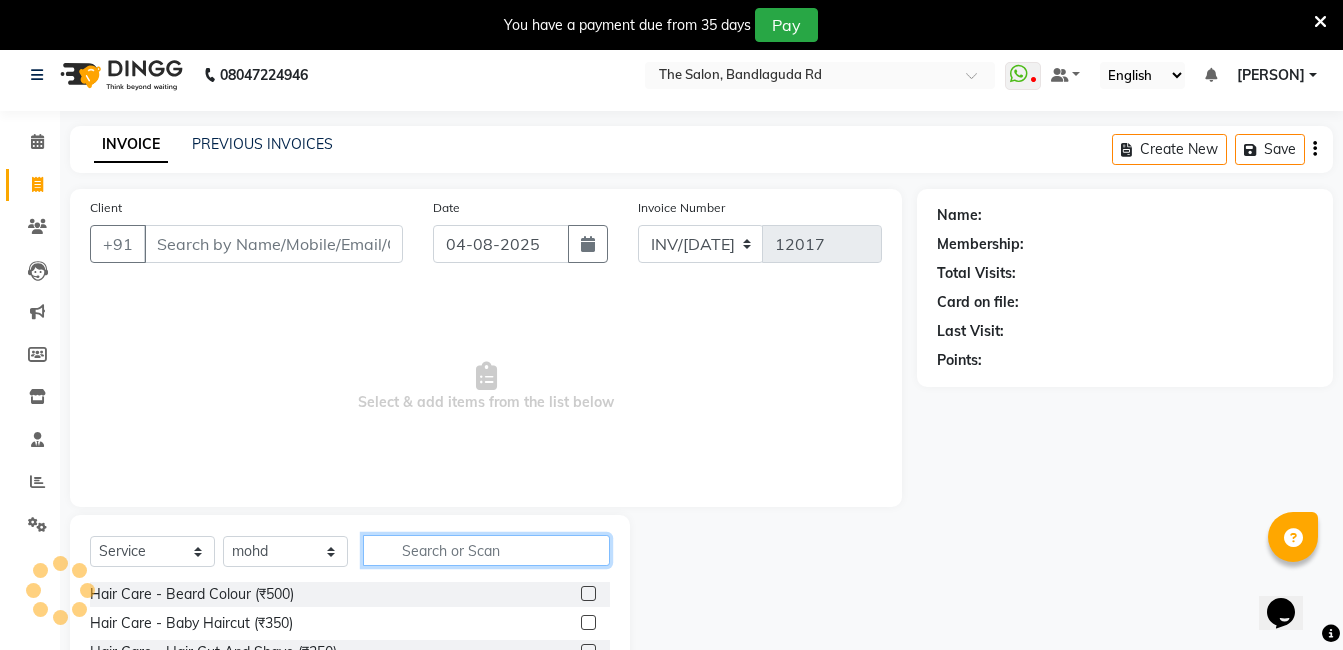 scroll, scrollTop: 0, scrollLeft: 0, axis: both 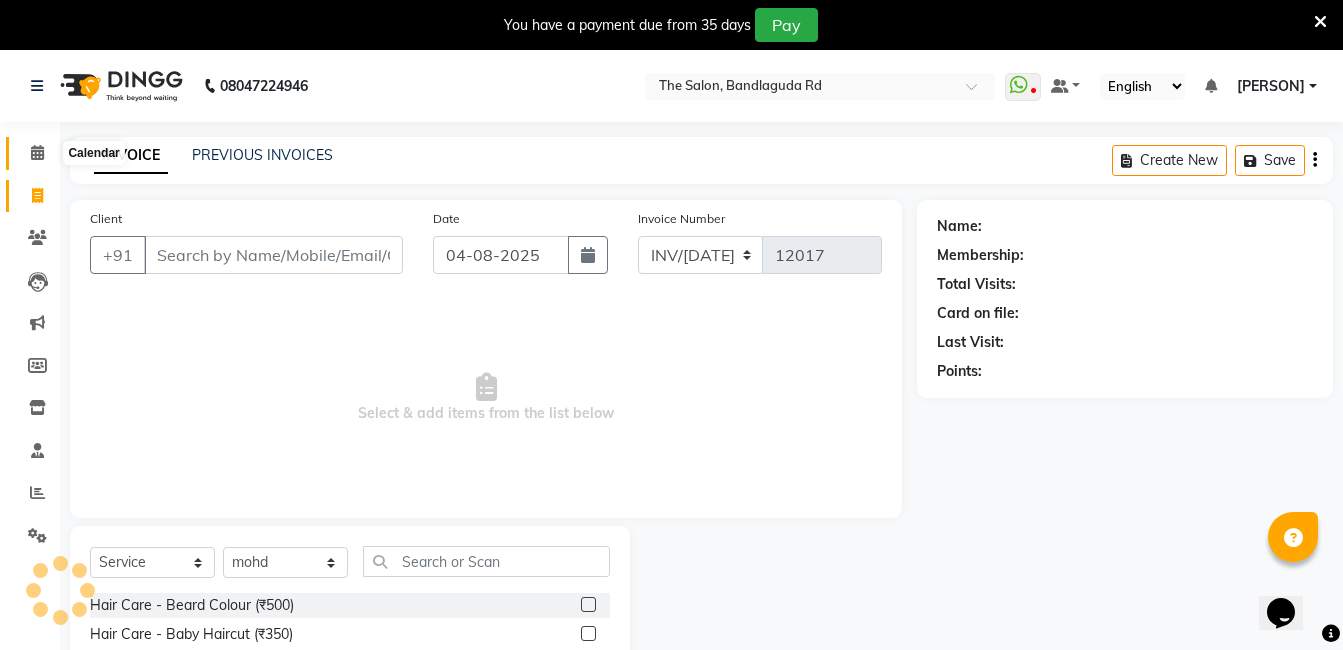 drag, startPoint x: 31, startPoint y: 161, endPoint x: 751, endPoint y: 109, distance: 721.8753 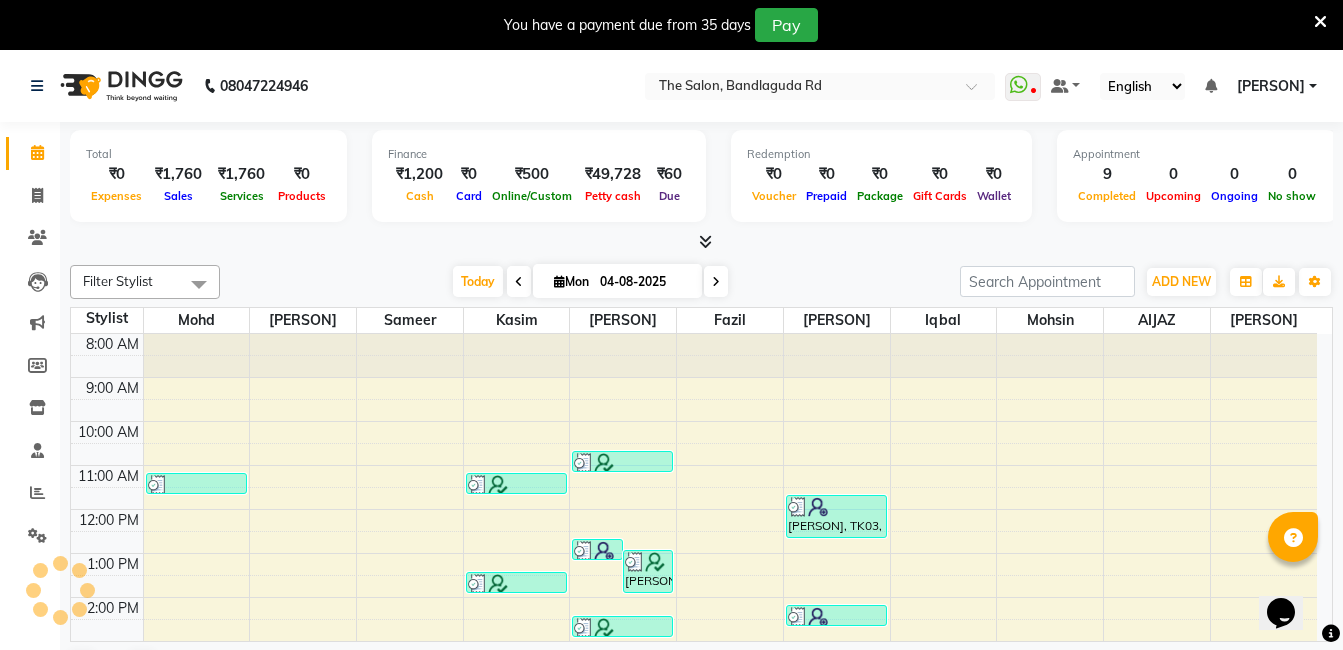 scroll, scrollTop: 0, scrollLeft: 0, axis: both 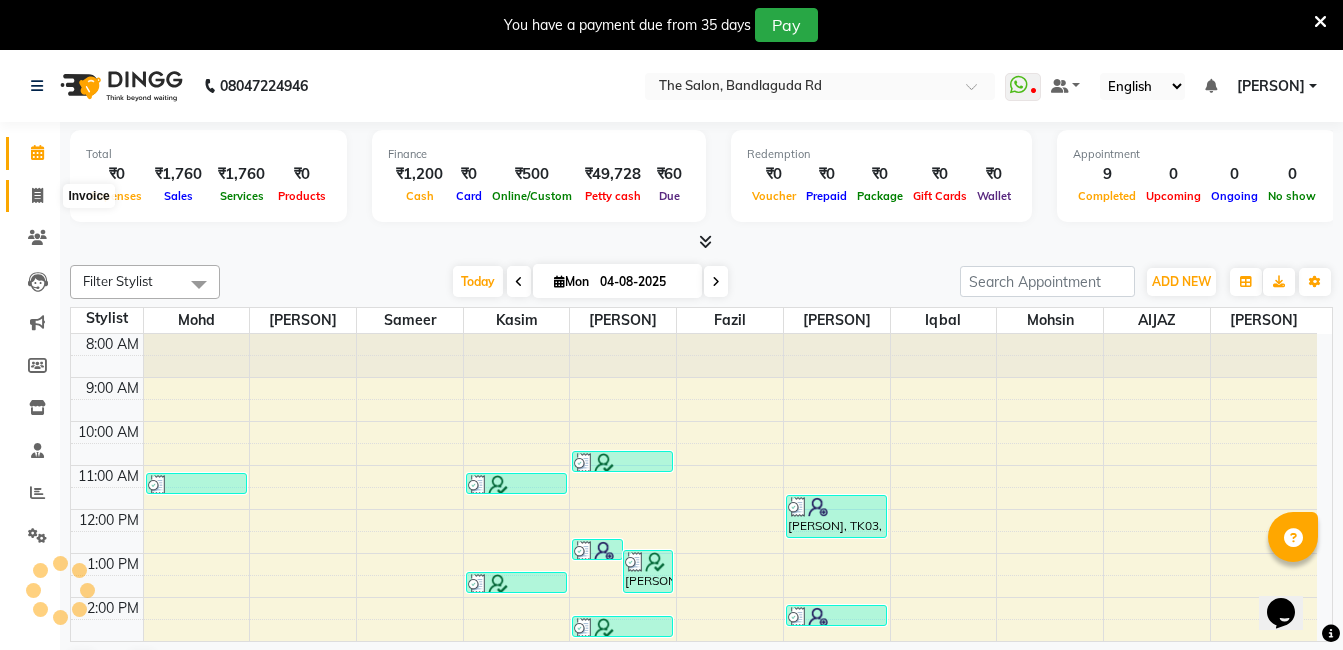 click 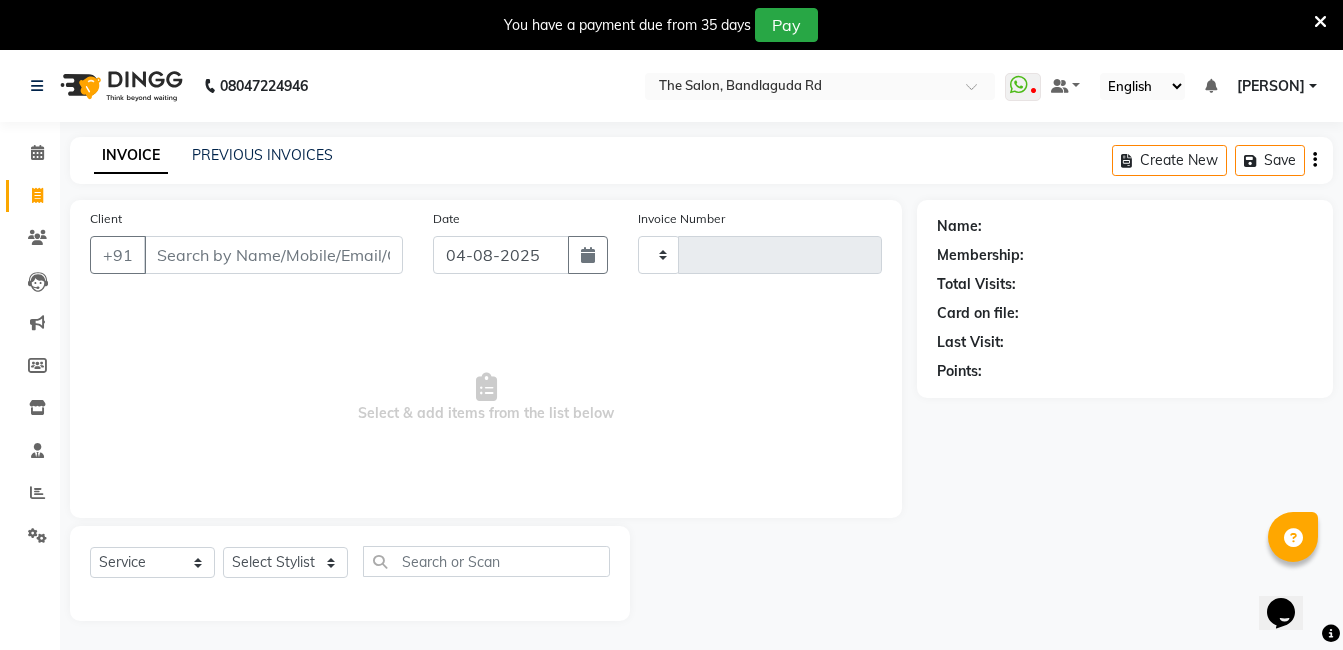 type on "12017" 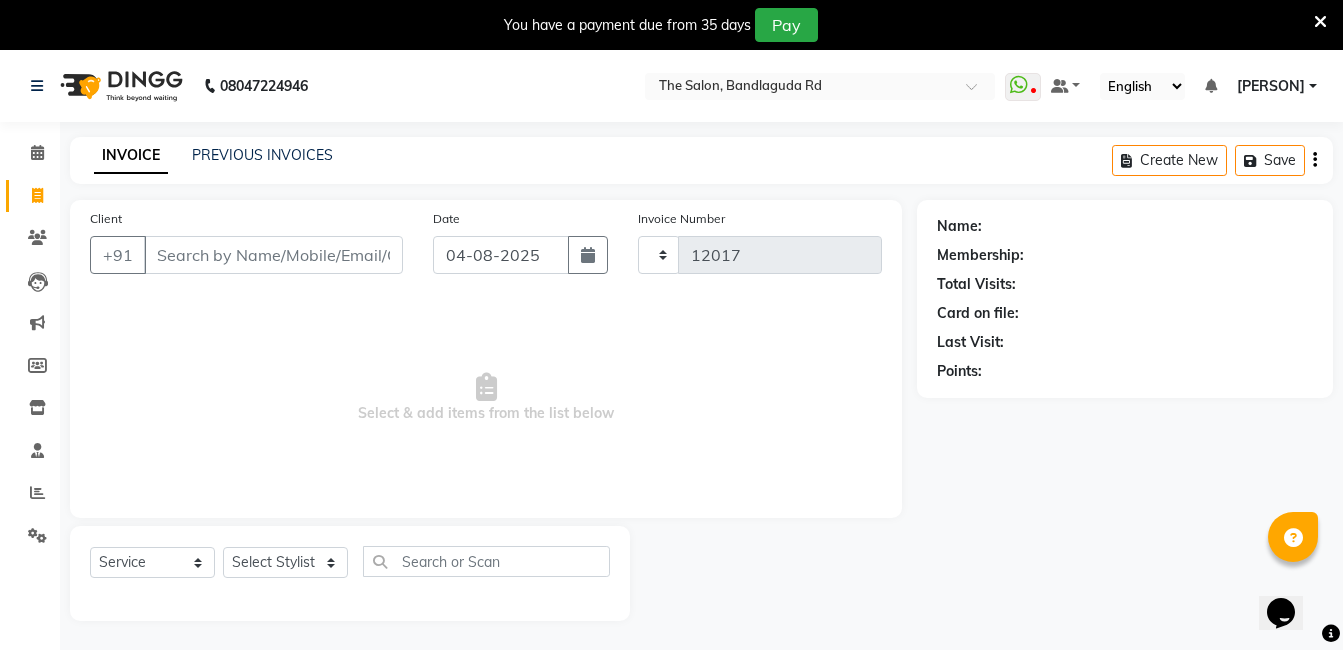 select on "5198" 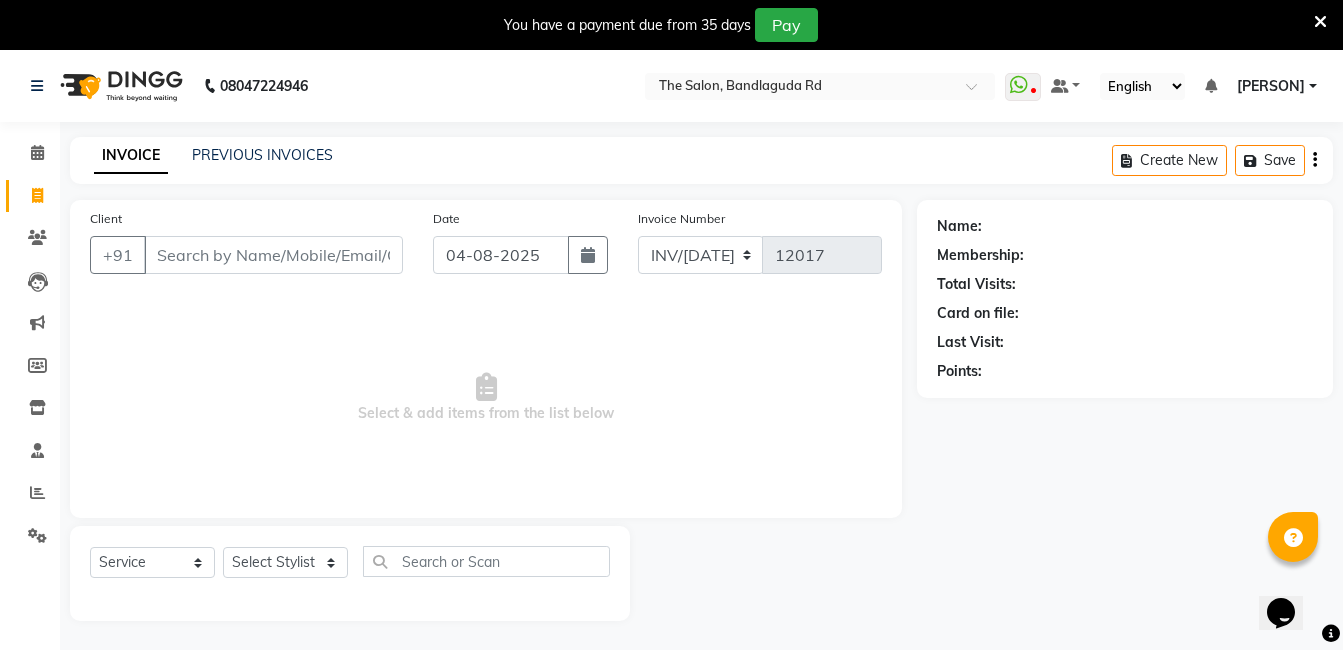 scroll, scrollTop: 50, scrollLeft: 0, axis: vertical 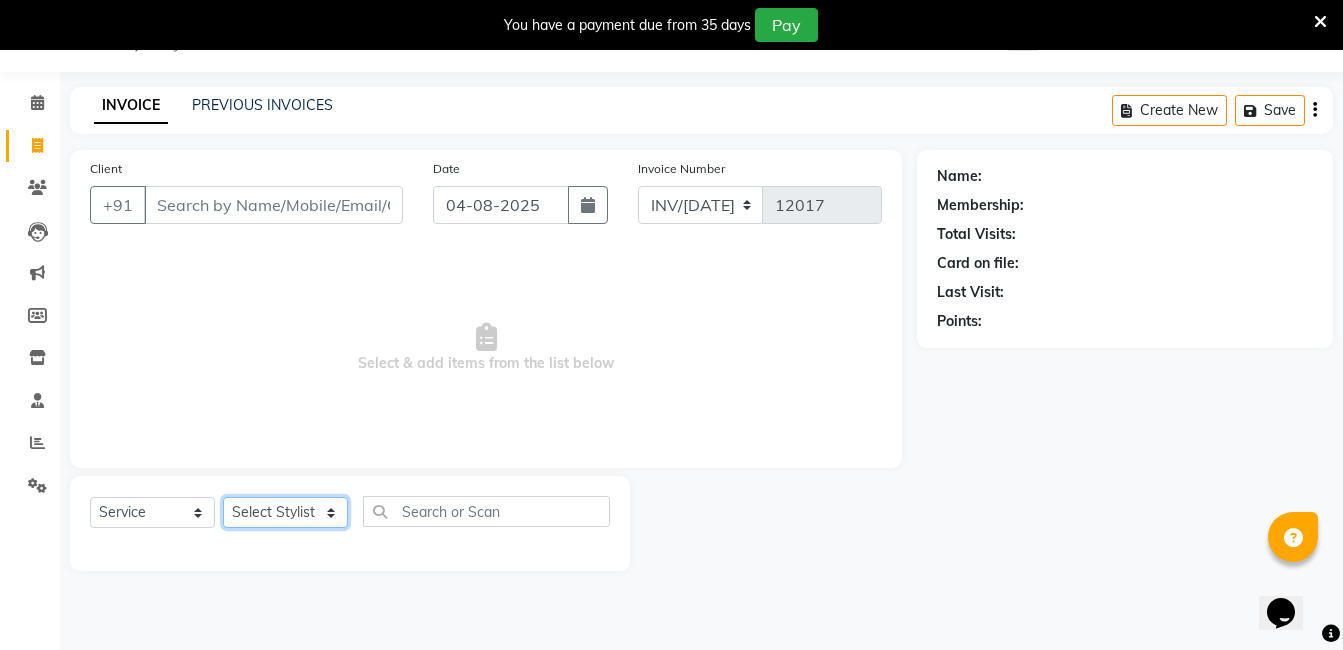 drag, startPoint x: 251, startPoint y: 507, endPoint x: 240, endPoint y: 497, distance: 14.866069 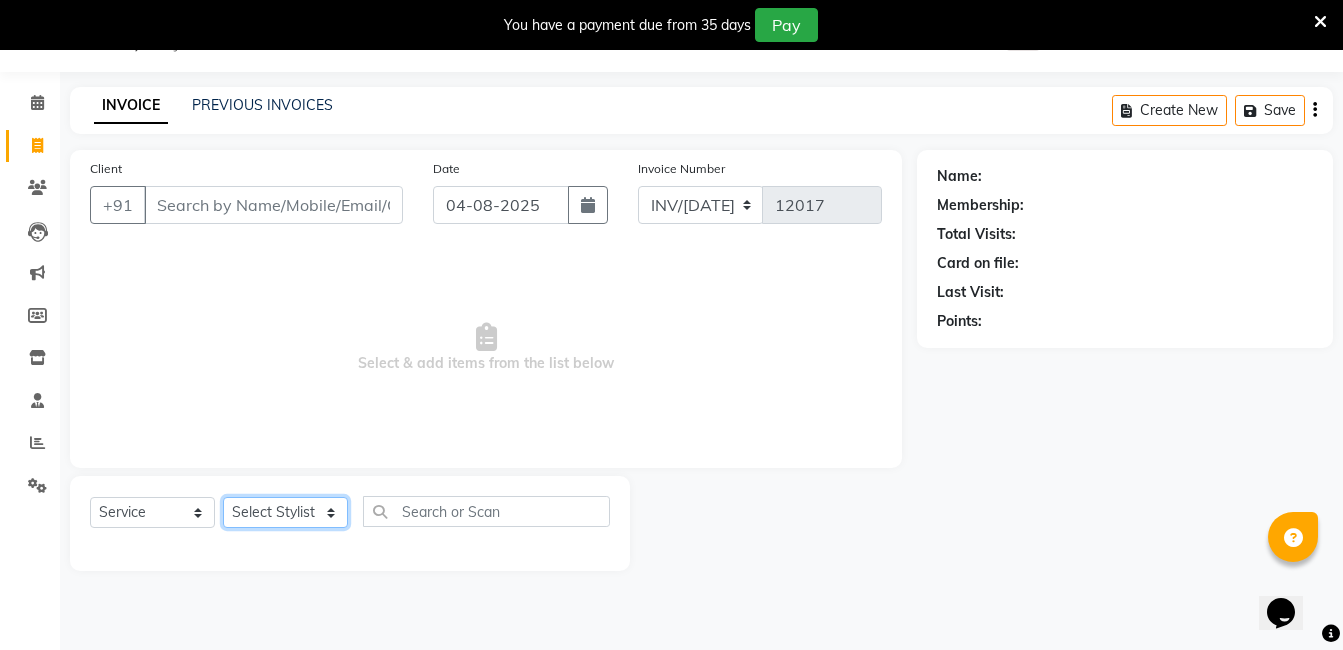 select on "86723" 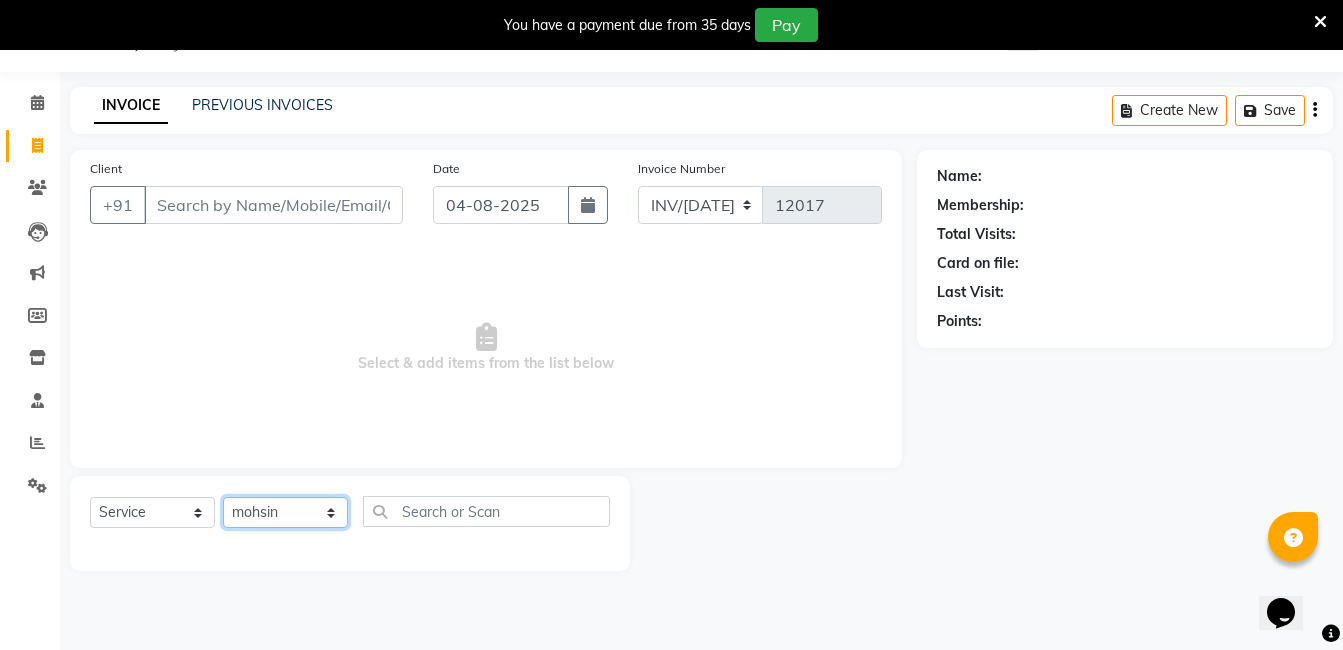 click on "Select Stylist AIJAZ fazil imran iqbal kasim mohd mohsin rasheed sameer TALIB Wajid" 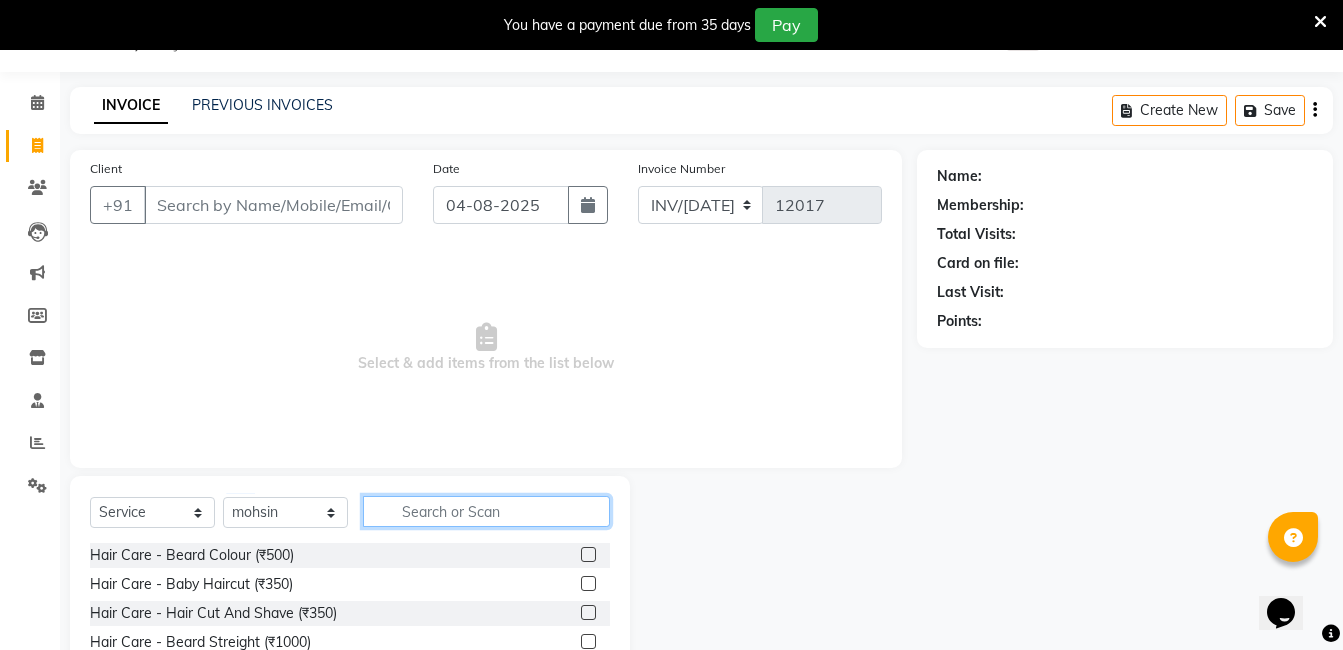 click 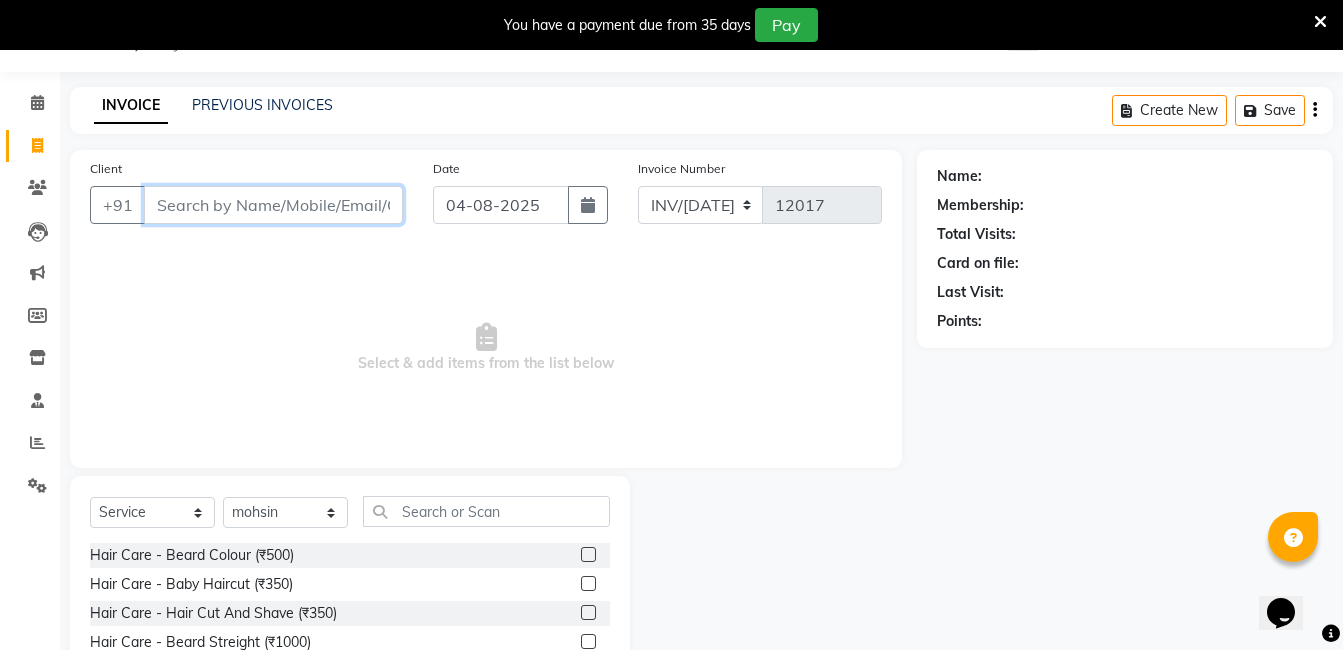 click on "Client" at bounding box center (273, 205) 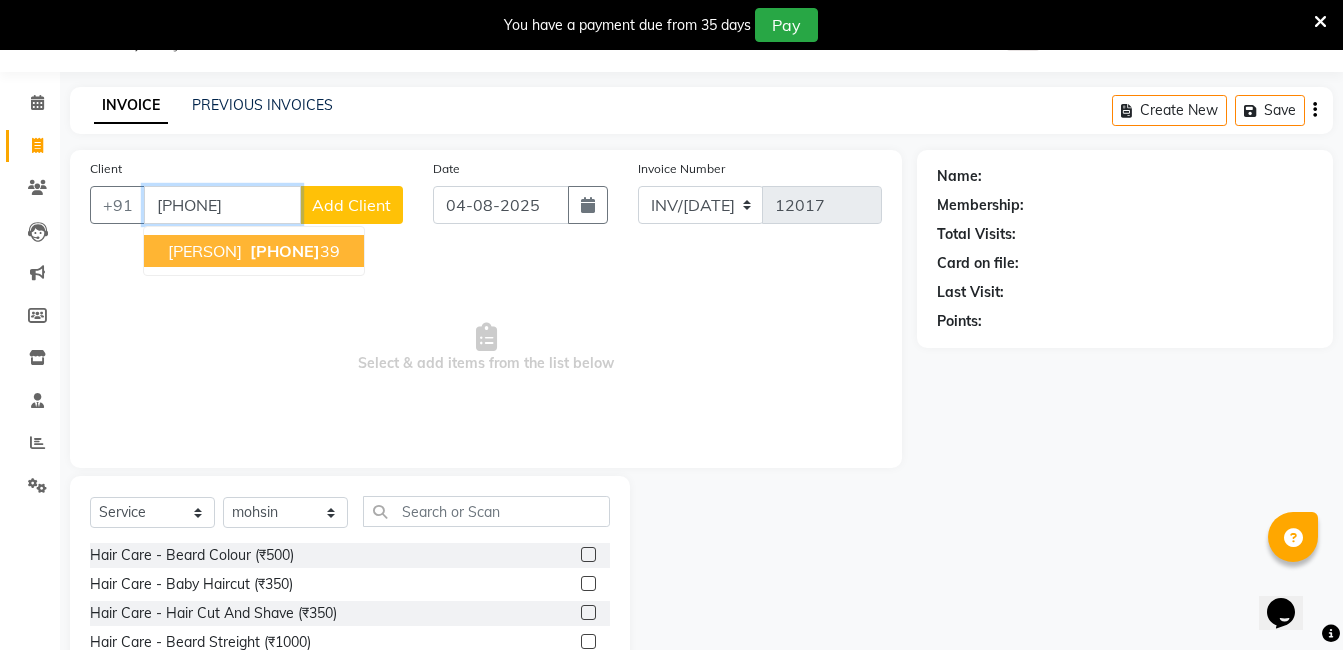 click on "95424626" at bounding box center (285, 251) 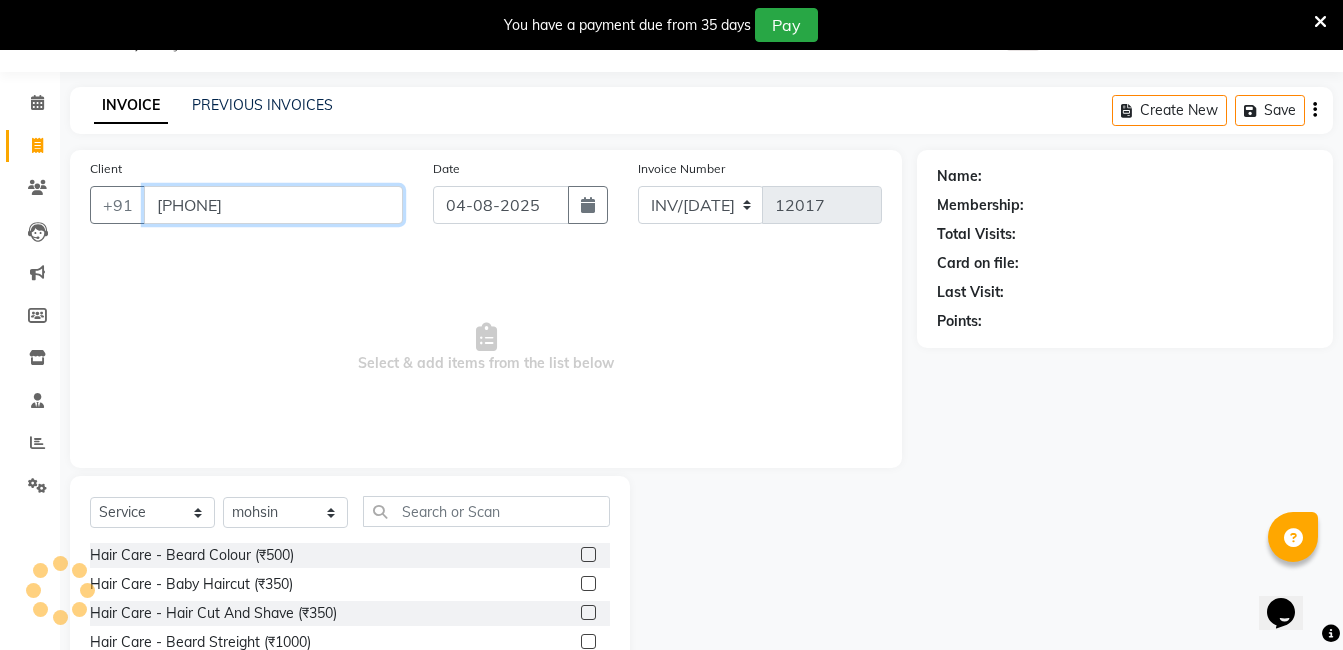 type on "9542462639" 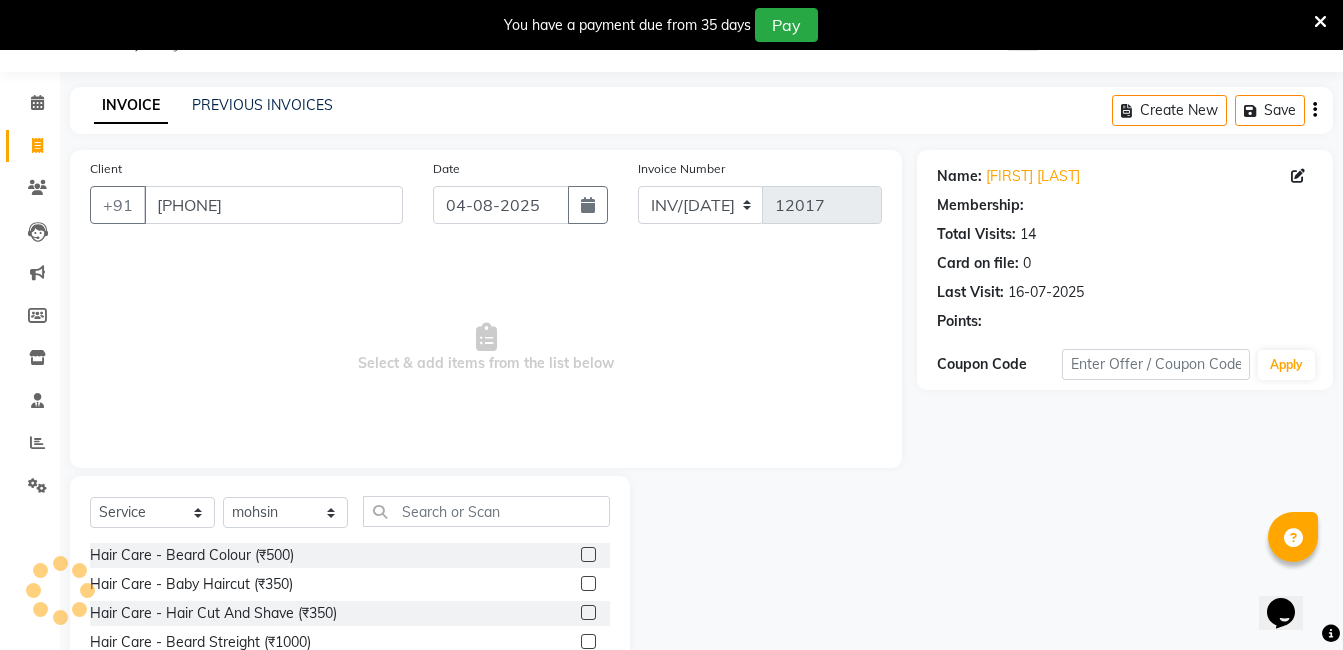 select on "1: Object" 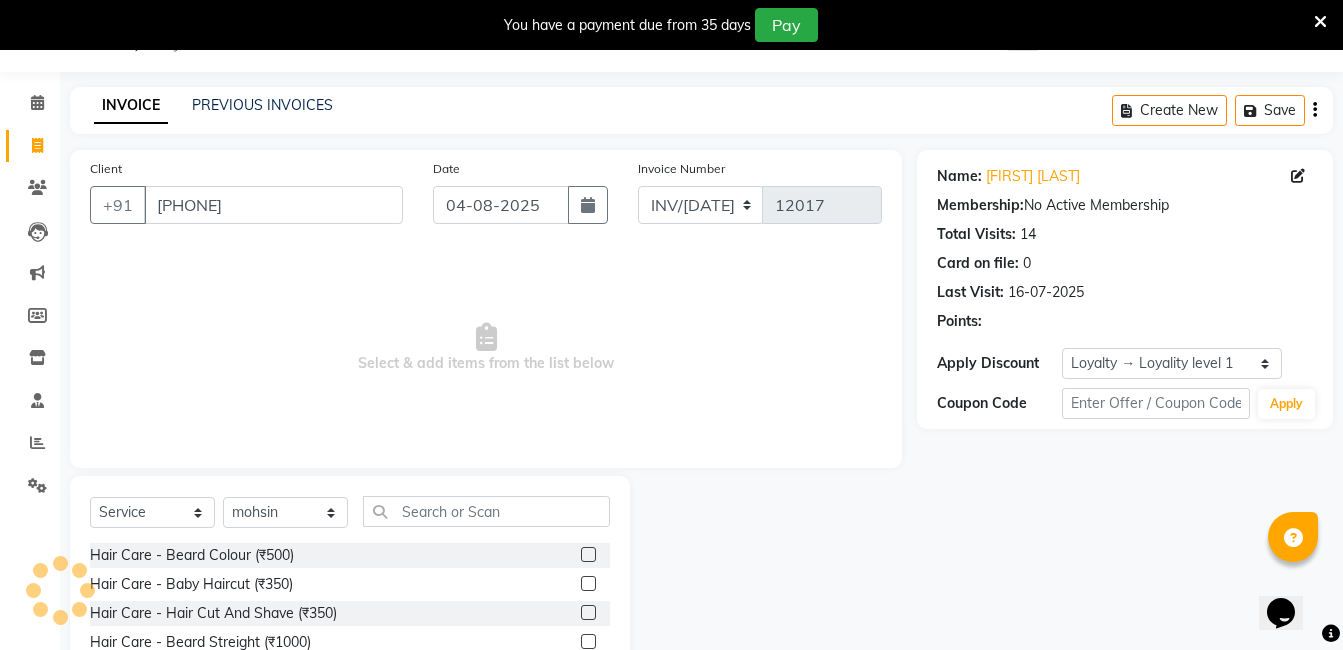 scroll, scrollTop: 201, scrollLeft: 0, axis: vertical 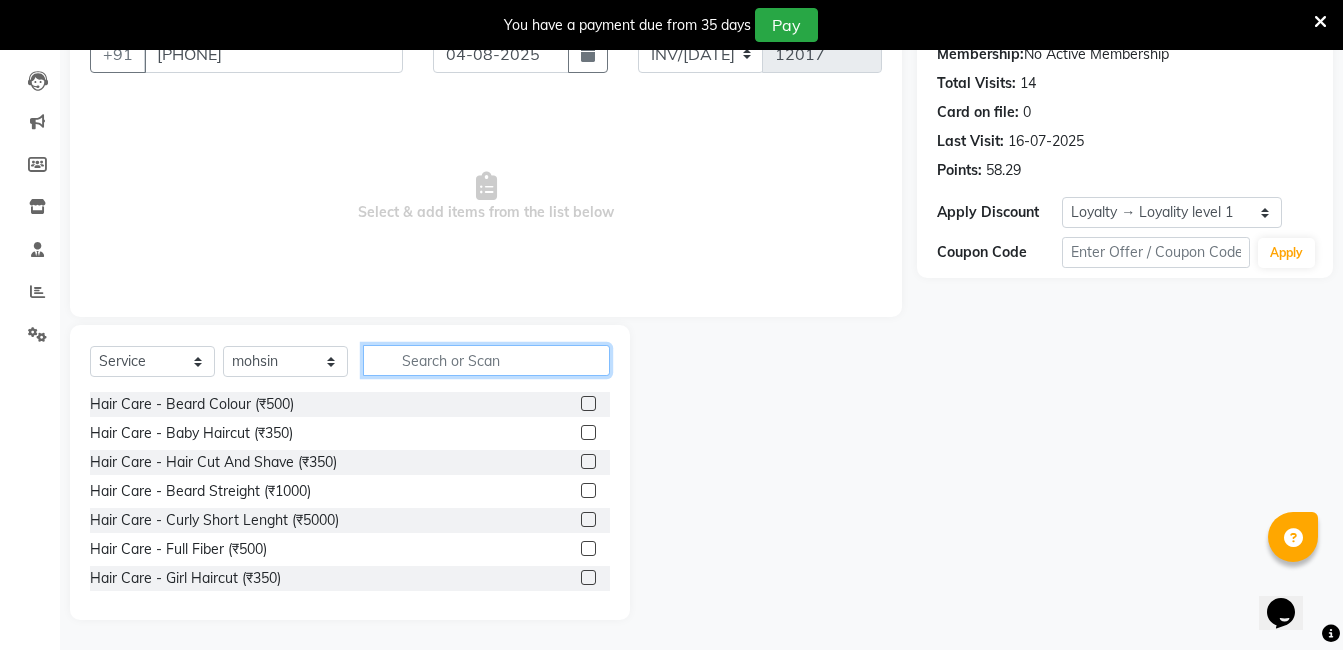 click 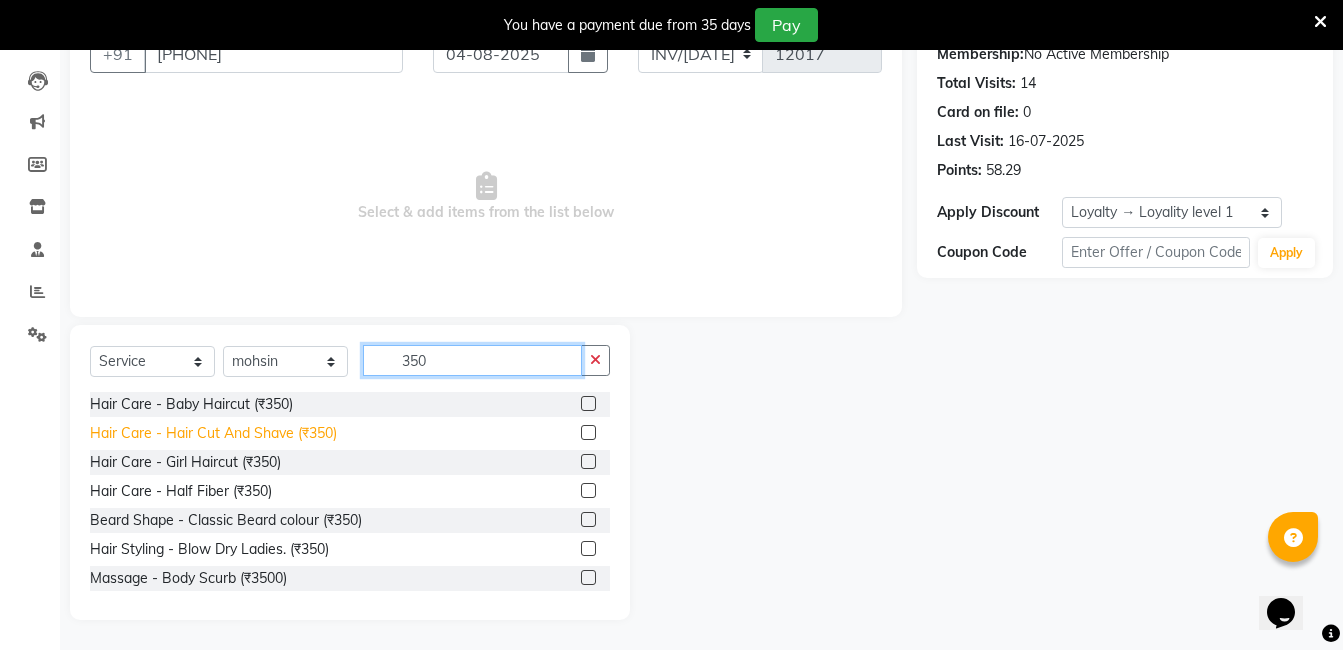 type on "350" 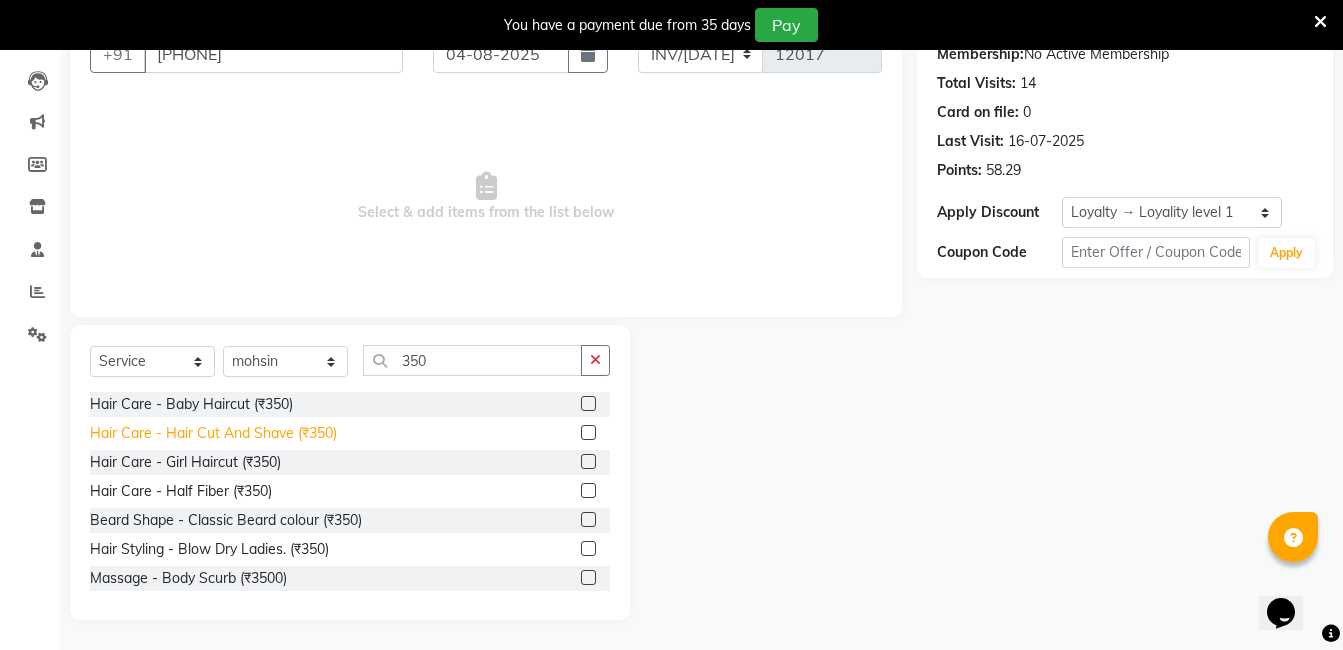 click on "Hair Care - Hair Cut And Shave (₹350)" 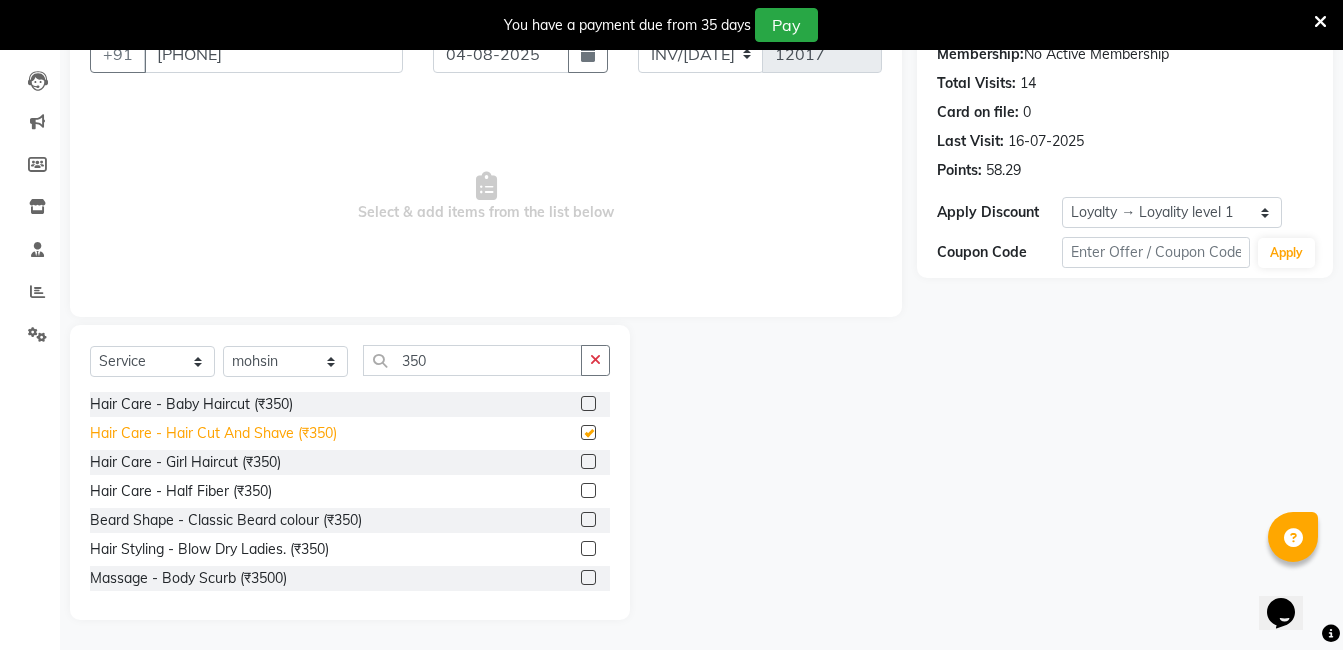checkbox on "false" 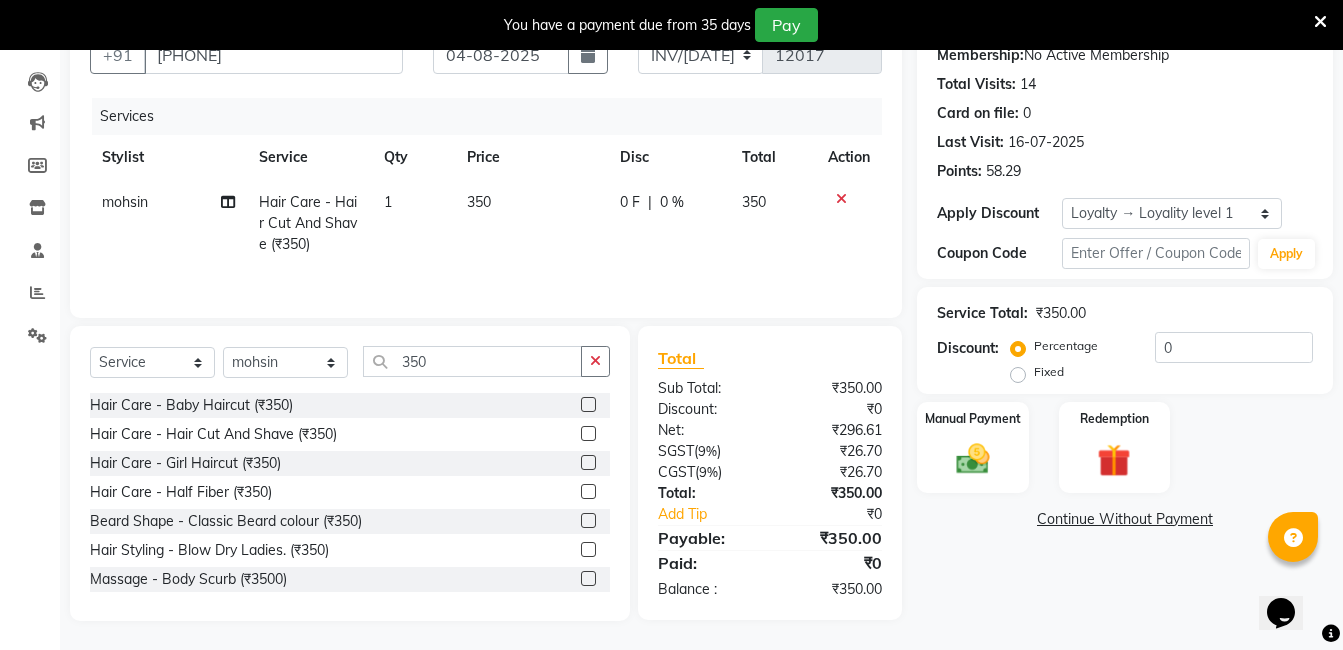 scroll, scrollTop: 201, scrollLeft: 0, axis: vertical 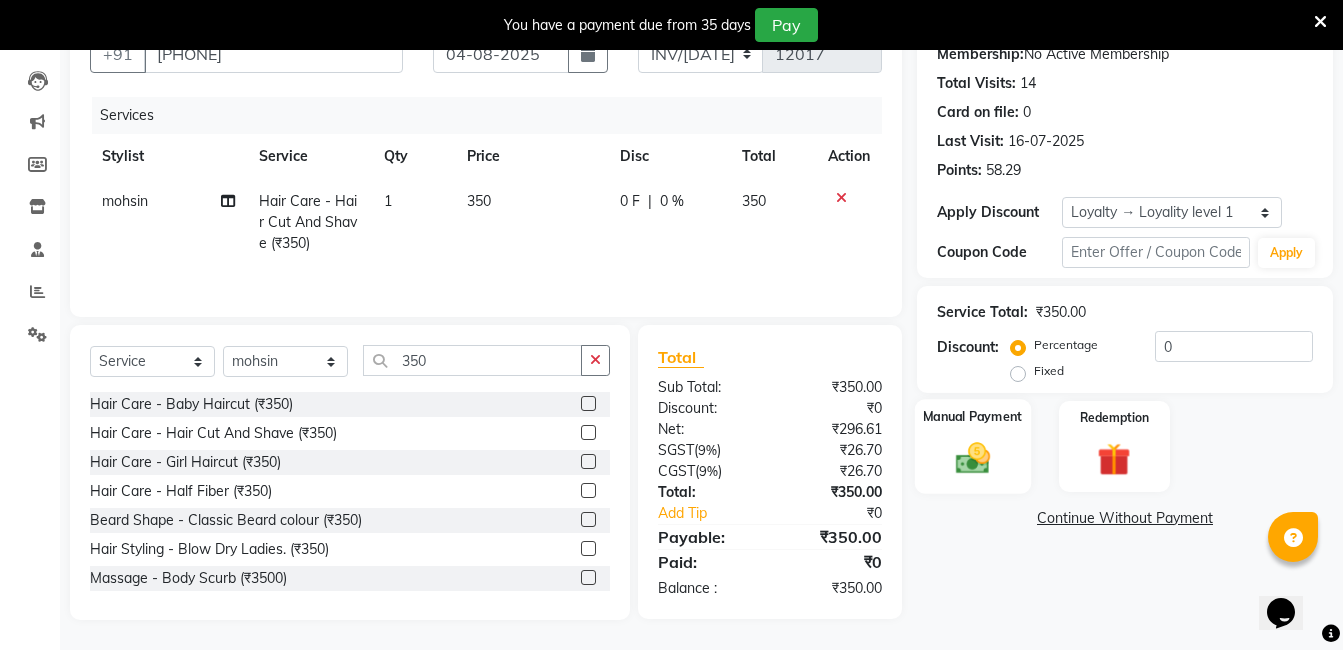 click on "Manual Payment" 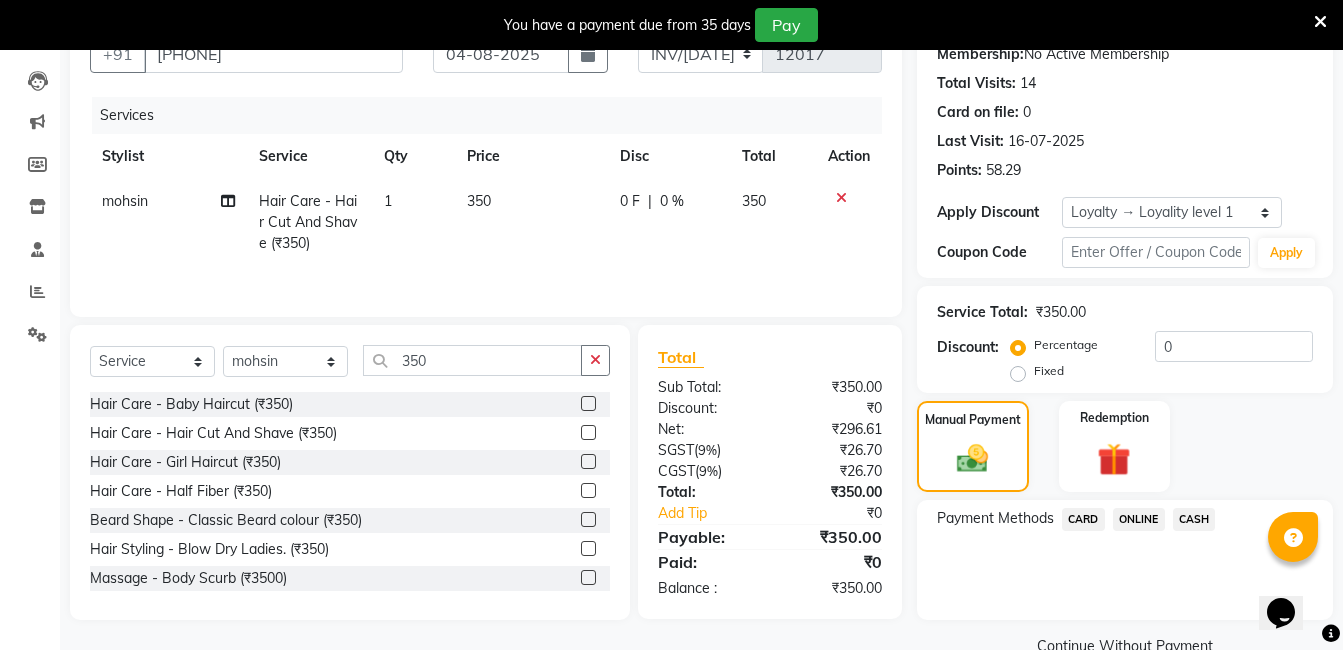 scroll, scrollTop: 242, scrollLeft: 0, axis: vertical 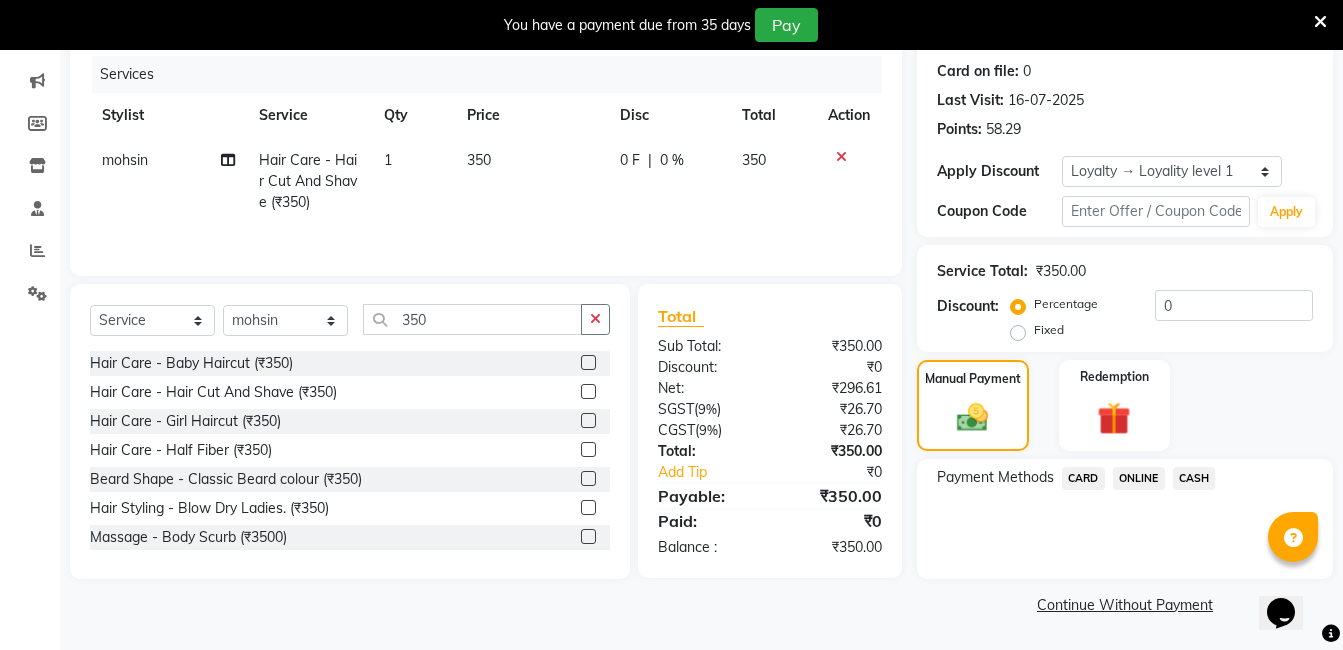 click on "ONLINE" 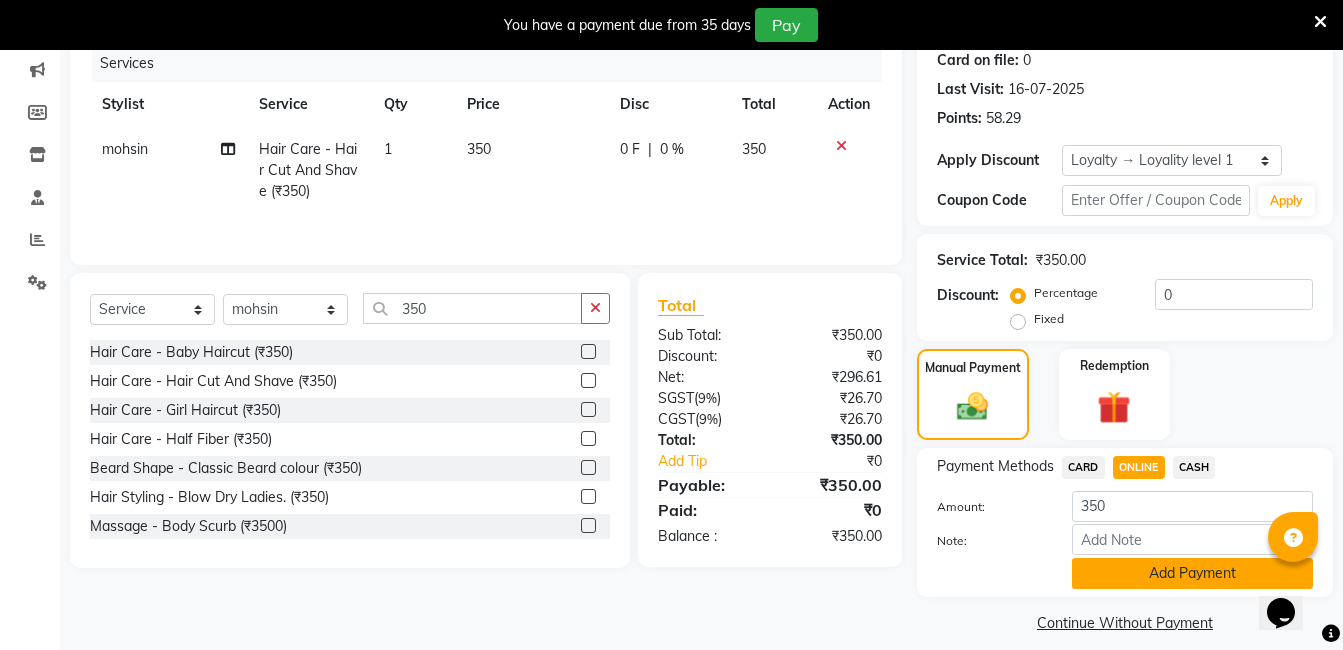 scroll, scrollTop: 271, scrollLeft: 0, axis: vertical 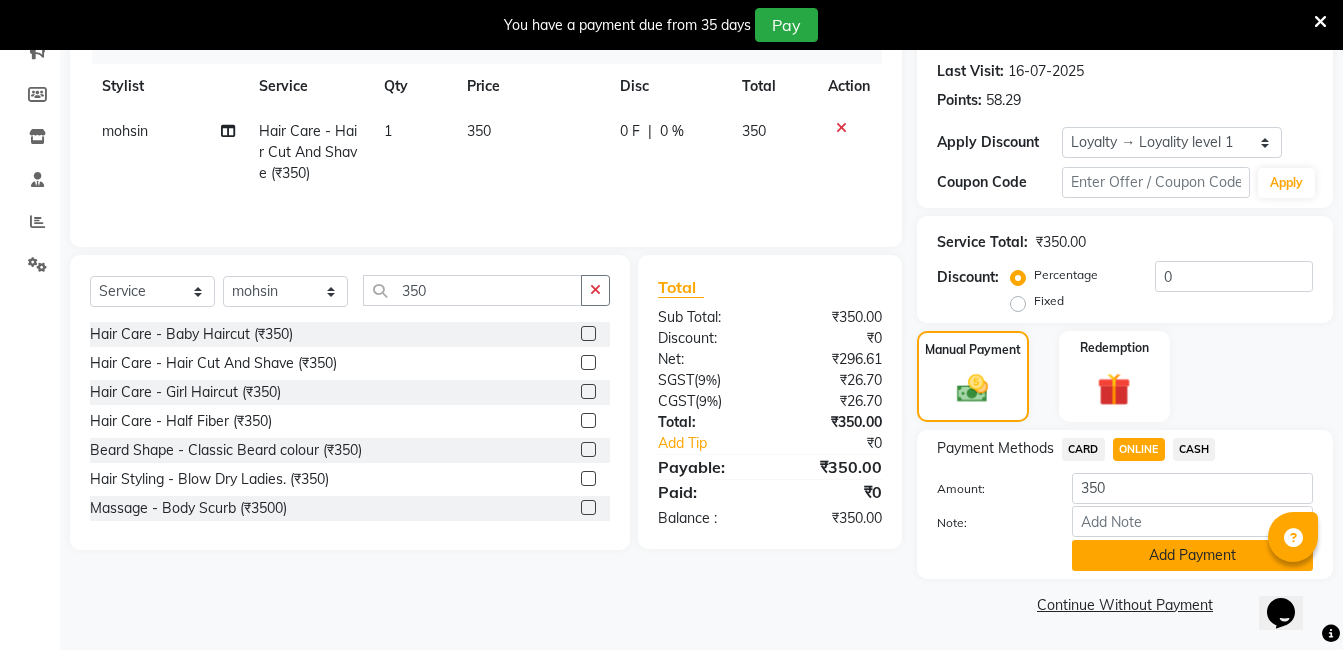 click on "Add Payment" 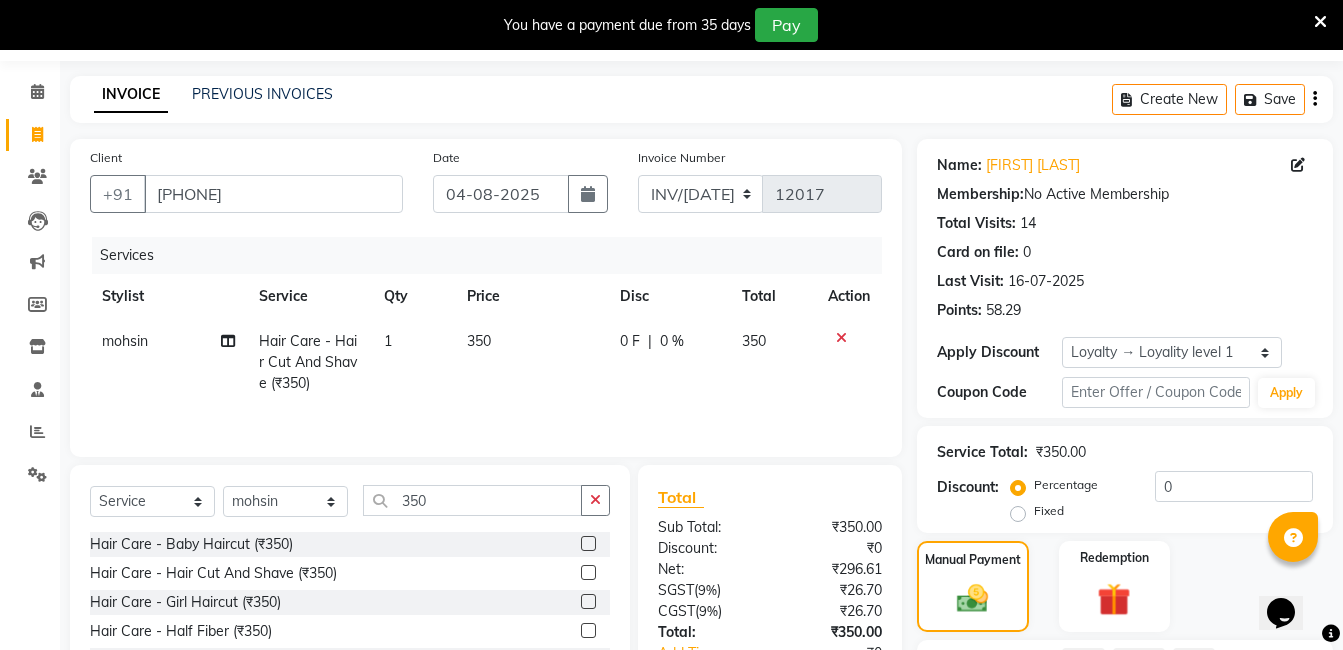scroll, scrollTop: 361, scrollLeft: 0, axis: vertical 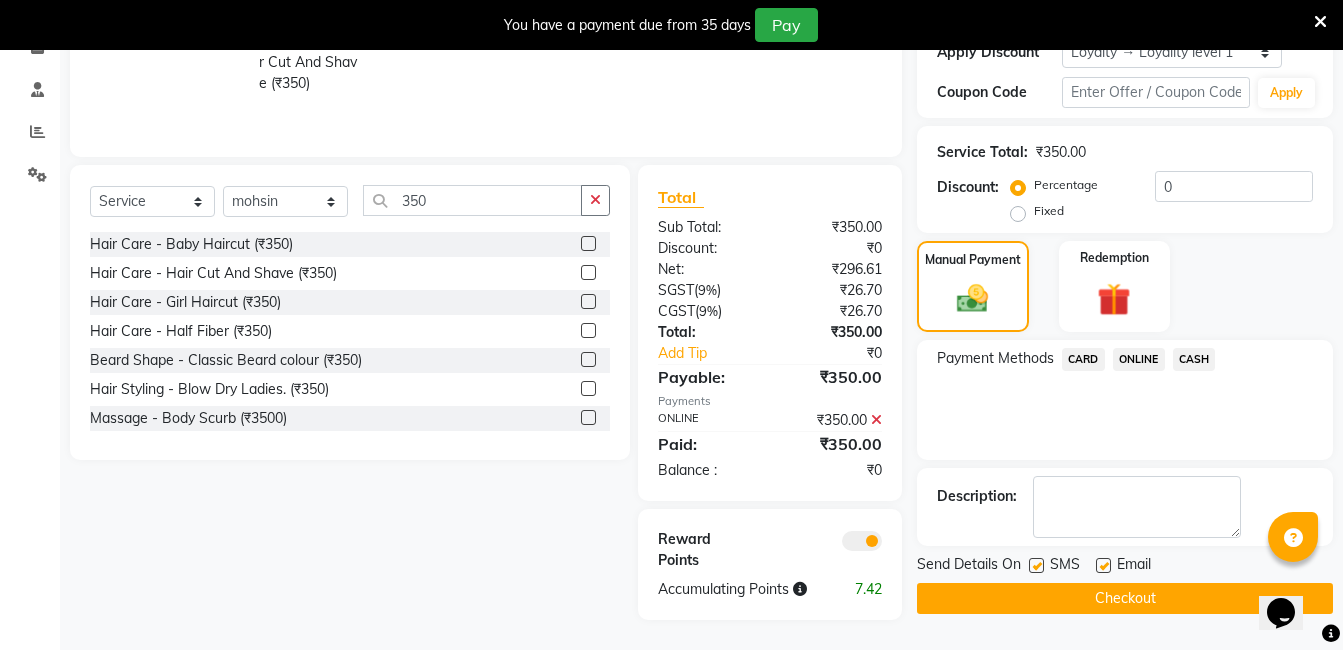 click on "Checkout" 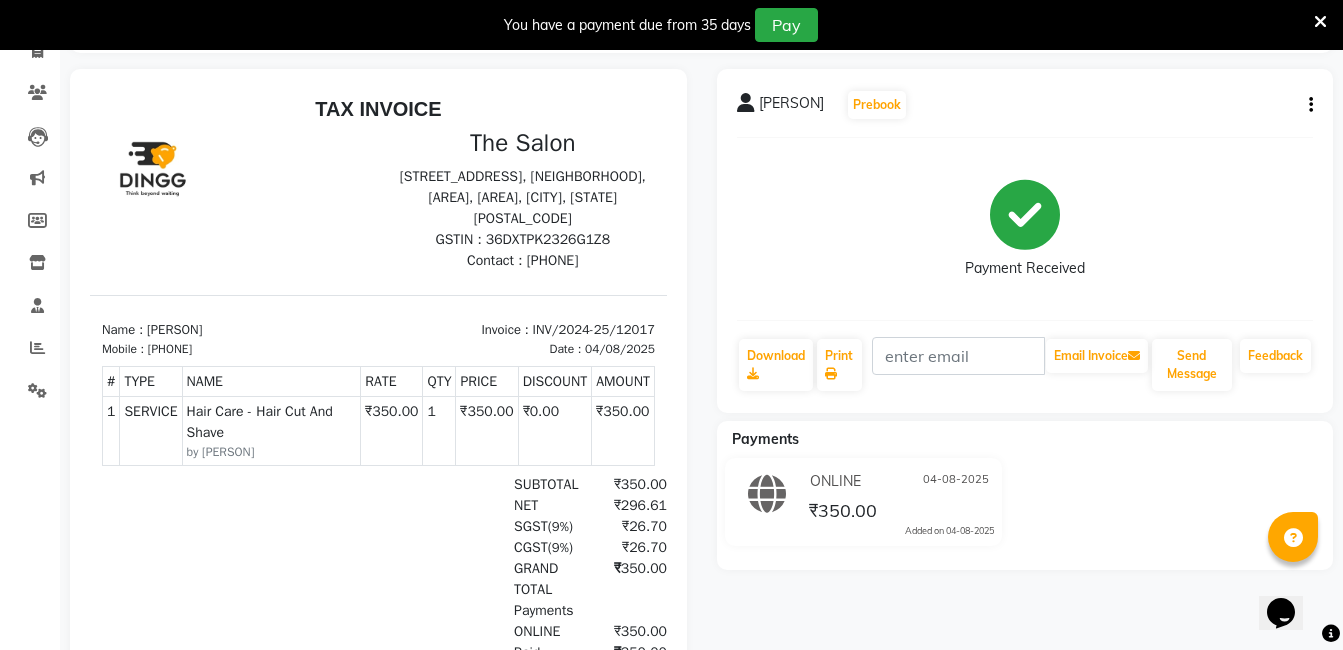 scroll, scrollTop: 0, scrollLeft: 0, axis: both 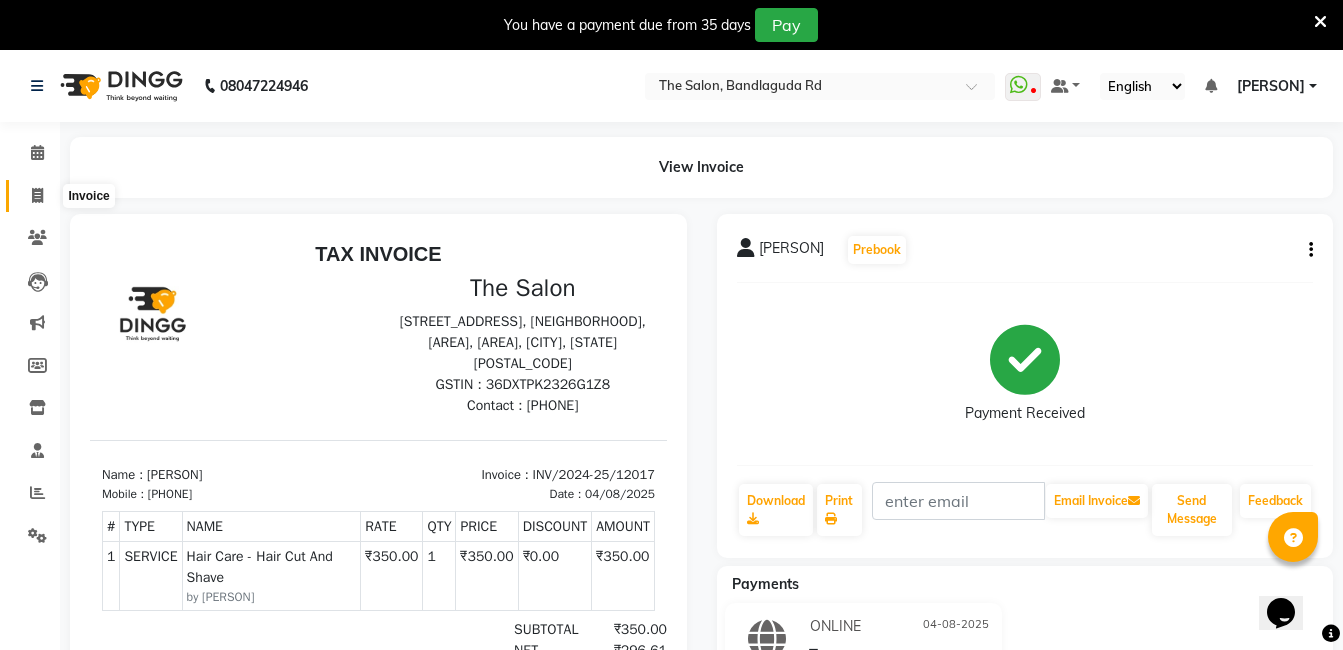 click 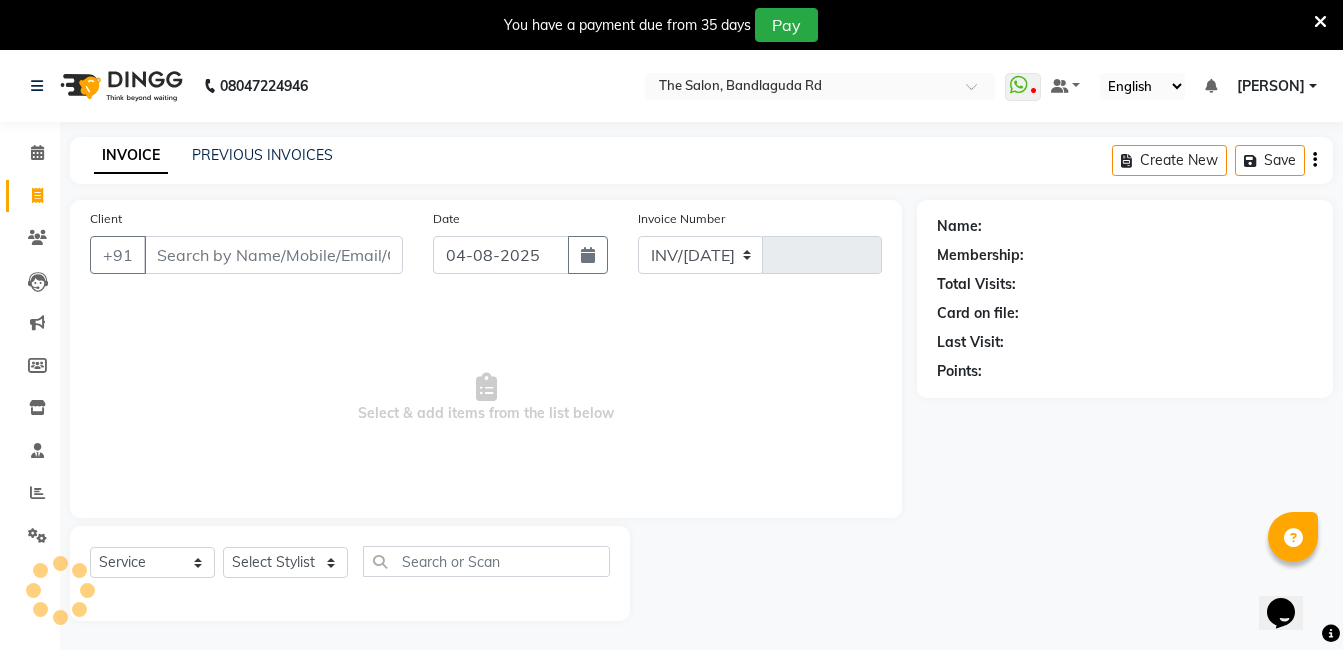 scroll, scrollTop: 50, scrollLeft: 0, axis: vertical 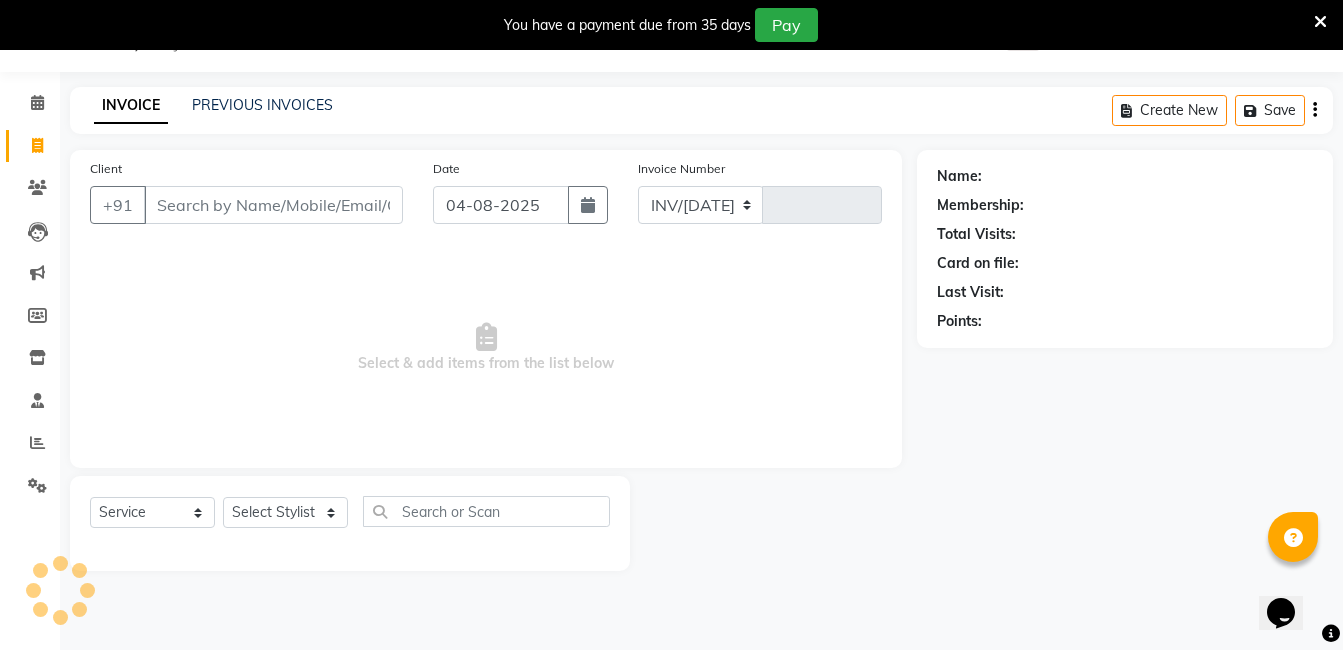 select on "5198" 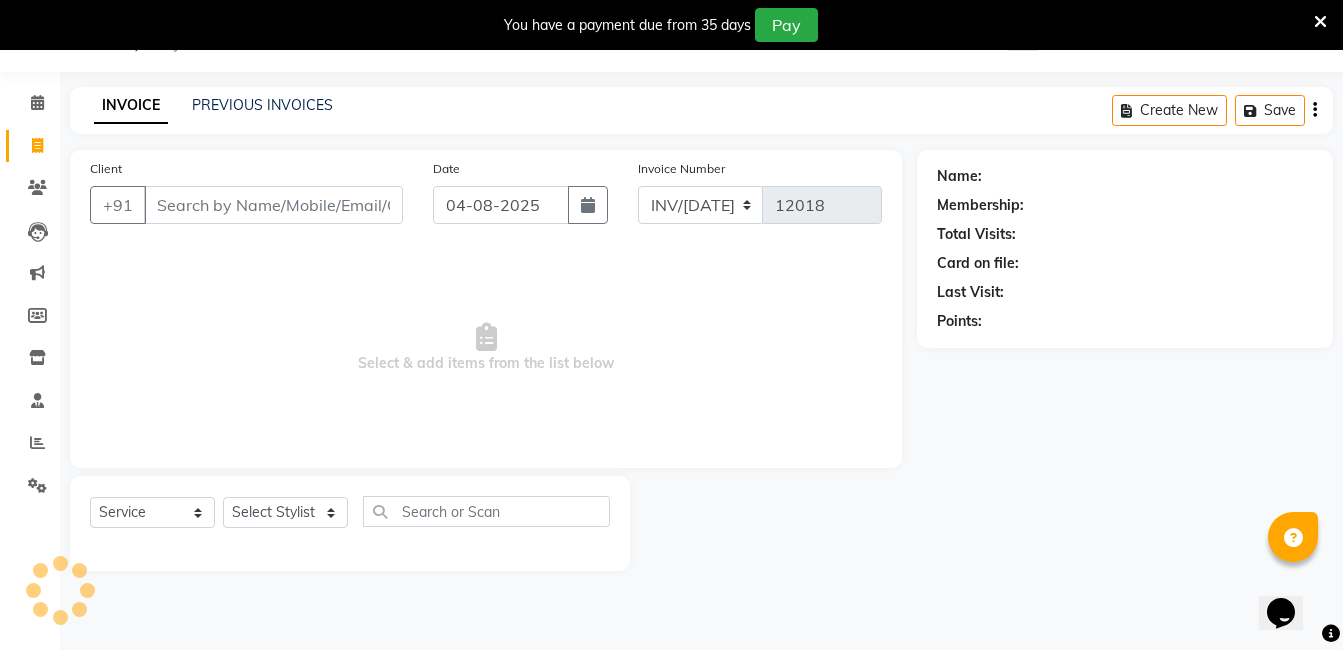 scroll, scrollTop: 0, scrollLeft: 0, axis: both 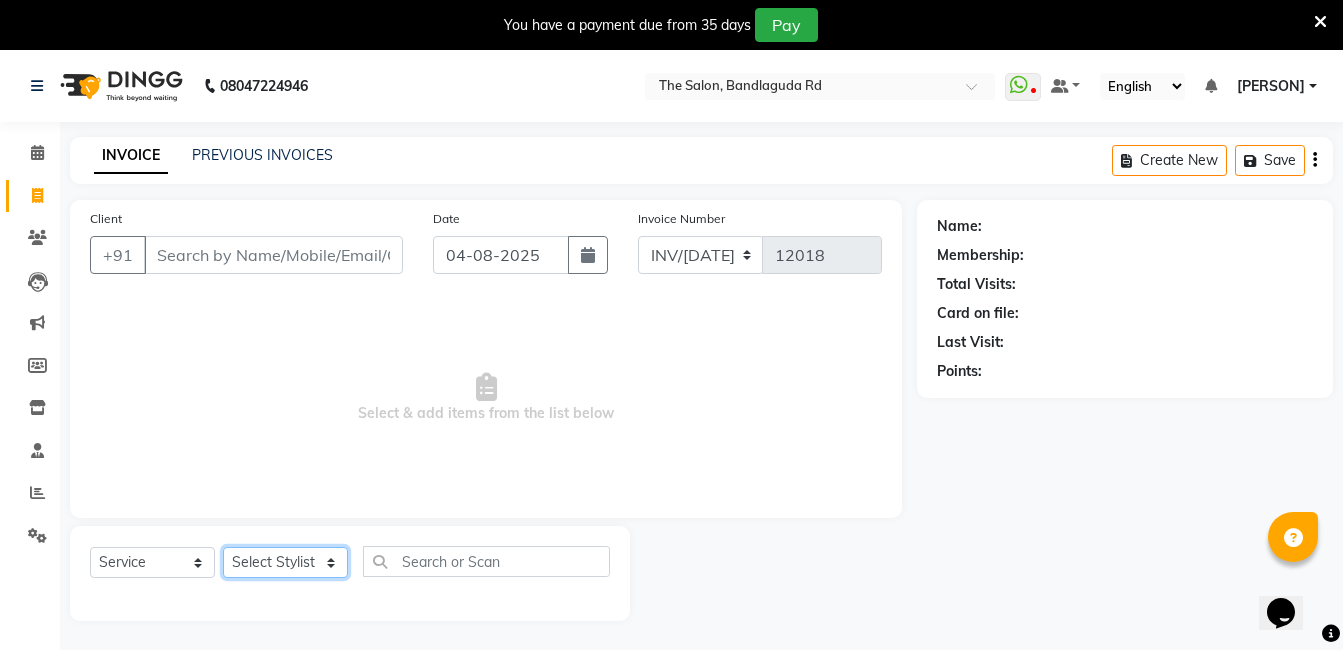 click on "Select Stylist AIJAZ fazil imran iqbal kasim mohd mohsin rasheed sameer TALIB Wajid" 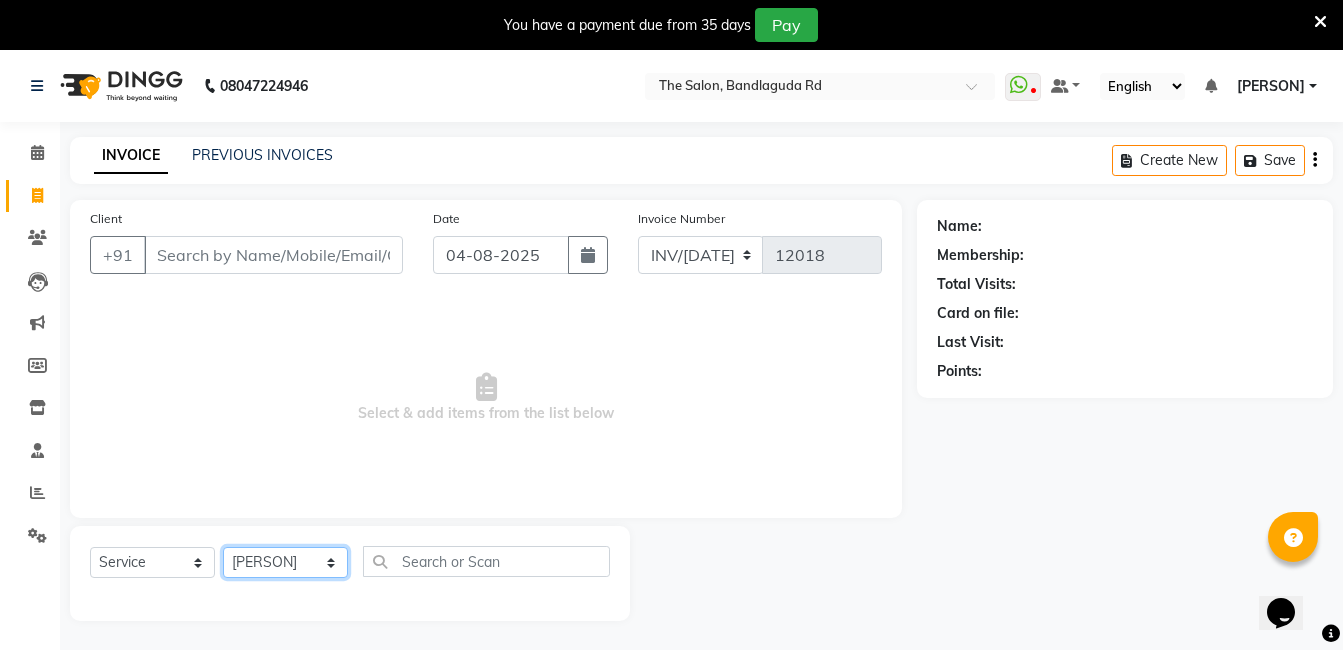 click on "Select Stylist AIJAZ fazil imran iqbal kasim mohd mohsin rasheed sameer TALIB Wajid" 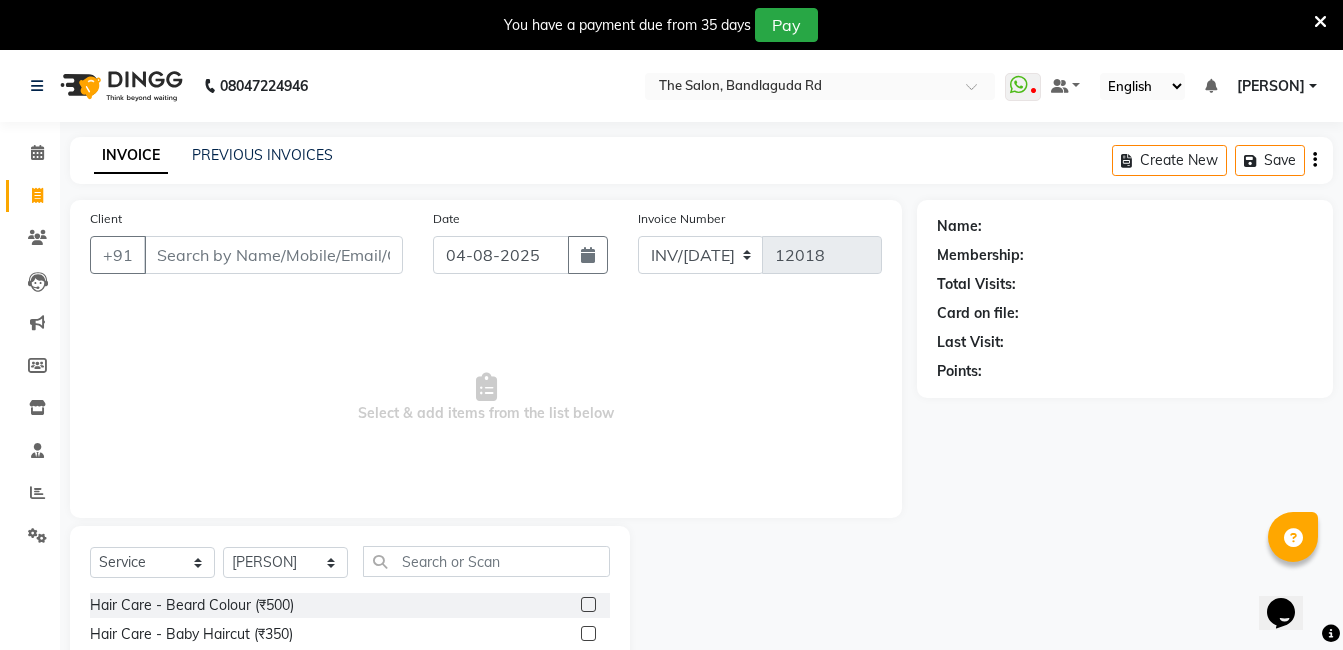 click on "Select  Service  Product  Membership  Package Voucher Prepaid Gift Card  Select Stylist AIJAZ fazil imran iqbal kasim mohd mohsin rasheed sameer TALIB Wajid  Hair Care - Beard Colour (₹500)  Hair Care - Baby Haircut (₹350)  Hair Care - Hair Cut And Shave (₹350)  Hair Care - Beard Streight (₹1000)  Hair Care - Curly Short Lenght (₹5000)  Hair Care - Full Fiber (₹500)  Hair Care - Girl Haircut (₹350)  Hair Care - Hair Cut (₹200)  Hair Care - Dandruff treatment (₹1500)  Hair Care - Hair Spa Professional (₹1200)  Hair Care - Haircut Girl (₹800)  Hair Care - Half Fiber (₹350)  Hair Care - Head Wash (₹50)  Hair Care - Keratin Medium Length (₹7000)  Hair Care - Keratin Short Length1 (₹4000)  Hair Care - Keratin Short Length (₹2500)  Hair Care - Keratin Wash (₹300)  Hair Care - Matrix Colour (₹500)  Hair Care - Normal Haircut Girl (₹500)  Hair Care - Smoothening Short Hair (₹1500)  Hair Care - Spa (₹700)  Hair Care - Streightening Long Hair (₹6000)  basic package (₹2000)" 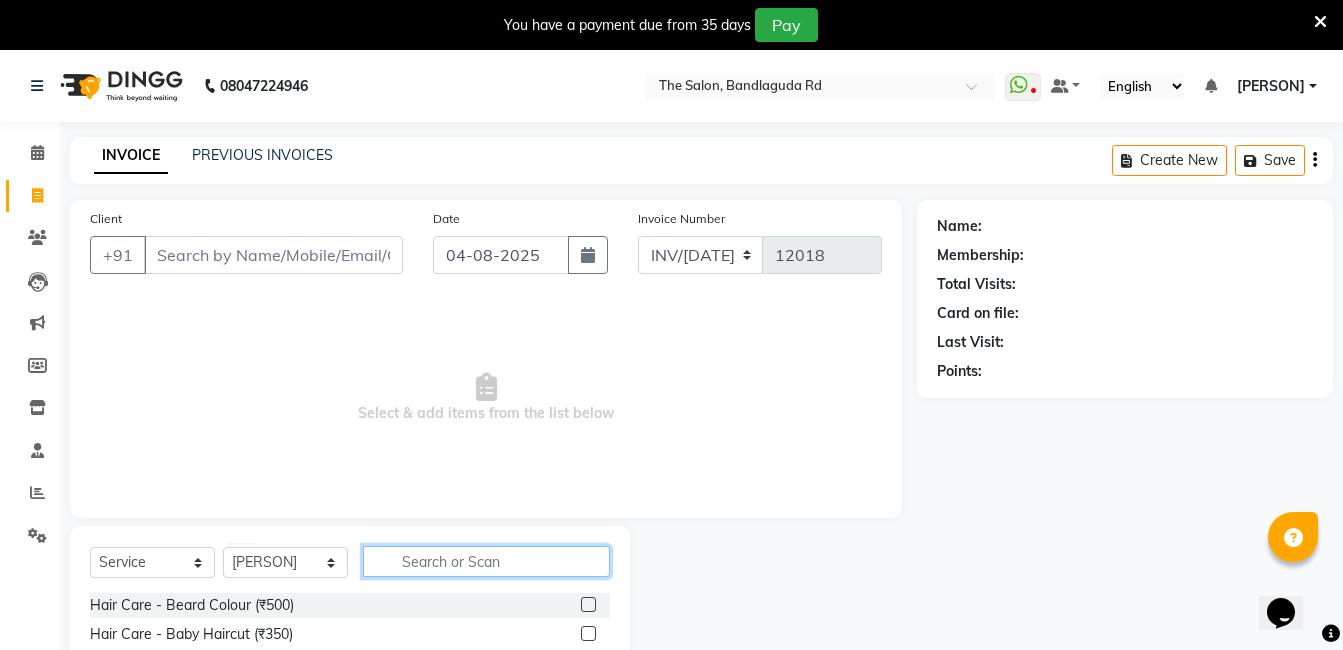 click 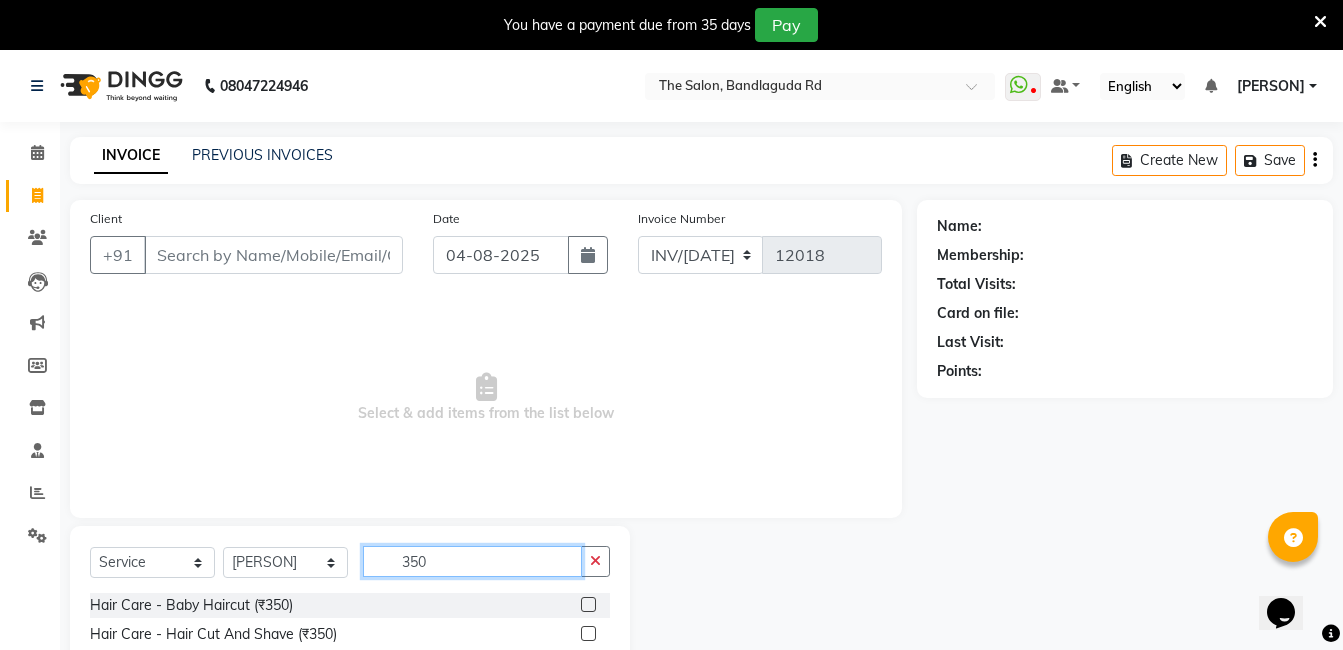 scroll, scrollTop: 201, scrollLeft: 0, axis: vertical 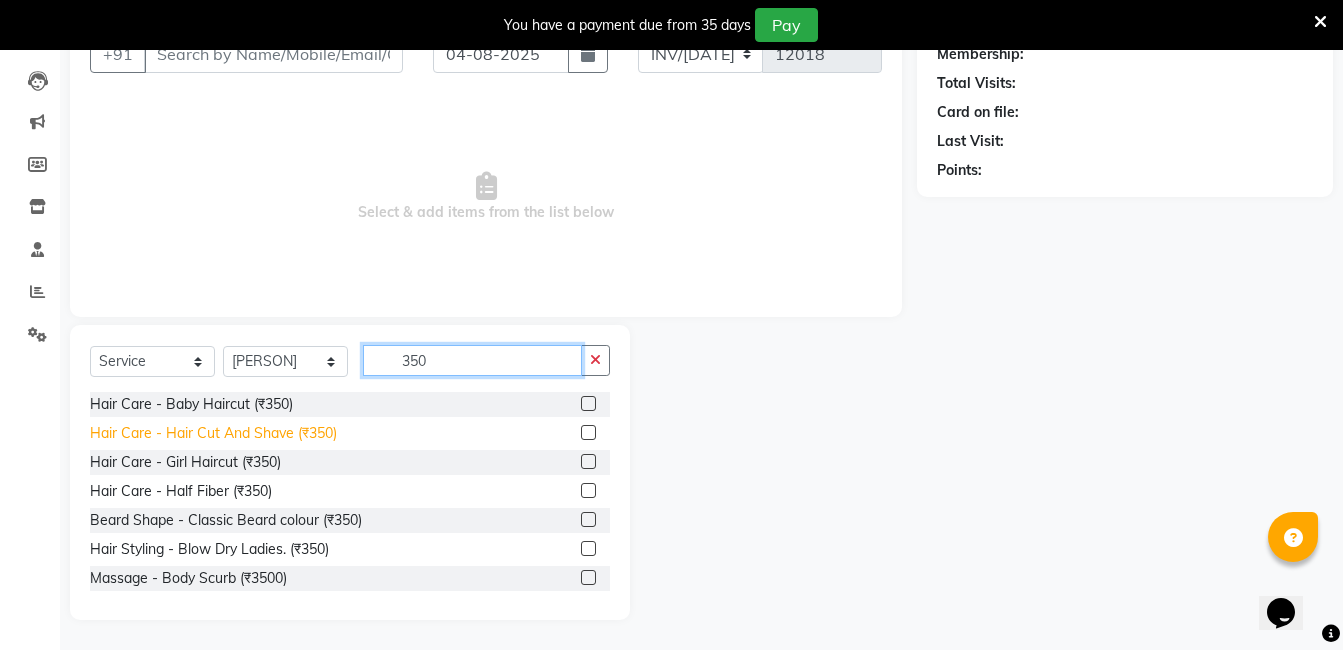 type on "350" 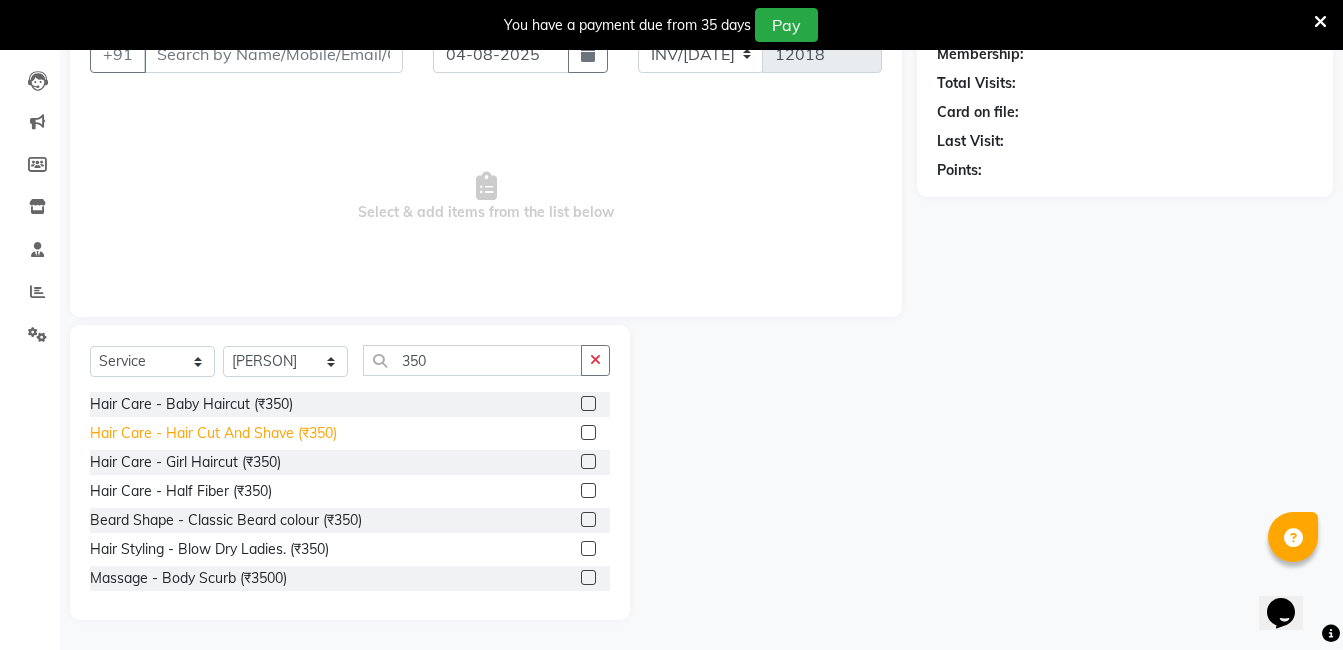 click on "Hair Care - Hair Cut And Shave (₹350)" 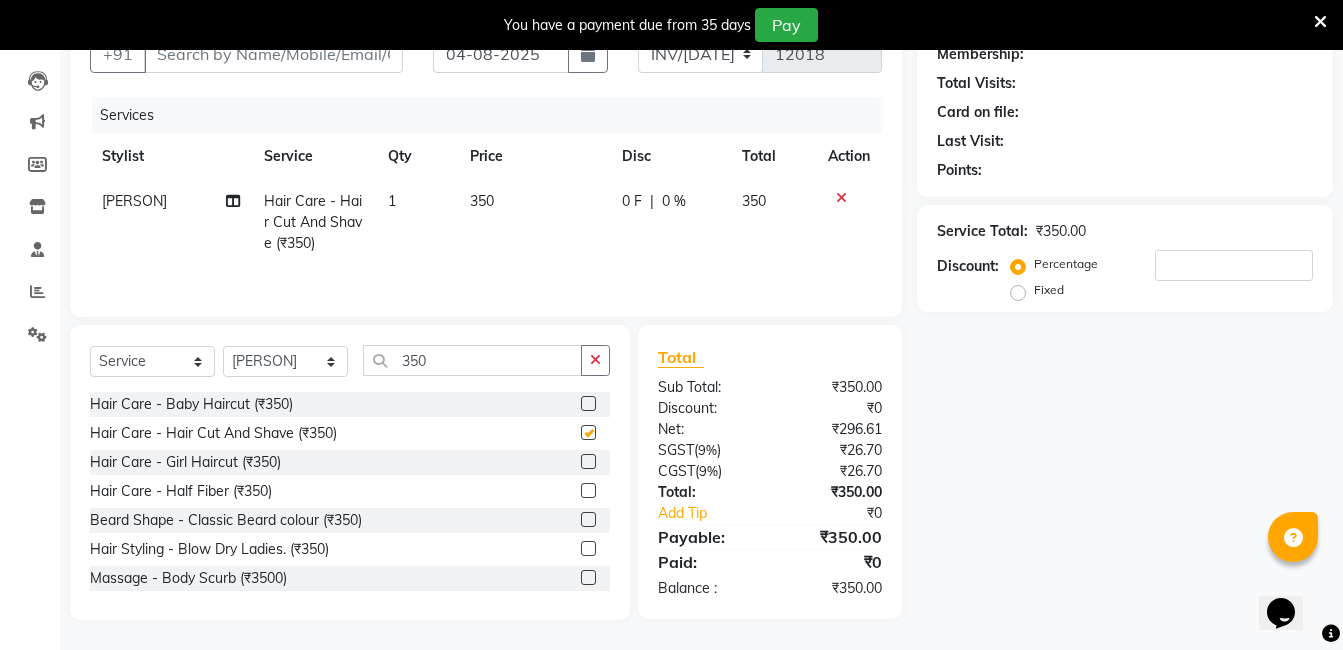 checkbox on "false" 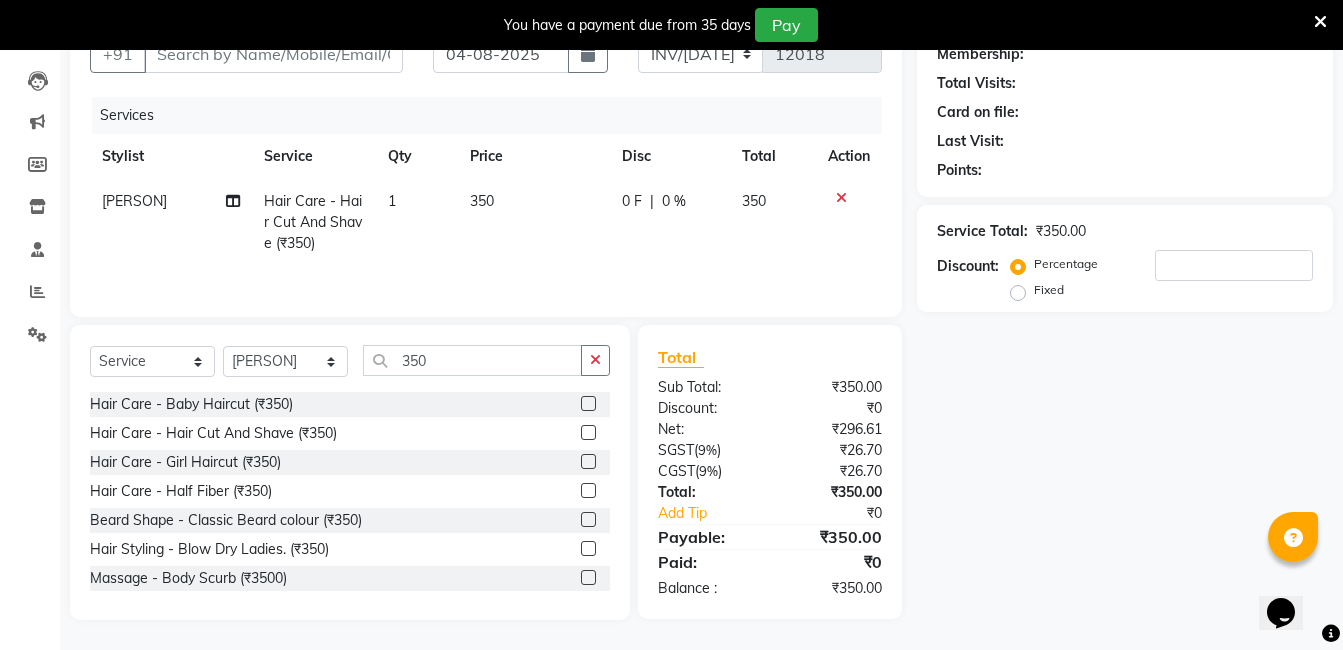 scroll, scrollTop: 0, scrollLeft: 0, axis: both 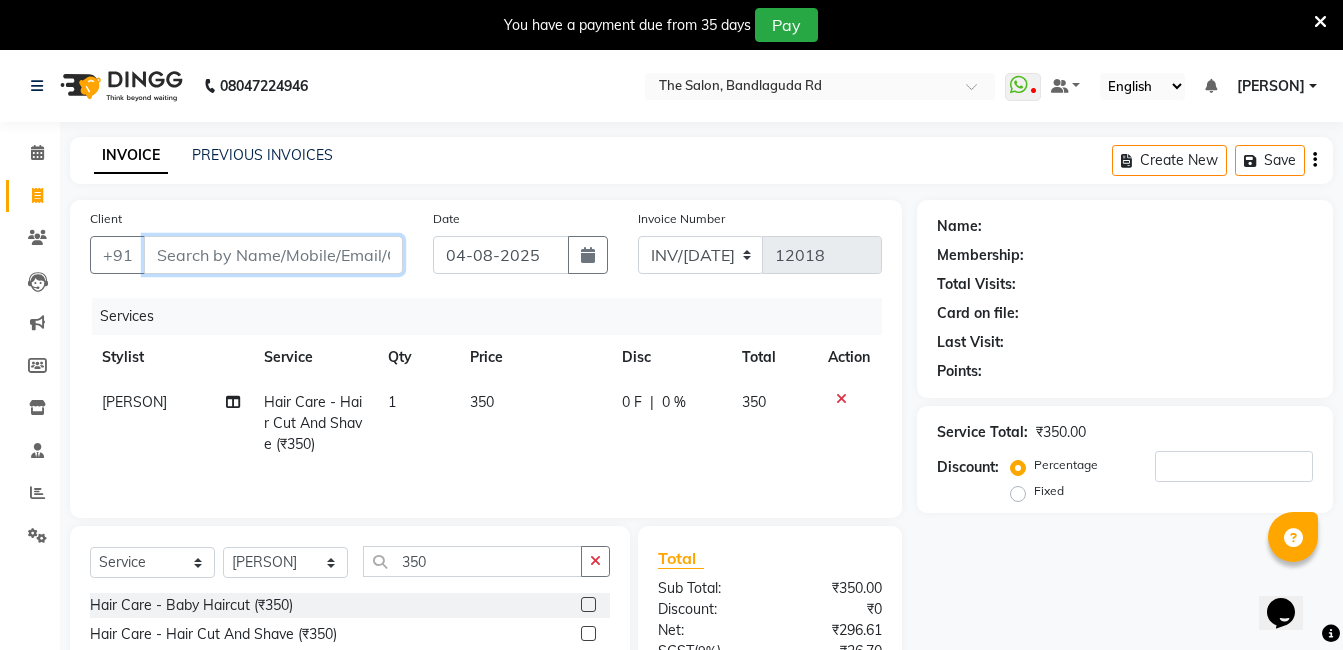click on "Client" at bounding box center (273, 255) 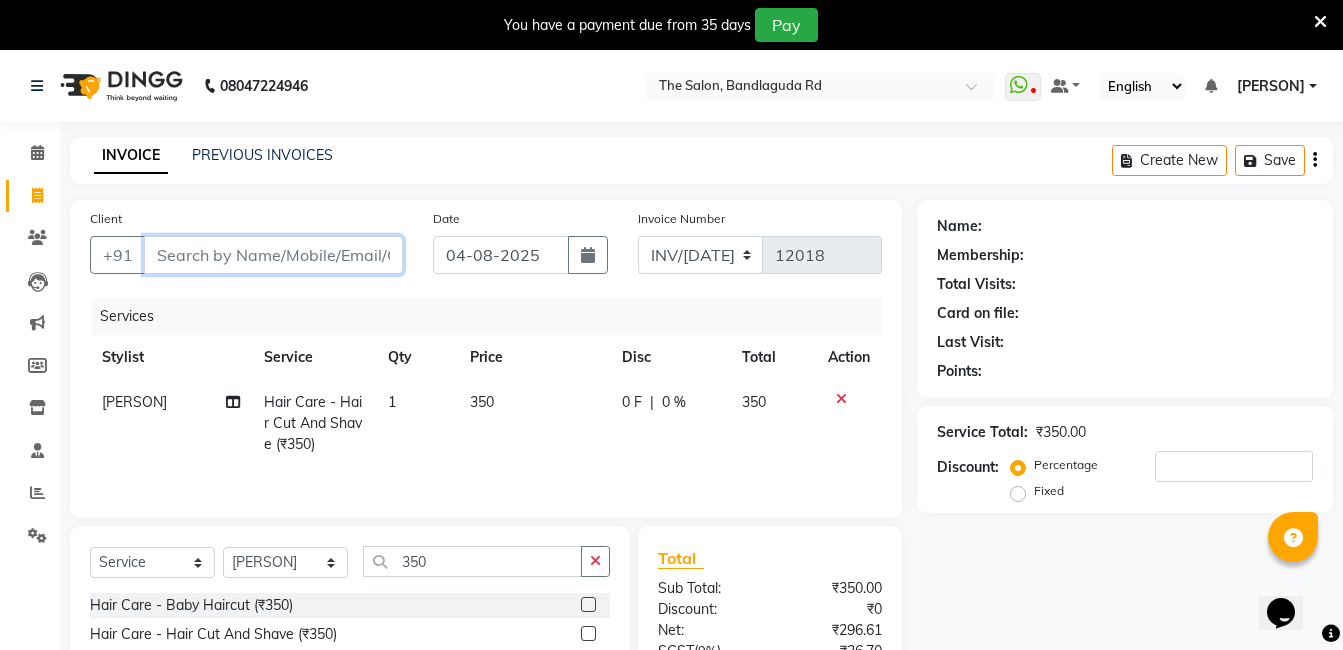 type on "7" 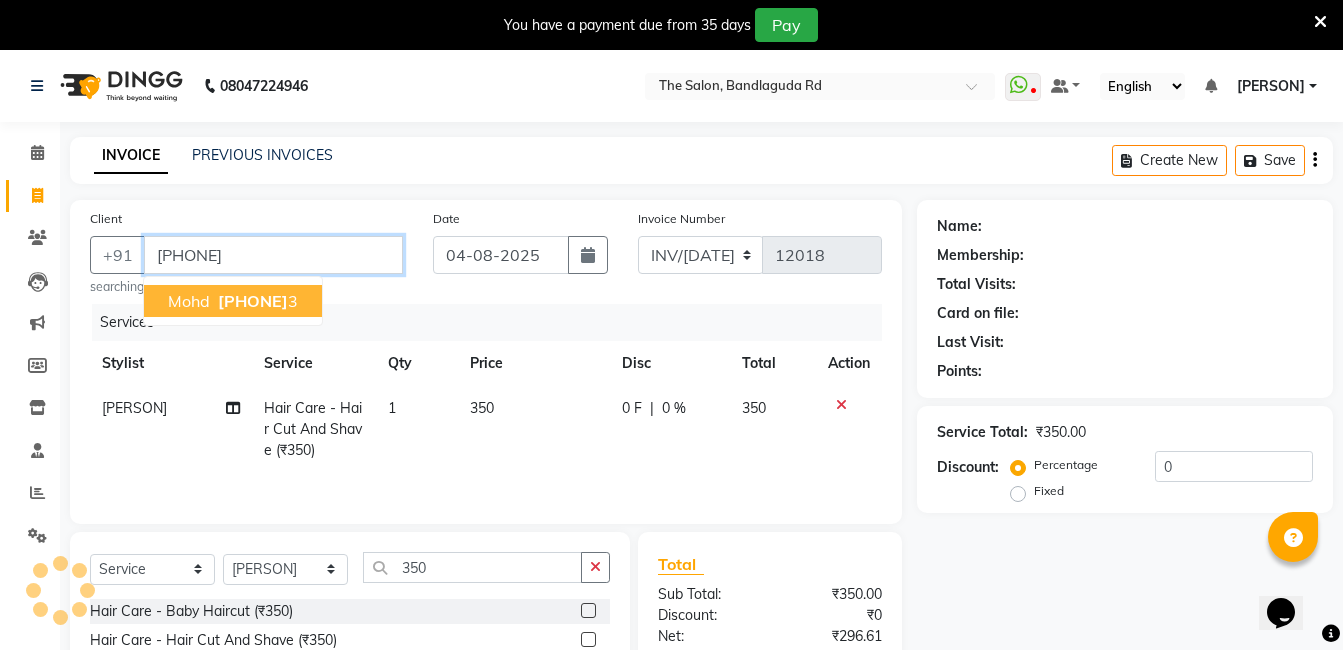 type on "[PHONE]" 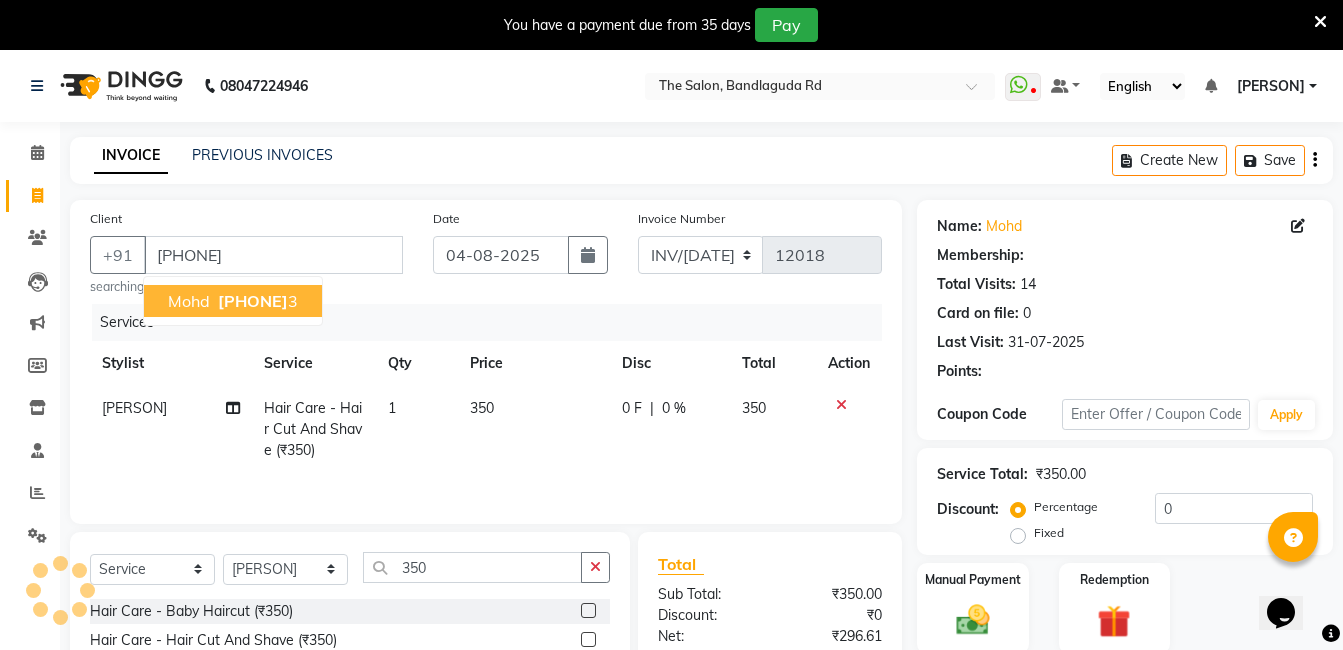 select on "2: Object" 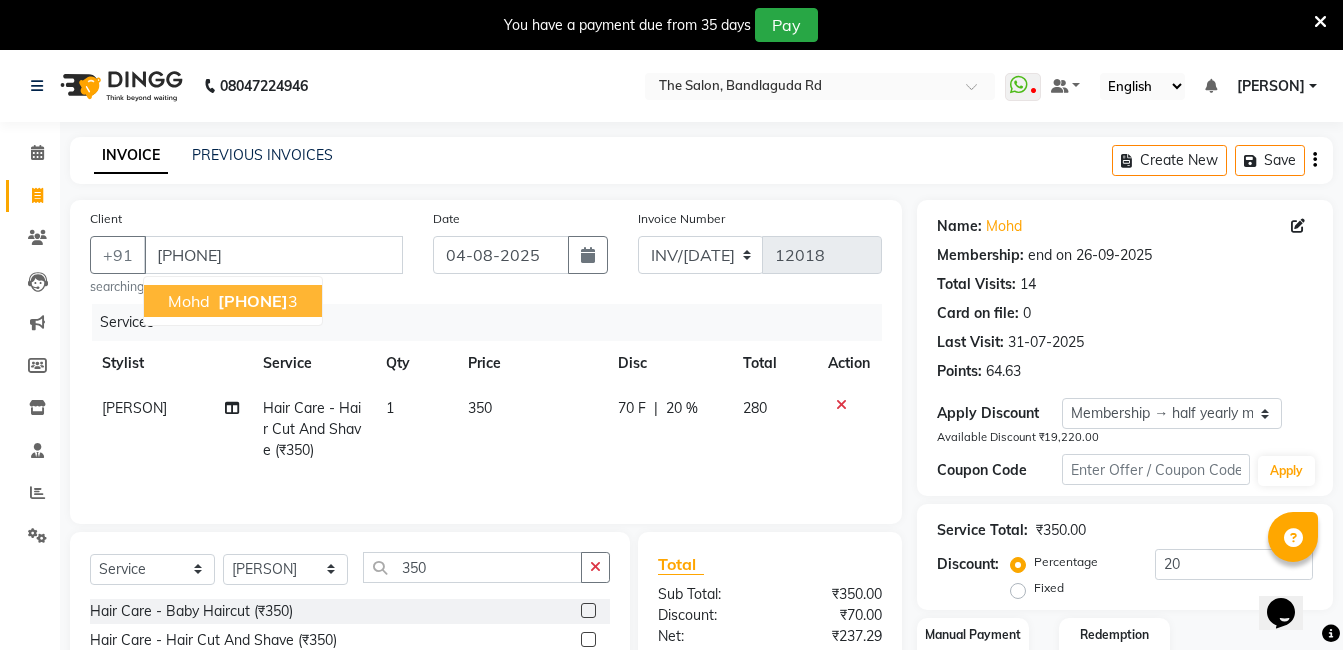 click on "709538418" at bounding box center [253, 301] 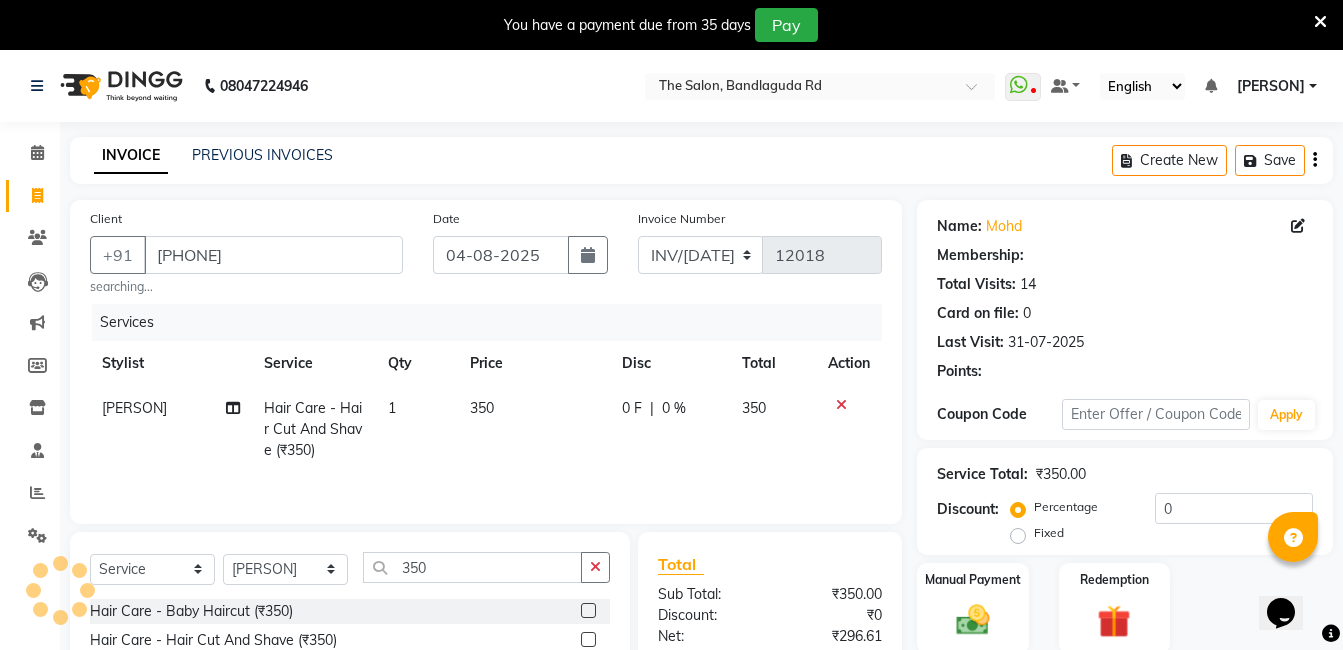select on "2: Object" 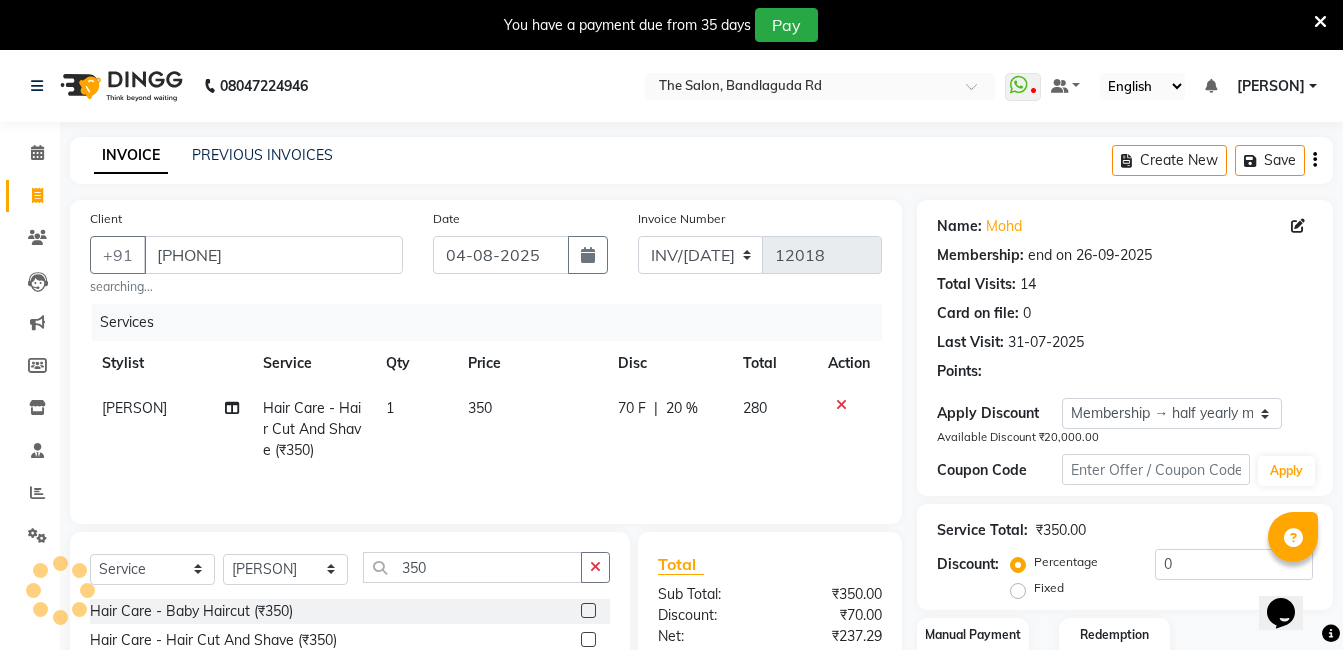 type on "20" 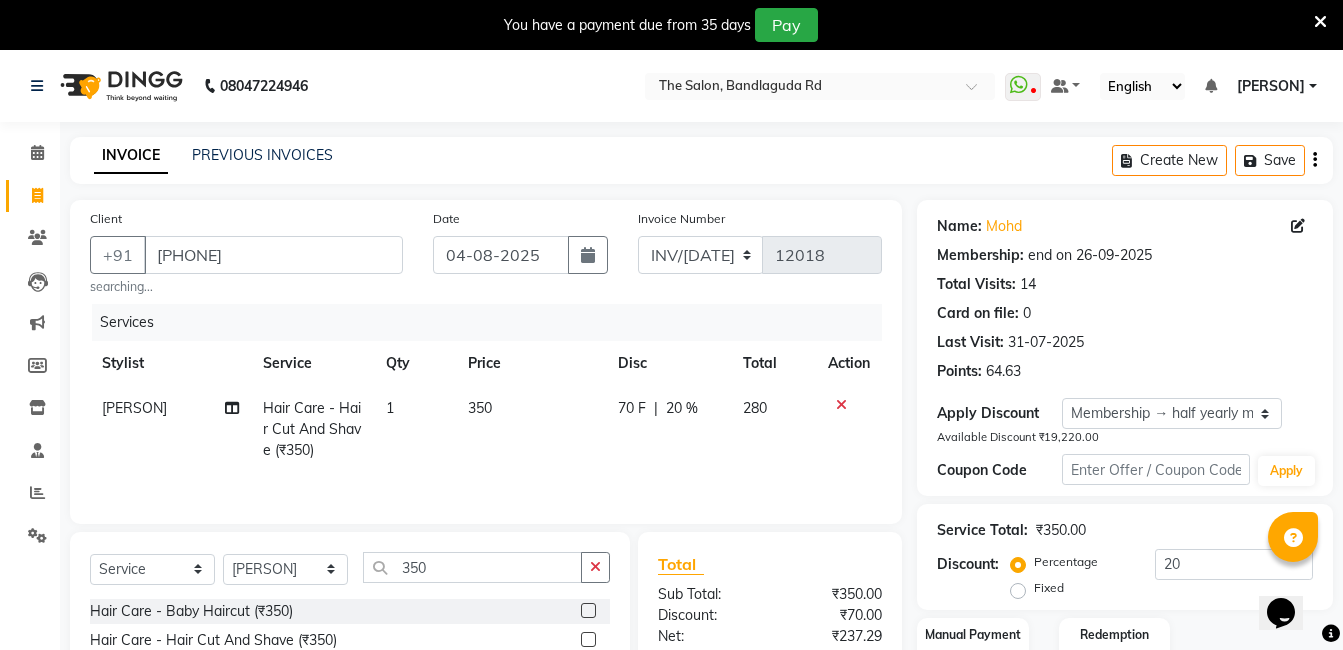 scroll, scrollTop: 207, scrollLeft: 0, axis: vertical 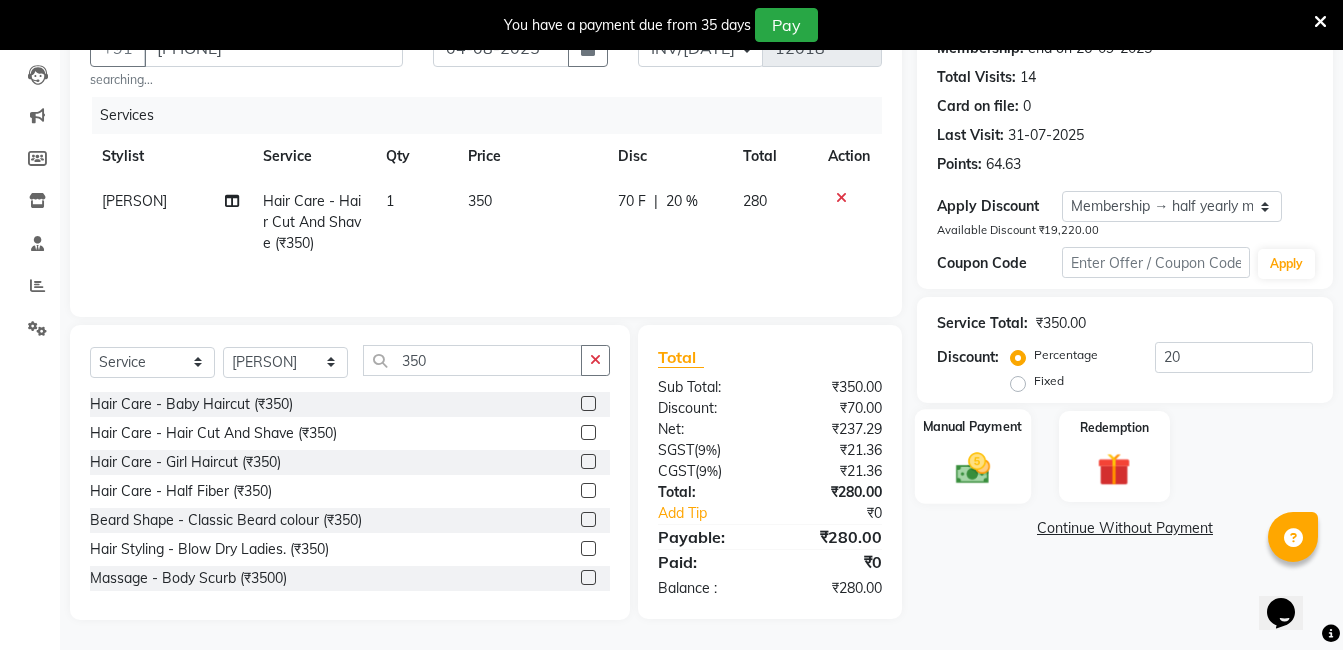click 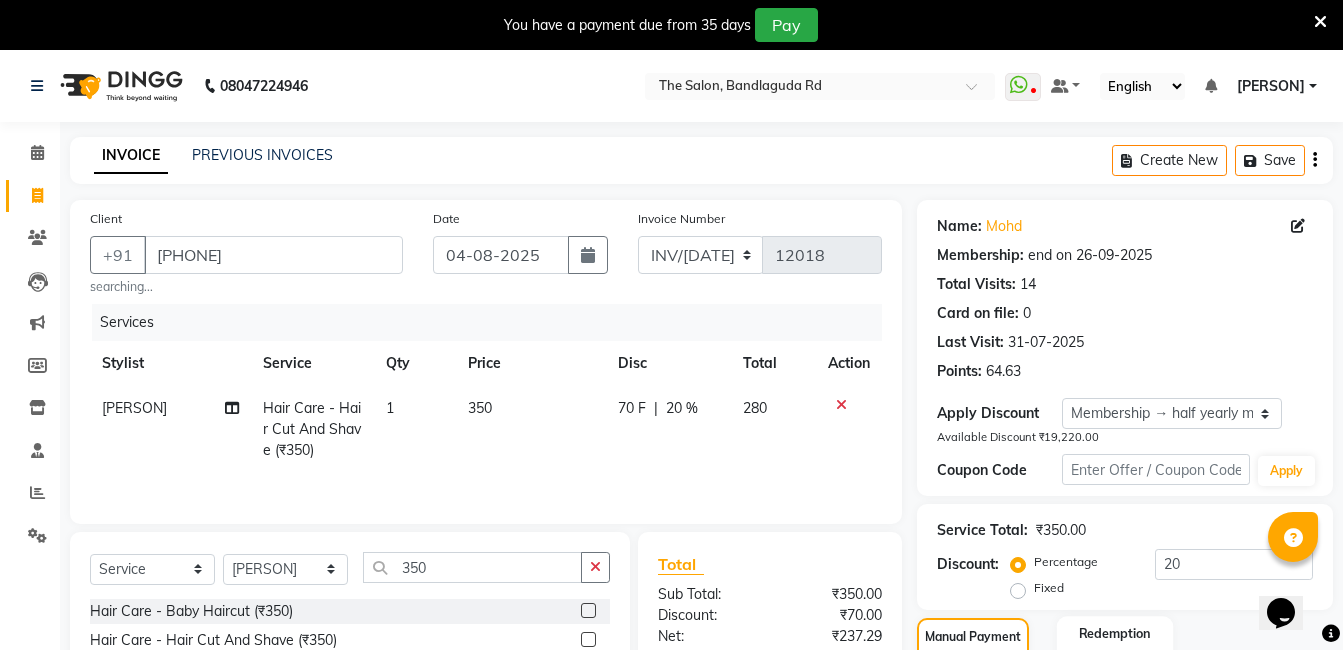 scroll, scrollTop: 258, scrollLeft: 0, axis: vertical 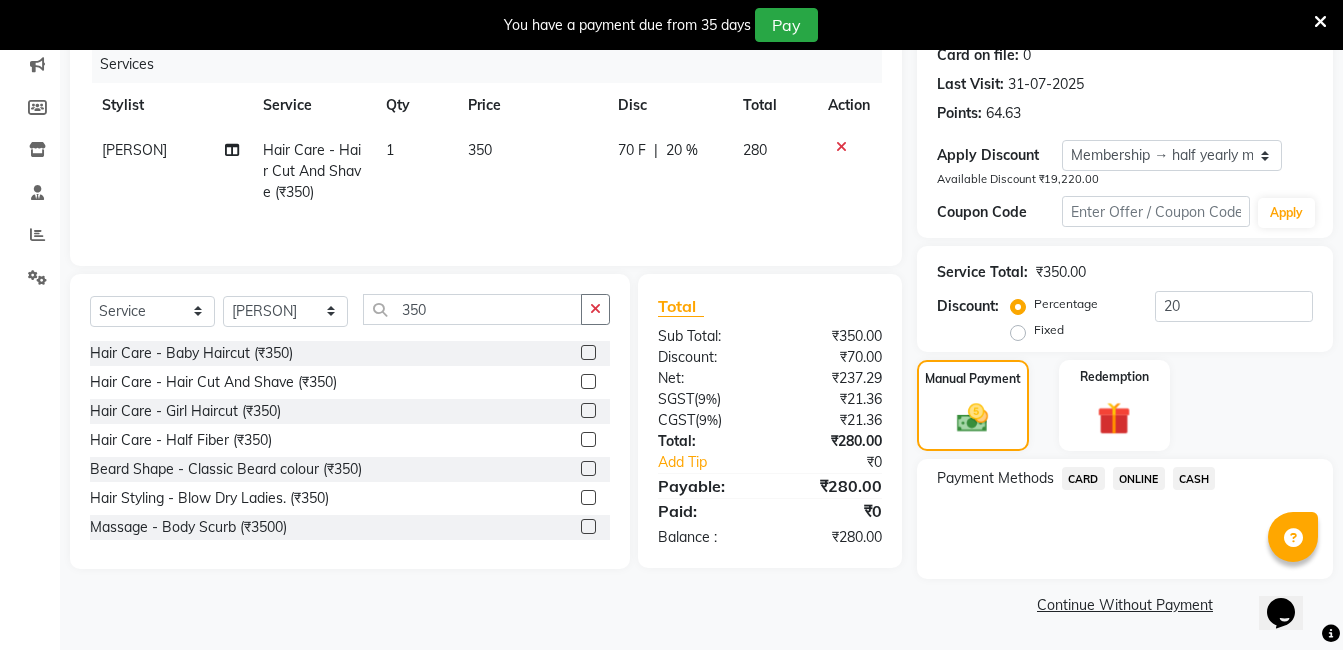 click on "ONLINE" 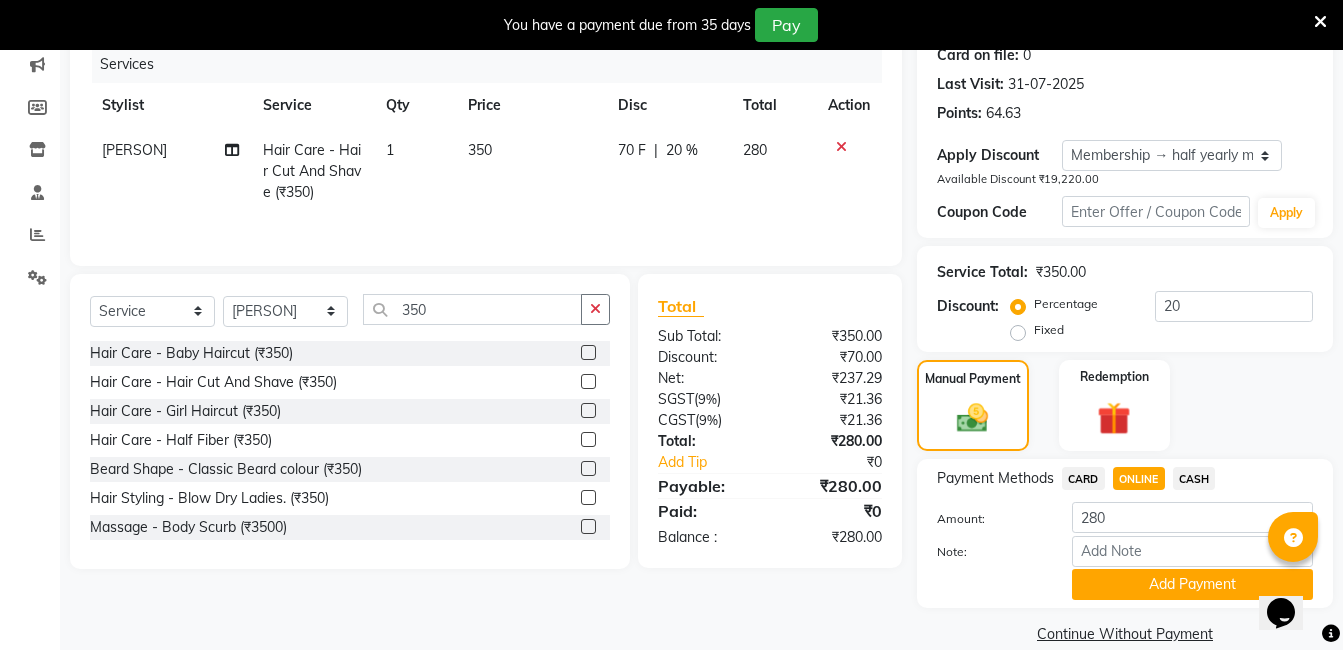 scroll, scrollTop: 287, scrollLeft: 0, axis: vertical 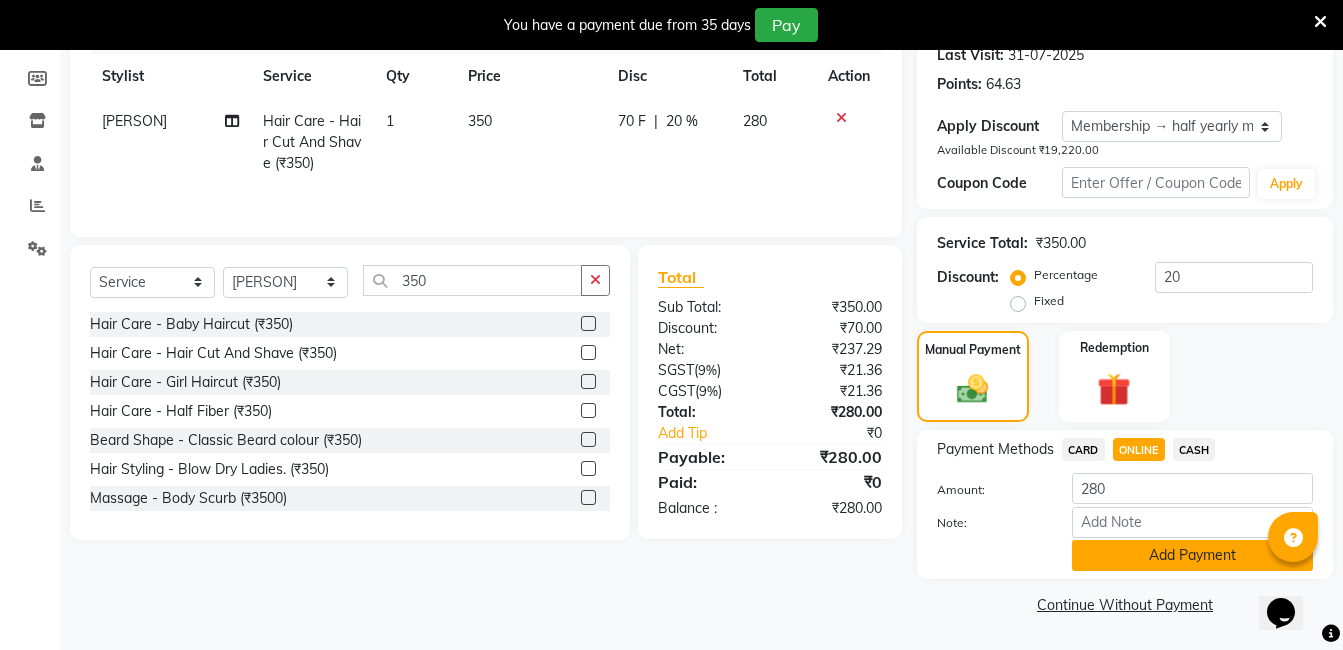 click on "Add Payment" 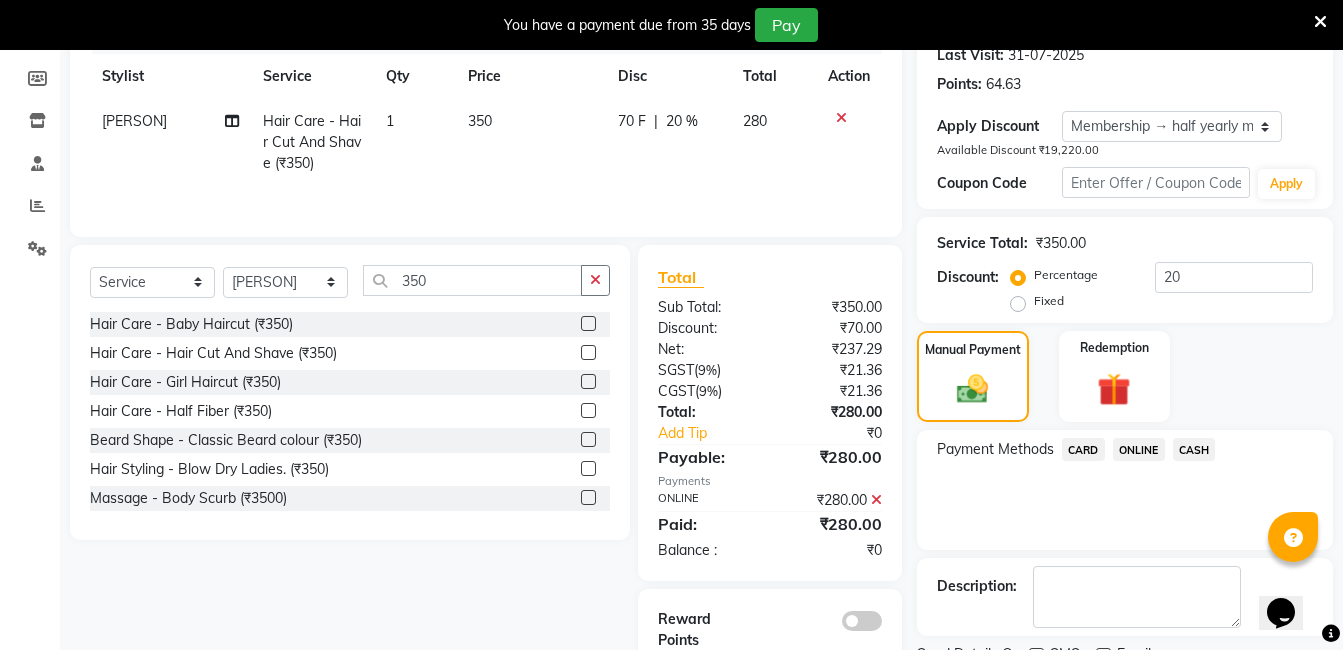 scroll, scrollTop: 371, scrollLeft: 0, axis: vertical 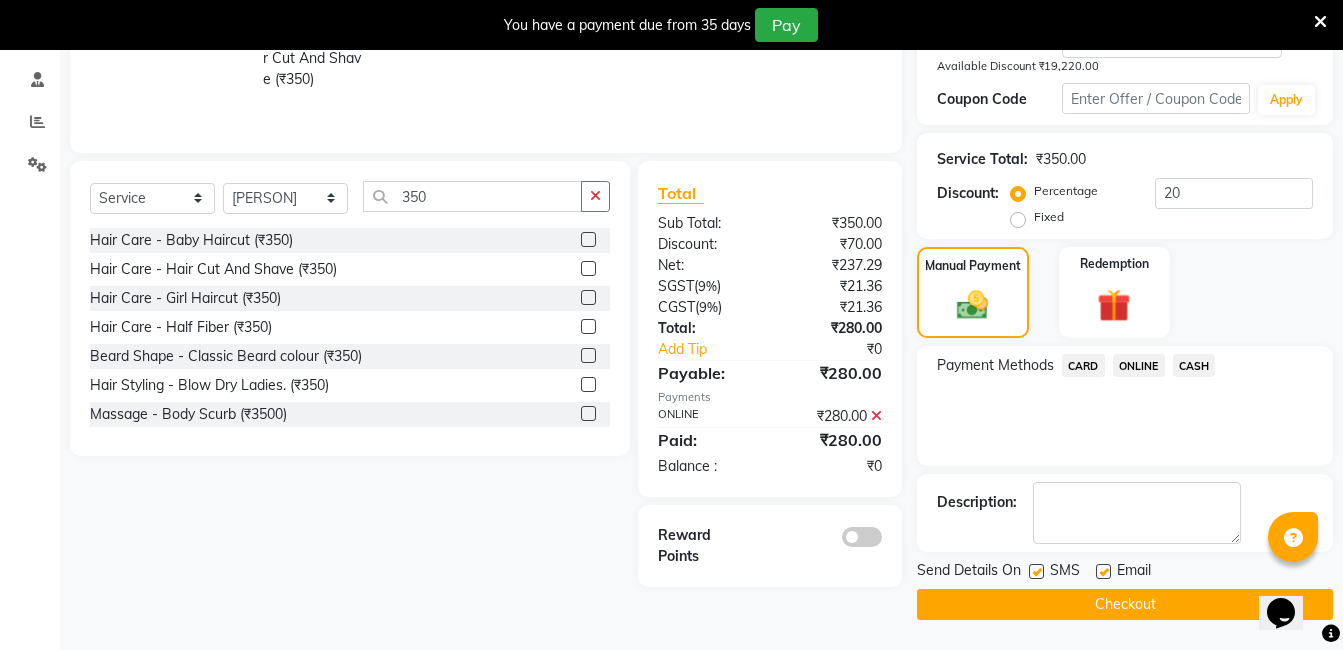 click on "Checkout" 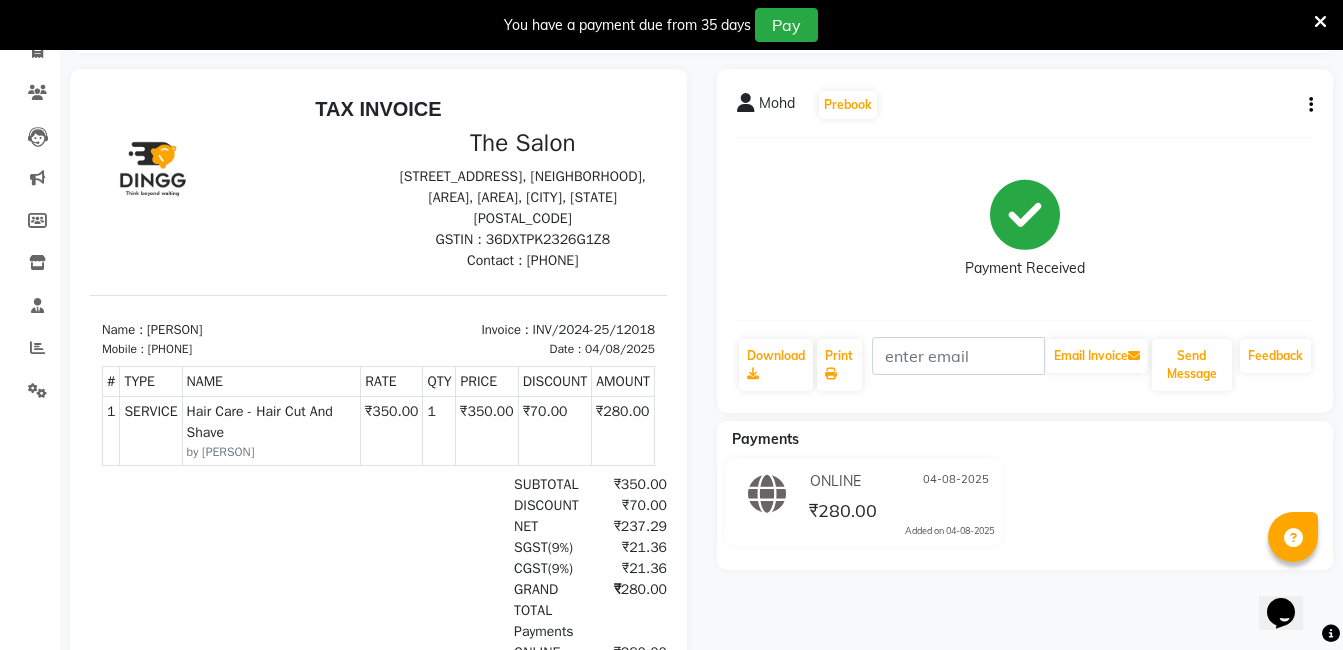 scroll, scrollTop: 0, scrollLeft: 0, axis: both 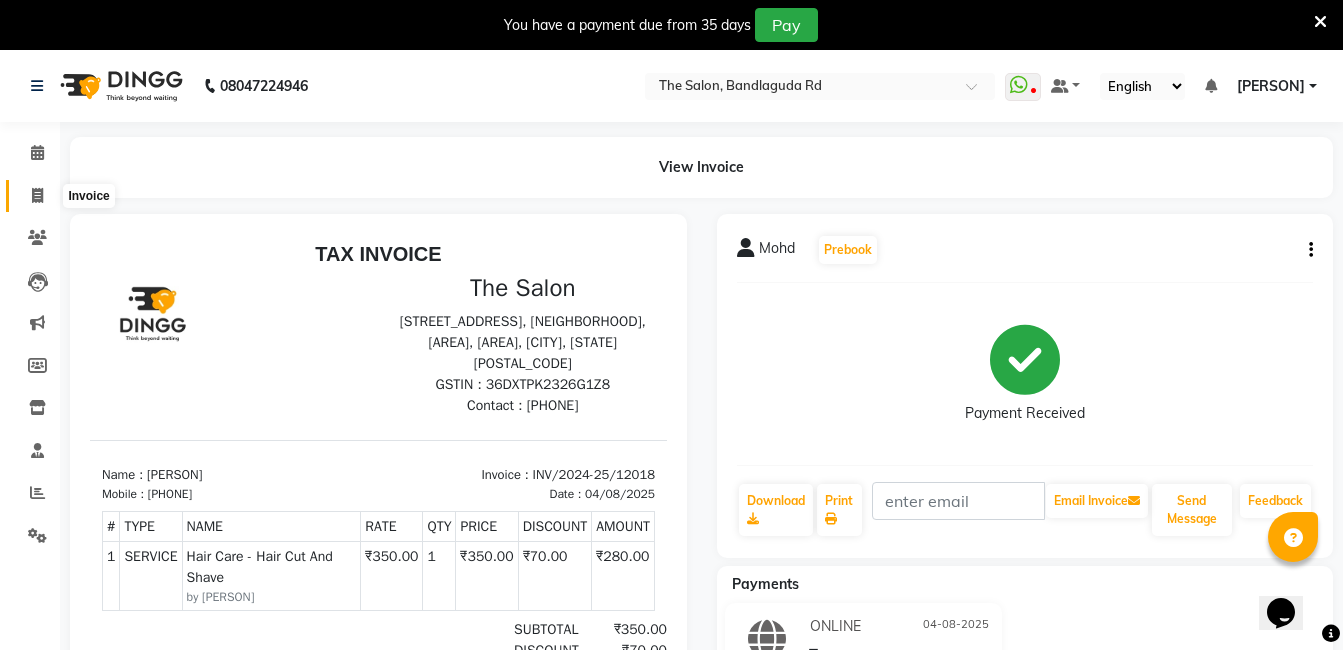 click 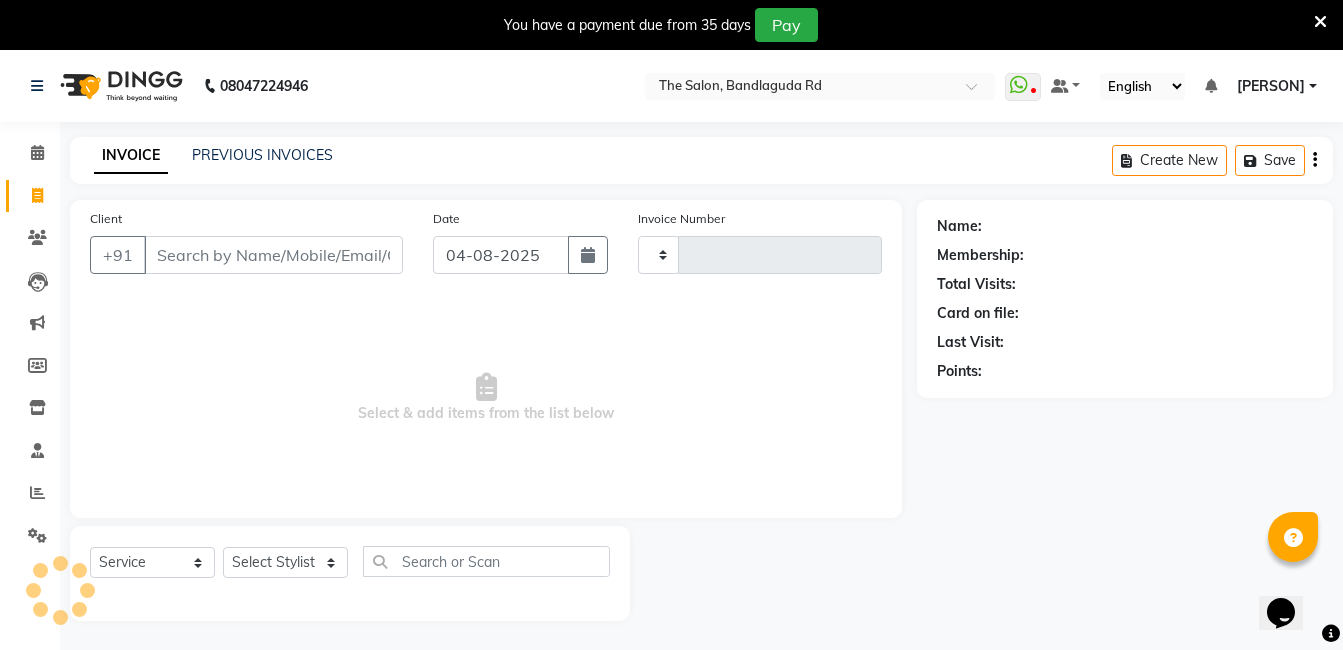 scroll, scrollTop: 50, scrollLeft: 0, axis: vertical 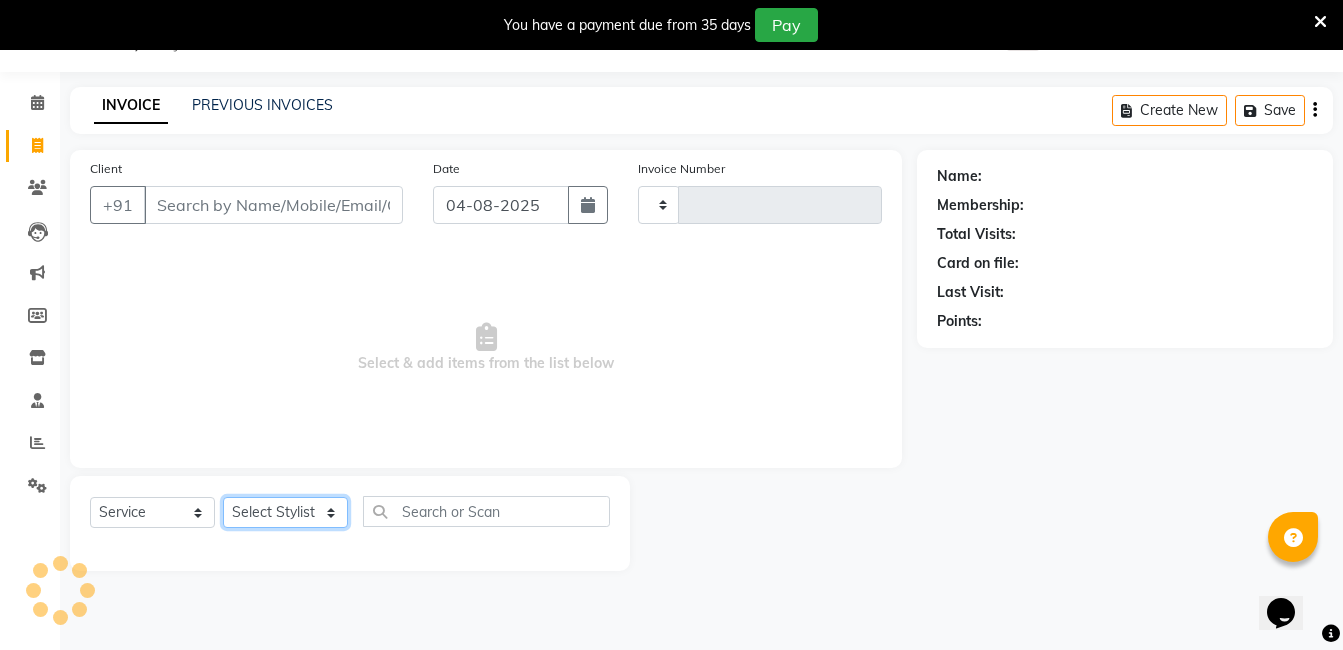 click on "Select Stylist" 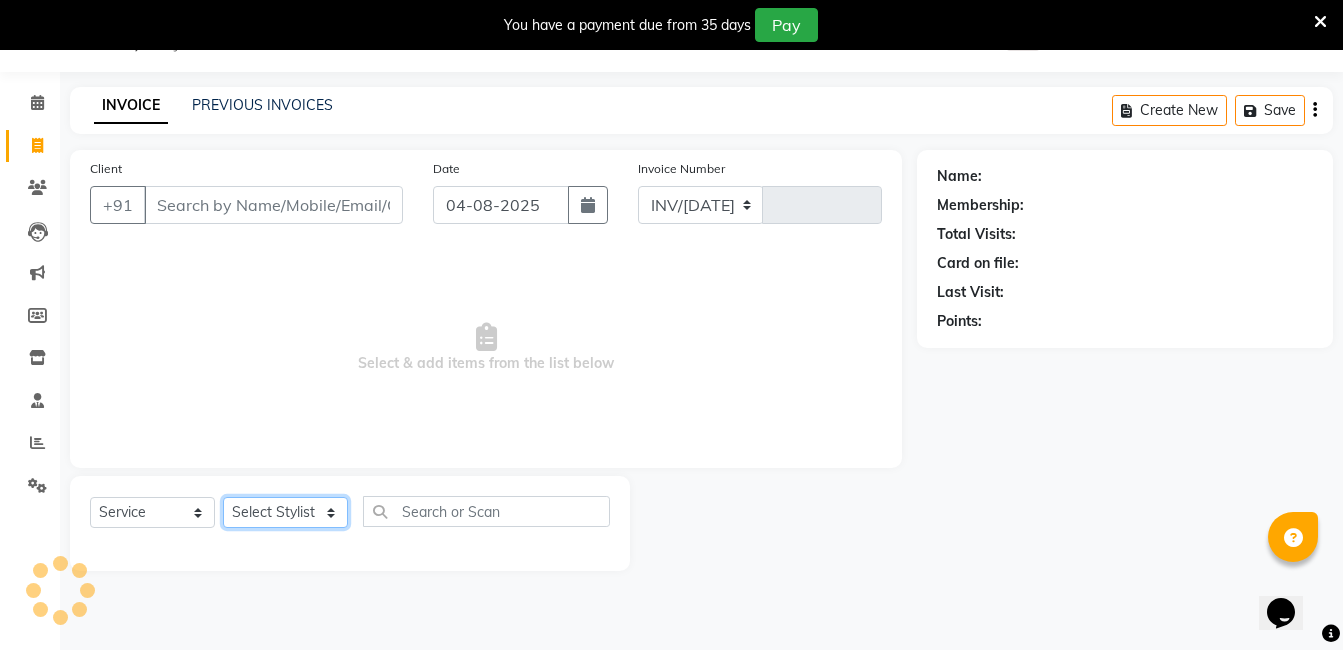 select on "5198" 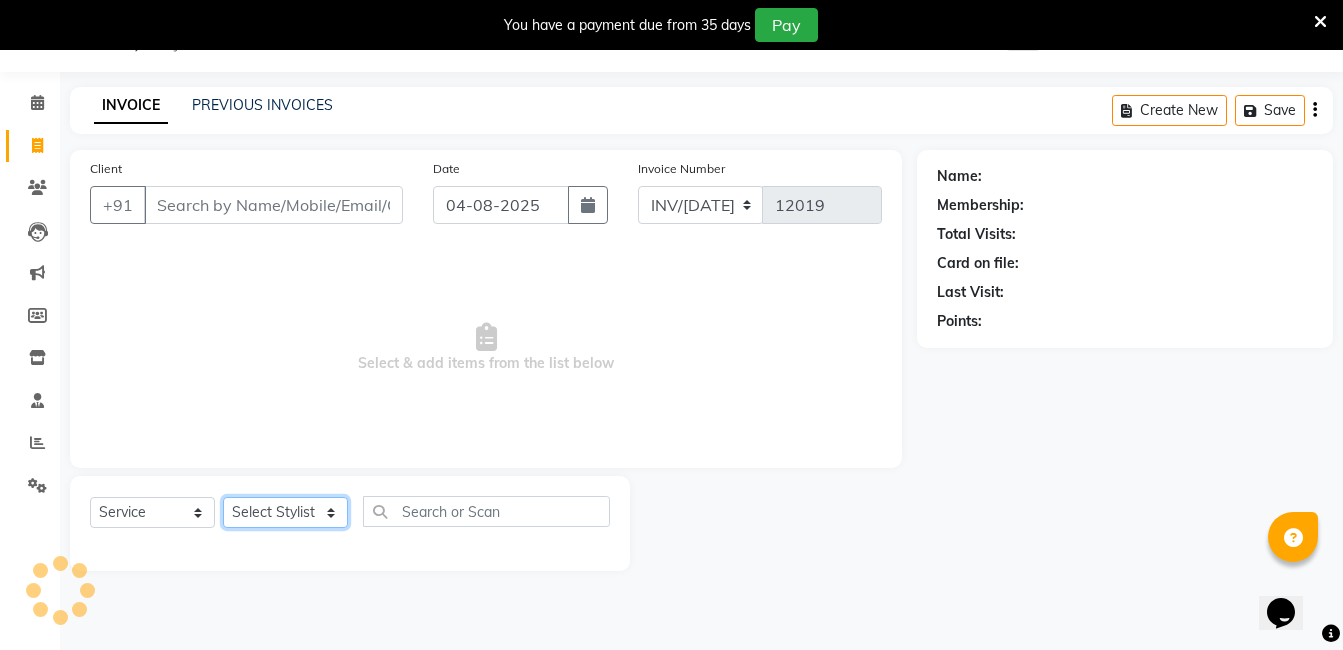 click on "Select Stylist" 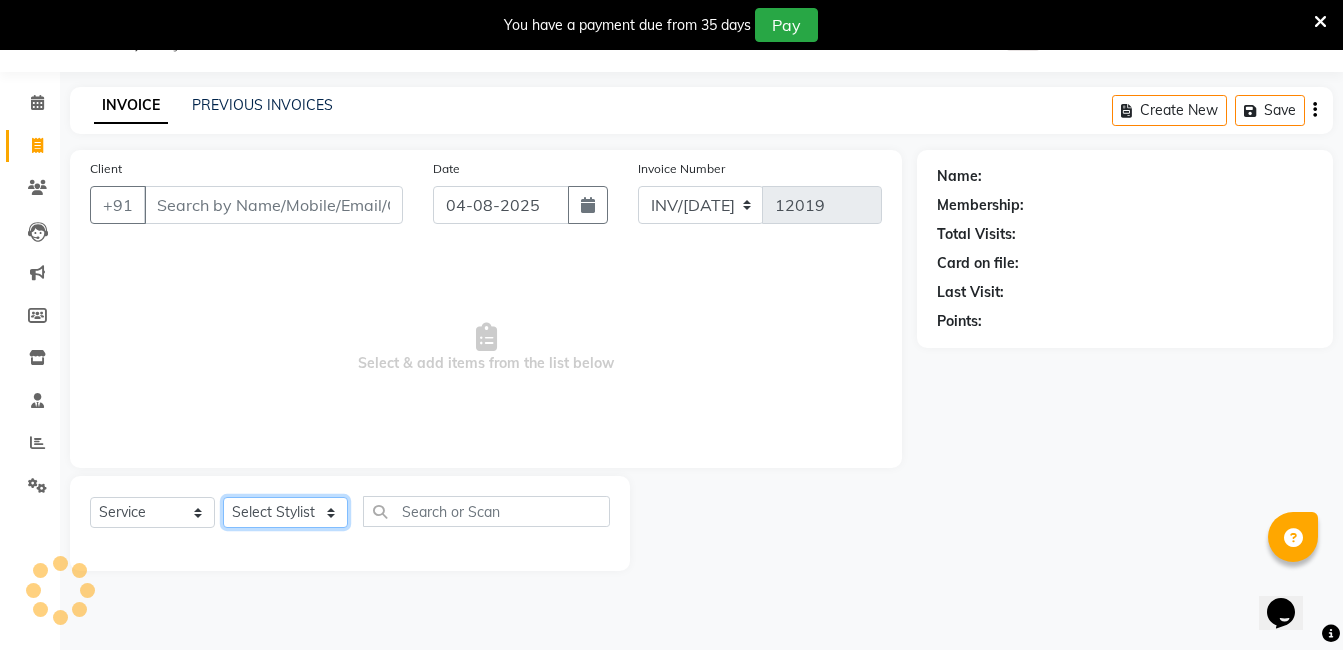 click on "Select Stylist" 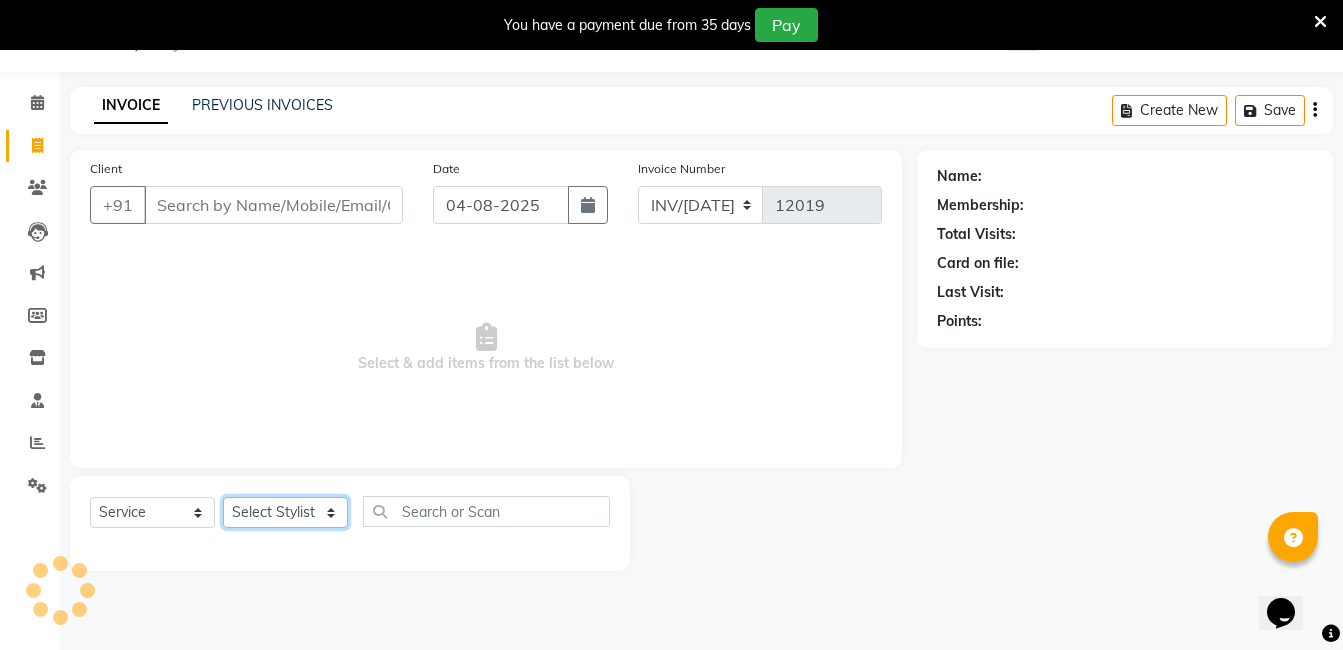 click on "Select Stylist" 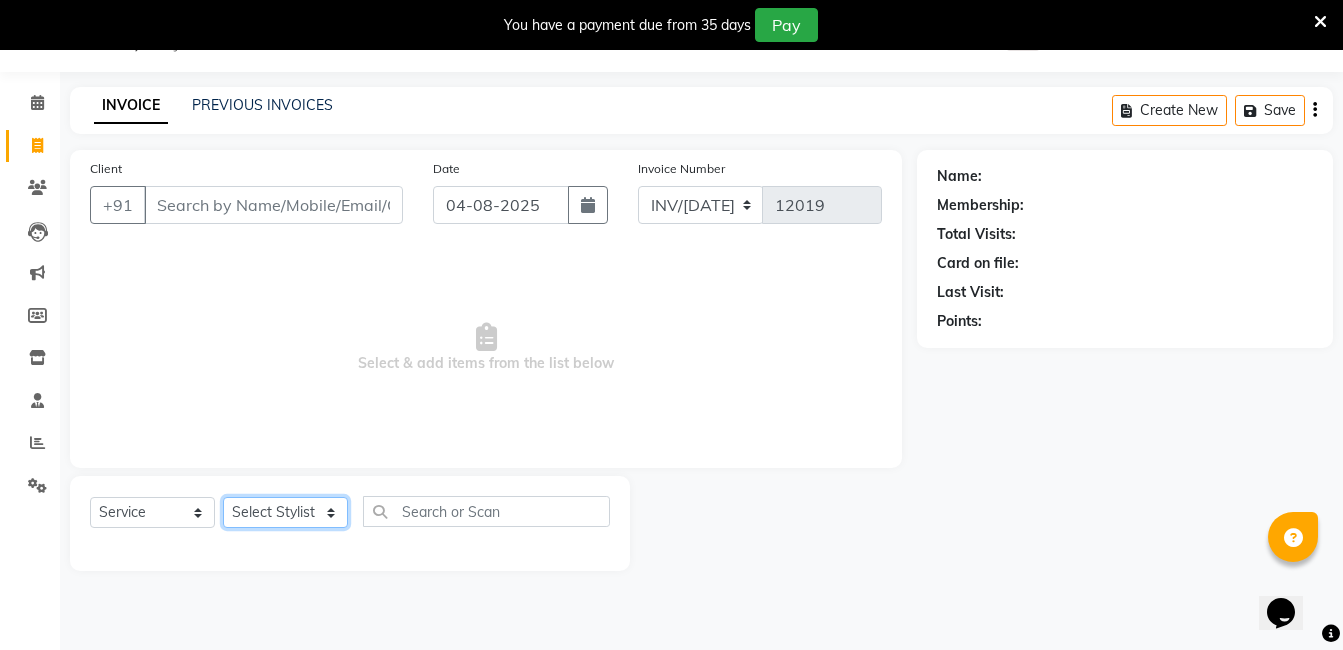 click on "Select Stylist AIJAZ fazil imran iqbal kasim mohd mohsin rasheed sameer TALIB Wajid" 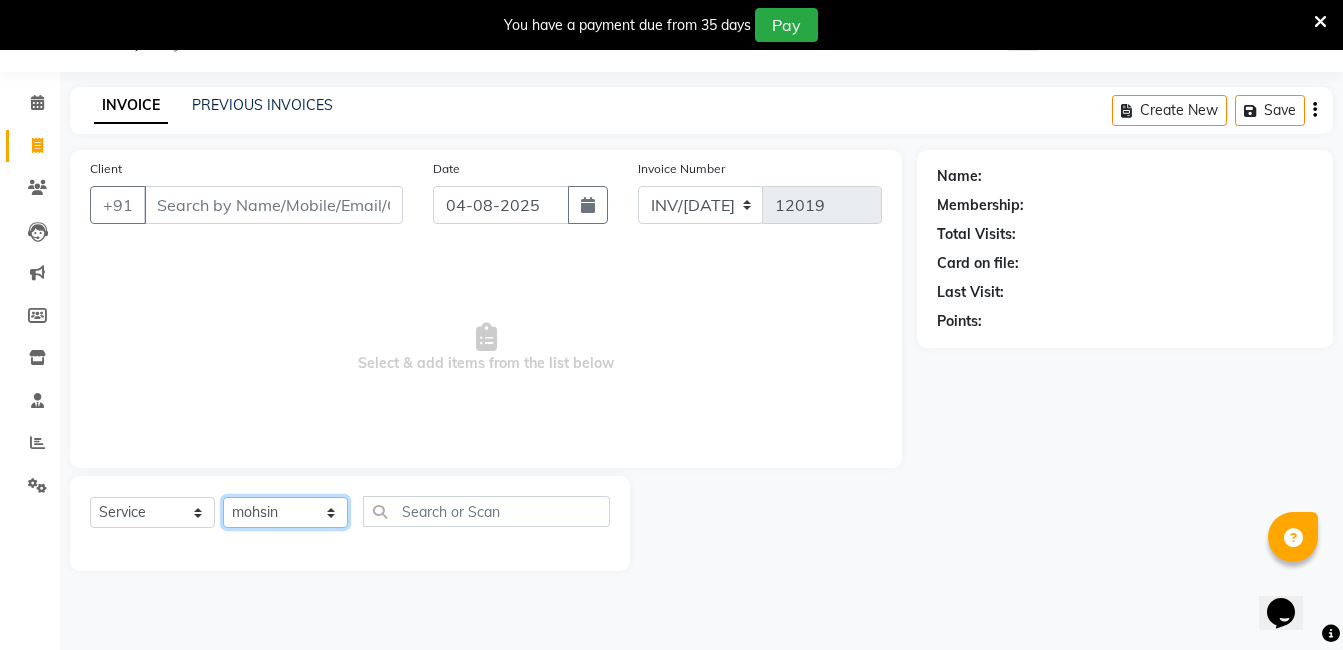 click on "Select Stylist AIJAZ fazil imran iqbal kasim mohd mohsin rasheed sameer TALIB Wajid" 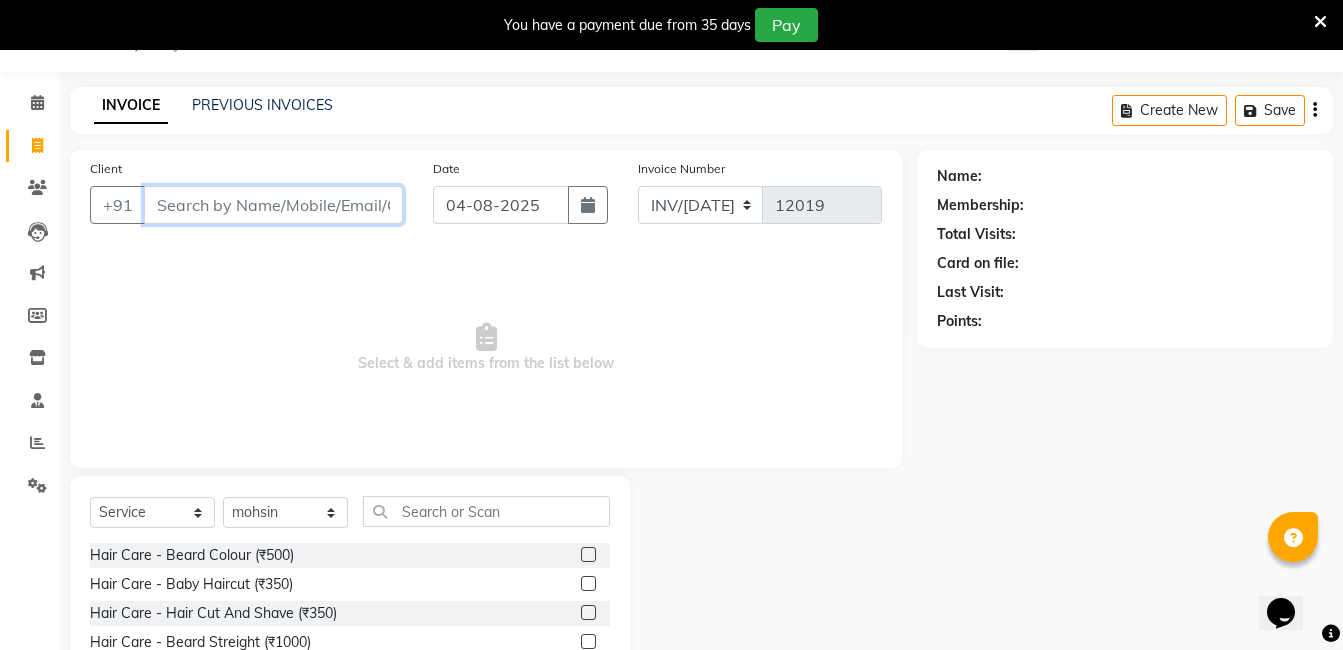 click on "Client" at bounding box center [273, 205] 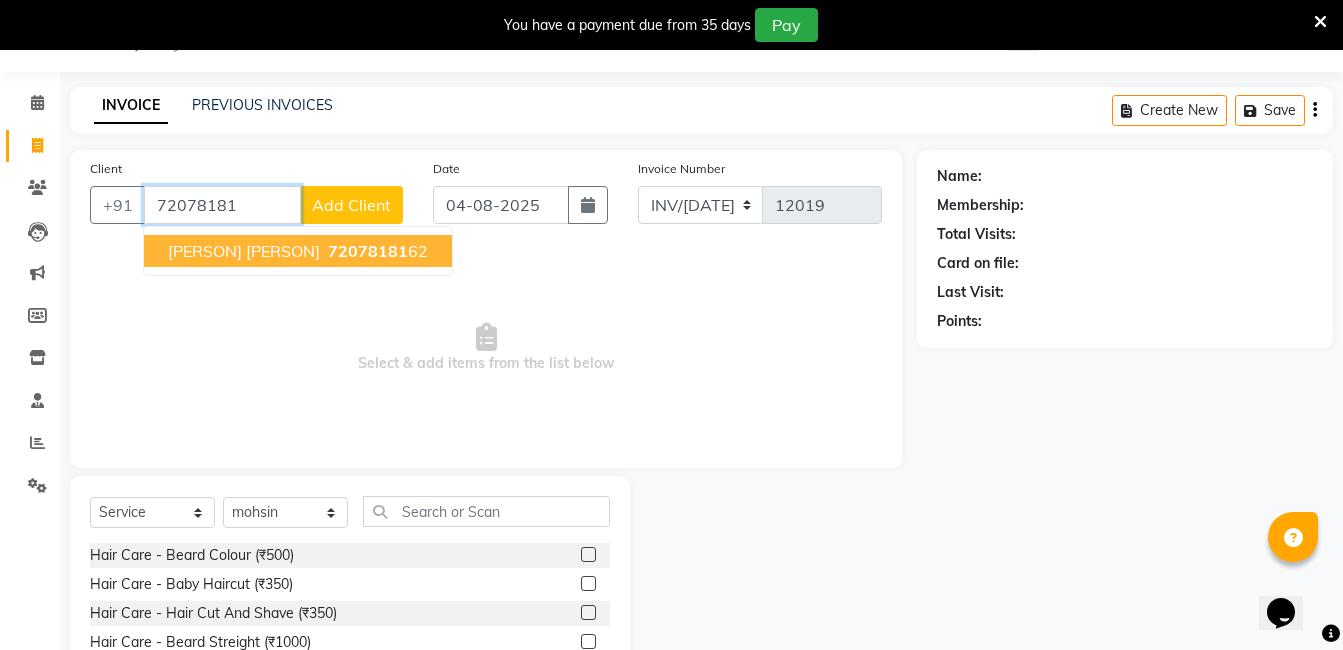 click on "72078181" at bounding box center [368, 251] 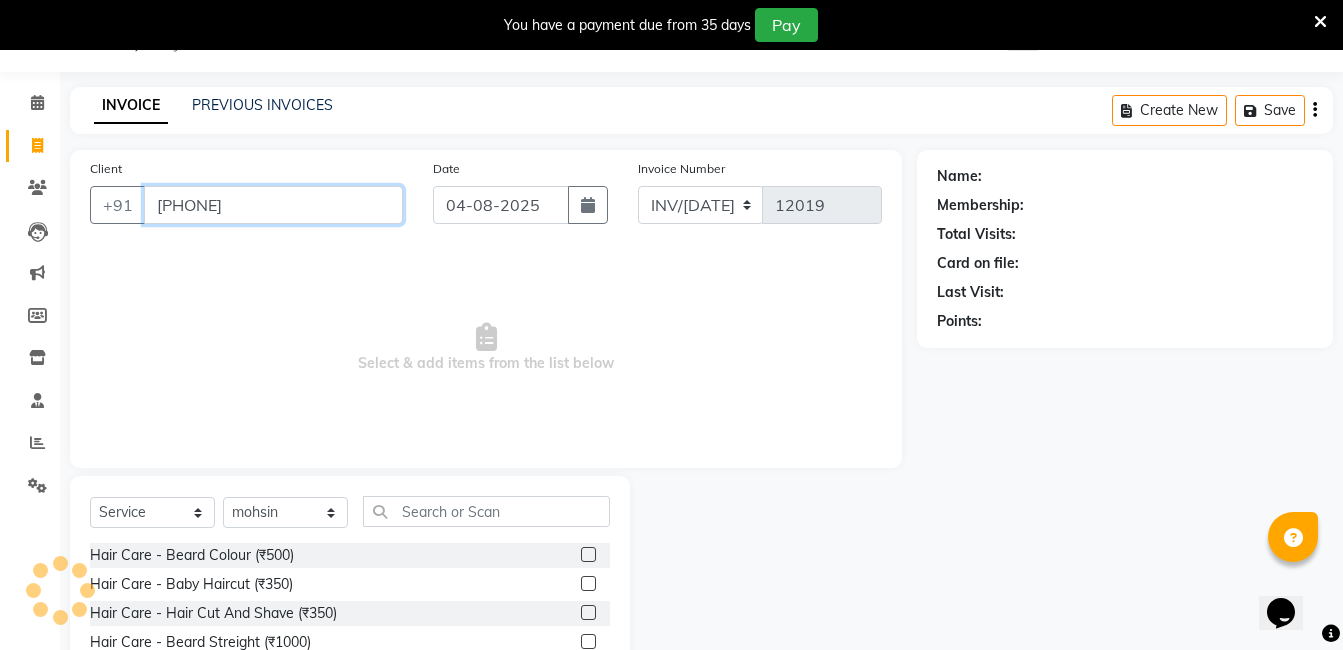 type on "[PHONE]" 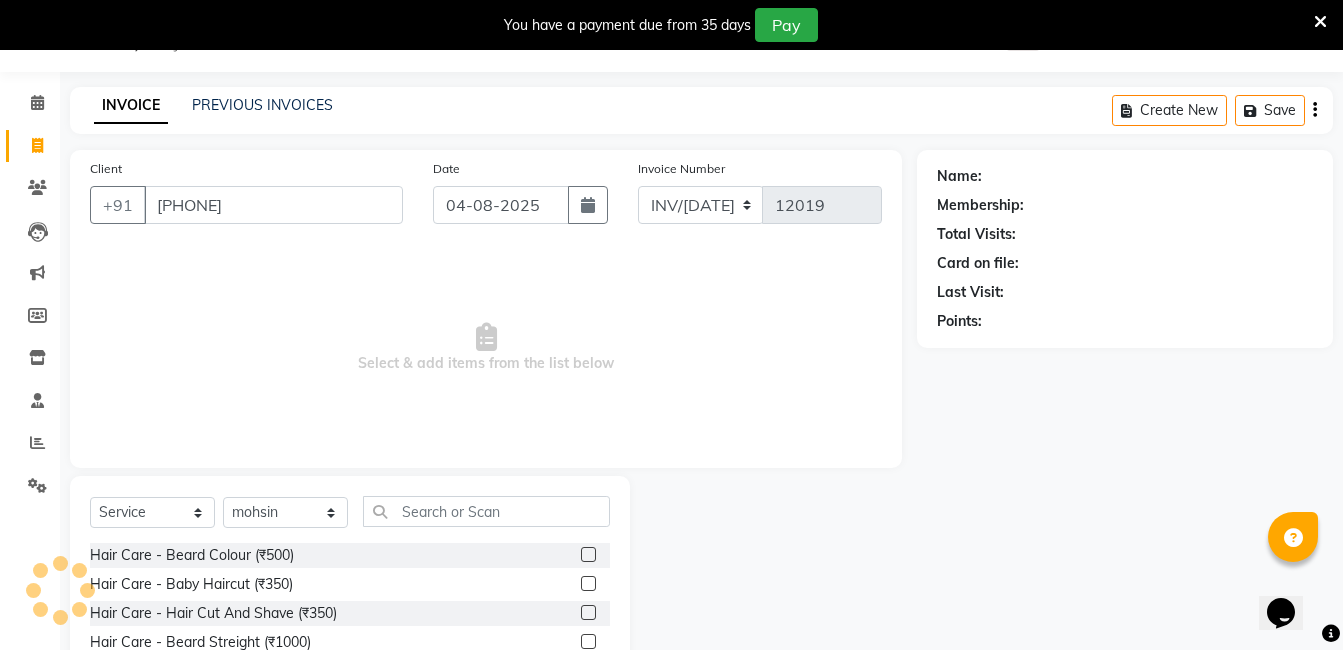 select on "2: Object" 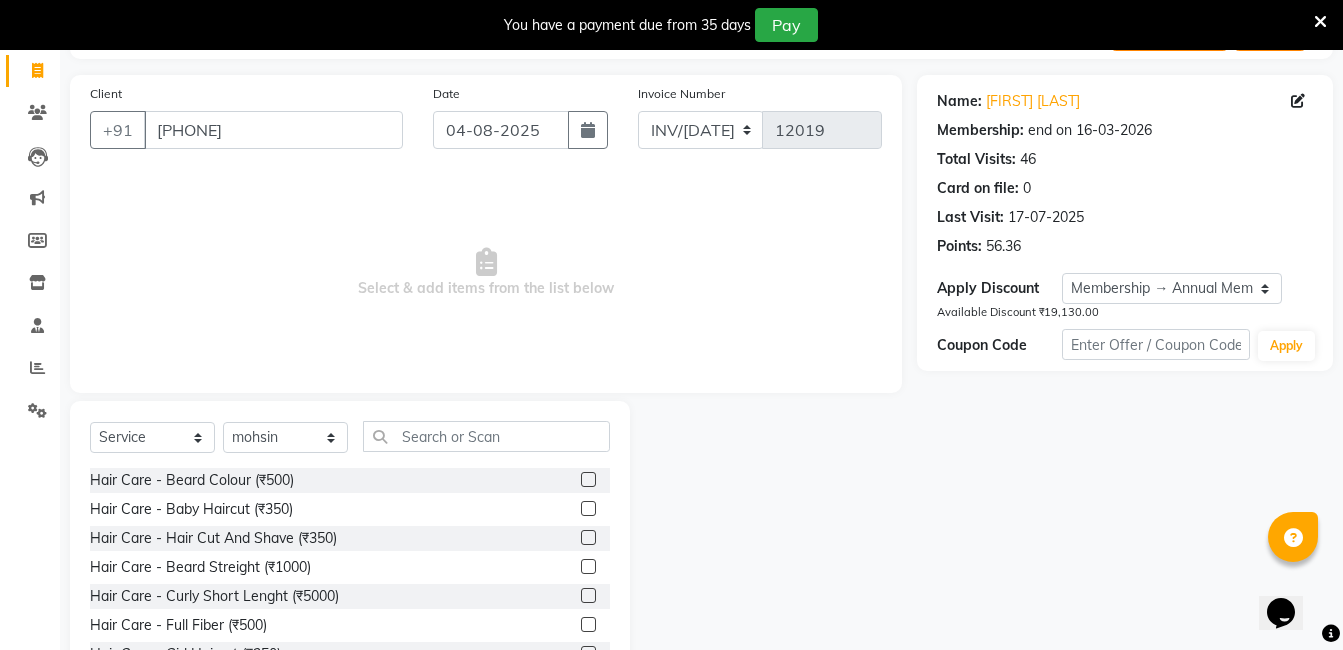 scroll, scrollTop: 201, scrollLeft: 0, axis: vertical 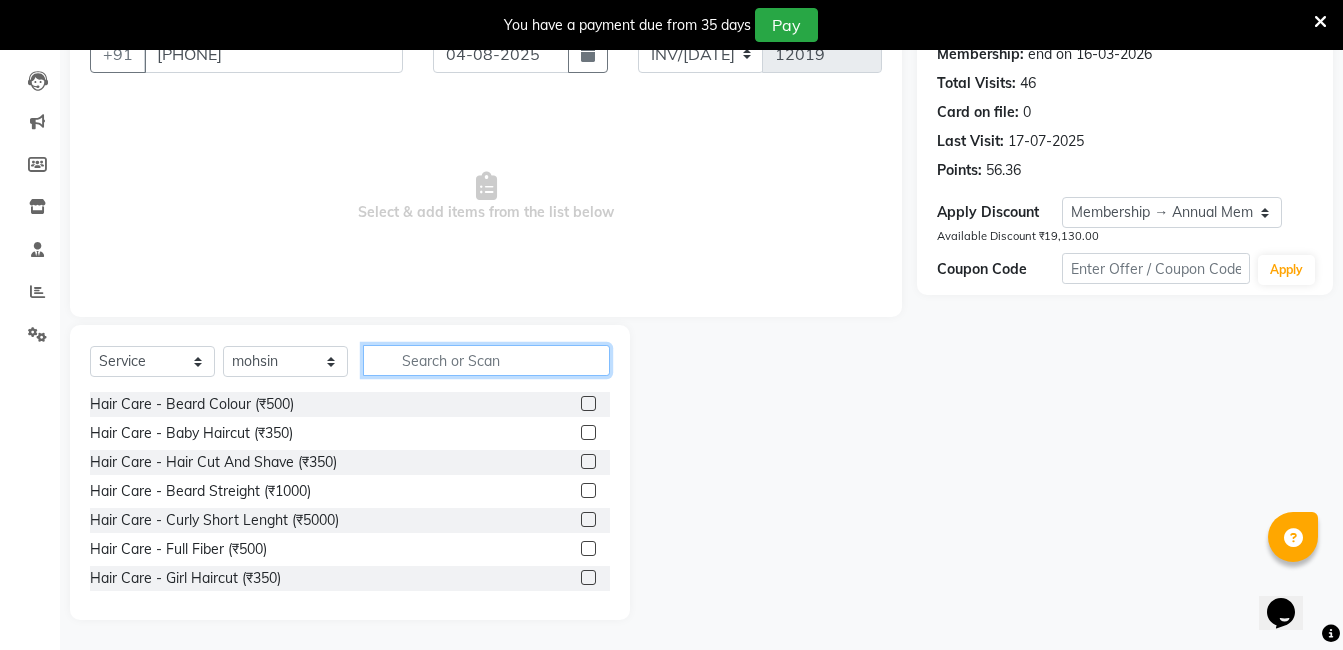 click 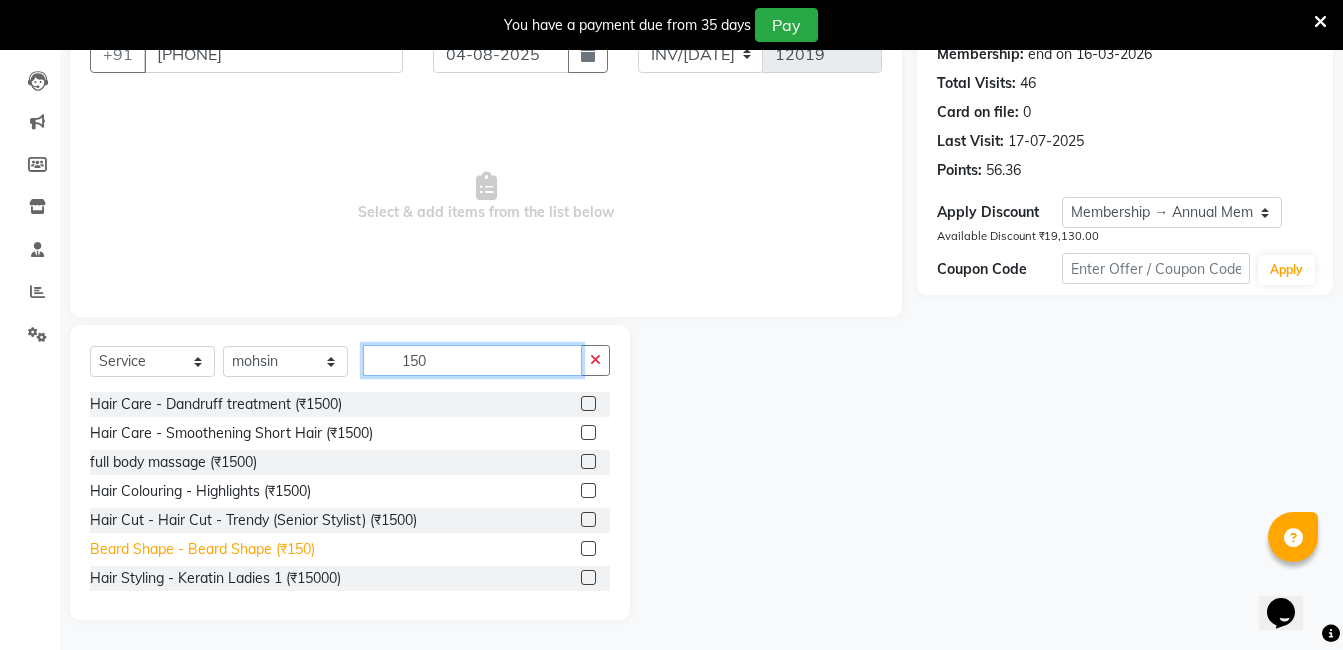 scroll, scrollTop: 32, scrollLeft: 0, axis: vertical 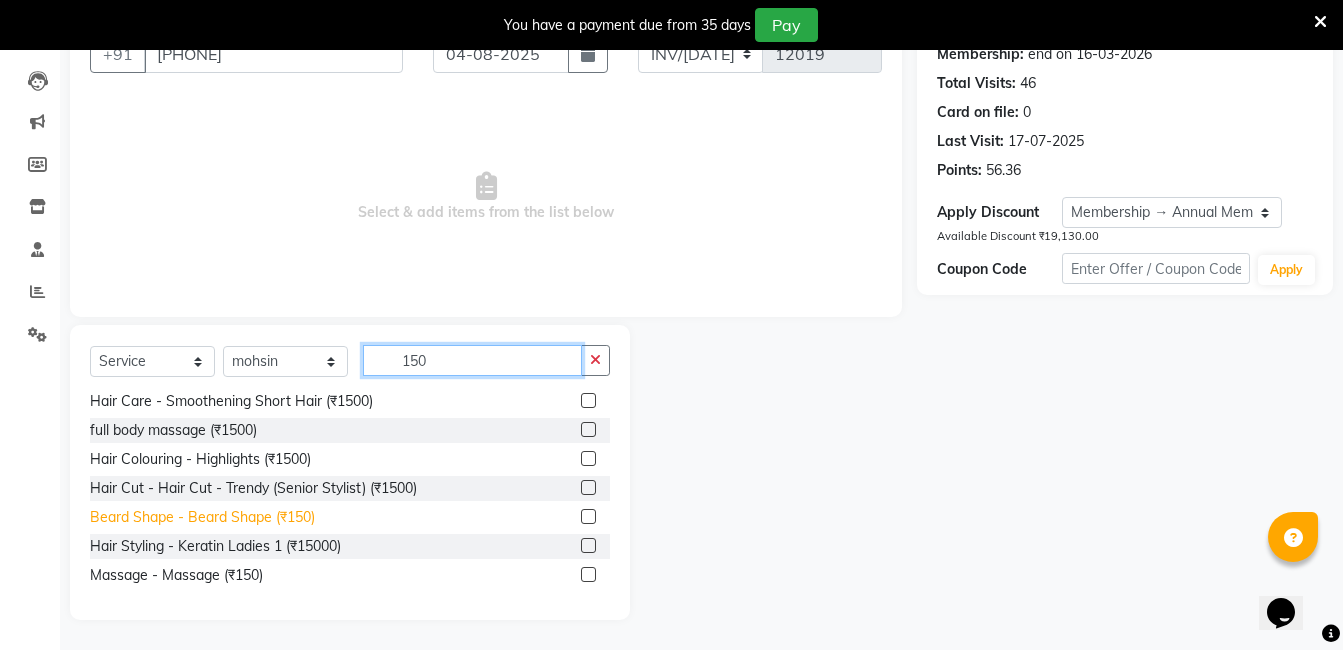 type on "150" 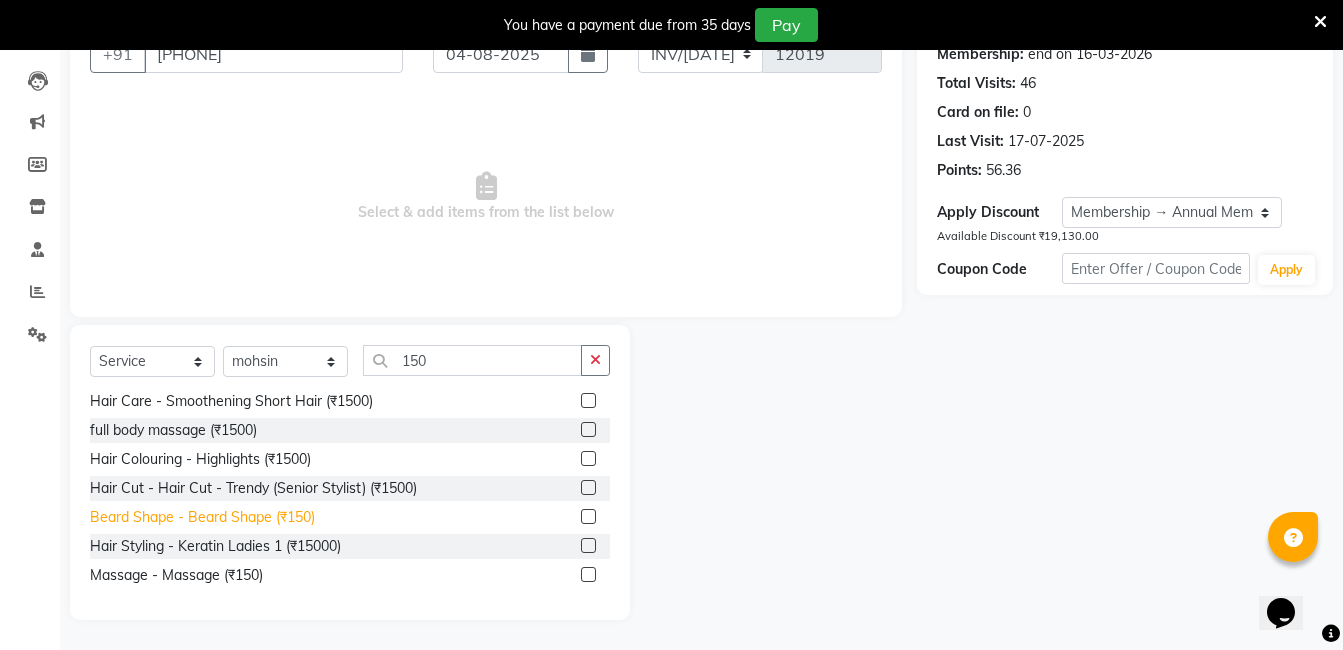 click on "Beard Shape - Beard Shape (₹150)" 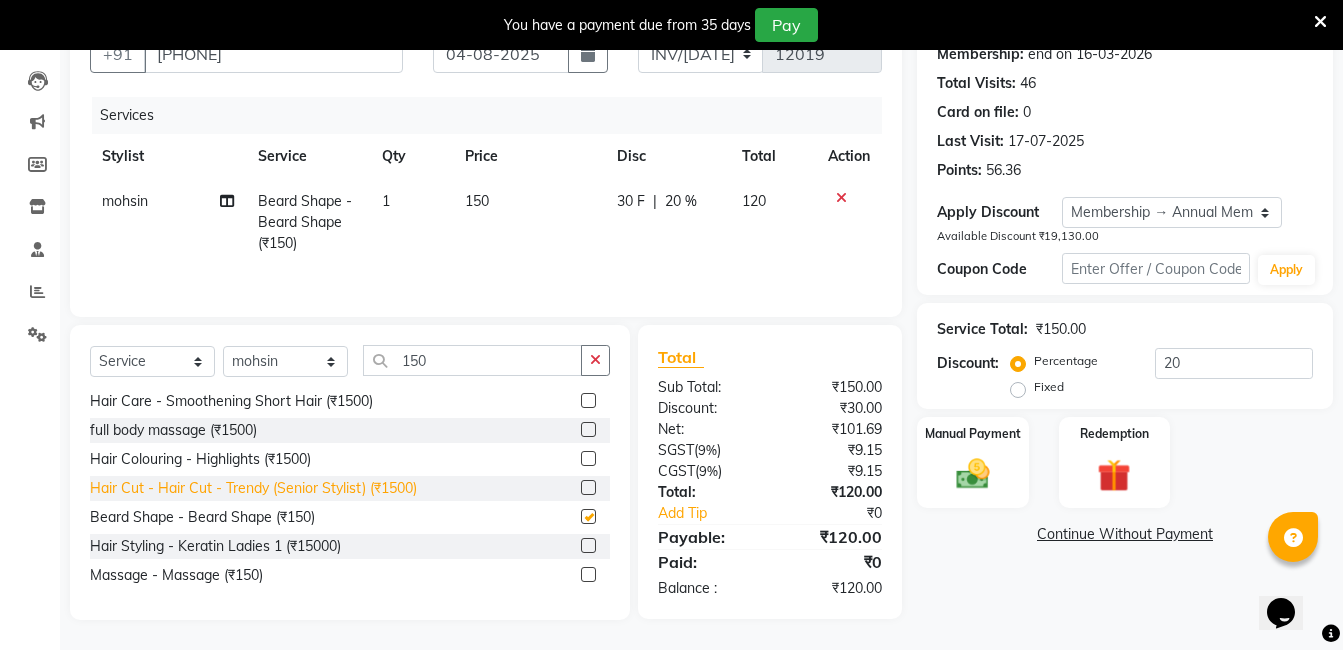 checkbox on "false" 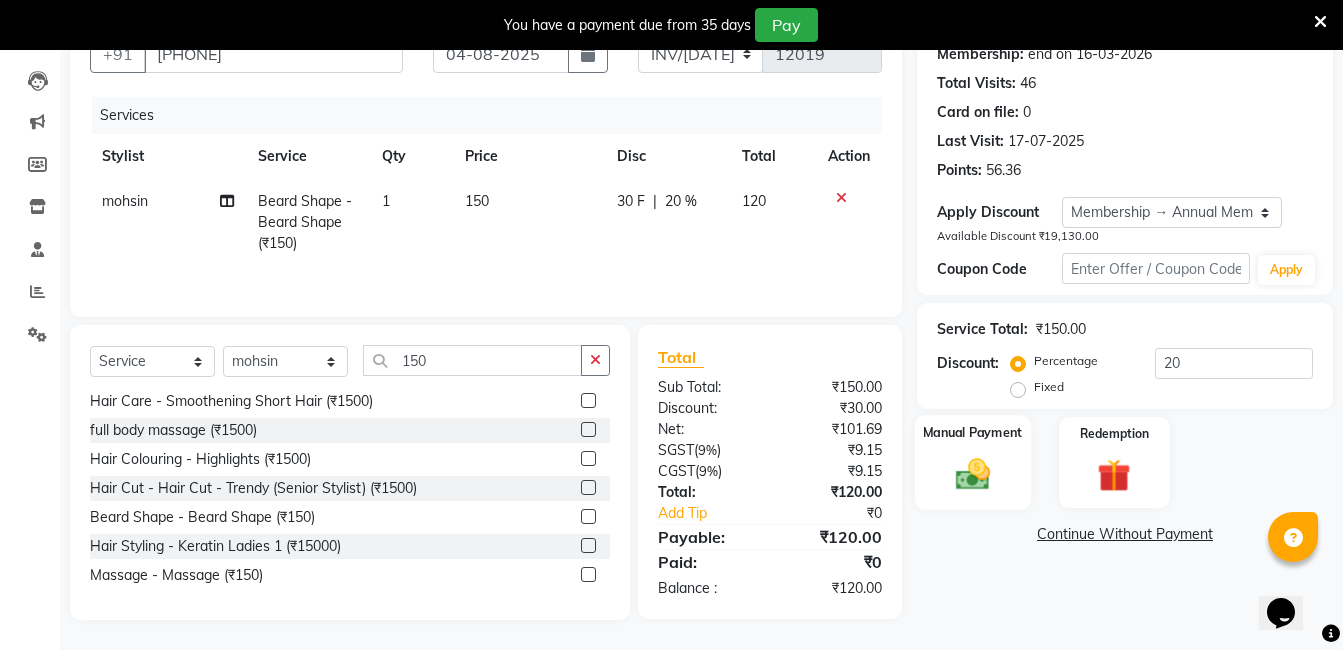 click on "Manual Payment" 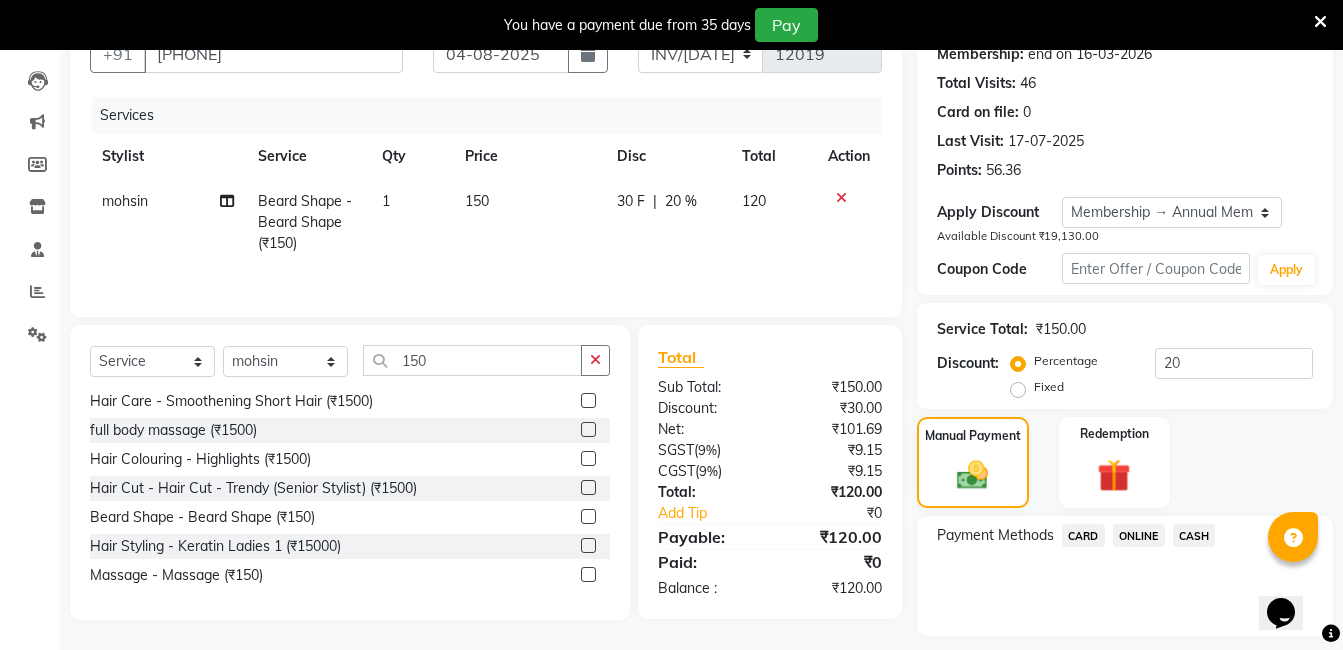 scroll, scrollTop: 258, scrollLeft: 0, axis: vertical 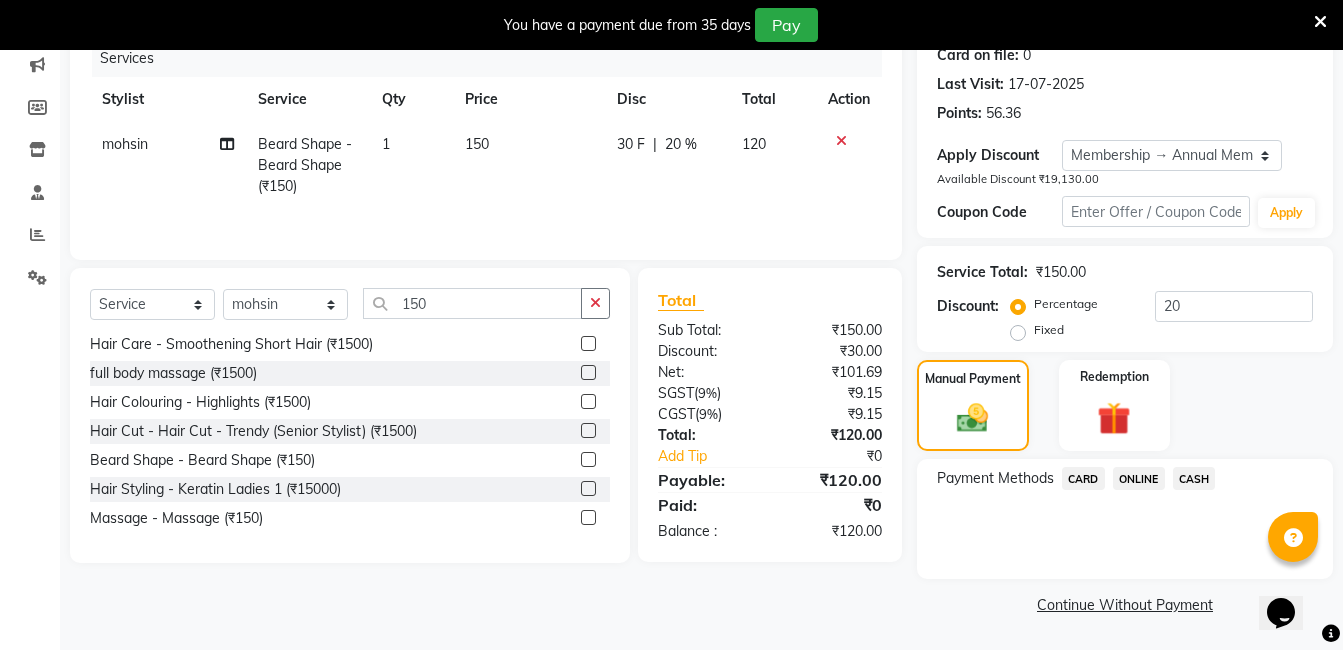 click on "ONLINE" 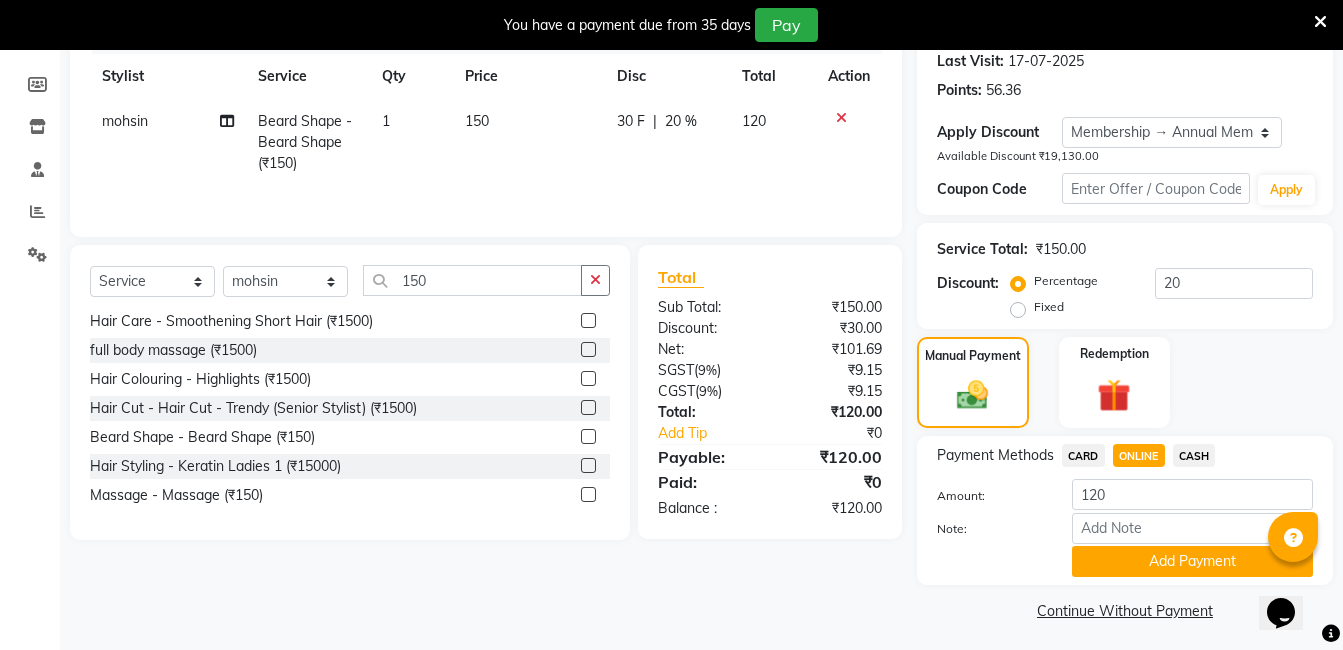 scroll, scrollTop: 287, scrollLeft: 0, axis: vertical 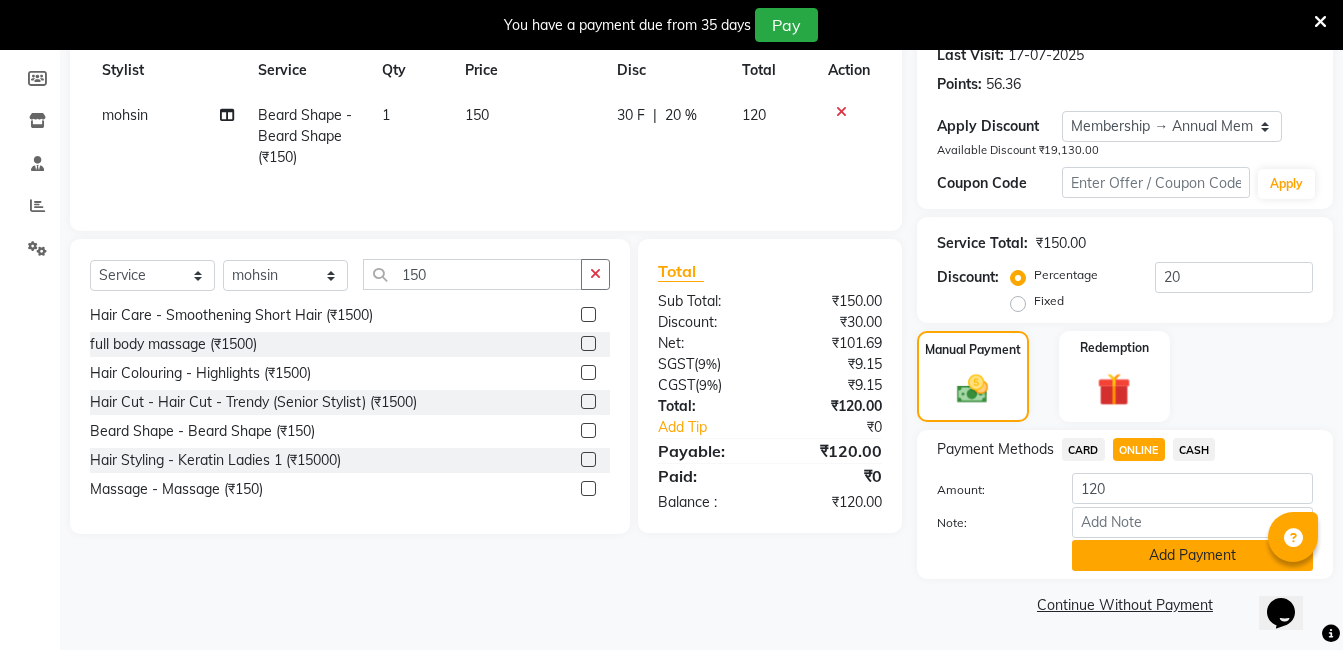 click on "Add Payment" 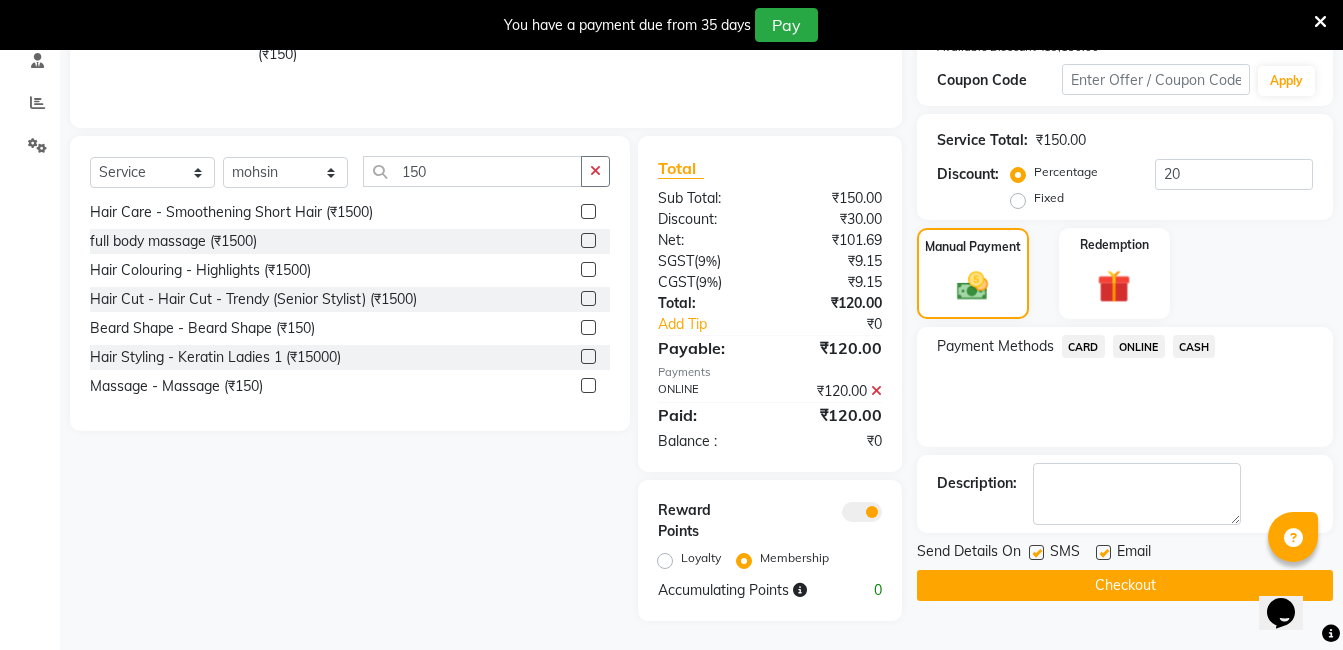 scroll, scrollTop: 391, scrollLeft: 0, axis: vertical 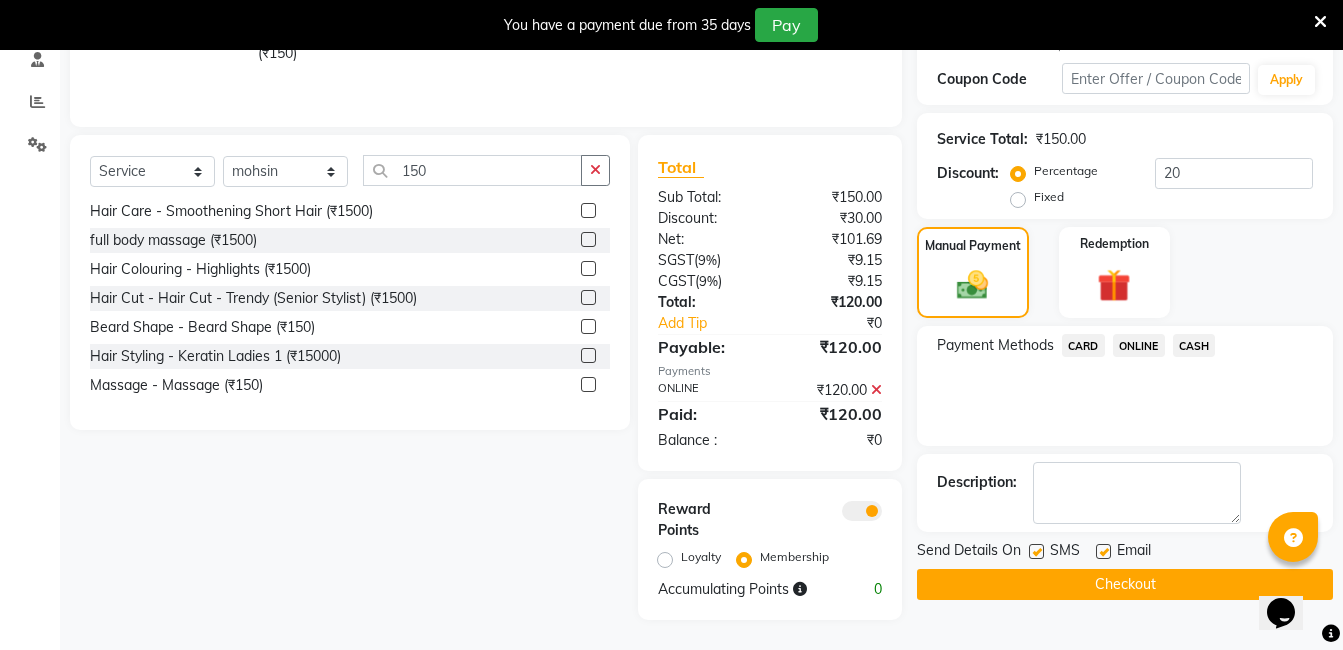 click on "Checkout" 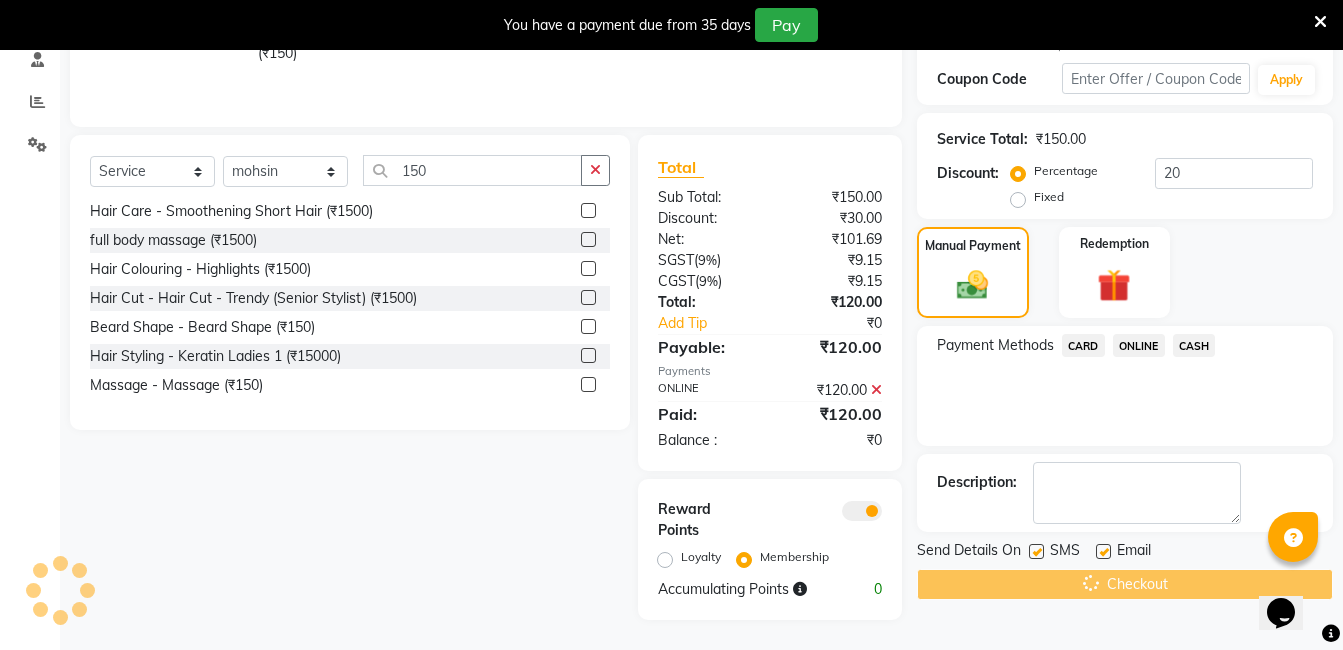 scroll, scrollTop: 0, scrollLeft: 0, axis: both 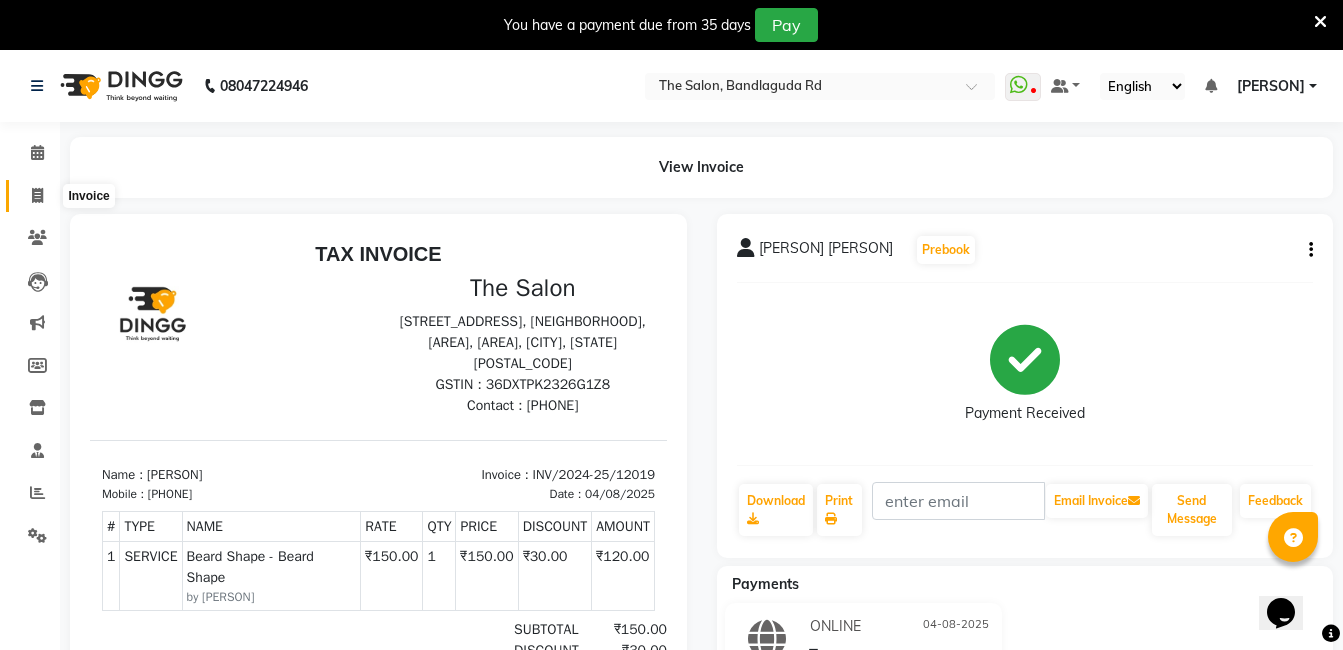 click 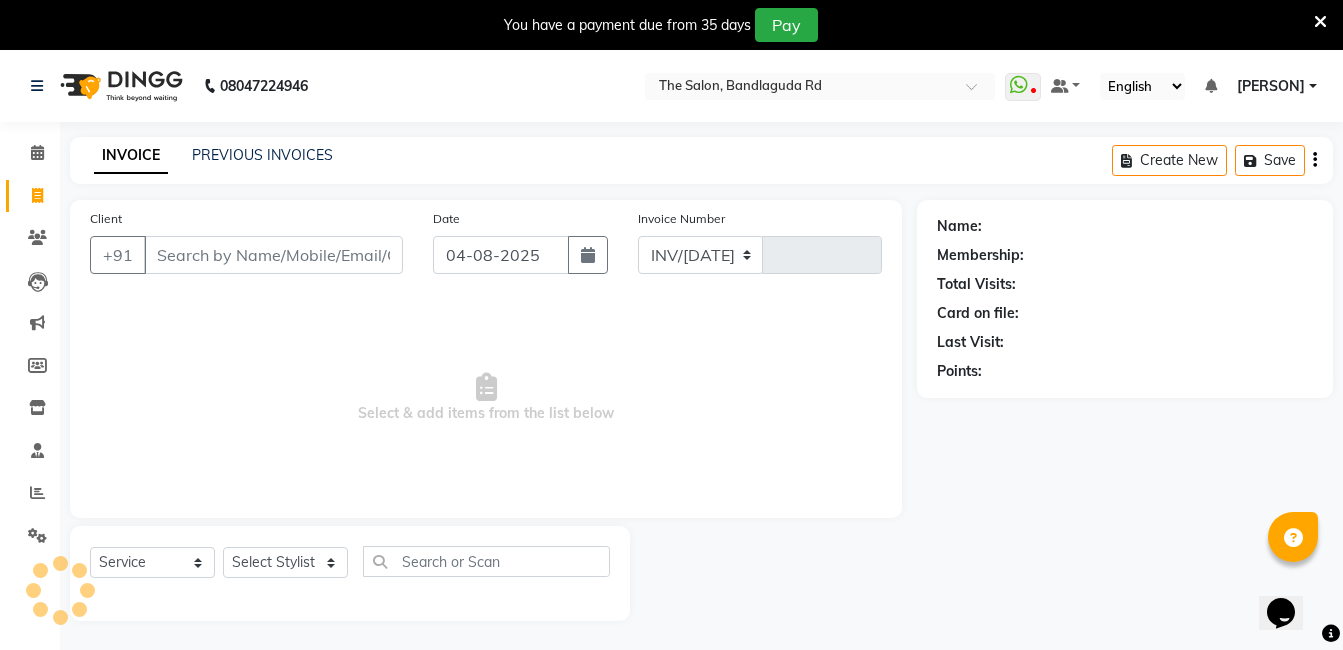 scroll, scrollTop: 50, scrollLeft: 0, axis: vertical 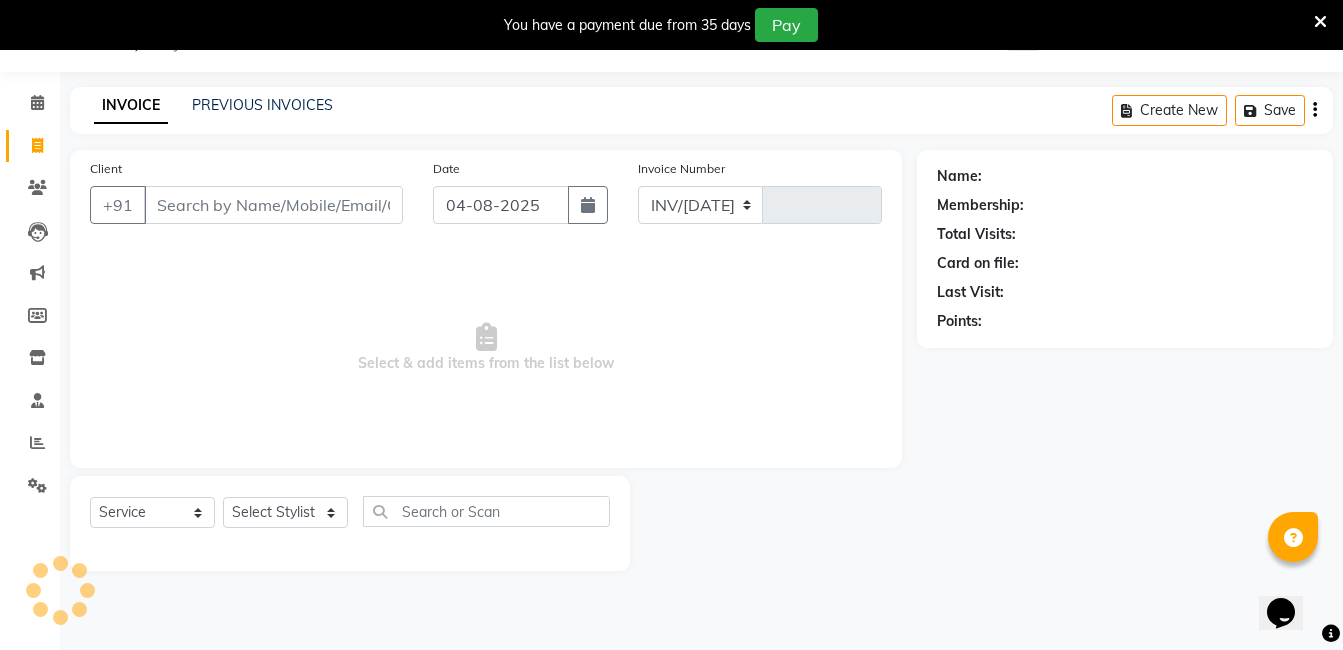 select on "5198" 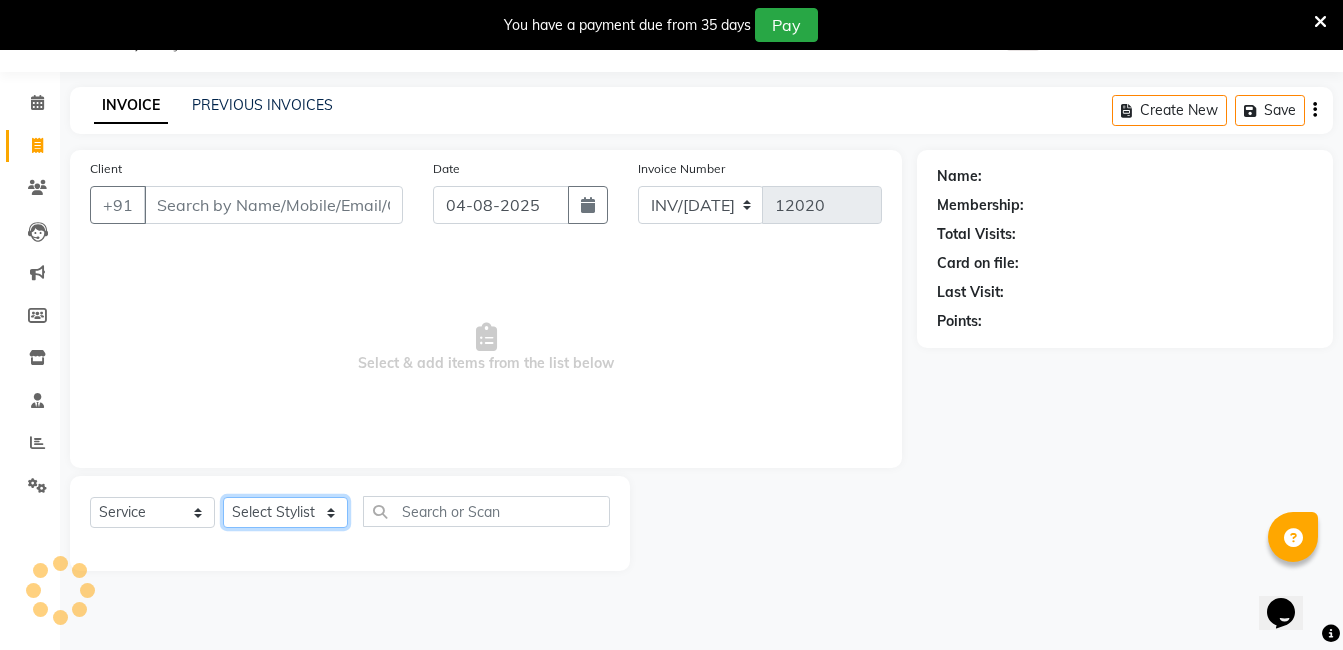 click on "Select Stylist" 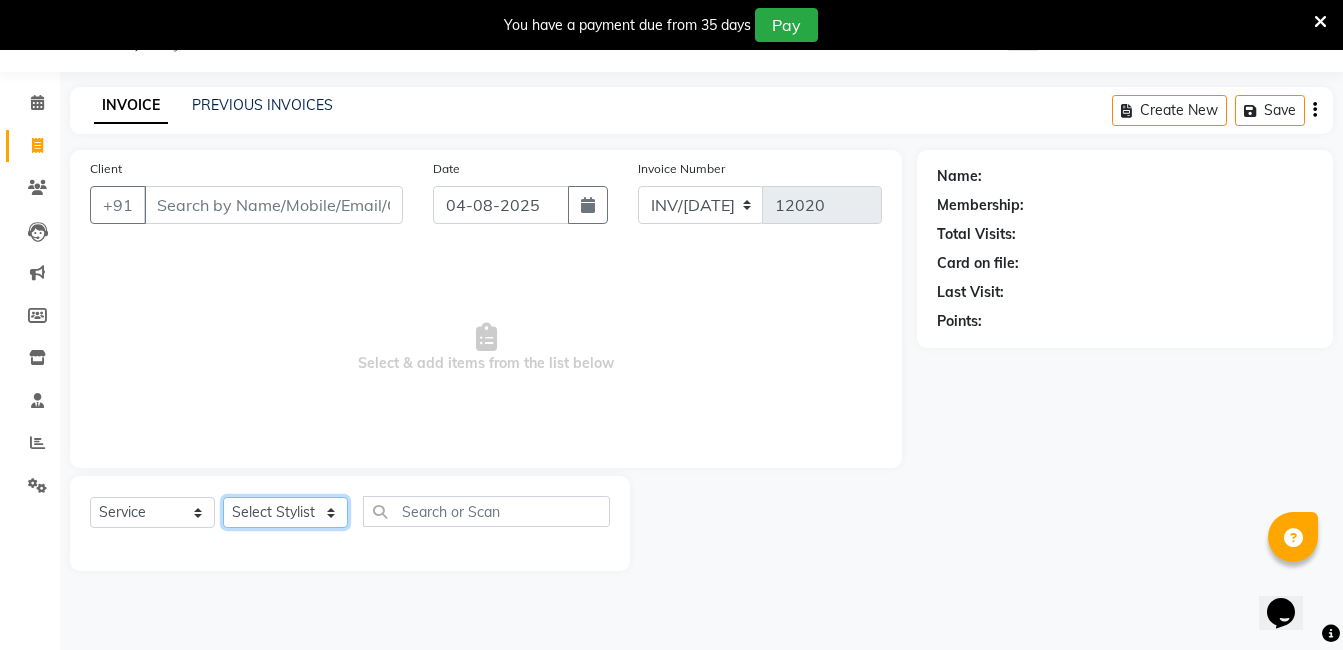 click on "Select Stylist" 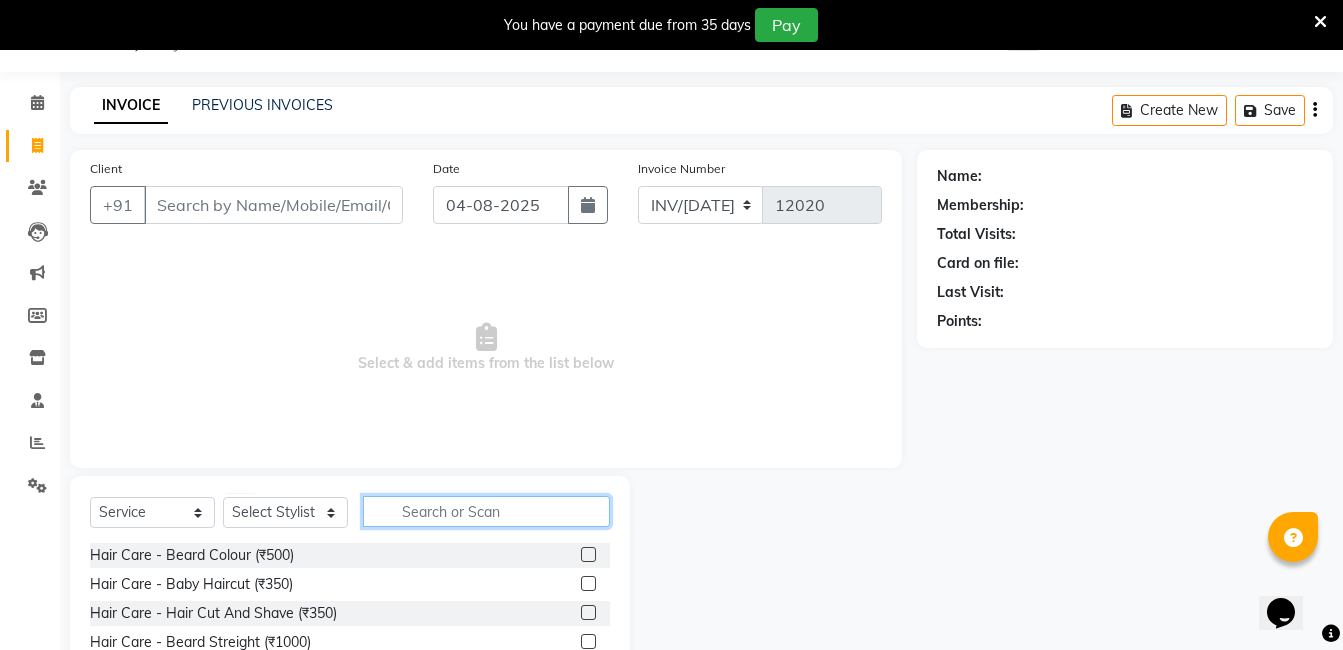 click 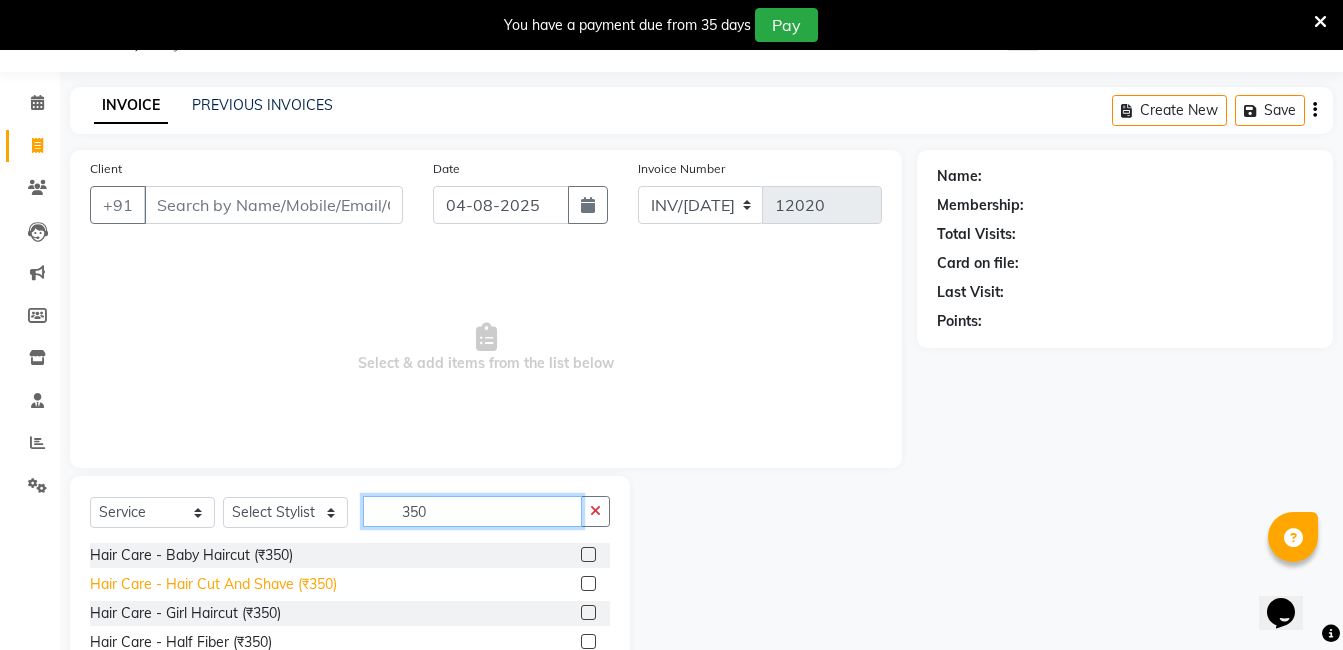 type on "350" 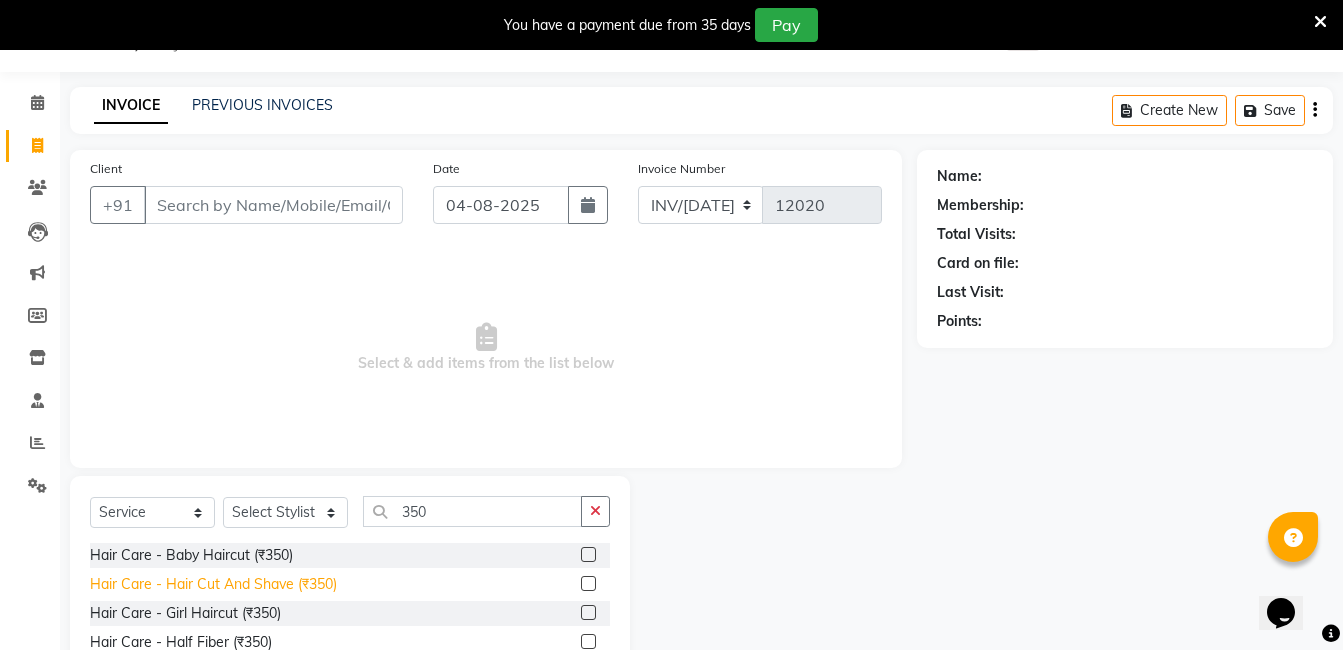click on "Hair Care - Hair Cut And Shave (₹350)" 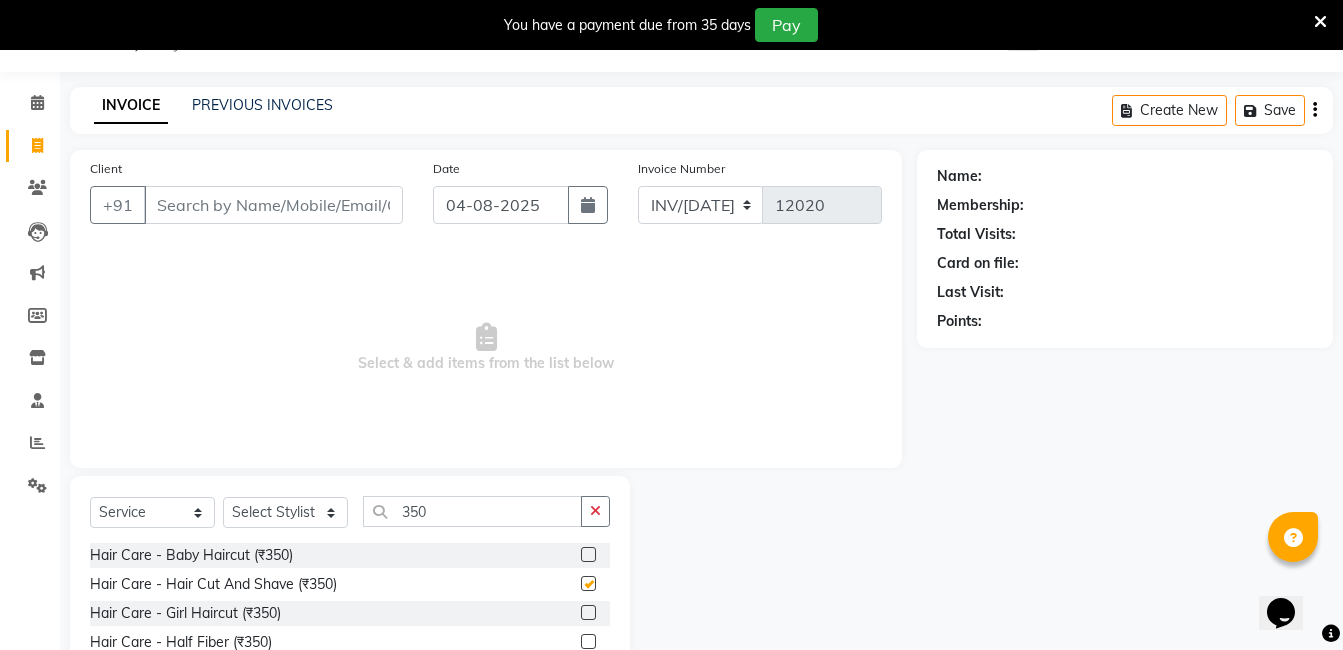 checkbox on "false" 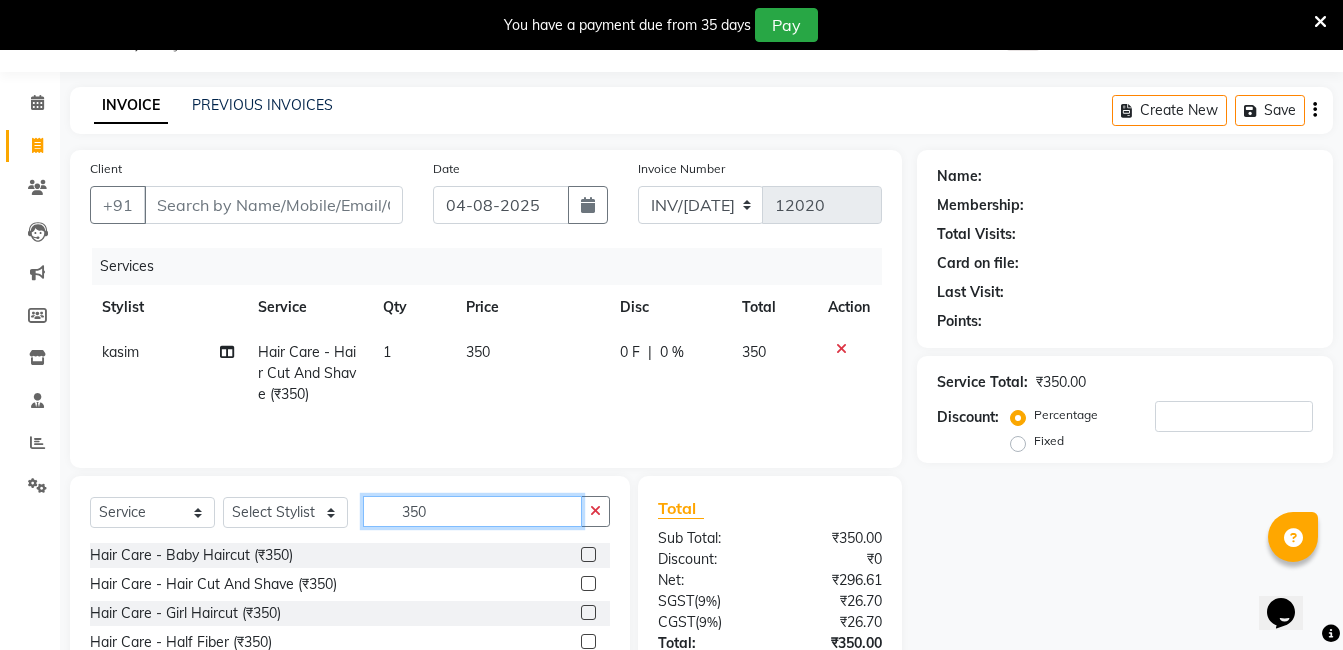 click on "350" 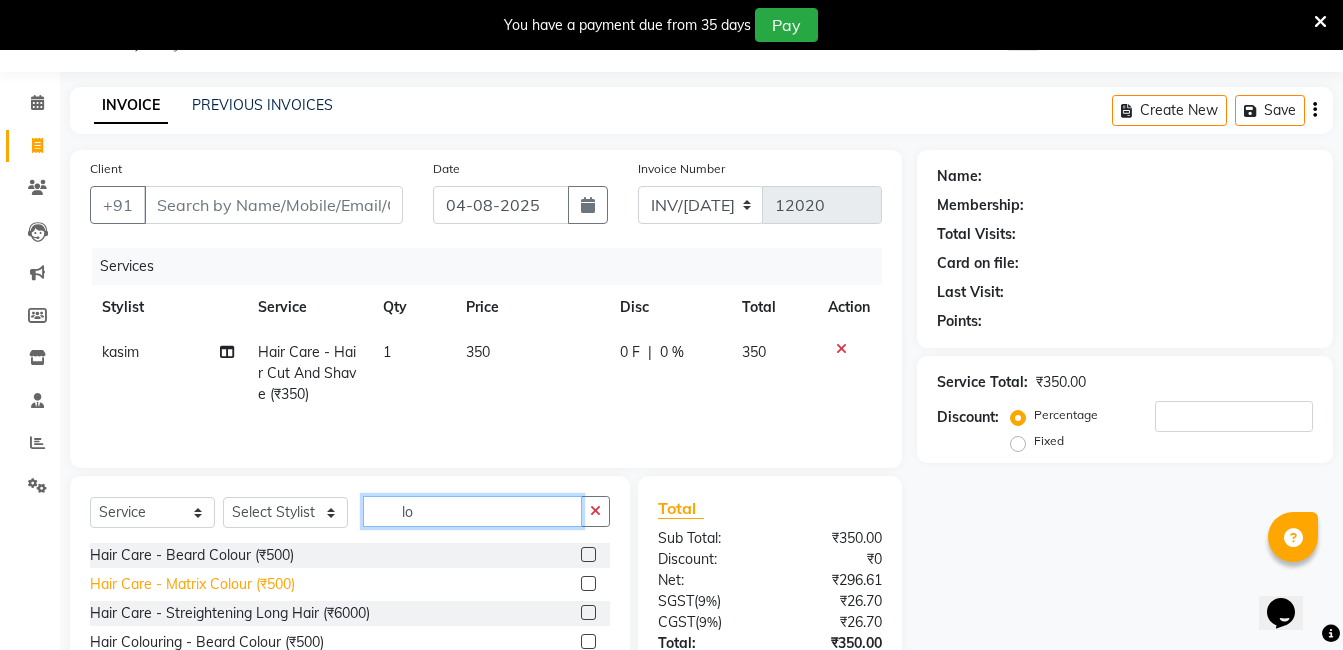 type on "lo" 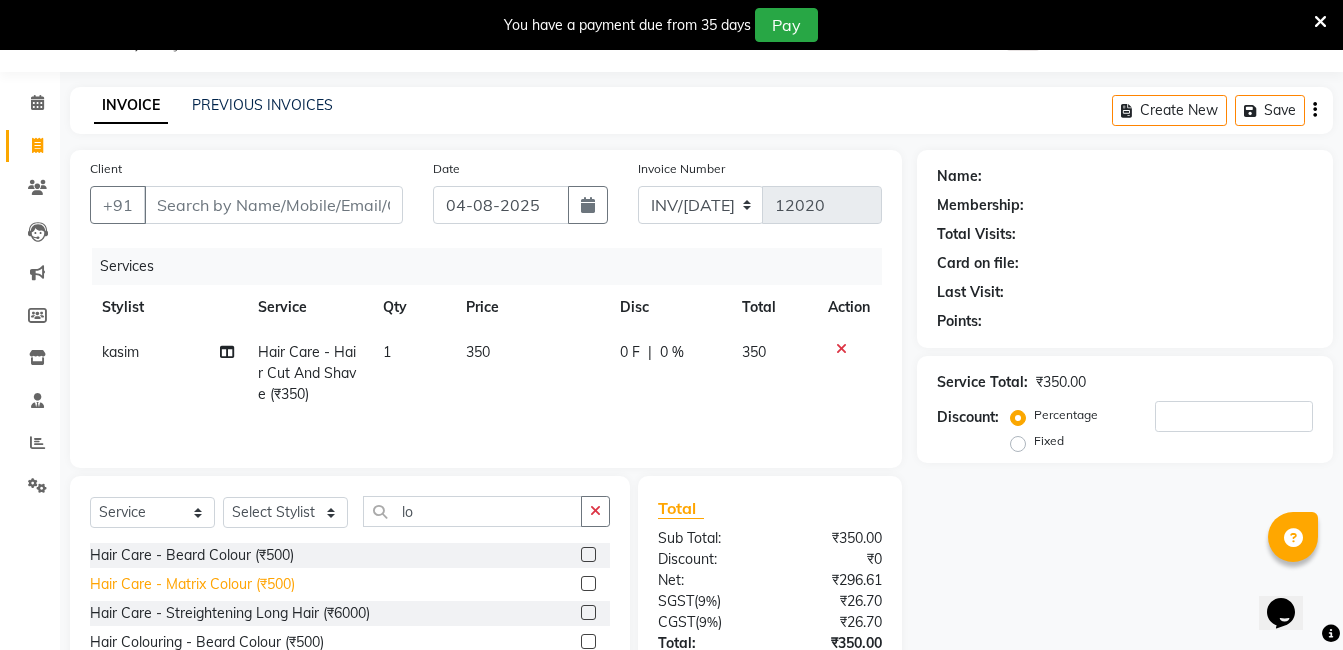 click on "Hair Care - Matrix Colour (₹500)" 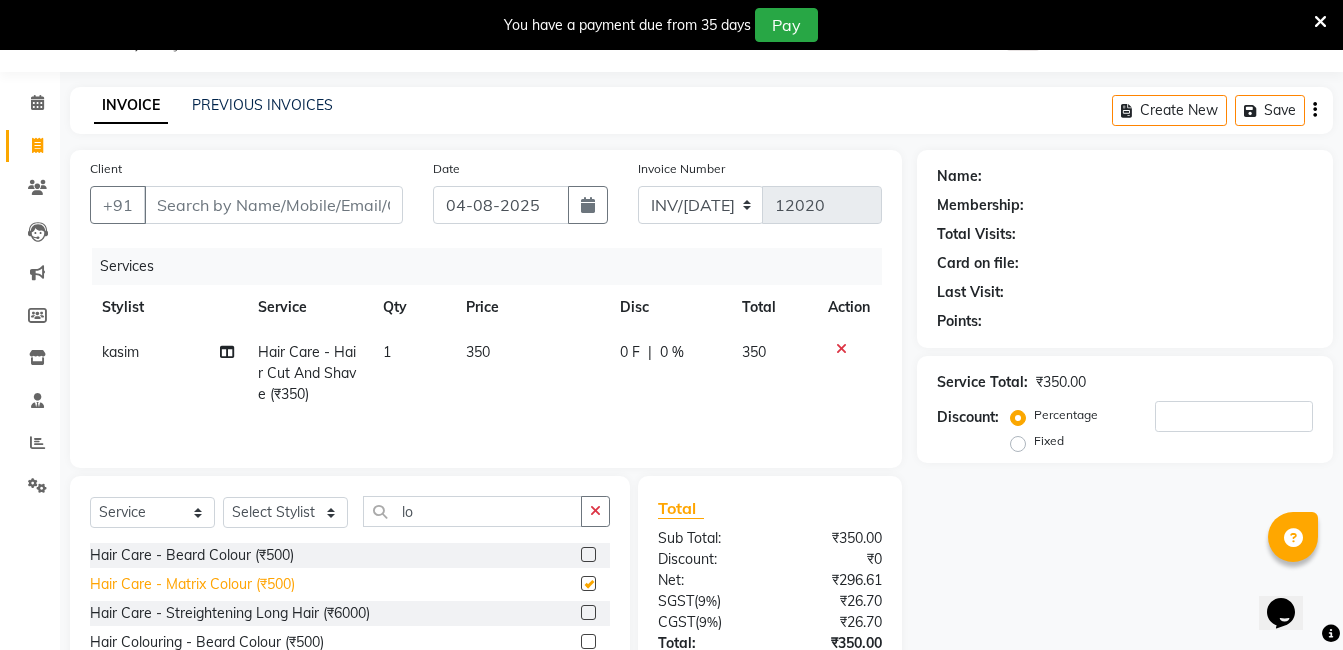 checkbox on "false" 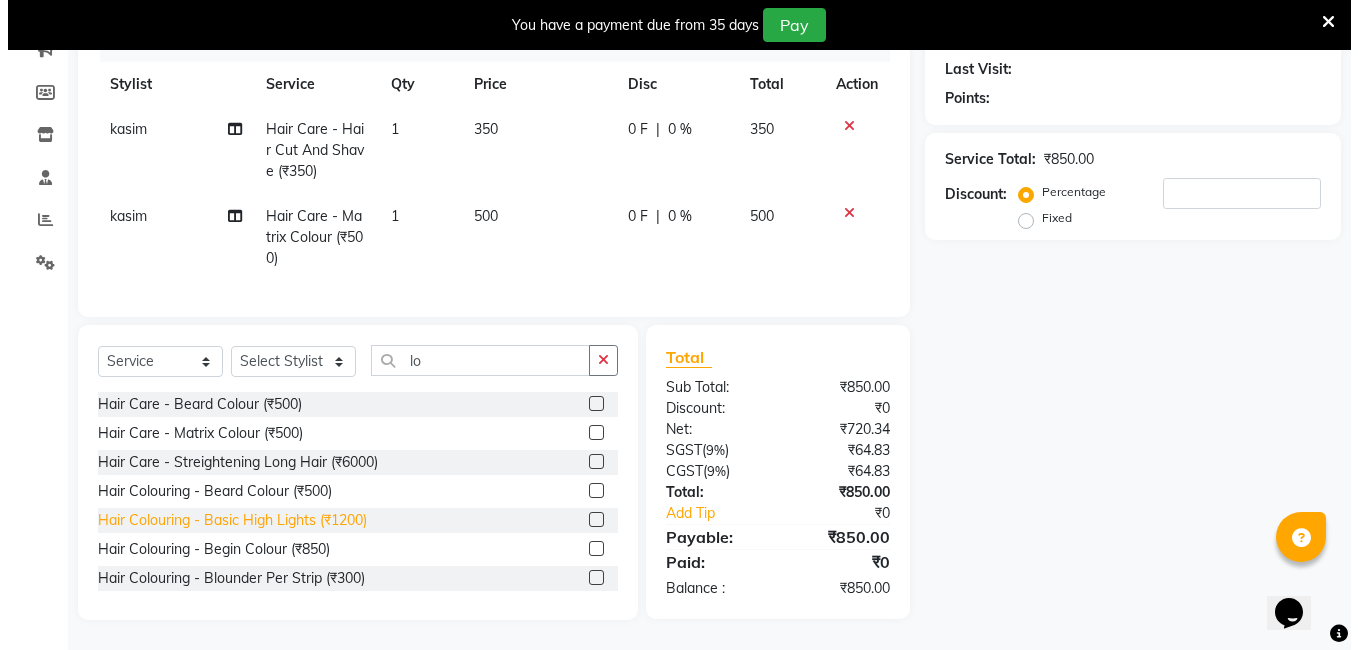 scroll, scrollTop: 0, scrollLeft: 0, axis: both 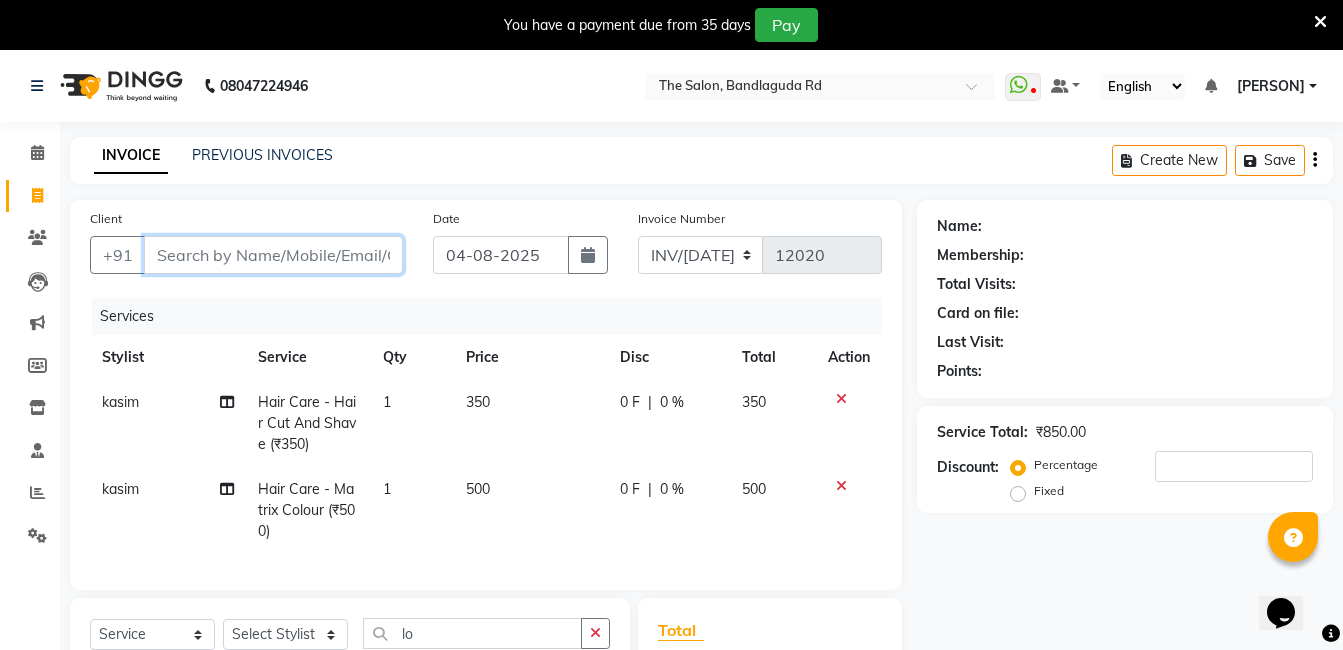 click on "Client" at bounding box center [273, 255] 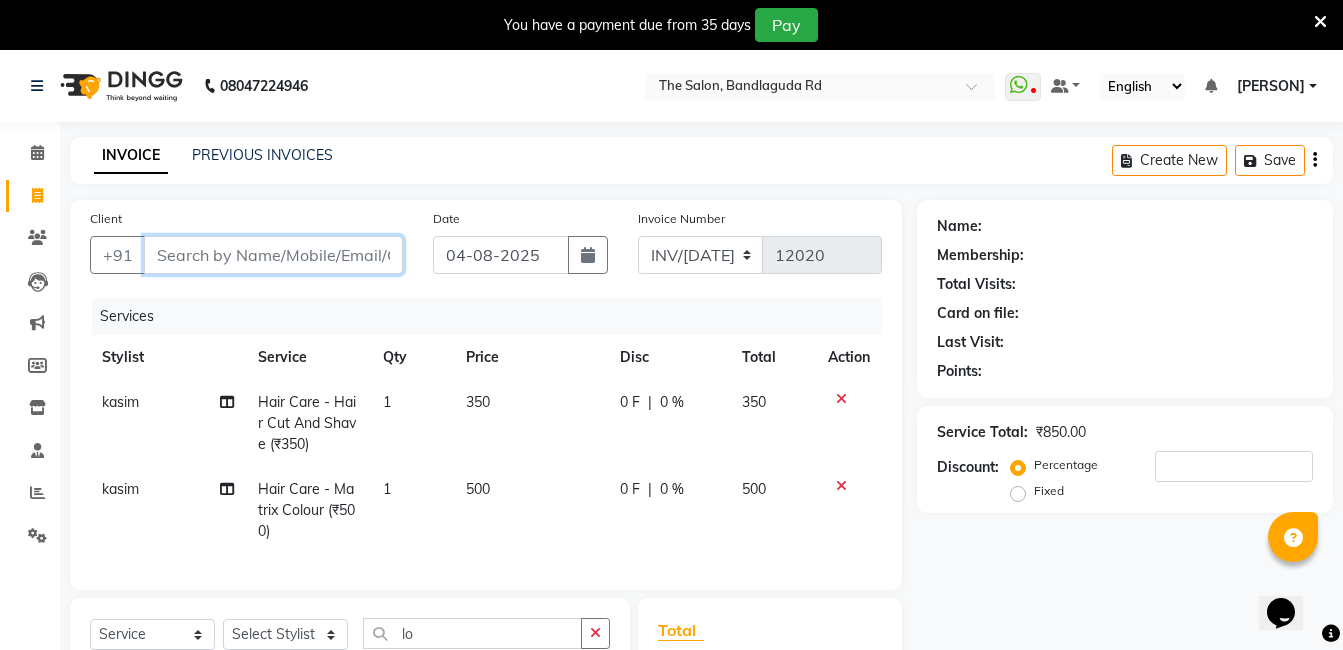 type on "9" 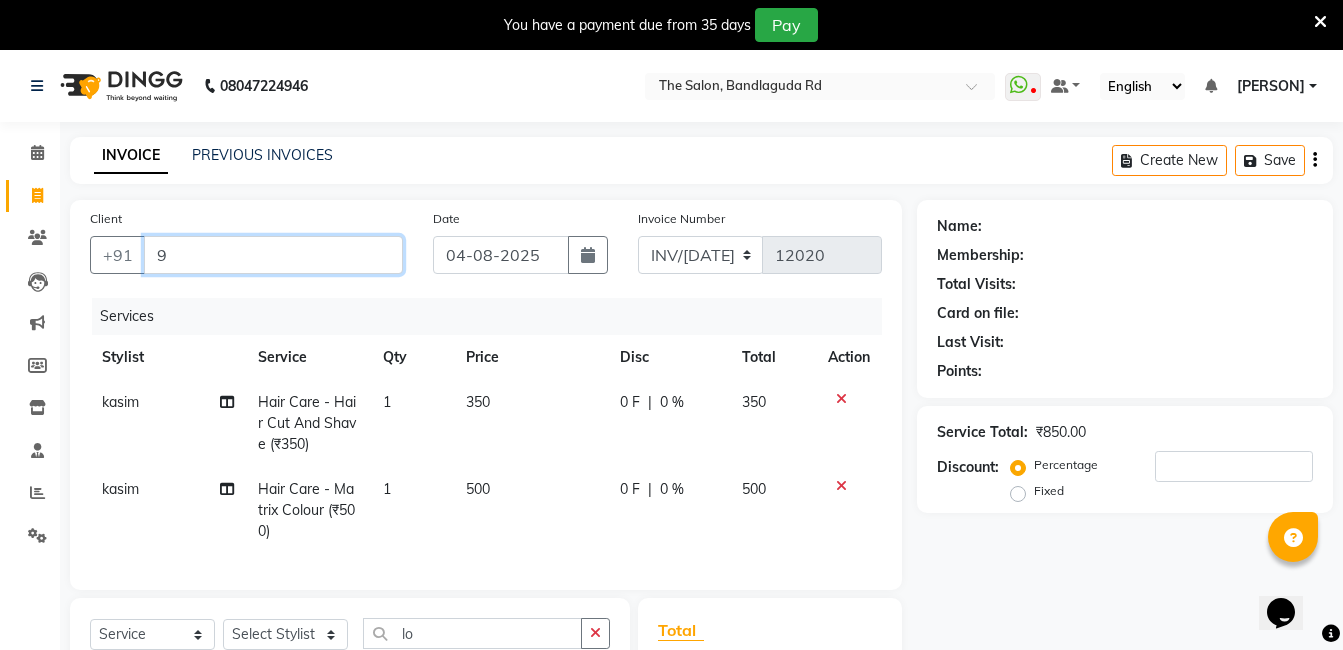 type on "0" 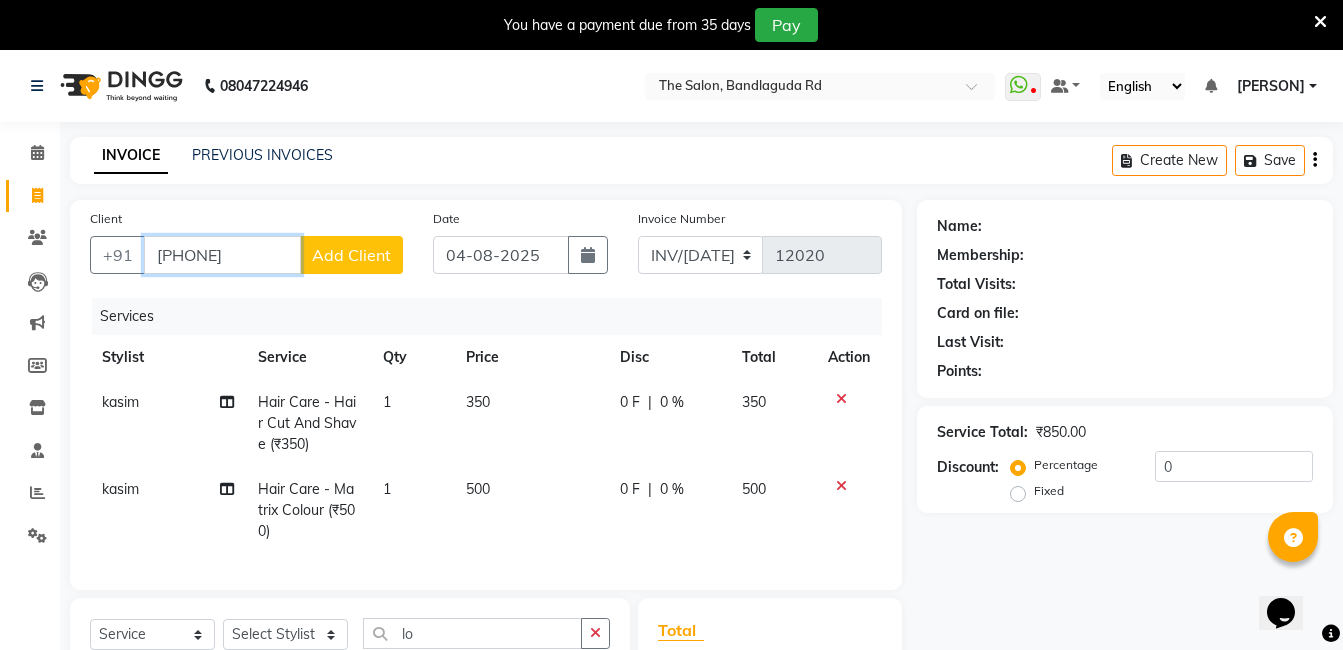 type on "[PHONE]" 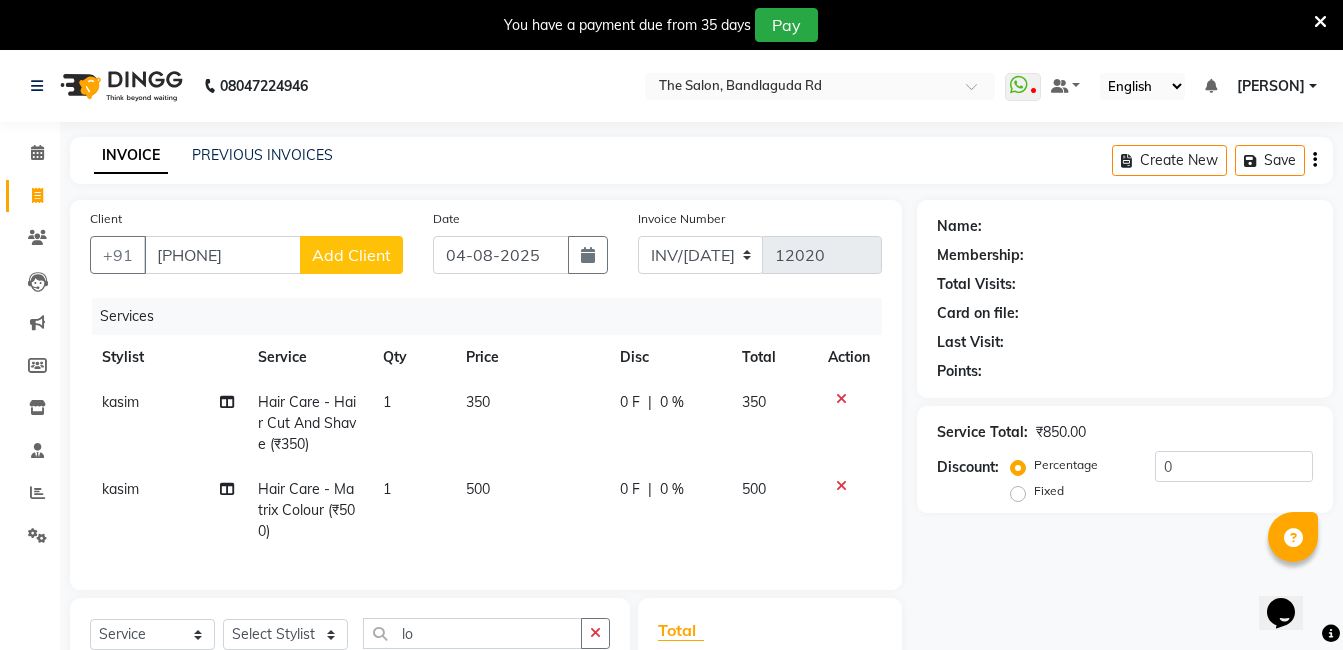 click on "Add Client" 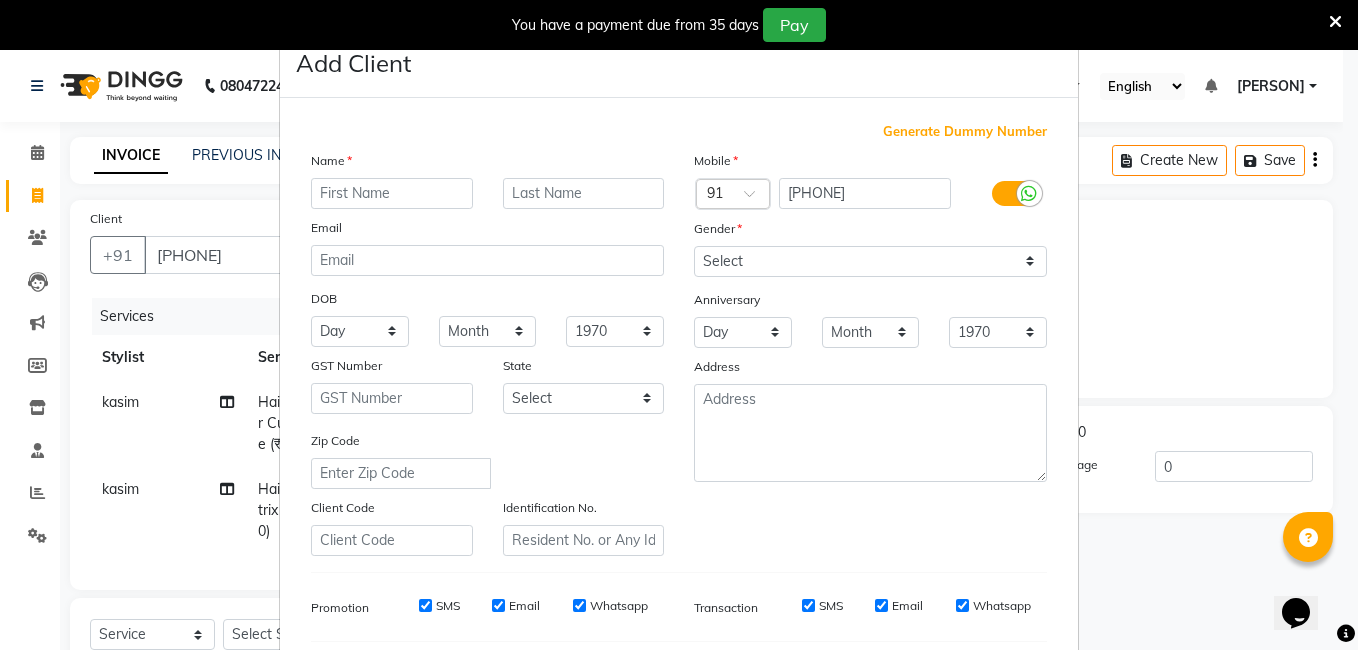 click on "Mobile Country Code × 91 9963055162 Gender Select Male Female Other Prefer Not To Say Anniversary Day 01 02 03 04 05 06 07 08 09 10 11 12 13 14 15 16 17 18 19 20 21 22 23 24 25 26 27 28 29 30 31 Month January February March April May June July August September October November December 1970 1971 1972 1973 1974 1975 1976 1977 1978 1979 1980 1981 1982 1983 1984 1985 1986 1987 1988 1989 1990 1991 1992 1993 1994 1995 1996 1997 1998 1999 2000 2001 2002 2003 2004 2005 2006 2007 2008 2009 2010 2011 2012 2013 2014 2015 2016 2017 2018 2019 2020 2021 2022 2023 2024 2025 Address" at bounding box center [870, 353] 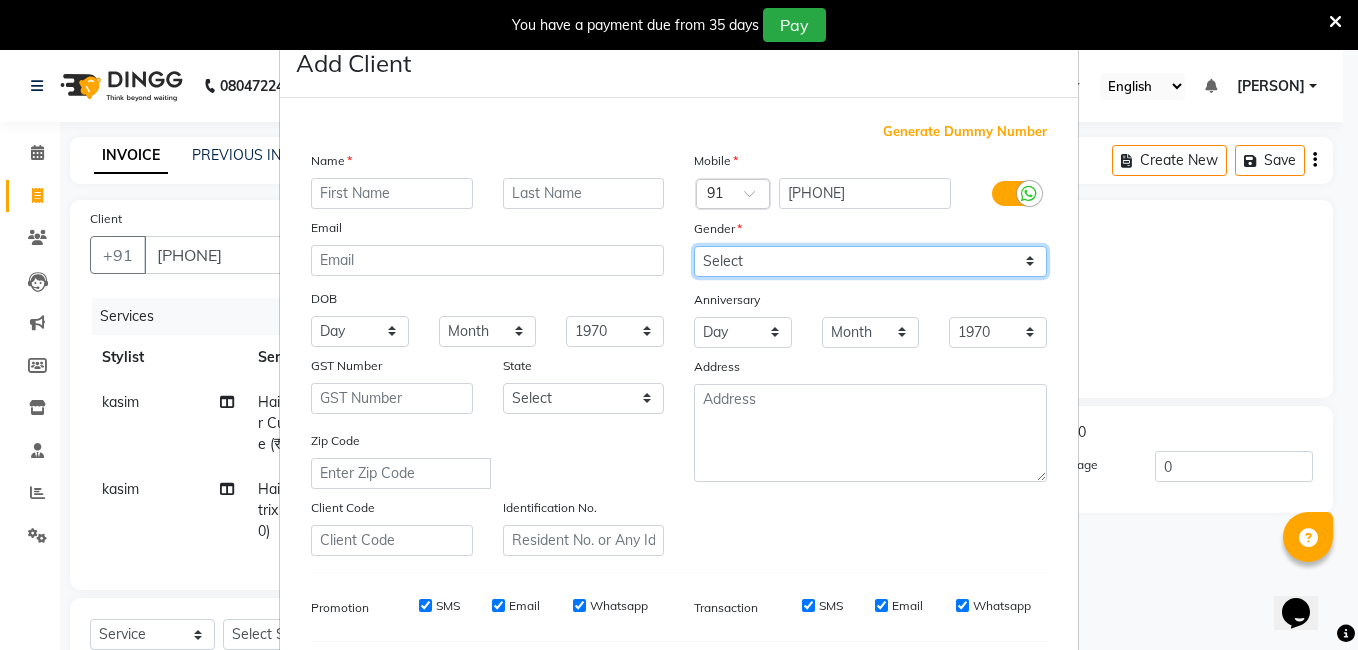 drag, startPoint x: 744, startPoint y: 249, endPoint x: 744, endPoint y: 278, distance: 29 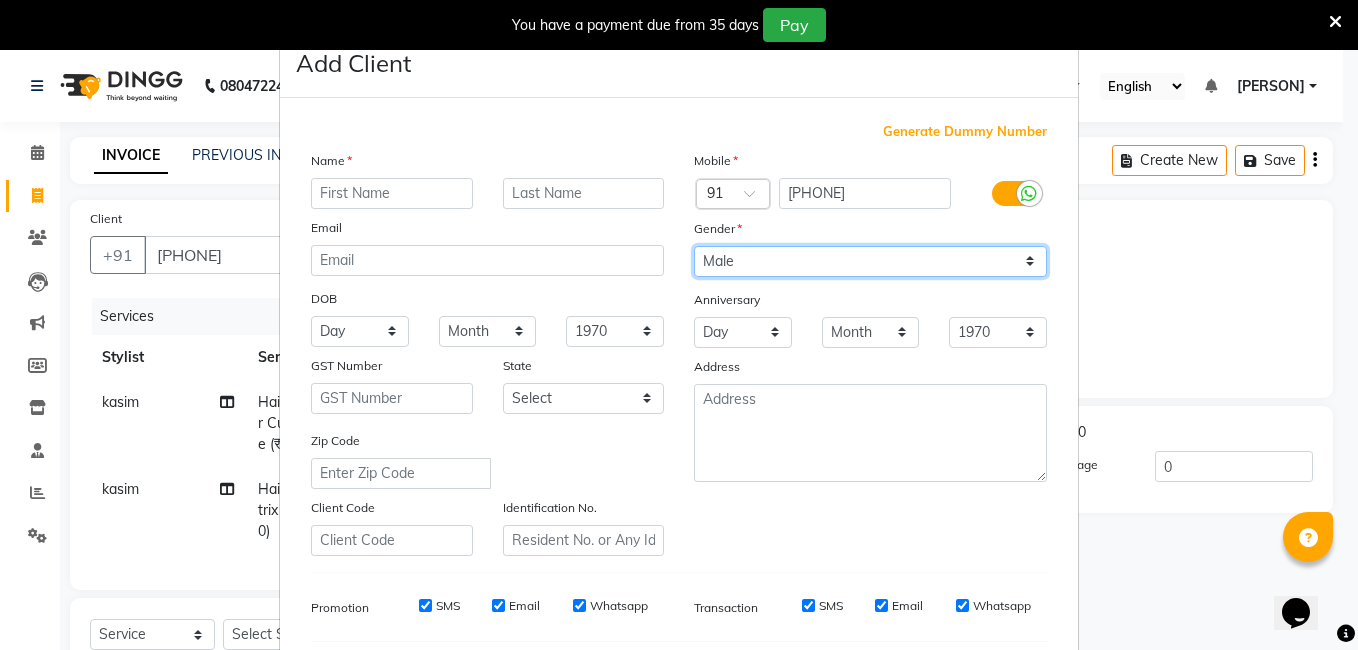 click on "Select Male Female Other Prefer Not To Say" at bounding box center [870, 261] 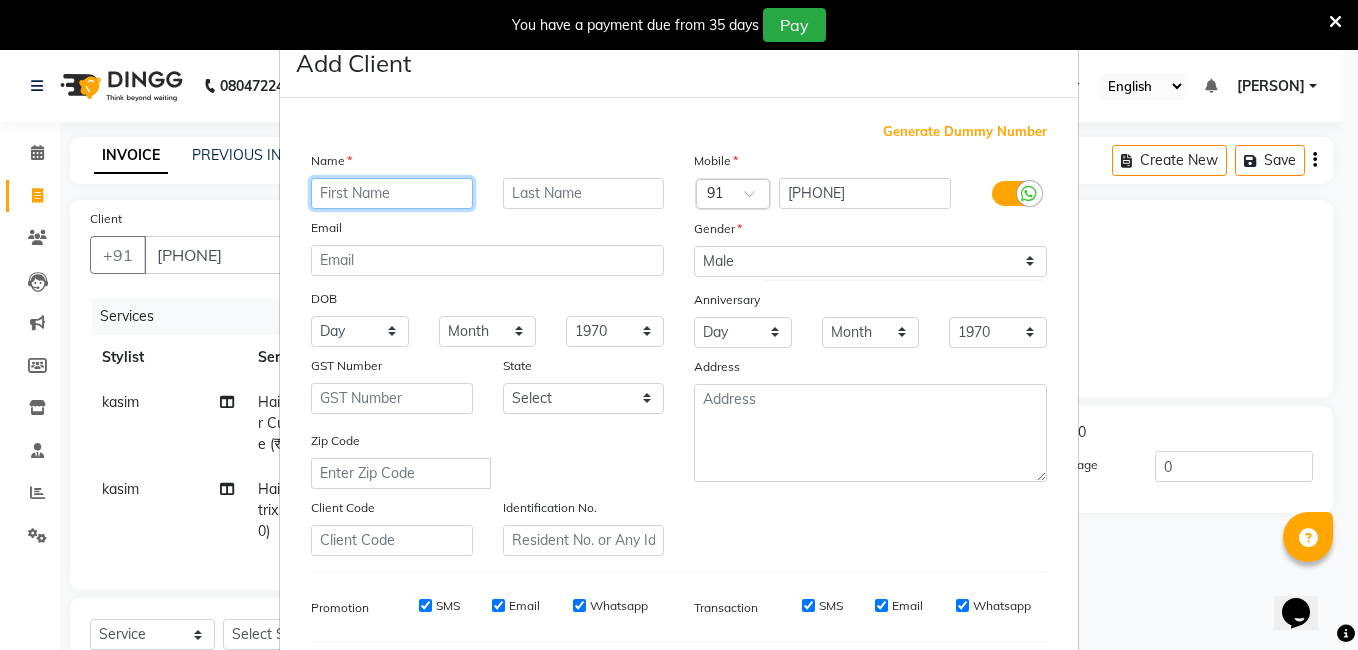 click at bounding box center (392, 193) 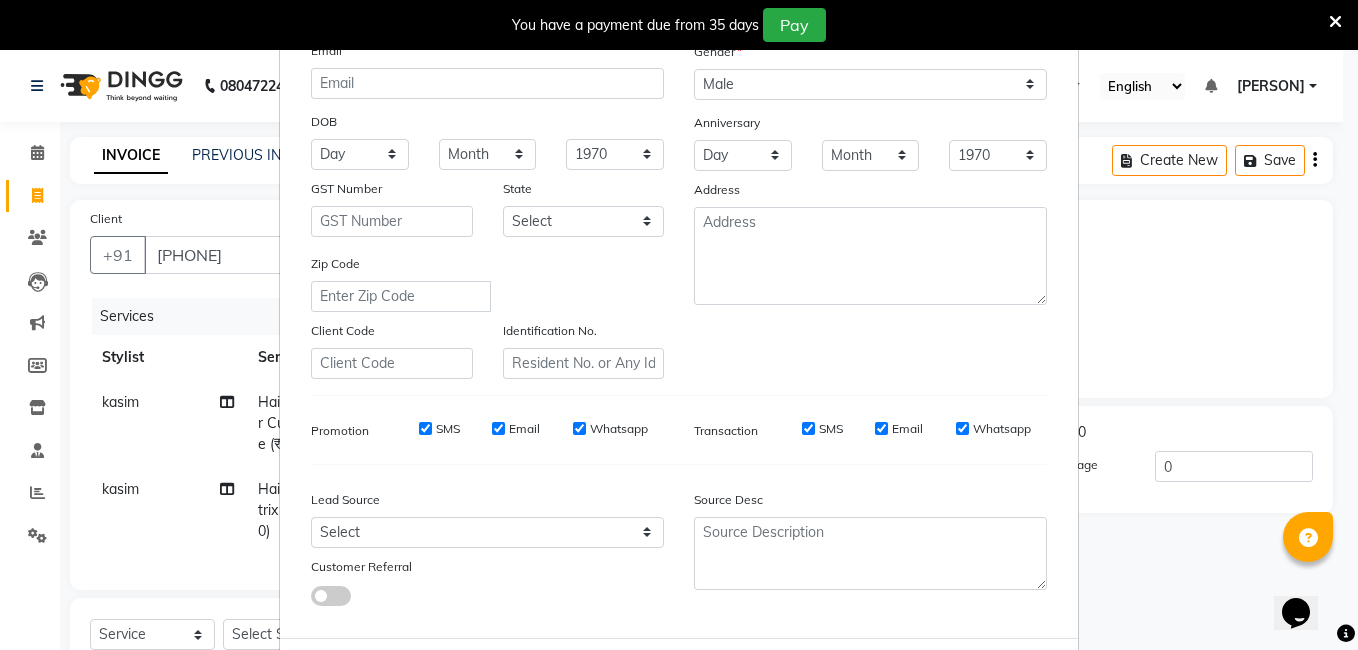 scroll, scrollTop: 273, scrollLeft: 0, axis: vertical 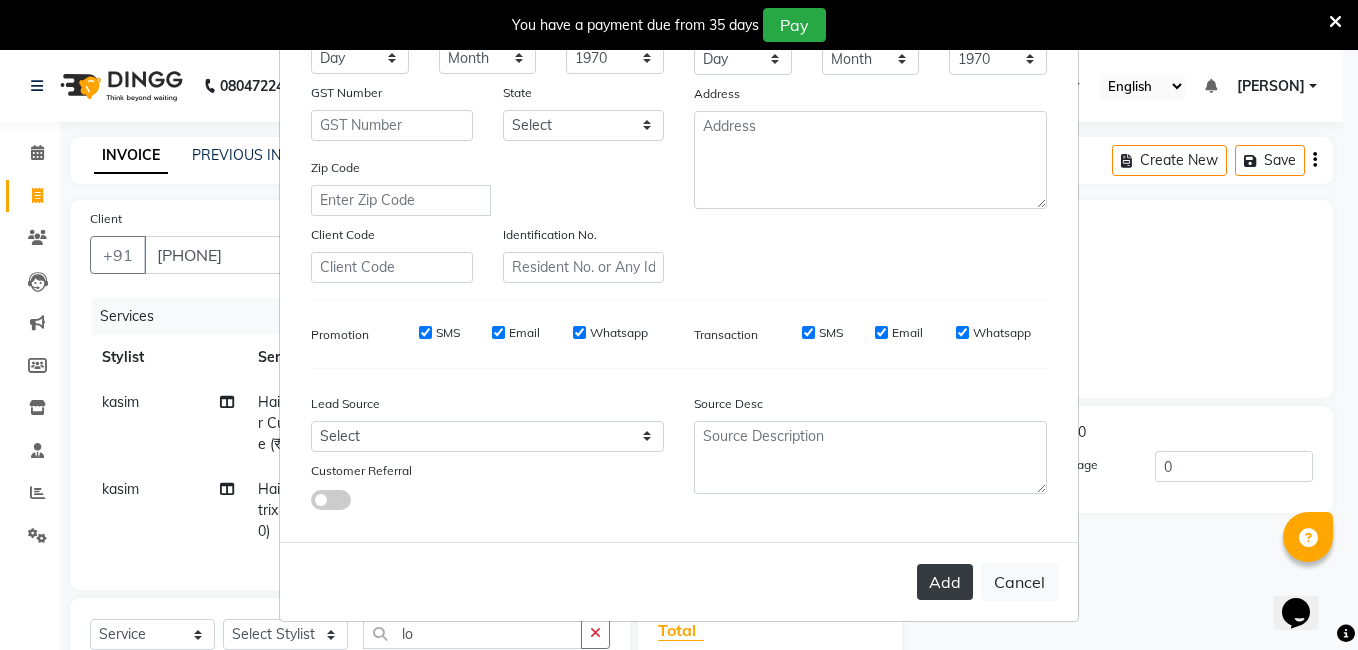 type on "[FIRST]" 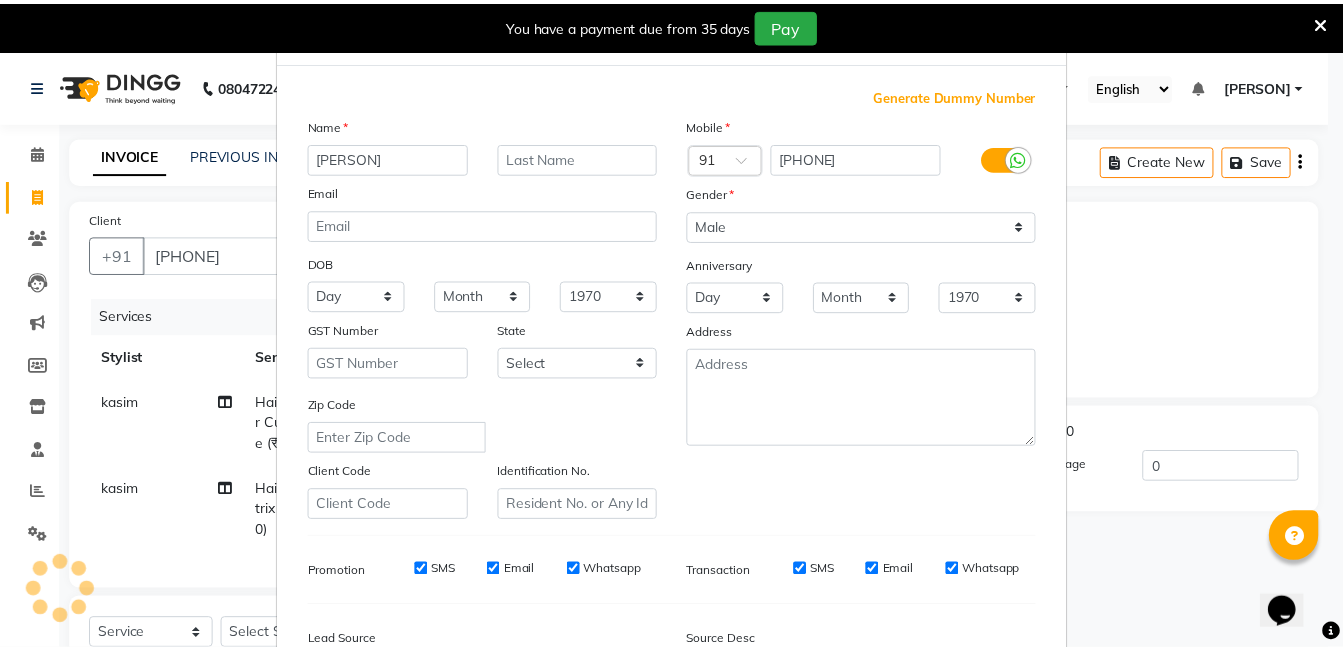 scroll, scrollTop: 0, scrollLeft: 0, axis: both 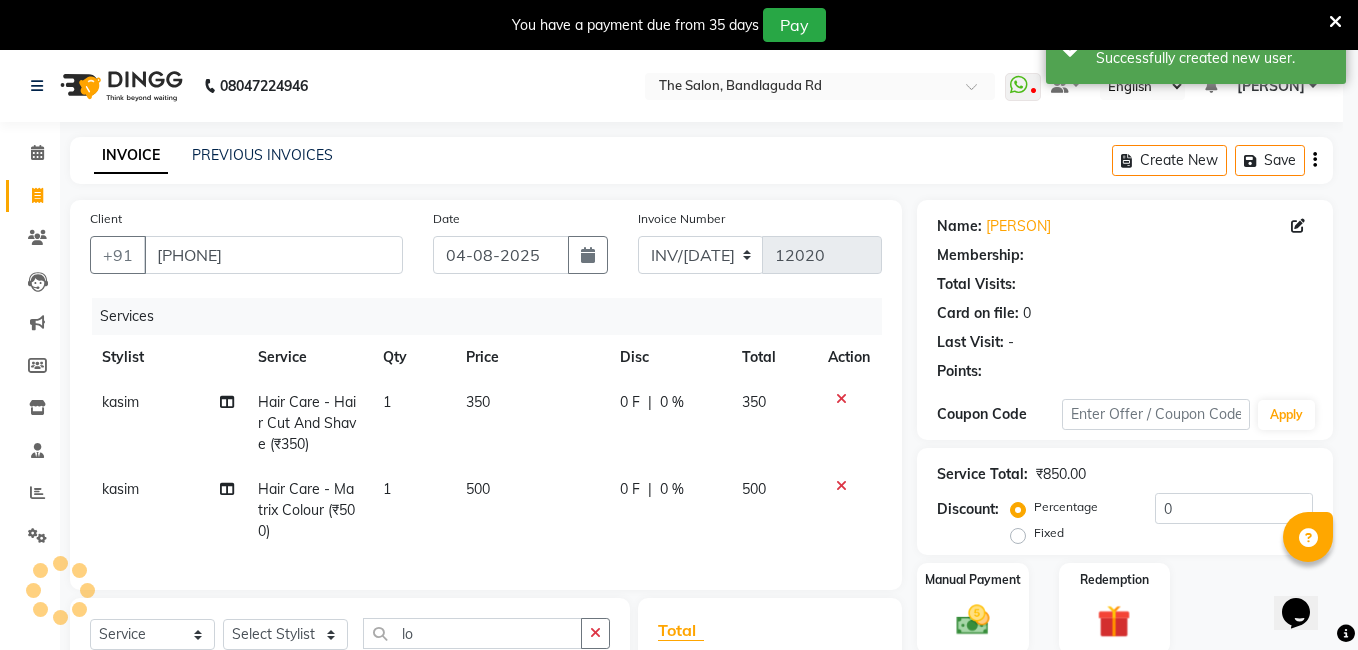 select on "1: Object" 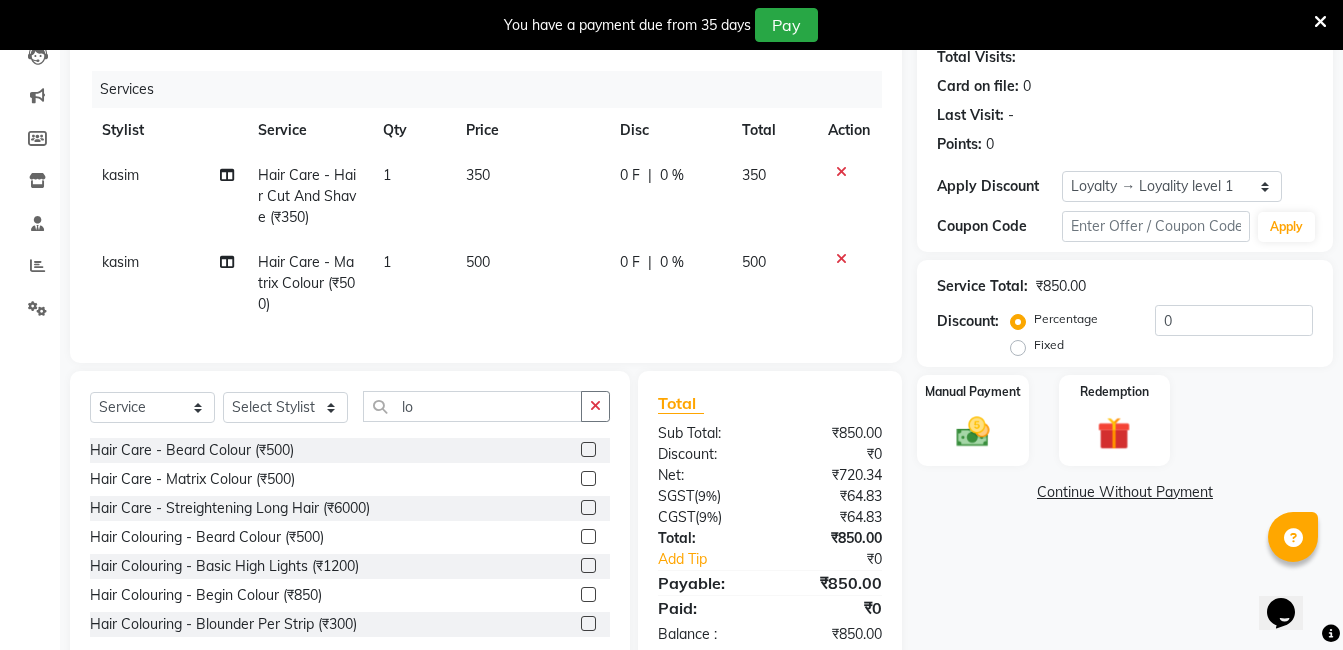 scroll, scrollTop: 288, scrollLeft: 0, axis: vertical 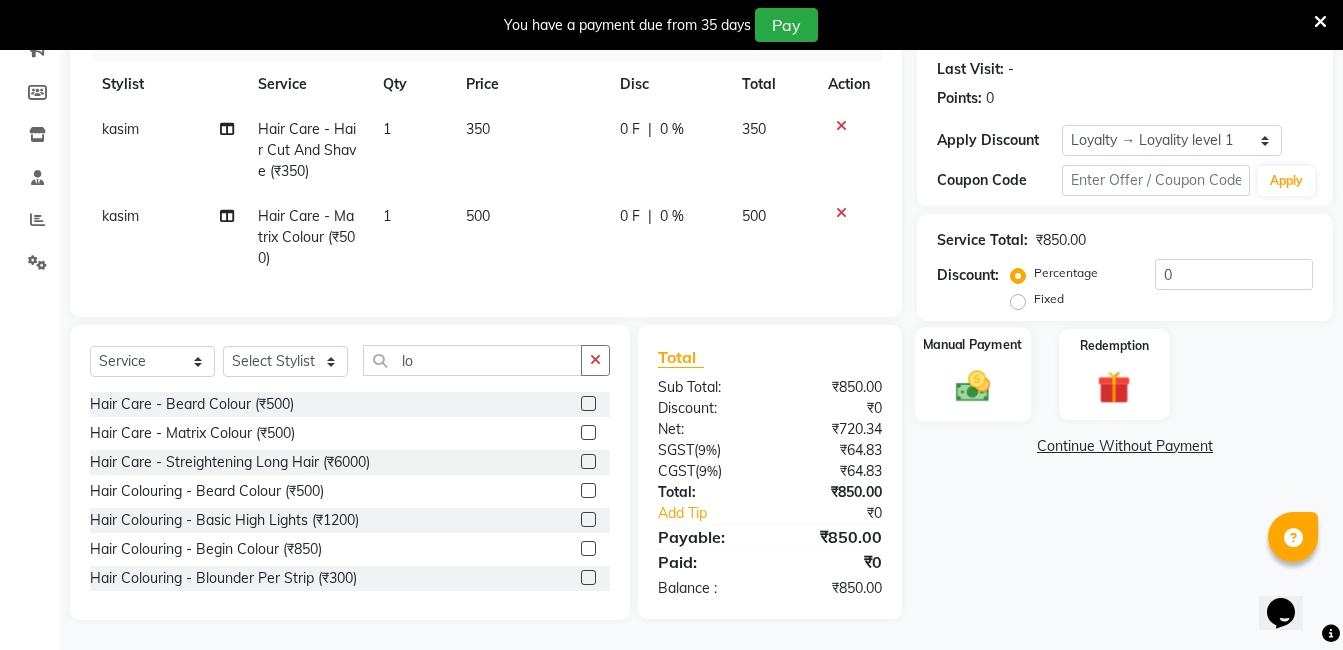 click on "Manual Payment" 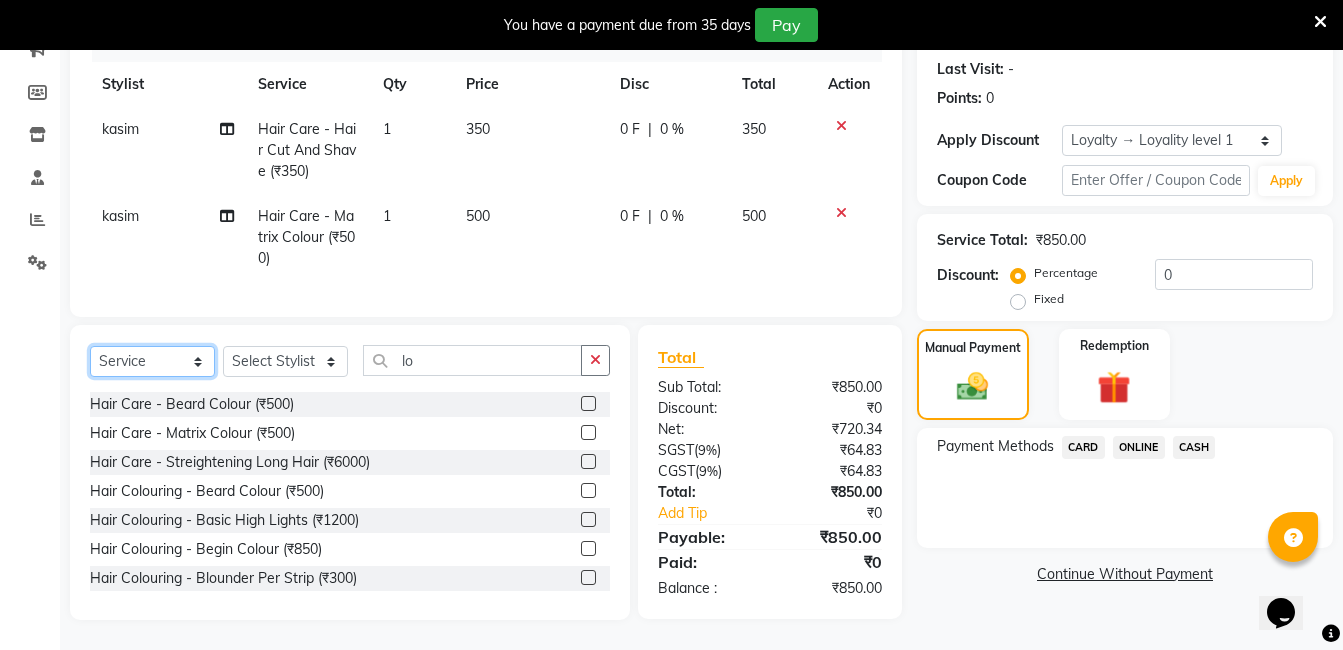 click on "Select  Service  Product  Membership  Package Voucher Prepaid Gift Card" 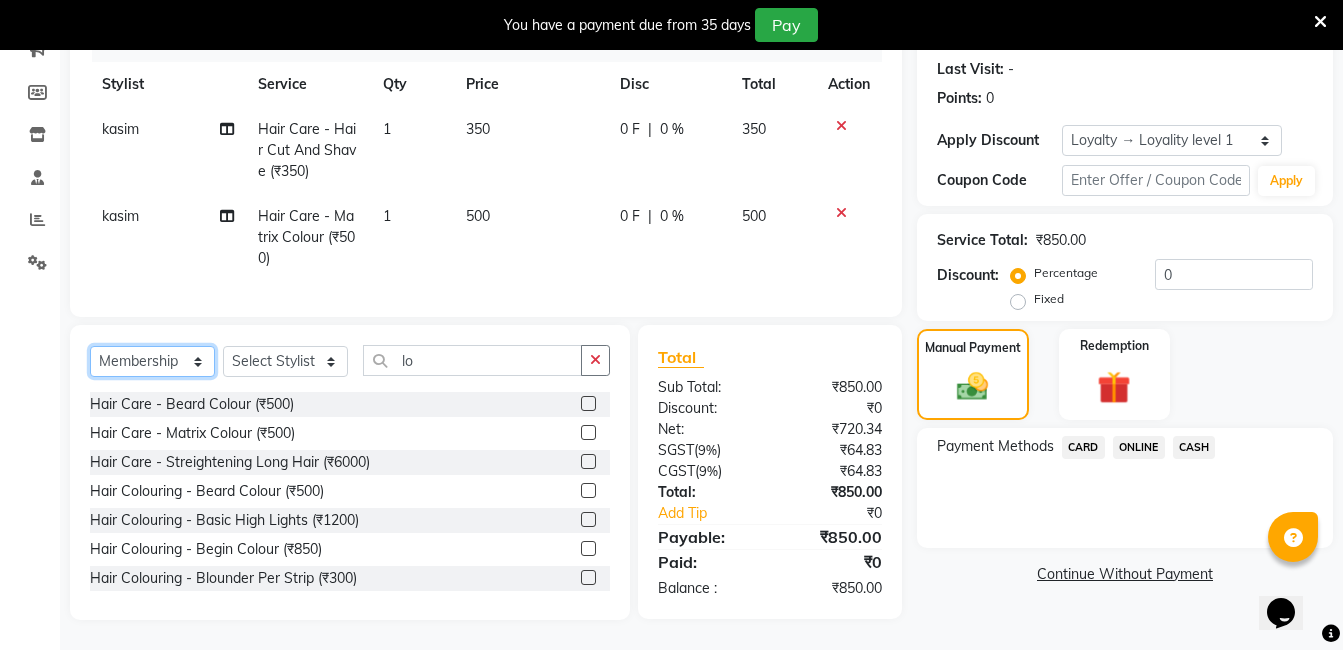 click on "Select  Service  Product  Membership  Package Voucher Prepaid Gift Card" 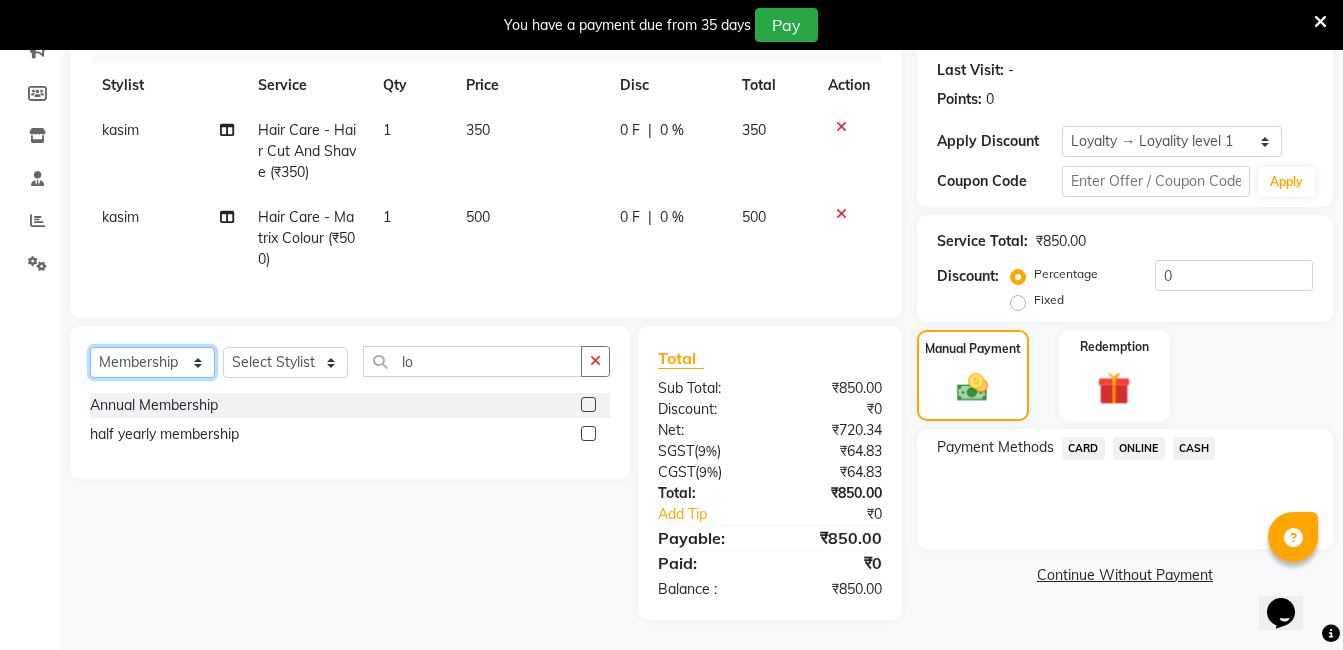 scroll, scrollTop: 287, scrollLeft: 0, axis: vertical 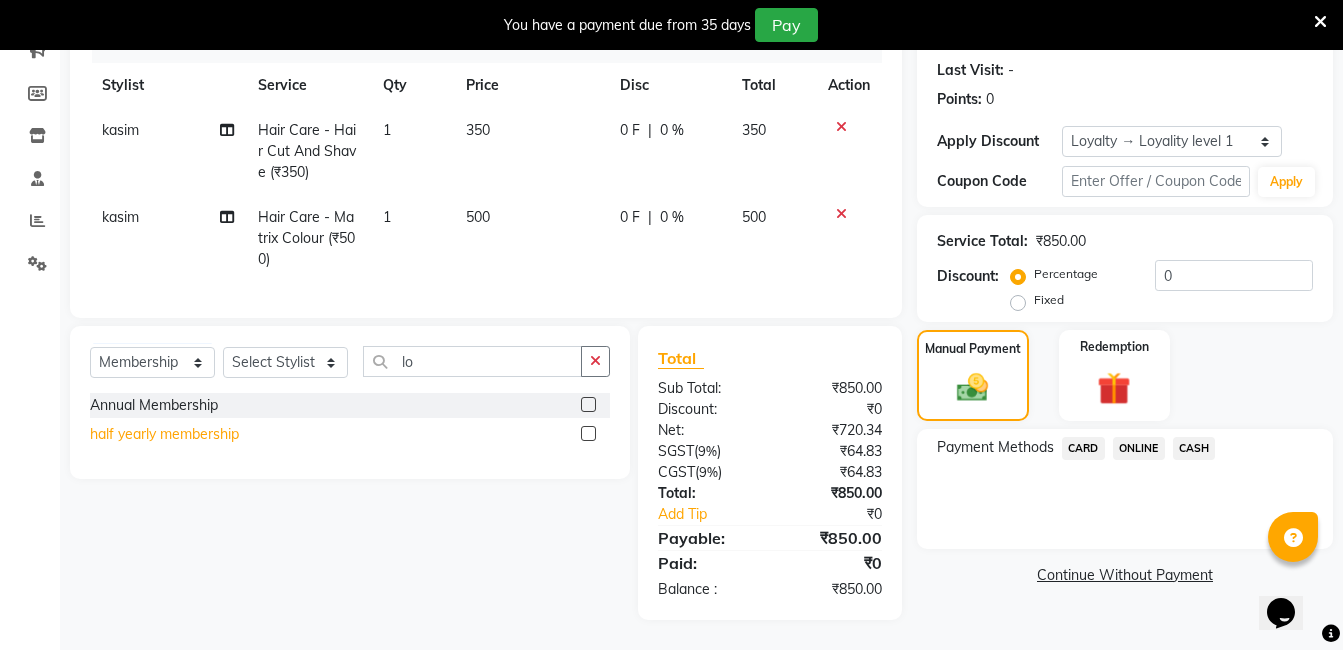 click on "half yearly membership" 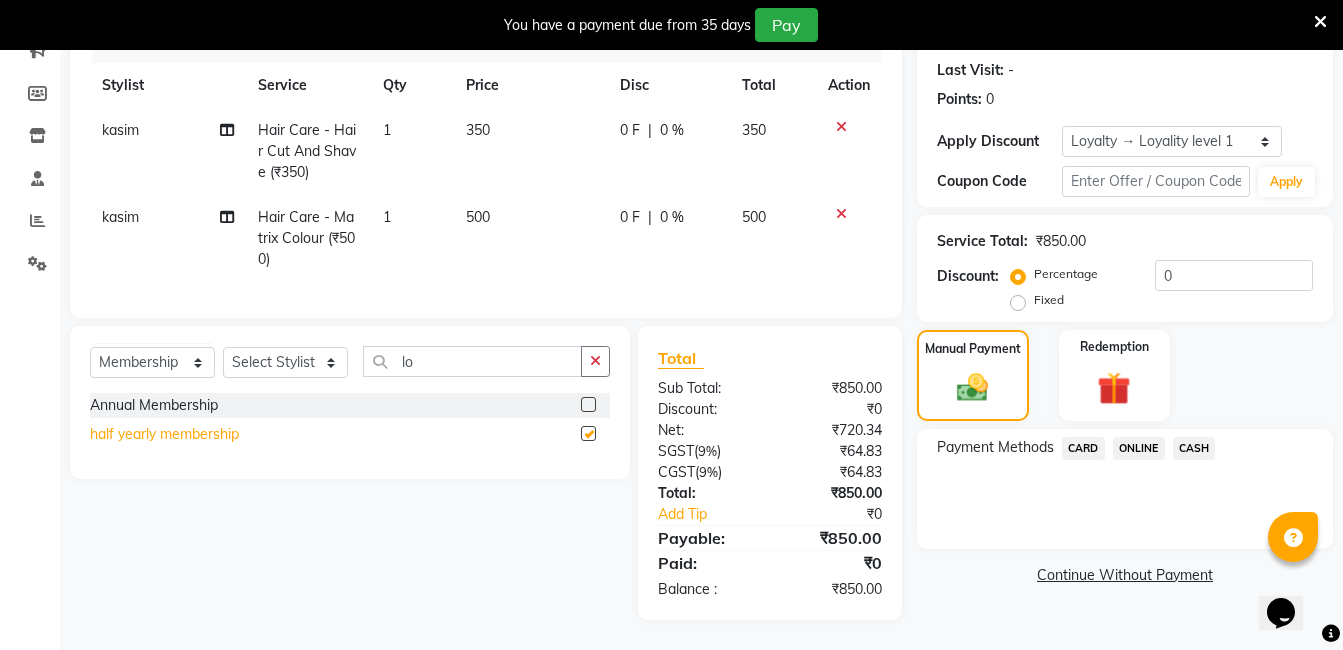 select on "select" 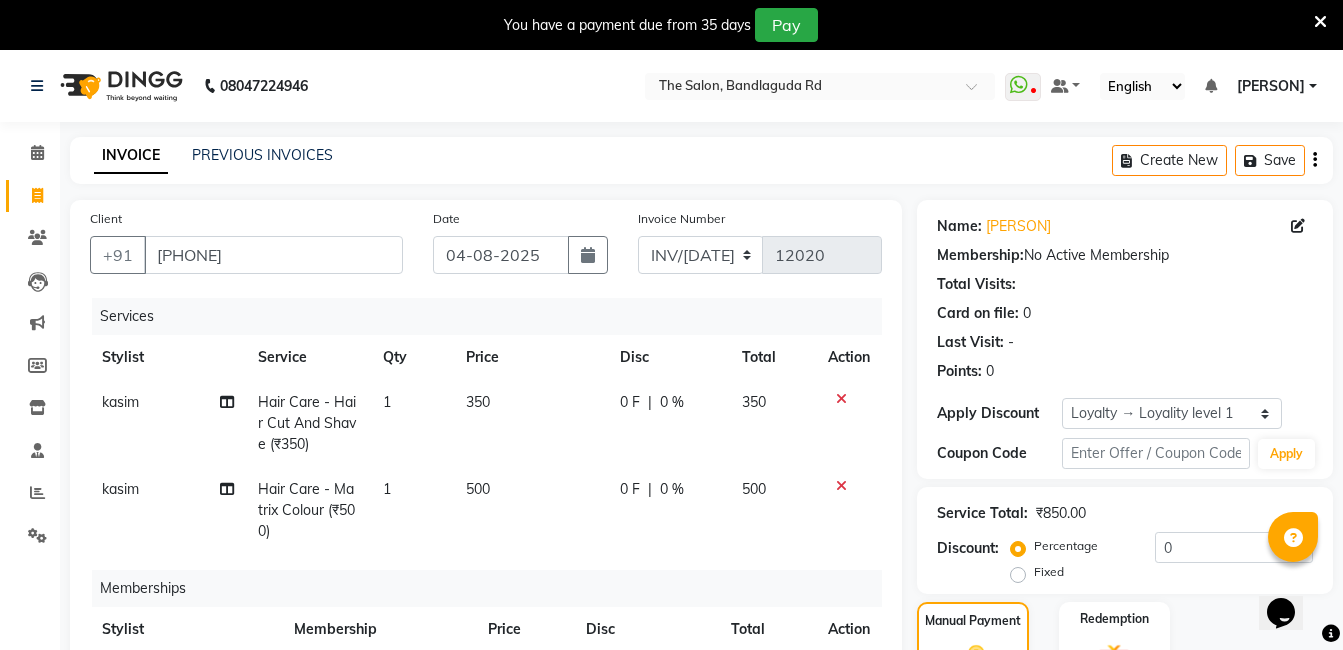 scroll, scrollTop: 300, scrollLeft: 0, axis: vertical 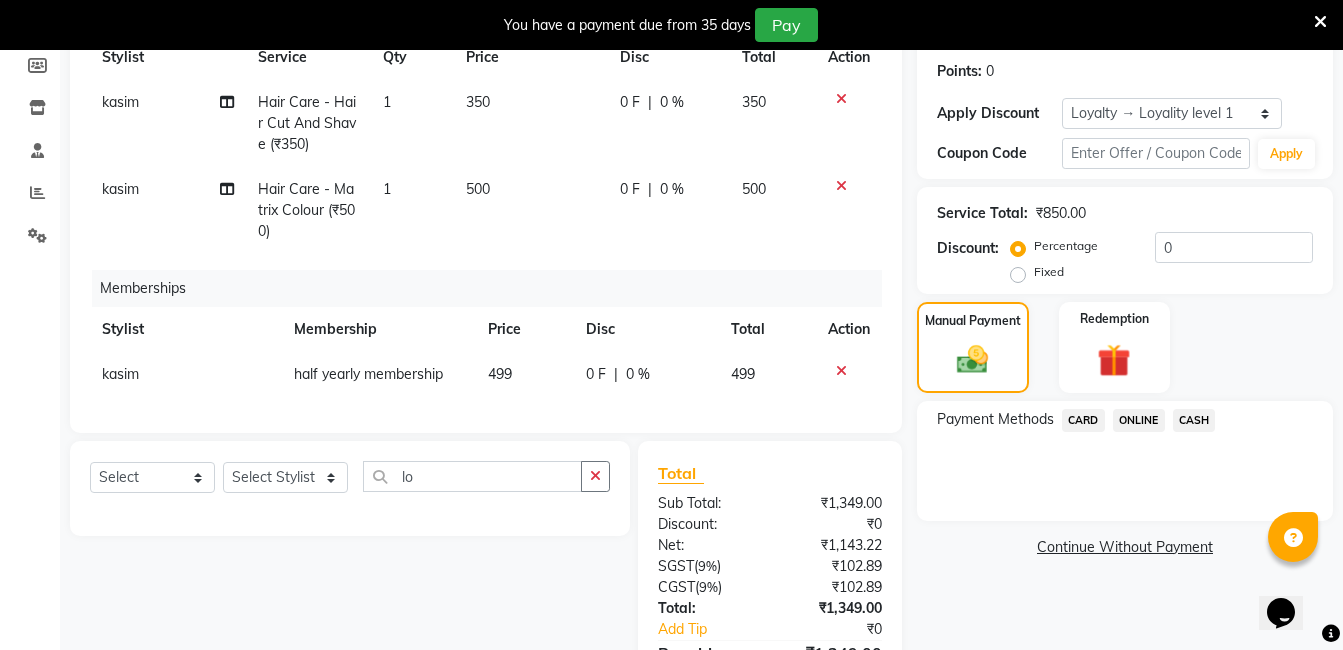 click on "499" 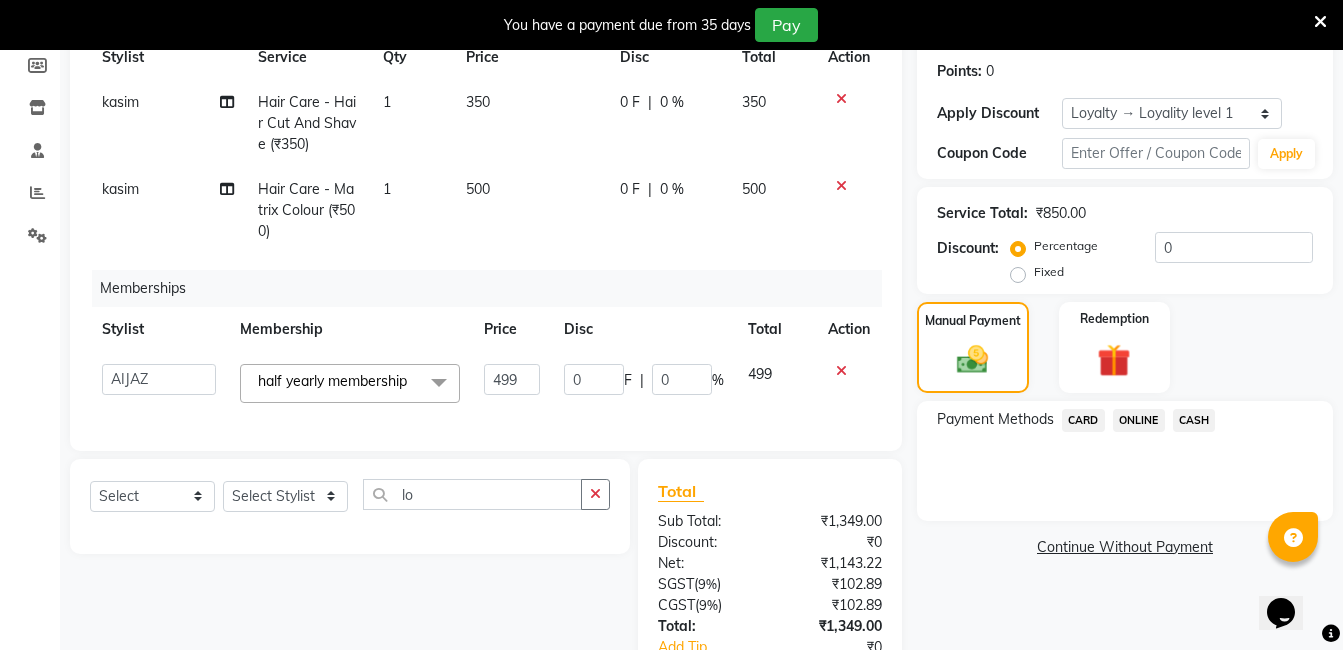 click on "499" 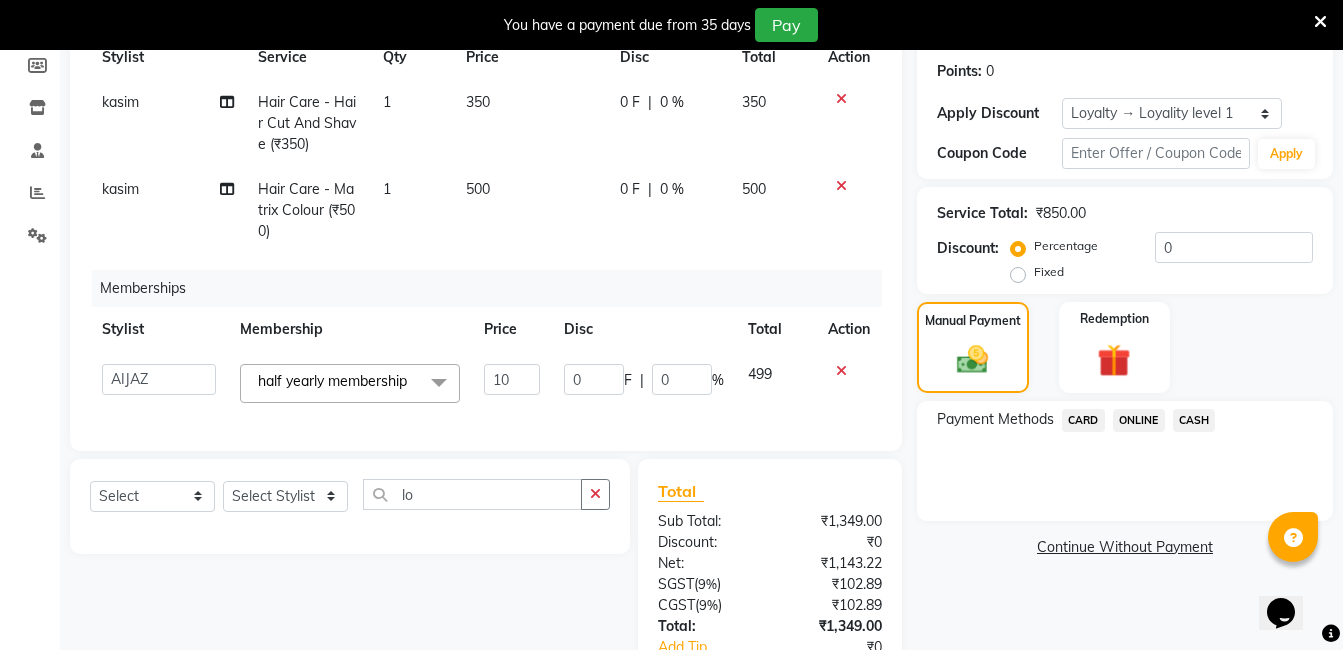 type on "100" 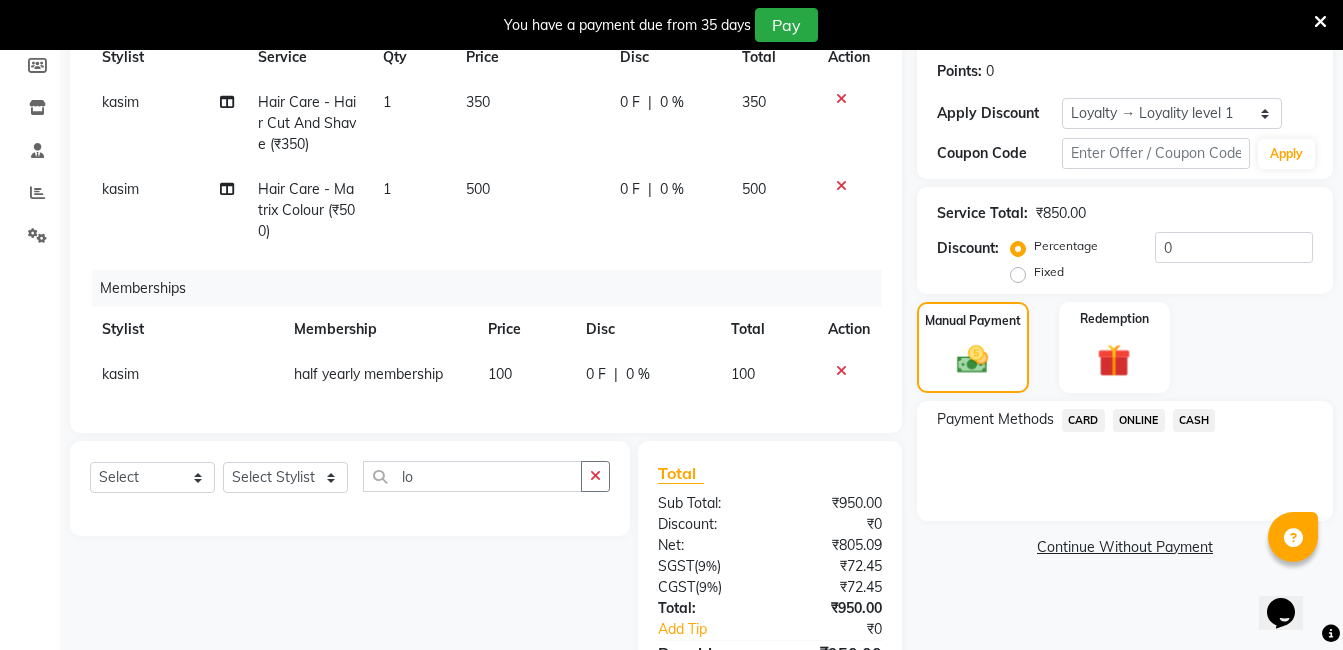 click on "500" 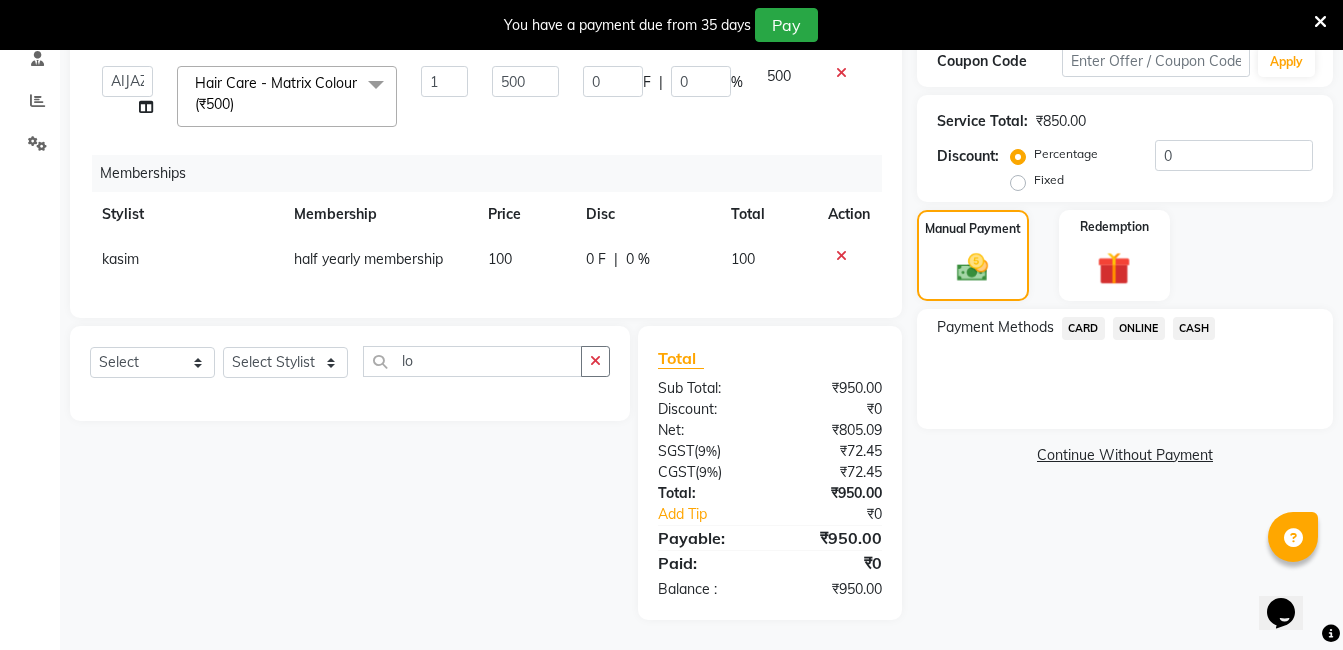 scroll, scrollTop: 407, scrollLeft: 0, axis: vertical 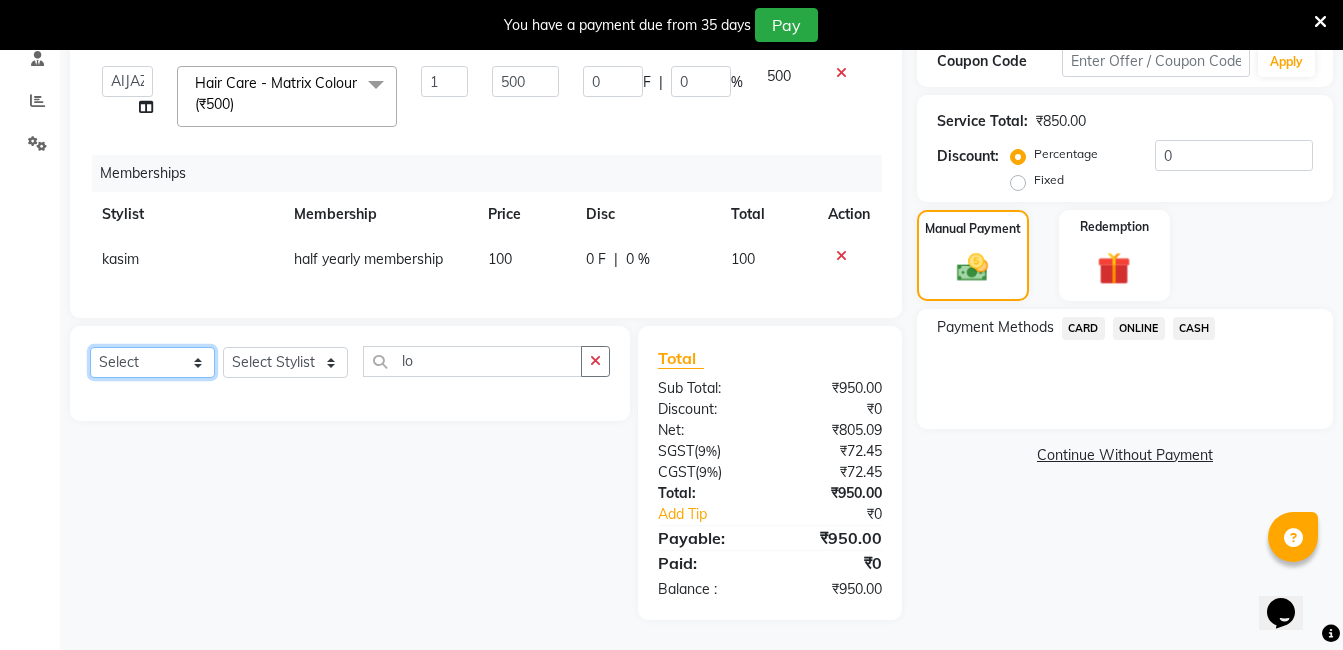 click on "Select  Service  Product  Package Voucher Prepaid Gift Card" 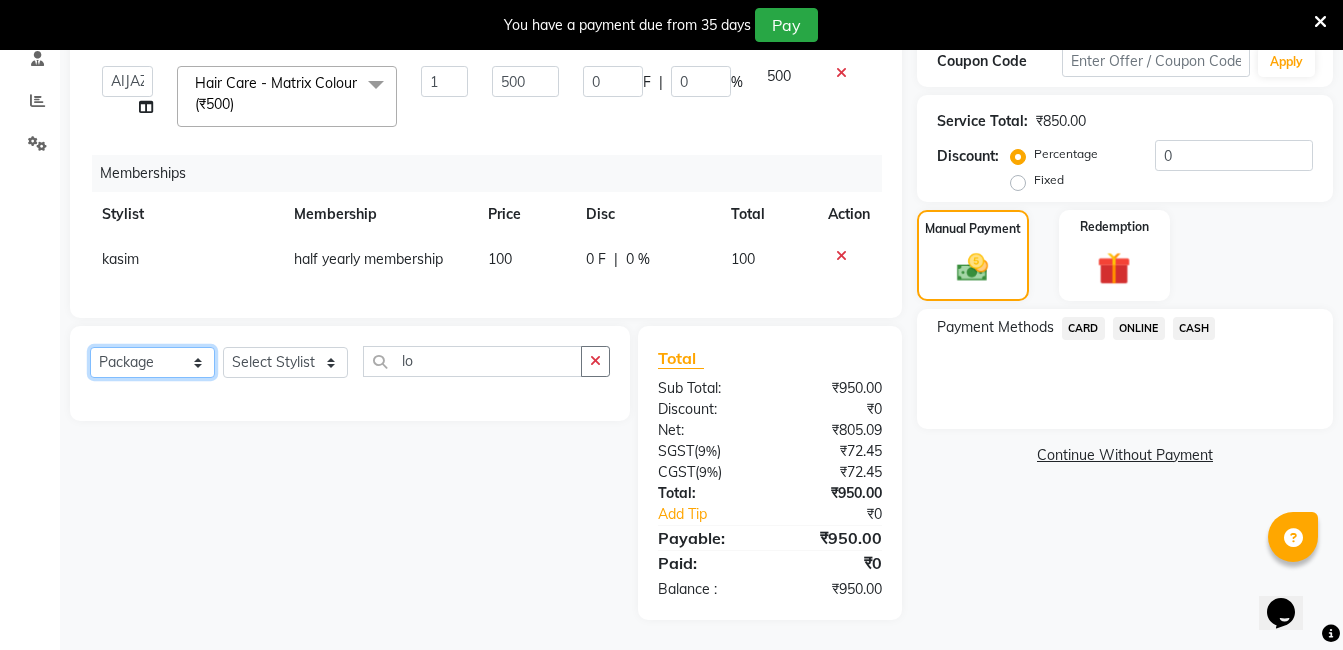 click on "Select  Service  Product  Package Voucher Prepaid Gift Card" 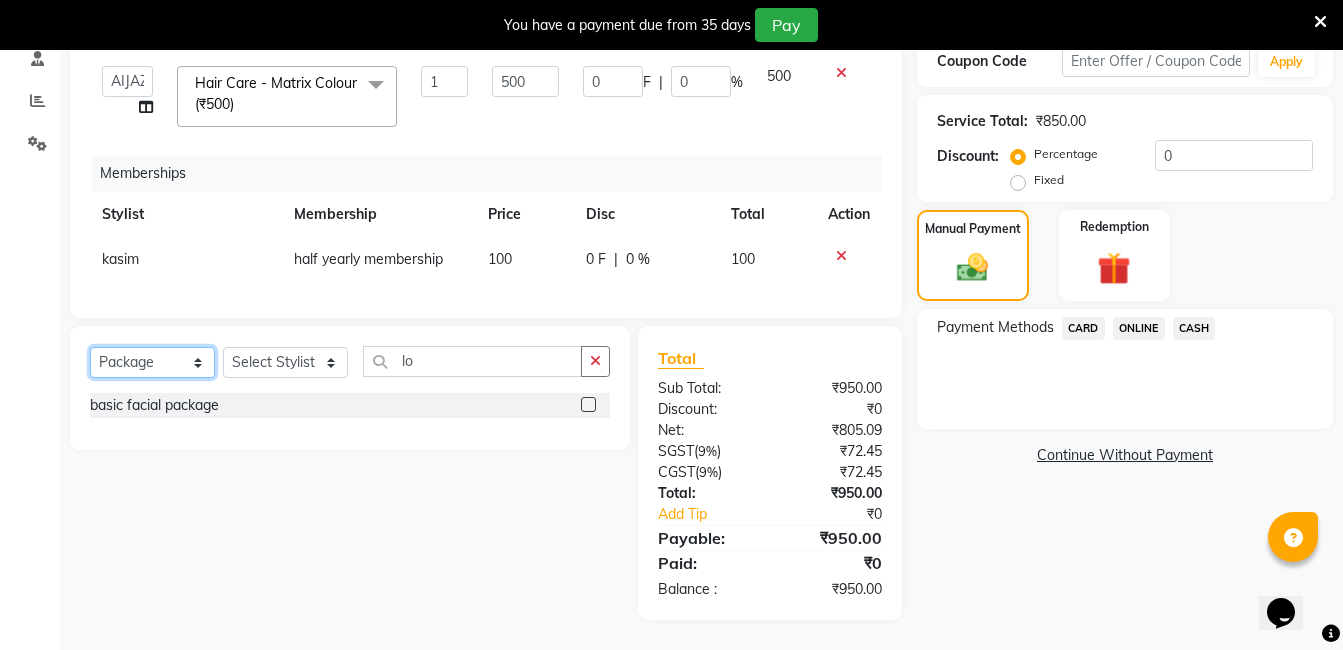 drag, startPoint x: 118, startPoint y: 358, endPoint x: 118, endPoint y: 377, distance: 19 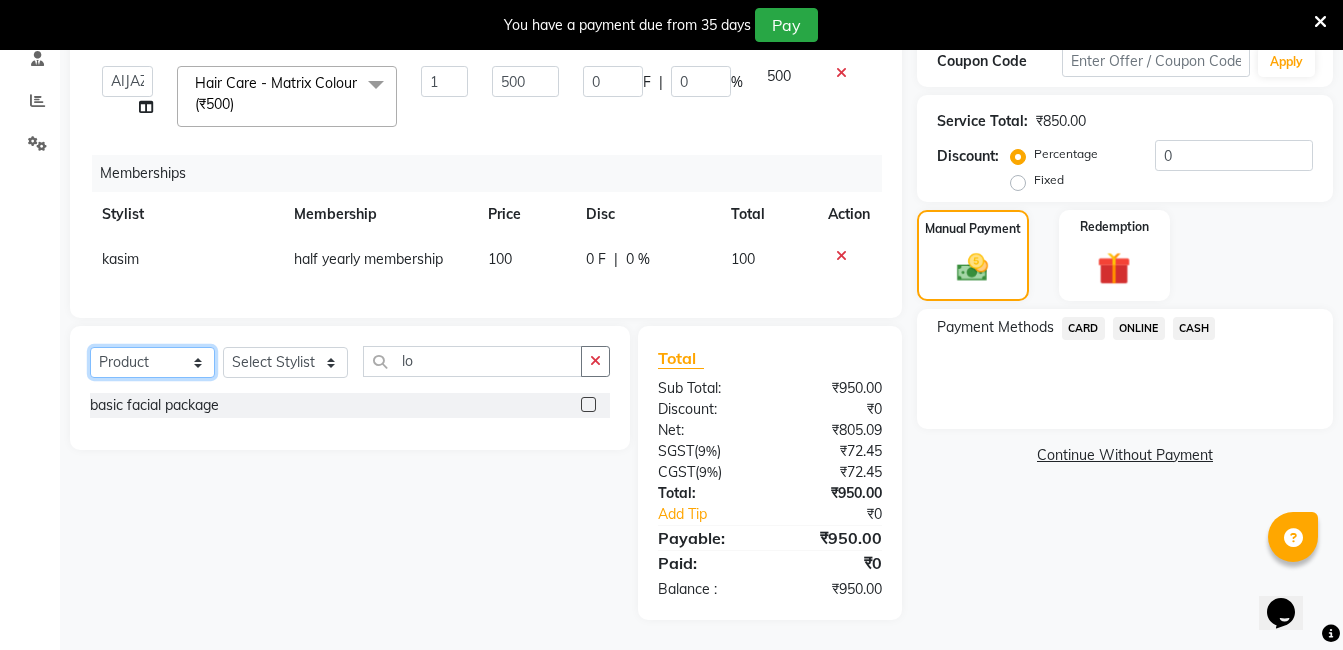 click on "Select  Service  Product  Package Voucher Prepaid Gift Card" 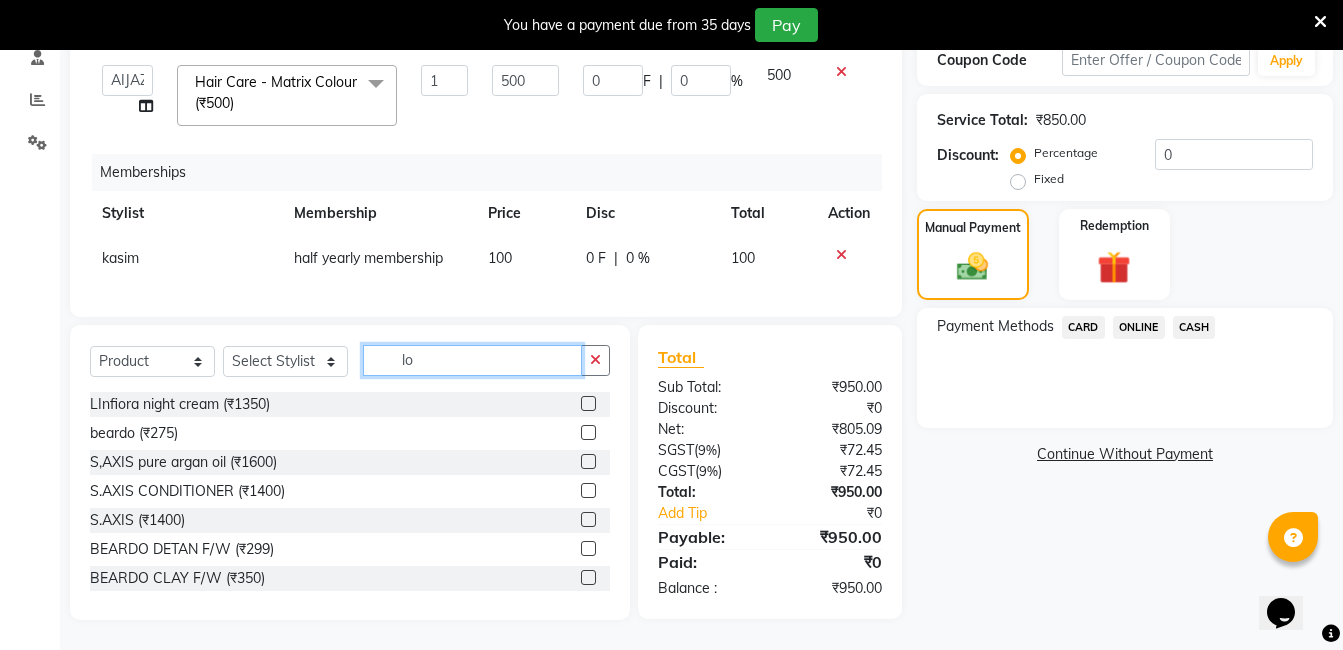 click on "lo" 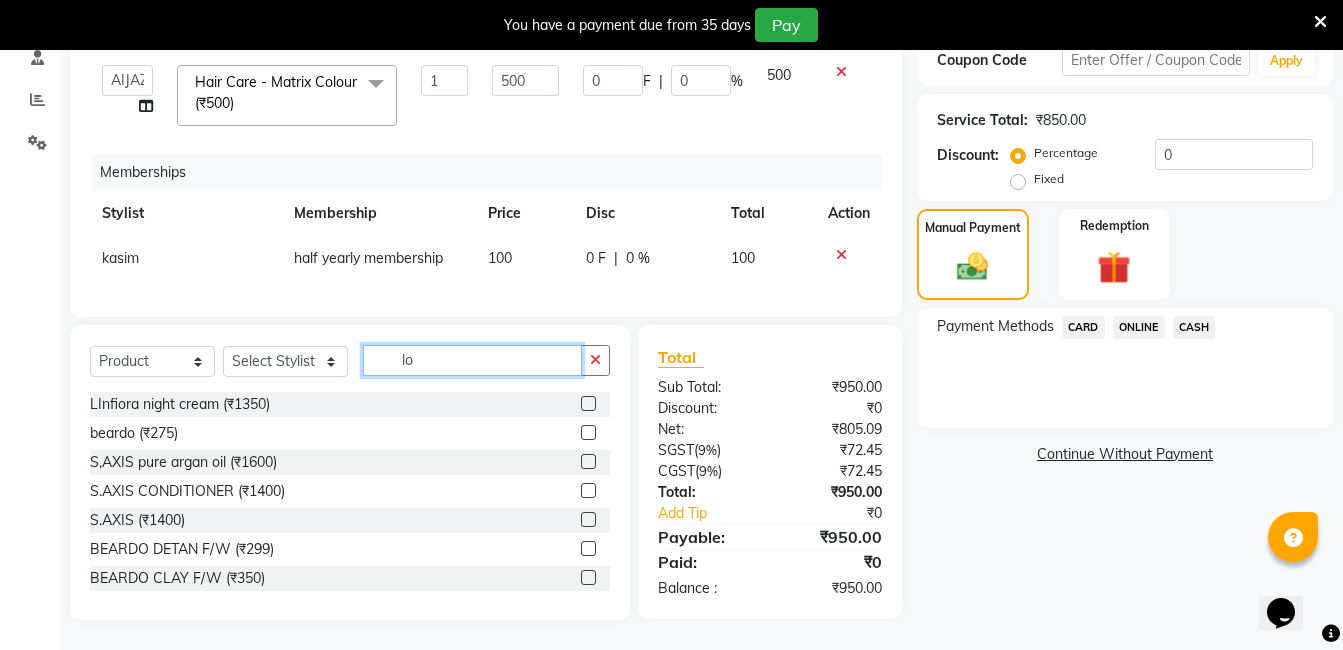 click on "lo" 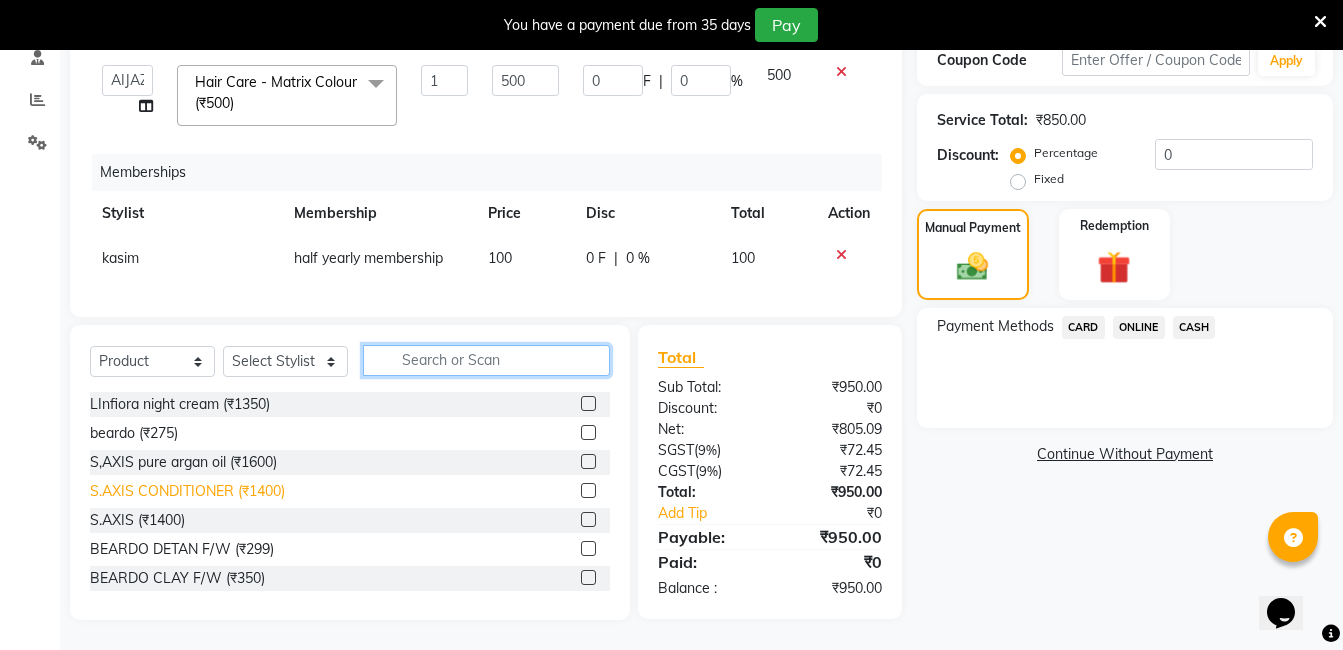 scroll, scrollTop: 408, scrollLeft: 0, axis: vertical 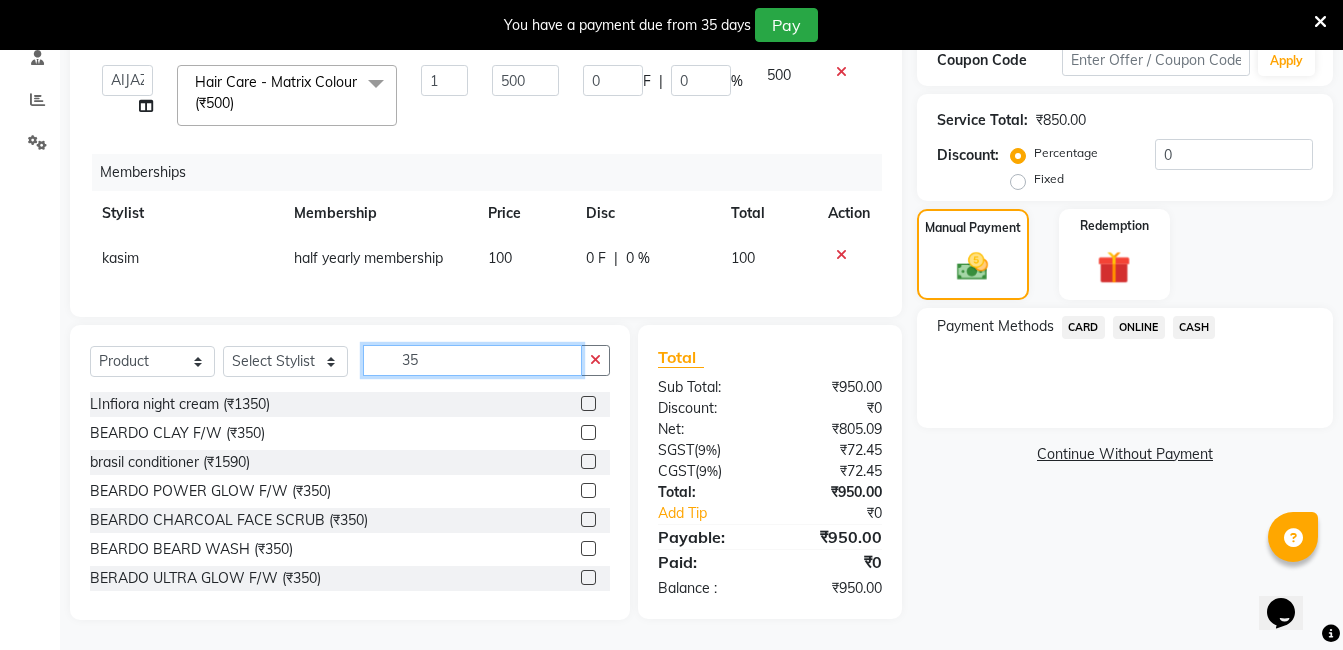 type on "3" 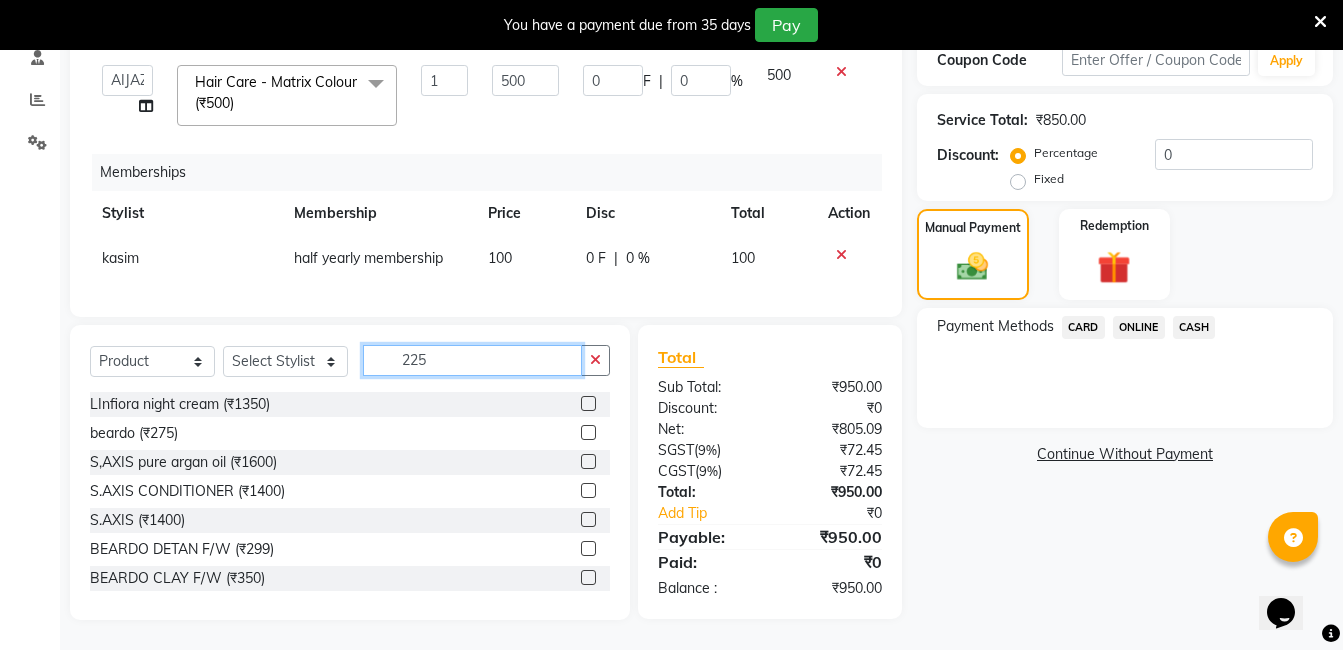 scroll, scrollTop: 407, scrollLeft: 0, axis: vertical 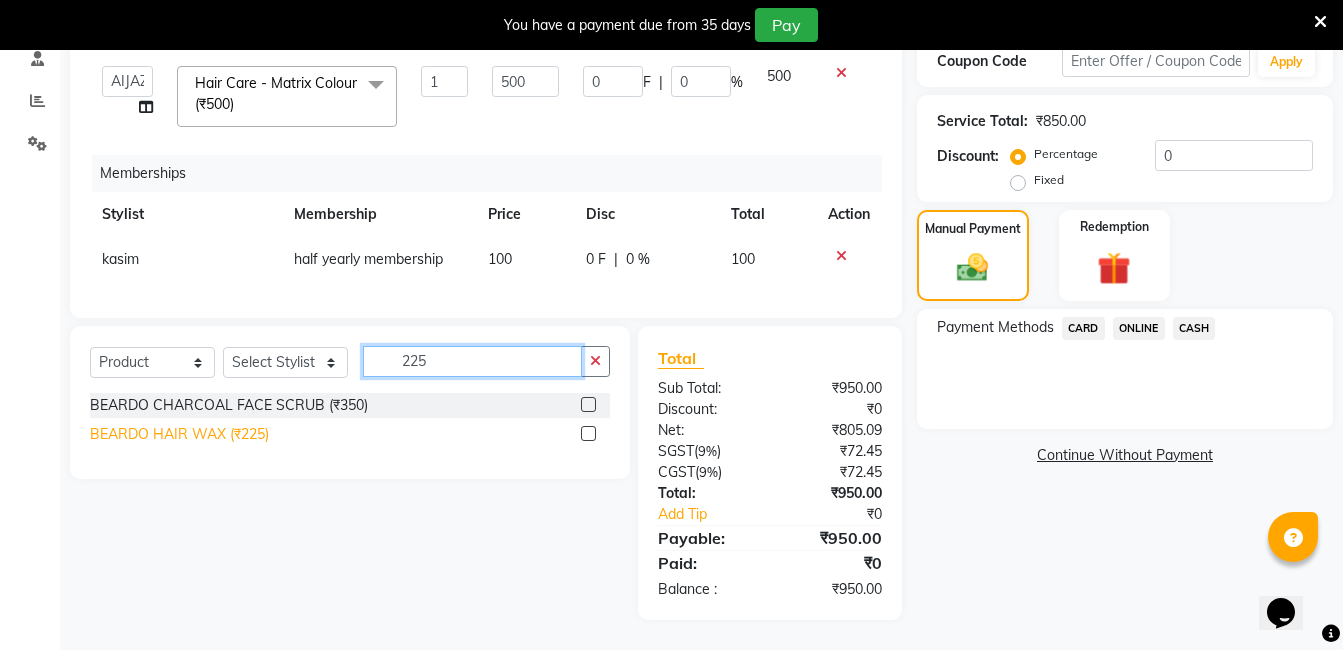 type on "225" 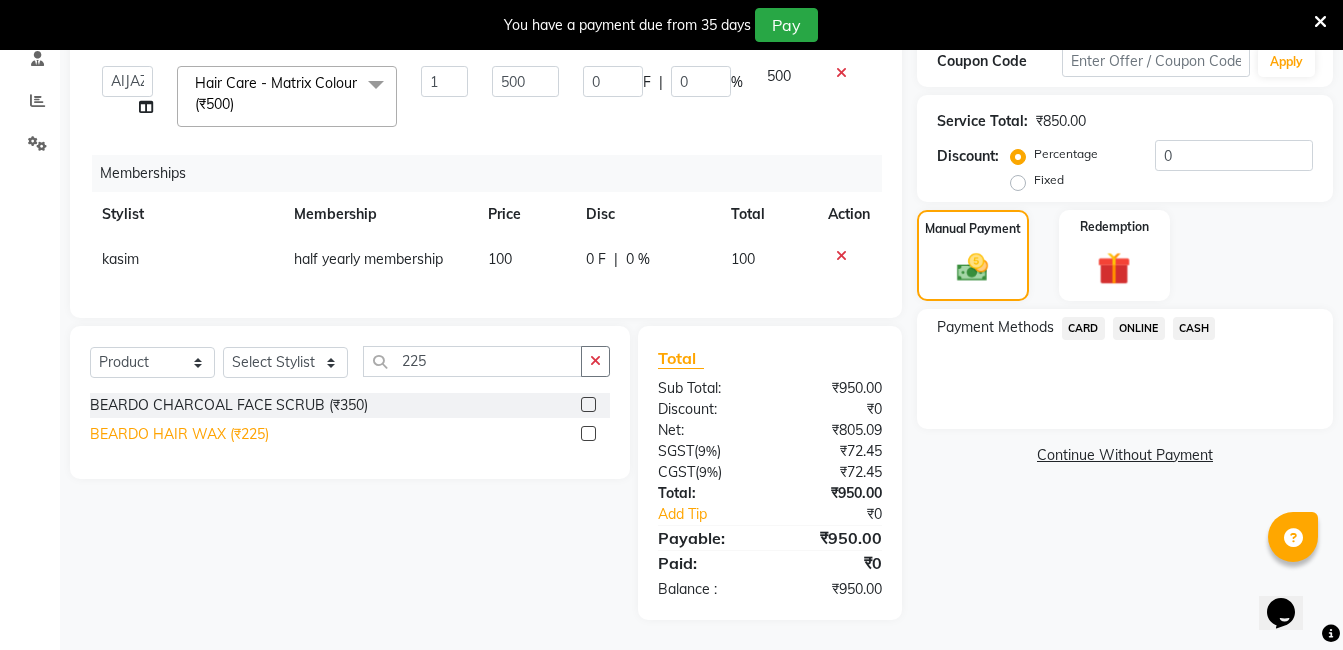 click on "BEARDO HAIR WAX (₹225)" 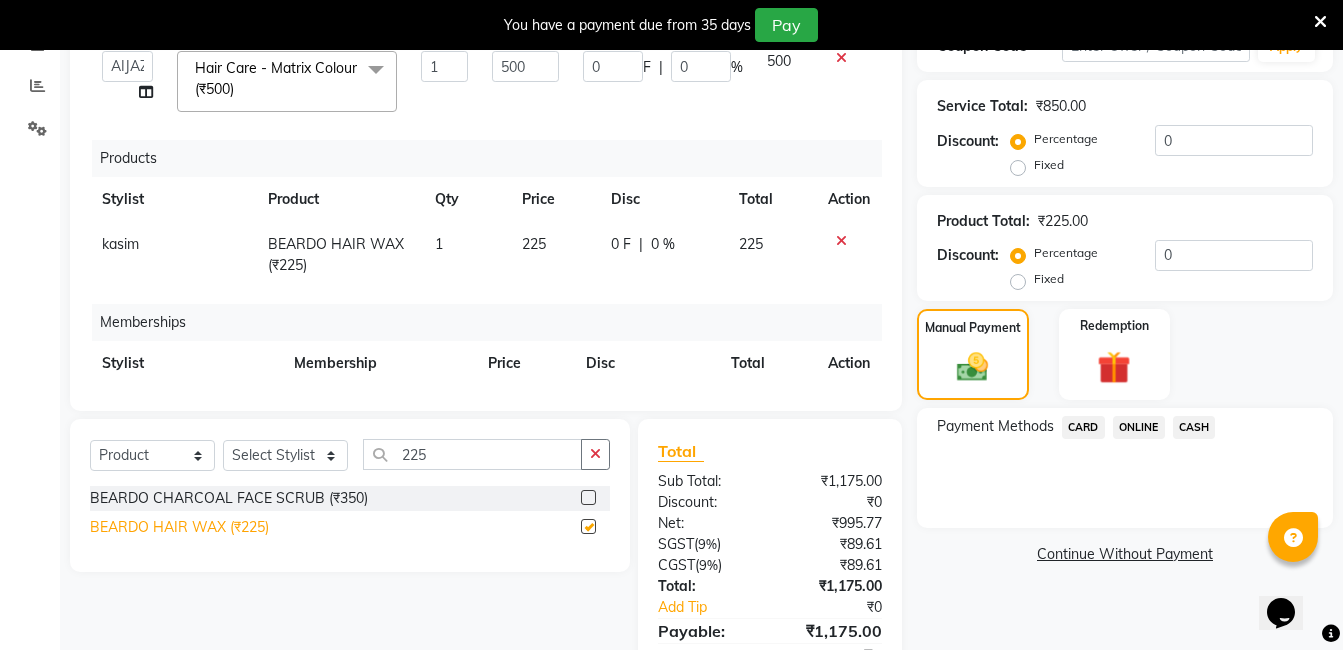checkbox on "false" 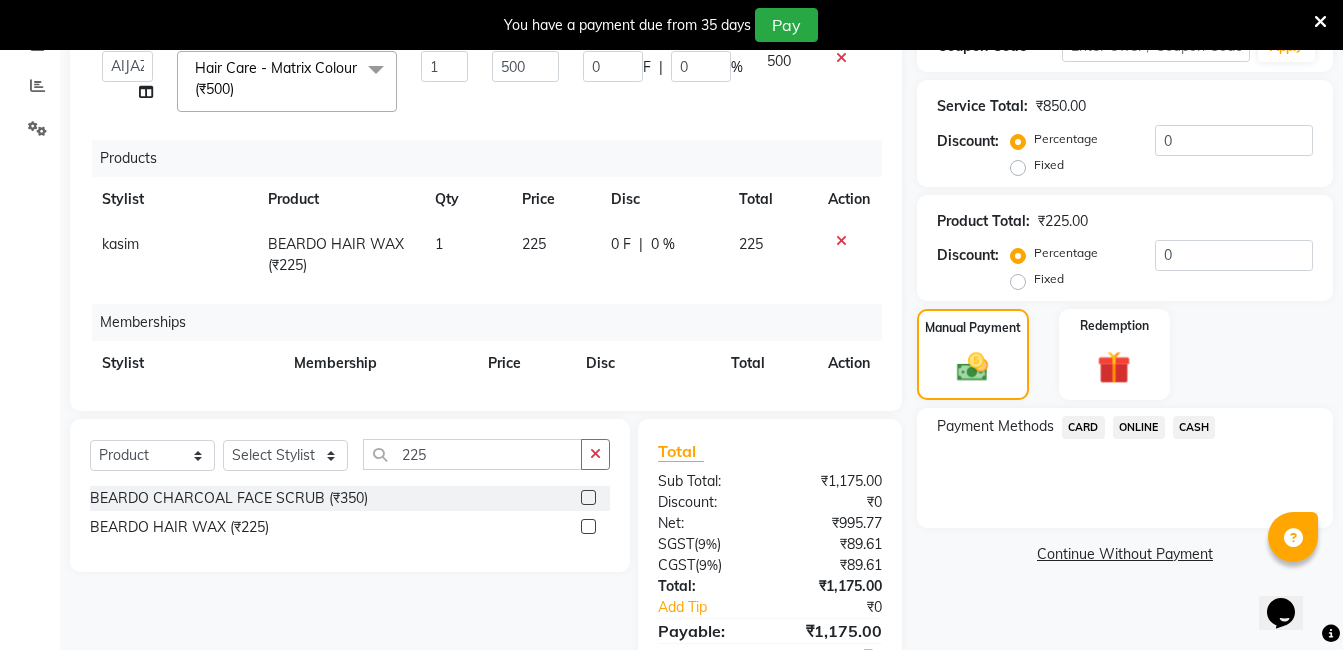 scroll, scrollTop: 500, scrollLeft: 0, axis: vertical 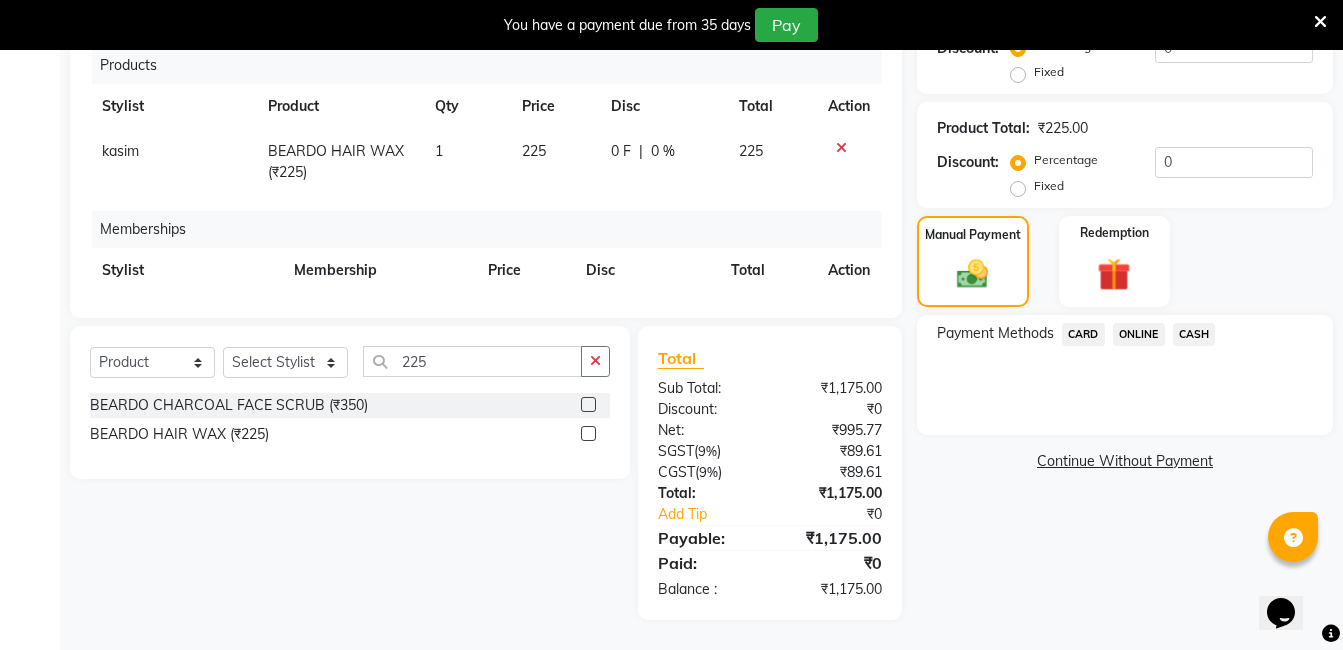 click on "CASH" 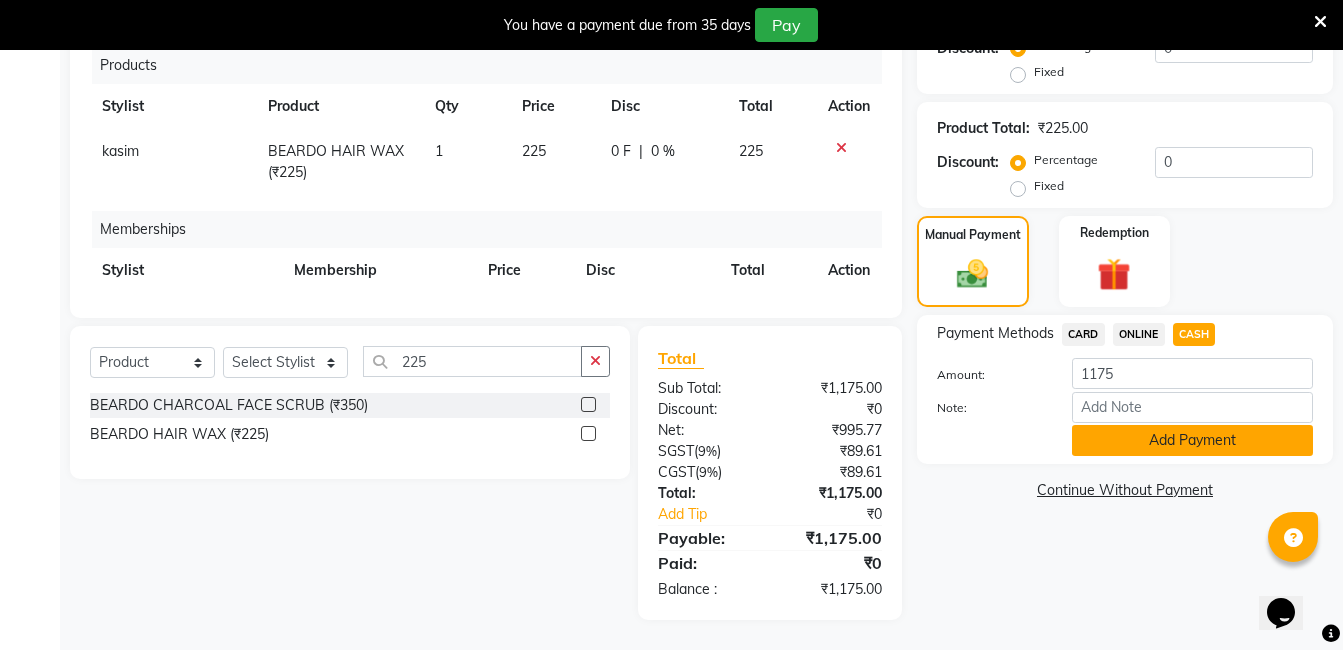 click on "Add Payment" 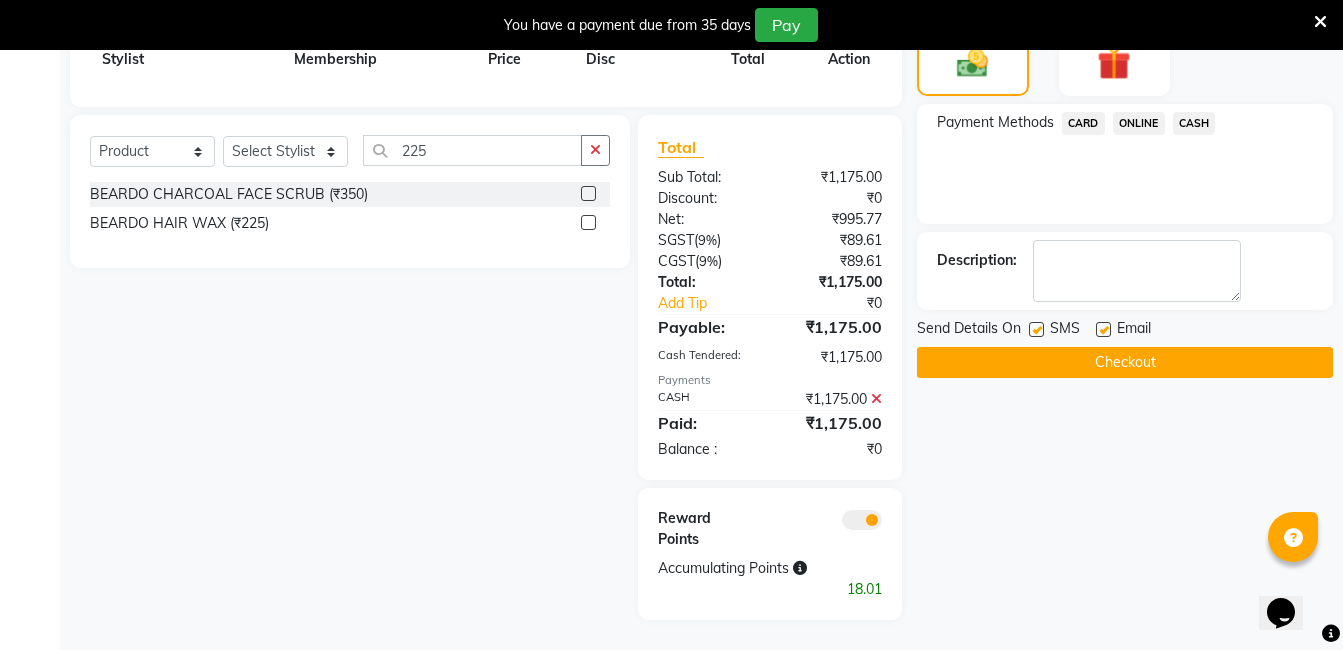 scroll, scrollTop: 11, scrollLeft: 0, axis: vertical 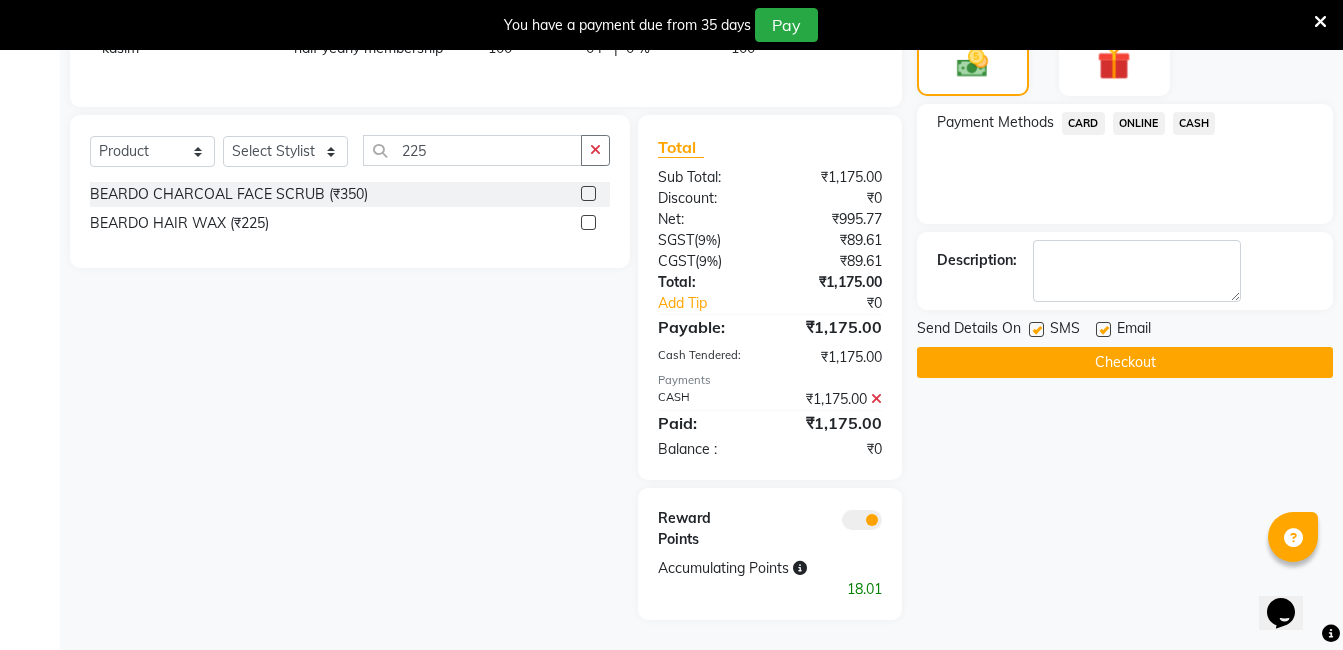 click on "Checkout" 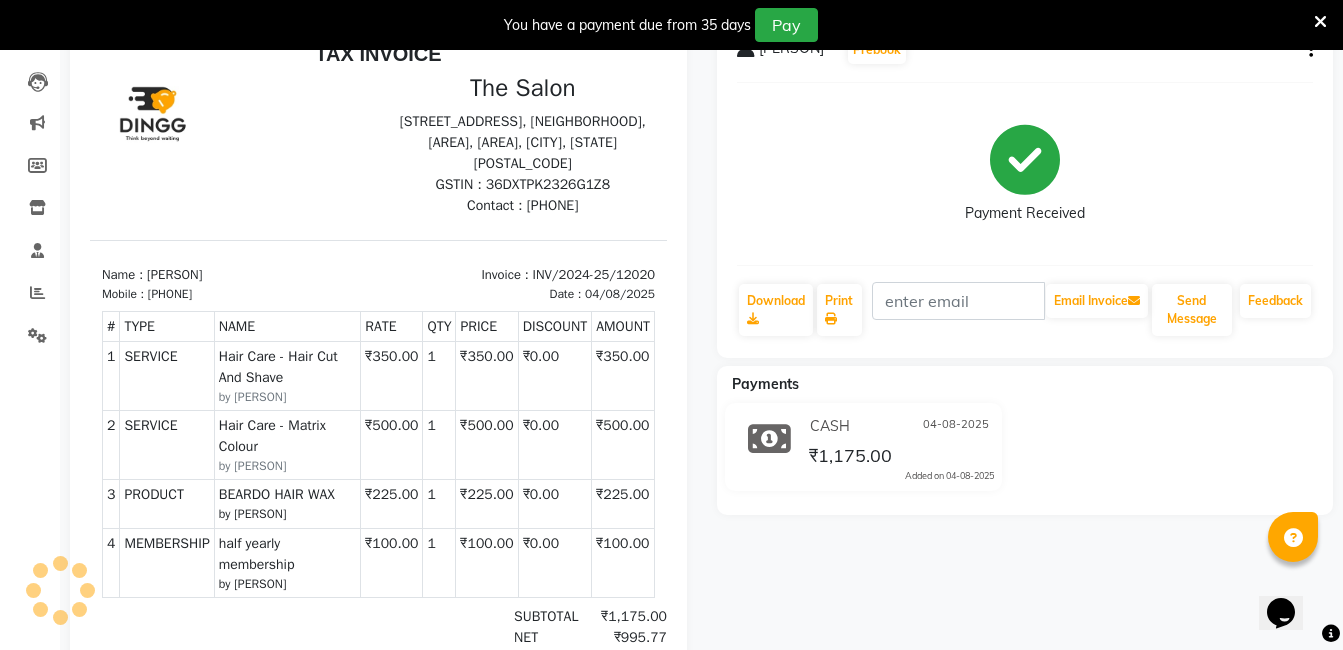 scroll, scrollTop: 0, scrollLeft: 0, axis: both 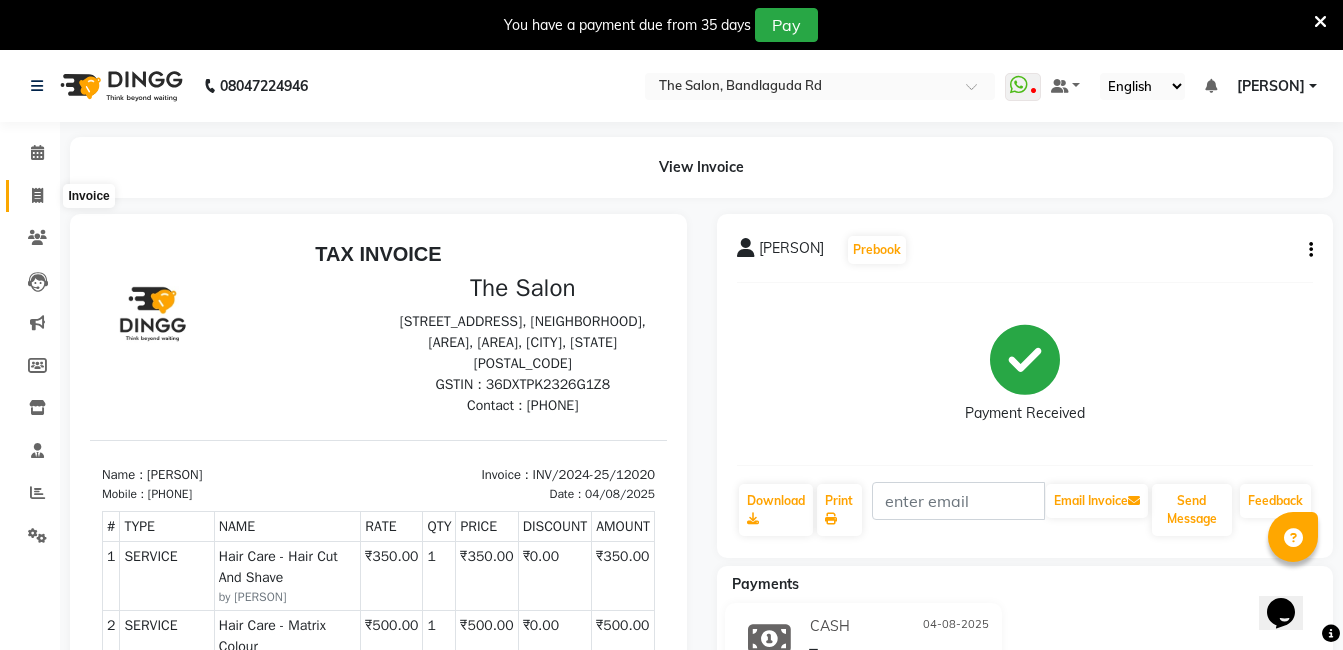 click 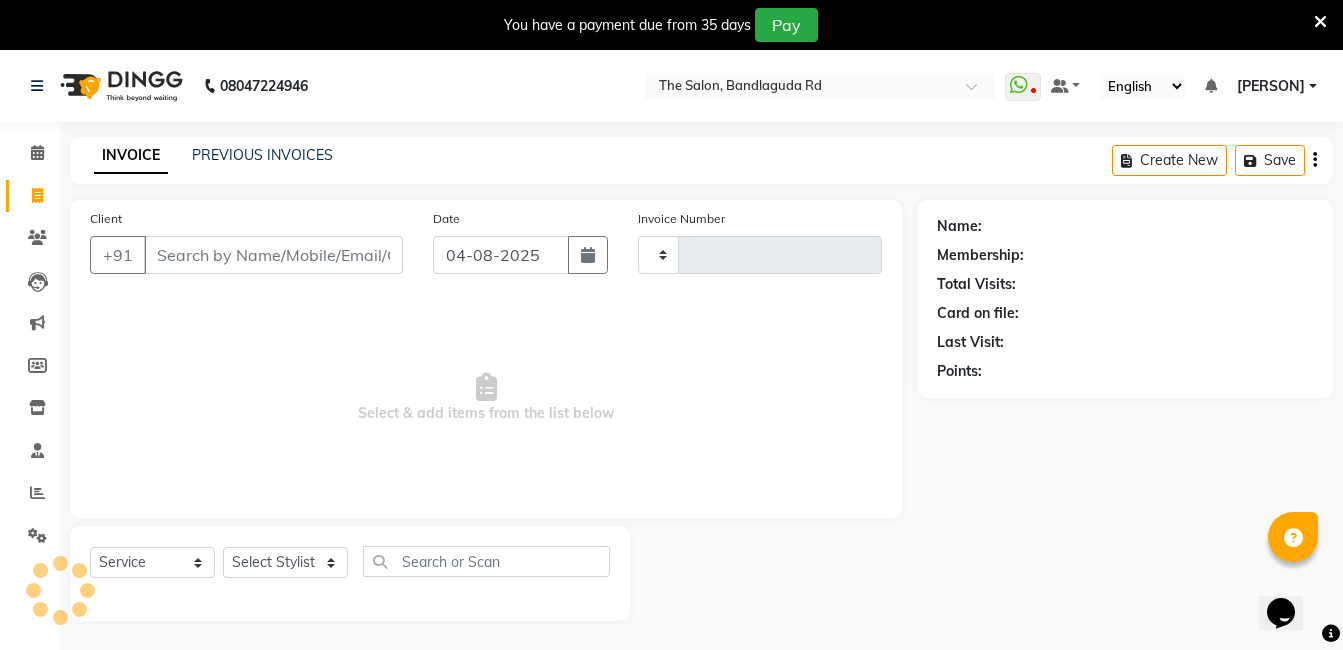 type on "12021" 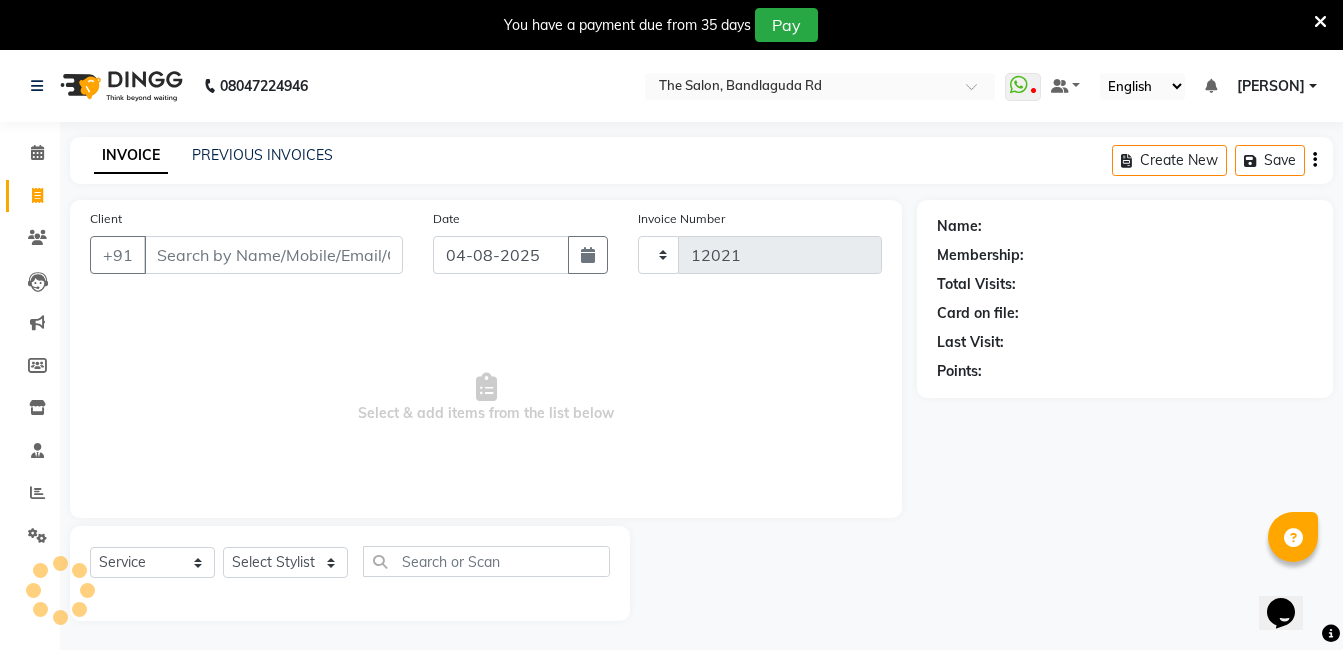 scroll, scrollTop: 50, scrollLeft: 0, axis: vertical 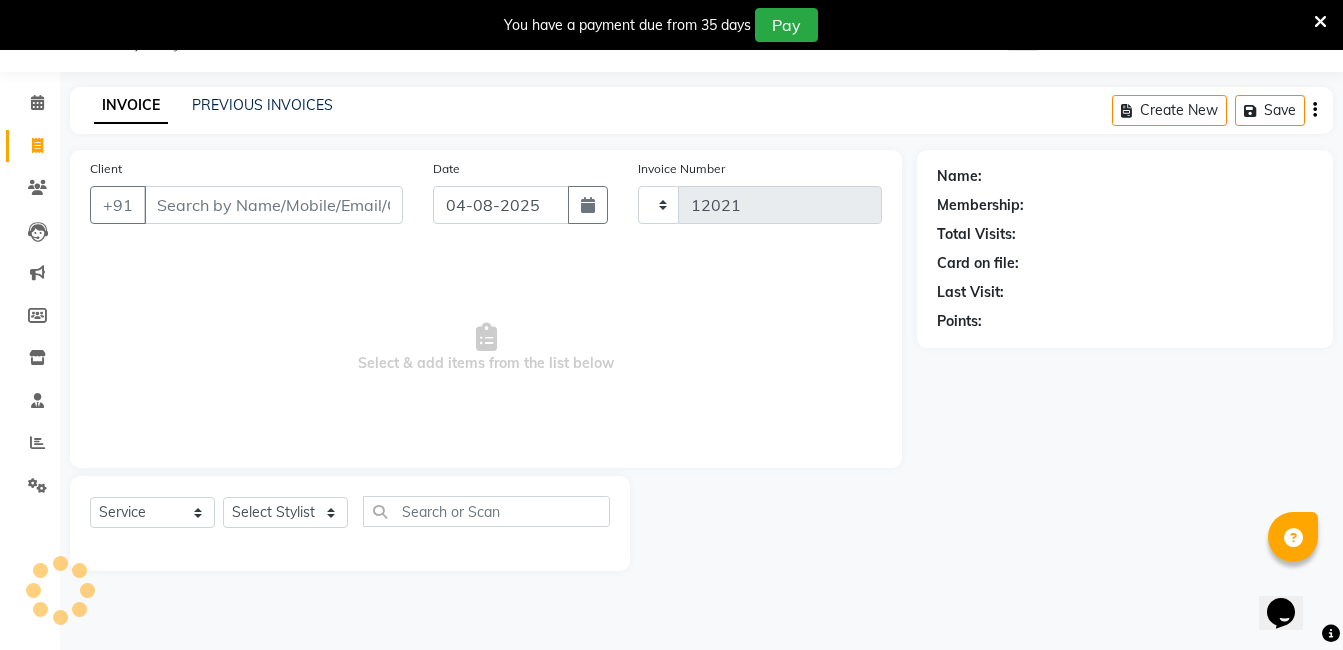 select on "5198" 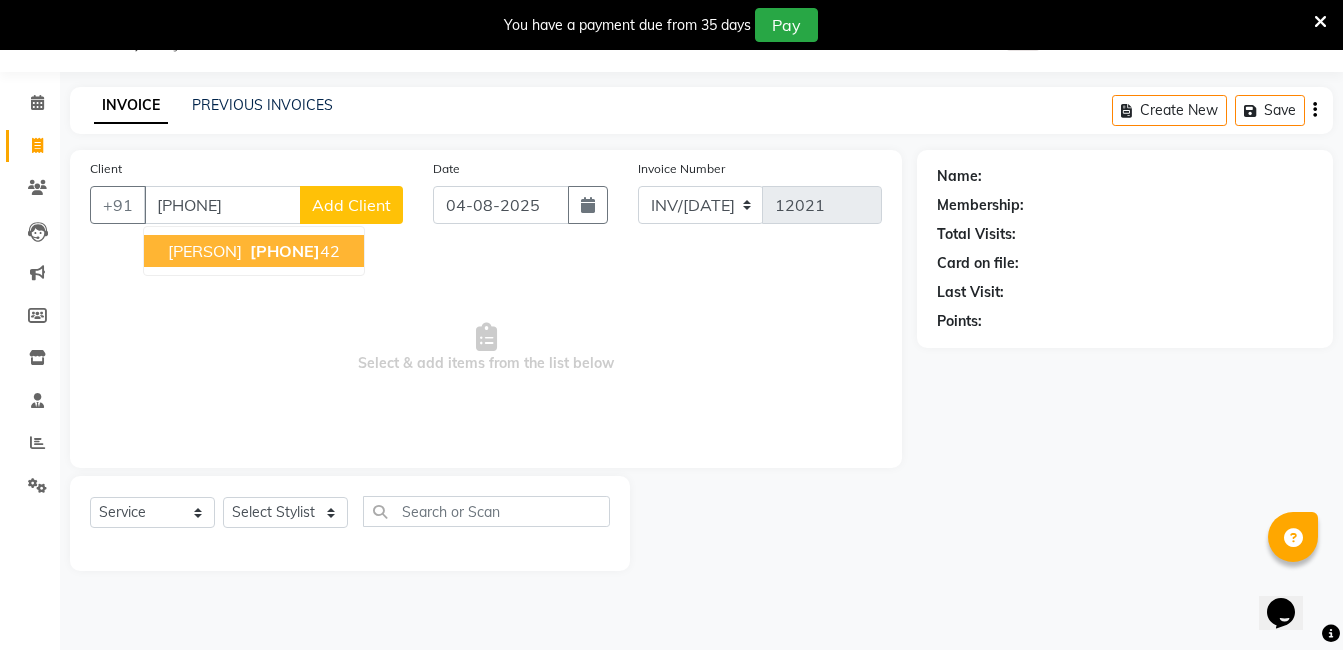 click on "99630519 42" at bounding box center [293, 251] 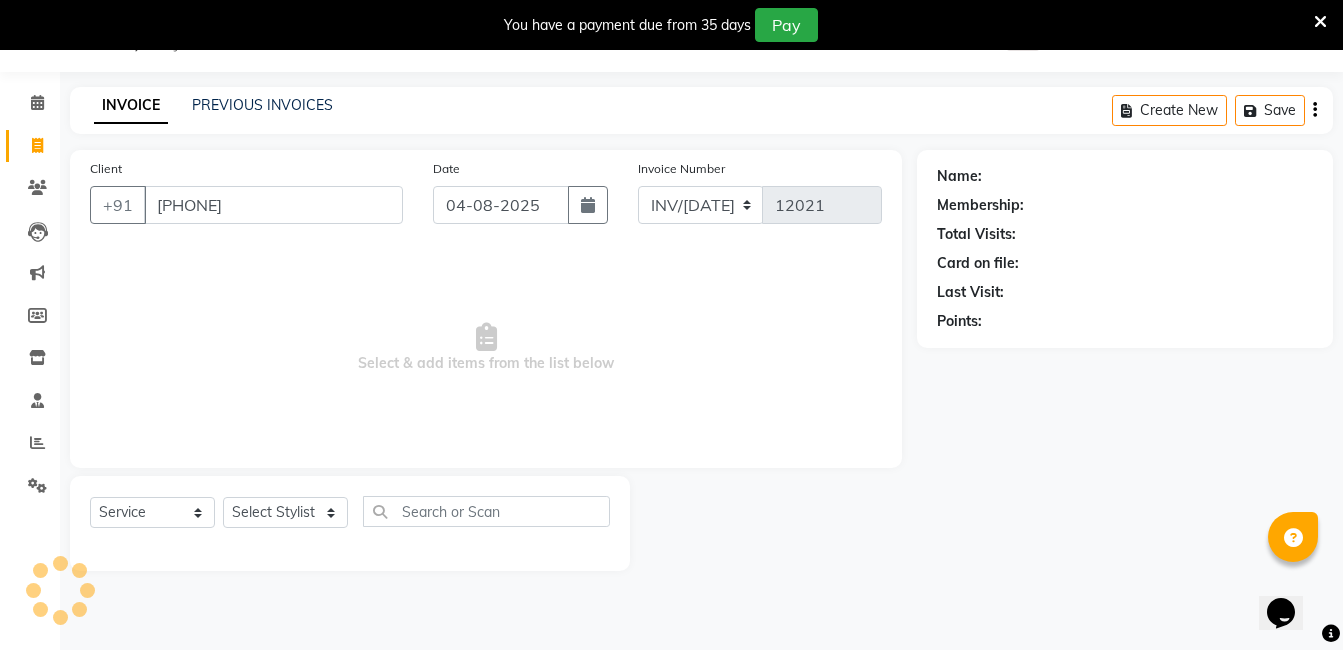 type on "[PHONE]" 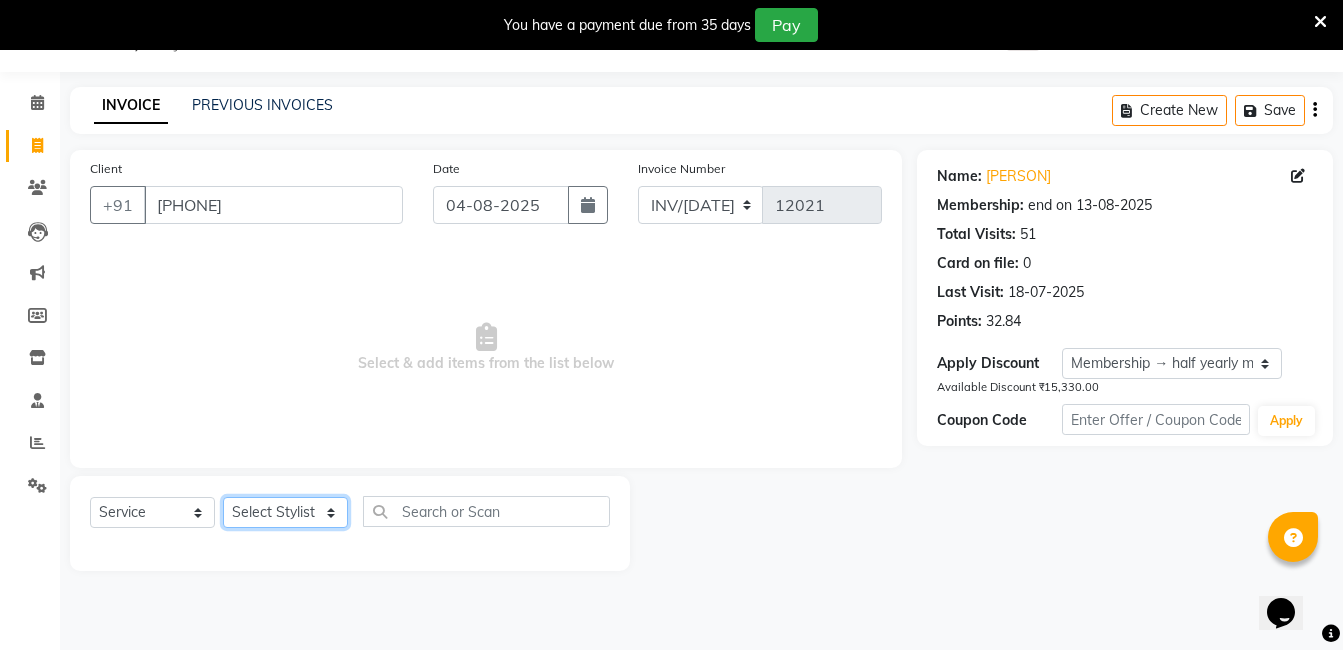 drag, startPoint x: 261, startPoint y: 507, endPoint x: 262, endPoint y: 494, distance: 13.038404 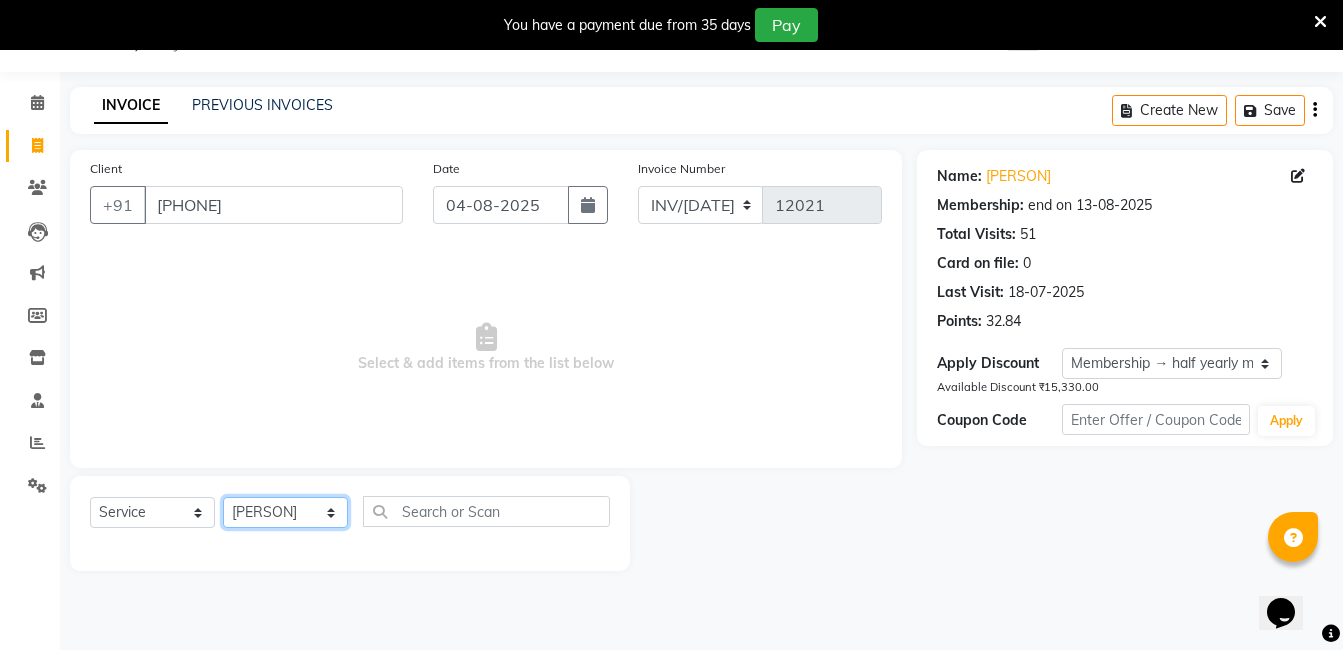 click on "Select Stylist AIJAZ fazil imran iqbal kasim mohd mohsin rasheed sameer TALIB Wajid" 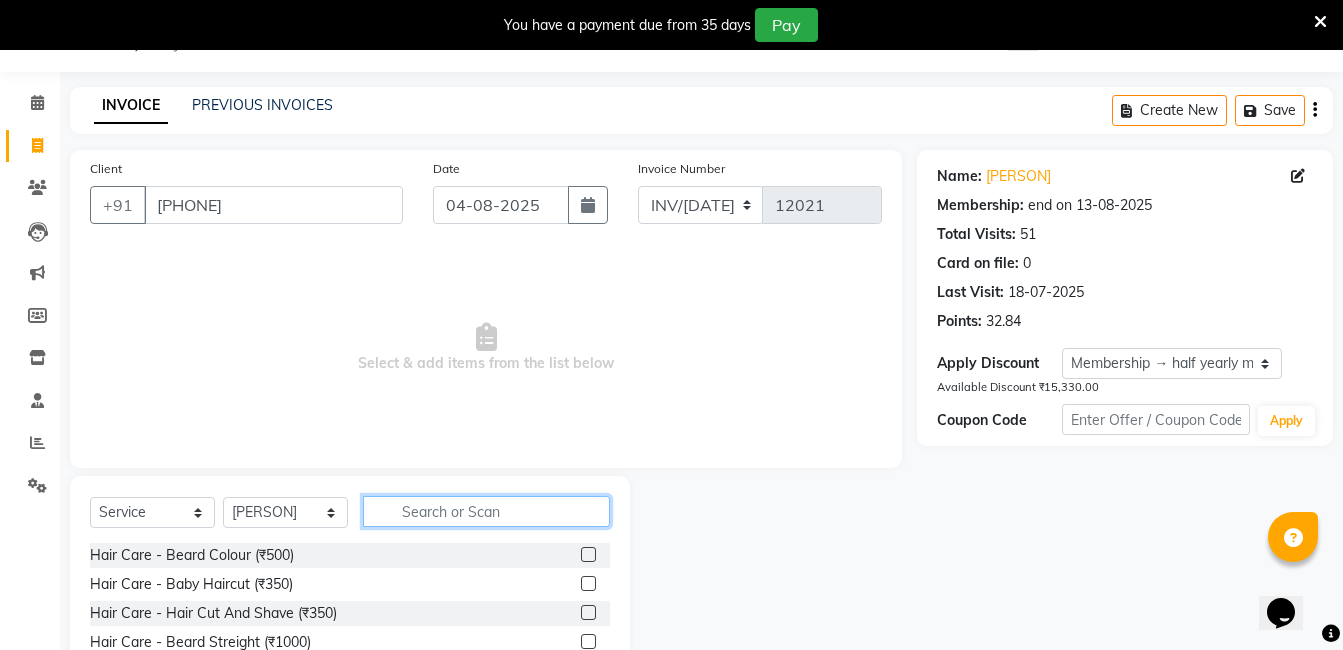 click 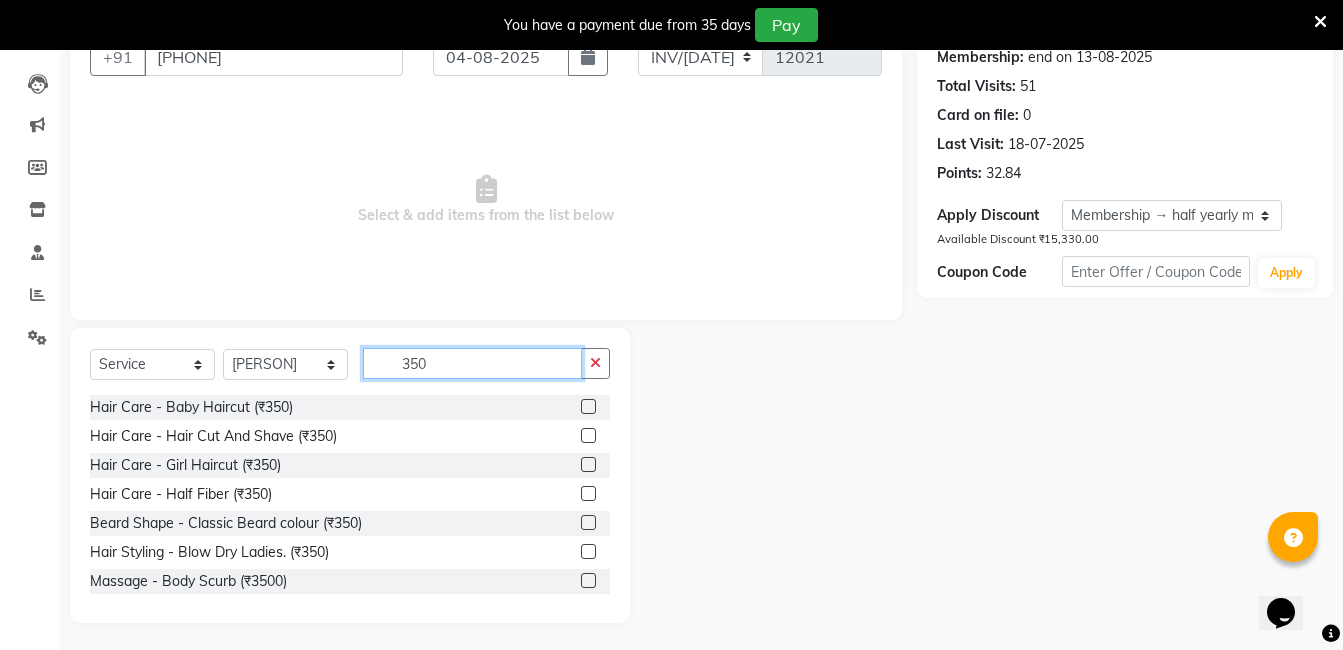 scroll, scrollTop: 201, scrollLeft: 0, axis: vertical 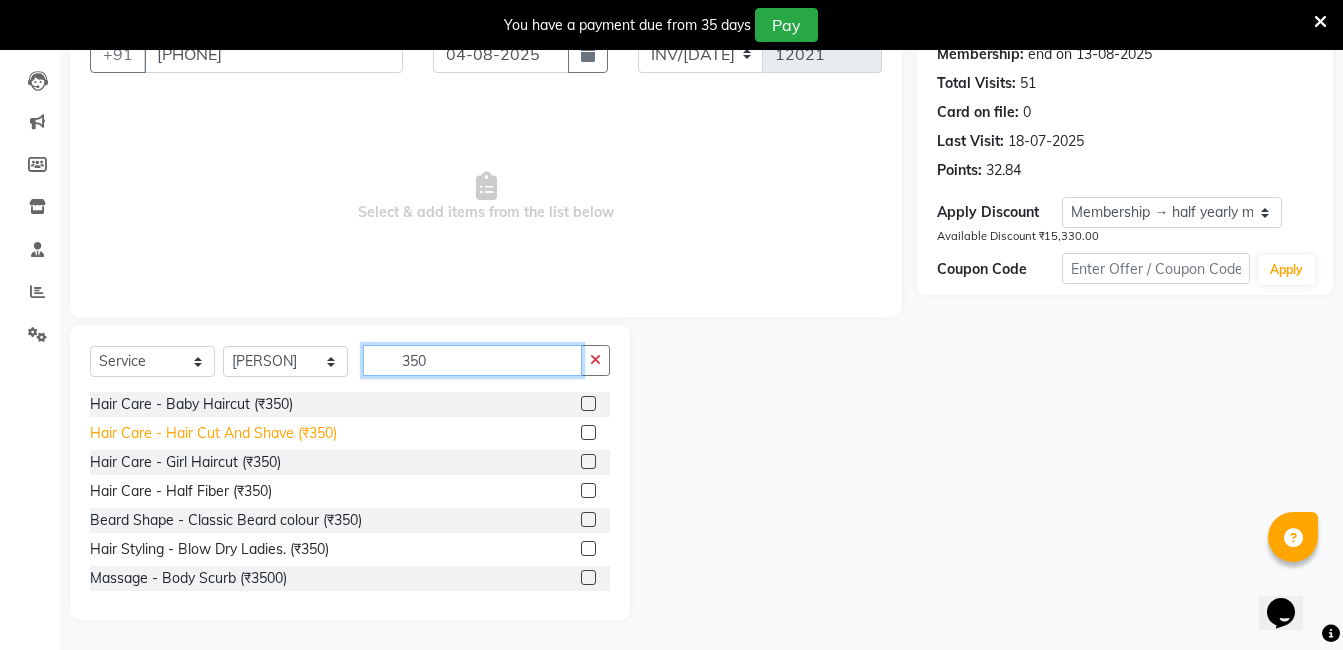 type on "350" 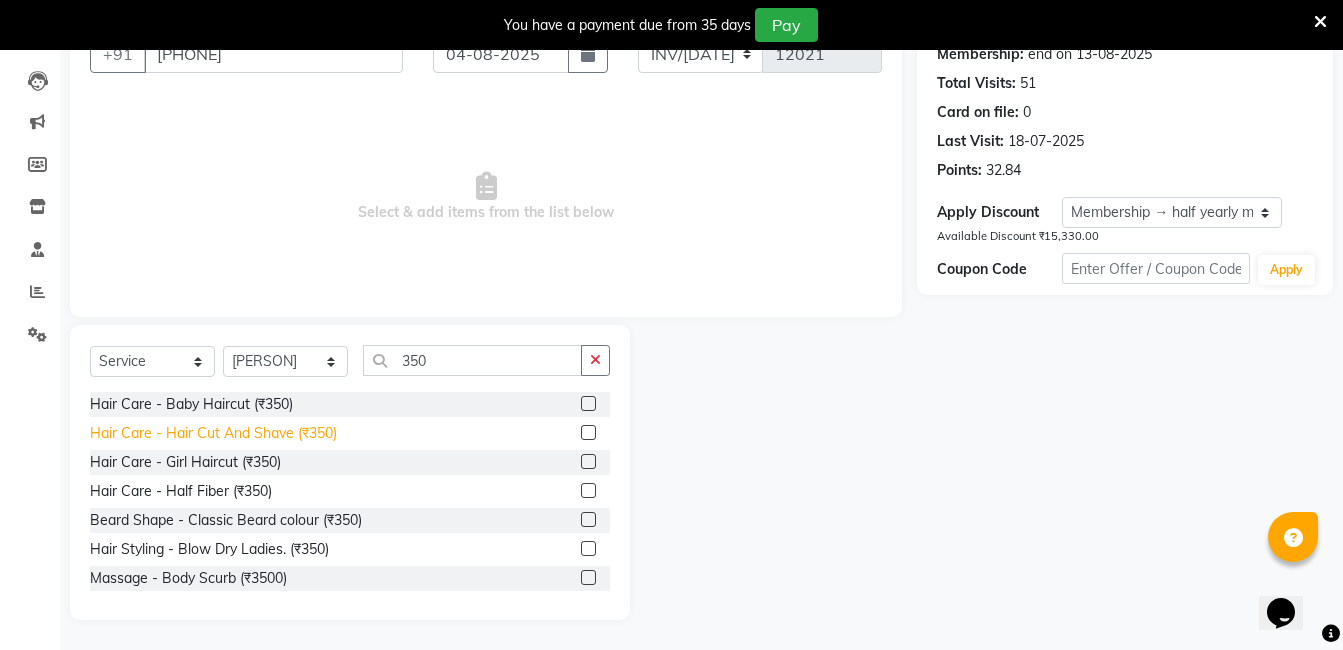 click on "Hair Care - Hair Cut And Shave (₹350)" 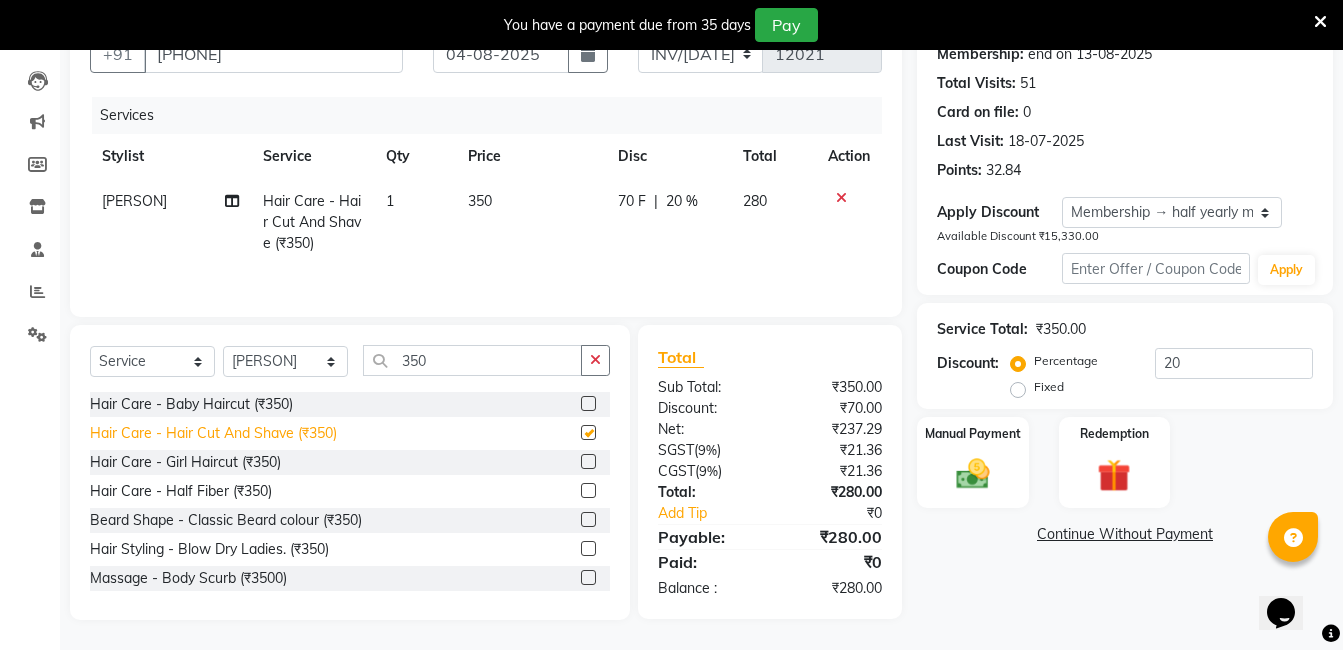 checkbox on "false" 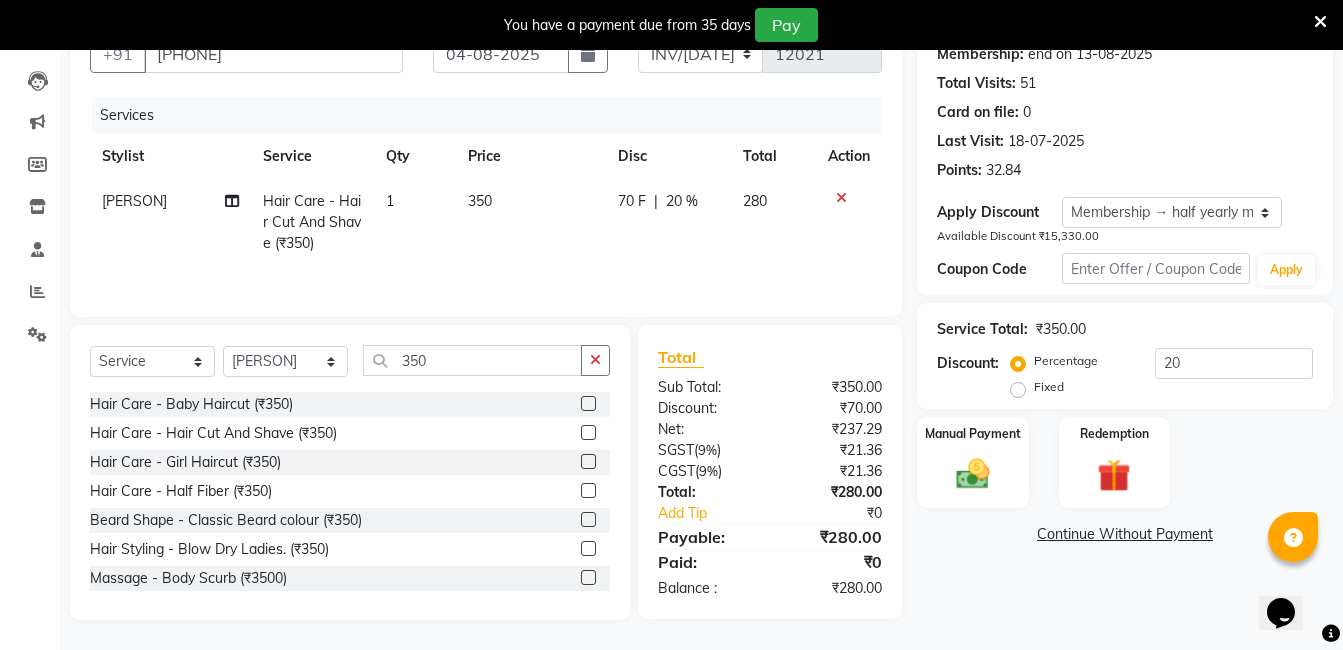 scroll, scrollTop: 3, scrollLeft: 0, axis: vertical 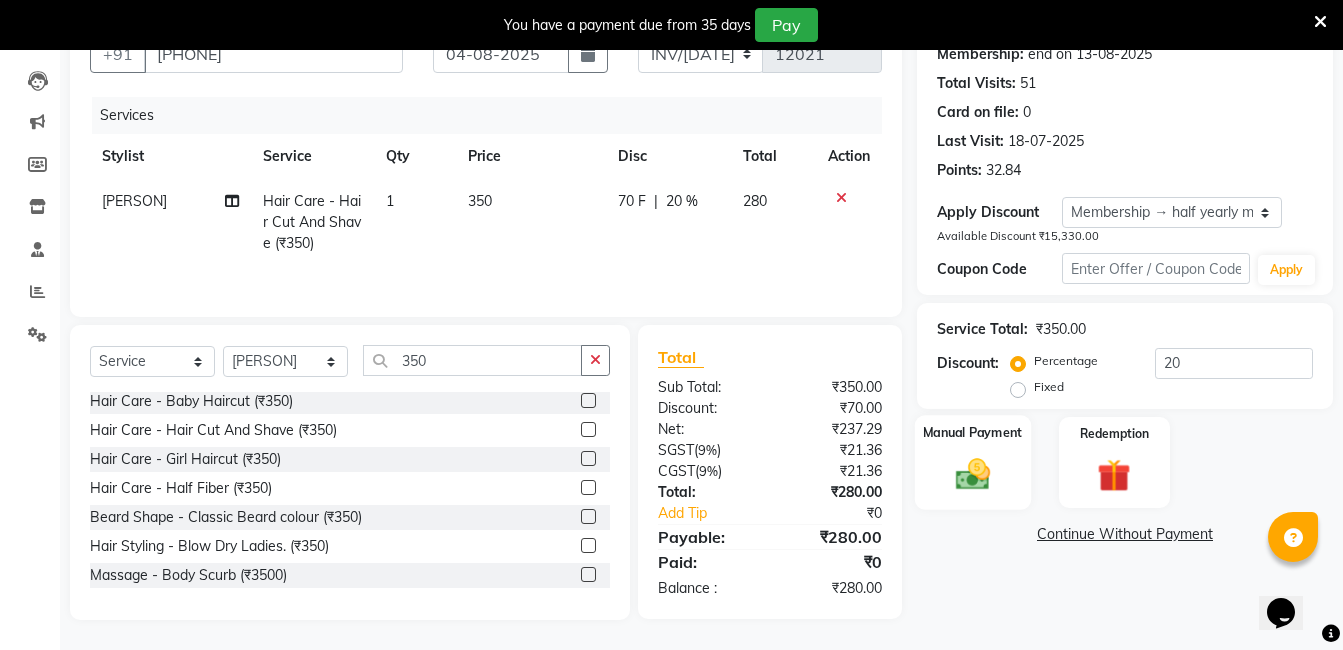 click 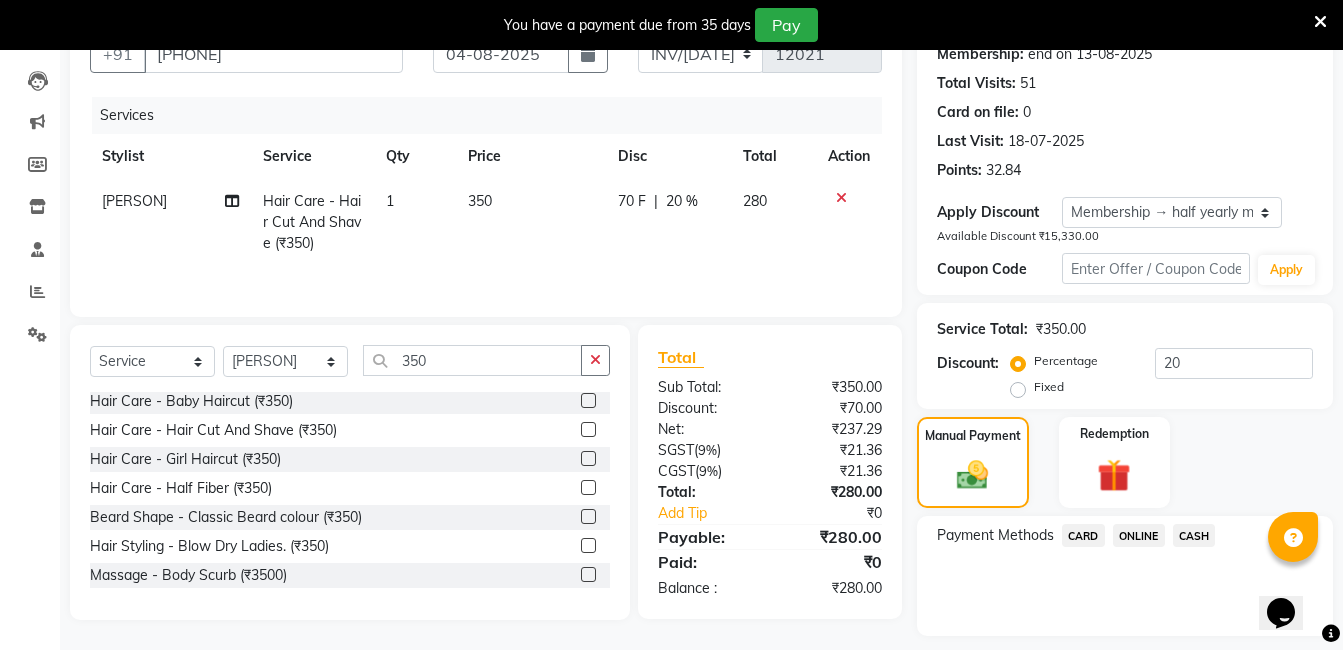 click on "ONLINE" 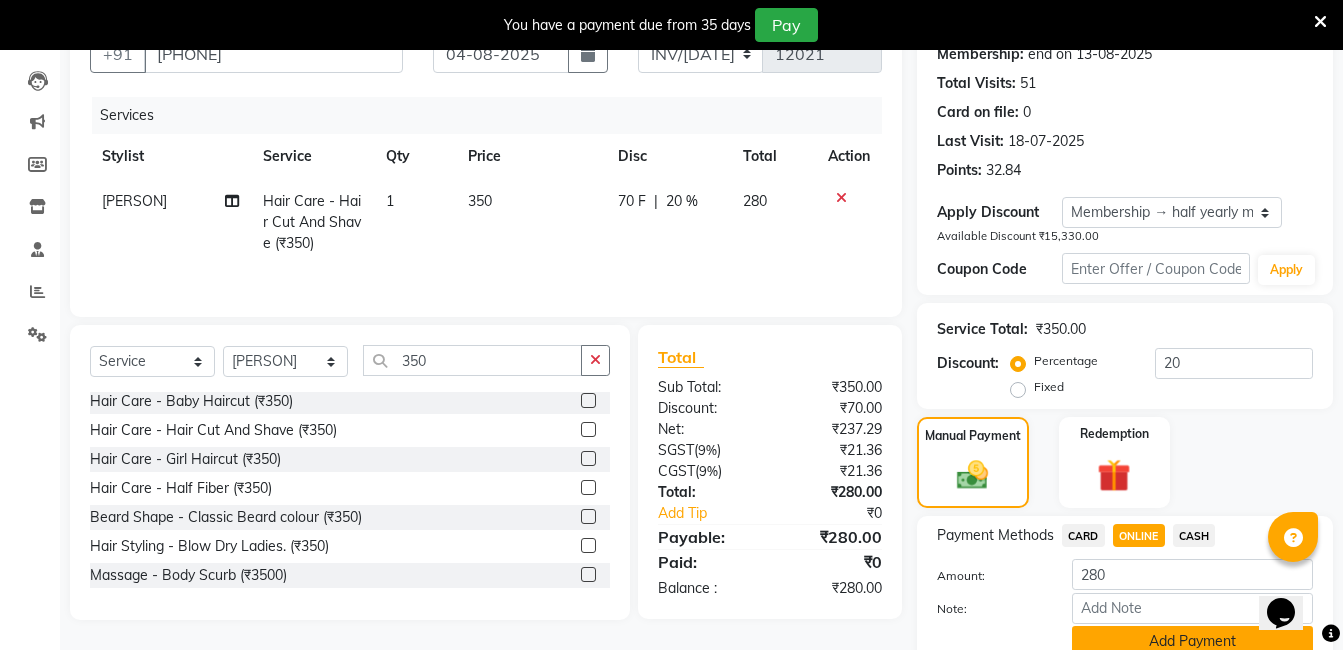click on "Add Payment" 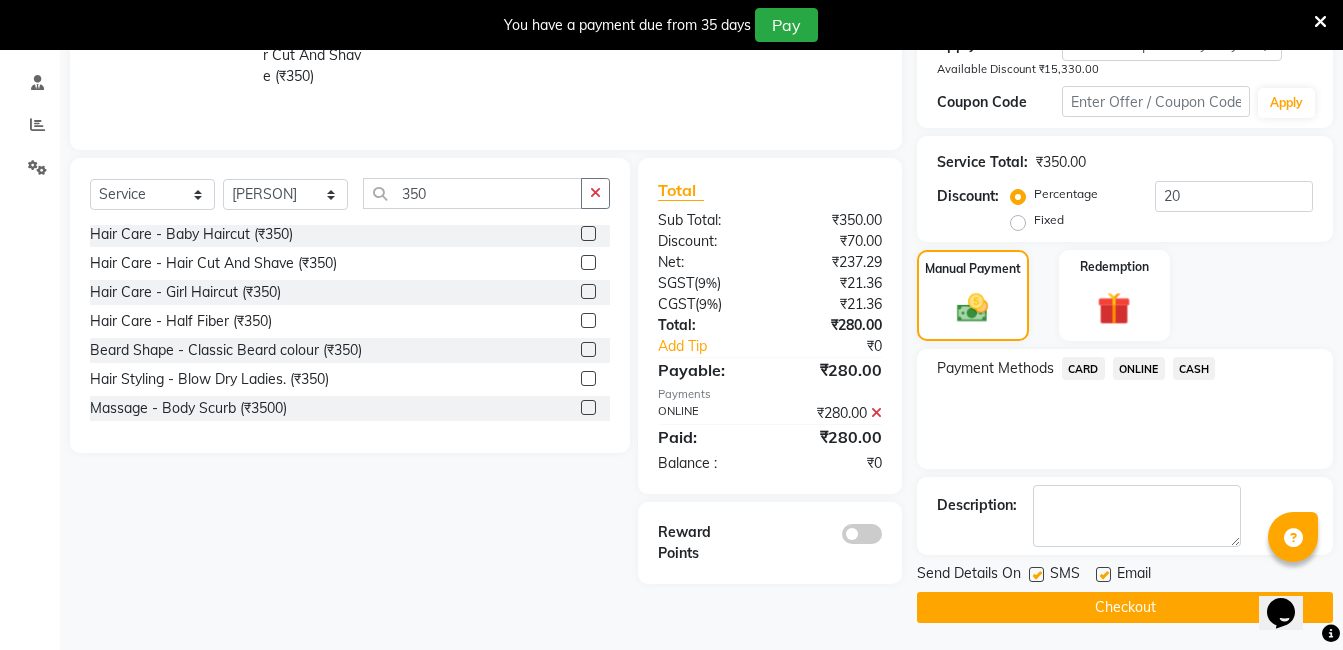 scroll, scrollTop: 371, scrollLeft: 0, axis: vertical 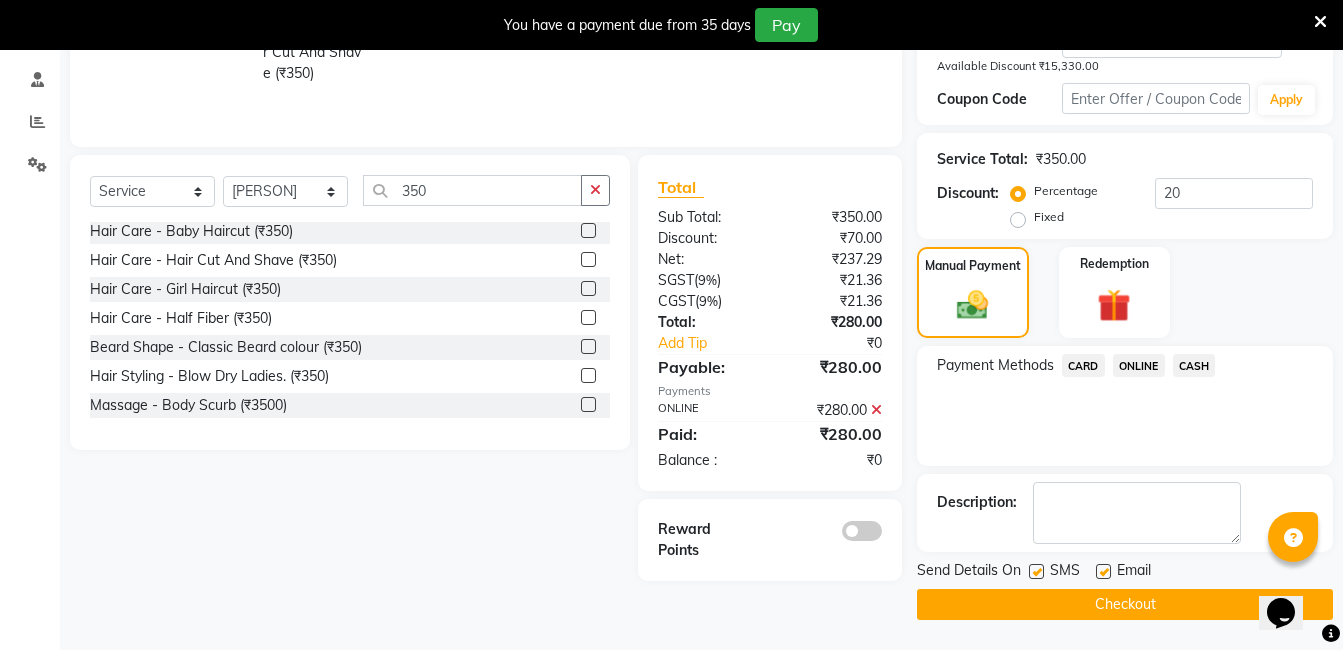 click on "Checkout" 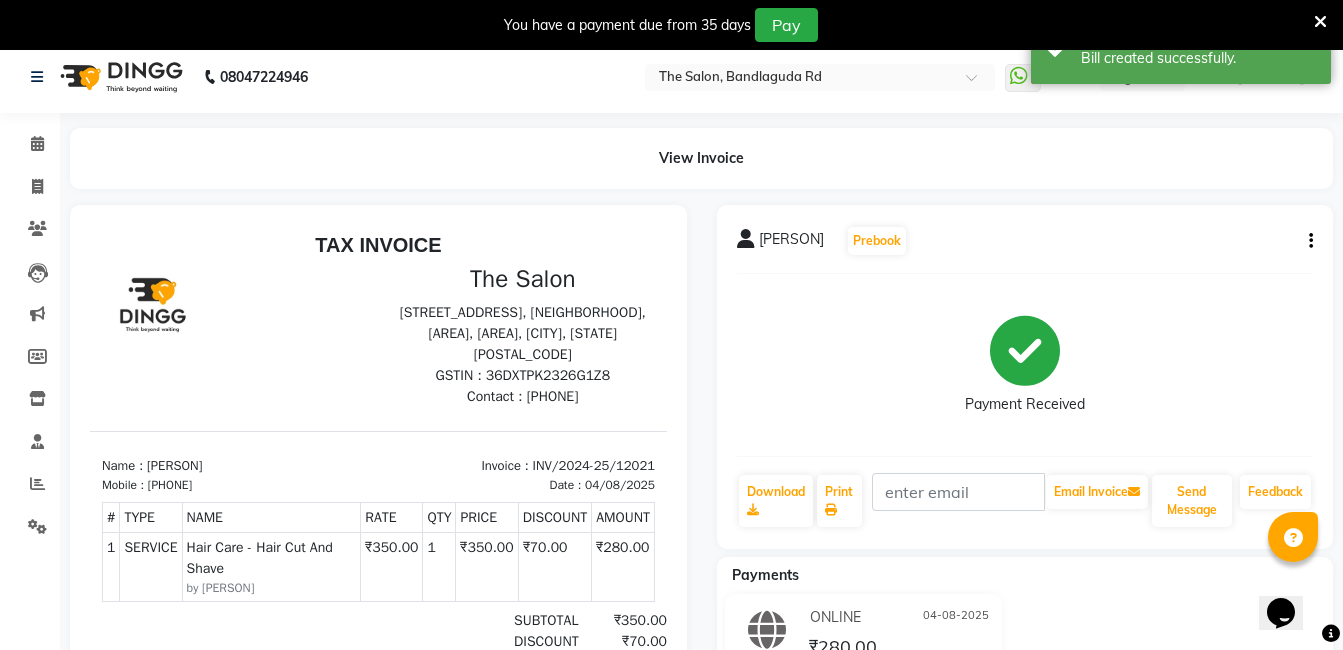 scroll, scrollTop: 0, scrollLeft: 0, axis: both 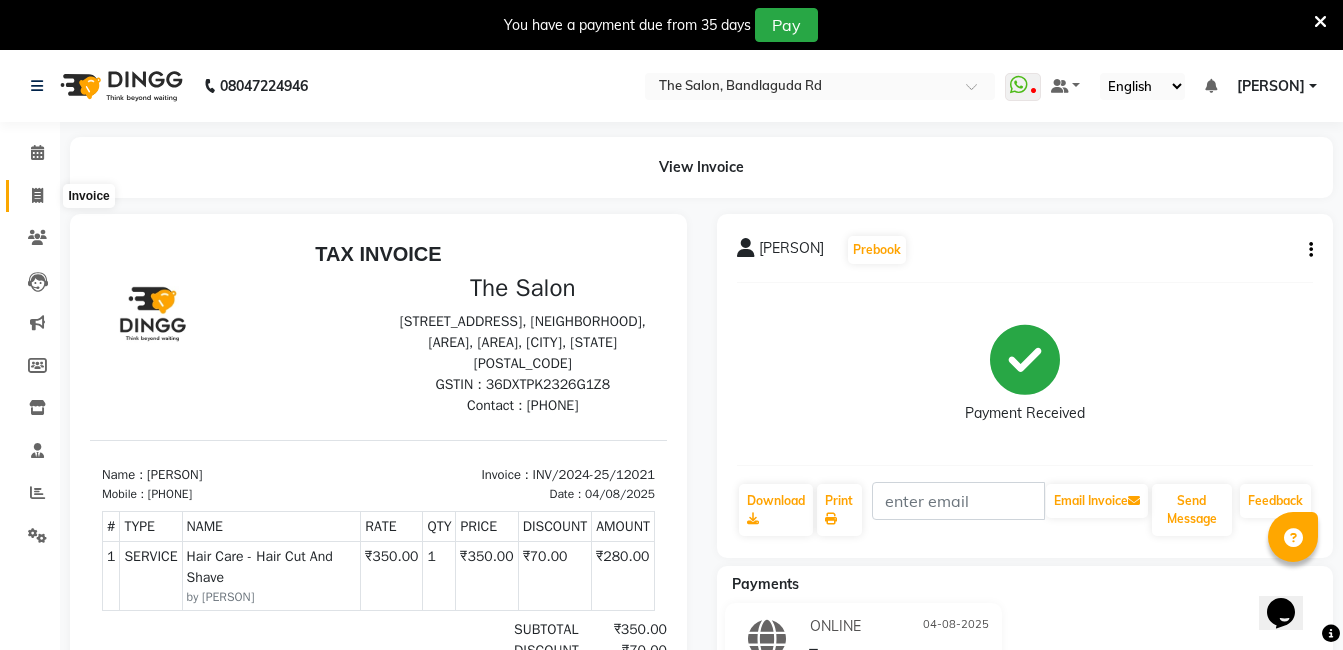 click 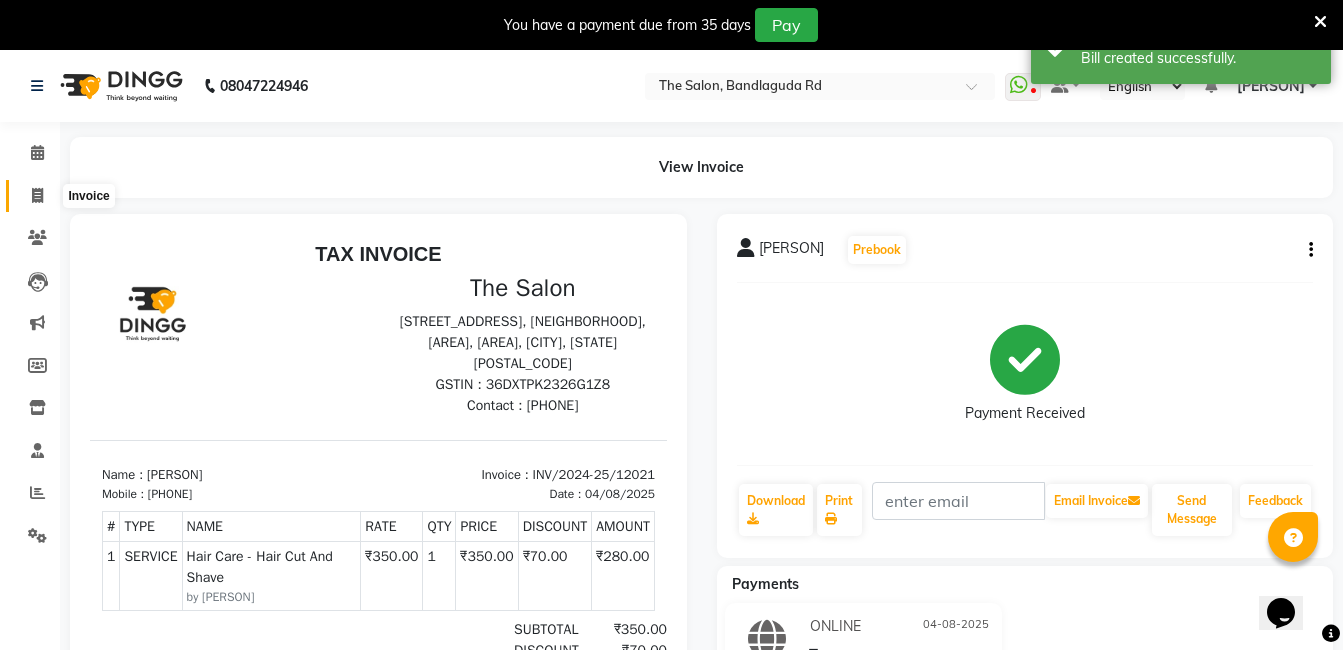 select on "service" 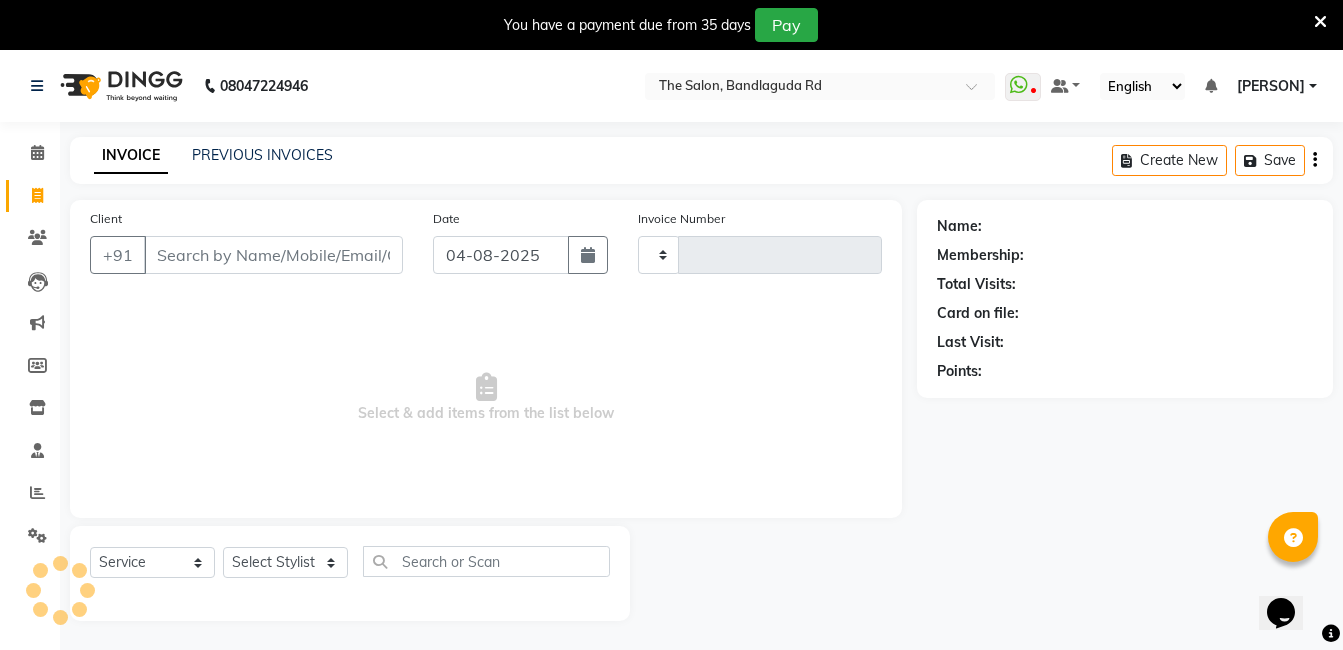 scroll, scrollTop: 50, scrollLeft: 0, axis: vertical 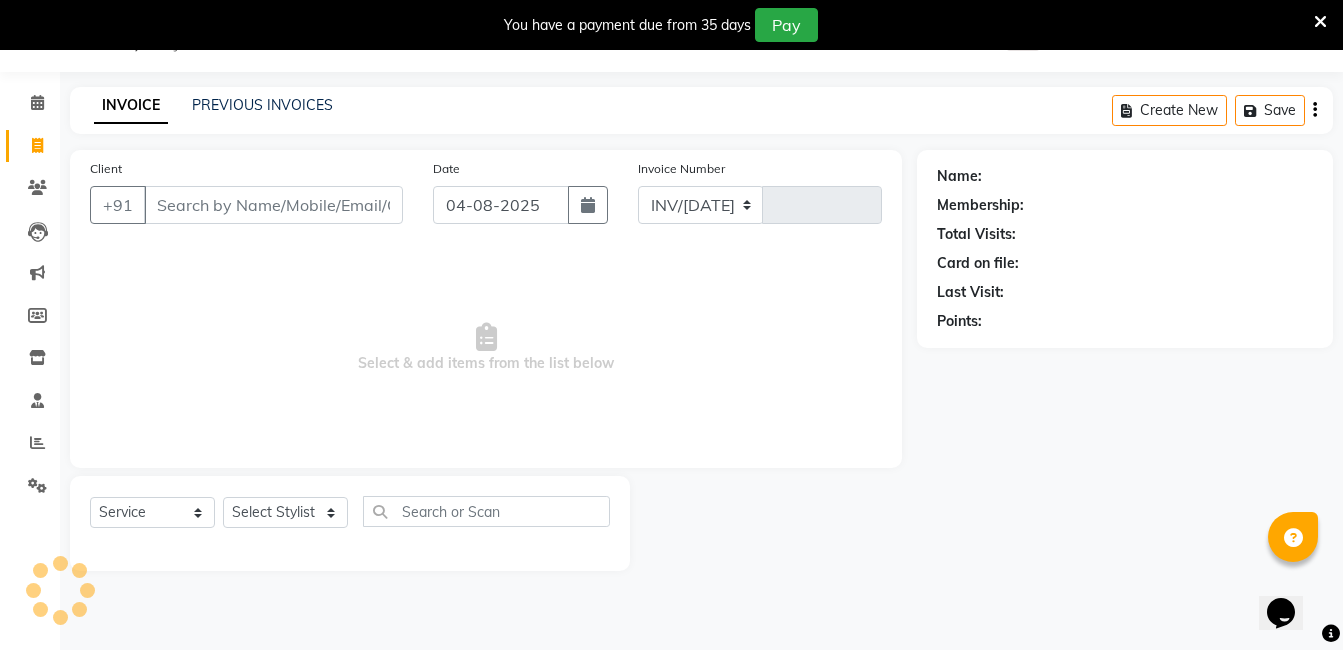 select on "5198" 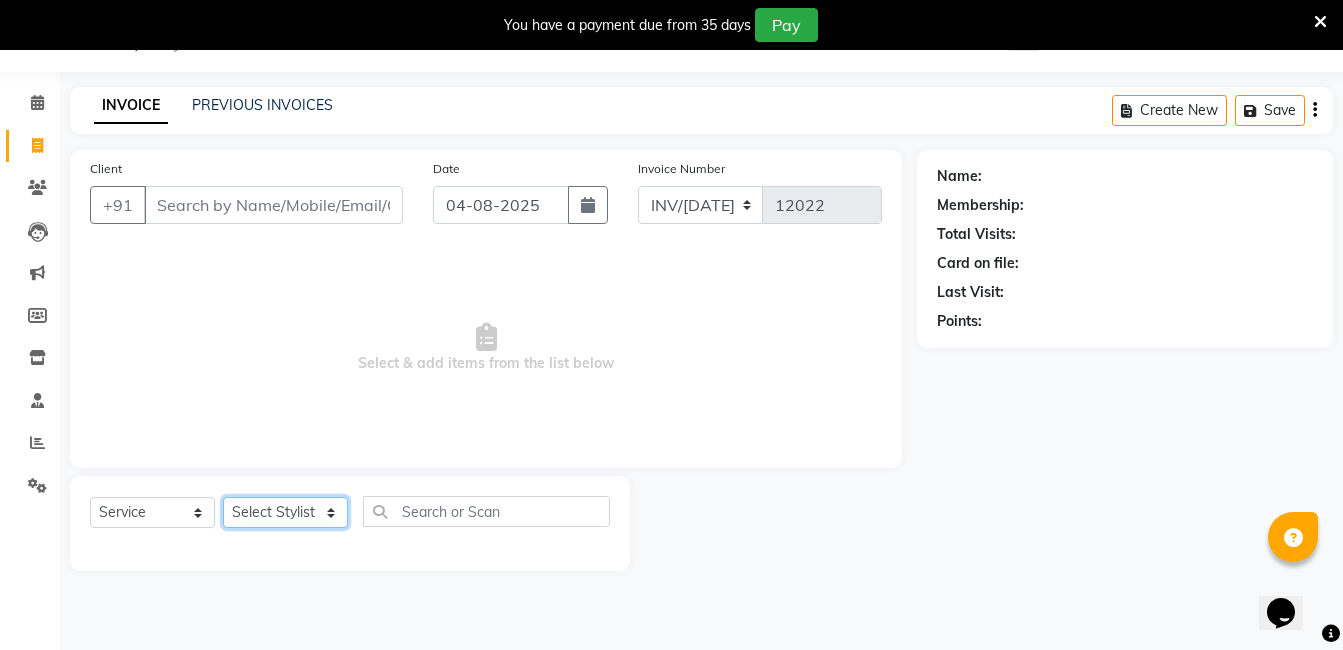 drag, startPoint x: 288, startPoint y: 503, endPoint x: 283, endPoint y: 493, distance: 11.18034 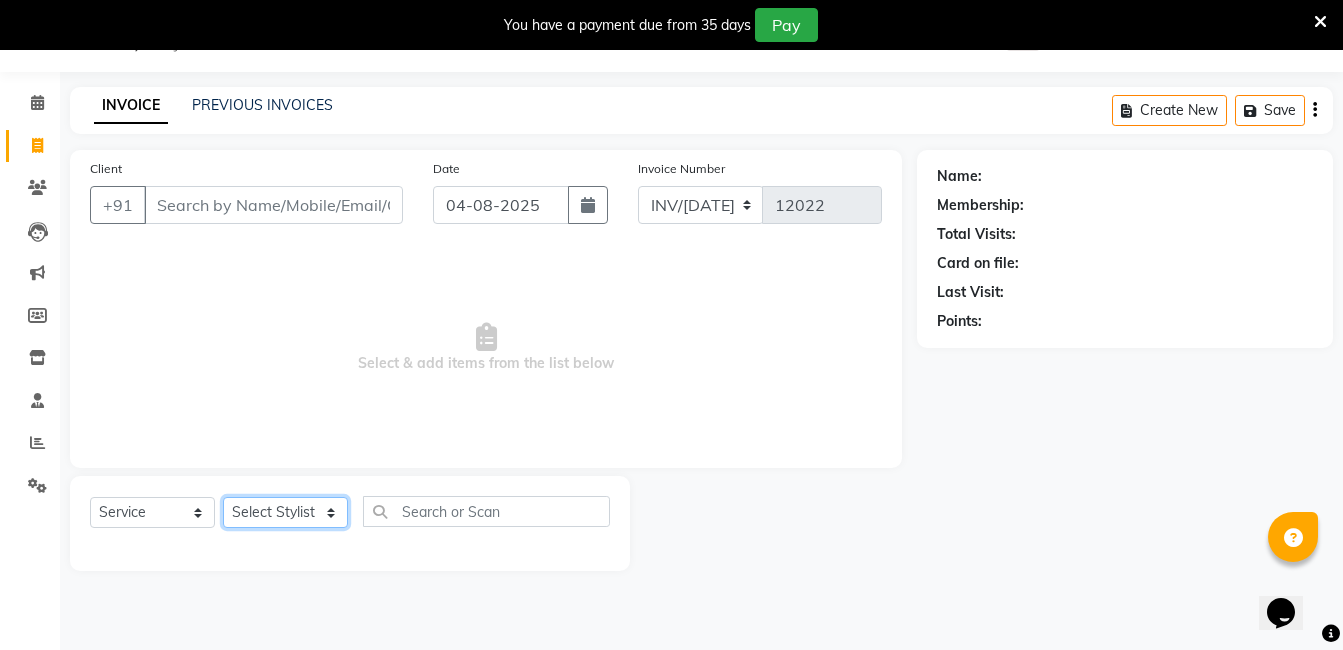 select on "24749" 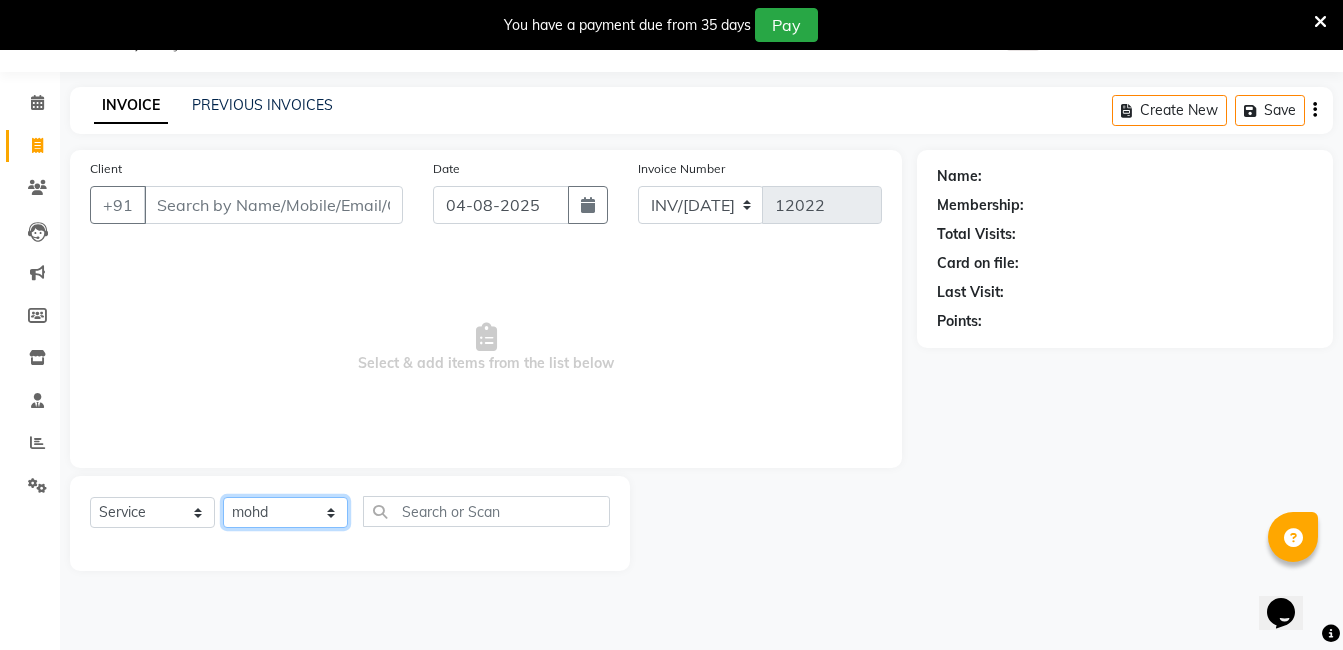 click on "Select Stylist AIJAZ fazil imran iqbal kasim mohd mohsin rasheed sameer TALIB Wajid" 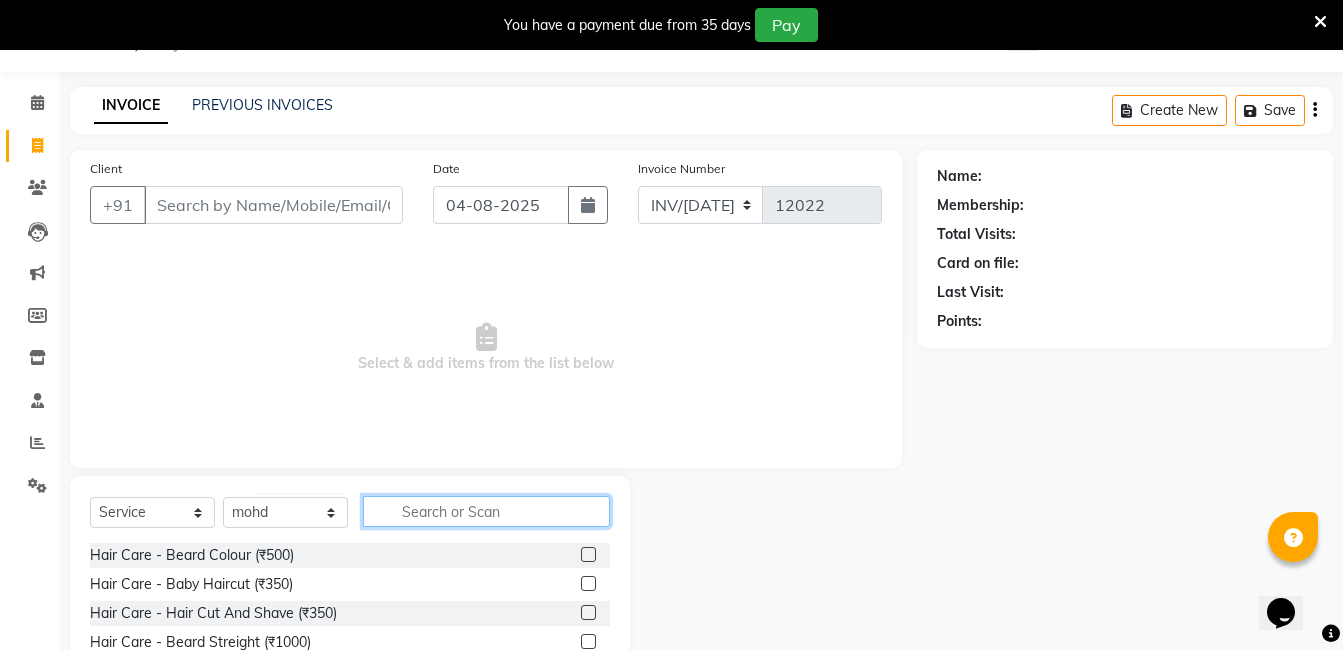 click 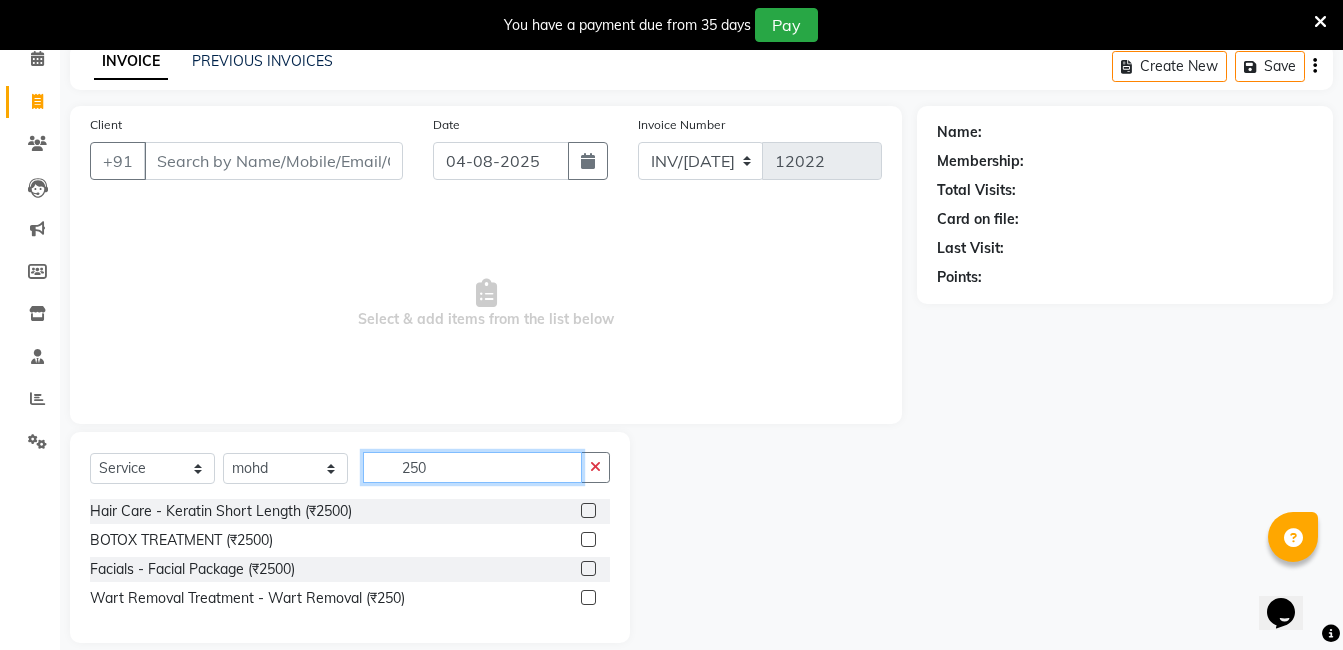 scroll, scrollTop: 117, scrollLeft: 0, axis: vertical 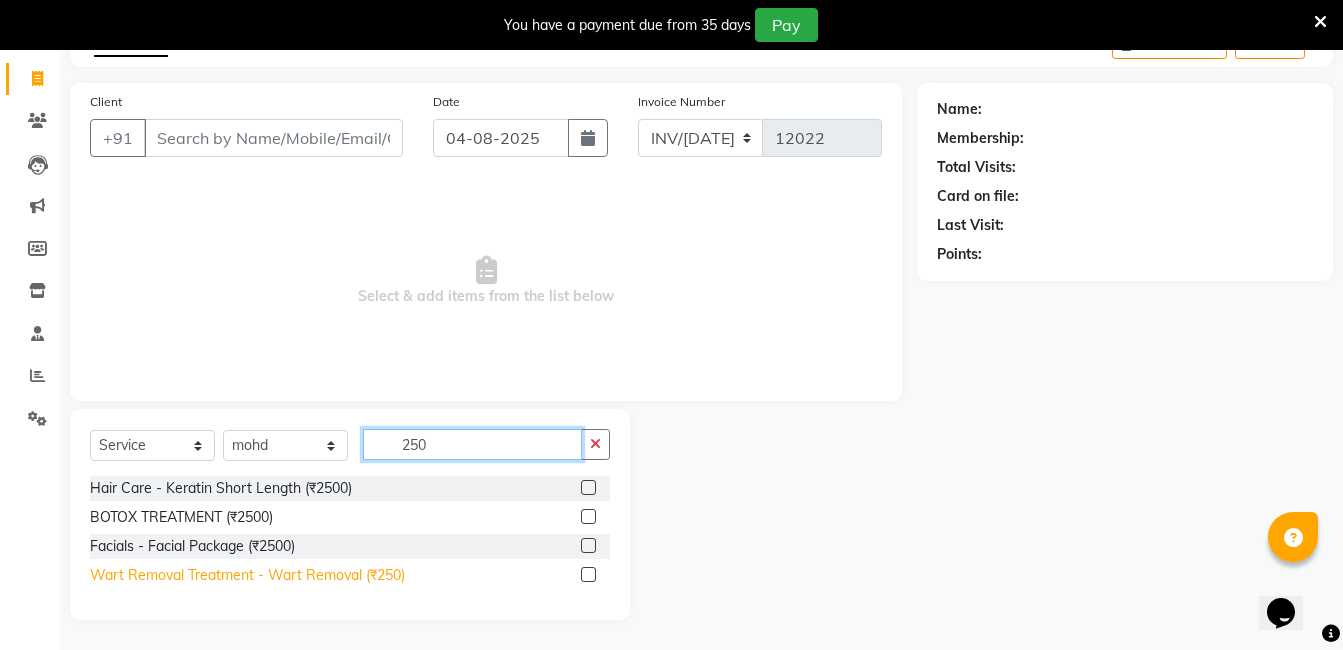 type on "250" 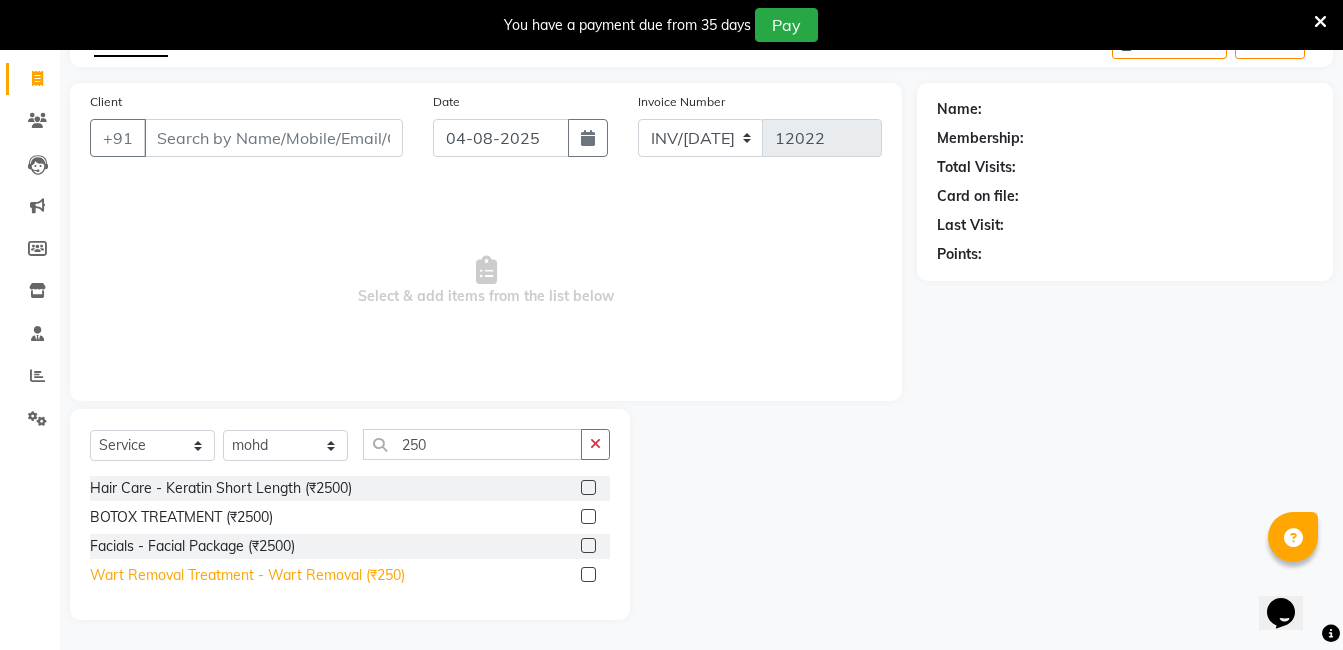 click on "Wart Removal Treatment - Wart Removal (₹250)" 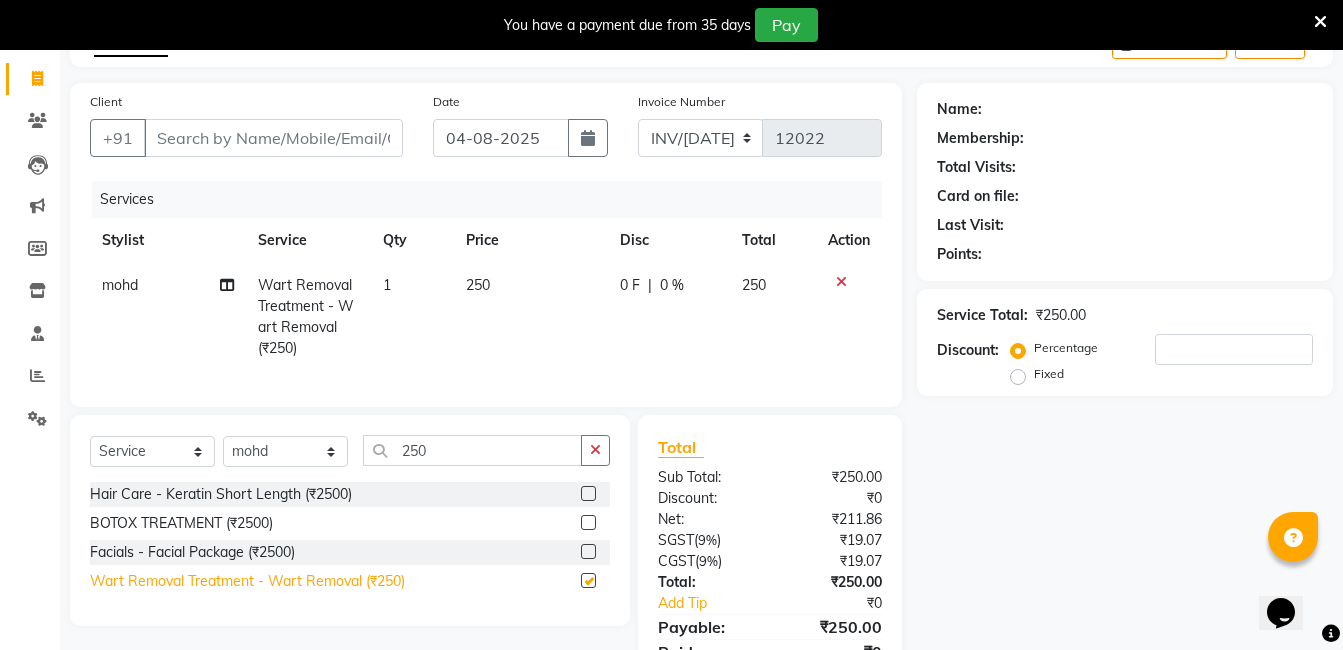 checkbox on "false" 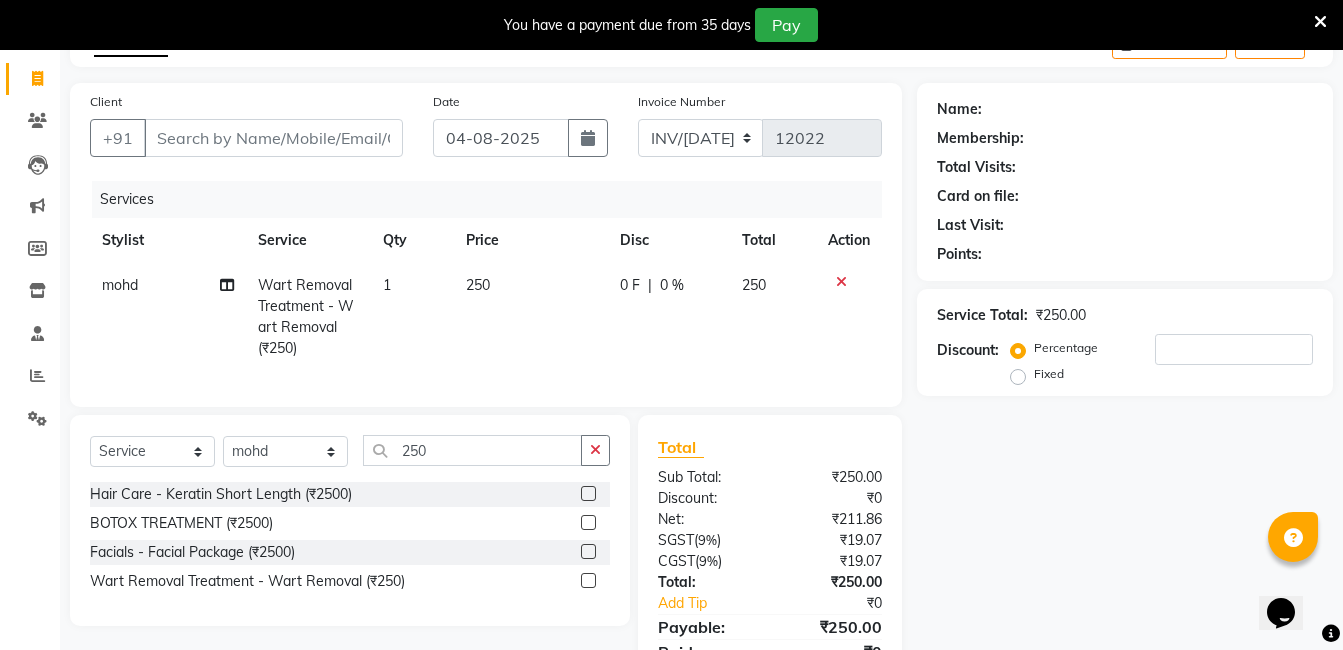 click on "1" 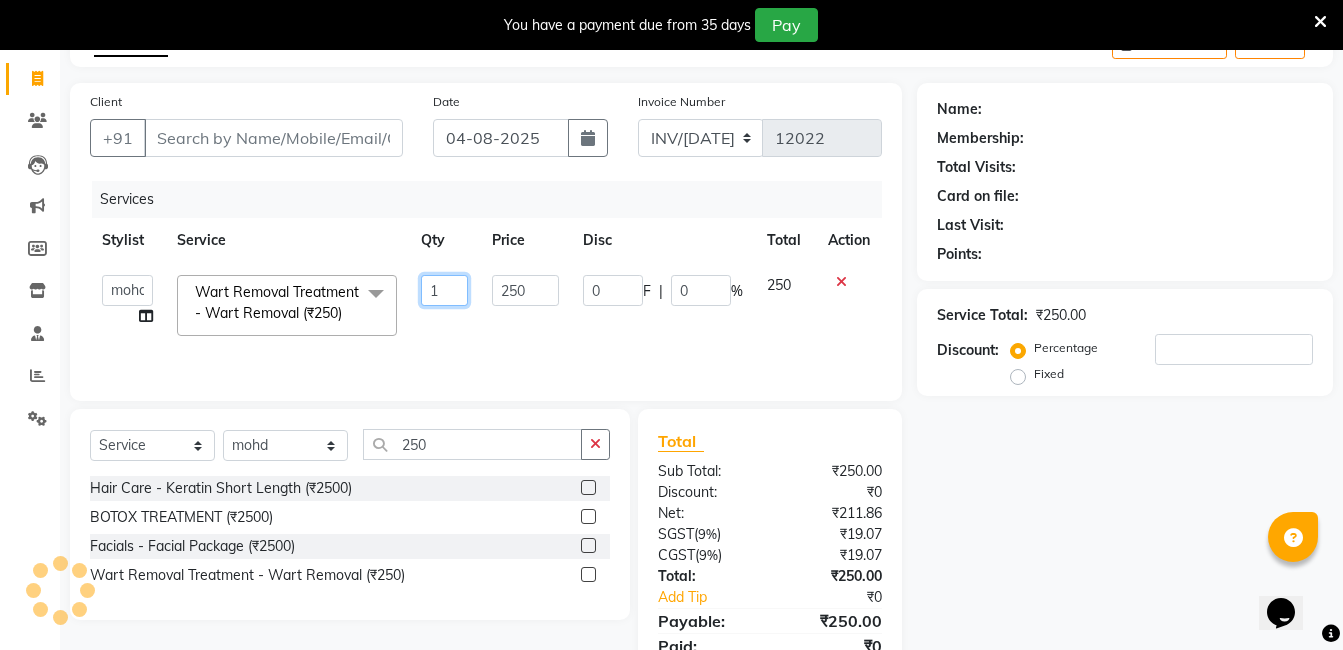 click on "1" 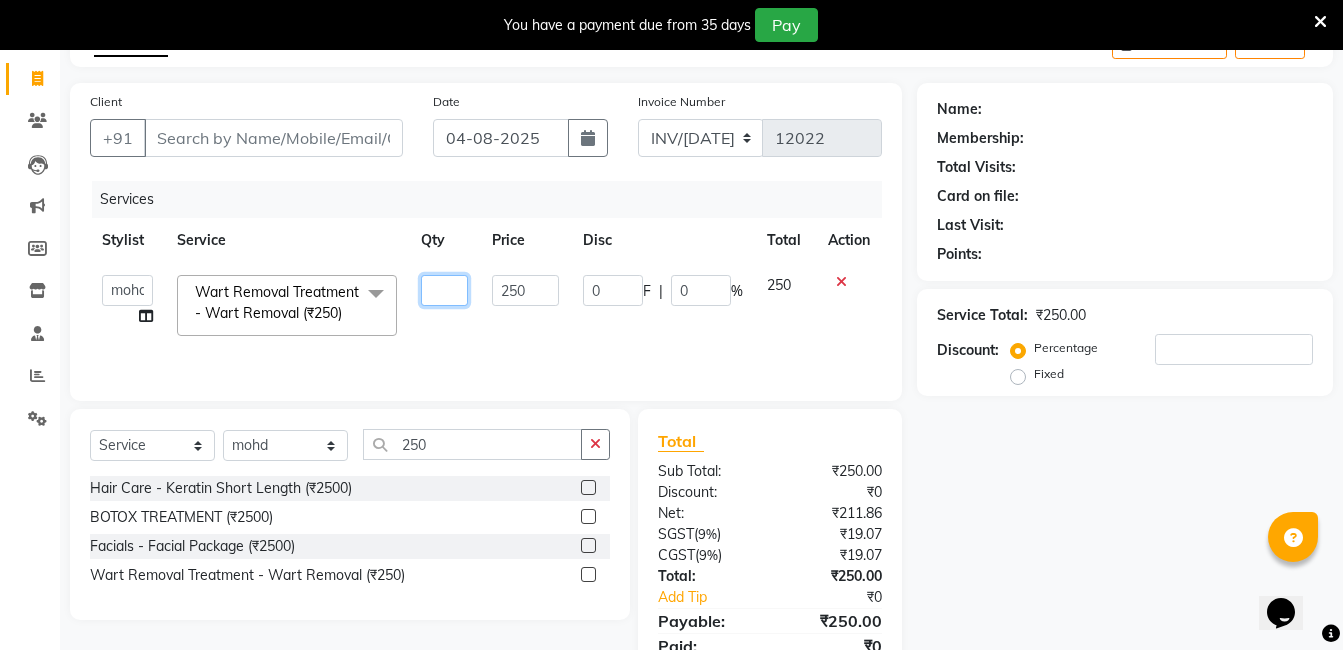 type on "4" 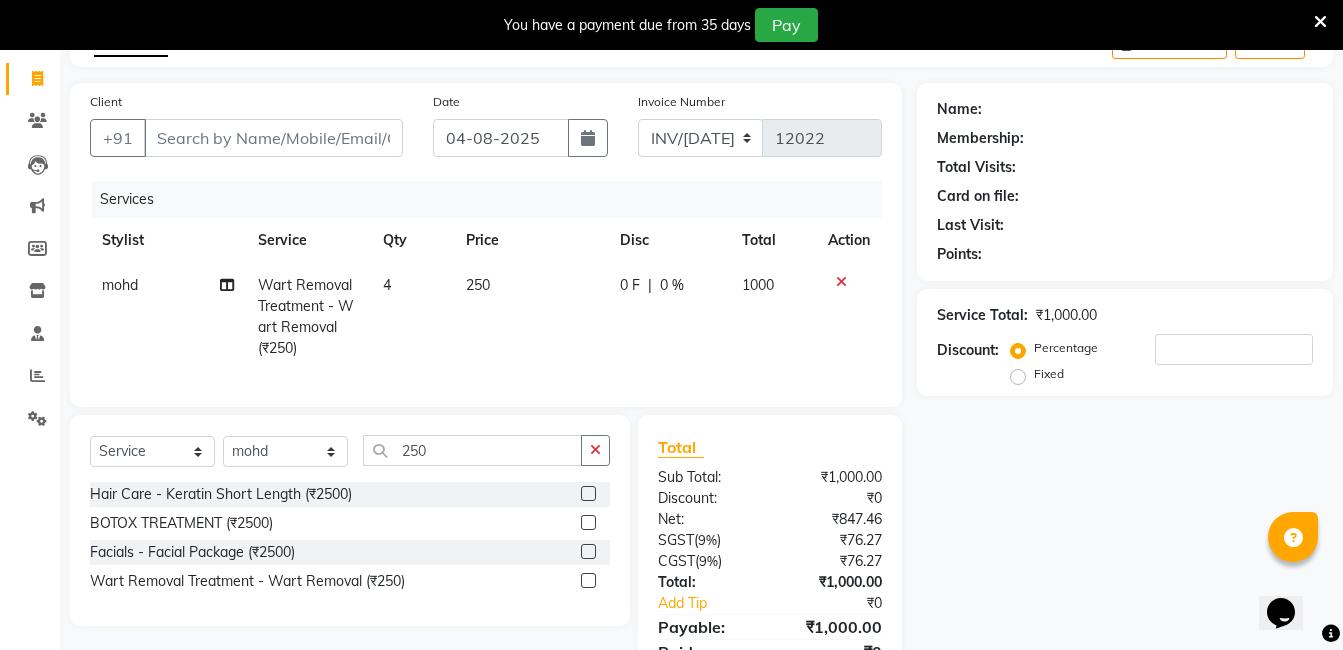click on "mohd Wart Removal Treatment - Wart Removal (₹250) 4 250 0 F | 0 % 1000" 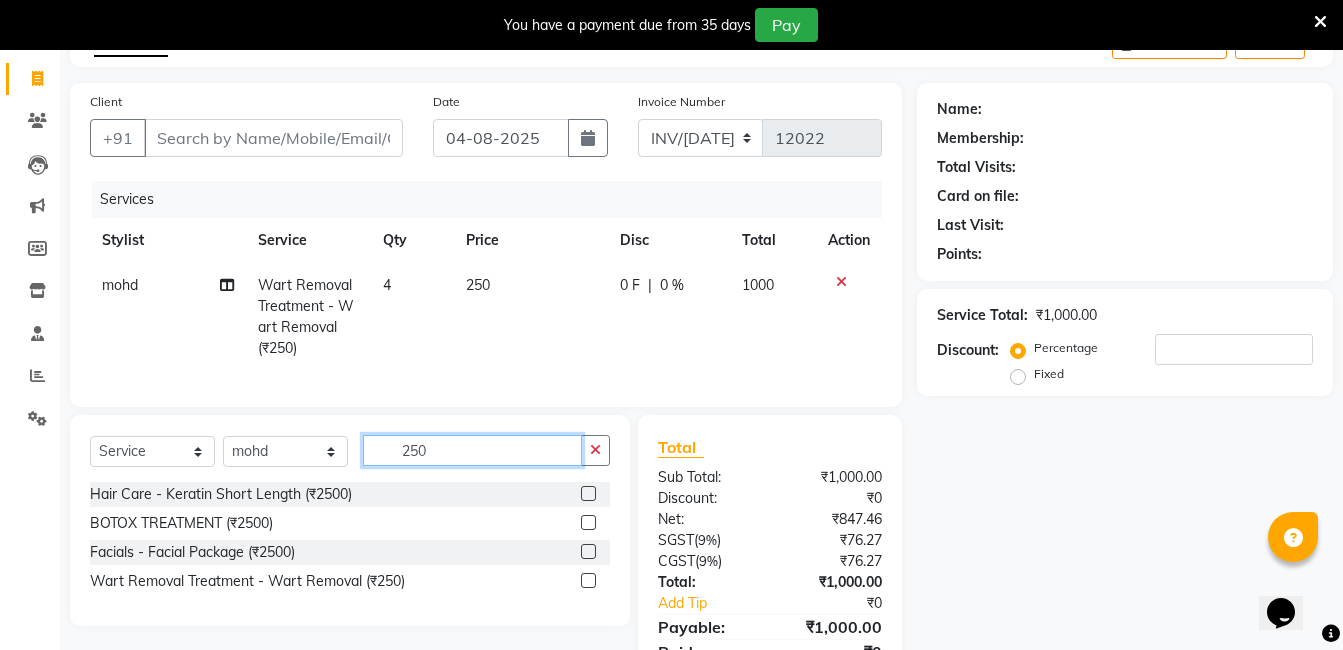 click on "250" 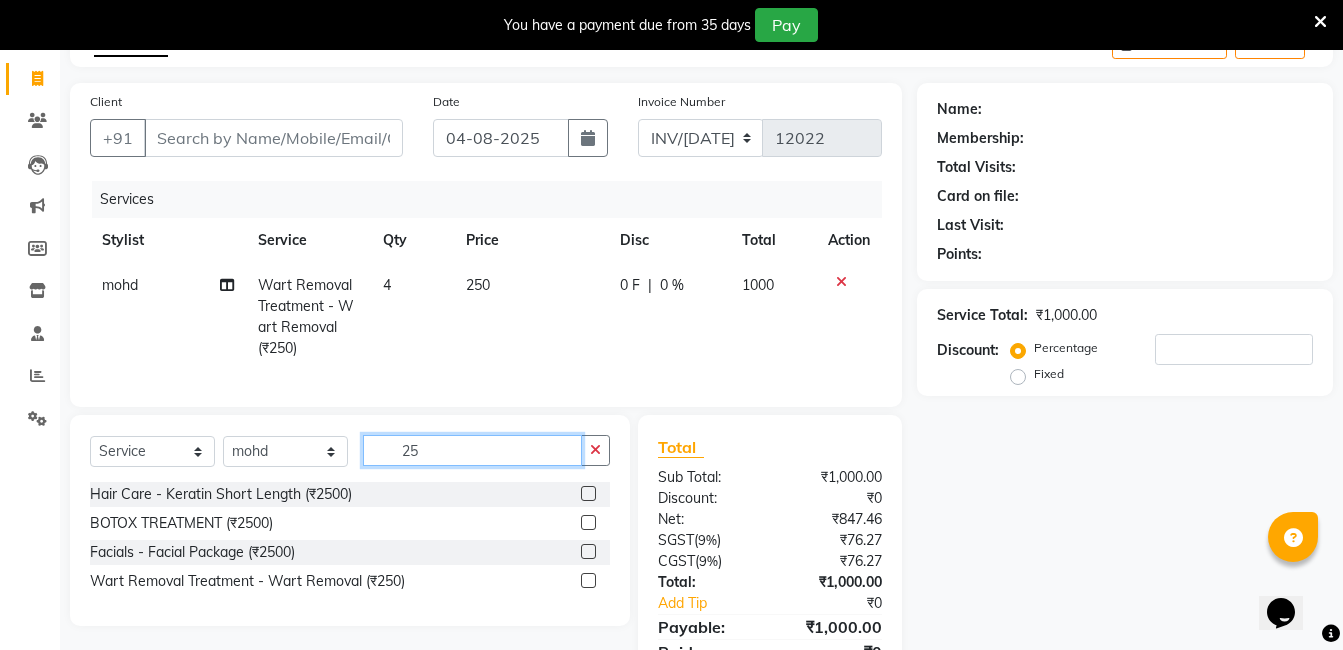 type on "2" 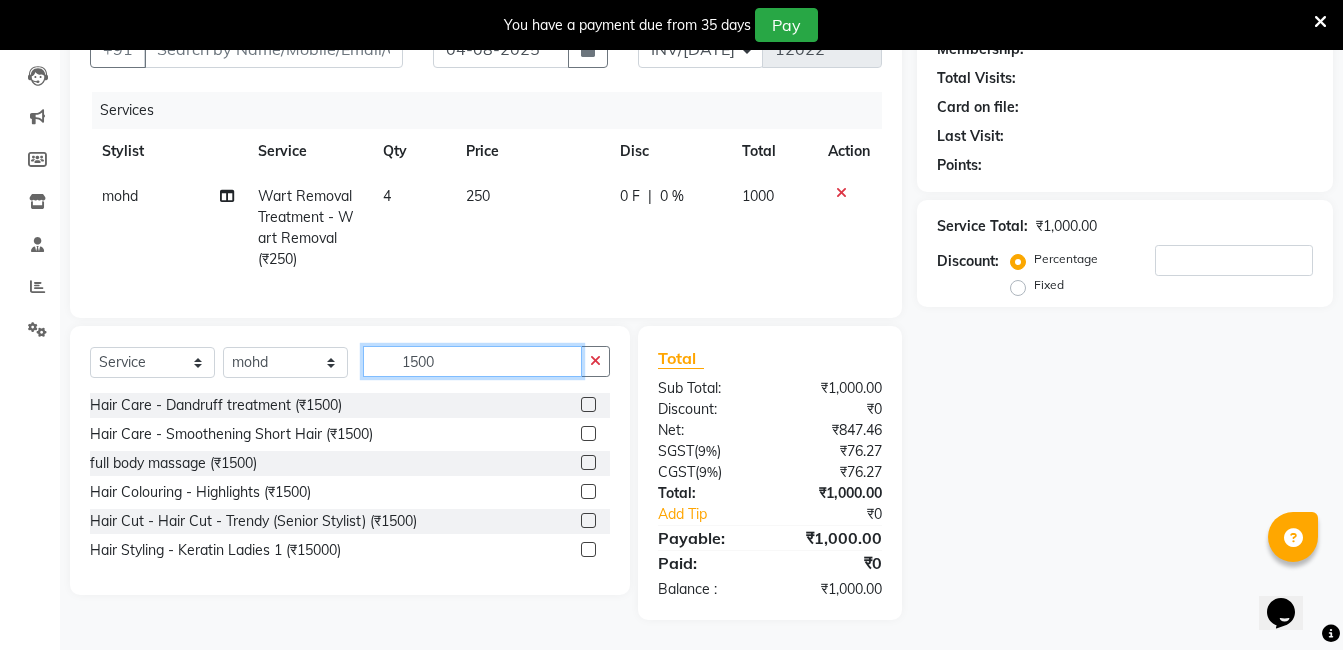 scroll, scrollTop: 221, scrollLeft: 0, axis: vertical 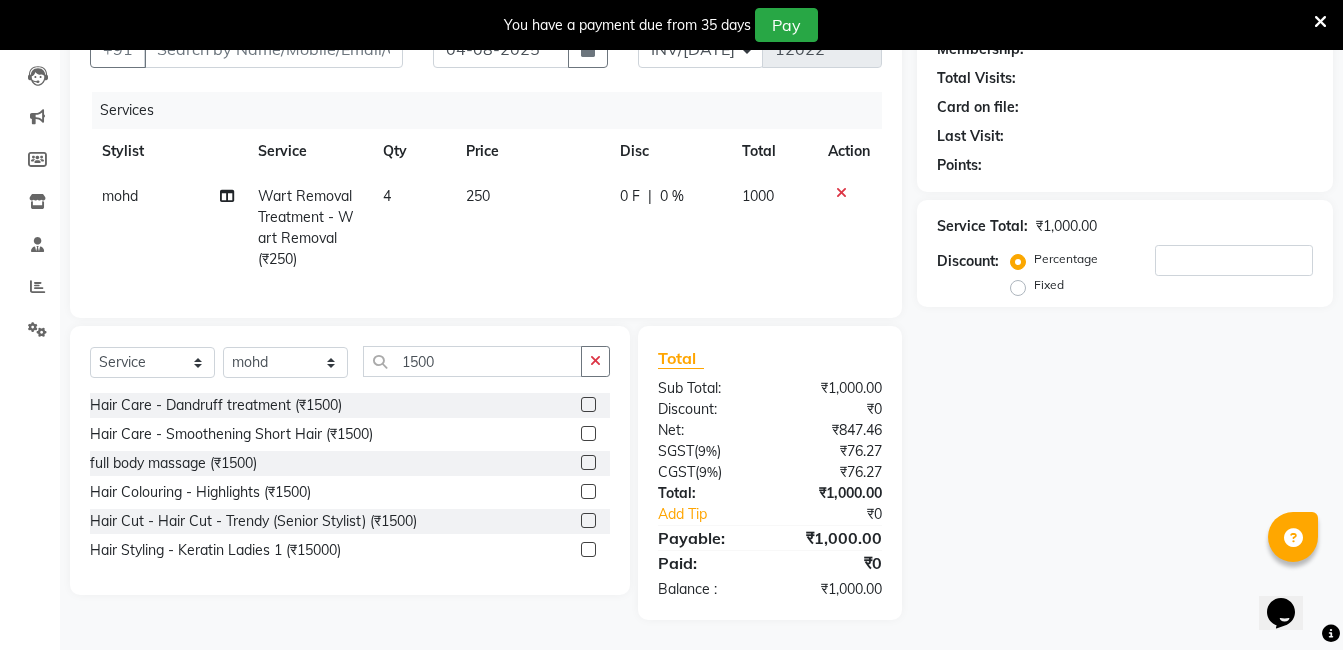 click on "Select  Service  Product  Membership  Package Voucher Prepaid Gift Card  Select Stylist AIJAZ fazil imran iqbal kasim mohd mohsin rasheed sameer TALIB Wajid  1500 Hair Care - Dandruff treatment (₹1500)  Hair Care - Smoothening Short Hair (₹1500)   full body massage (₹1500)  Hair Colouring - Highlights (₹1500)  Hair Cut - Hair Cut - Trendy (Senior Stylist) (₹1500)  Hair Styling - Keratin Ladies 1 (₹15000)" 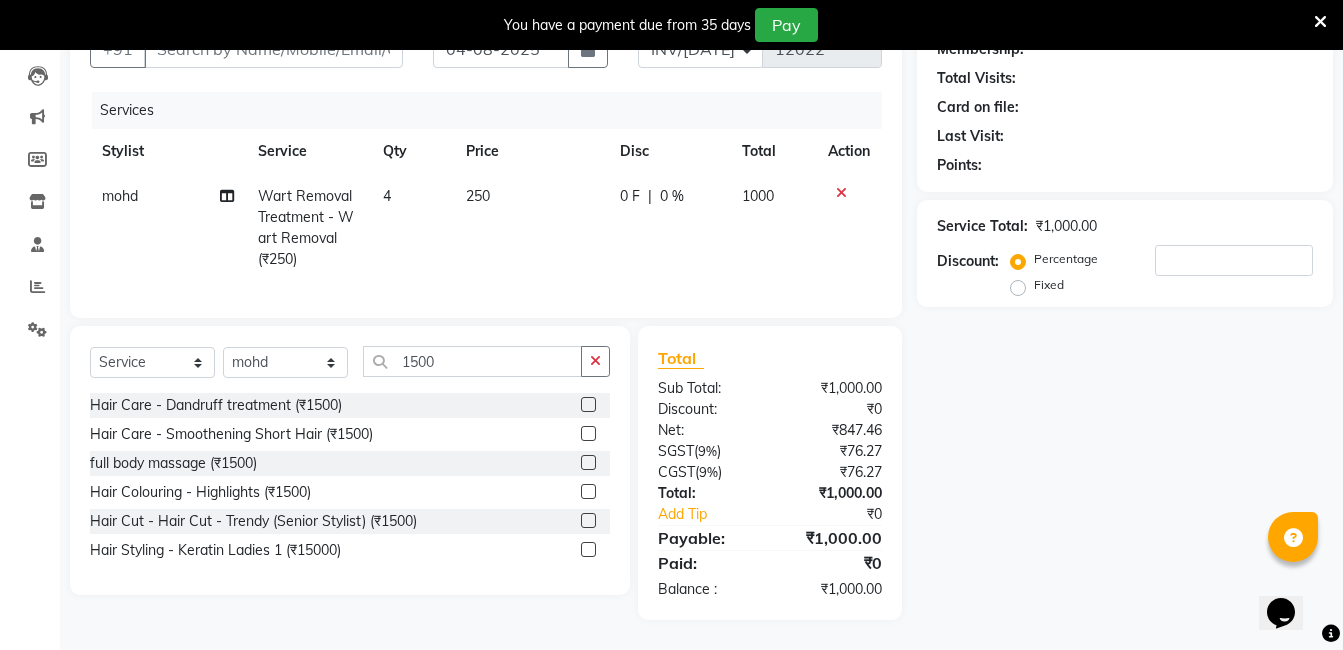 drag, startPoint x: 488, startPoint y: 344, endPoint x: 481, endPoint y: 354, distance: 12.206555 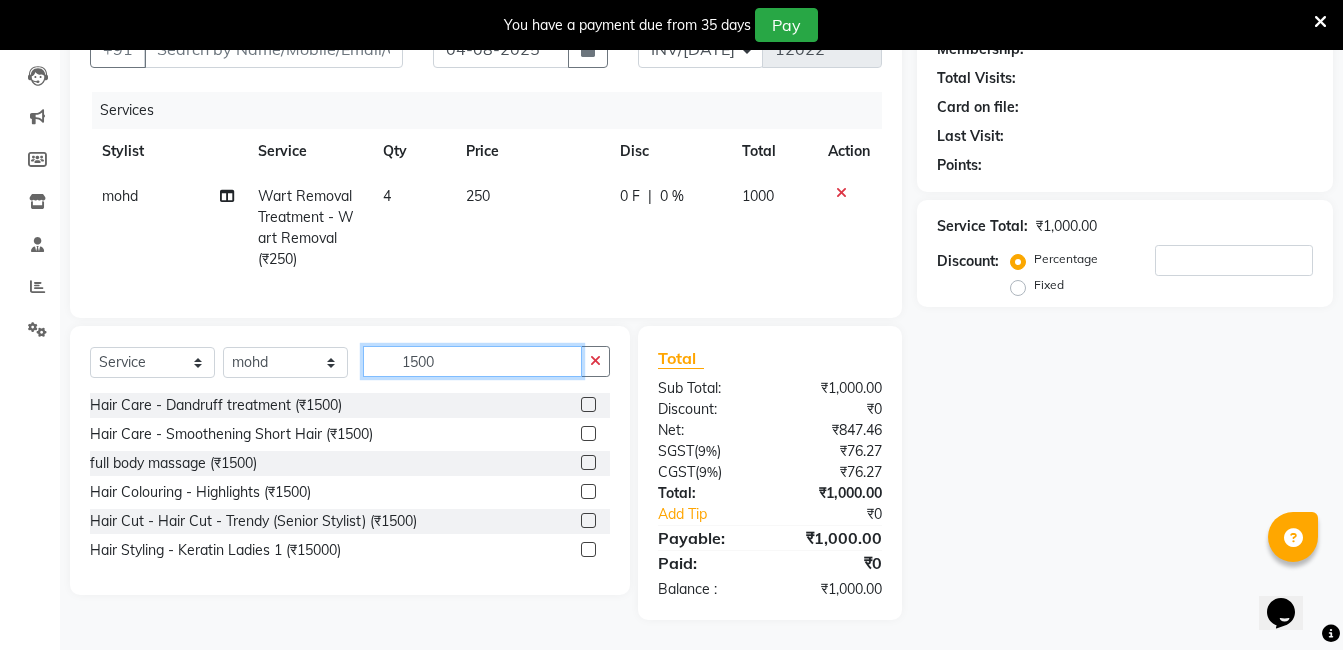 drag, startPoint x: 481, startPoint y: 354, endPoint x: 469, endPoint y: 353, distance: 12.0415945 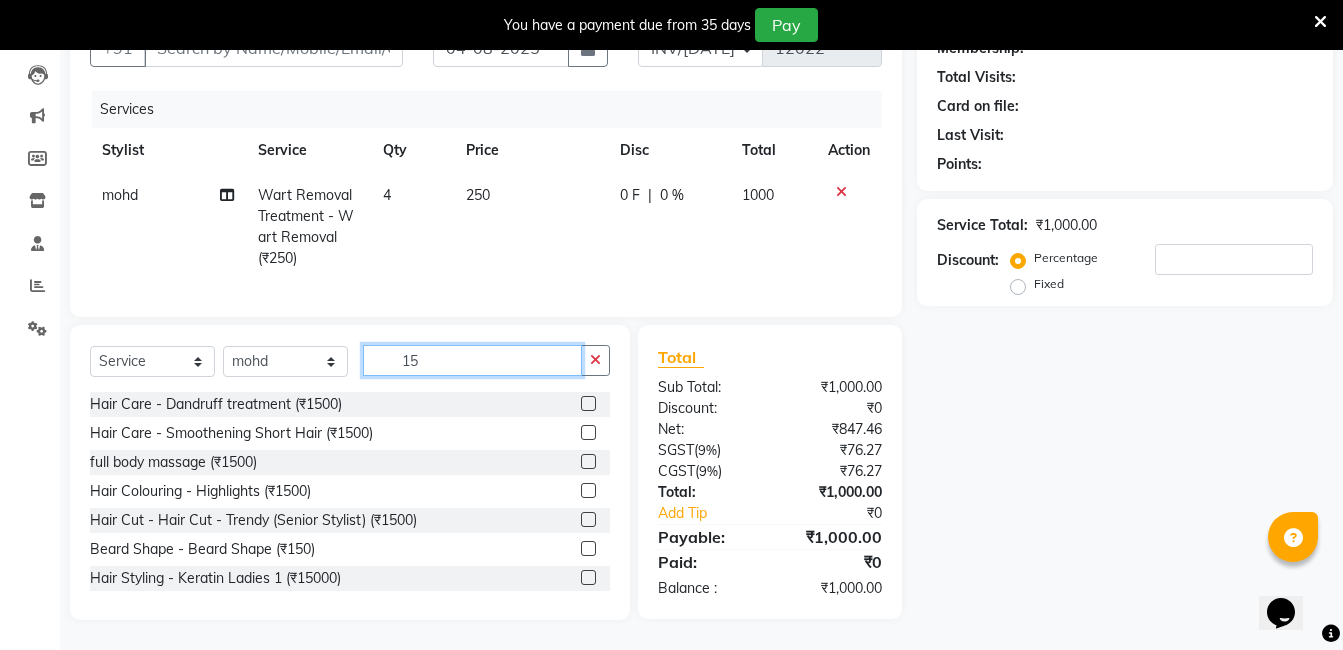type on "1" 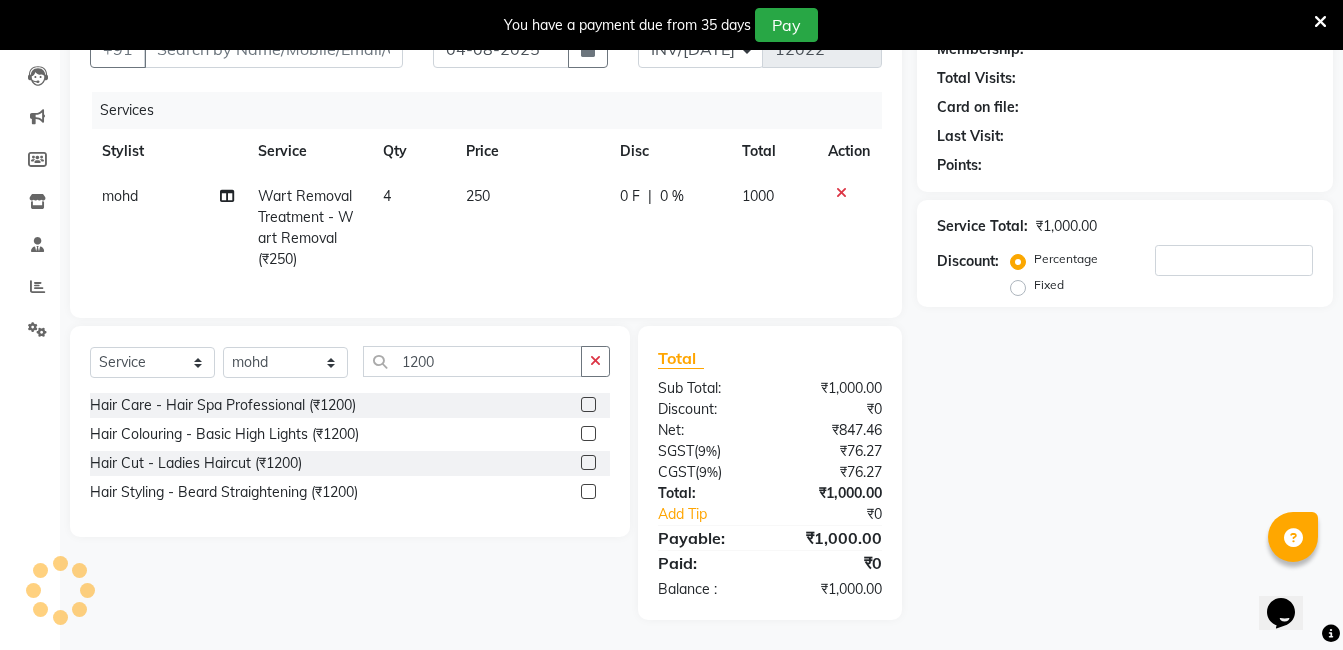 click on "Select  Service  Product  Membership  Package Voucher Prepaid Gift Card  Select Stylist AIJAZ fazil imran iqbal kasim mohd mohsin rasheed sameer TALIB Wajid  1200 Hair Care - Hair Spa Professional (₹1200)  Hair Colouring - Basic High Lights (₹1200)  Hair Cut - Ladies Haircut (₹1200)  Hair Styling - Beard Straightening (₹1200)" 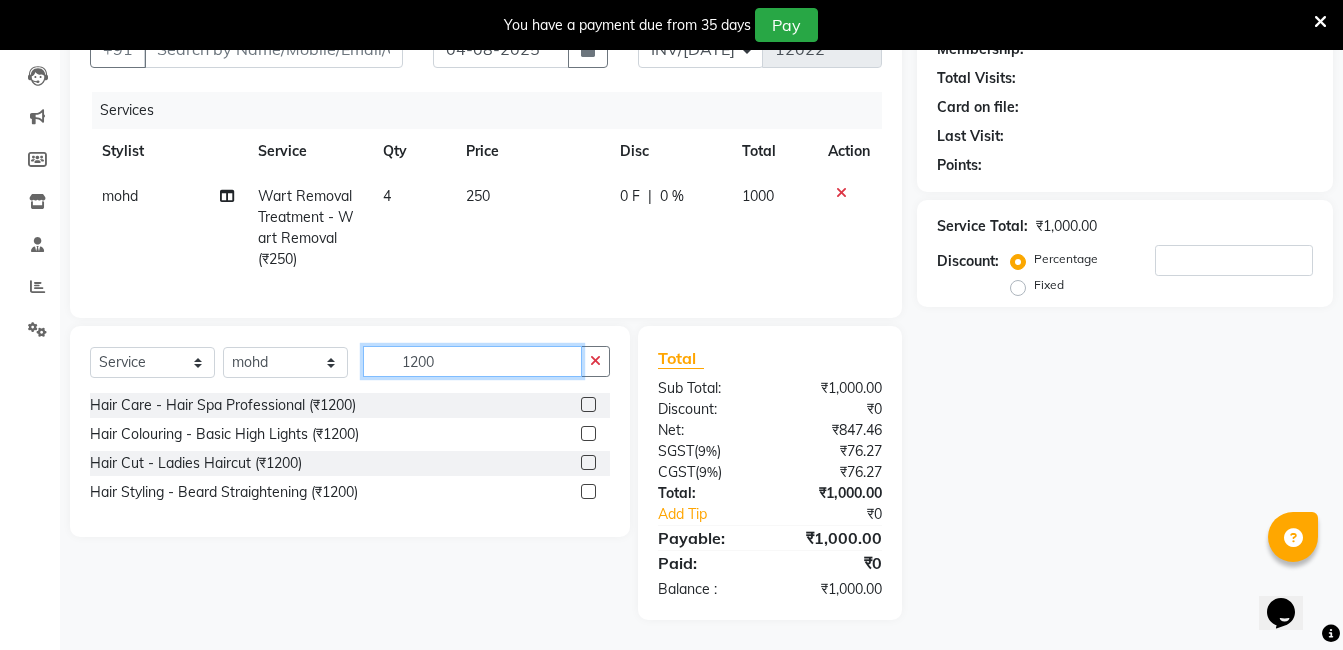 click on "1200" 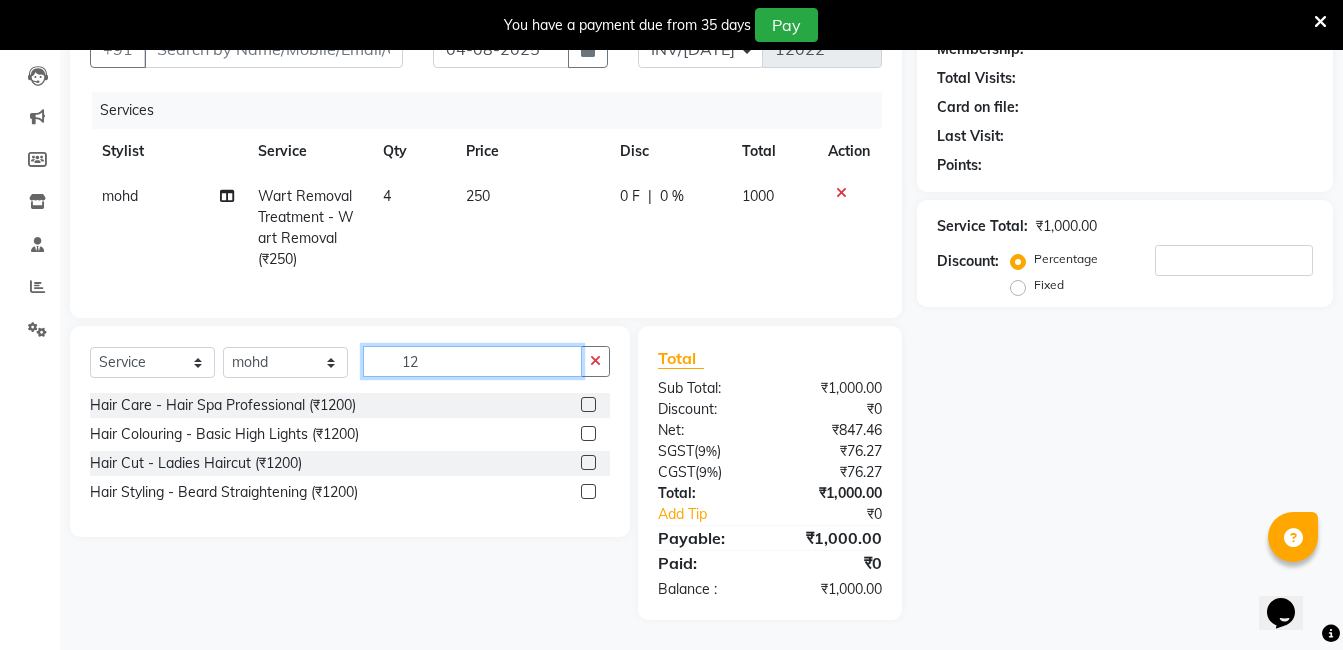 type on "1" 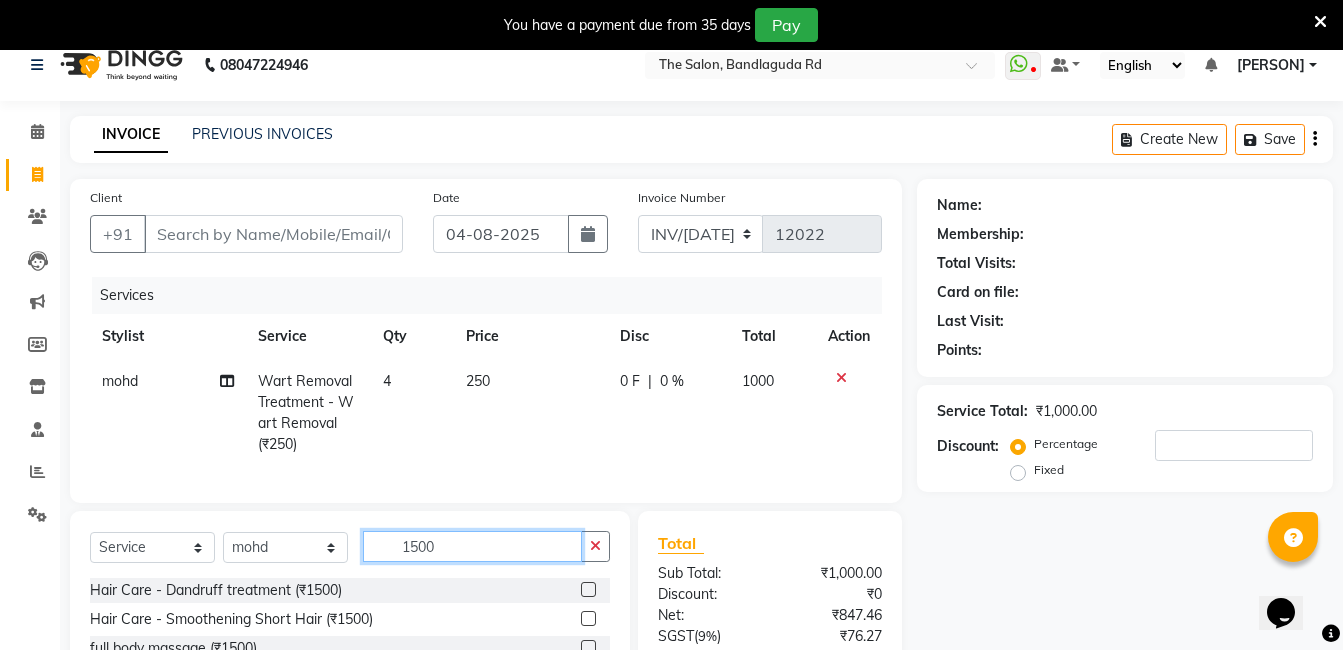 scroll, scrollTop: 221, scrollLeft: 0, axis: vertical 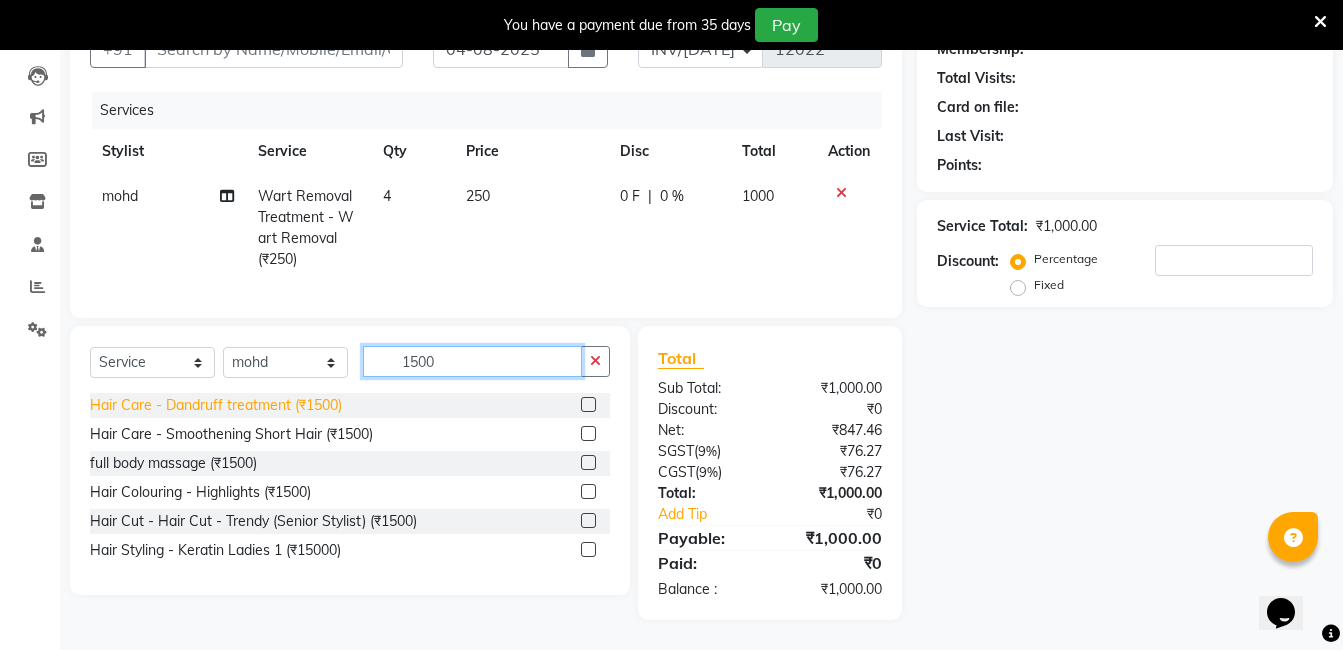 type on "1500" 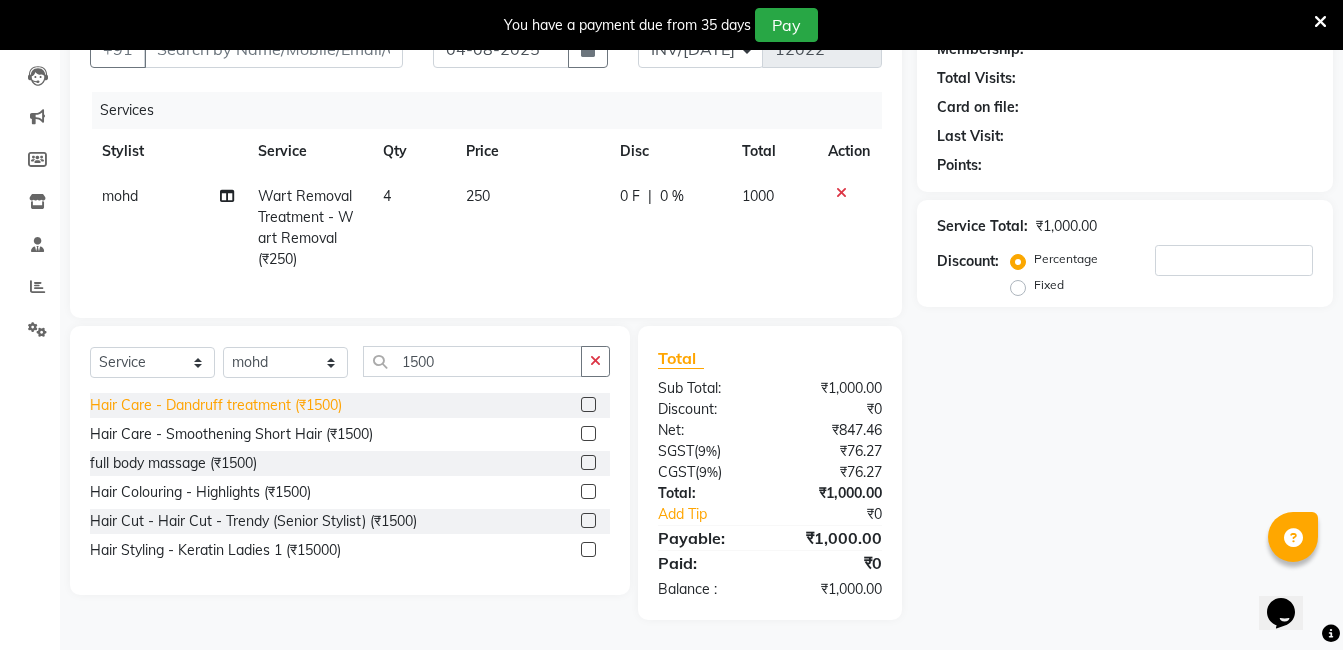 click on "Hair Care - Dandruff treatment (₹1500)" 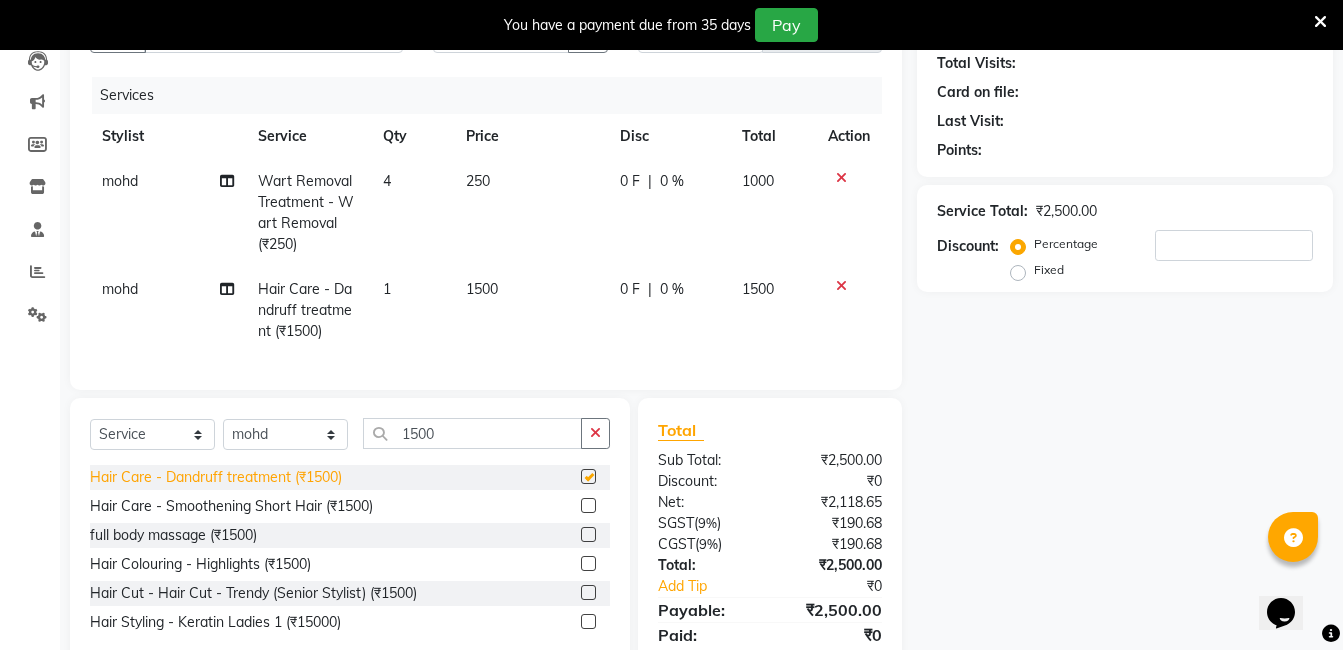 checkbox on "false" 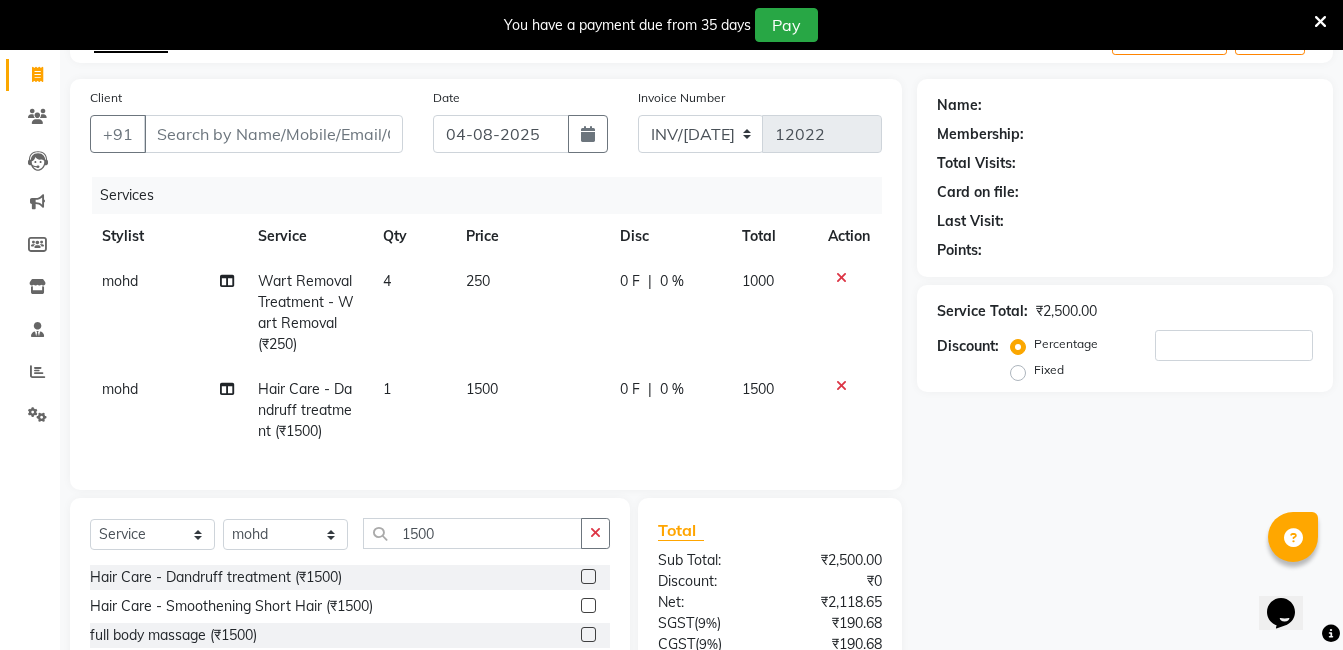 scroll, scrollTop: 221, scrollLeft: 0, axis: vertical 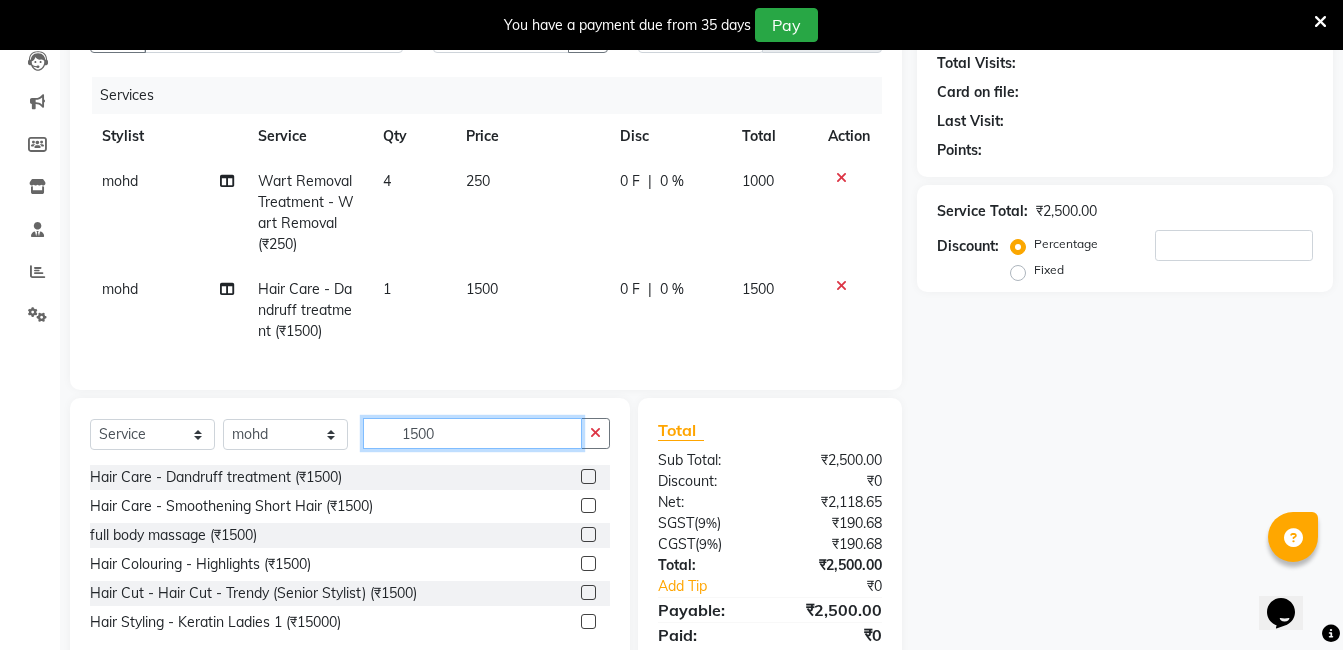 click on "1500" 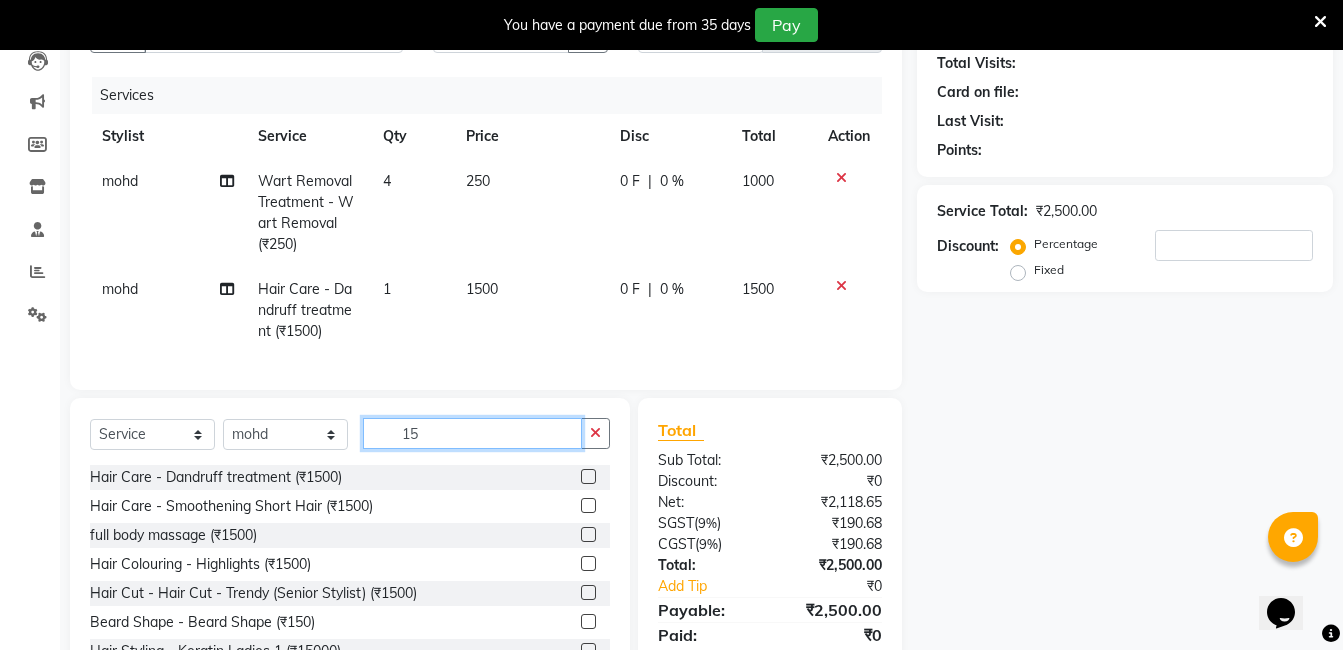 type on "1" 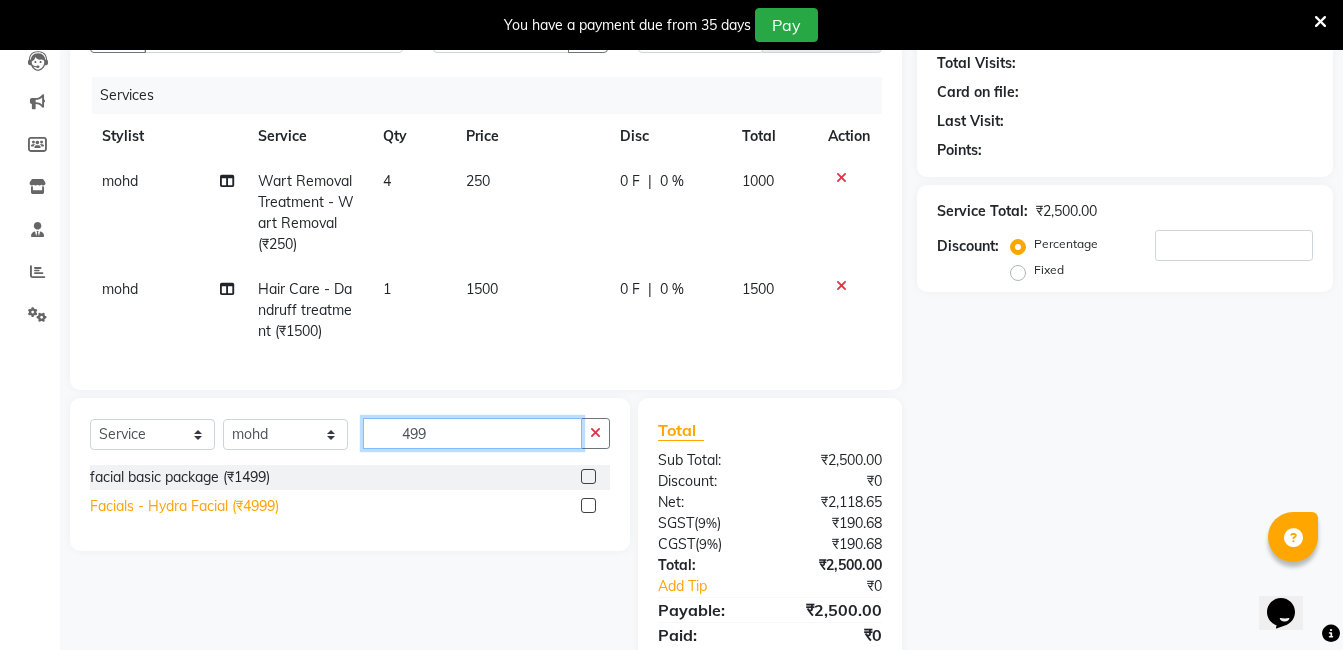 type on "499" 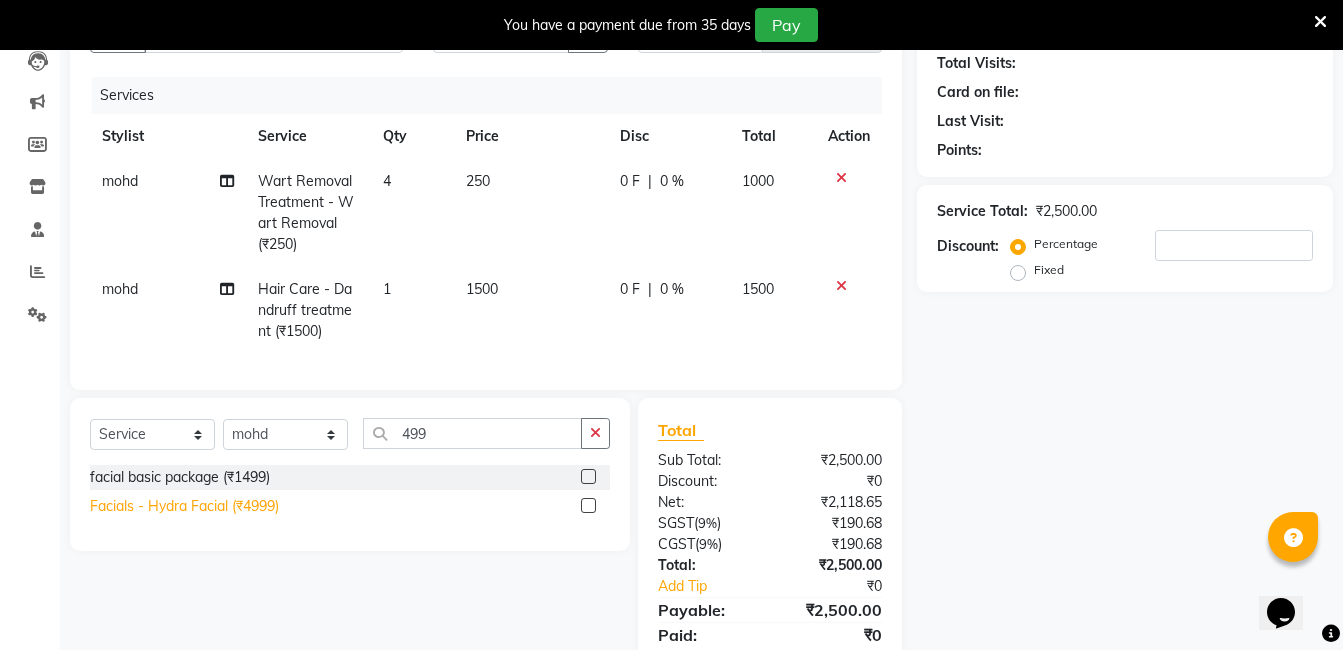 click on "Facials - Hydra Facial (₹4999)" 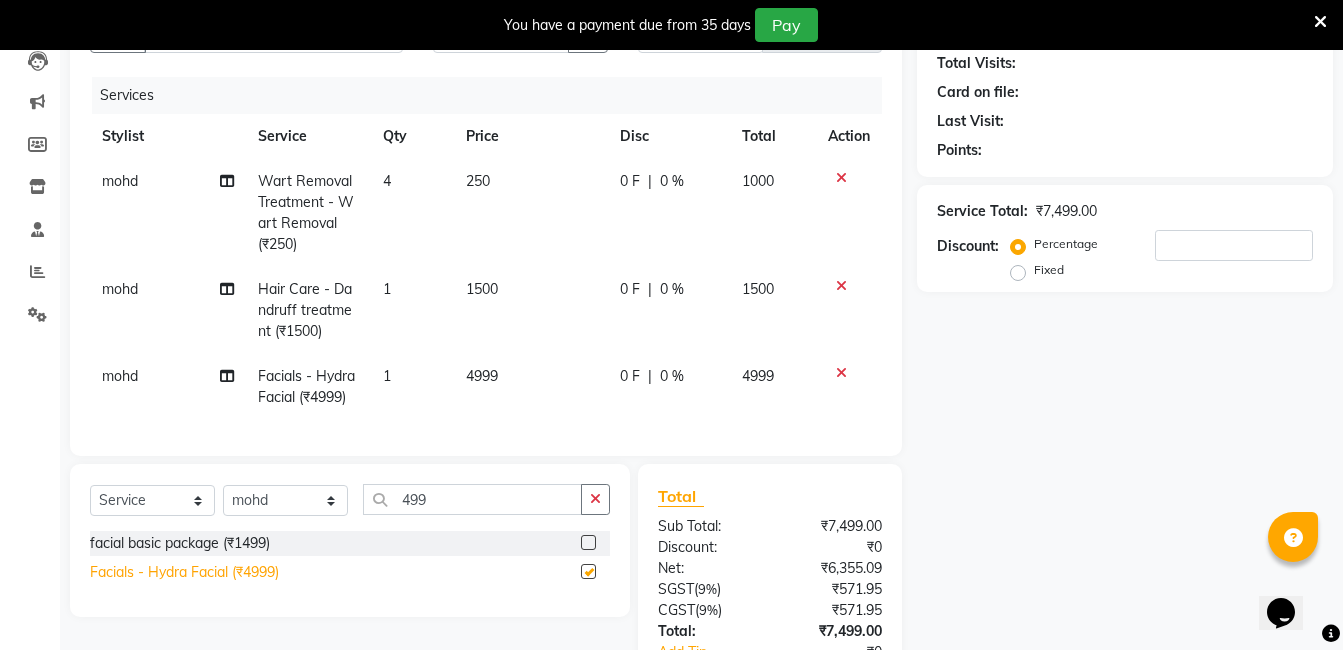 checkbox on "false" 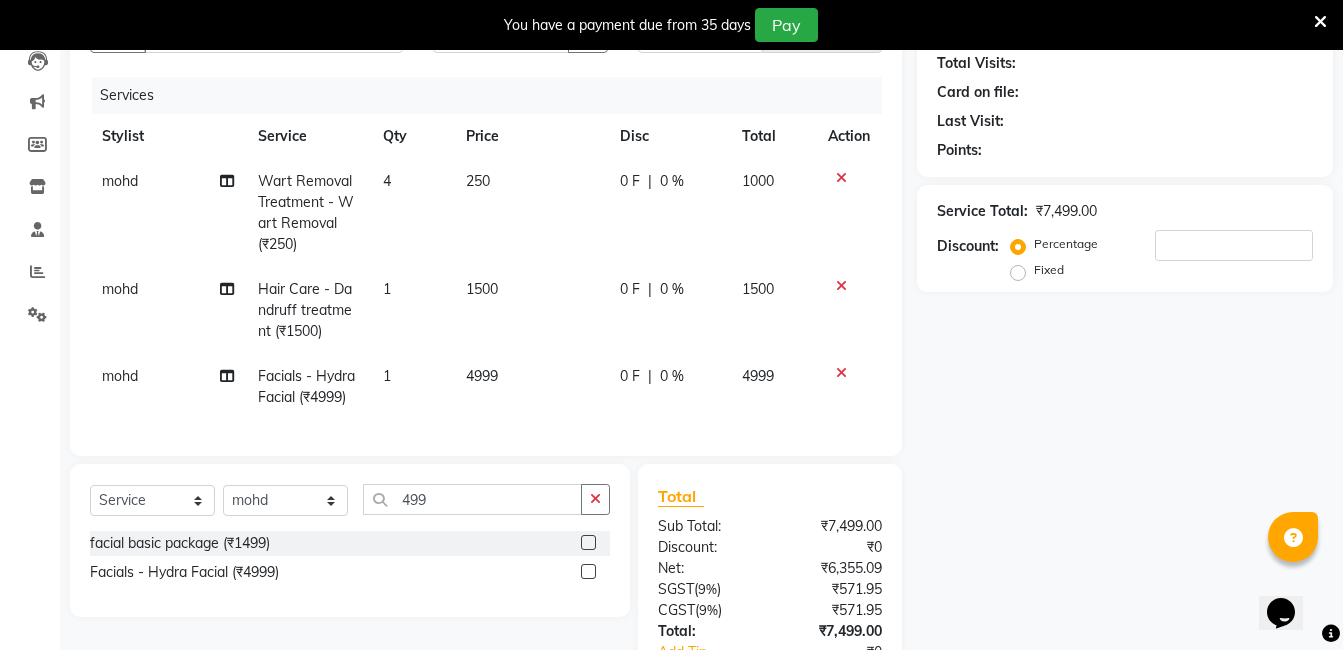 click on "4999" 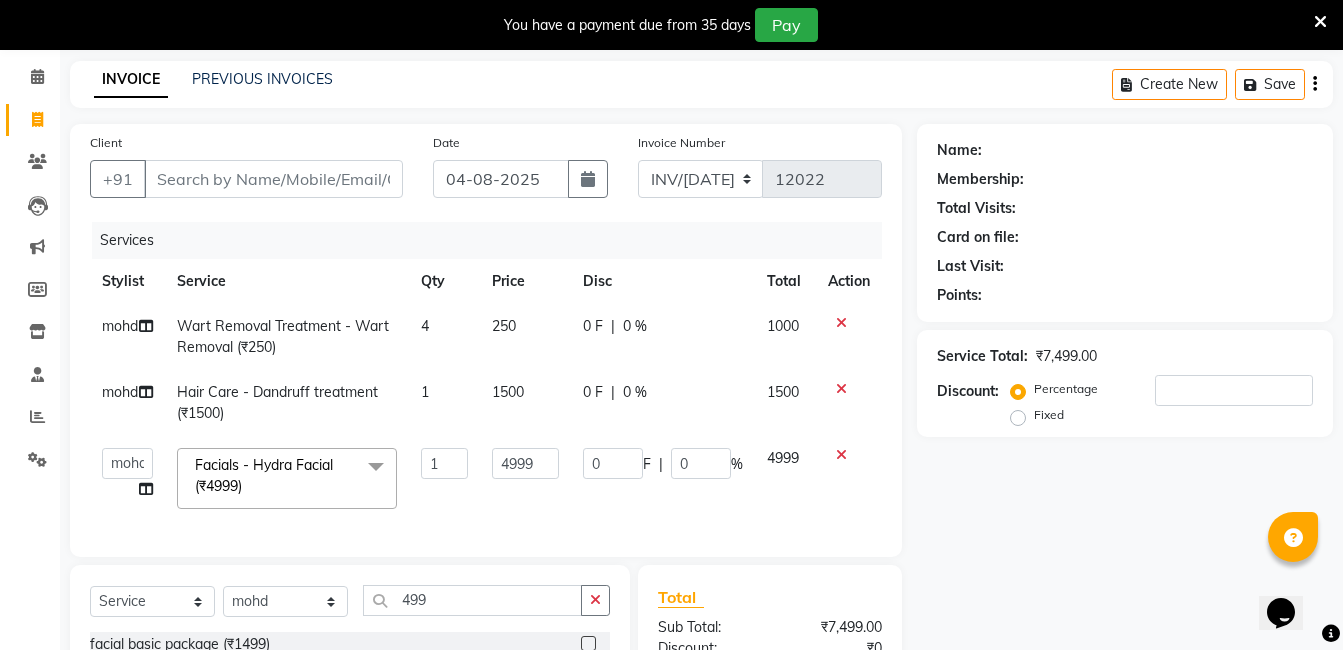 scroll, scrollTop: 0, scrollLeft: 0, axis: both 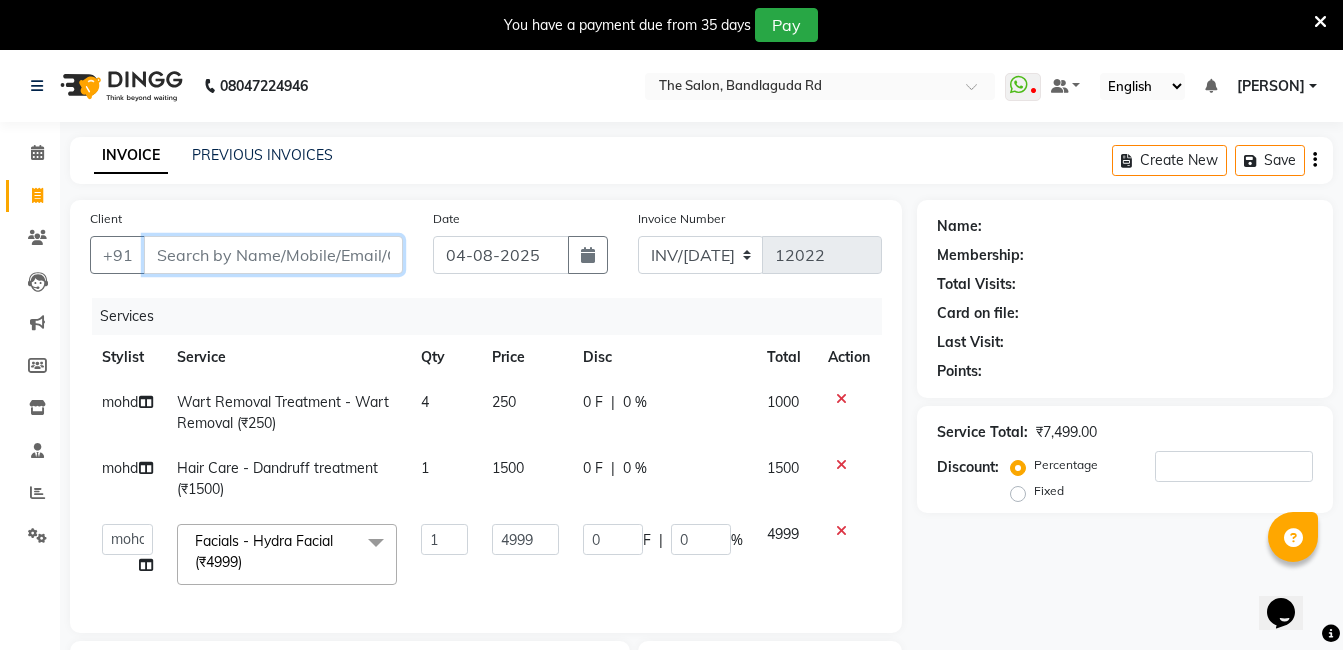 click on "Client" at bounding box center [273, 255] 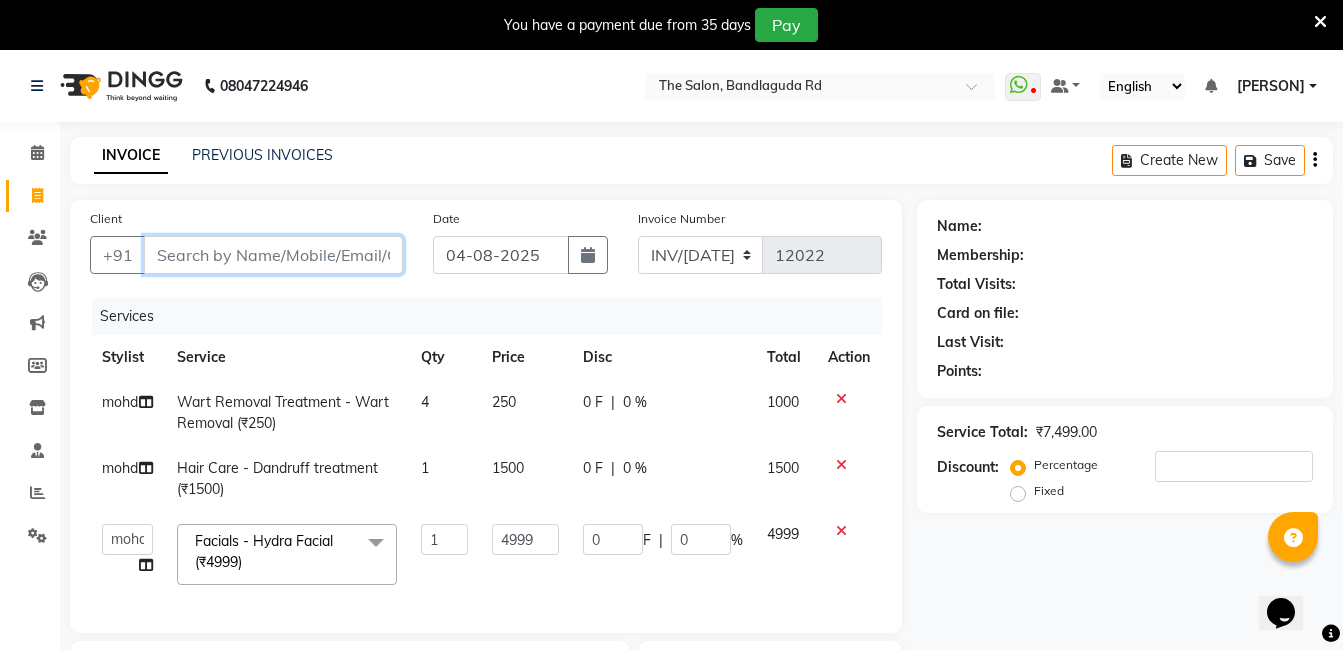 type on "8" 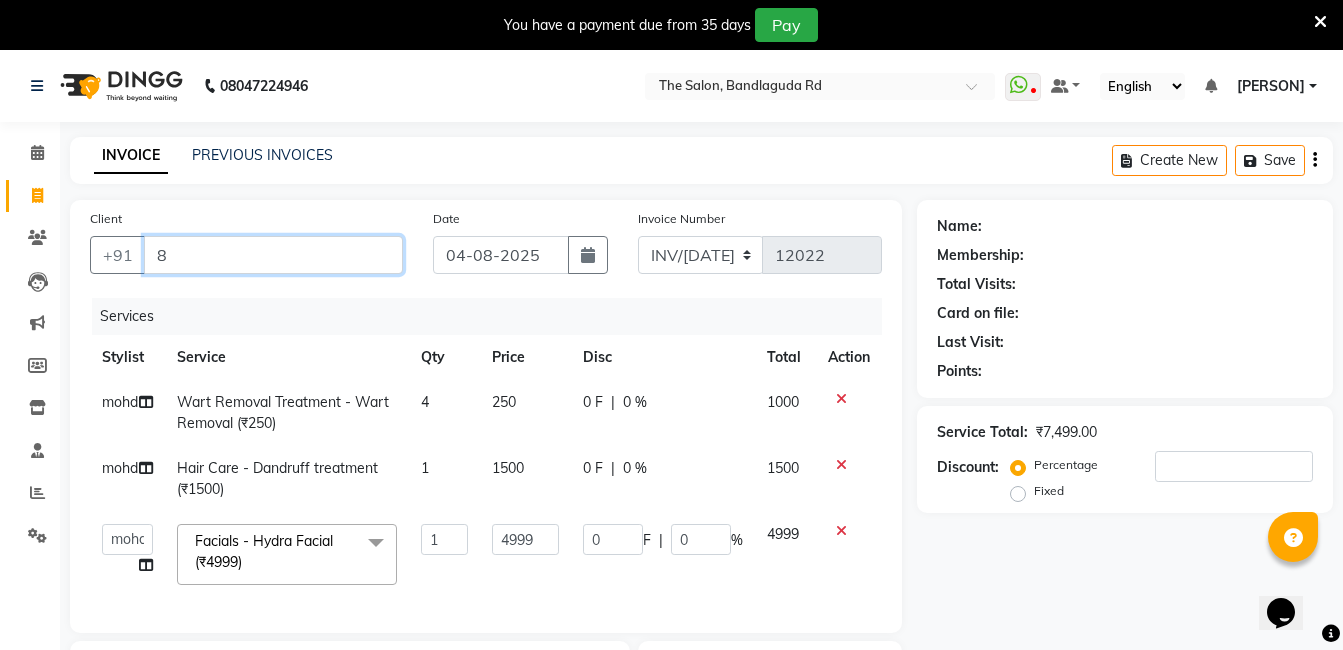 type on "0" 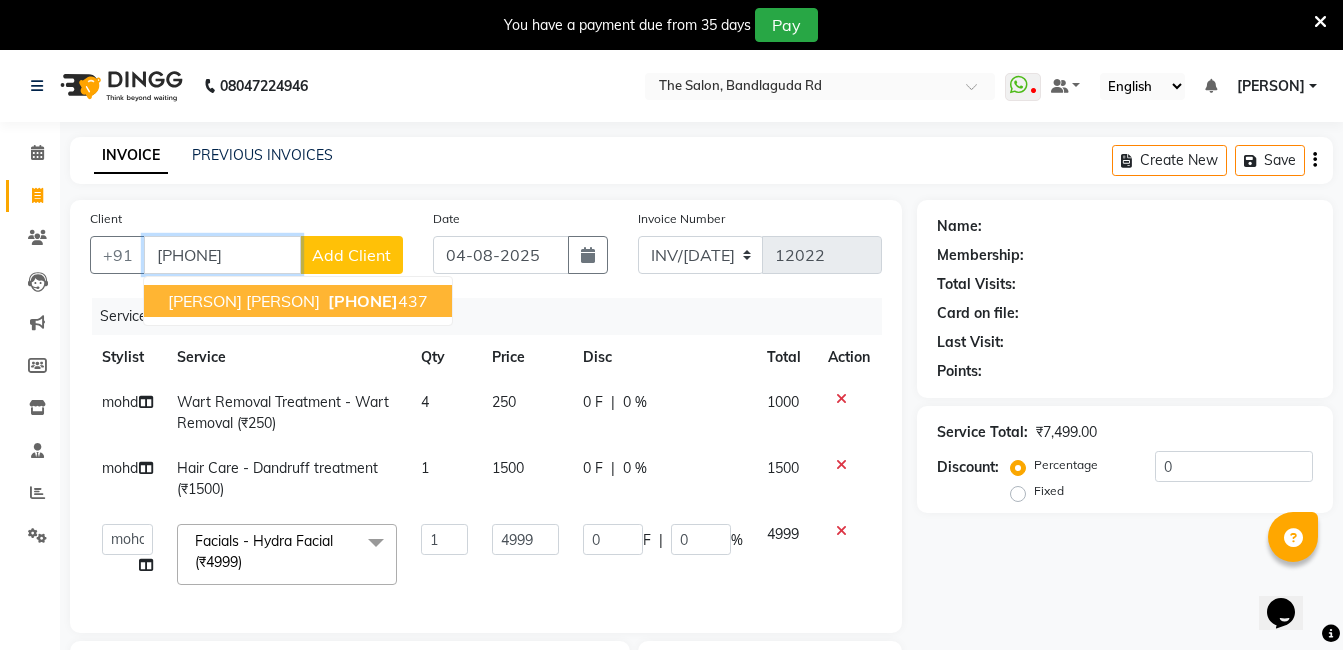 click on "8919938" at bounding box center (363, 301) 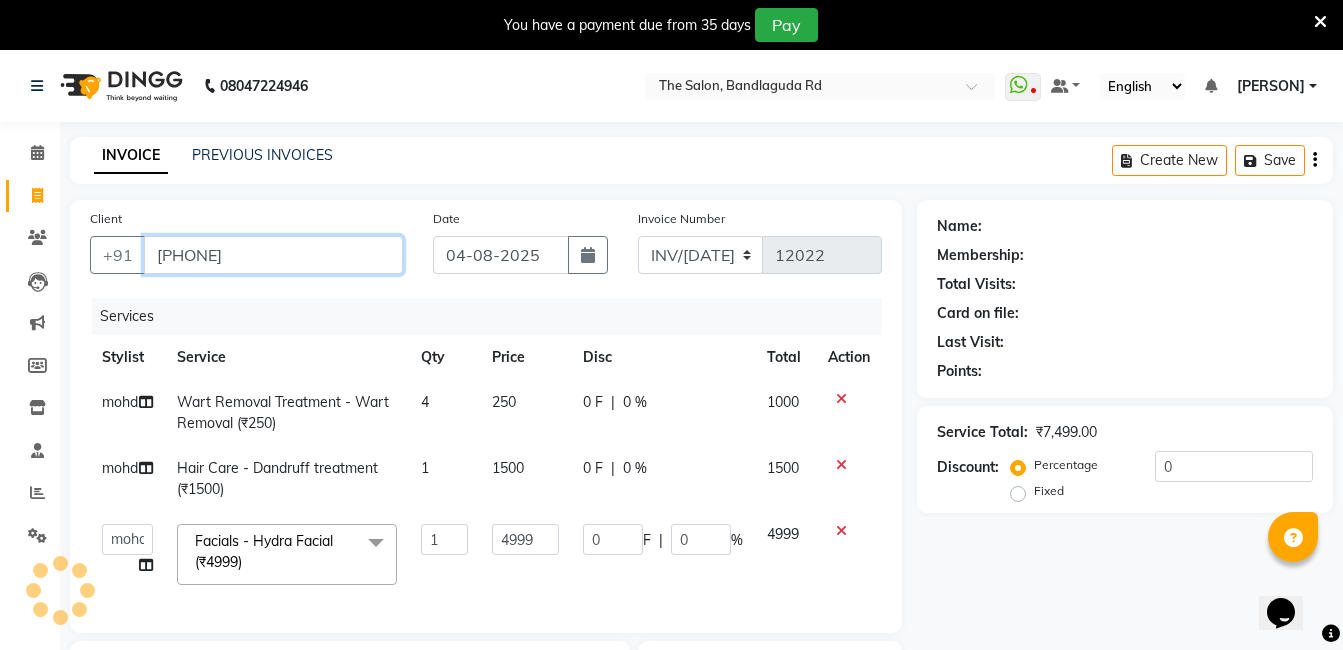 type on "[PHONE]" 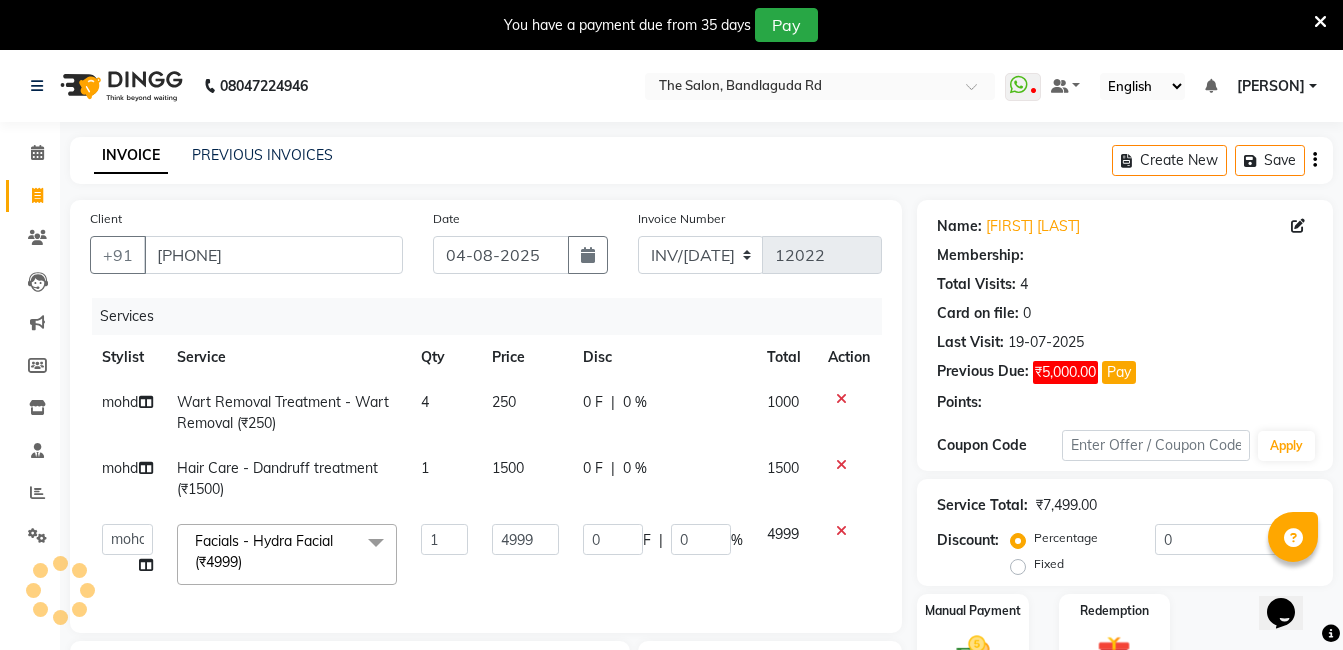 type on "999.8" 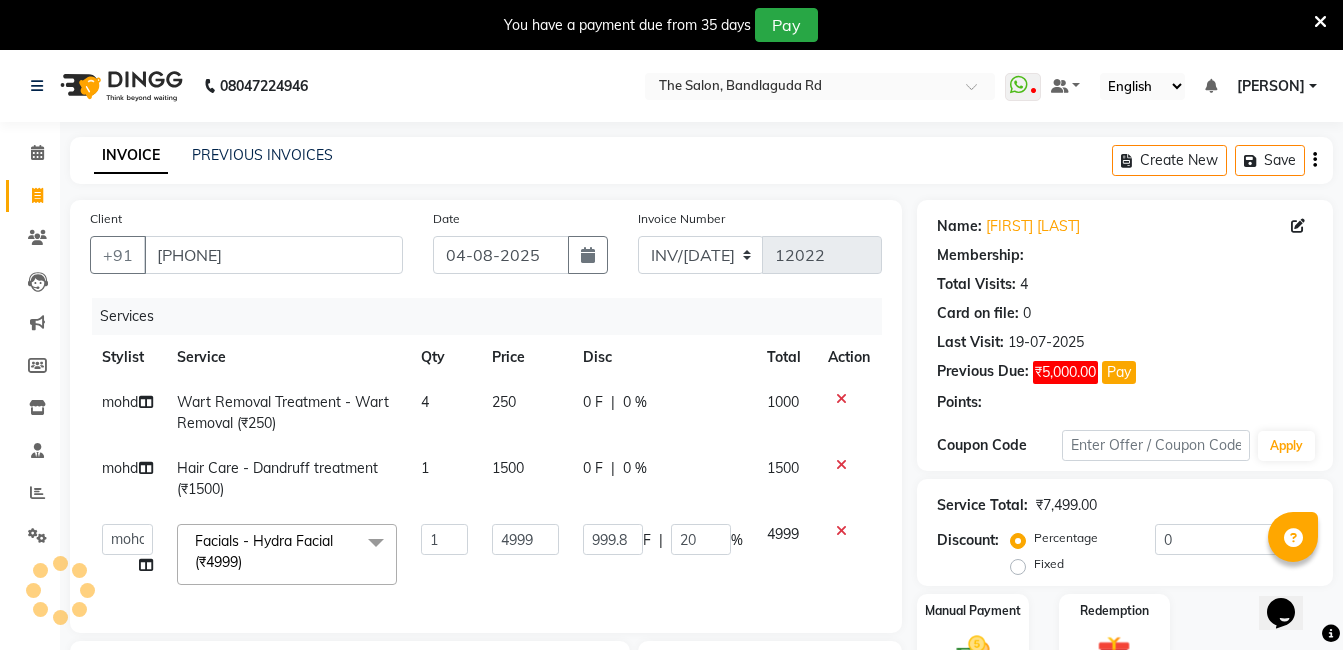 select on "2: Object" 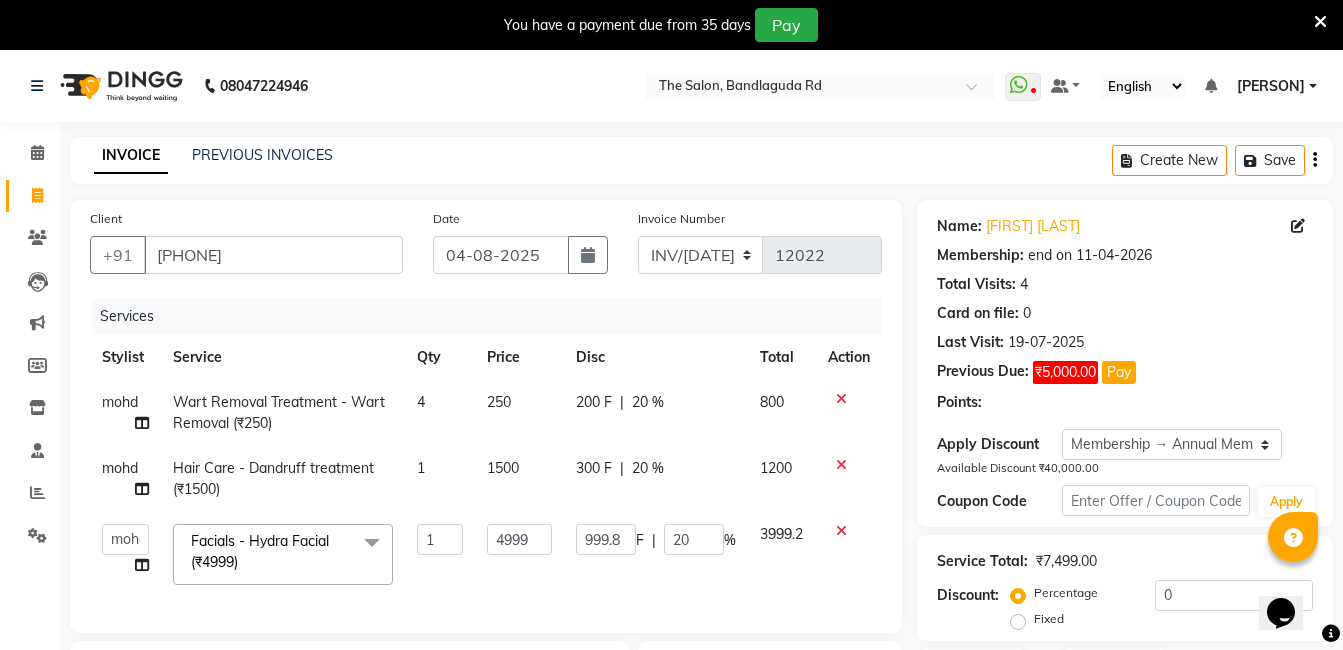 type on "20" 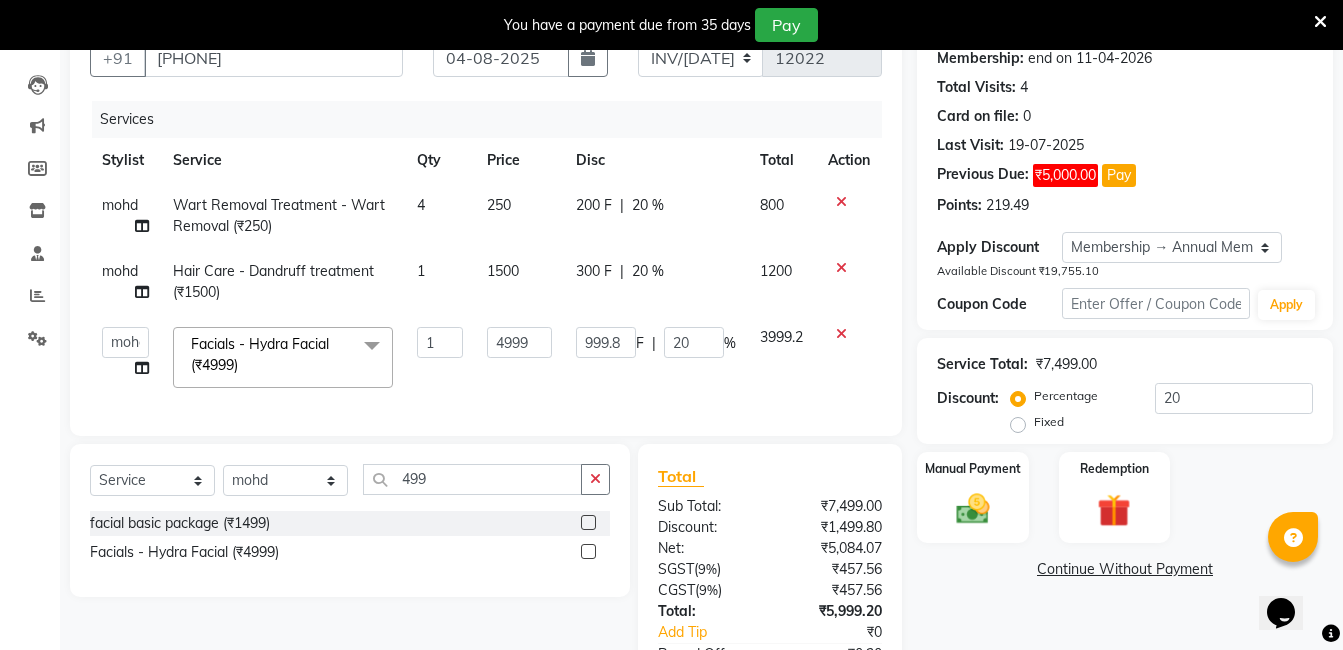 scroll, scrollTop: 200, scrollLeft: 0, axis: vertical 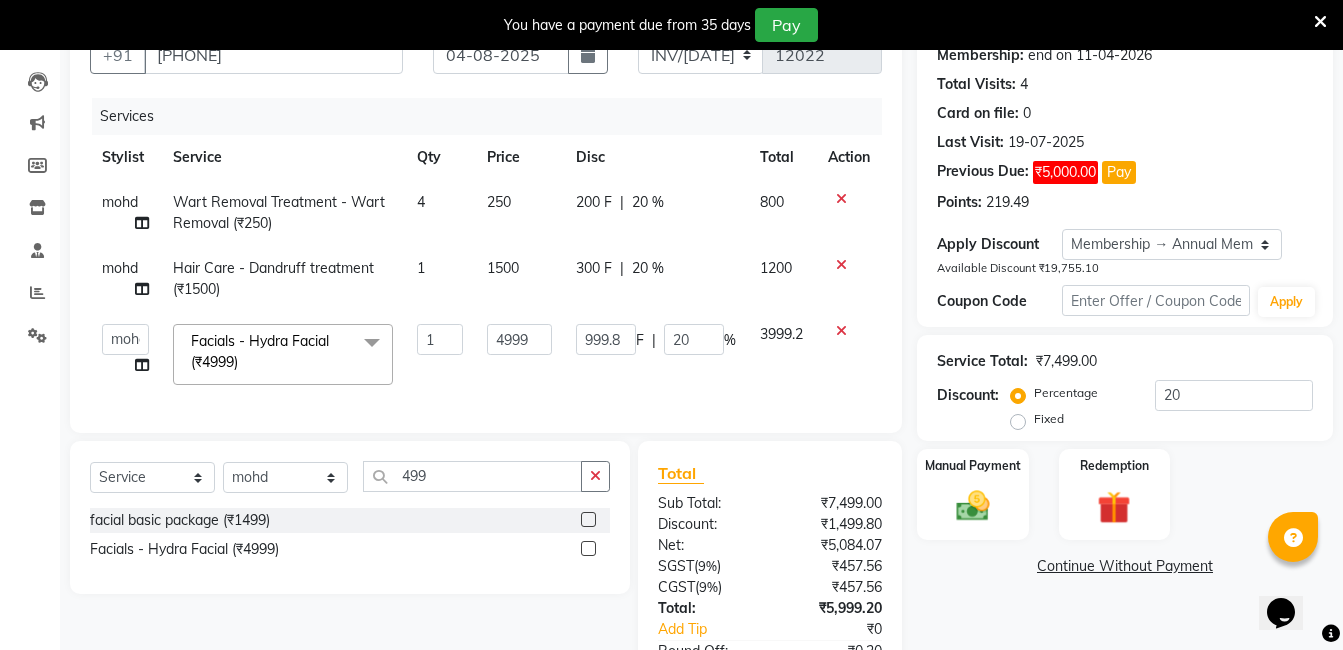 click 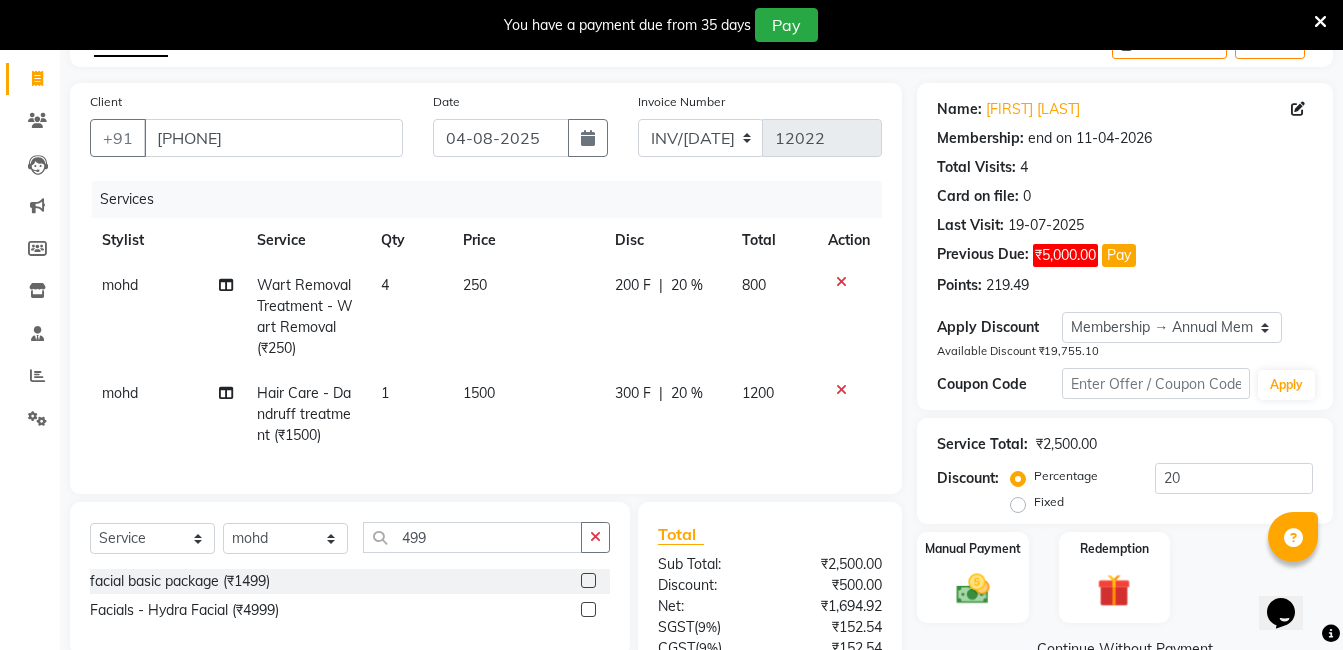 scroll, scrollTop: 100, scrollLeft: 0, axis: vertical 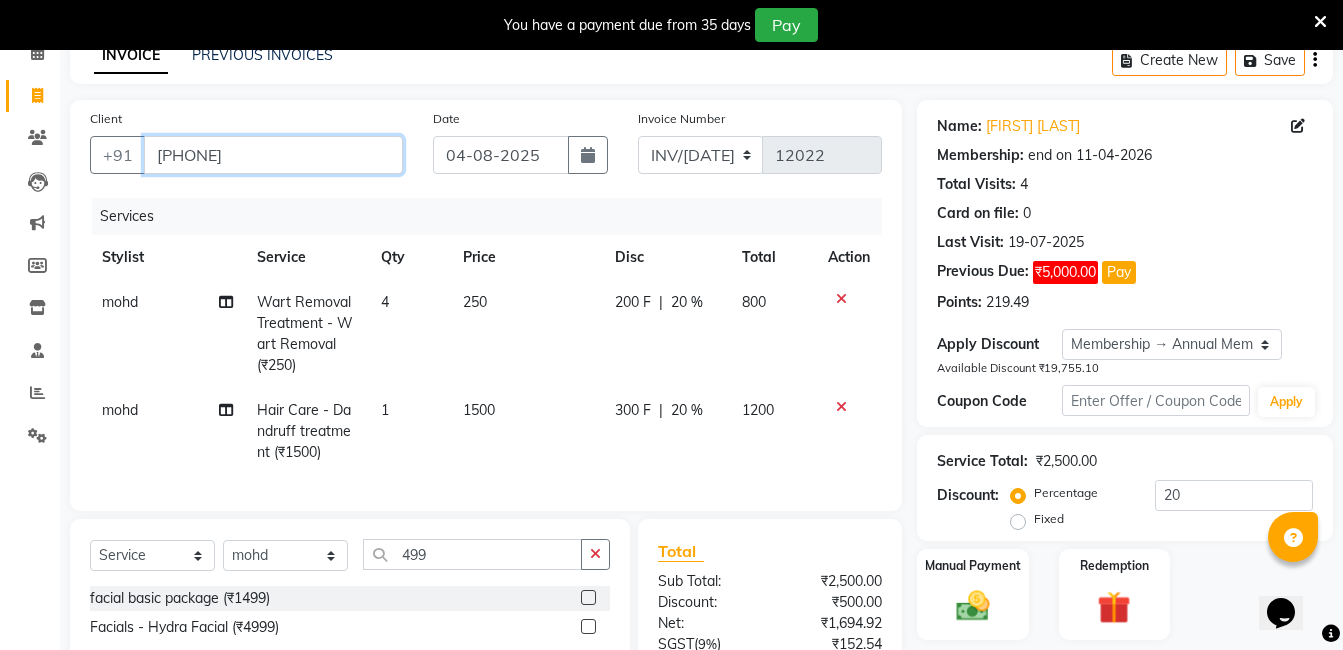 drag, startPoint x: 154, startPoint y: 155, endPoint x: 285, endPoint y: 158, distance: 131.03435 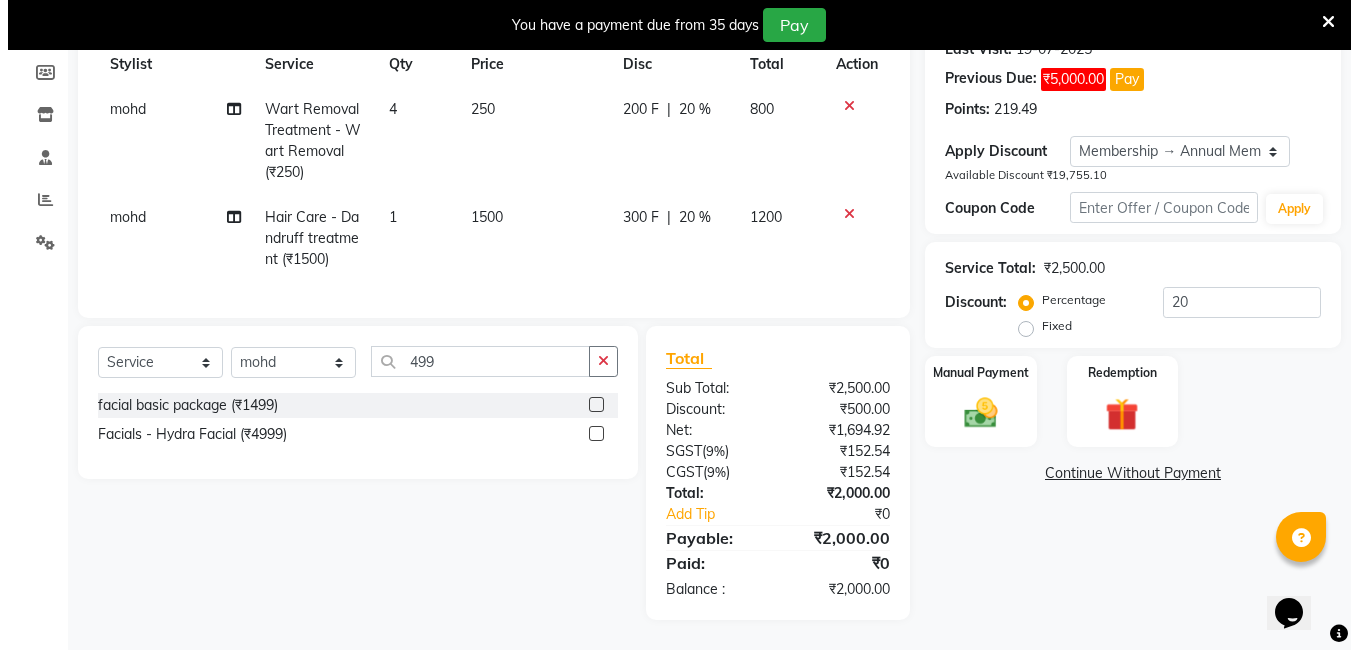 scroll, scrollTop: 208, scrollLeft: 0, axis: vertical 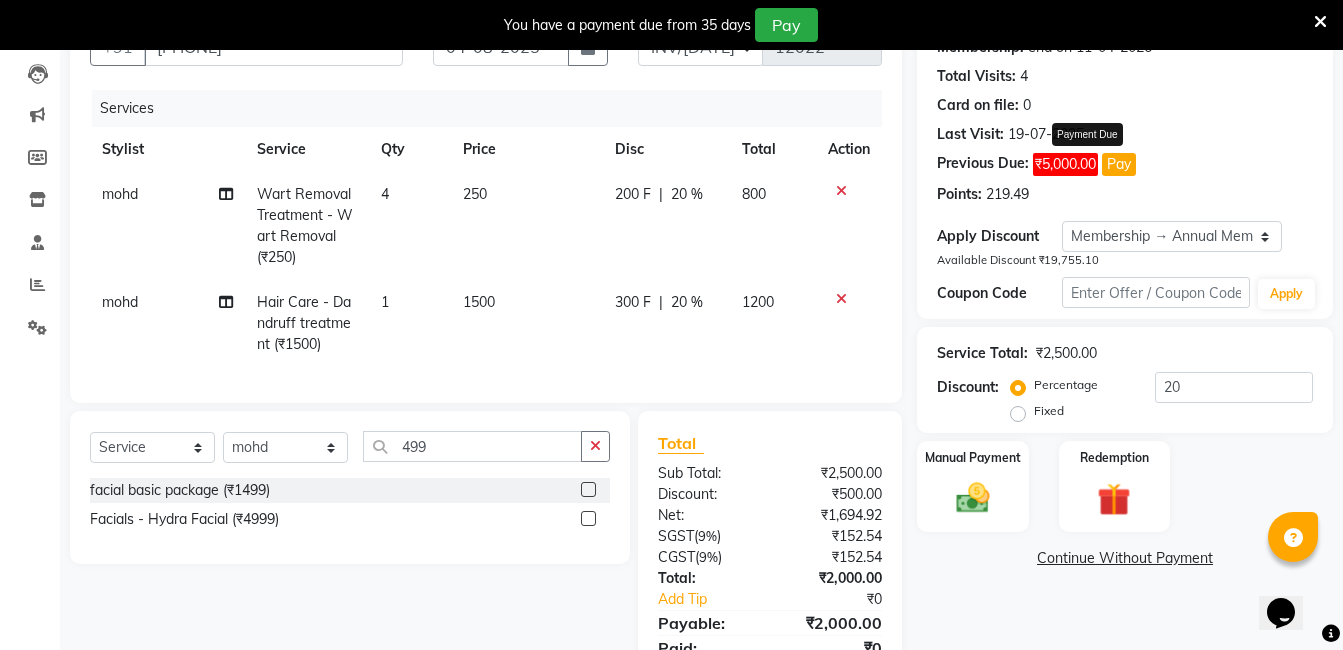 click on "Pay" 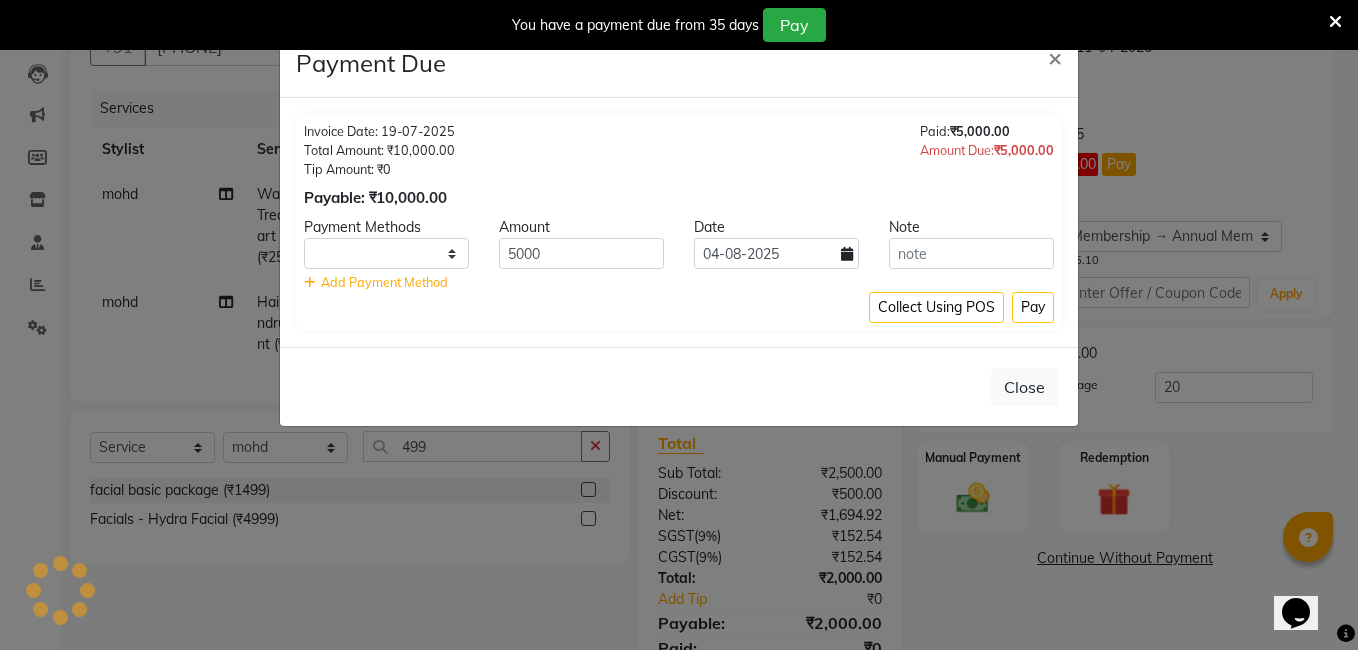 select on "1" 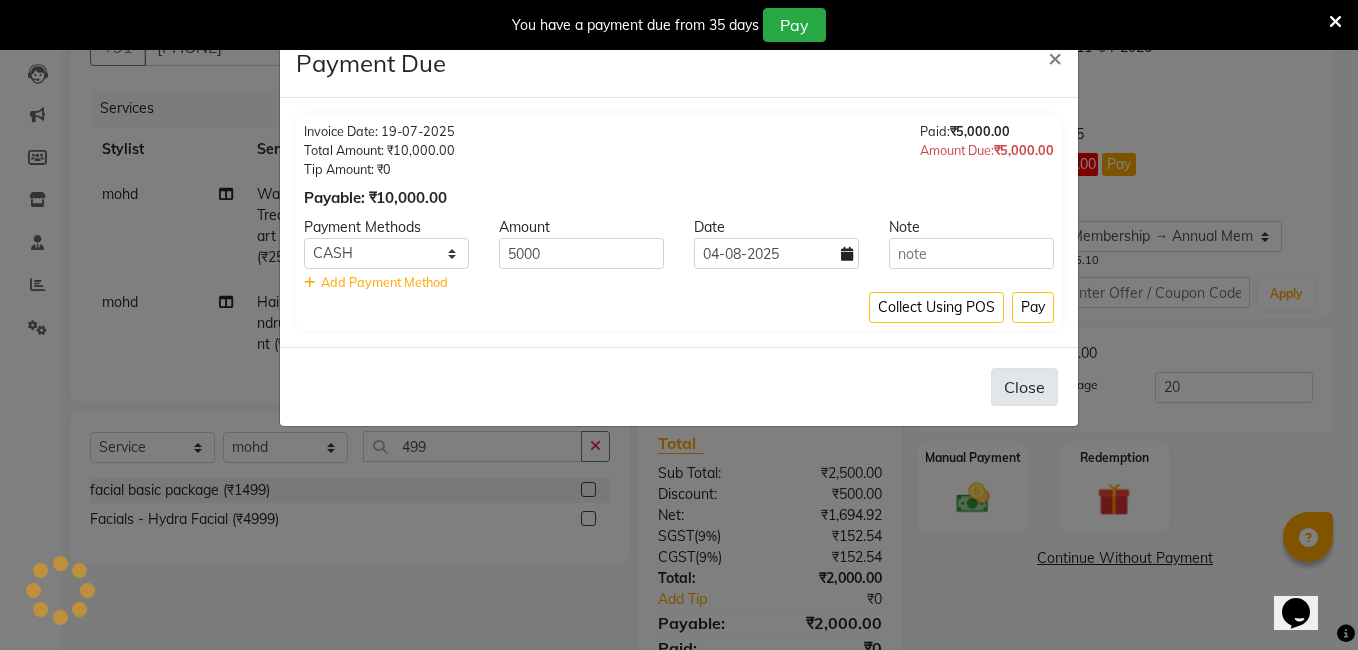 click on "Close" 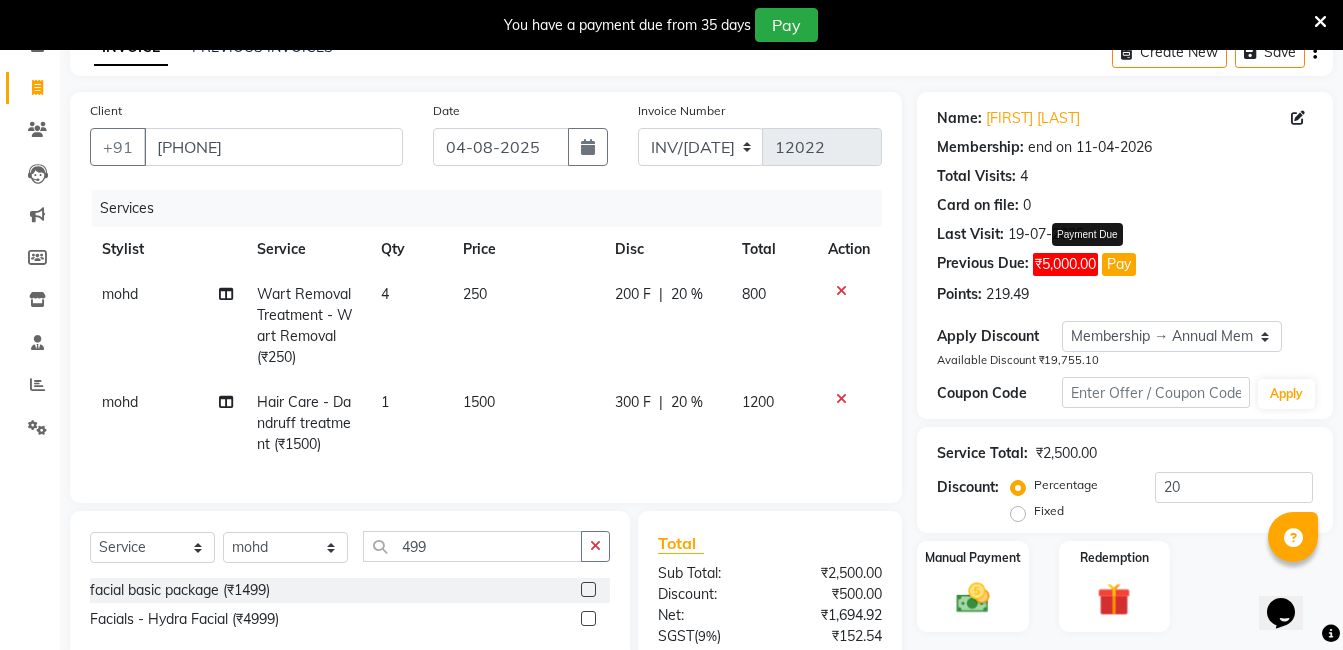 scroll, scrollTop: 208, scrollLeft: 0, axis: vertical 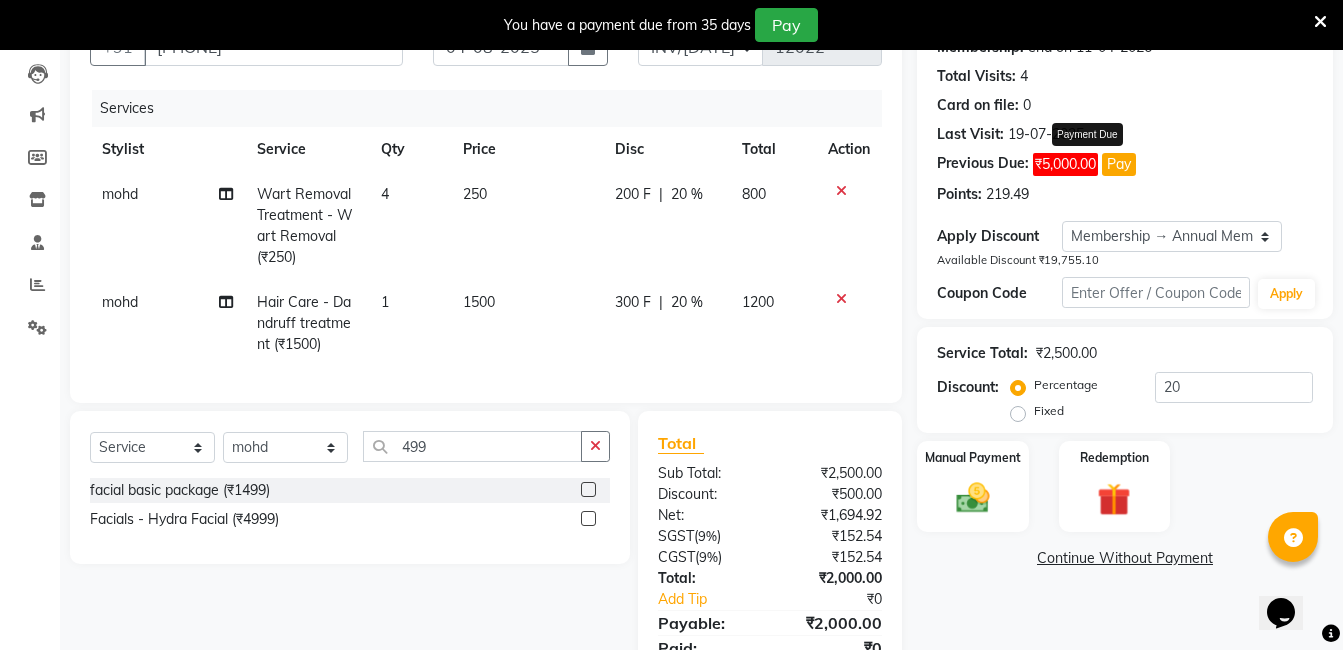click on "Pay" 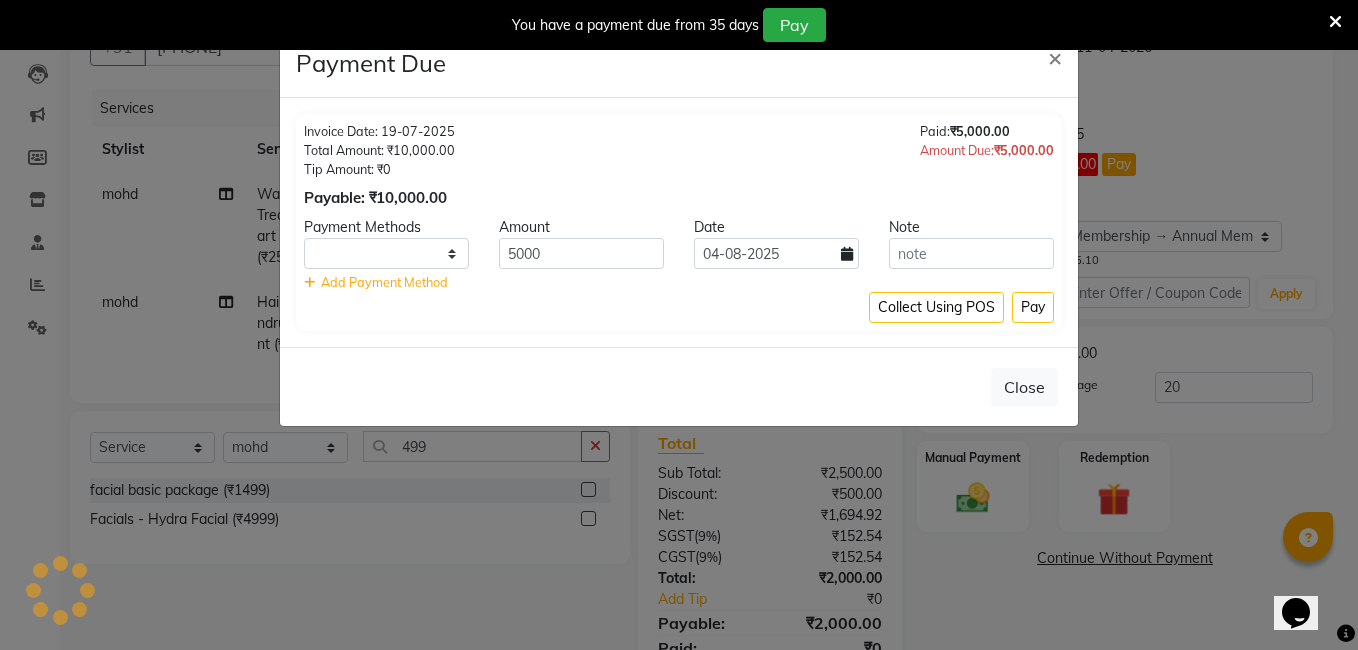 select on "1" 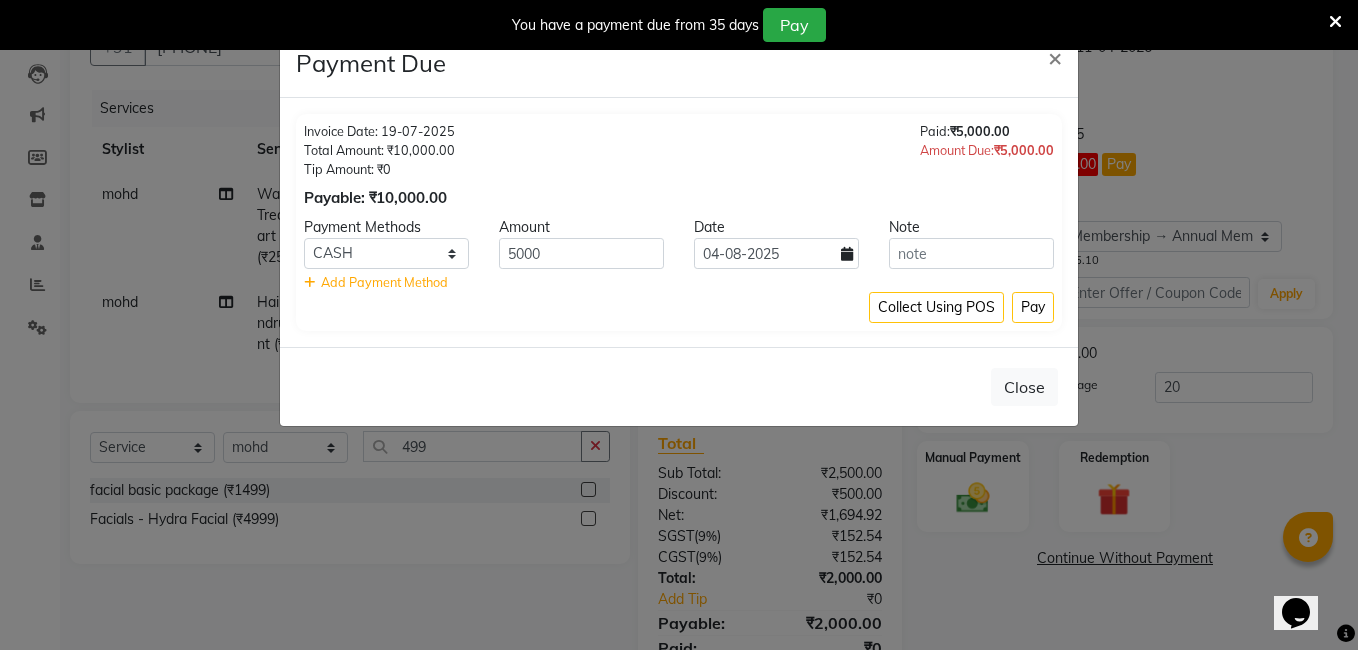 click on "Add Payment Method" 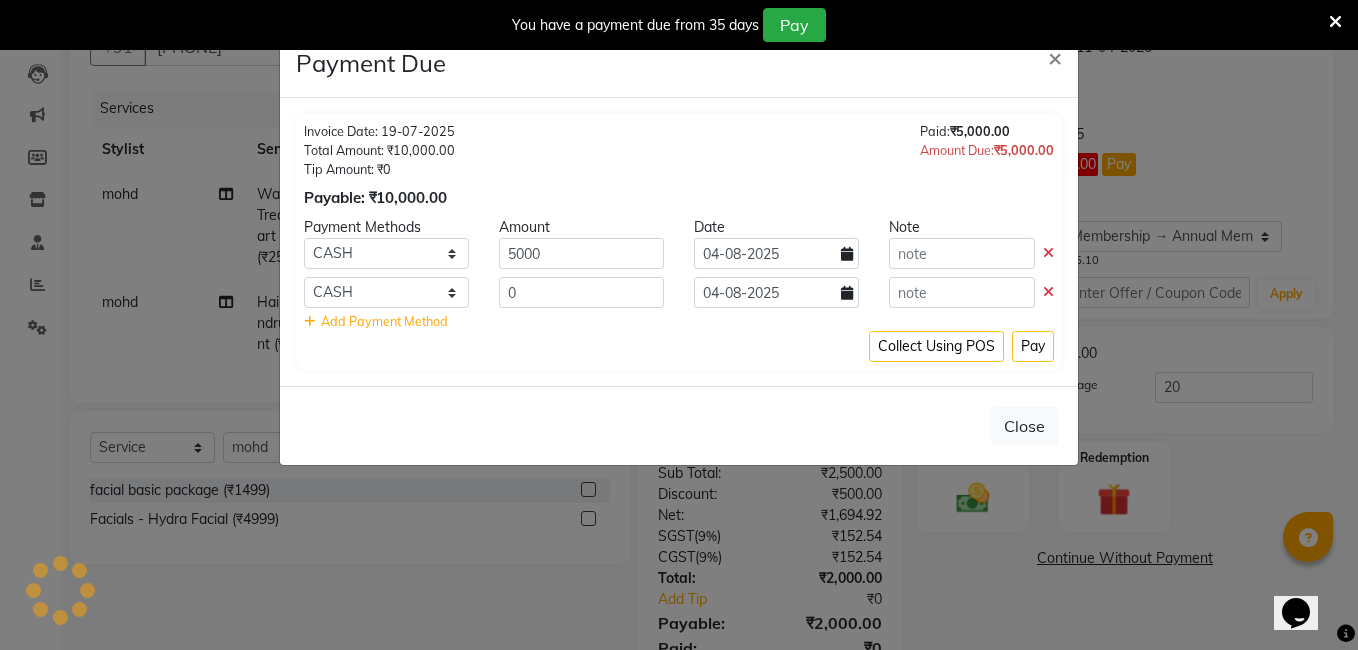 click on "₹5,000.00" 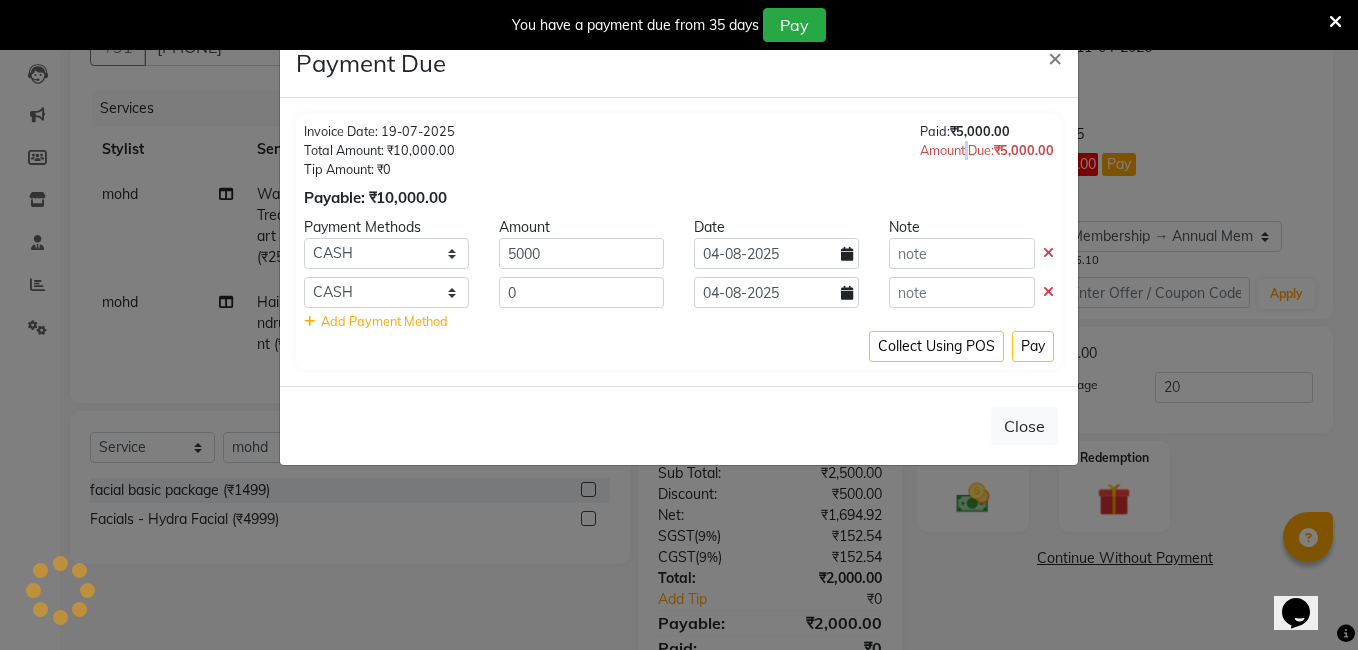 click on "Amount Due:  ₹5,000.00" 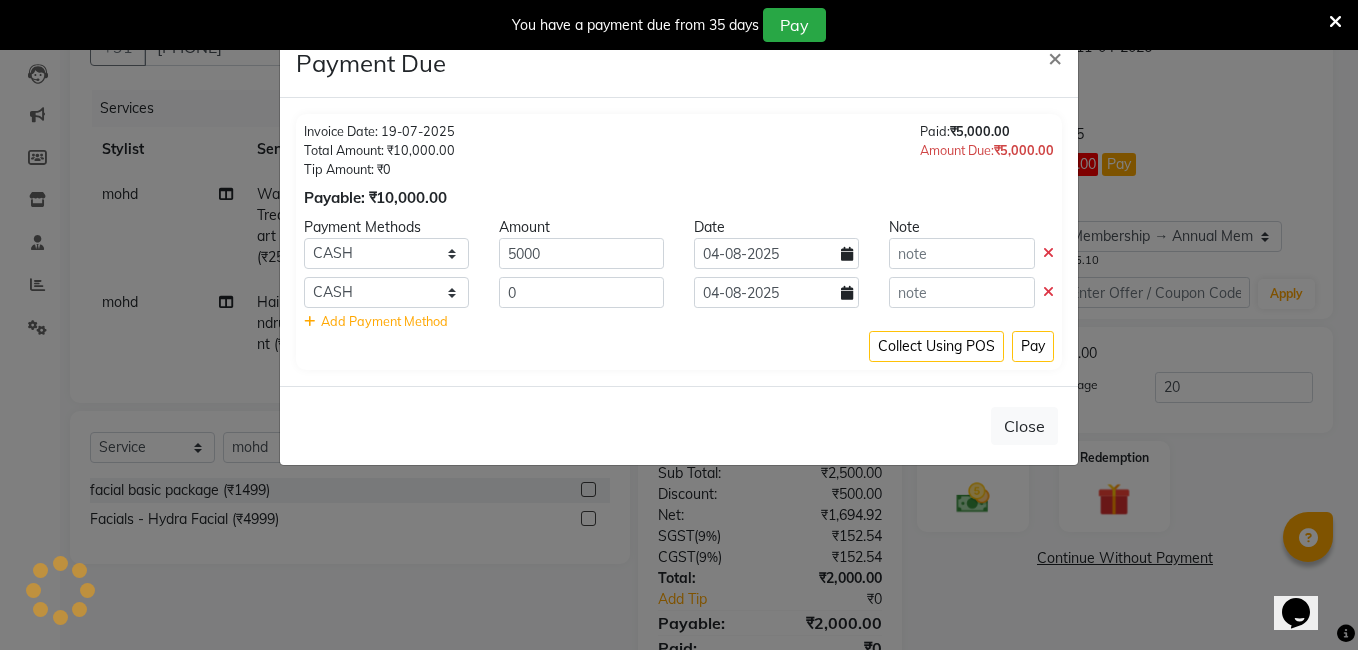 click on "Amount Due:  ₹5,000.00" 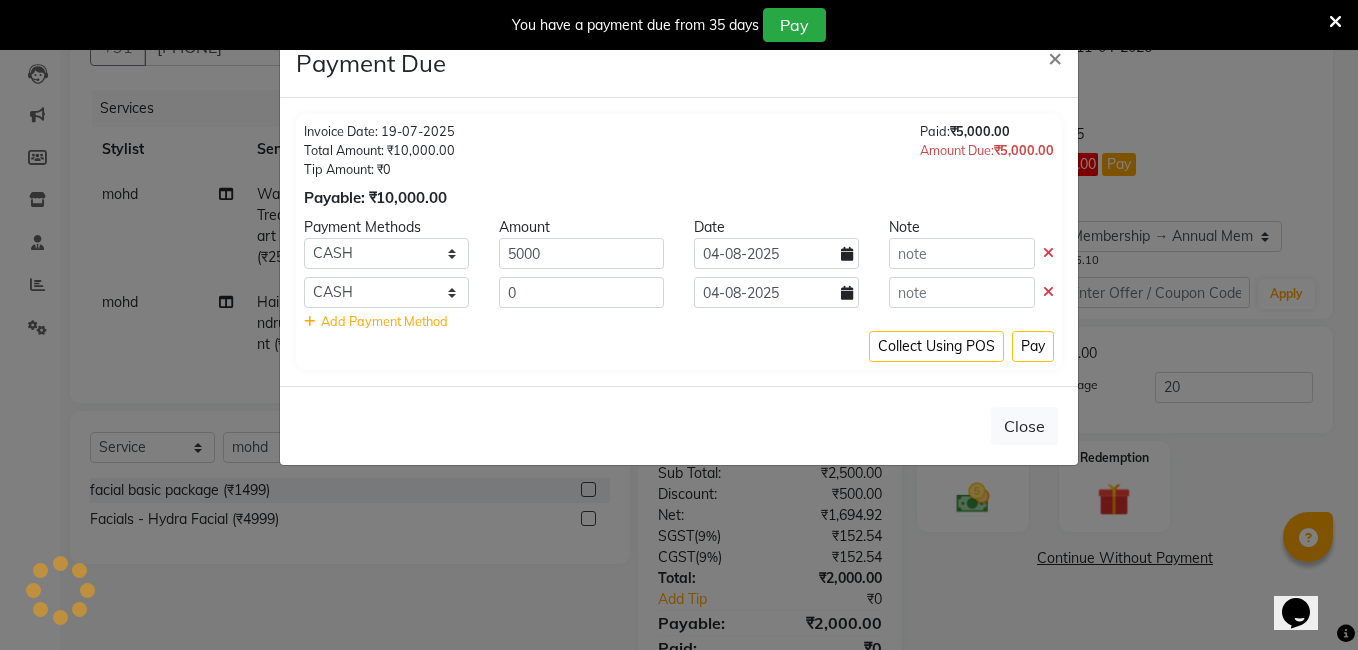 click 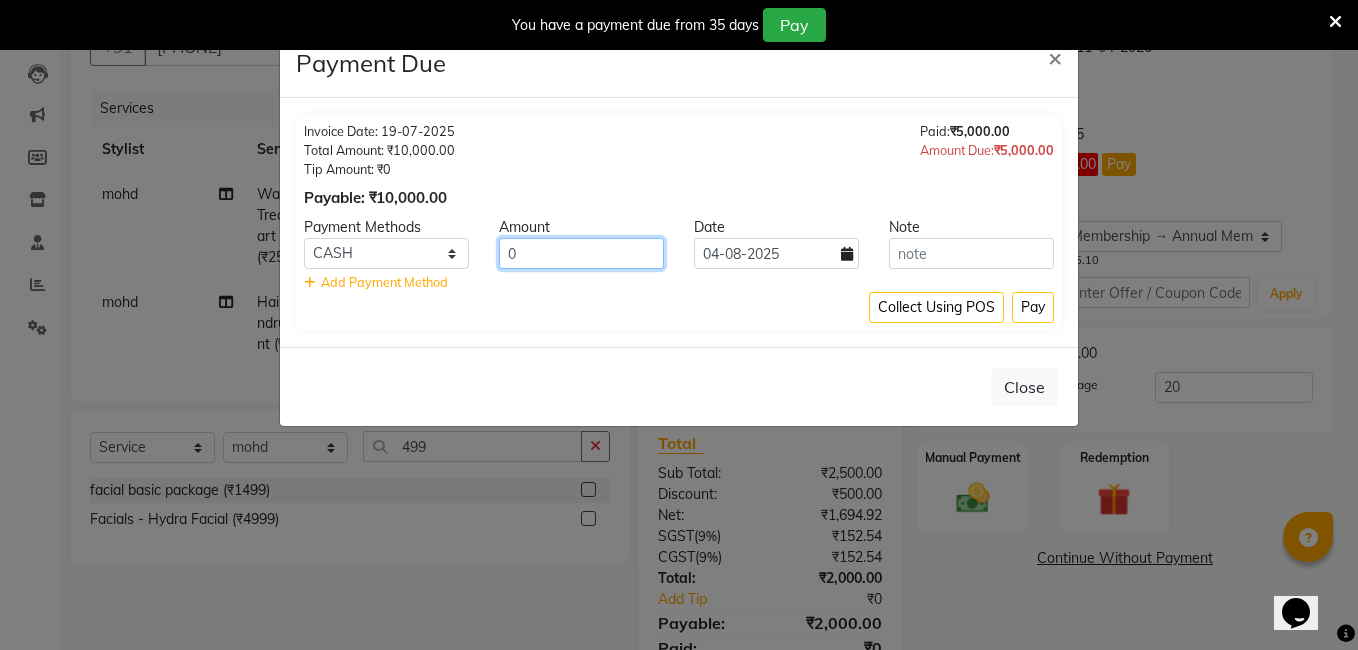 click on "0" 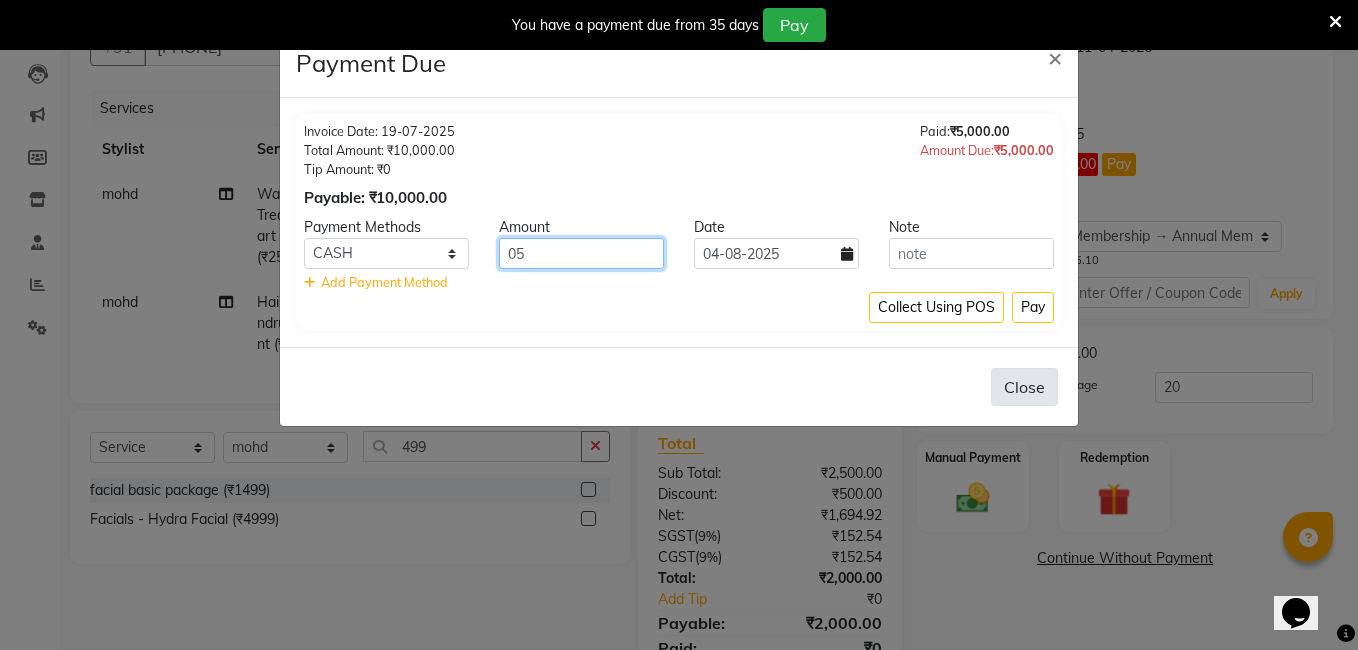 type on "0" 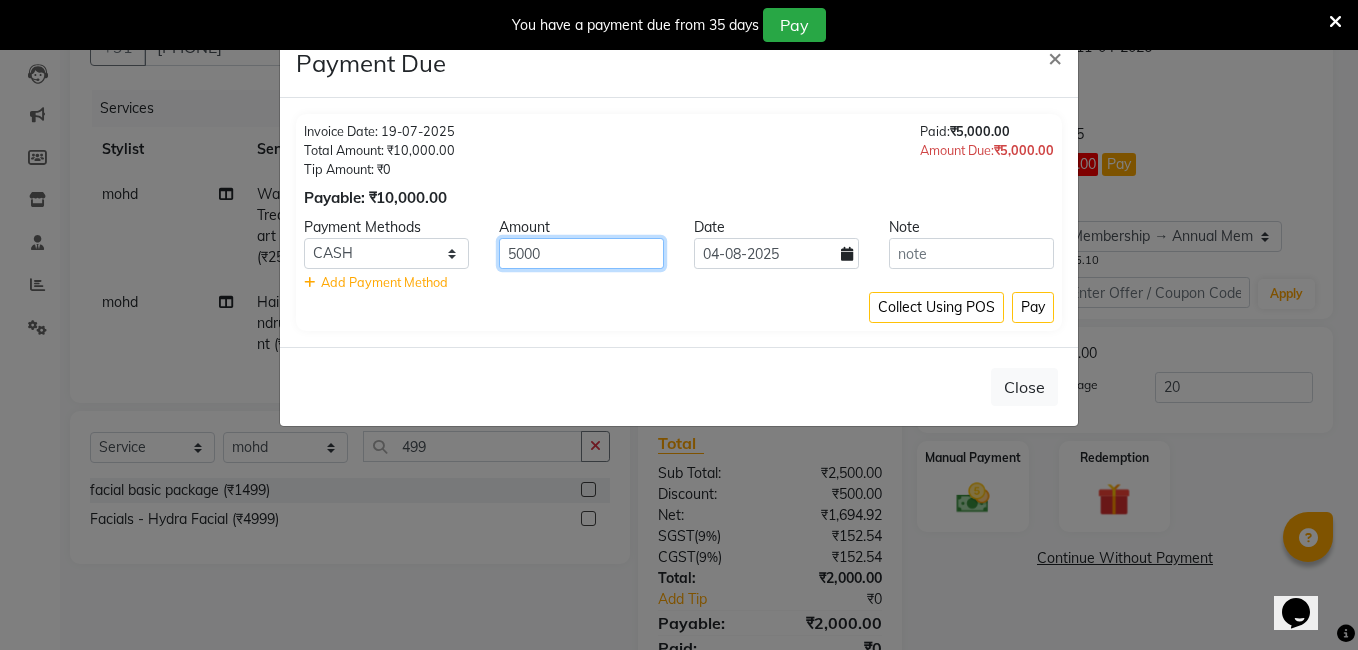 type on "5000" 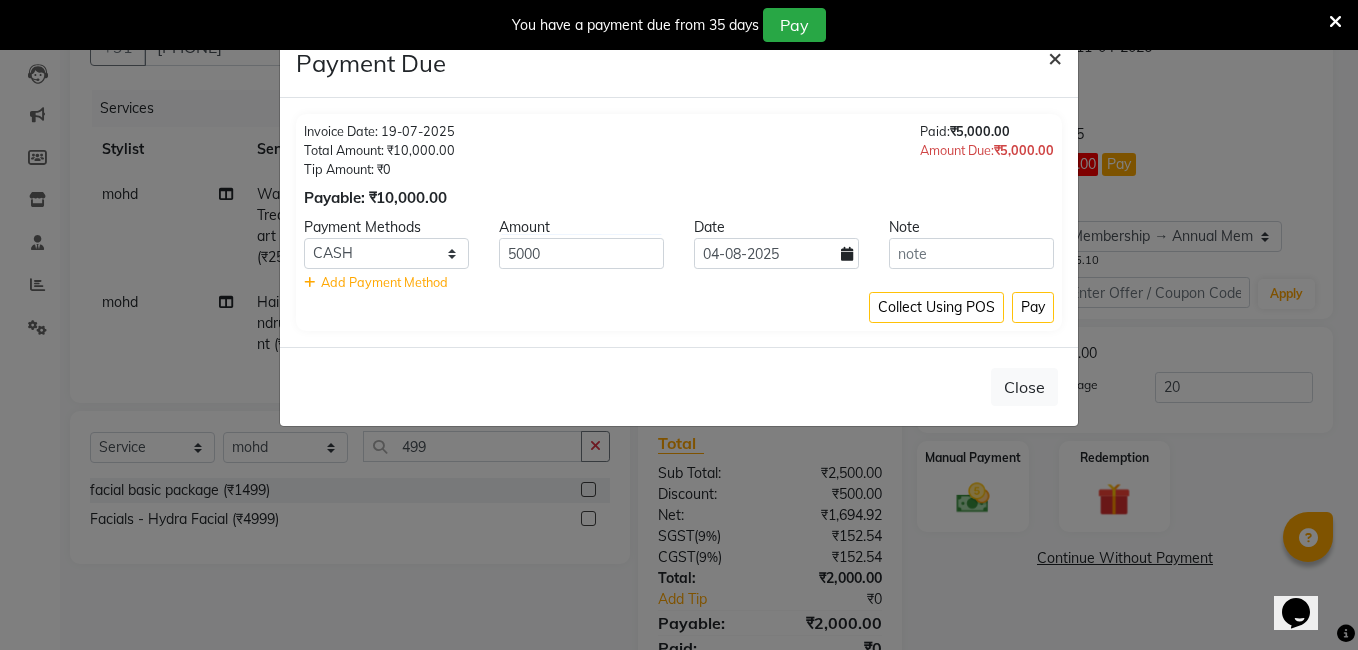 click on "×" 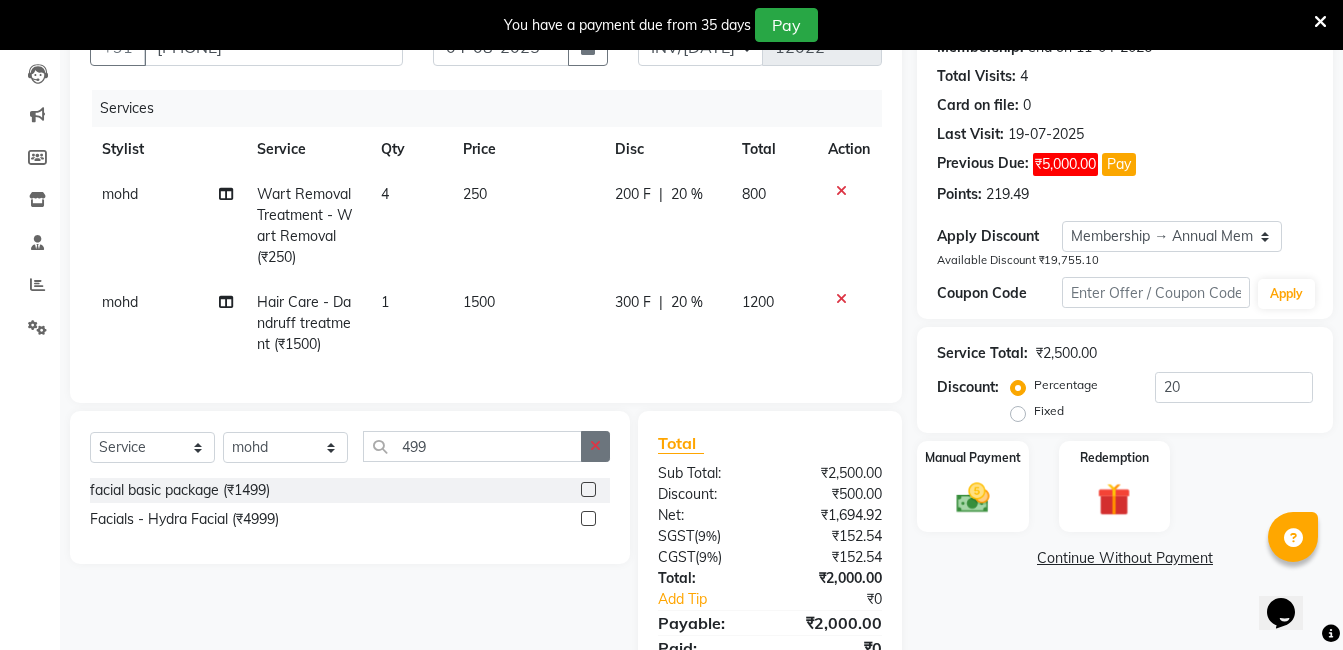 click 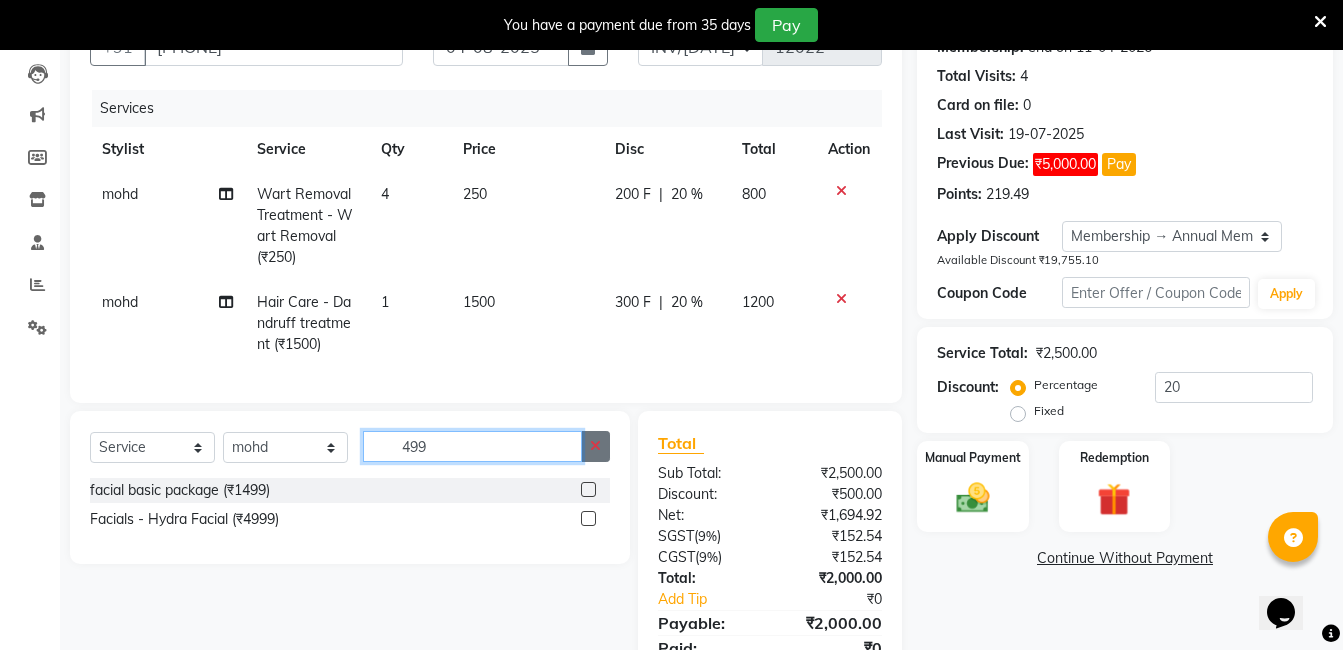 type 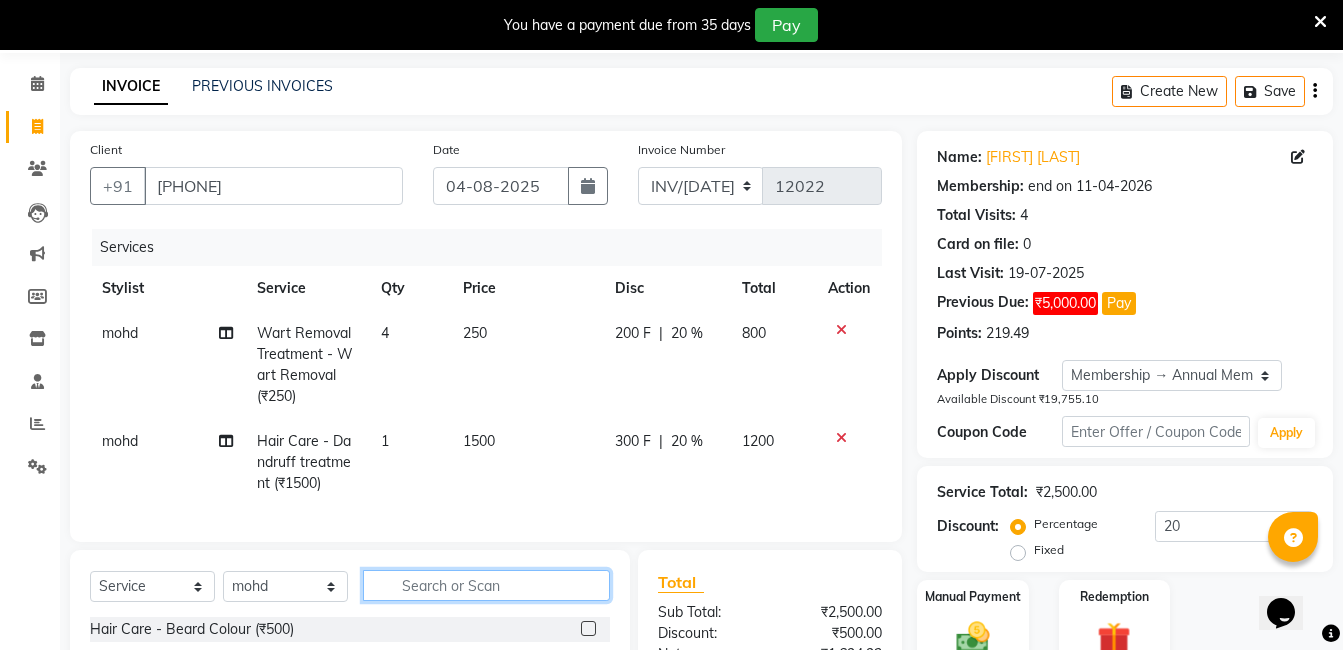 scroll, scrollTop: 0, scrollLeft: 0, axis: both 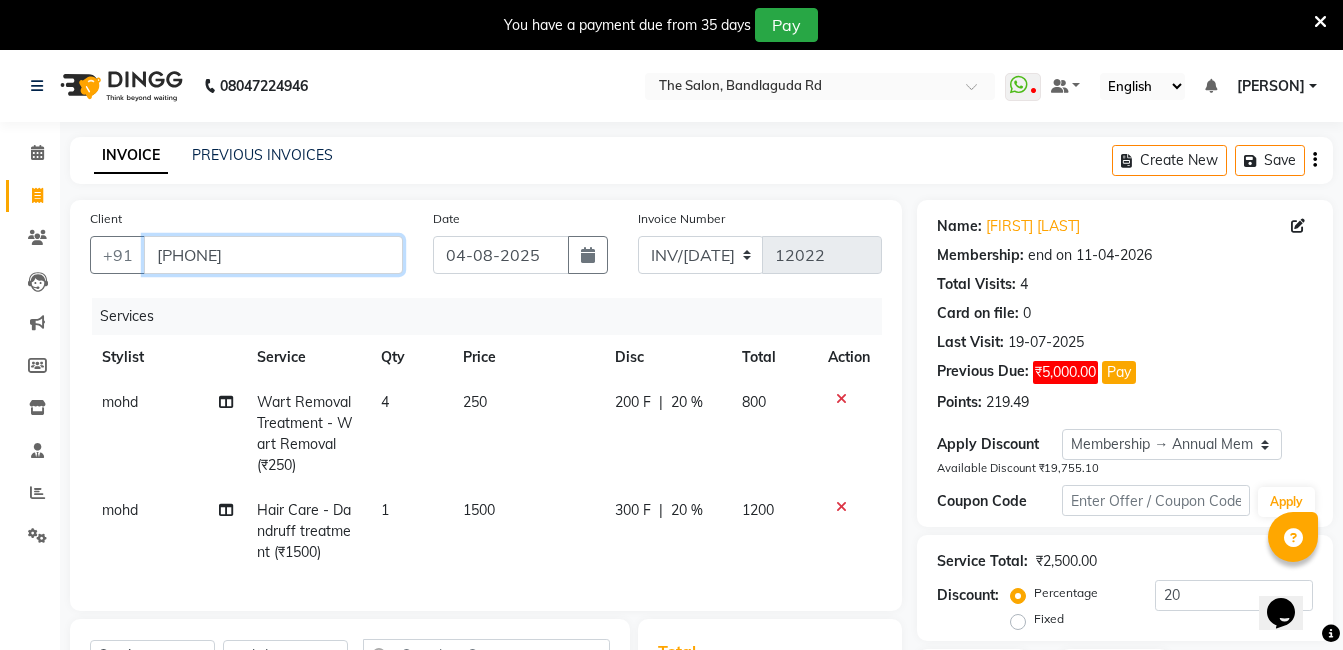 click on "[PHONE]" at bounding box center [273, 255] 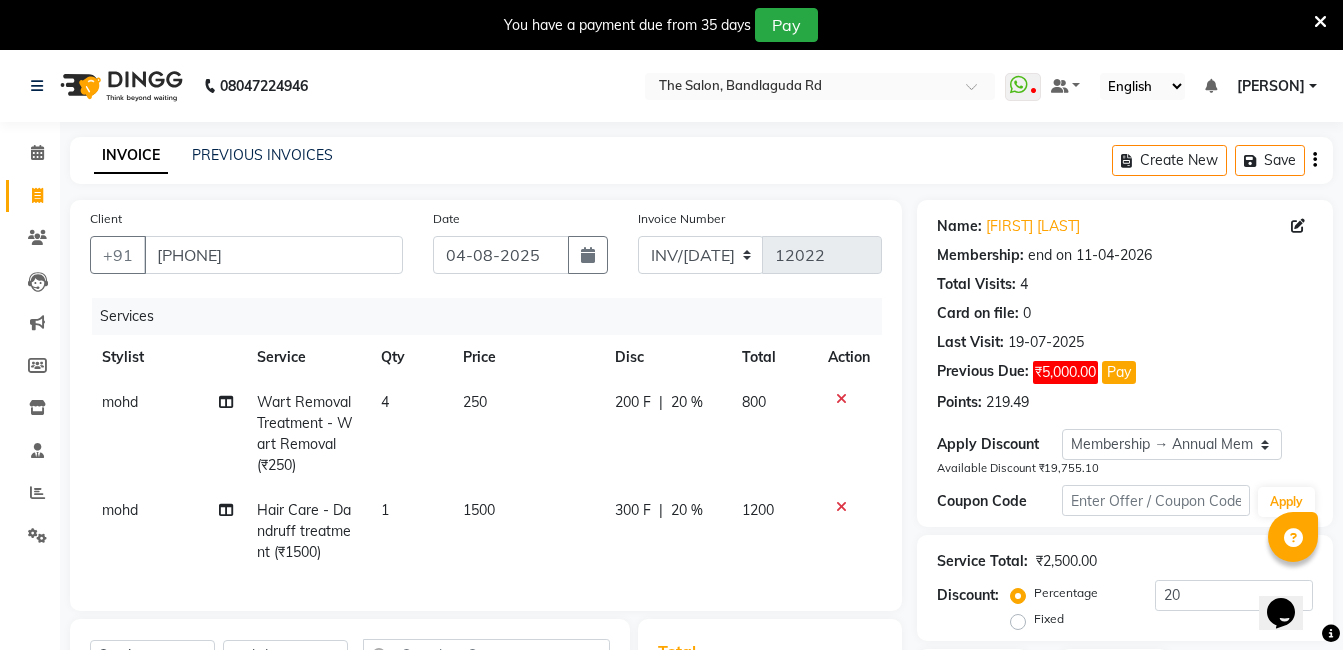 click on "Name: Mohd Nawaz  Membership: end on 11-04-2026 Total Visits:  4 Card on file:  0 Last Visit:   19-07-2025 Previous Due:  ₹5,000.00 Pay Points:   219.49" 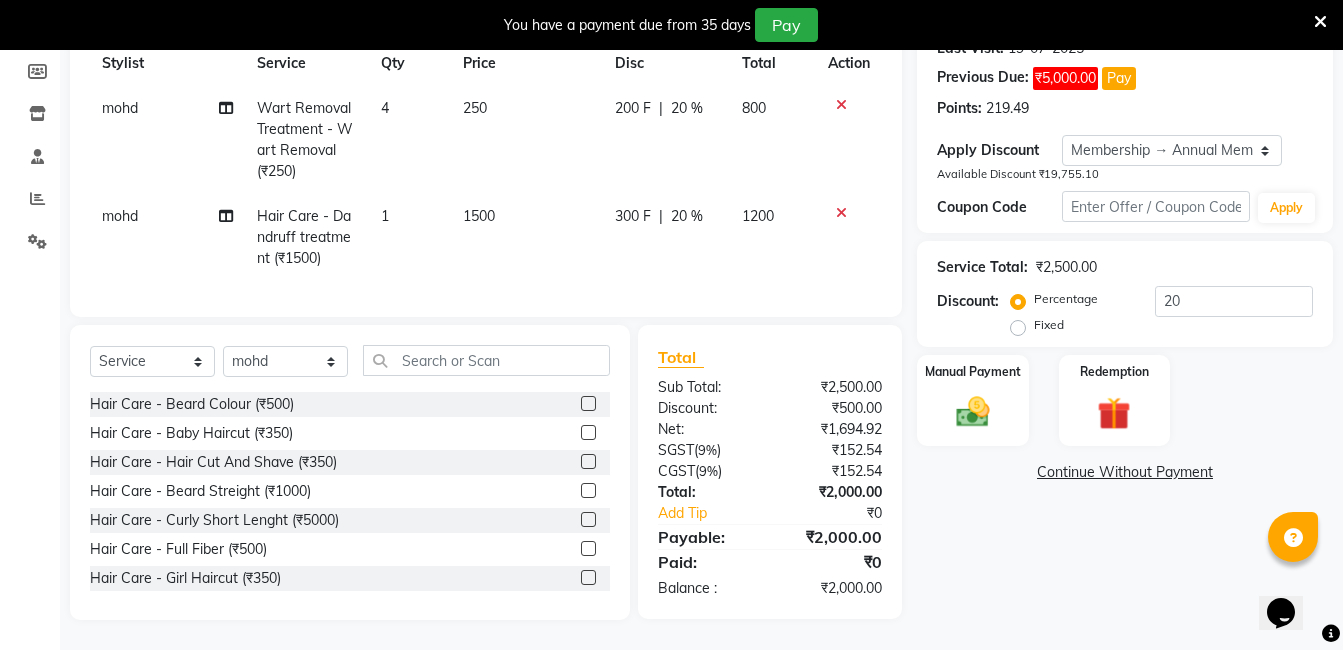 scroll, scrollTop: 309, scrollLeft: 0, axis: vertical 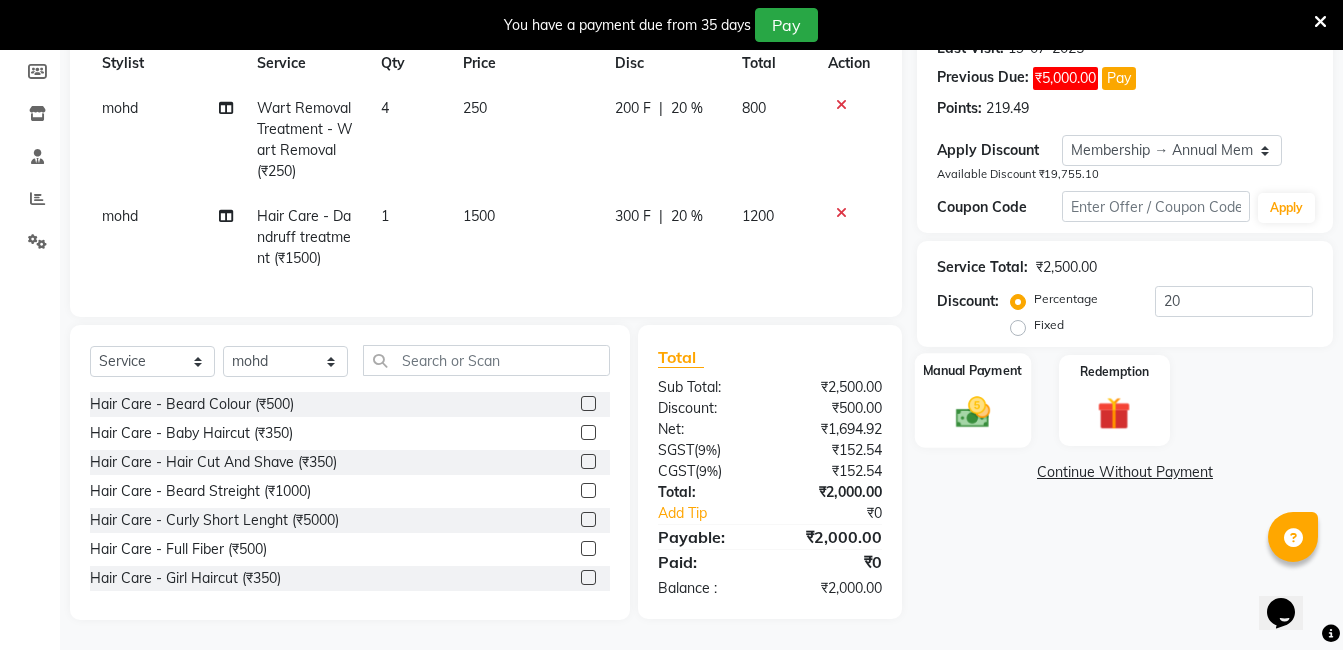 click 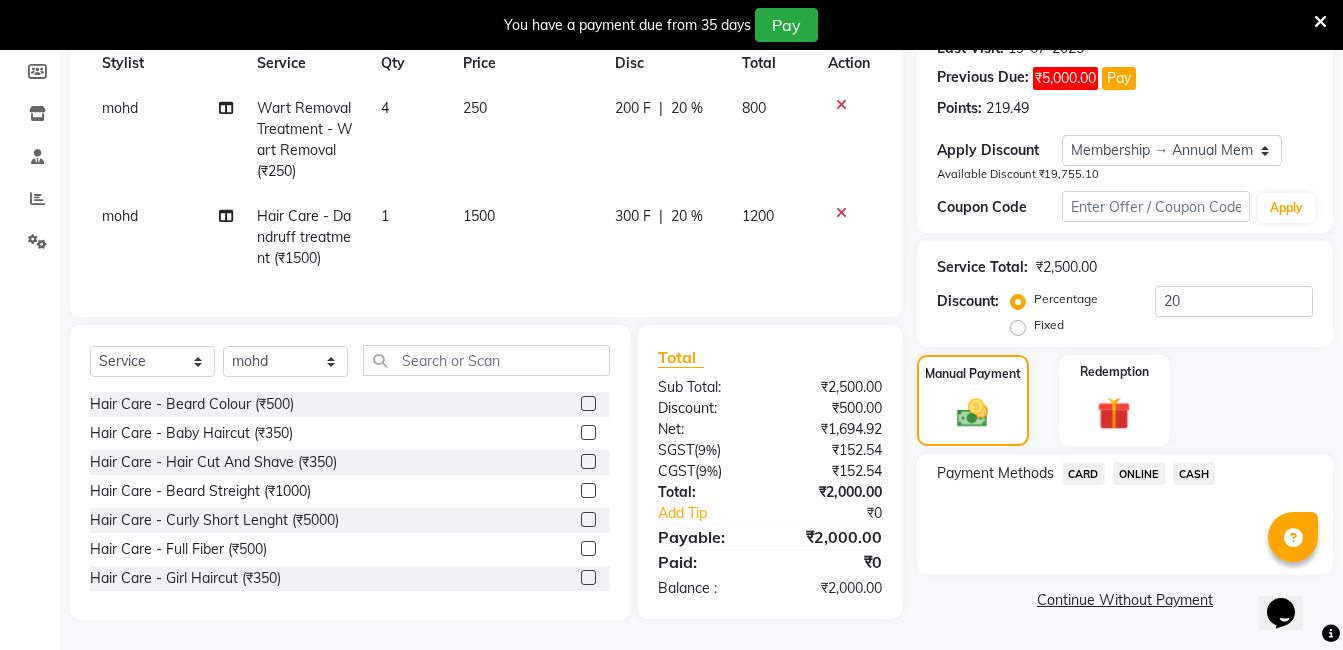 click on "CASH" 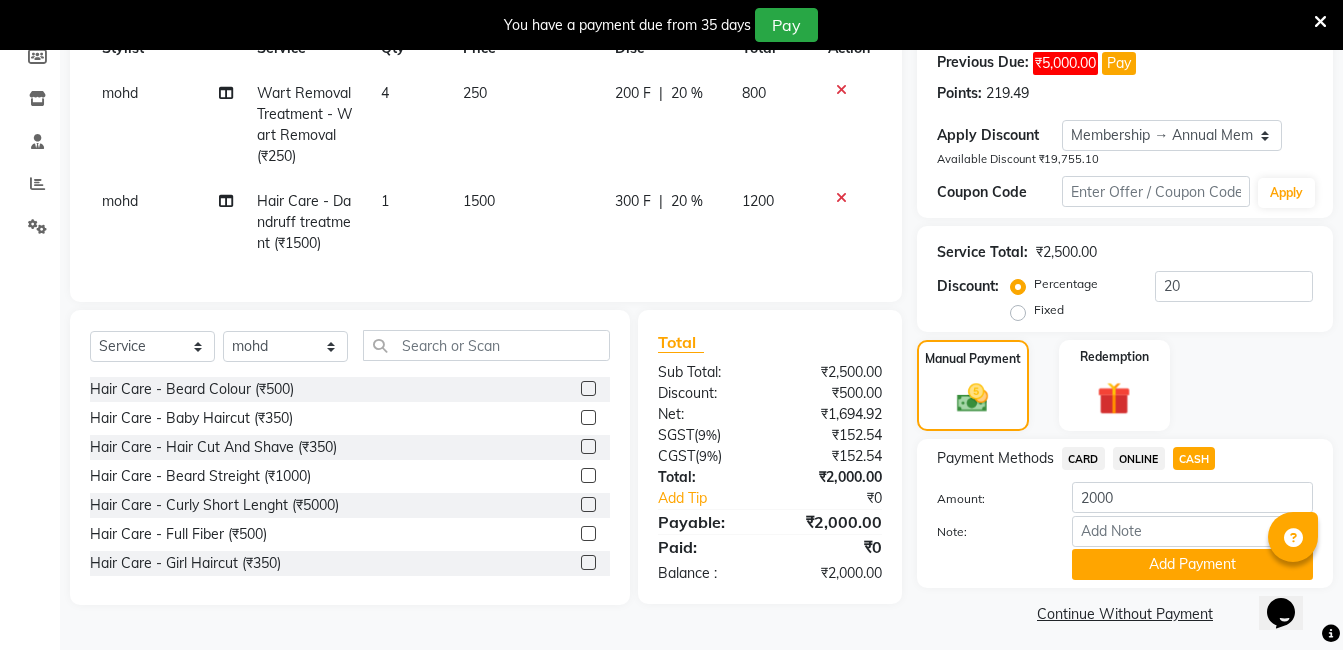 scroll, scrollTop: 318, scrollLeft: 0, axis: vertical 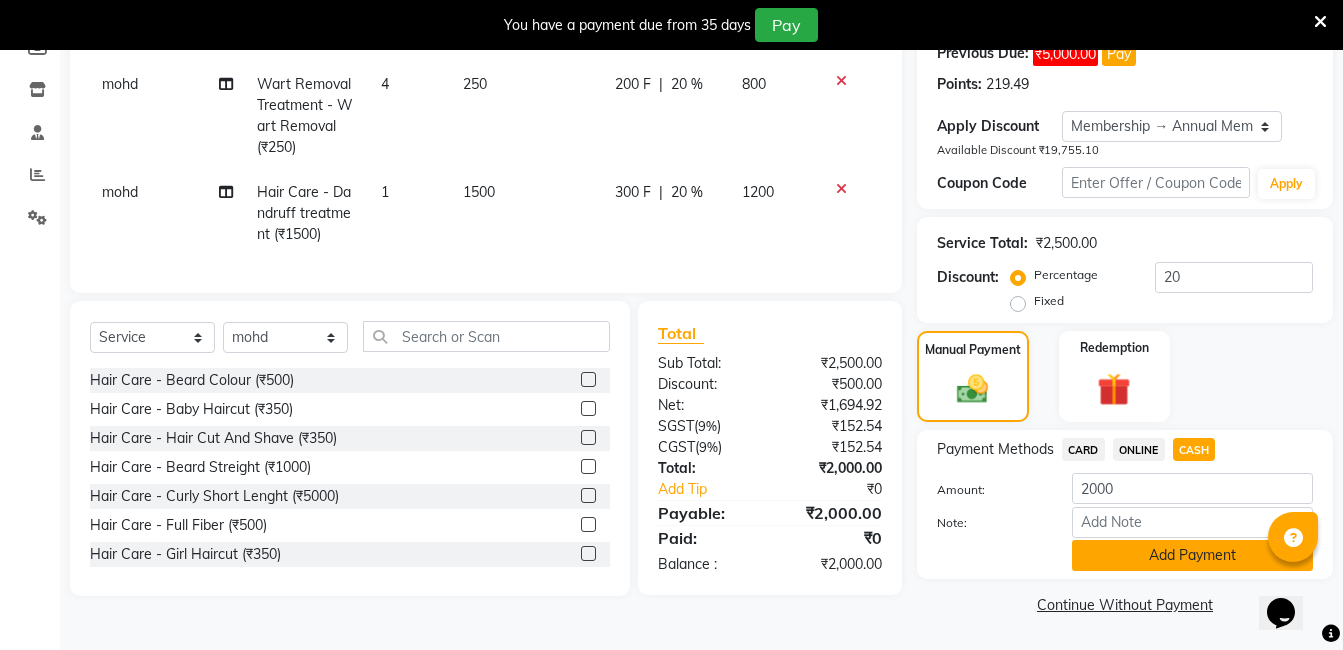 click on "Add Payment" 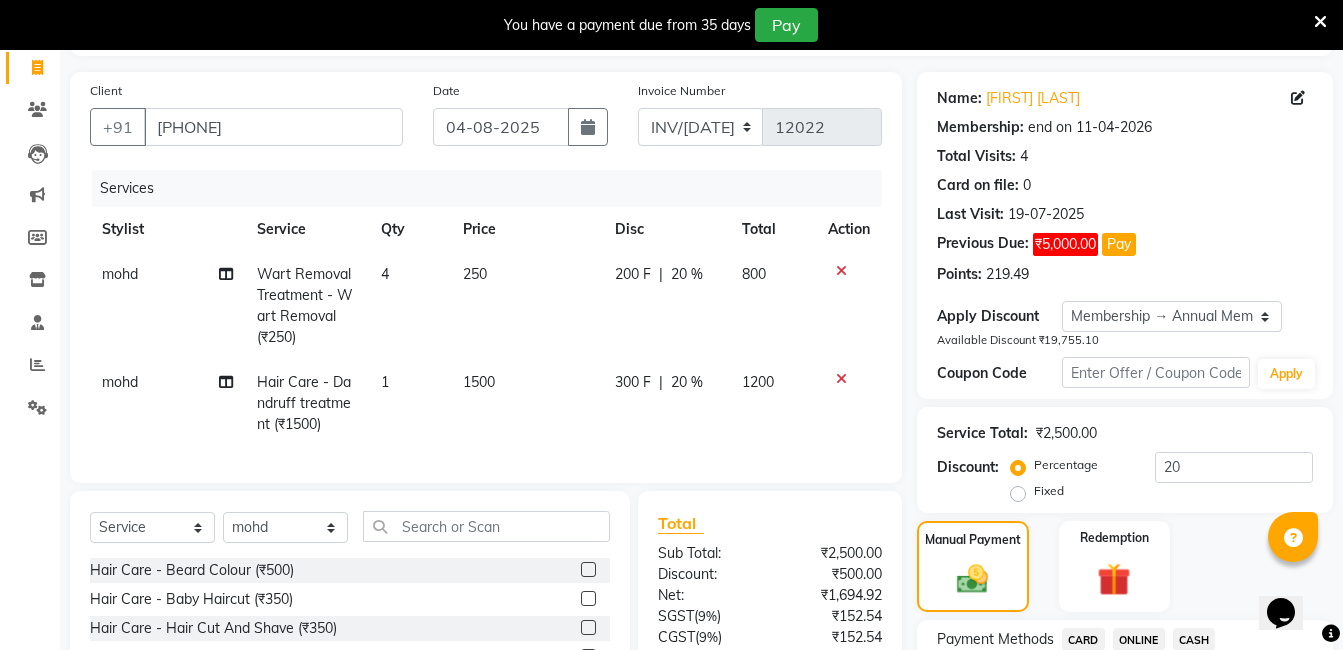 scroll, scrollTop: 528, scrollLeft: 0, axis: vertical 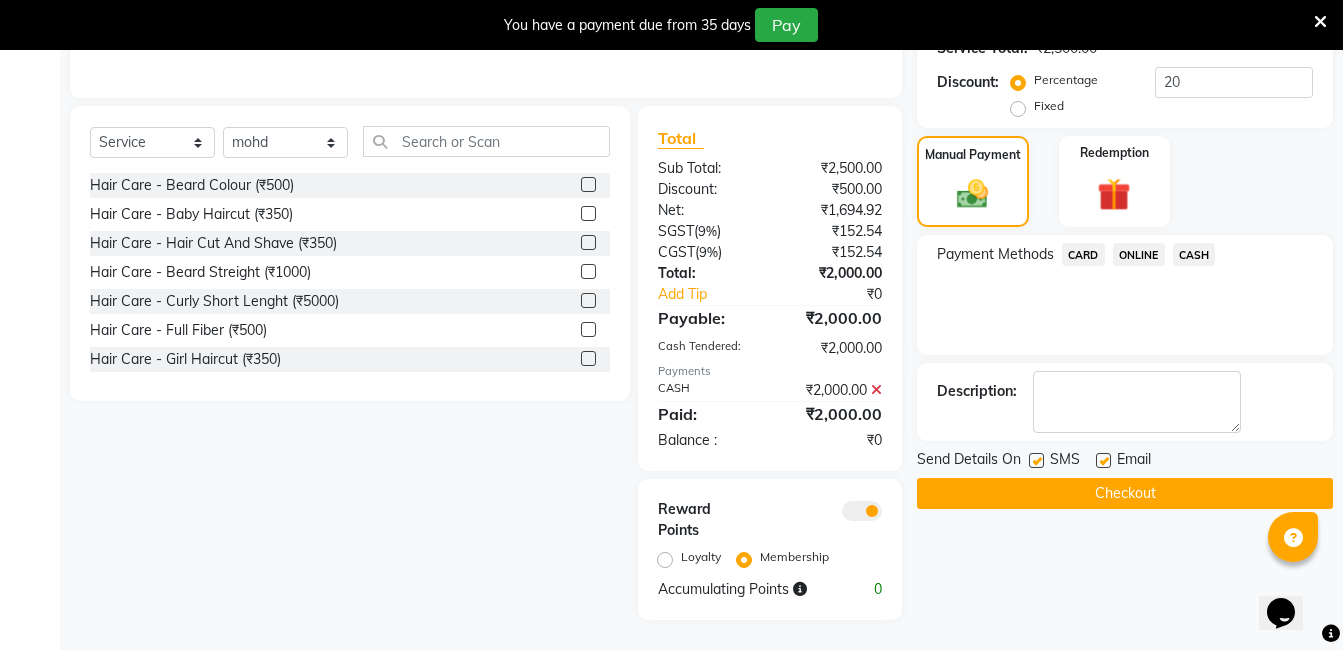 click on "Checkout" 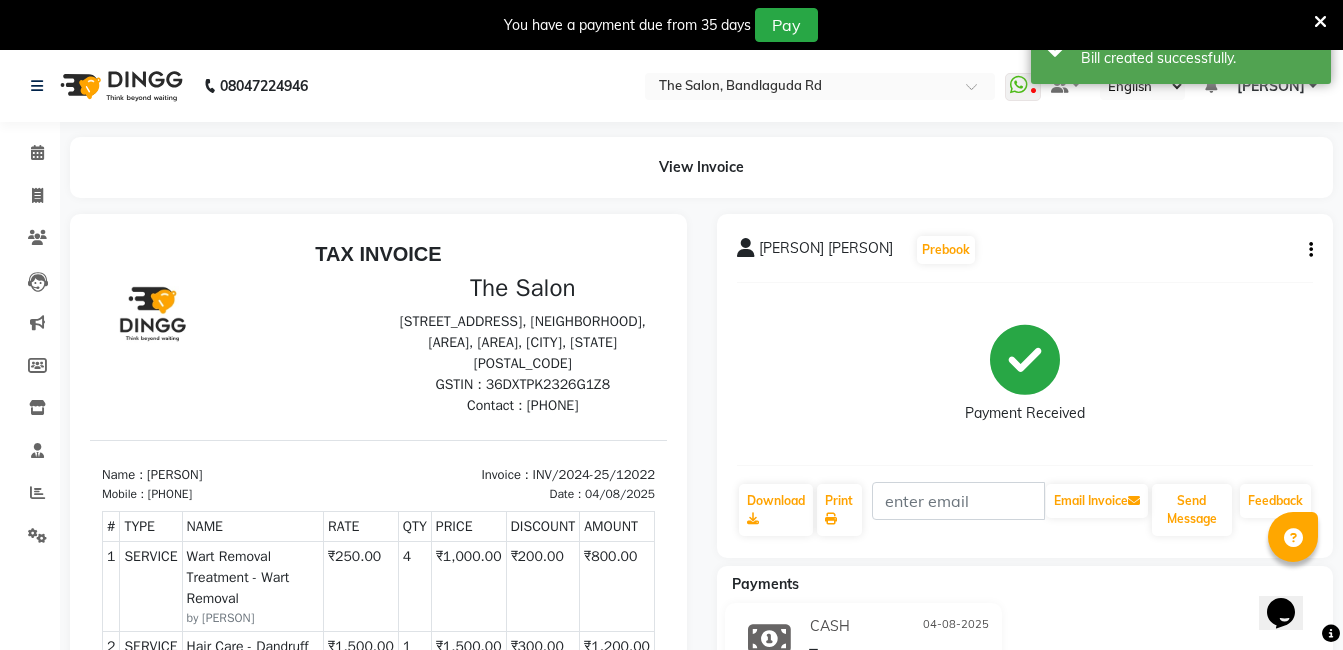 scroll, scrollTop: 0, scrollLeft: 0, axis: both 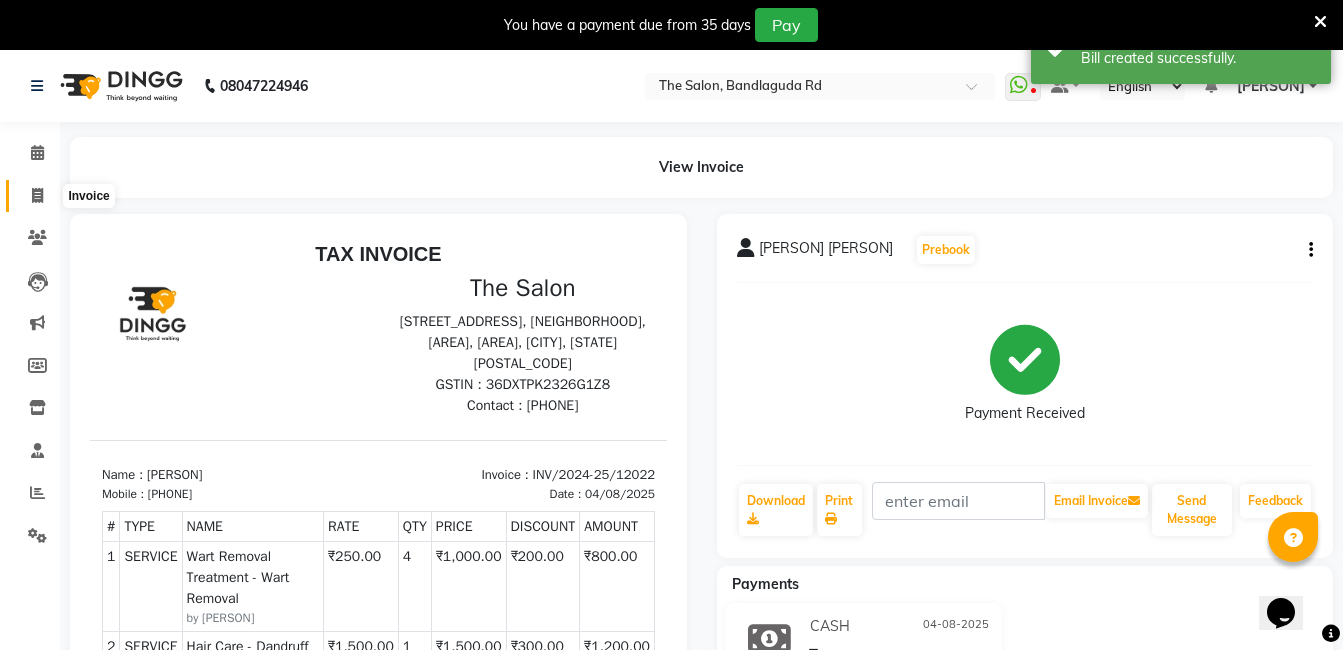 click 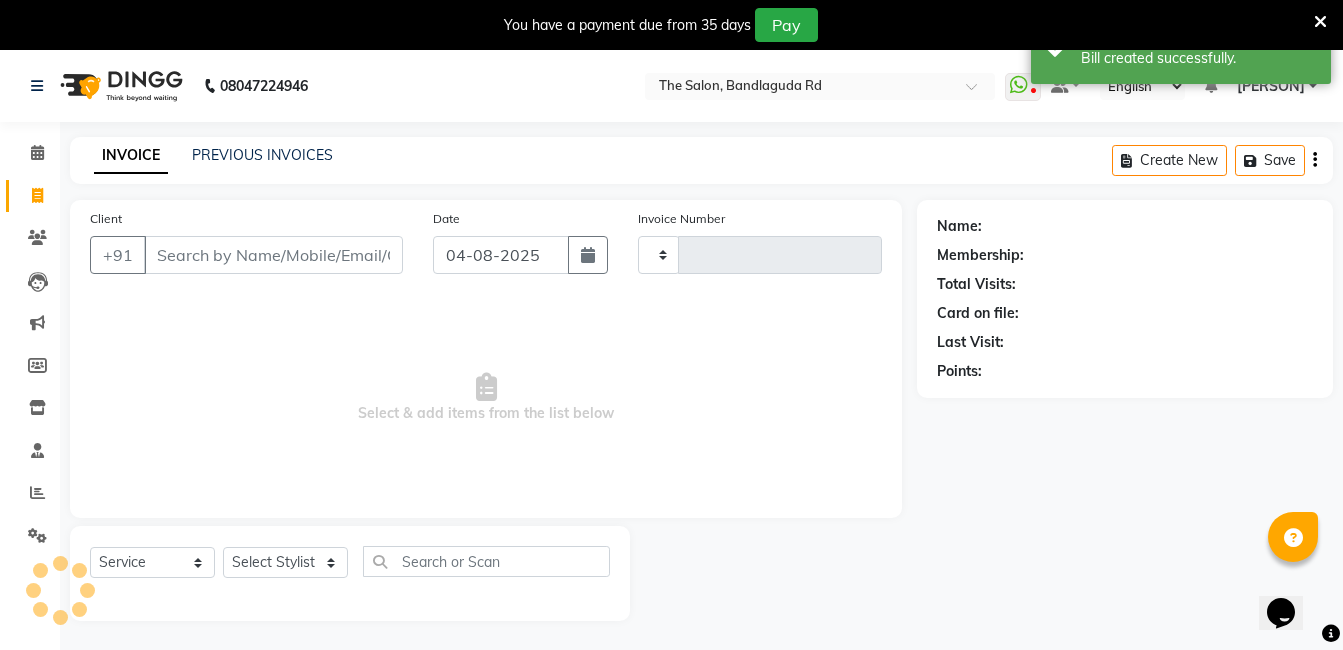 scroll, scrollTop: 50, scrollLeft: 0, axis: vertical 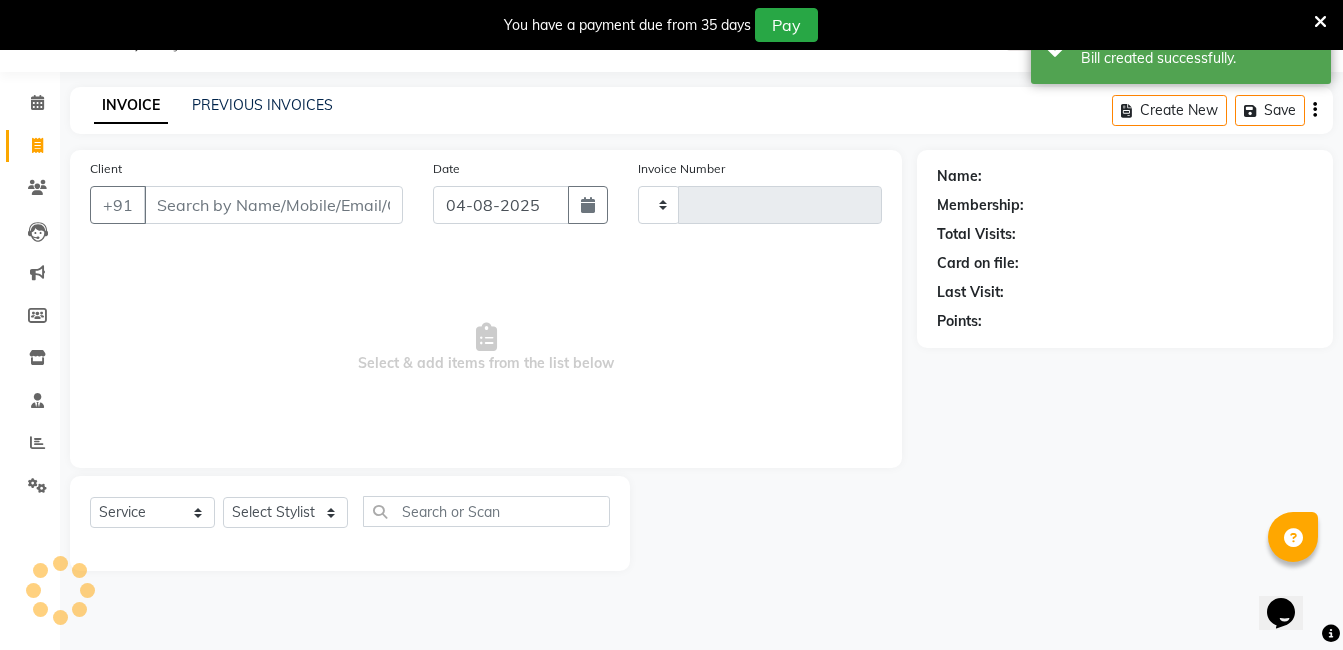 click on "Client" at bounding box center (273, 205) 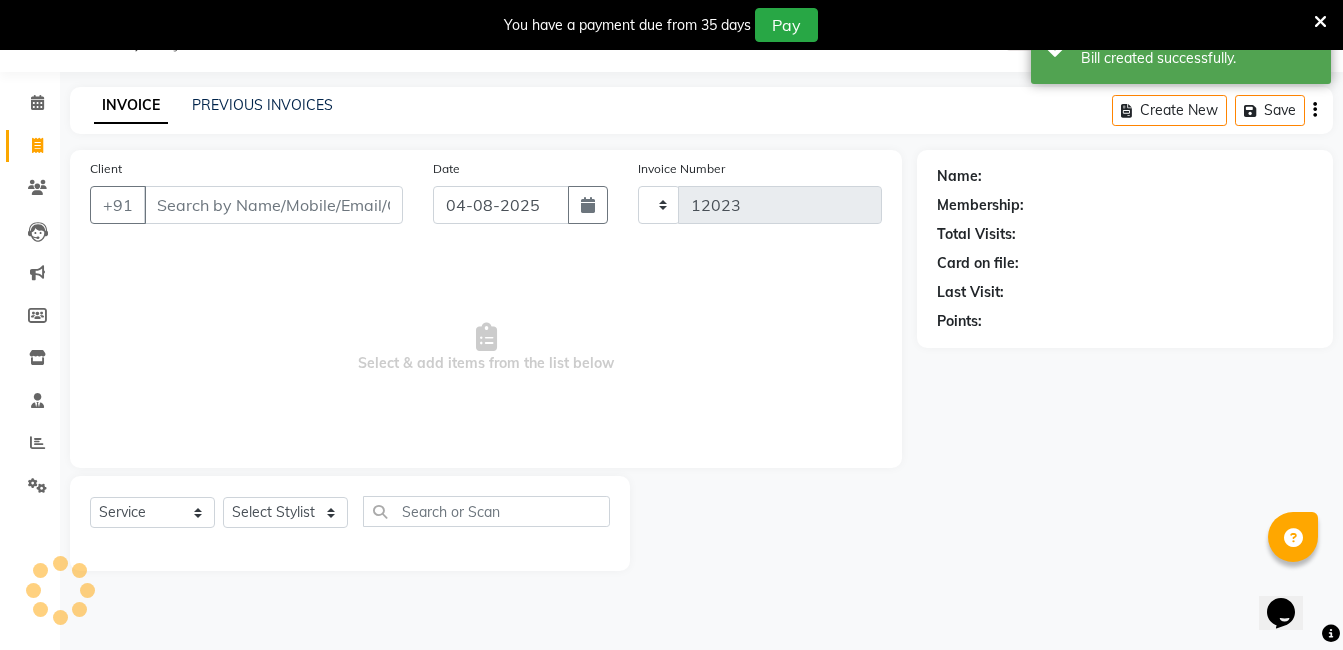select on "5198" 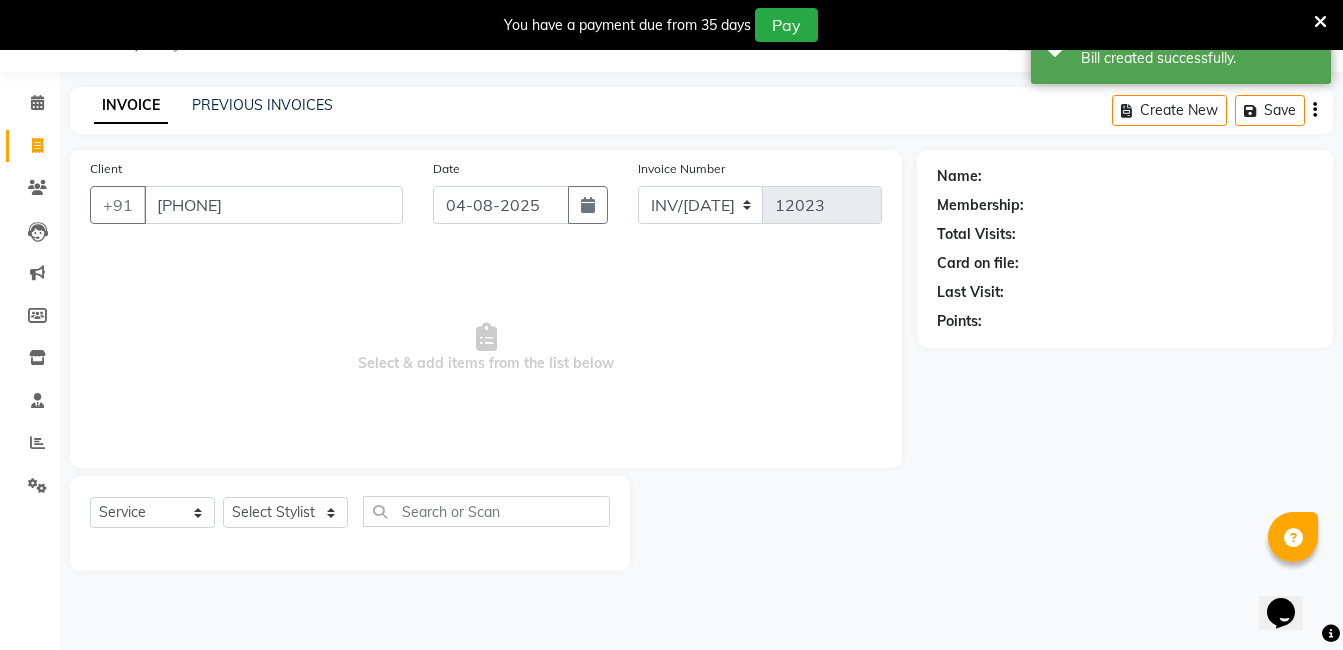 type on "[PHONE]" 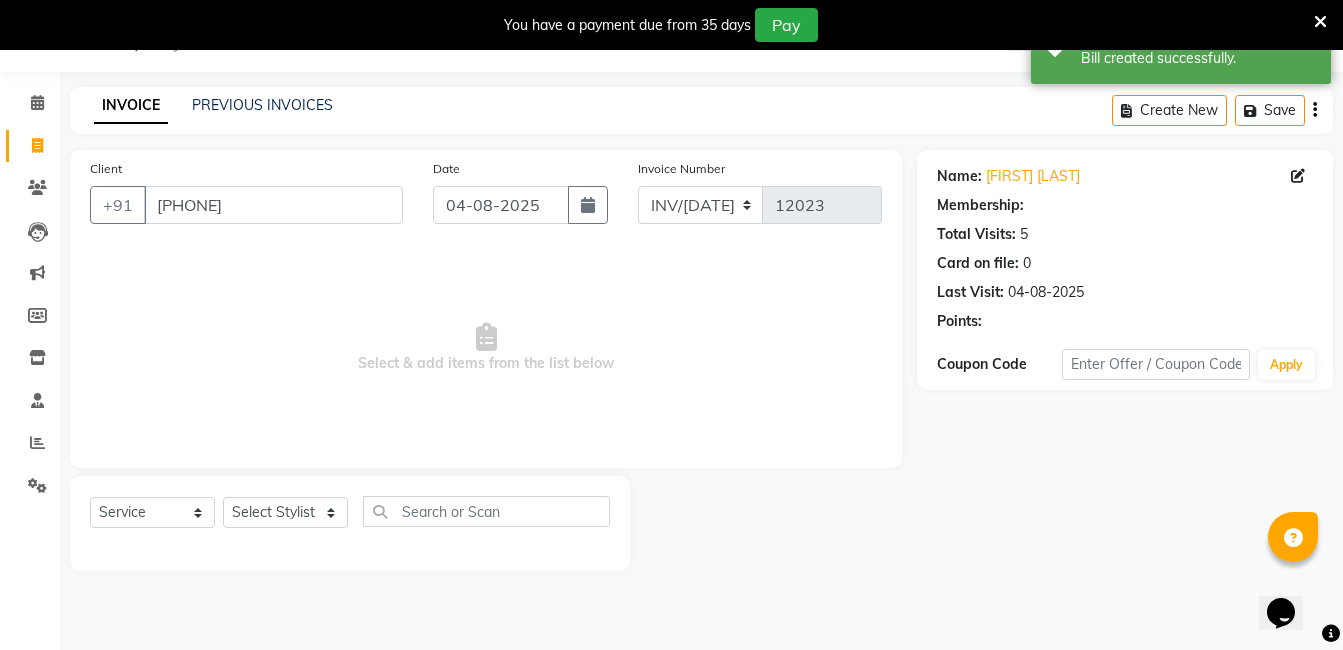 select on "2: Object" 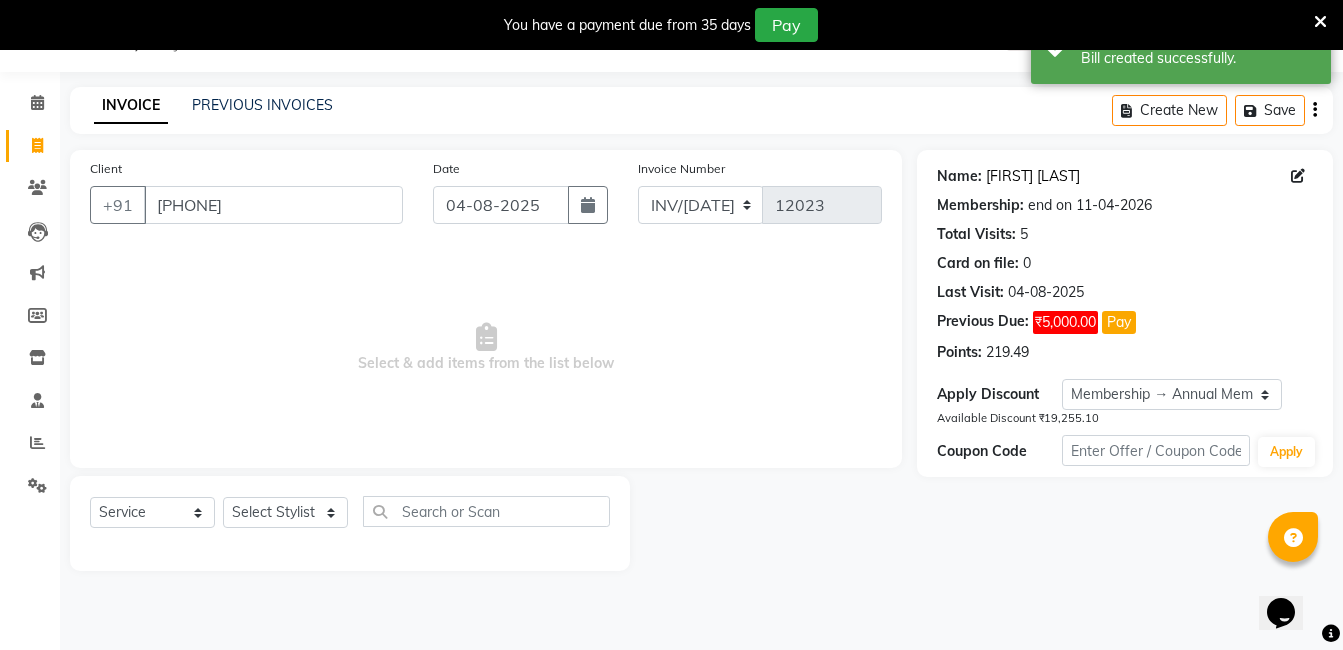 click on "Mohd Nawaz" 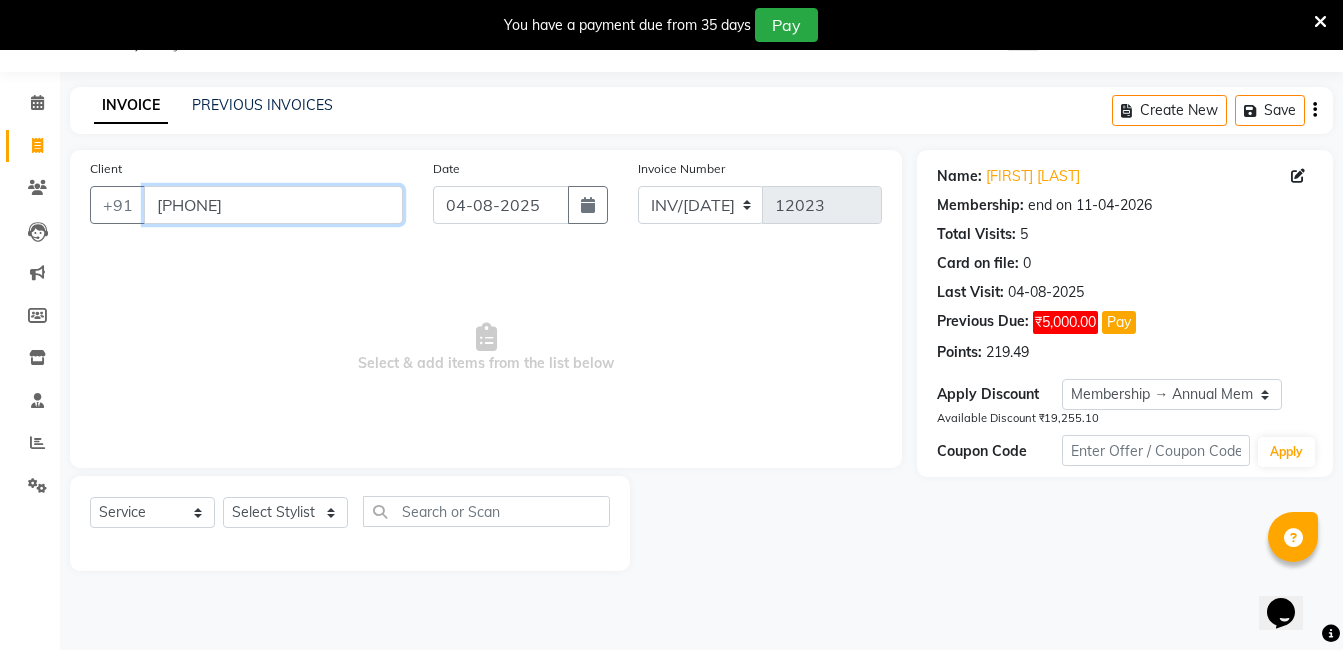 click on "[PHONE]" at bounding box center [273, 205] 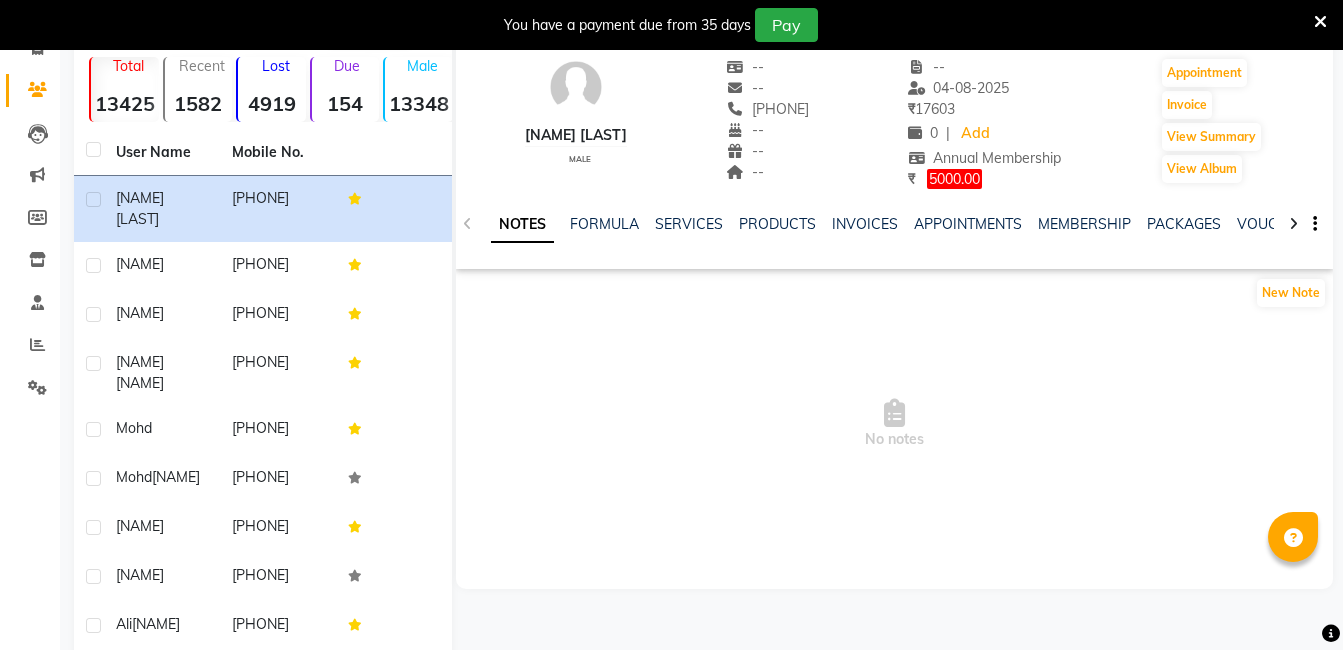 scroll, scrollTop: 148, scrollLeft: 0, axis: vertical 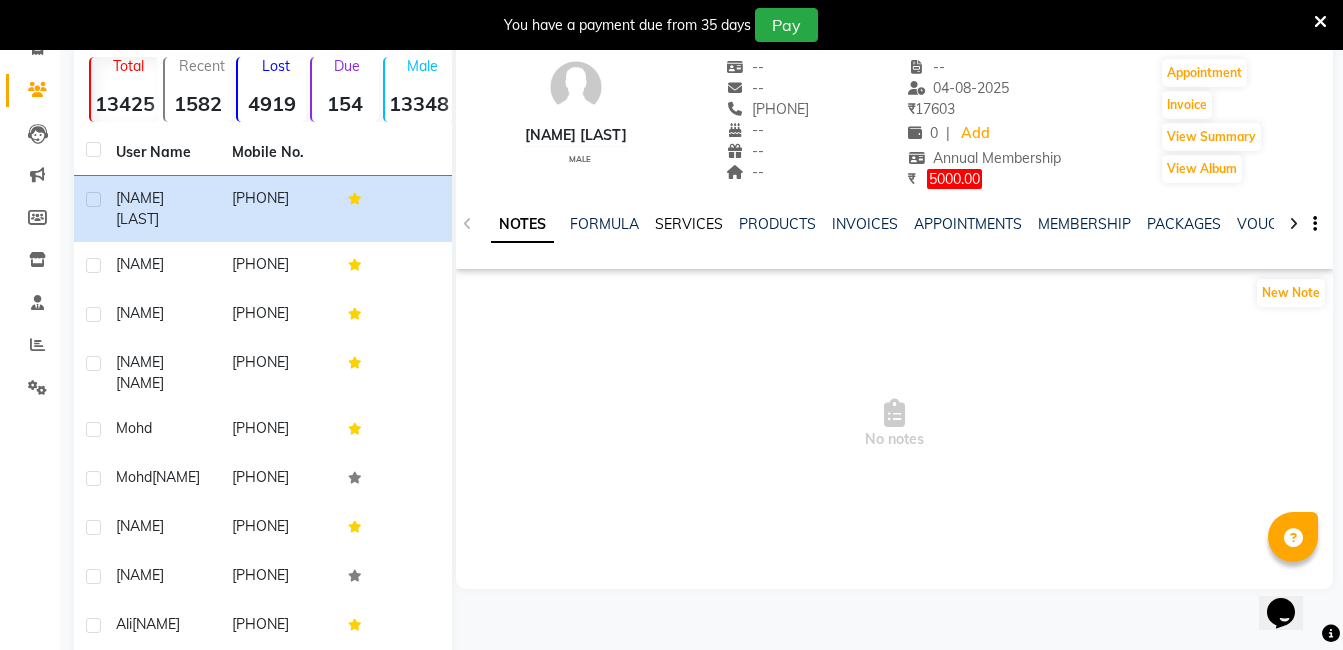 click on "SERVICES" 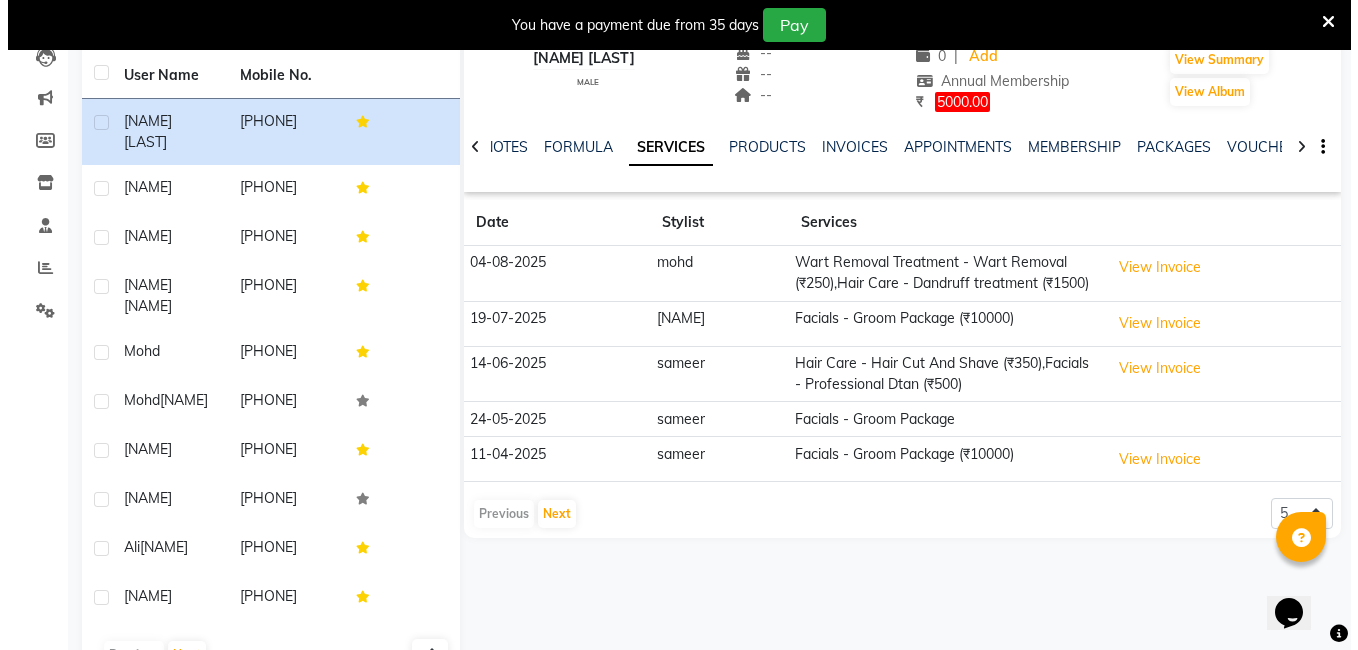 scroll, scrollTop: 267, scrollLeft: 0, axis: vertical 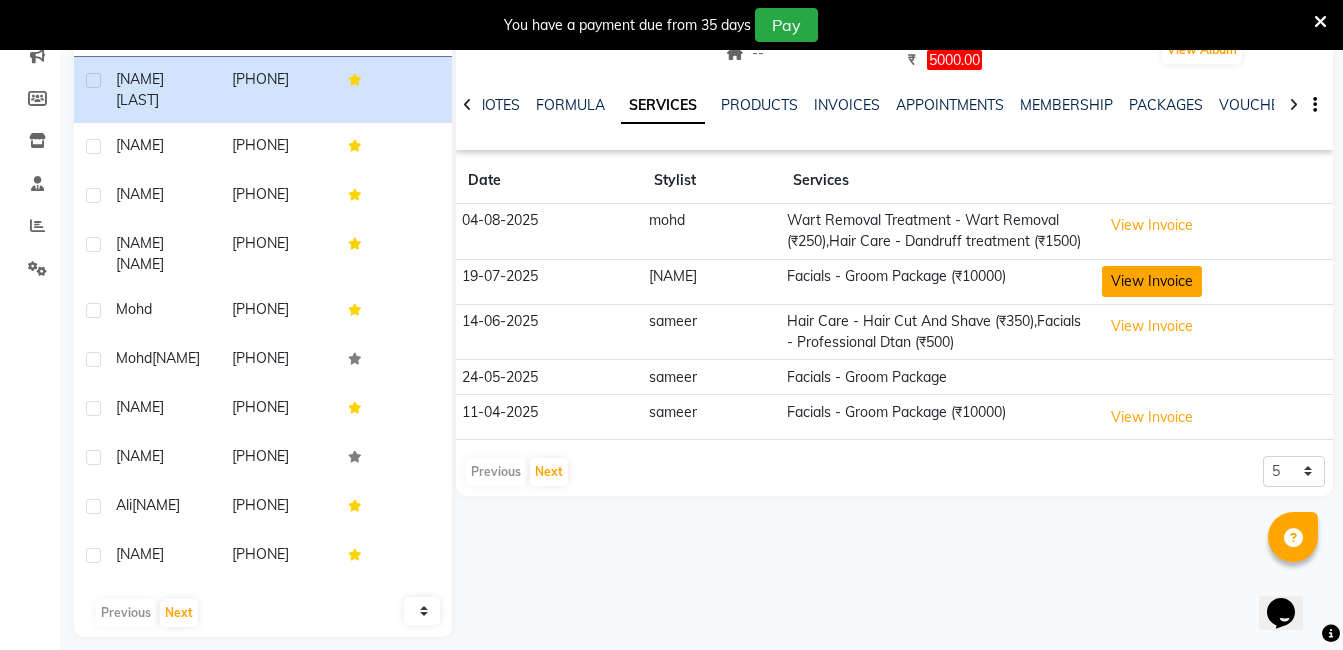 click on "View Invoice" 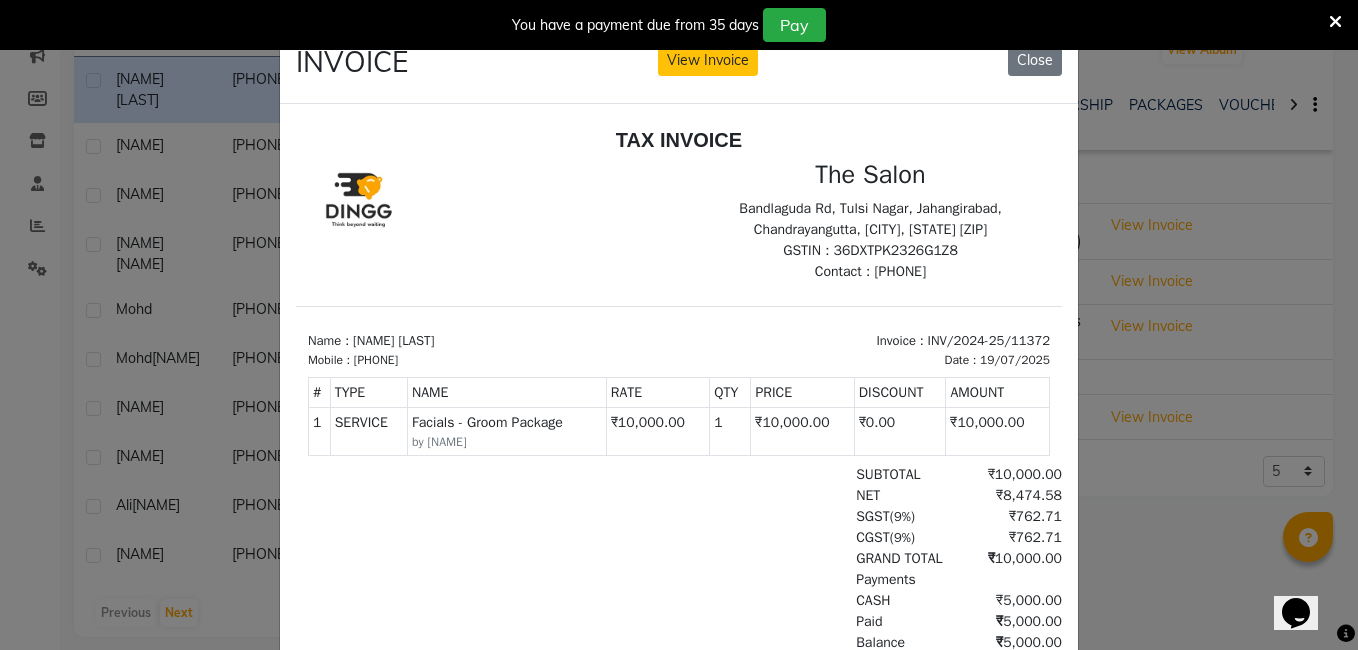 scroll, scrollTop: 16, scrollLeft: 0, axis: vertical 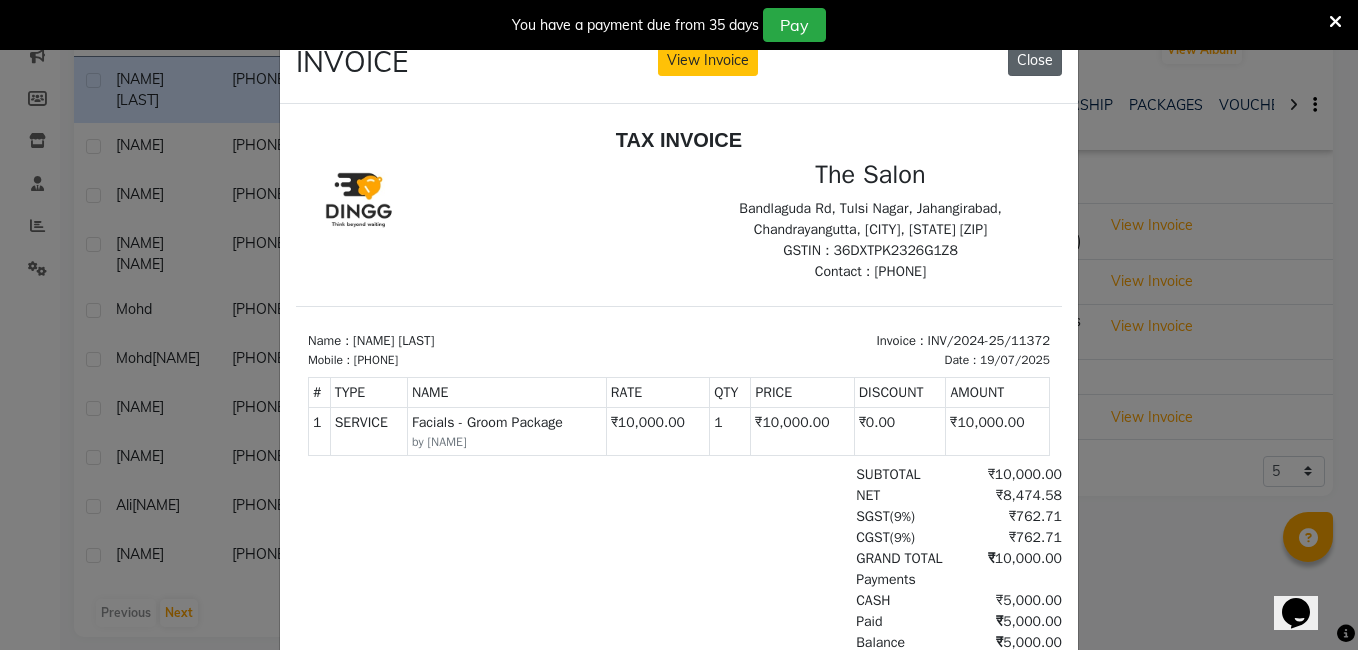 click on "Close" 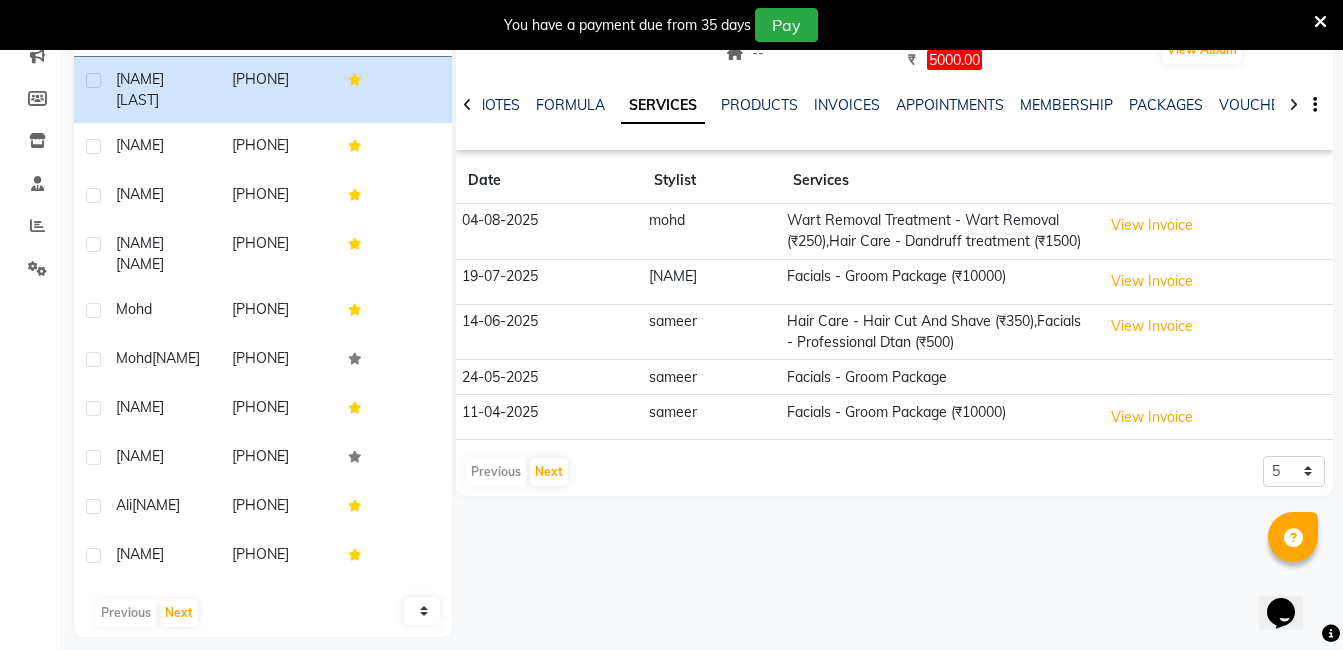 click 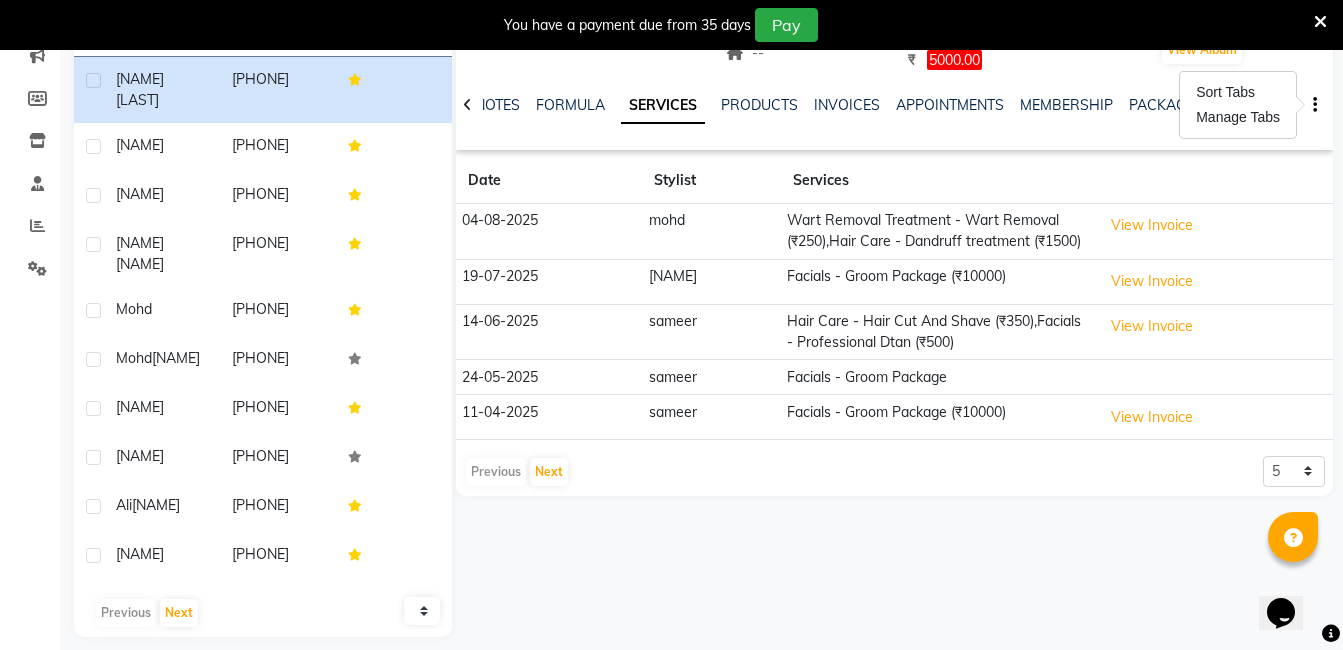 click 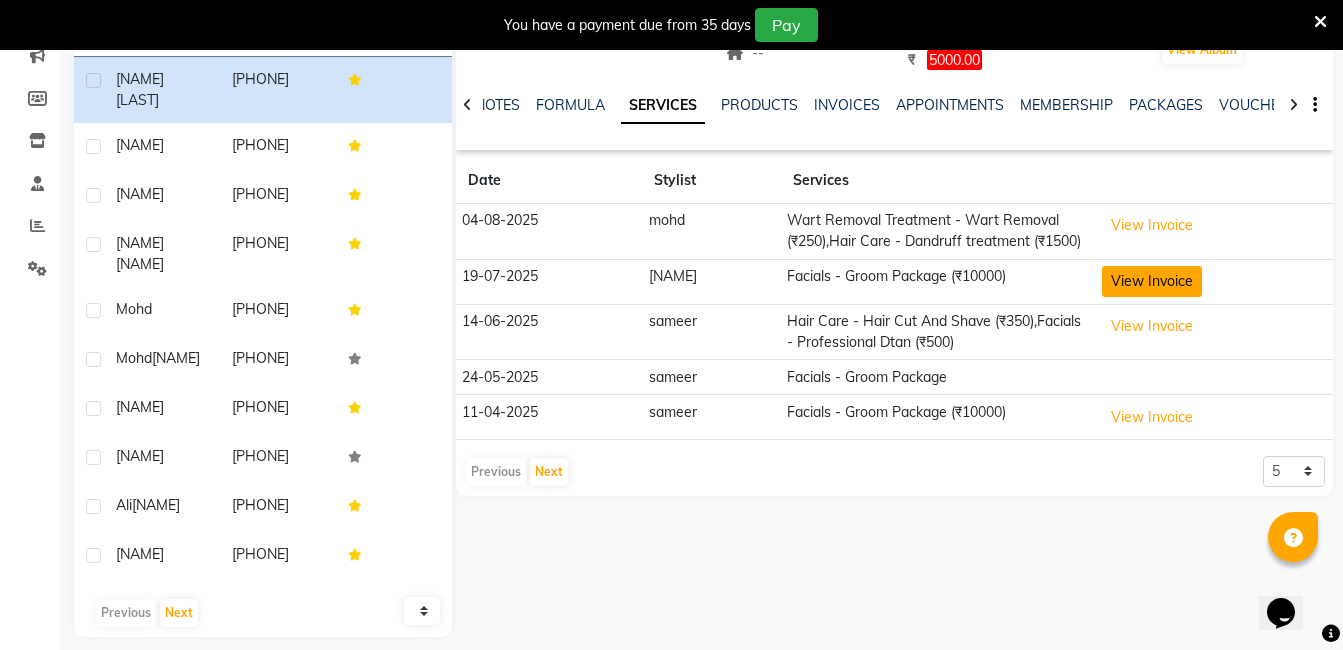 click on "View Invoice" 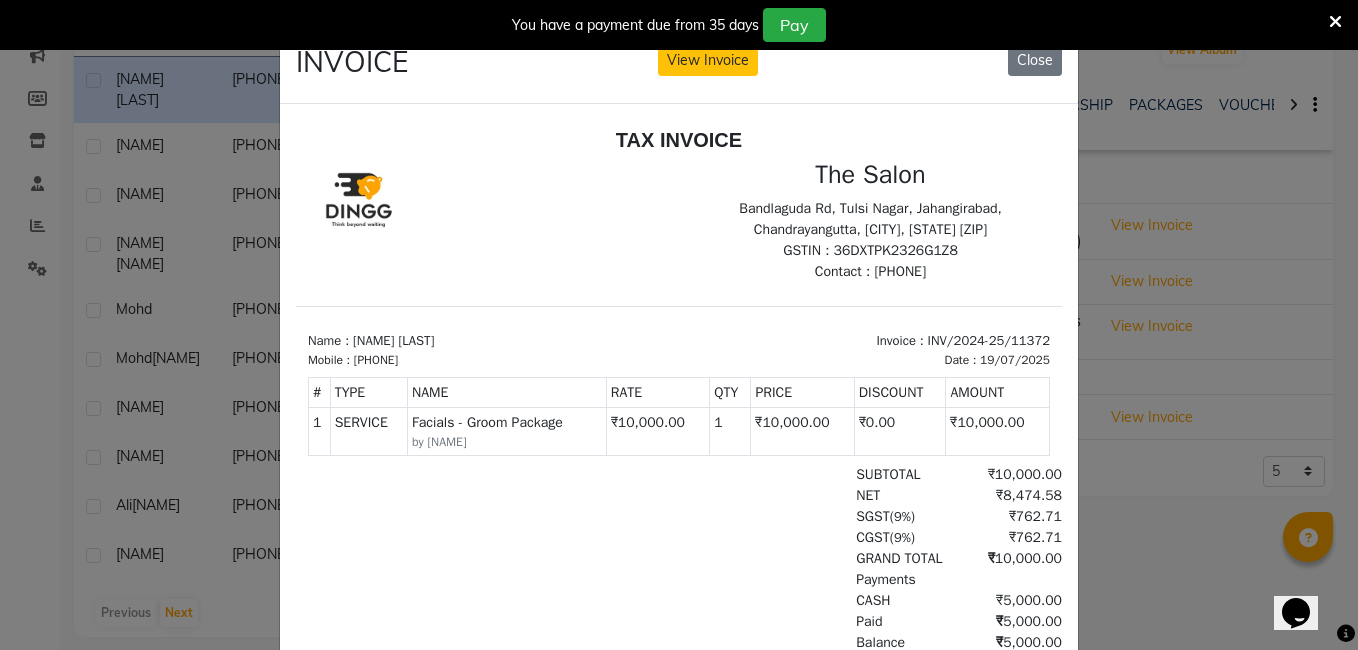 scroll, scrollTop: 16, scrollLeft: 0, axis: vertical 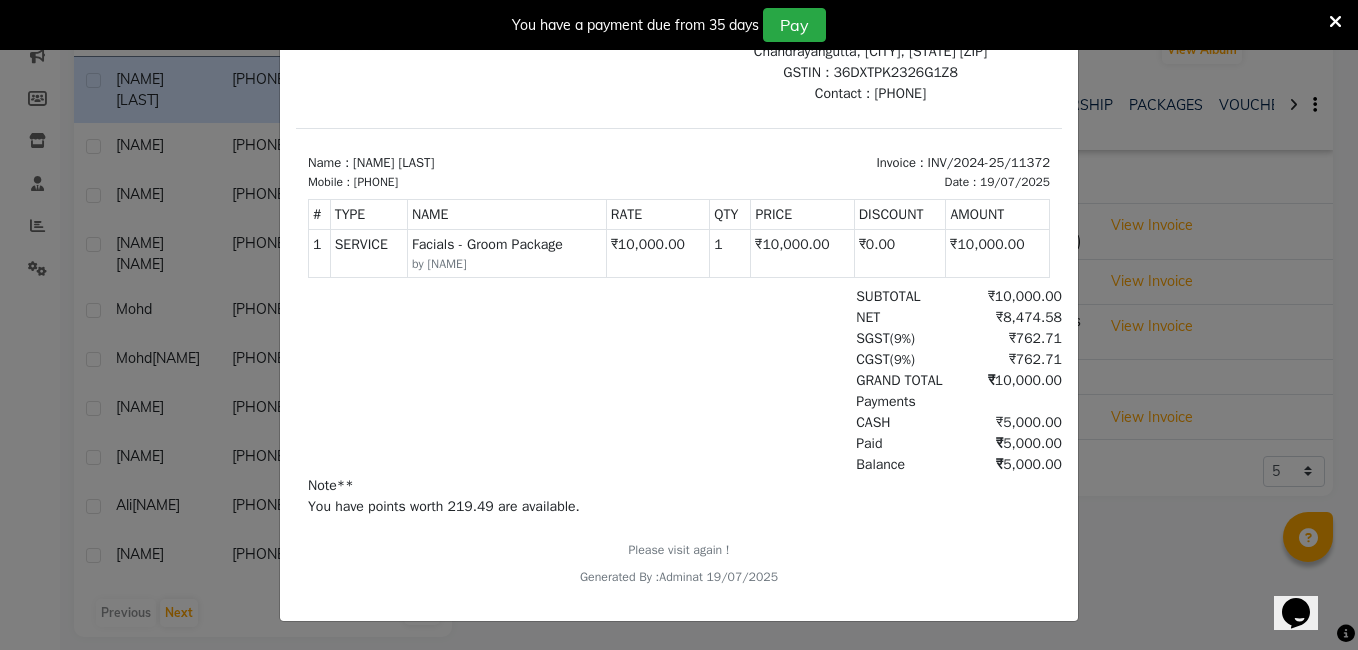 click on "INVOICE View Invoice Close" 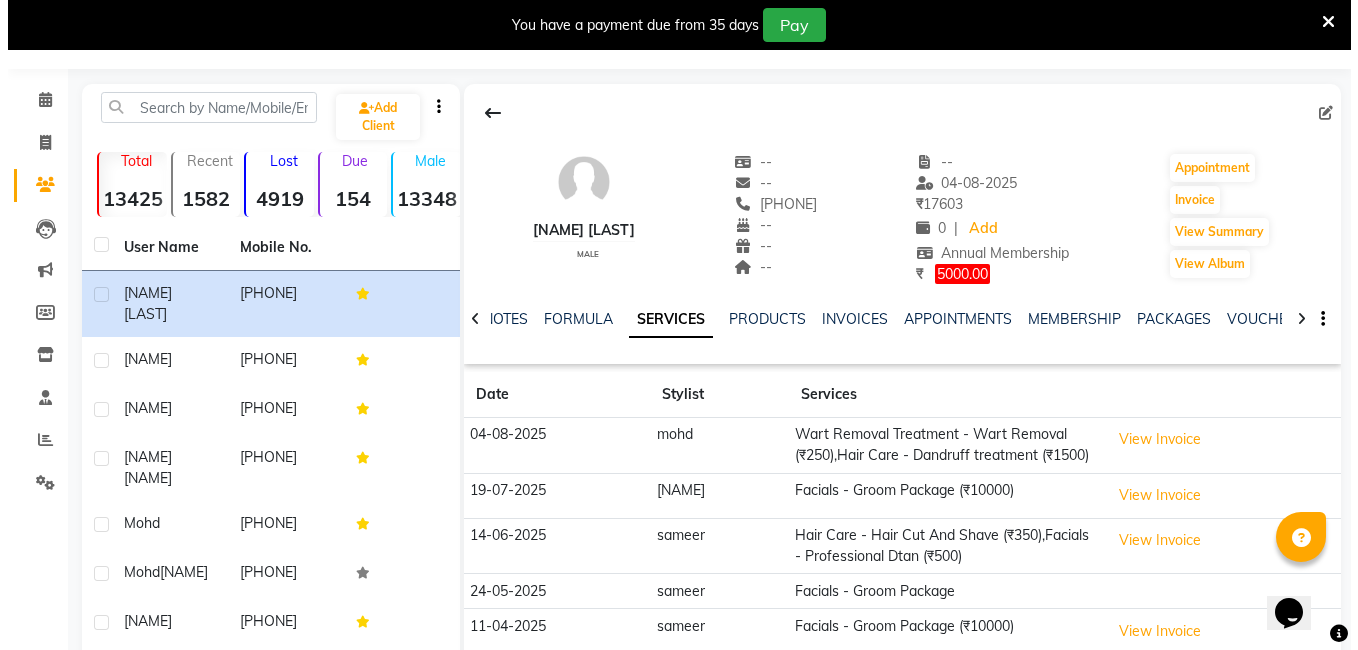 scroll, scrollTop: 200, scrollLeft: 0, axis: vertical 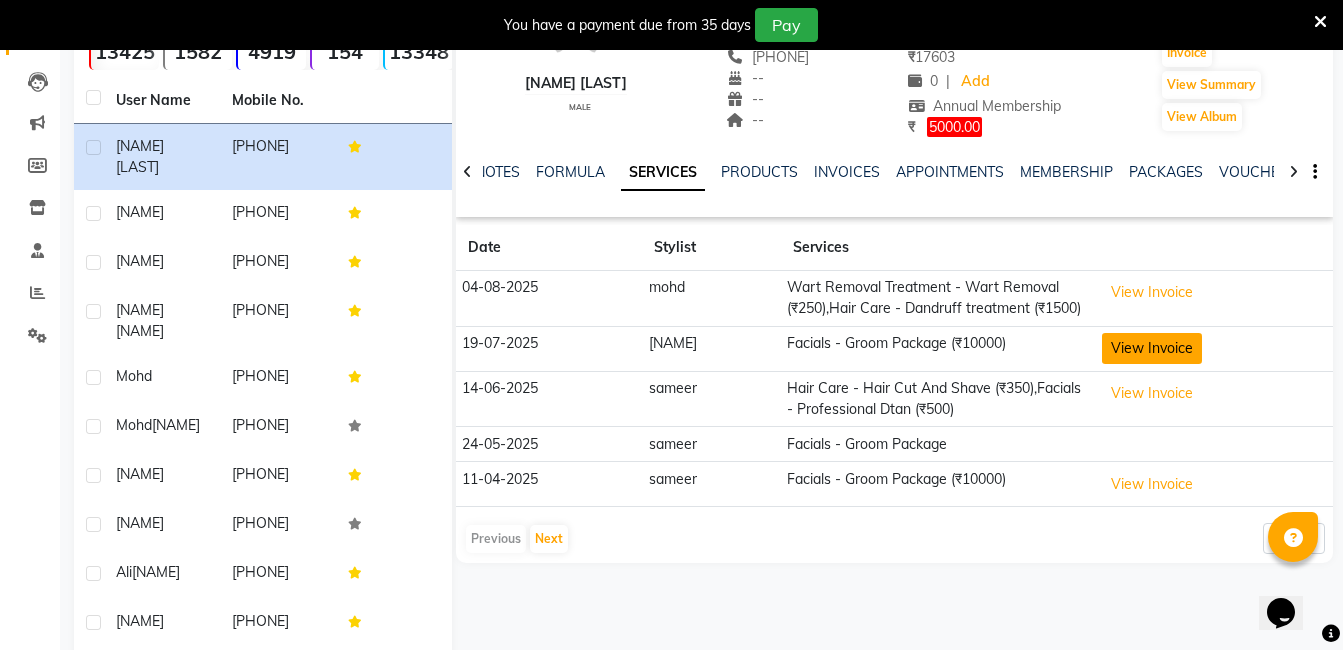 click on "View Invoice" 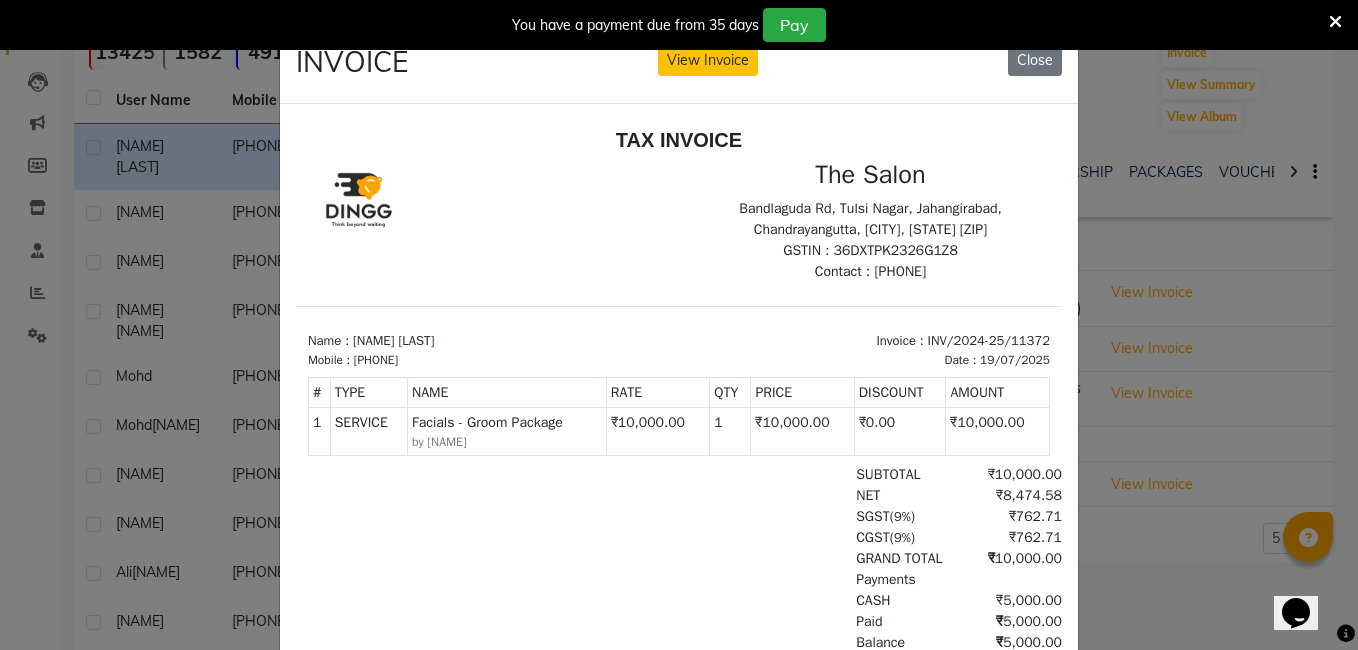 scroll, scrollTop: 0, scrollLeft: 0, axis: both 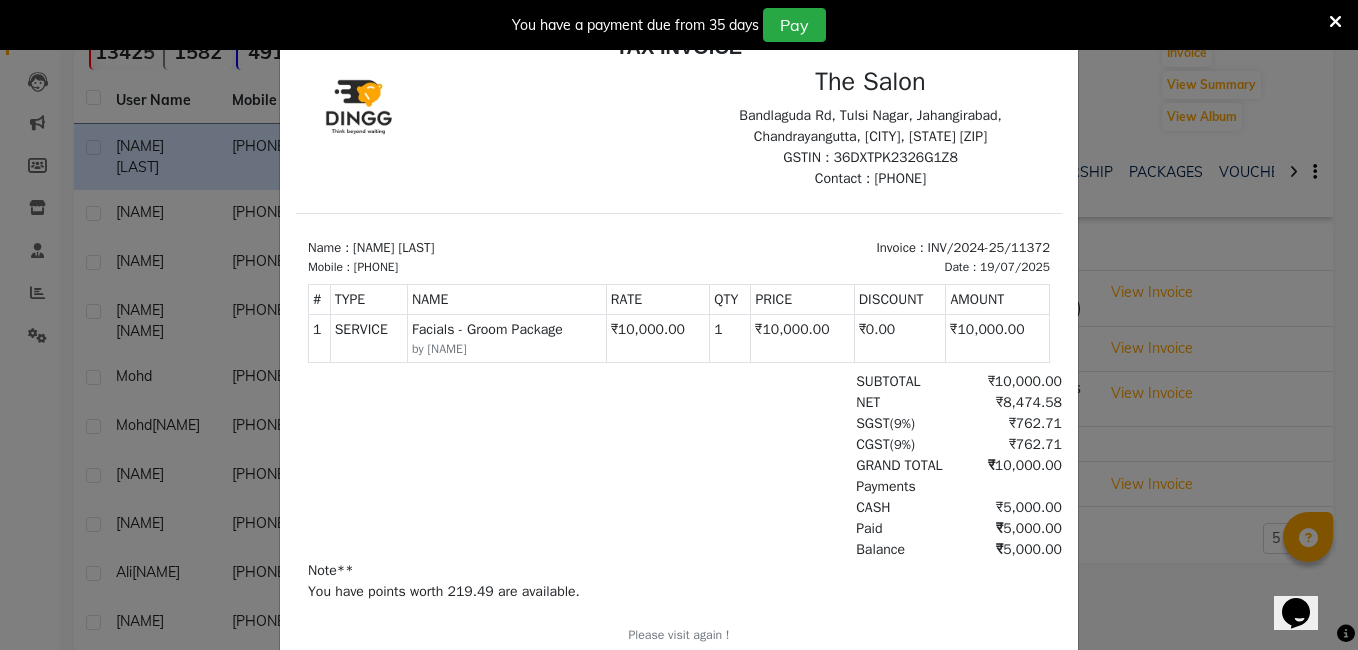 click on "INVOICE View Invoice Close" 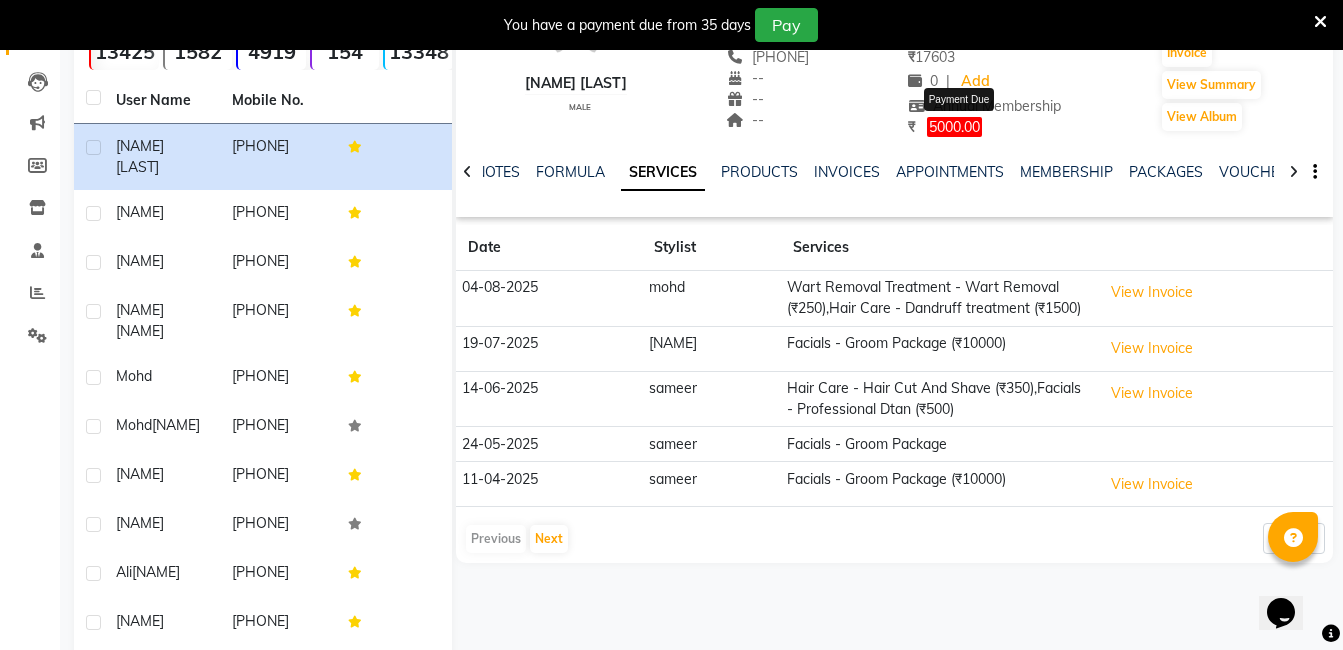 click on "5000.00" 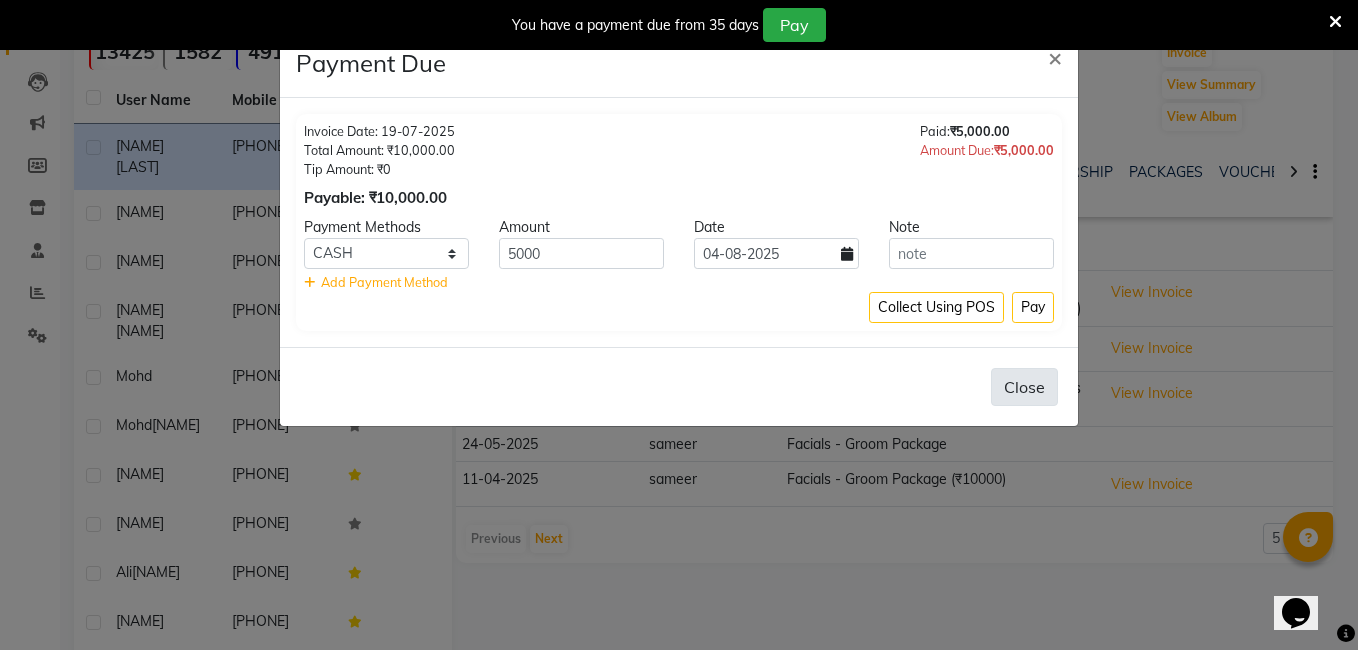 click on "Close" 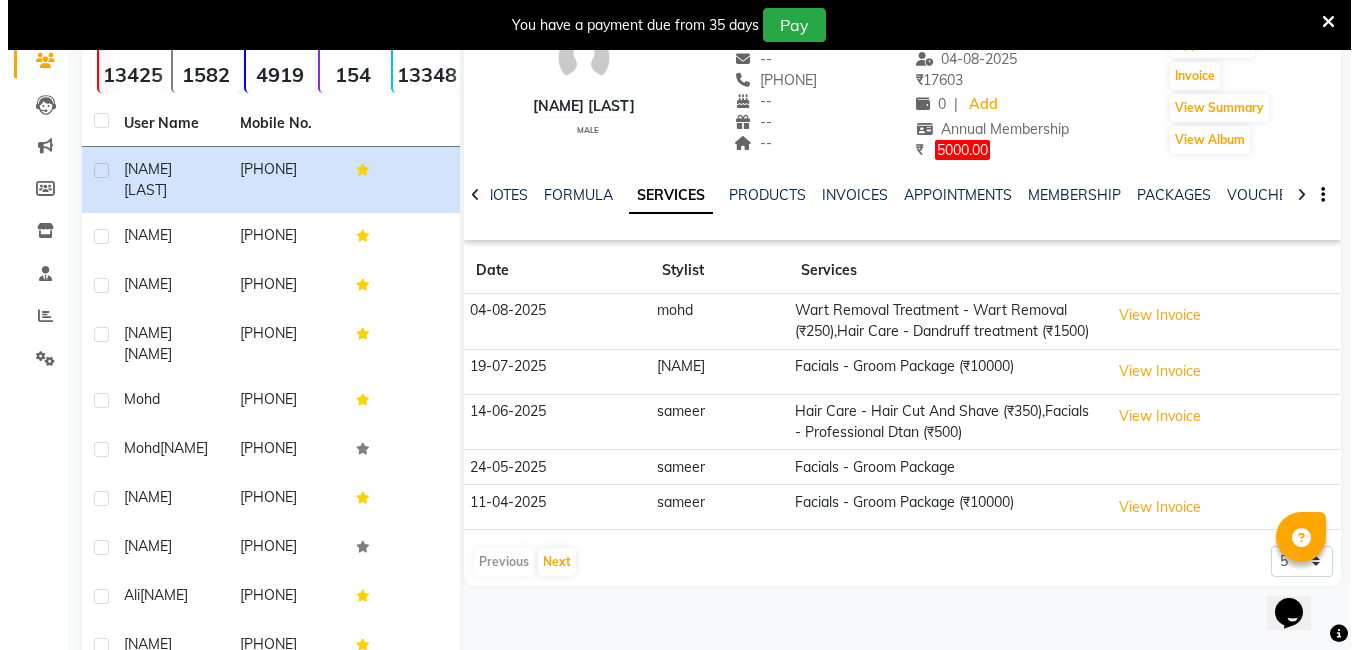 scroll, scrollTop: 267, scrollLeft: 0, axis: vertical 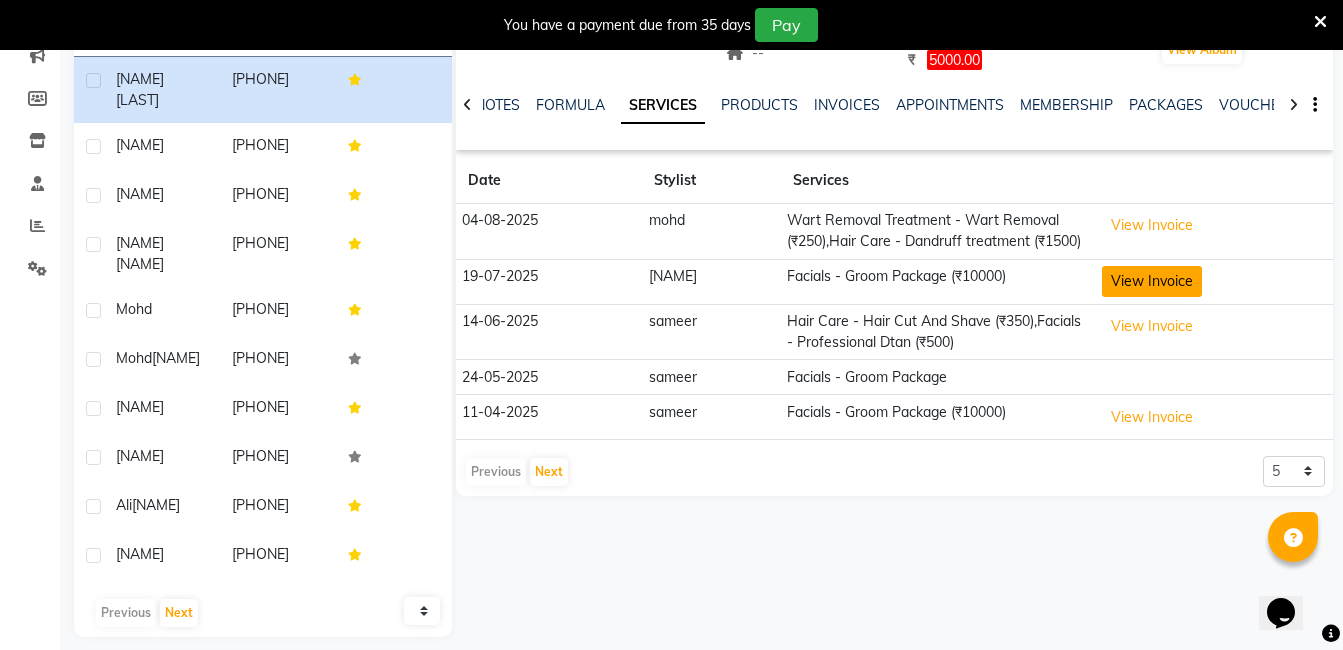 click on "View Invoice" 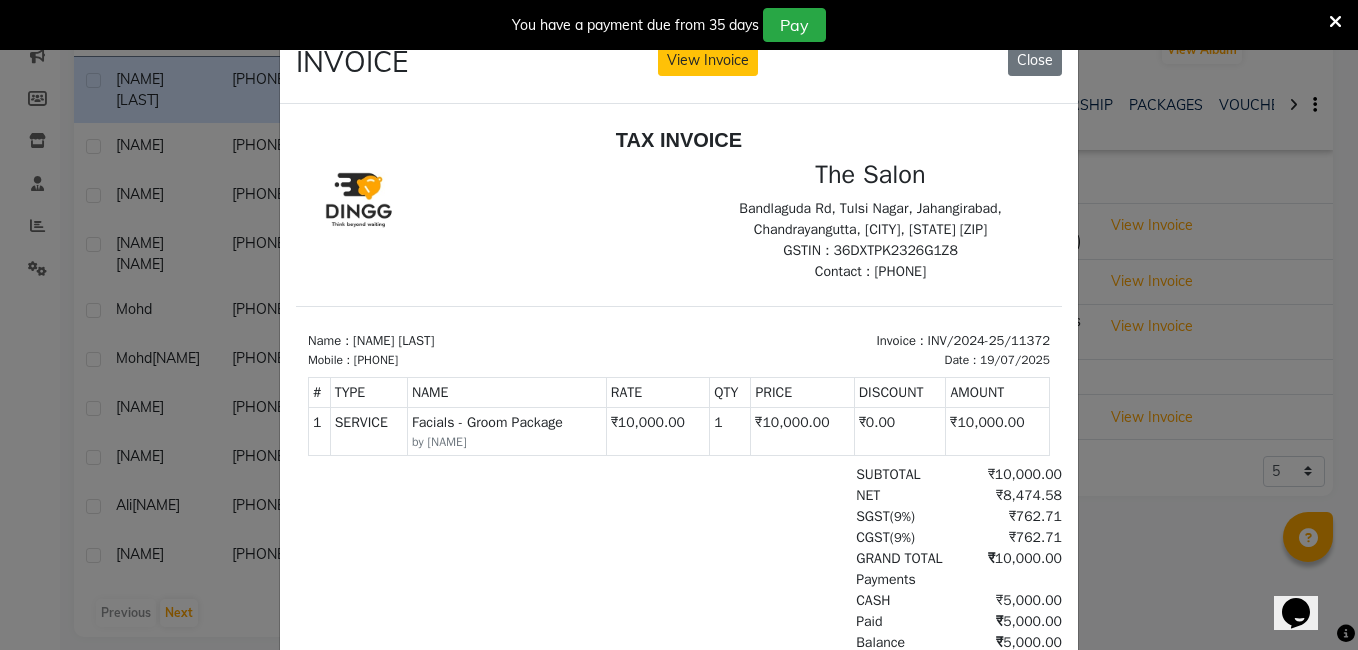 scroll, scrollTop: 16, scrollLeft: 0, axis: vertical 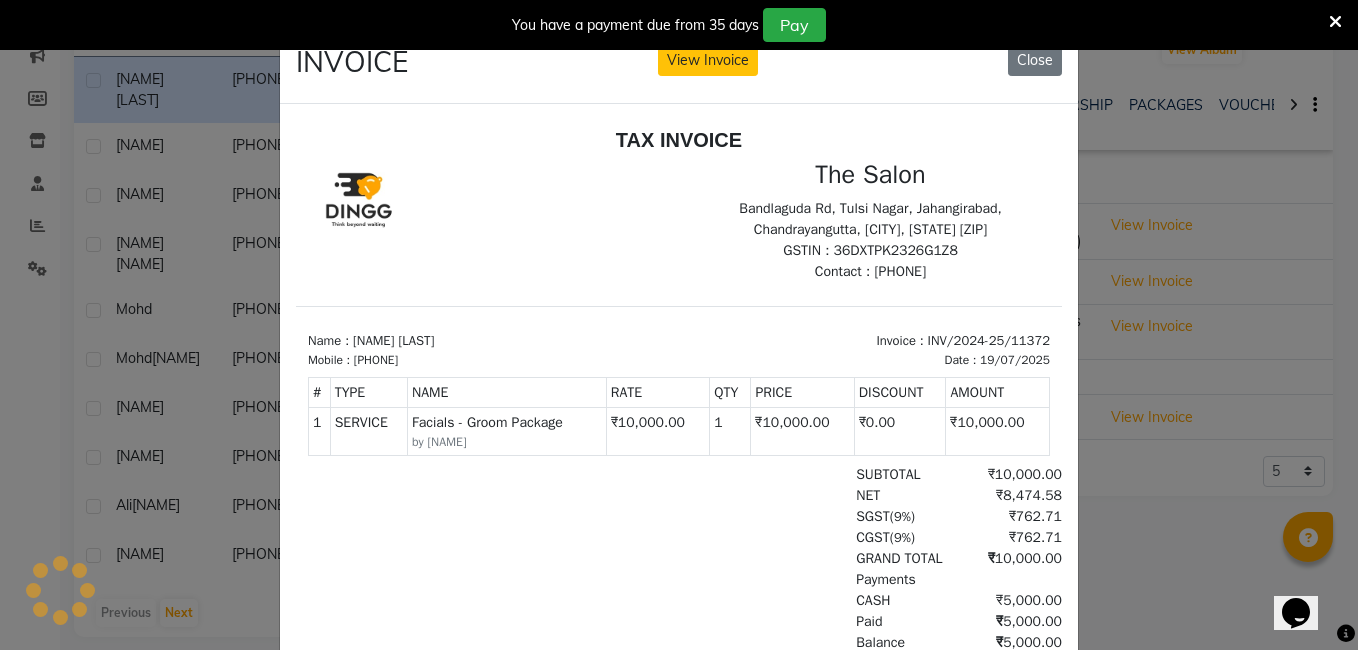 click on "by rasheed" at bounding box center [507, 441] 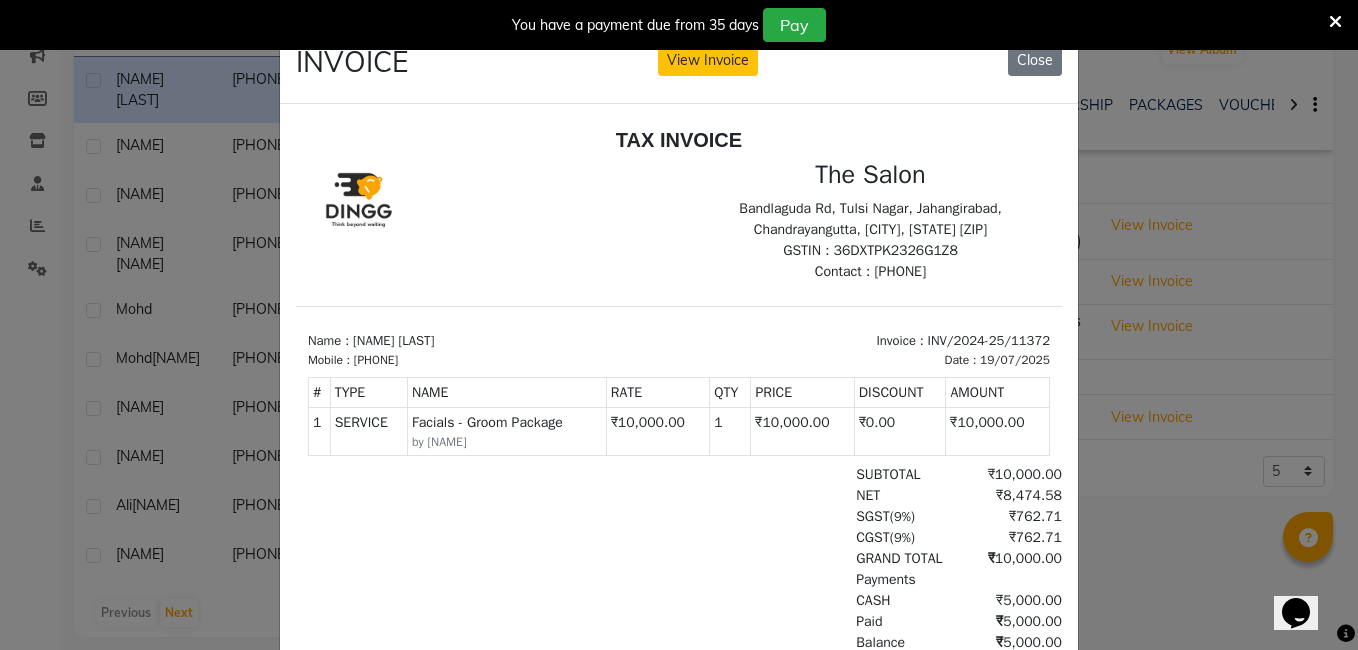 click on "by rasheed" at bounding box center (507, 441) 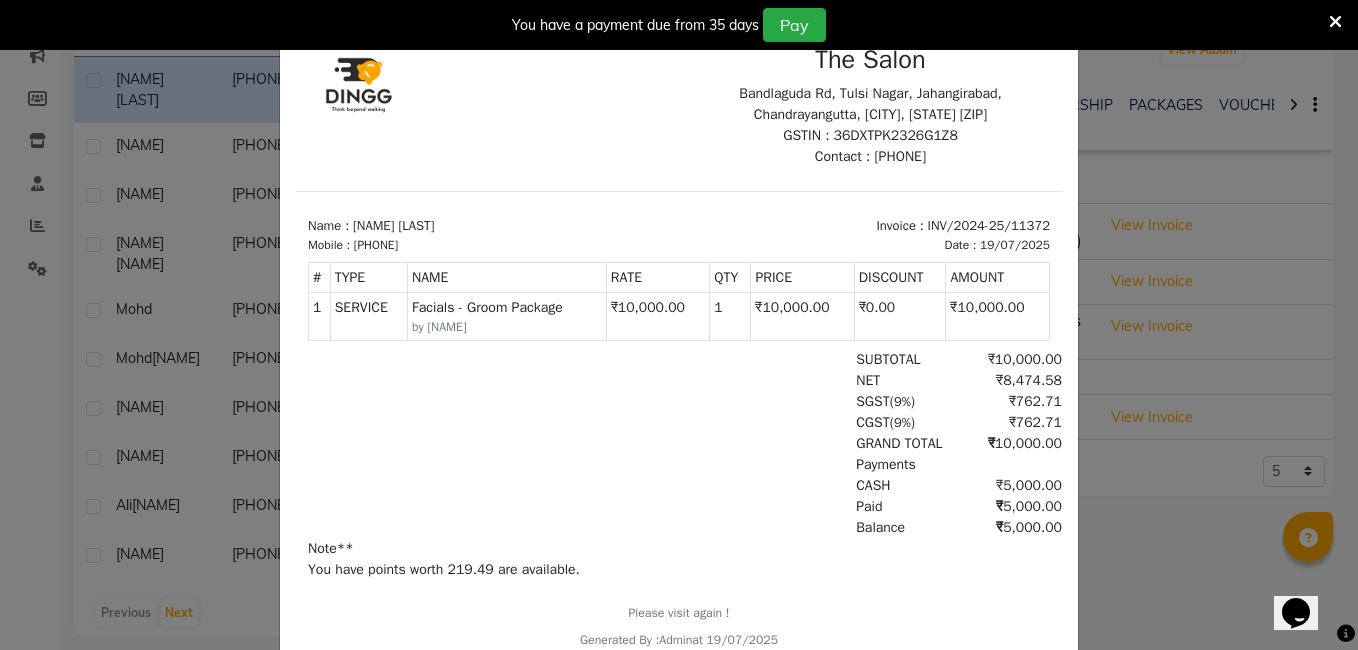 scroll, scrollTop: 193, scrollLeft: 0, axis: vertical 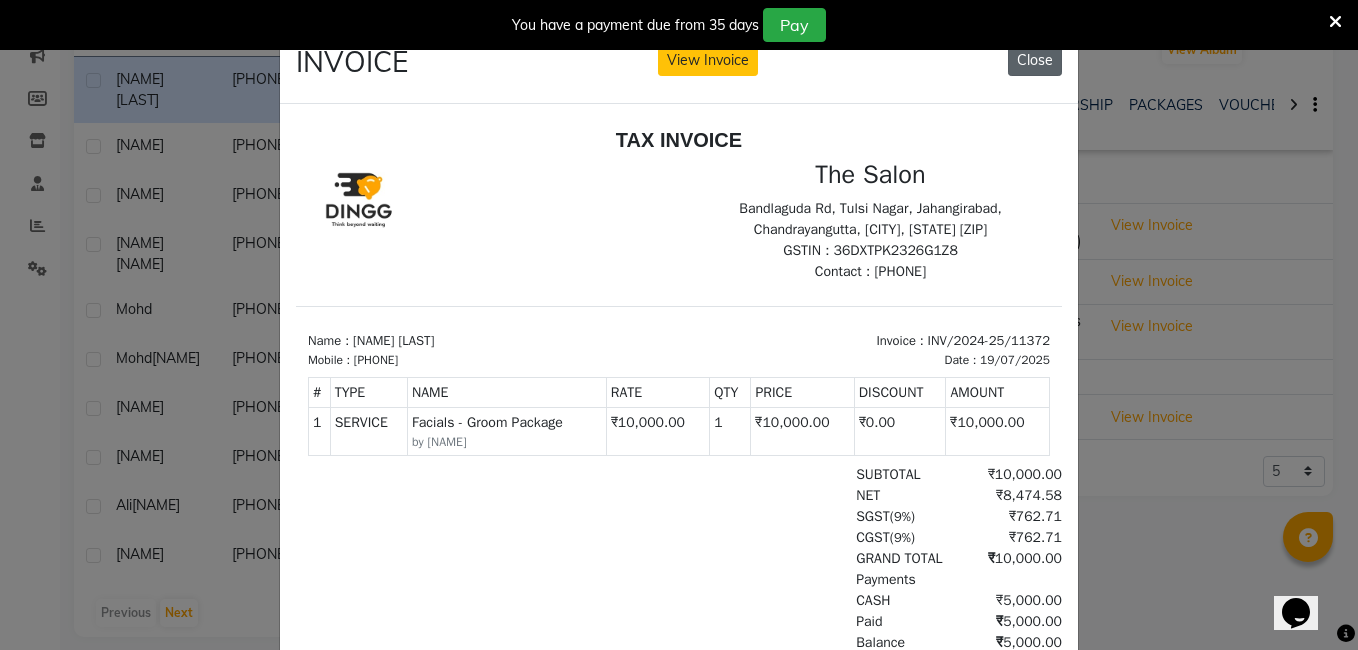 click on "Close" 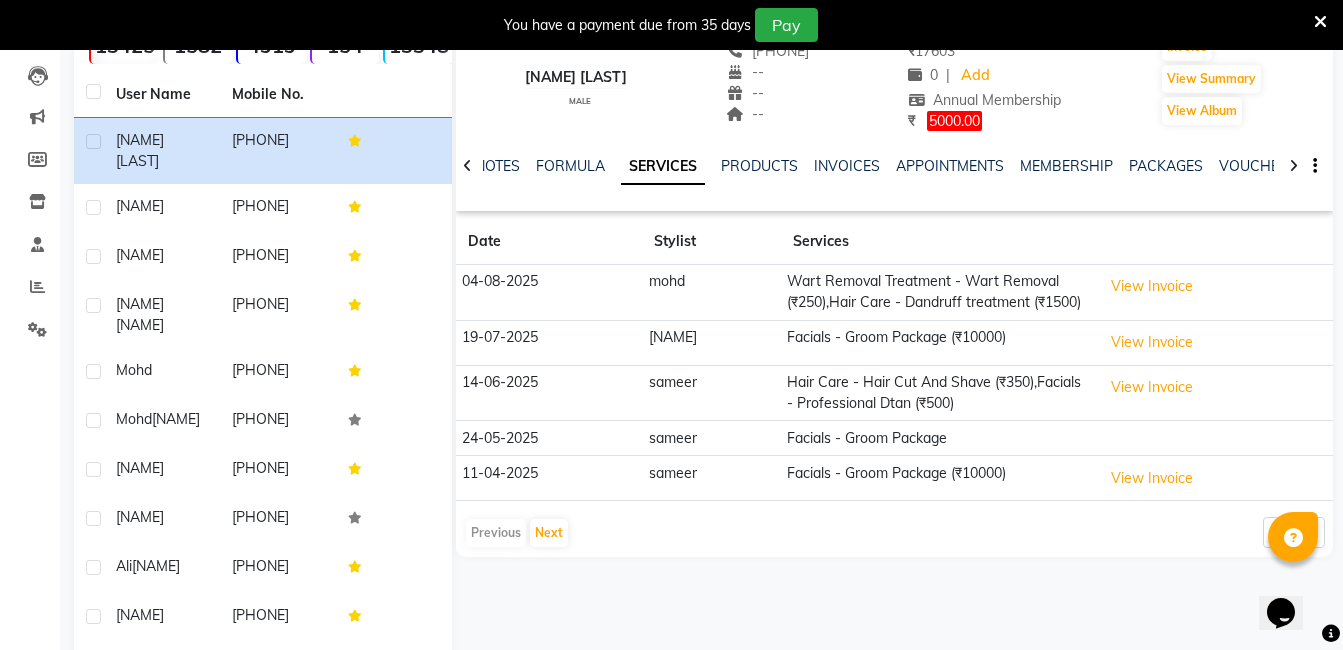 scroll, scrollTop: 67, scrollLeft: 0, axis: vertical 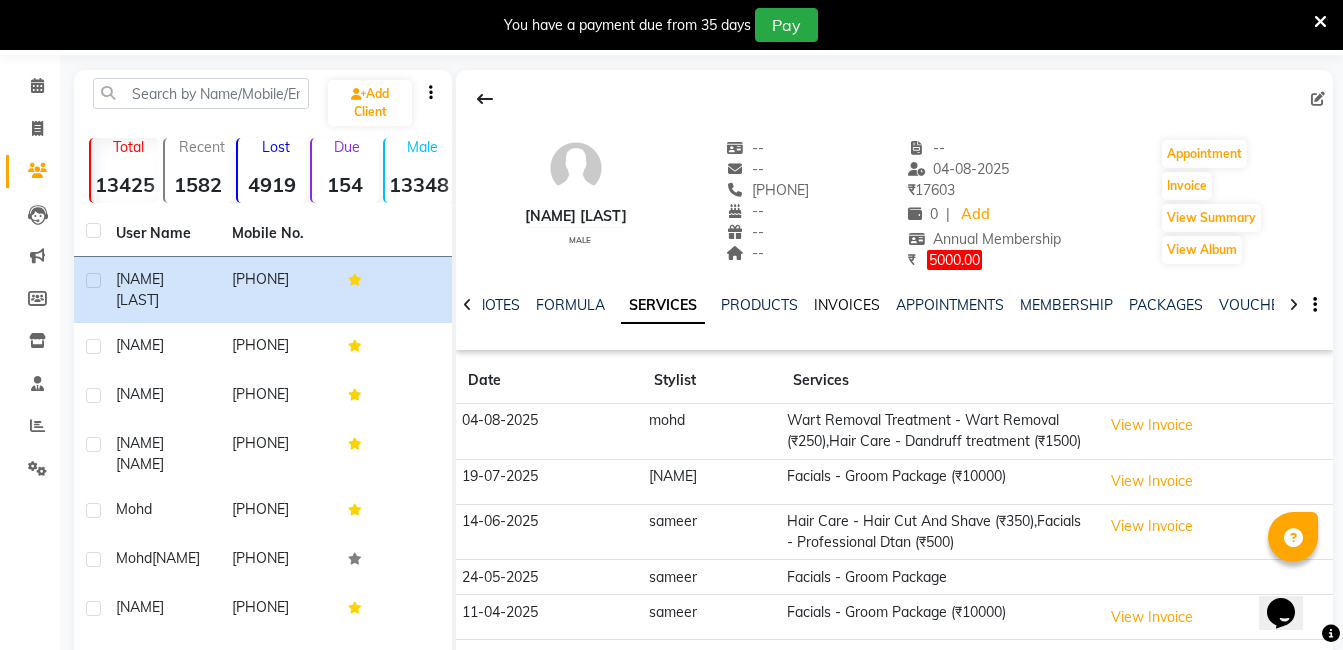 click on "INVOICES" 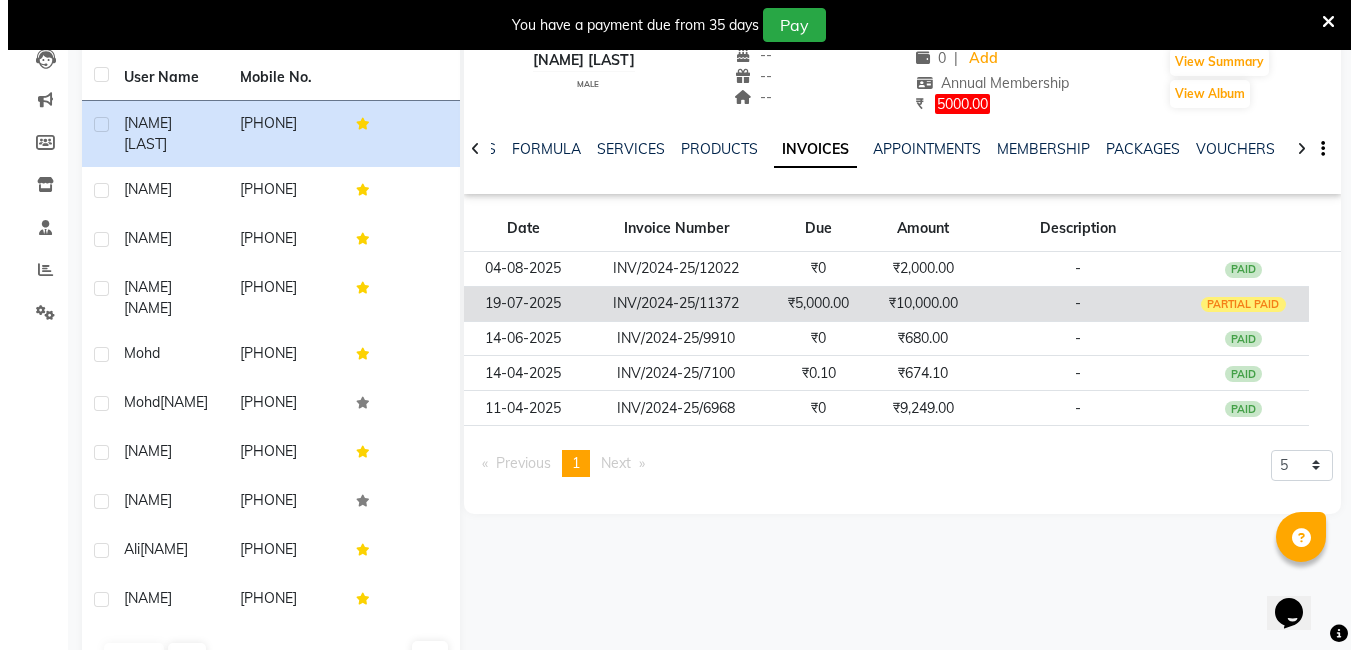 scroll, scrollTop: 267, scrollLeft: 0, axis: vertical 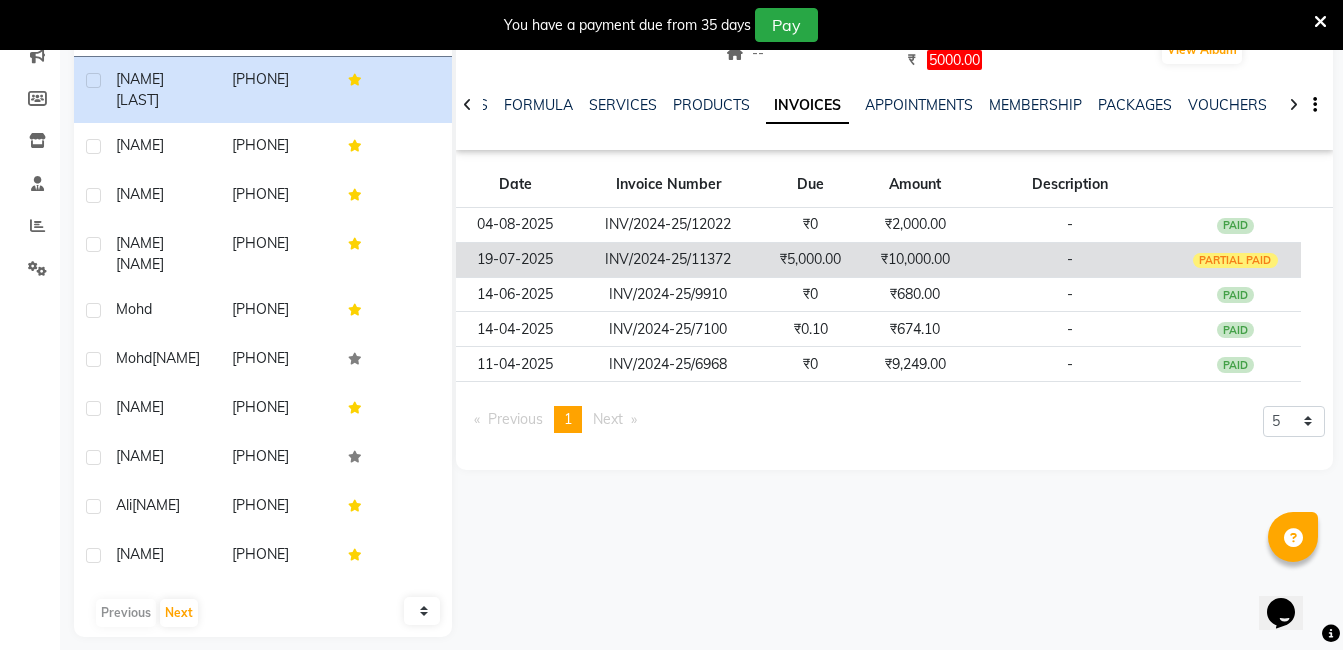 click on "-" 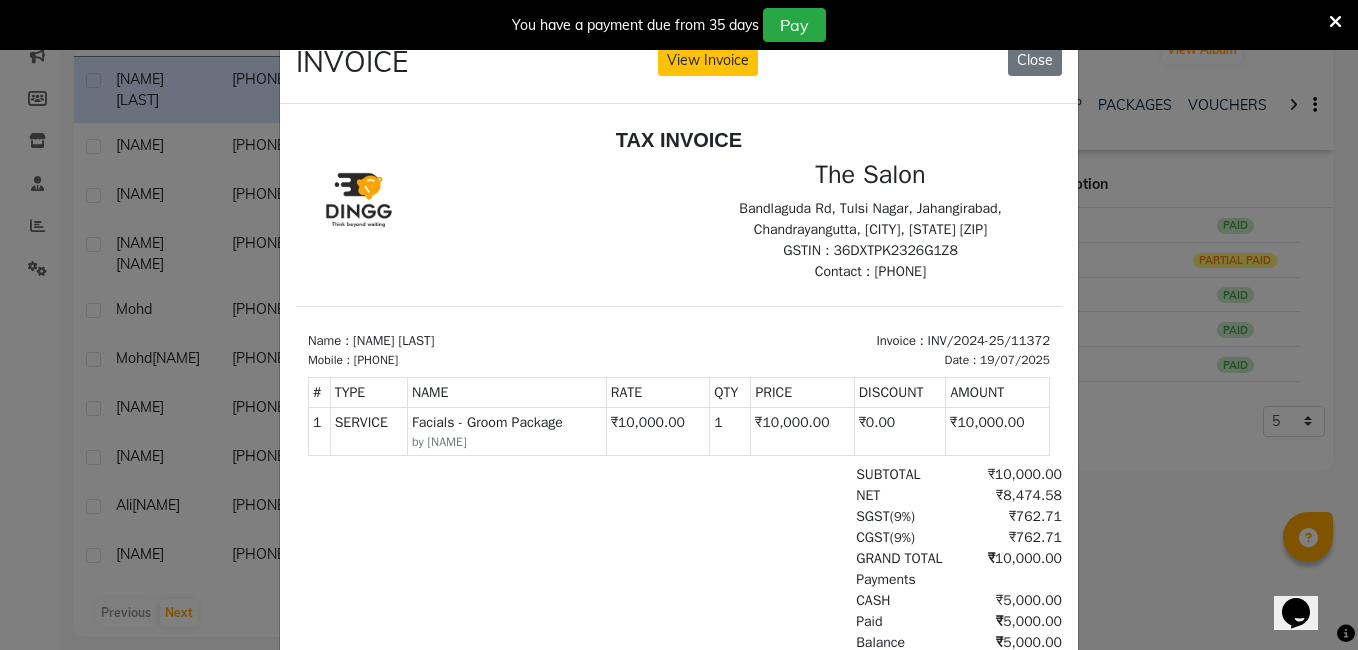 scroll, scrollTop: 16, scrollLeft: 0, axis: vertical 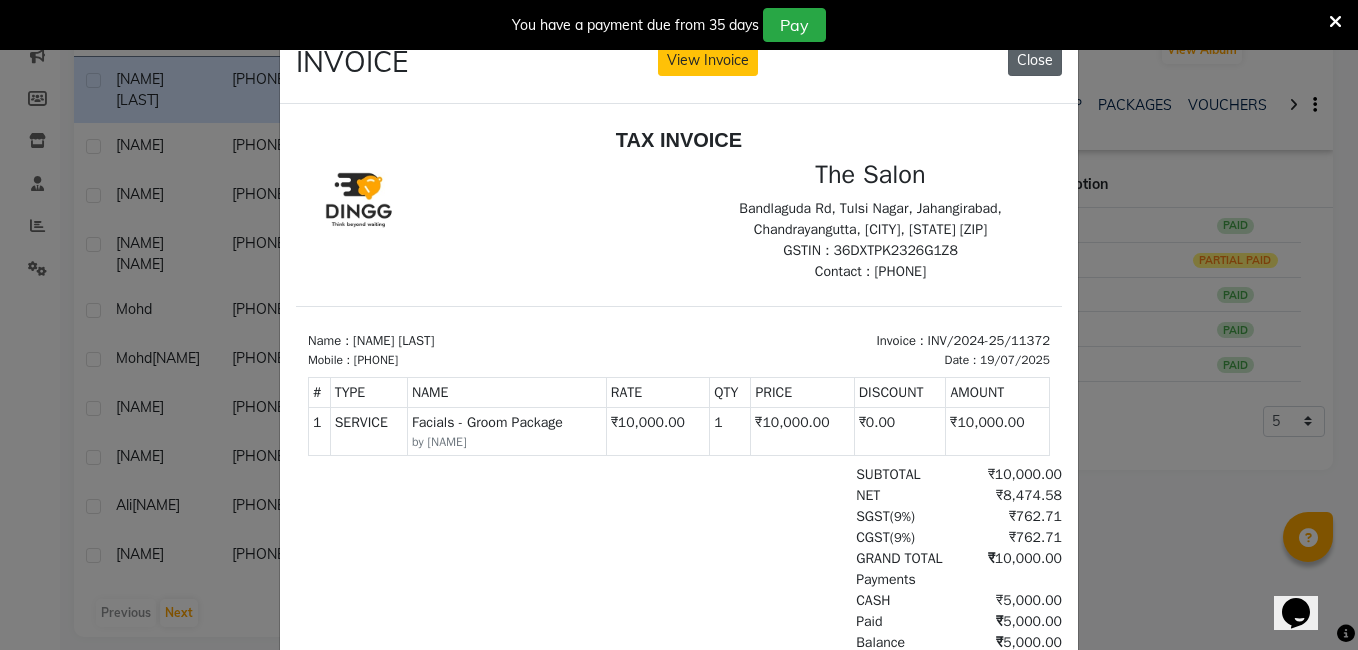 click on "Close" 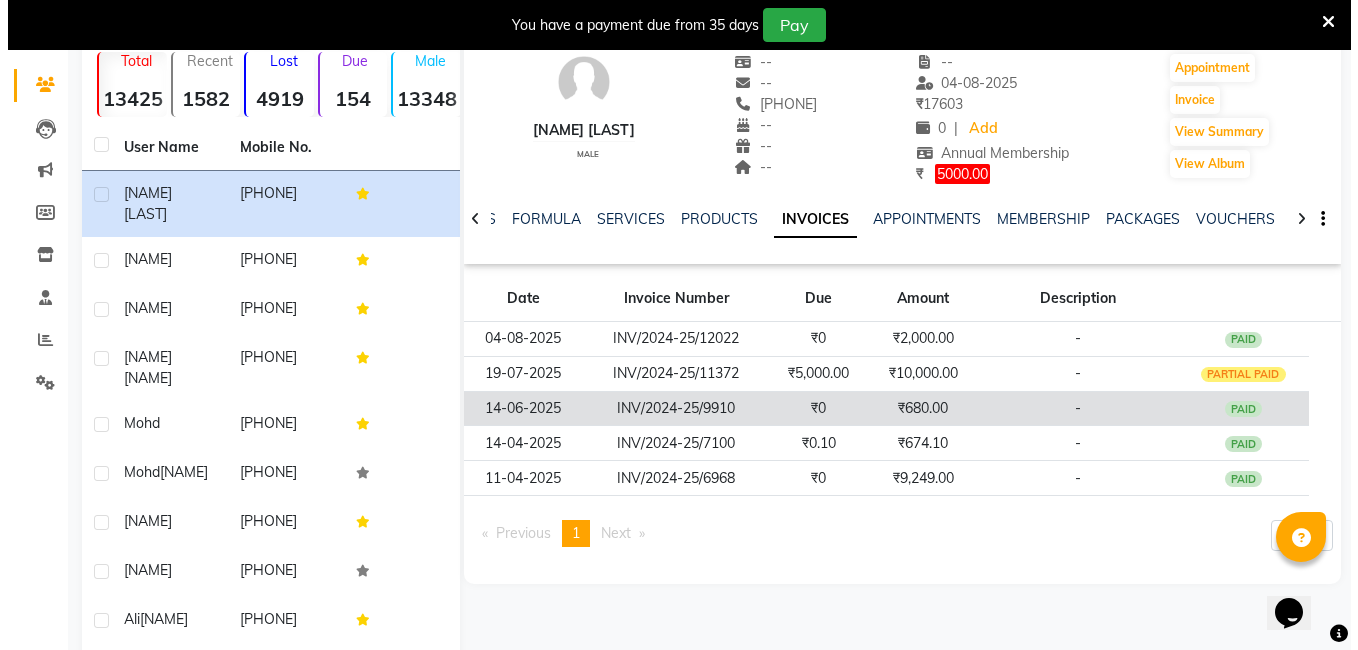 scroll, scrollTop: 0, scrollLeft: 0, axis: both 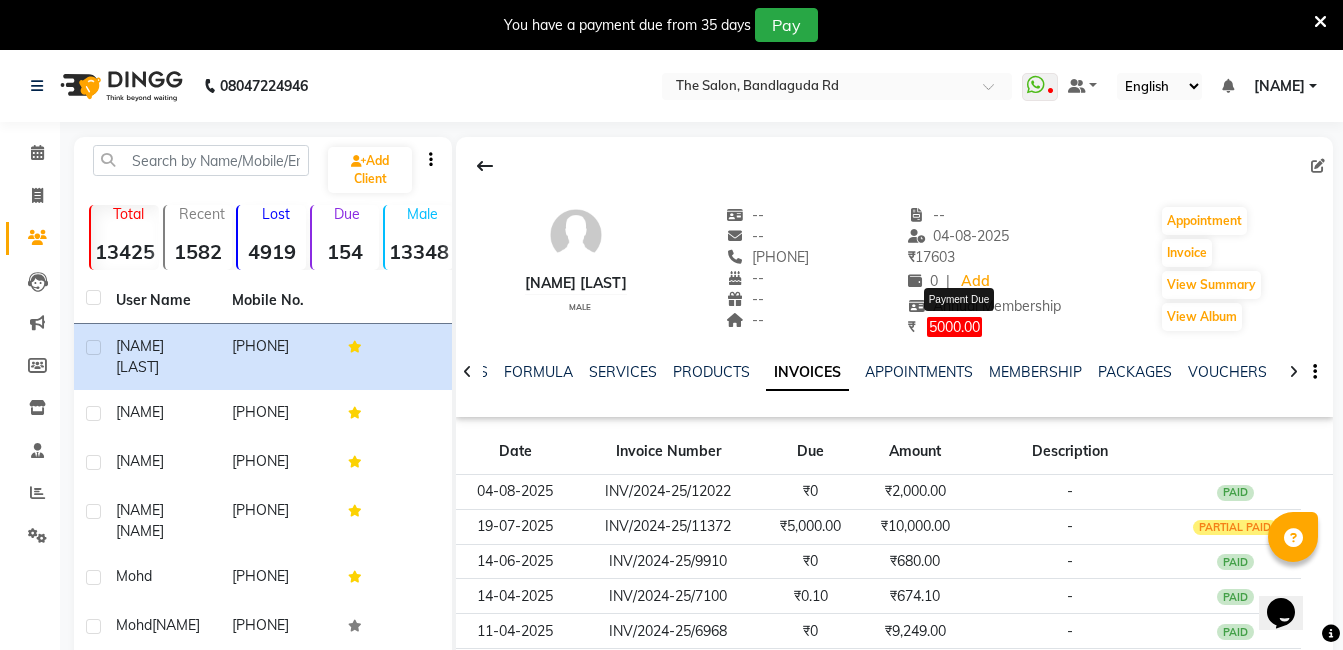 click on "5000.00" 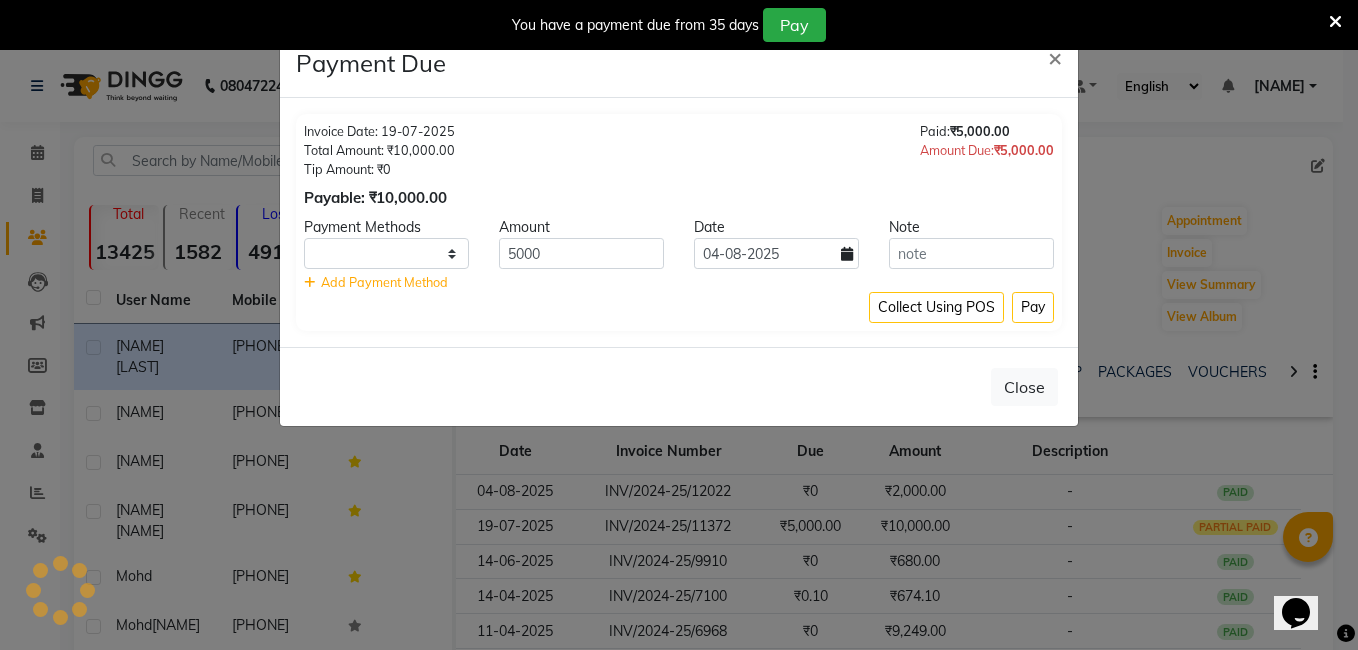 select on "1" 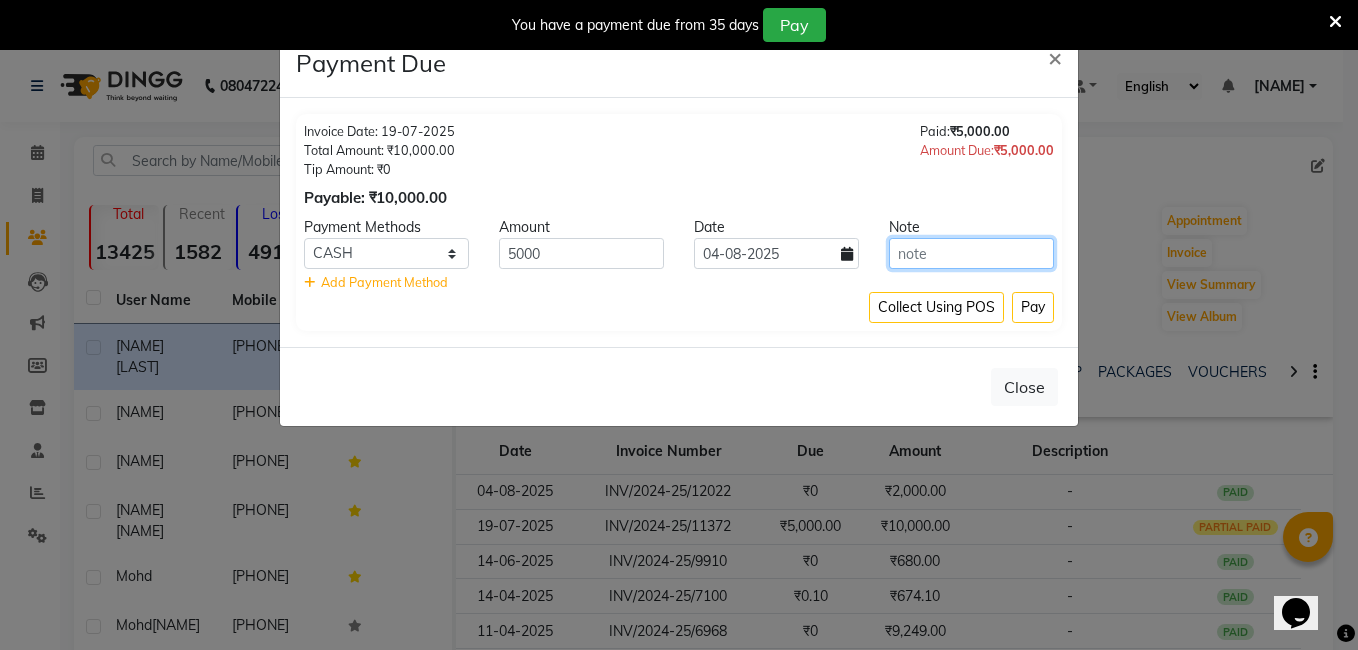click 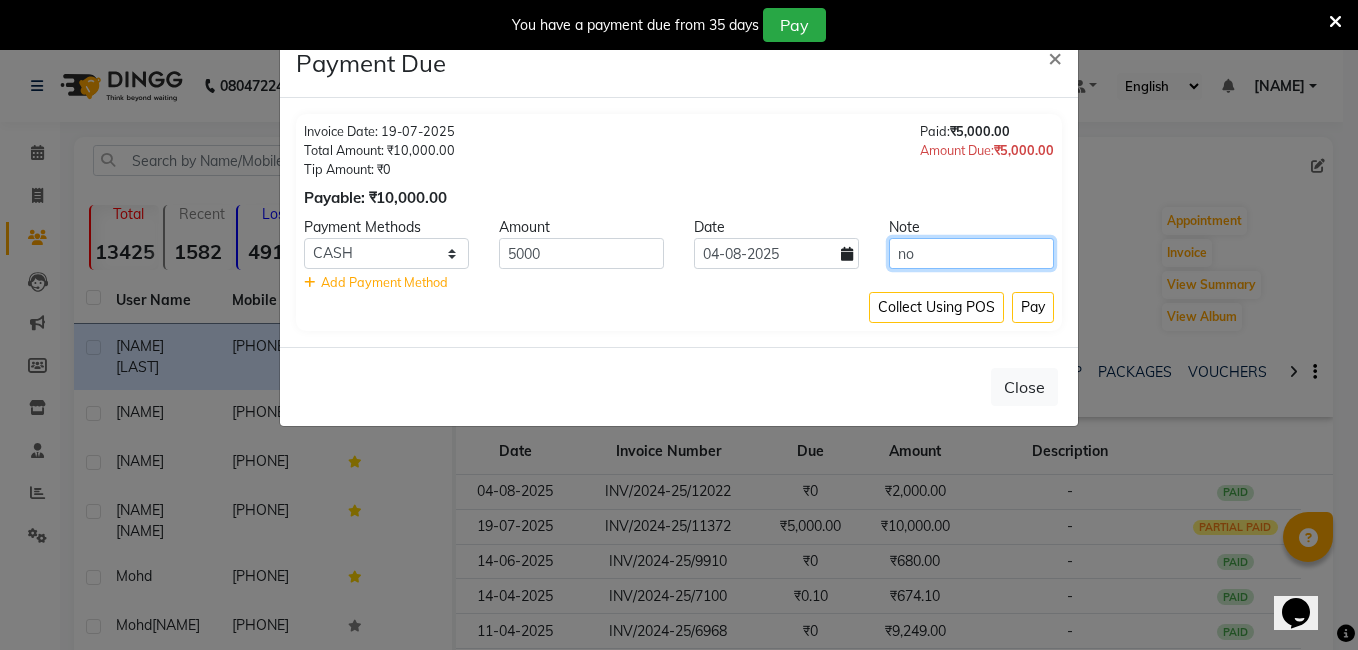 type on "n" 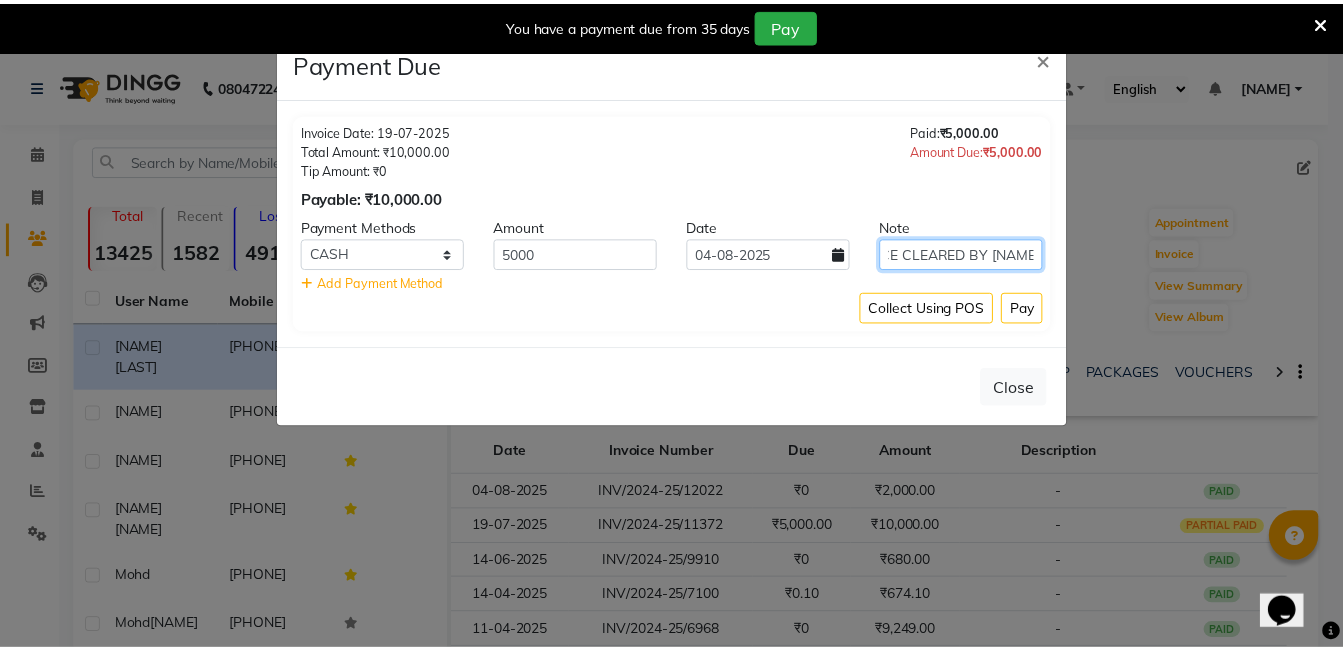 scroll, scrollTop: 0, scrollLeft: 0, axis: both 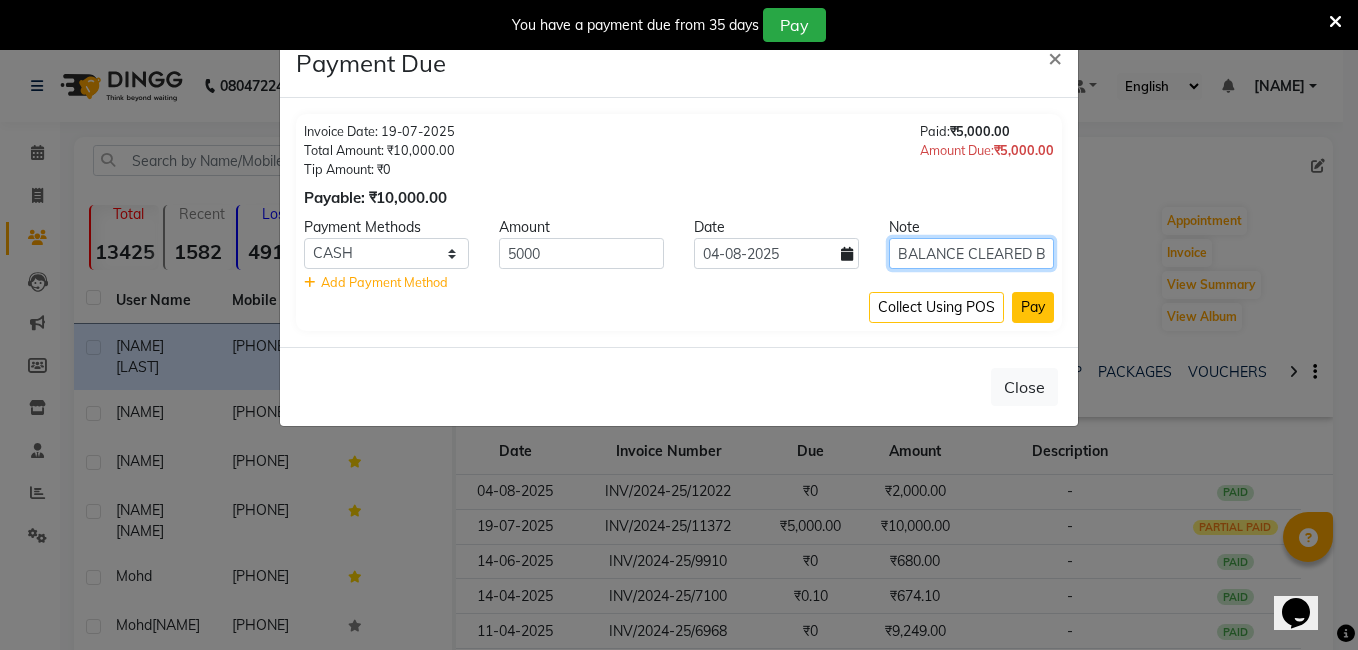 type on "5000 BALANCE CLEARED BY MOHD" 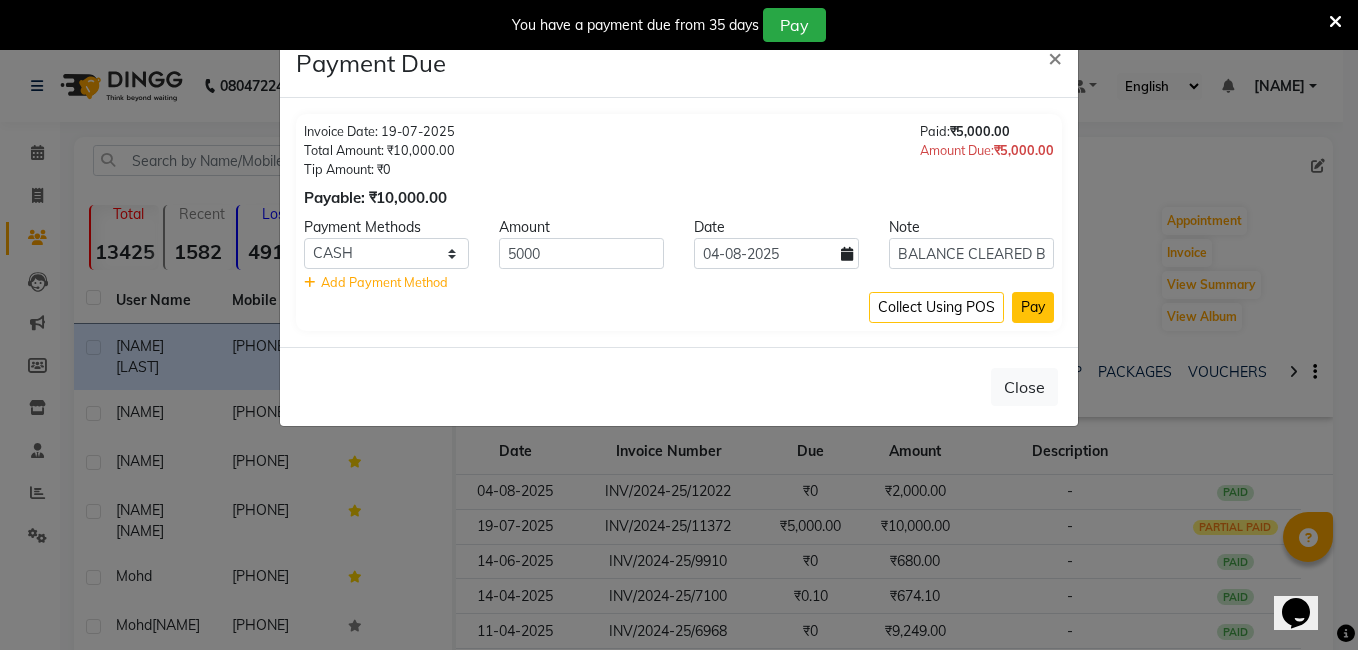click on "Pay" 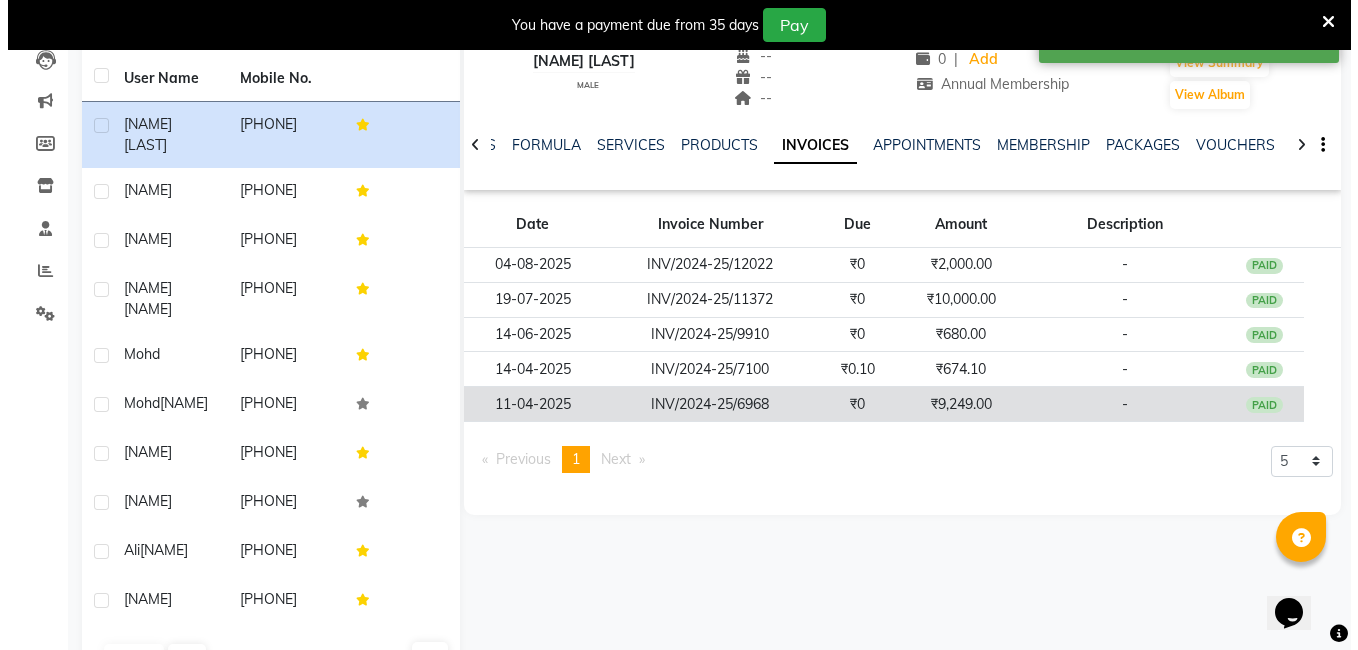 scroll, scrollTop: 267, scrollLeft: 0, axis: vertical 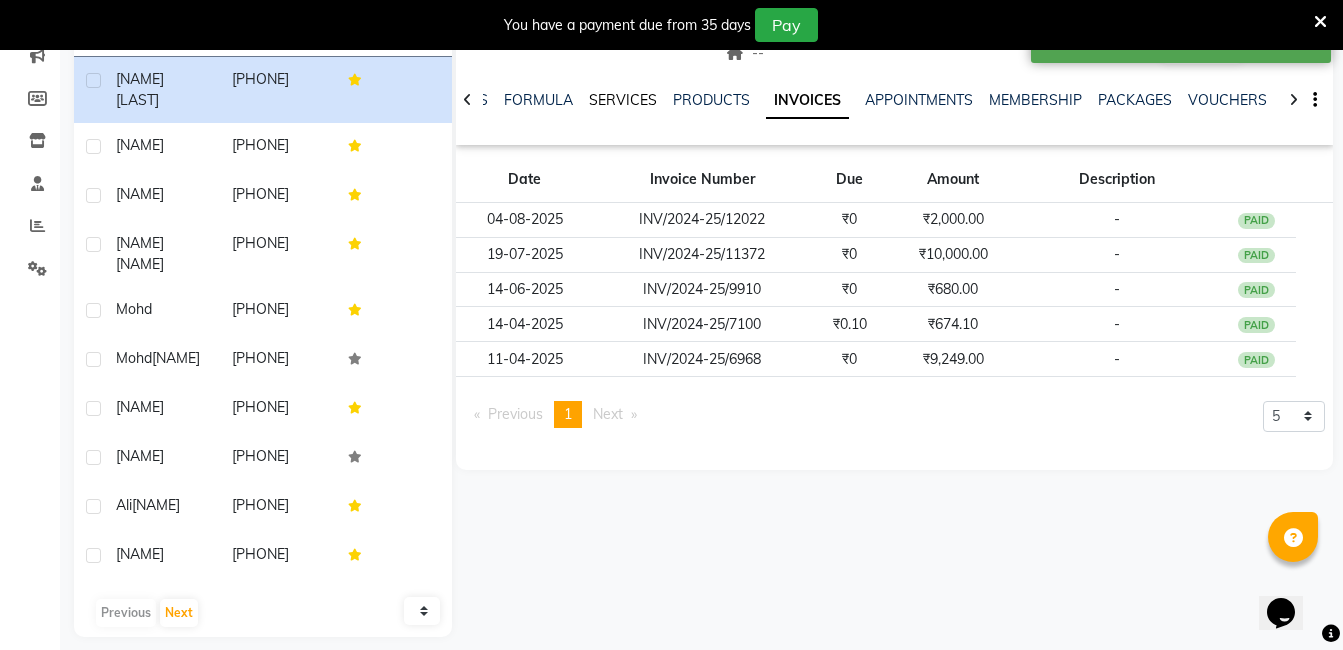 click on "SERVICES" 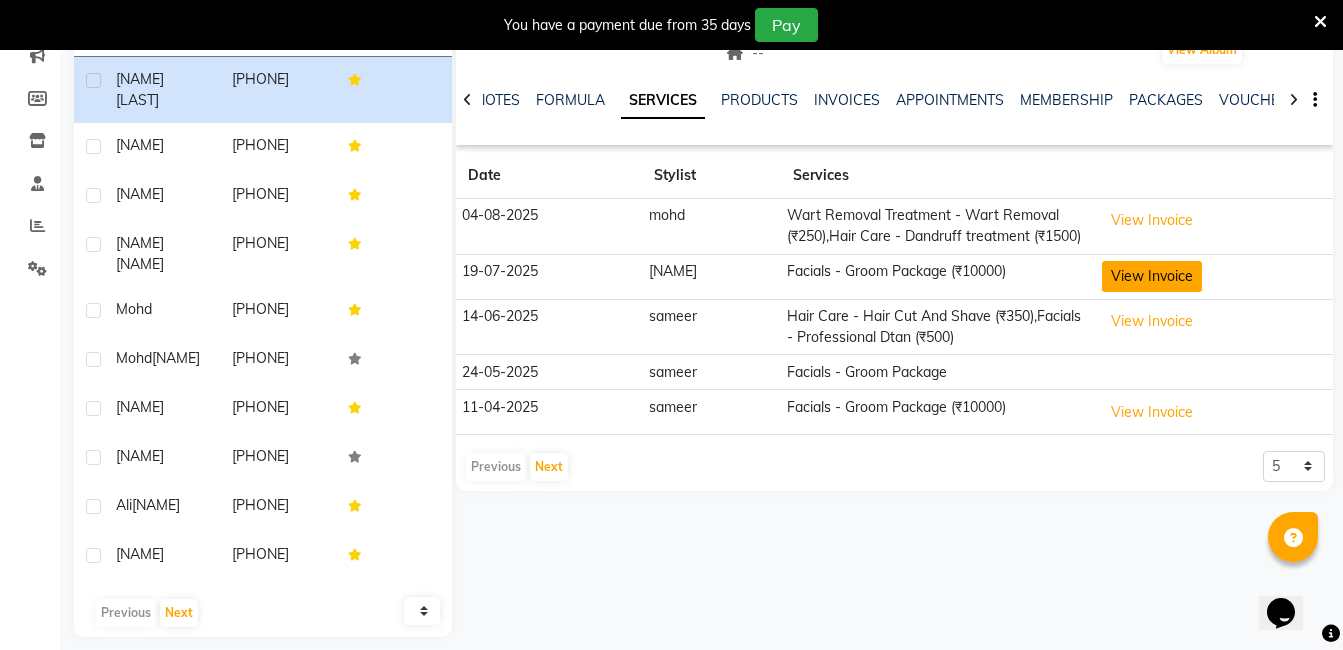 click on "View Invoice" 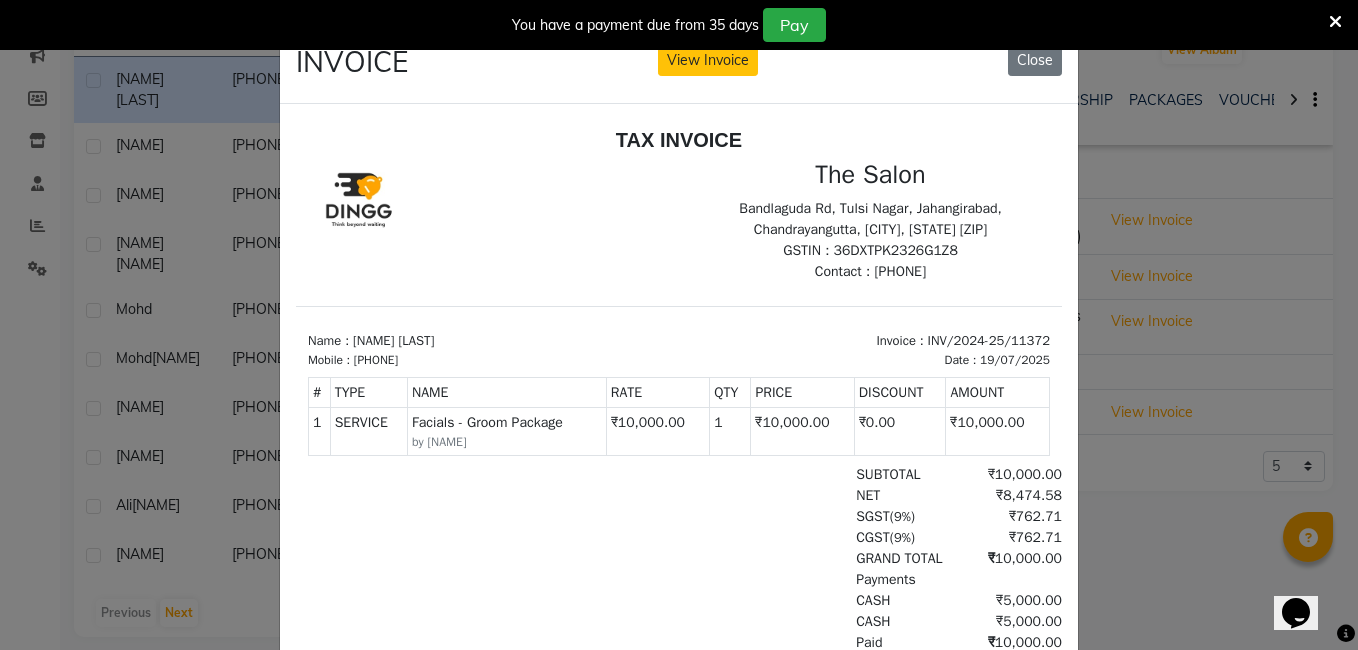 scroll, scrollTop: 0, scrollLeft: 0, axis: both 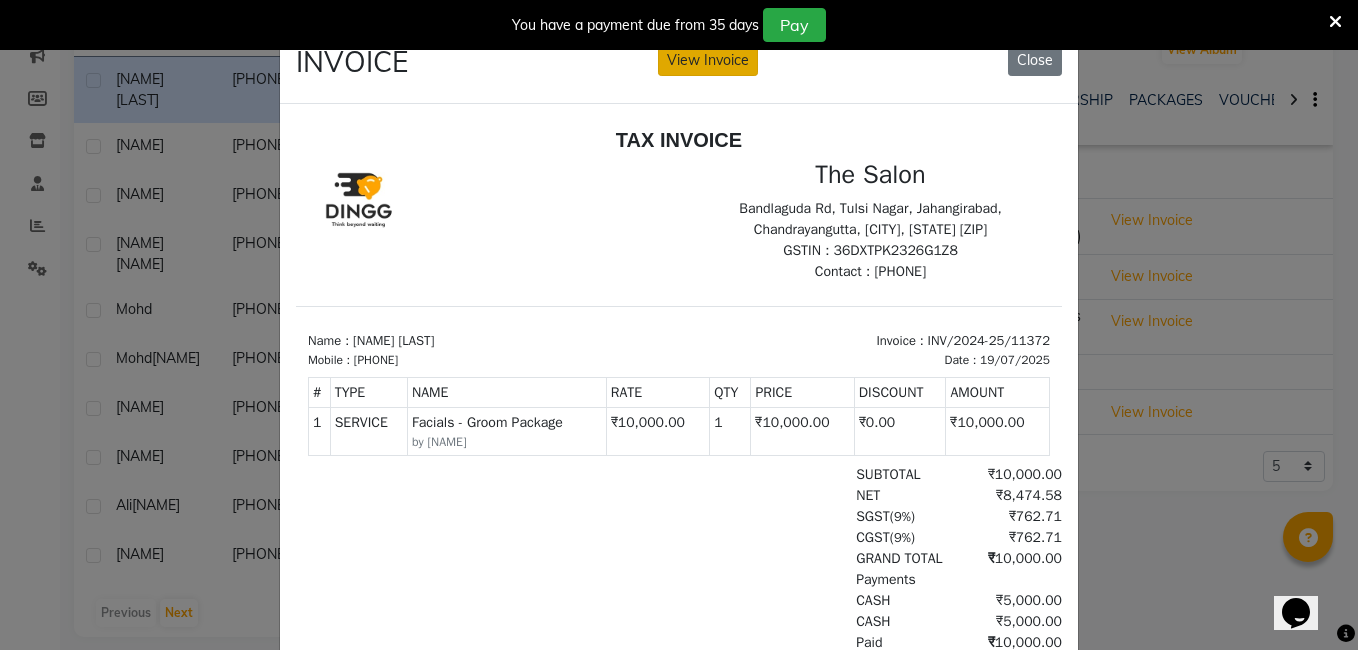 click on "View Invoice" 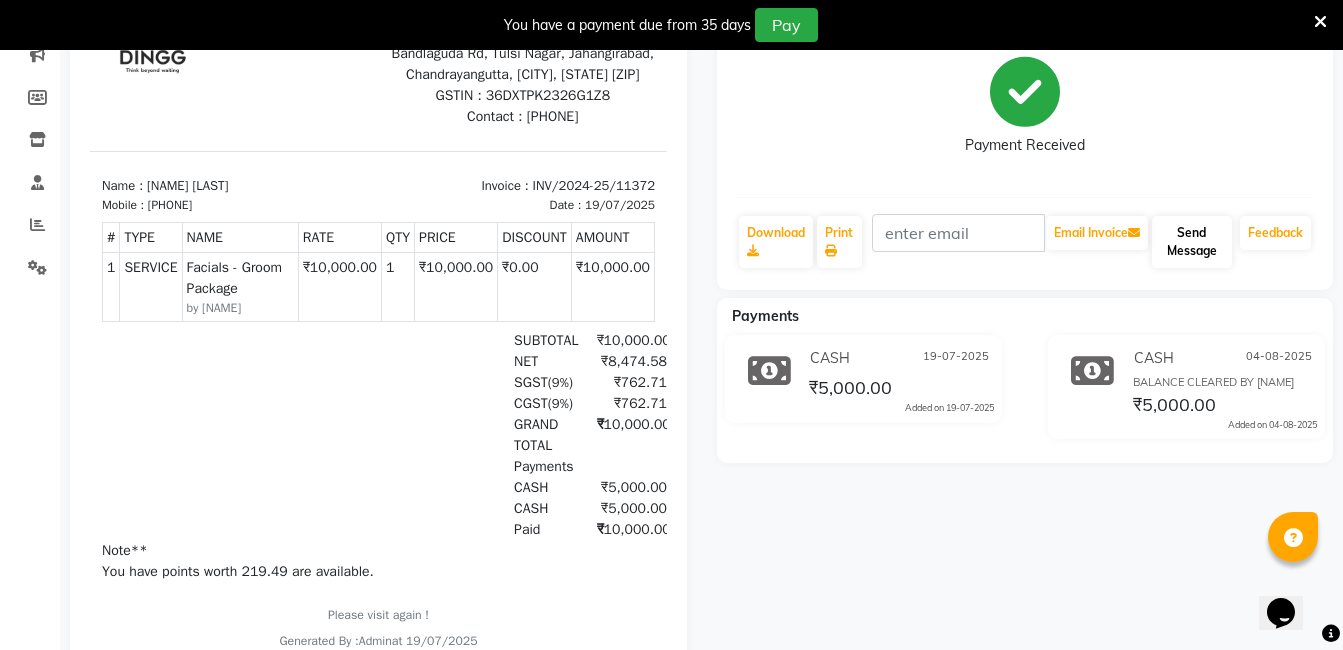 scroll, scrollTop: 0, scrollLeft: 0, axis: both 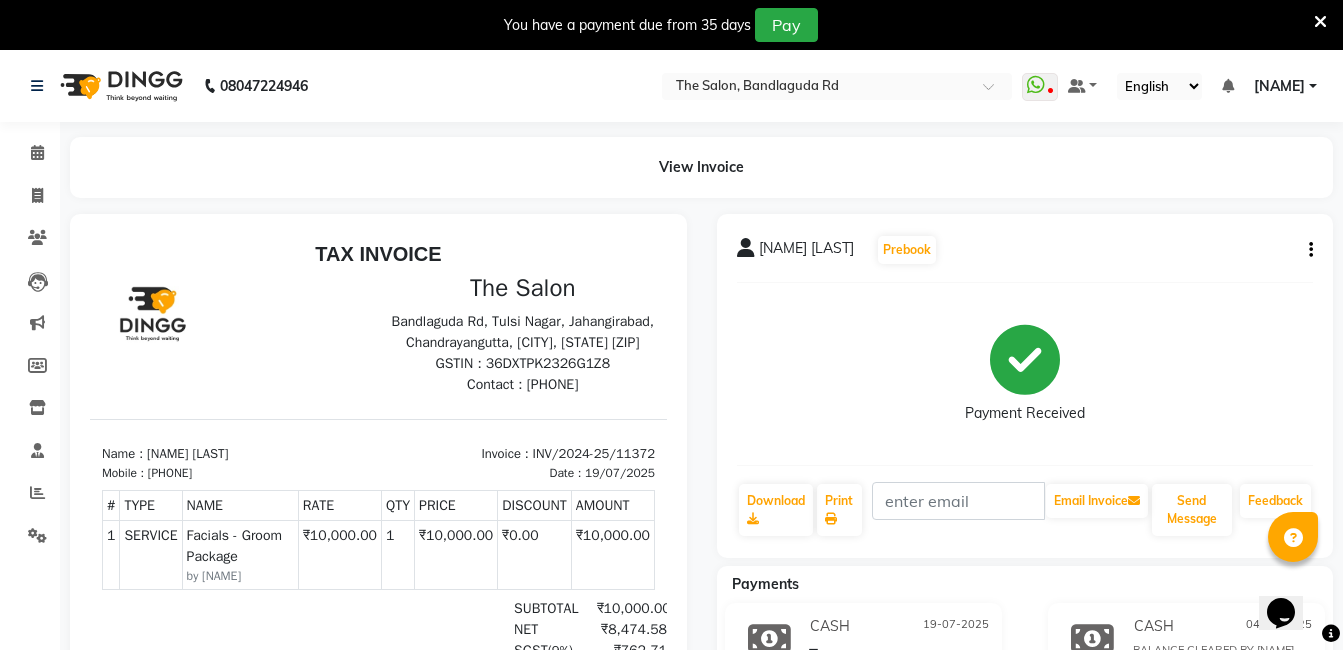 click on "mohd nawaz   Prebook   Payment Received  Download  Print   Email Invoice   Send Message Feedback" 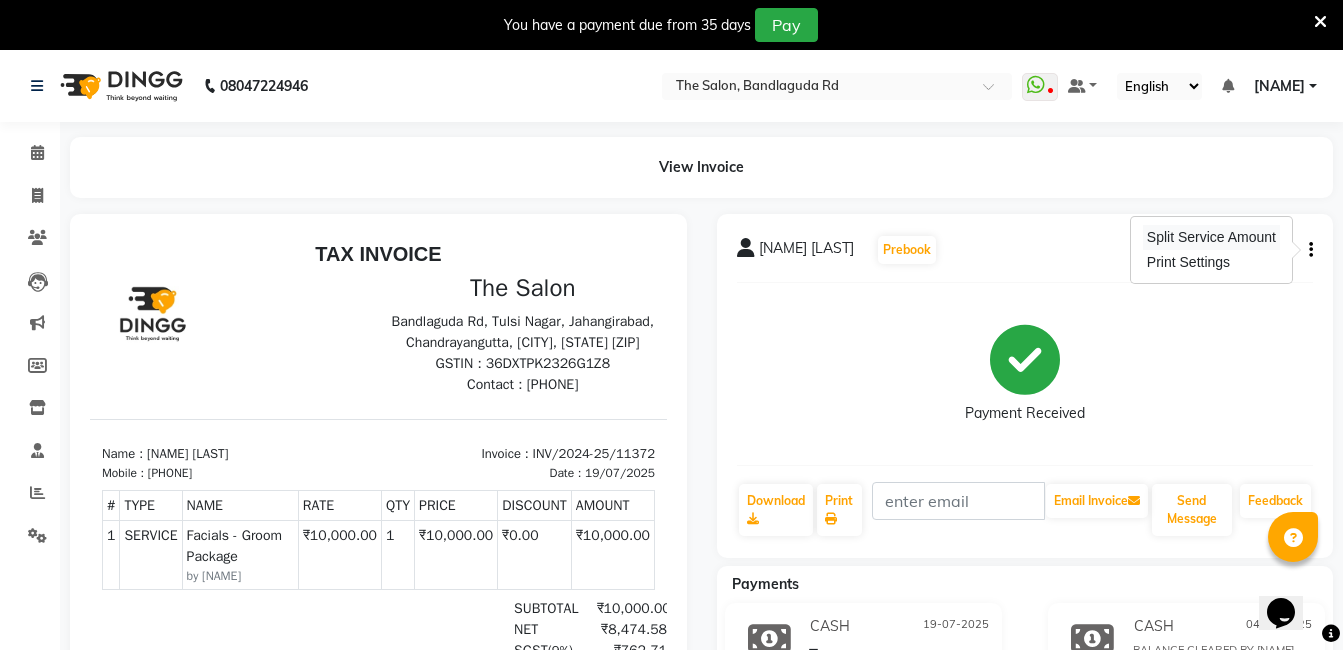 click on "Split Service Amount" at bounding box center [1211, 237] 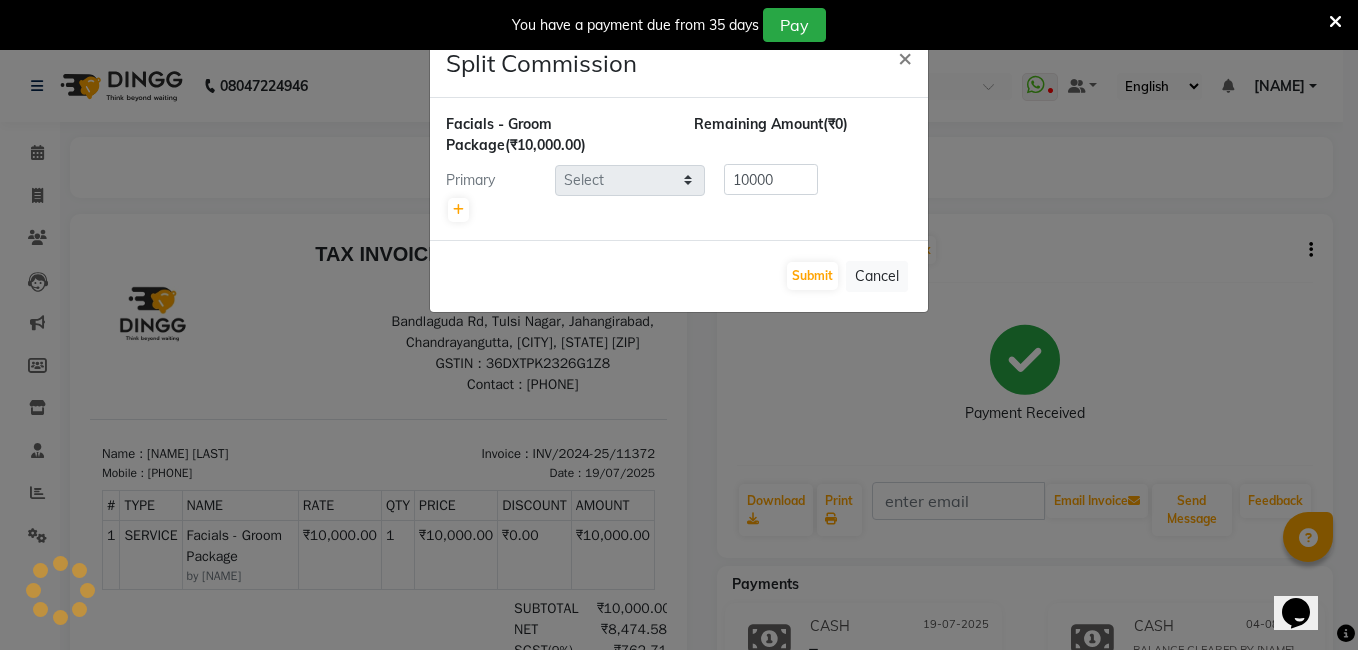 select on "43772" 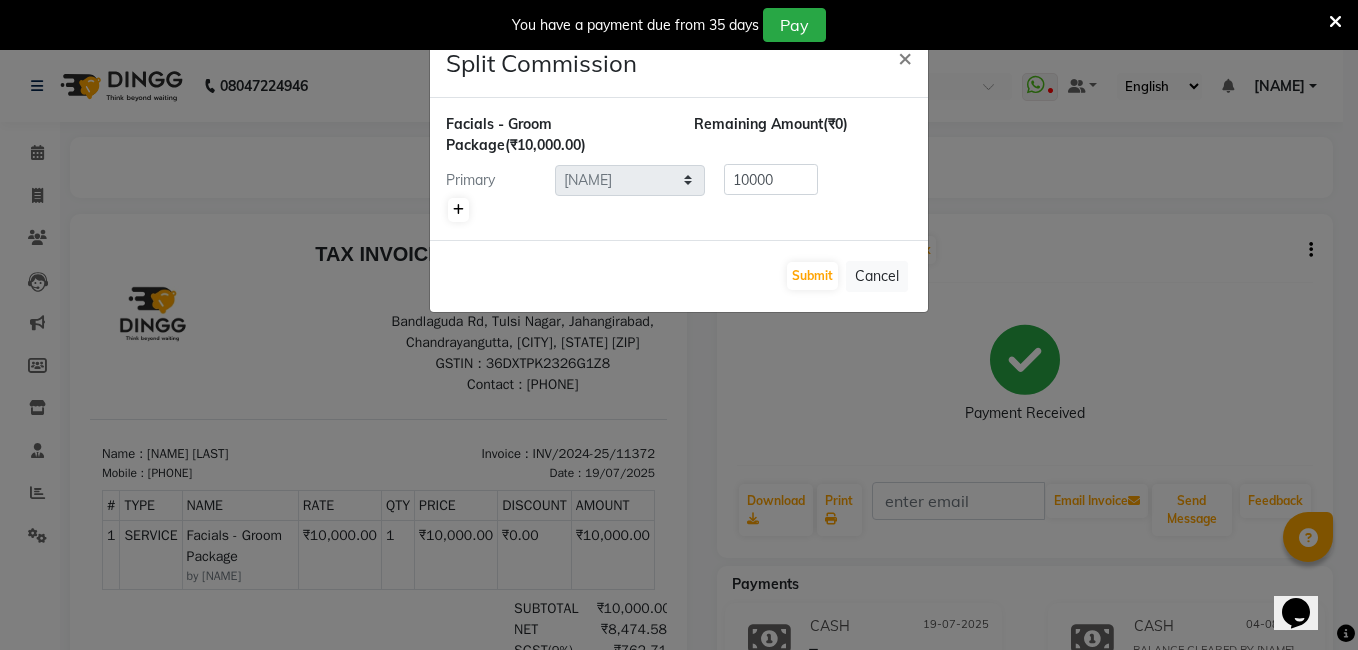 click 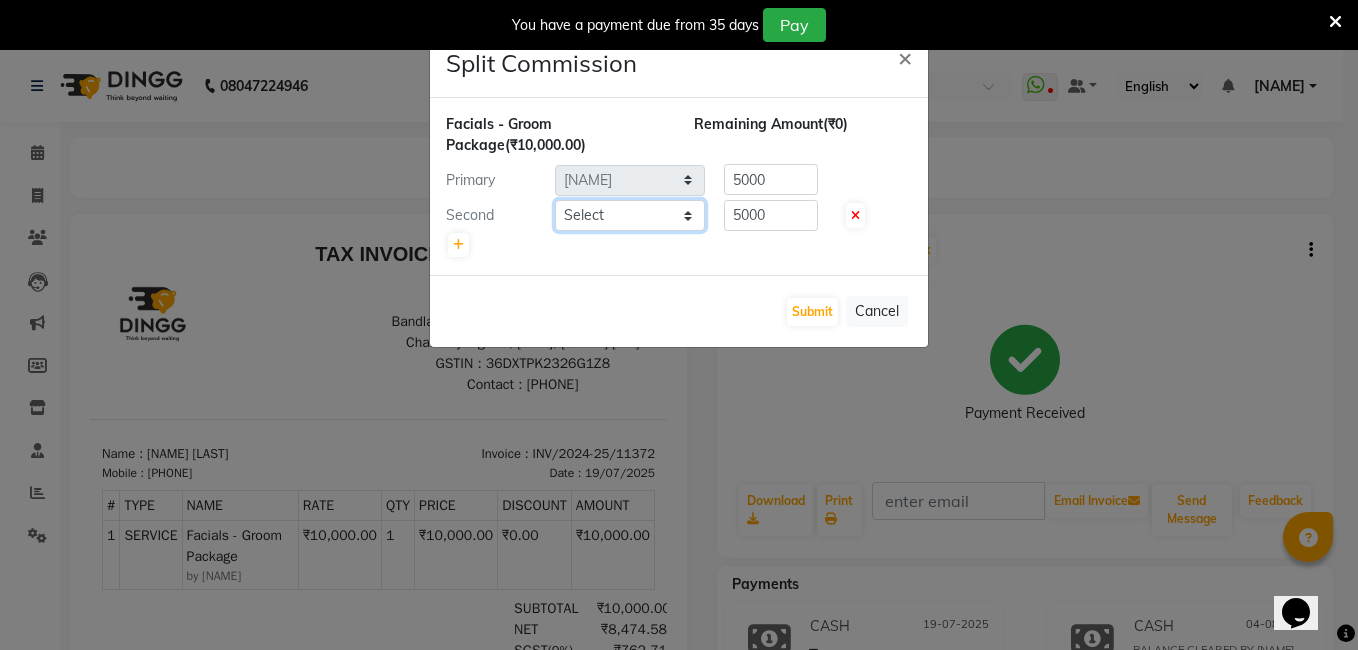 click on "Select  AIJAZ   fazil   imran   iqbal   kasim   mohd   mohsin   rasheed   sameer   TALIB   Wajid" 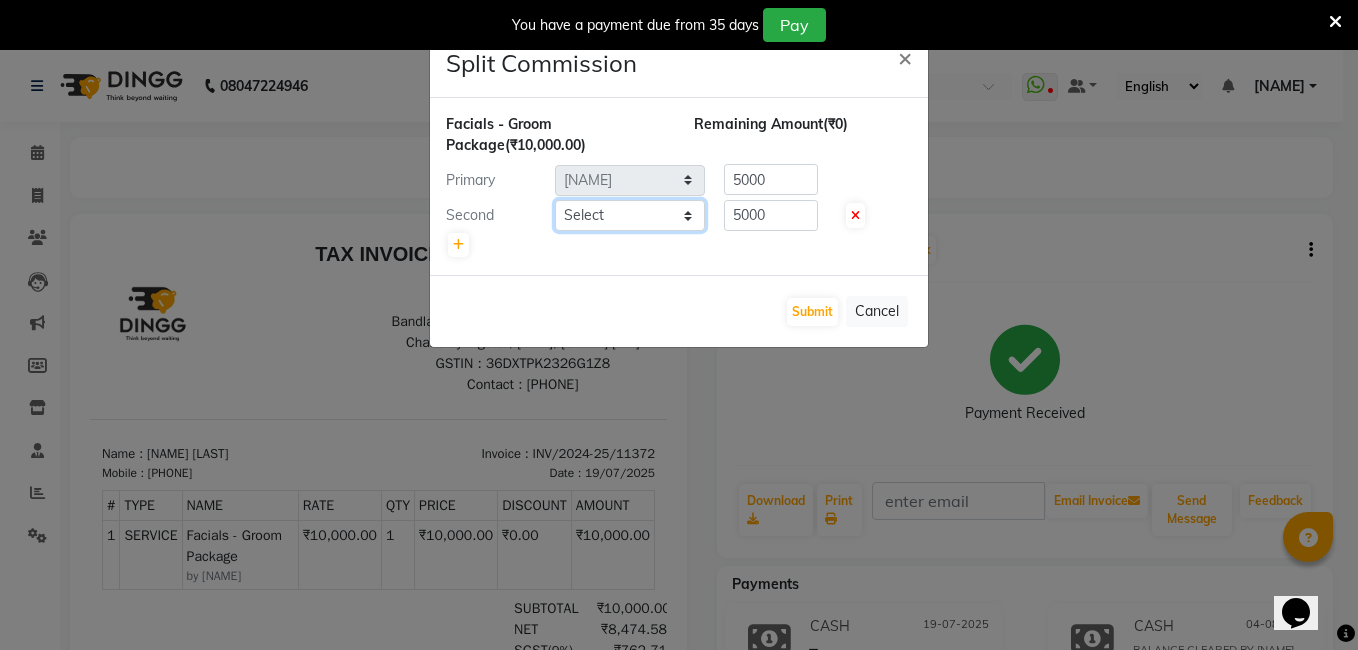 select on "24749" 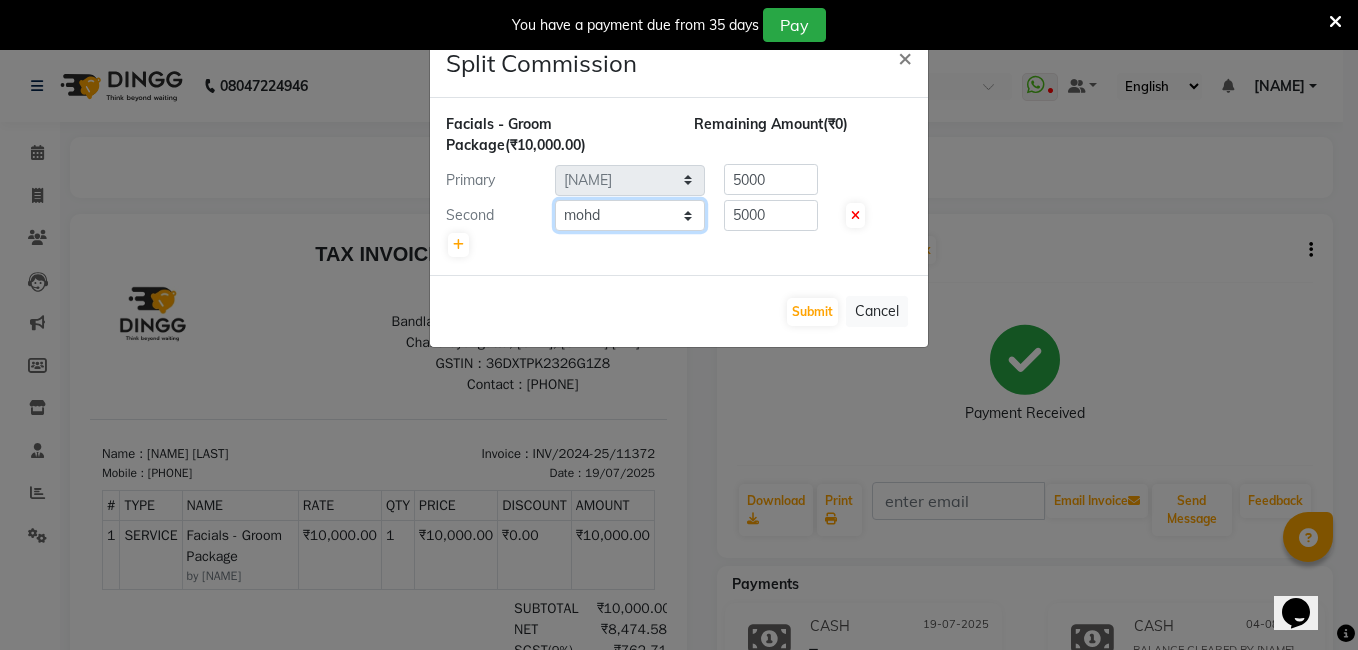 click on "Select  AIJAZ   fazil   imran   iqbal   kasim   mohd   mohsin   rasheed   sameer   TALIB   Wajid" 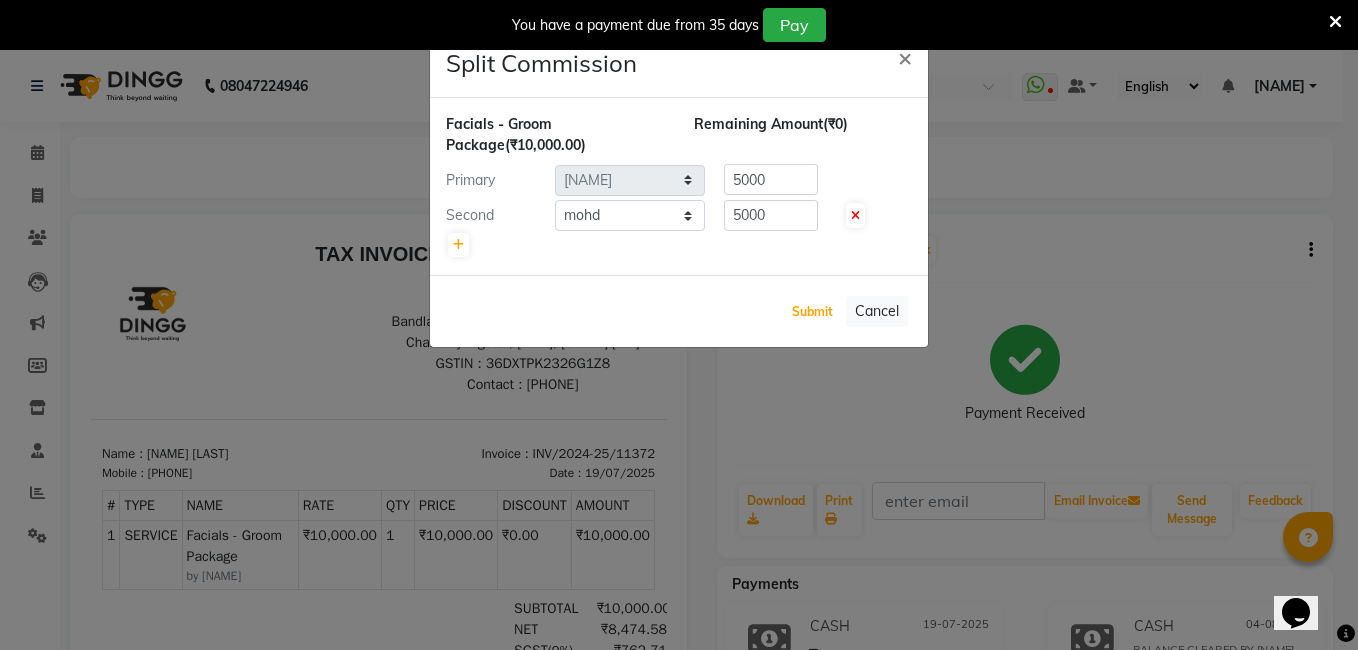 drag, startPoint x: 827, startPoint y: 310, endPoint x: 1178, endPoint y: 297, distance: 351.24066 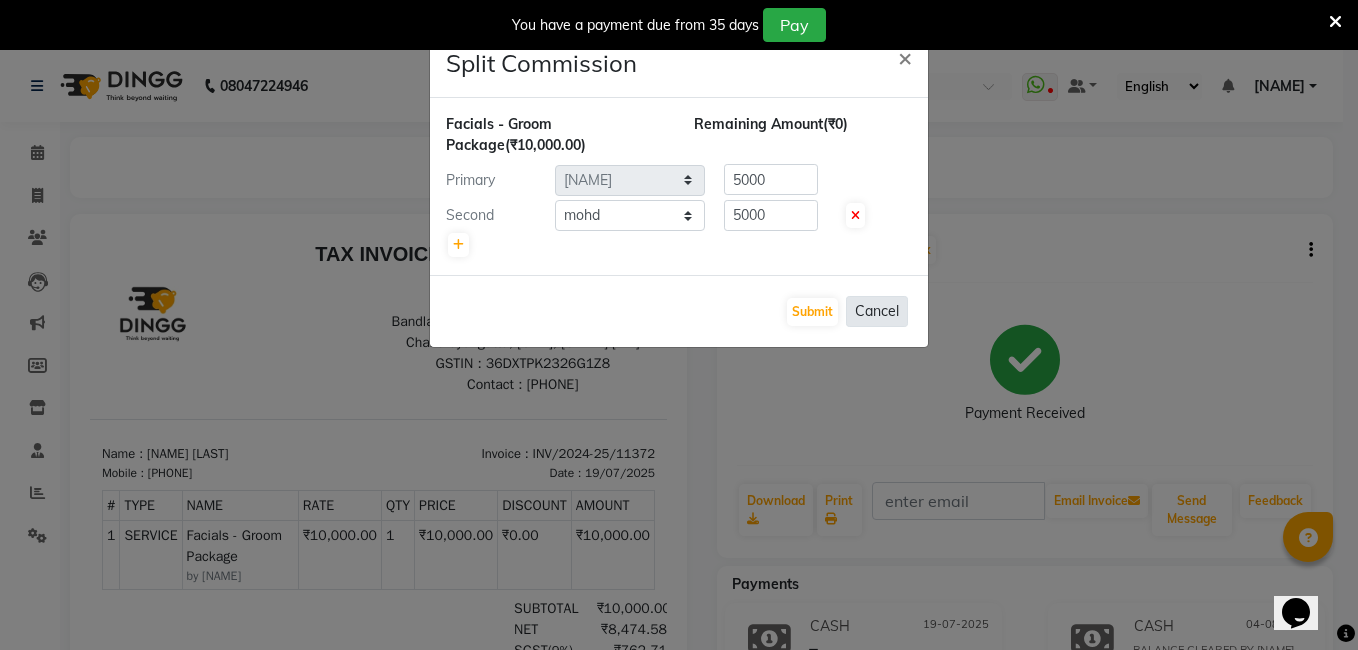 click on "Cancel" 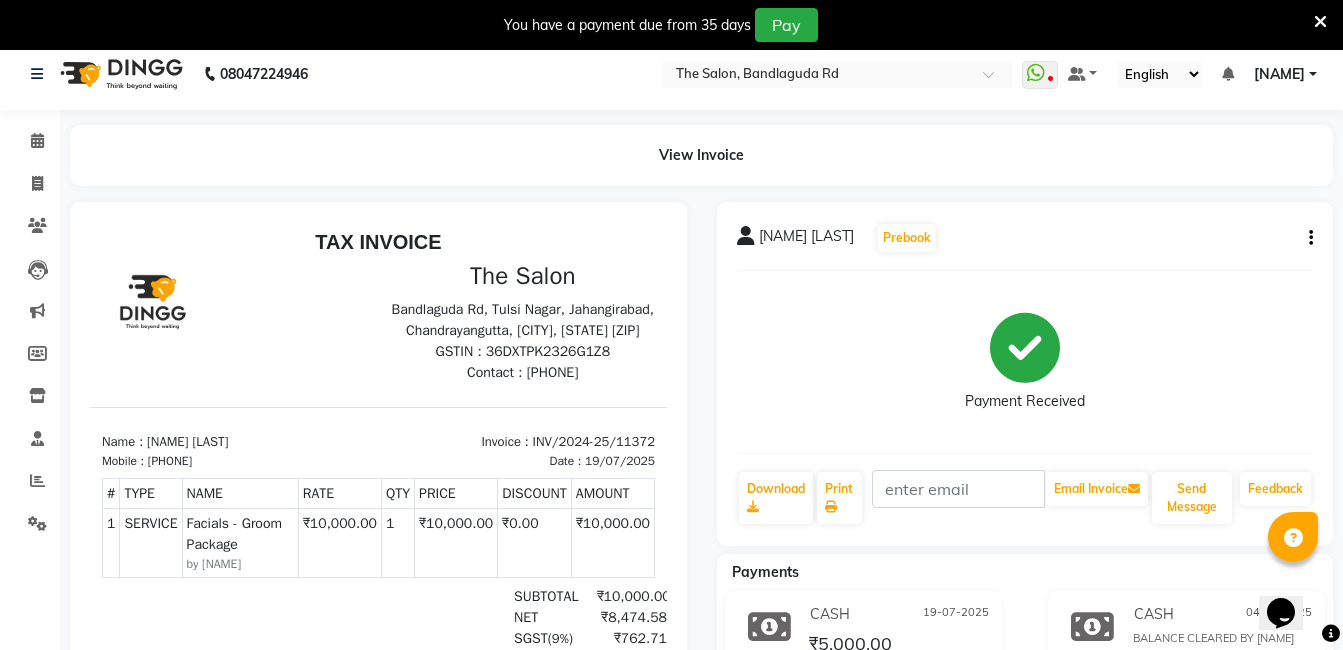 scroll, scrollTop: 0, scrollLeft: 0, axis: both 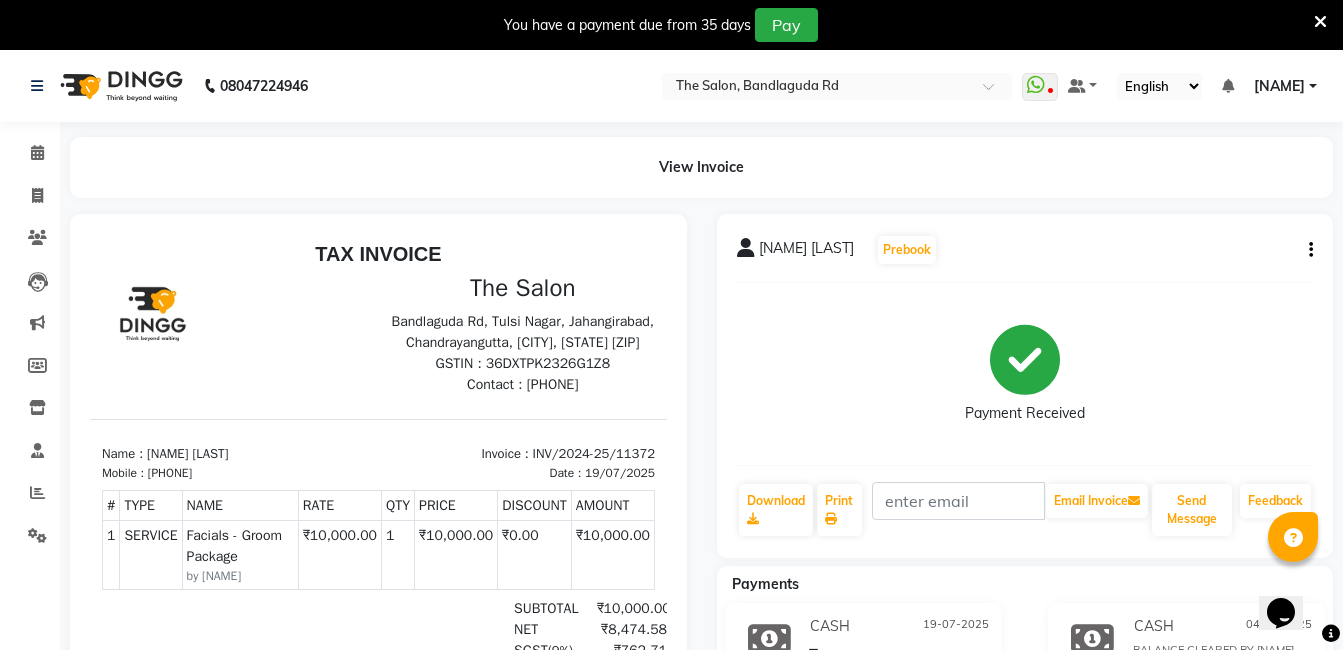 click 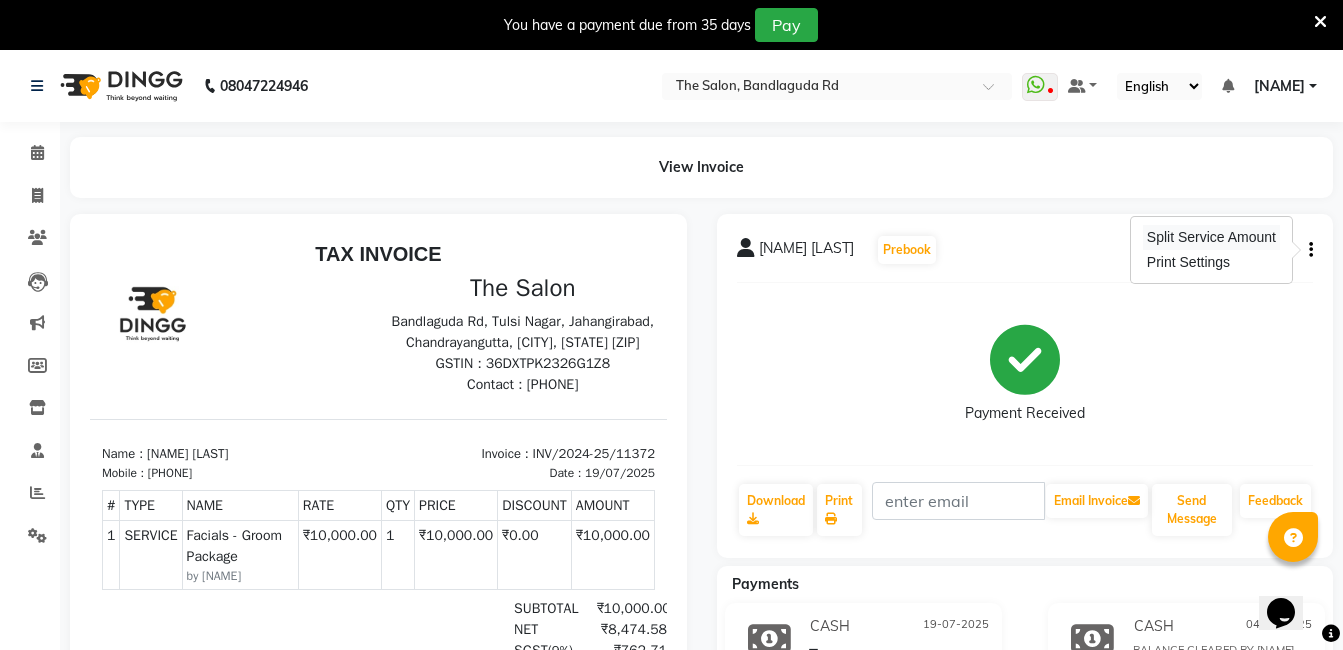 click on "Split Service Amount" at bounding box center [1211, 237] 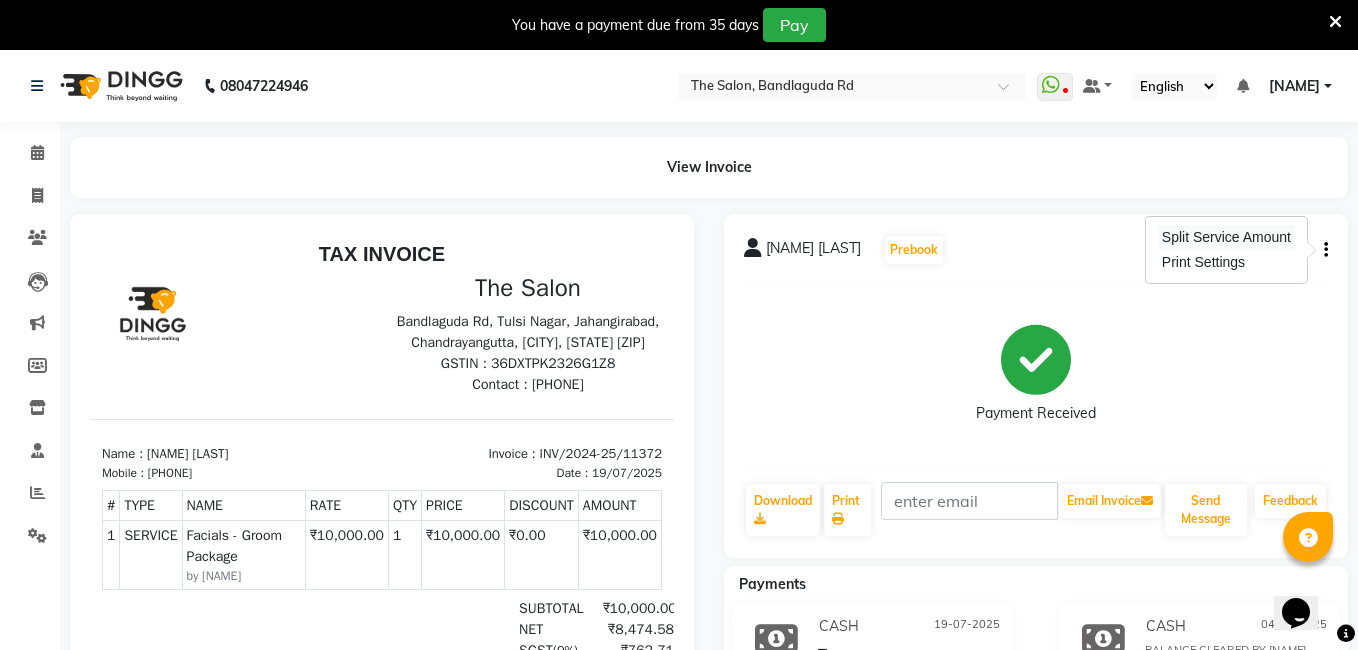 select on "43772" 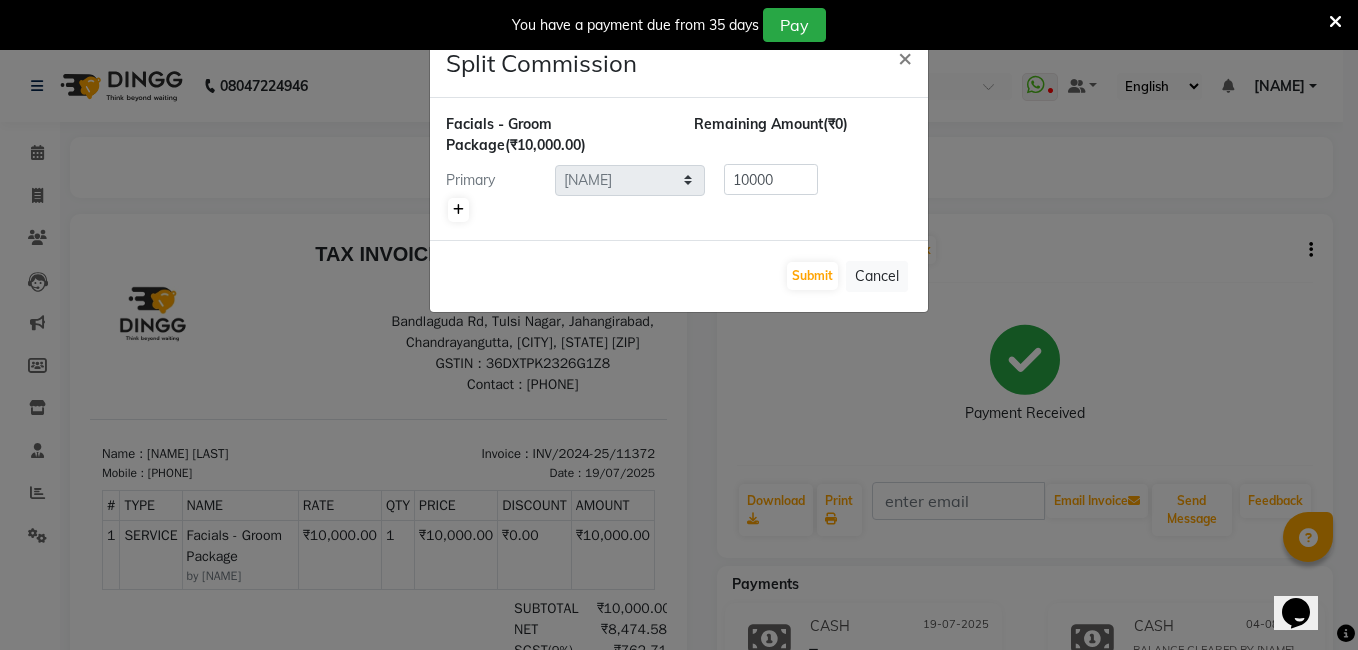 click 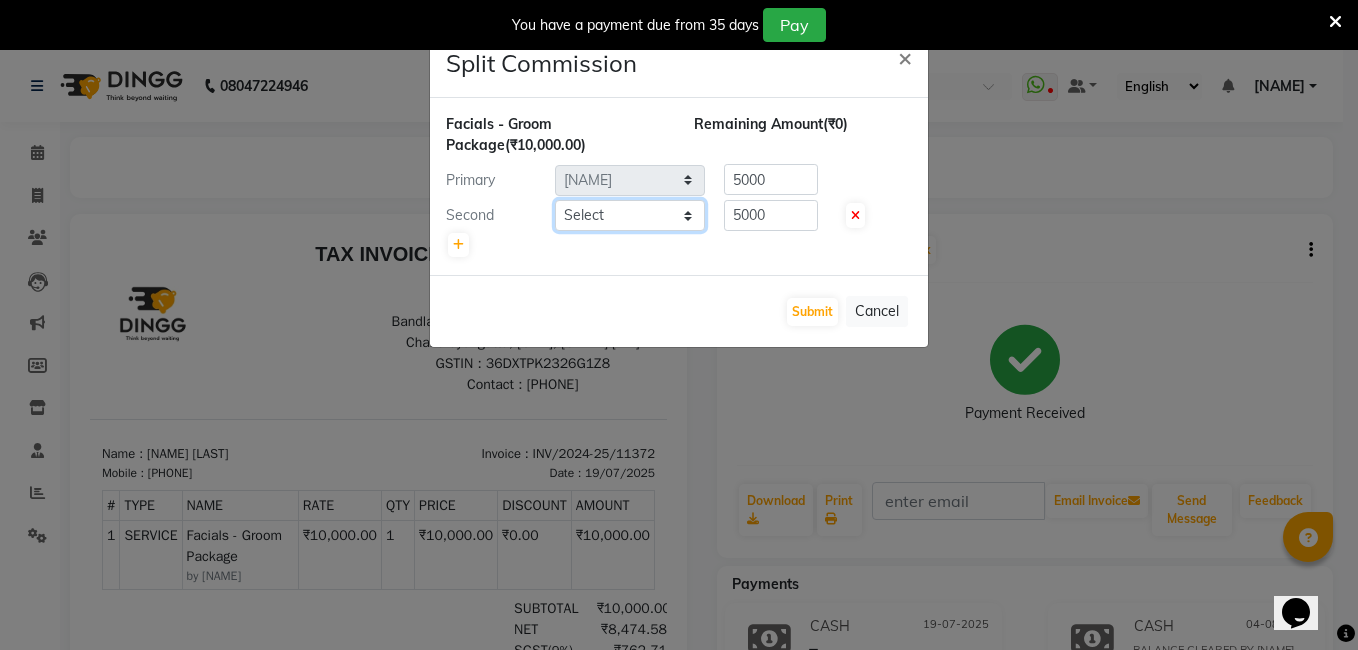 drag, startPoint x: 665, startPoint y: 211, endPoint x: 663, endPoint y: 221, distance: 10.198039 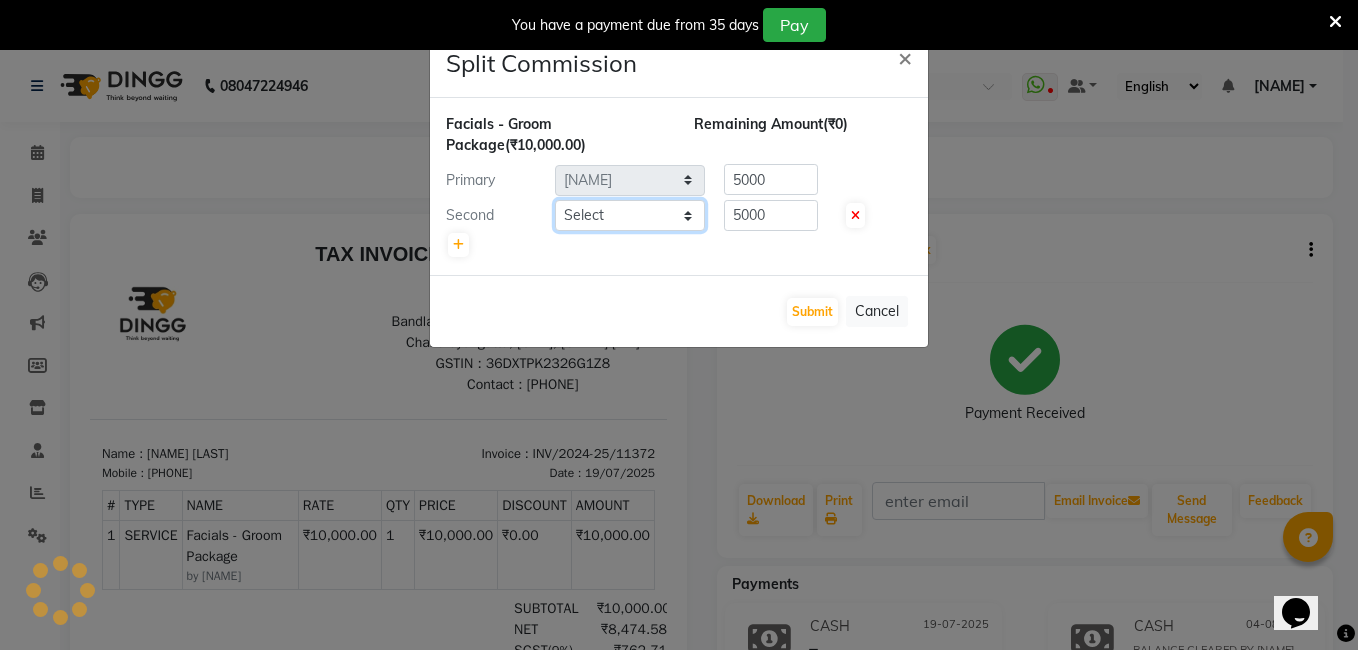 select on "24749" 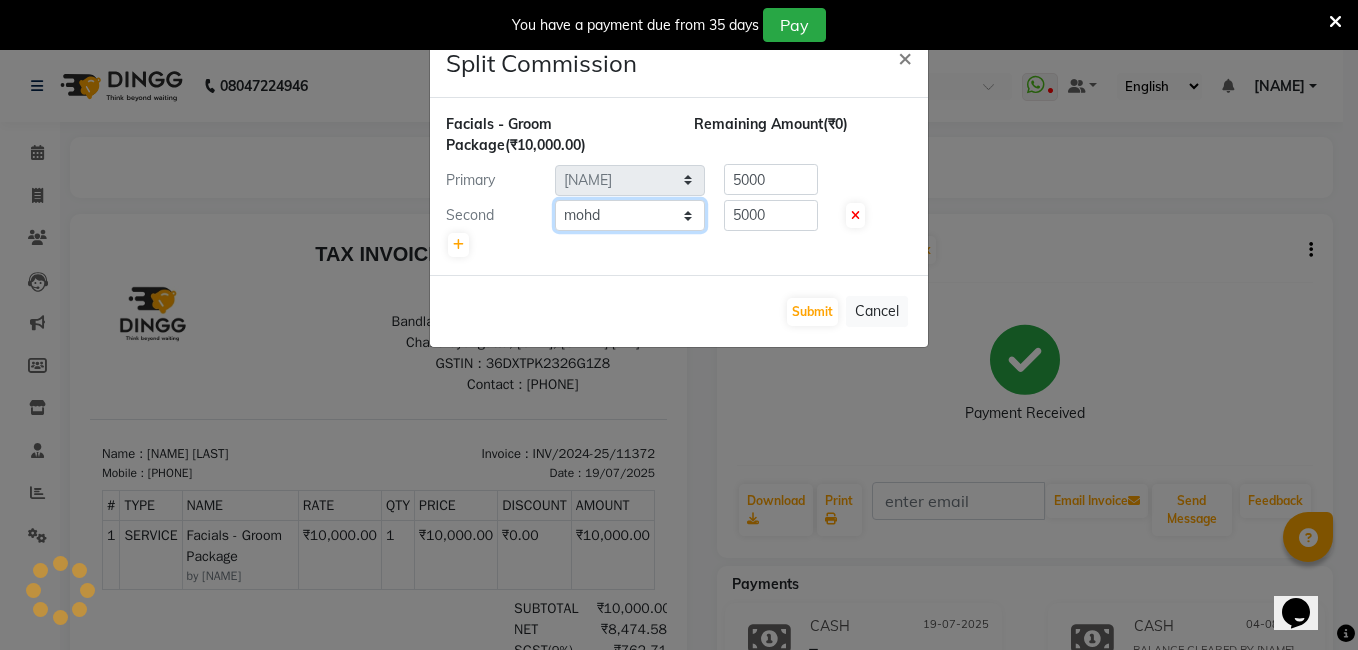 click on "Select  AIJAZ   fazil   imran   iqbal   kasim   mohd   mohsin   rasheed   sameer   TALIB   Wajid" 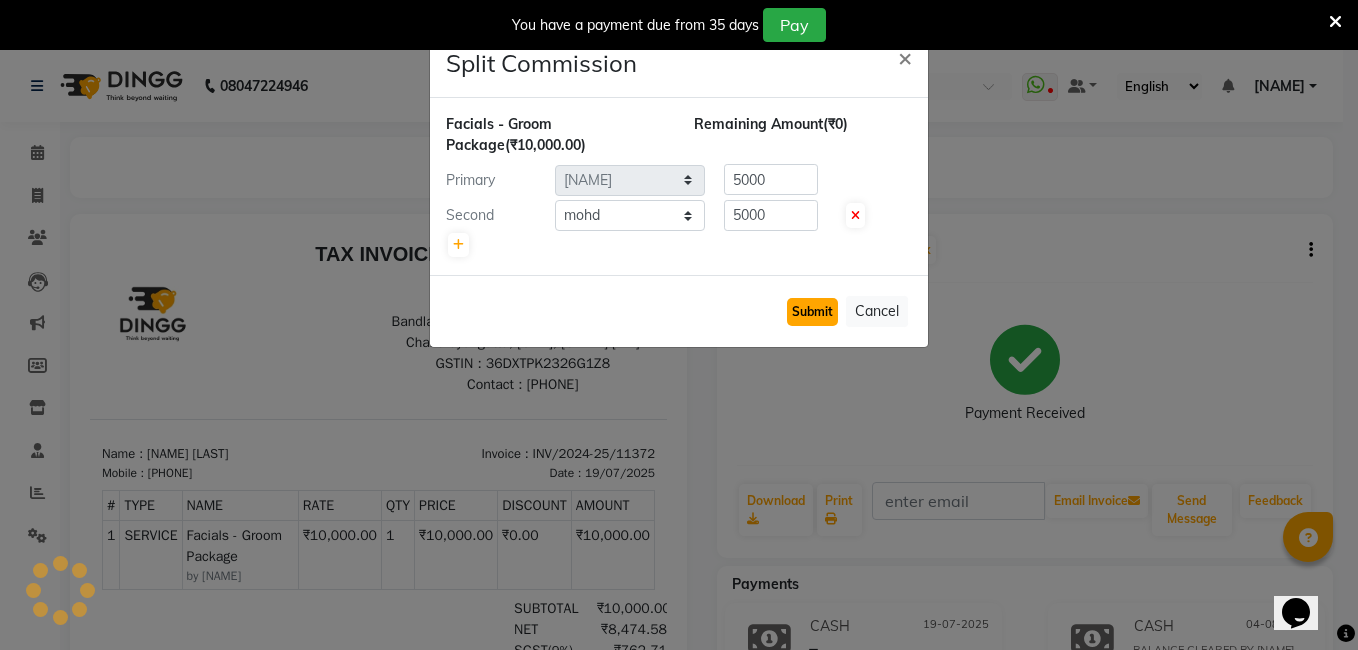 click on "Submit" 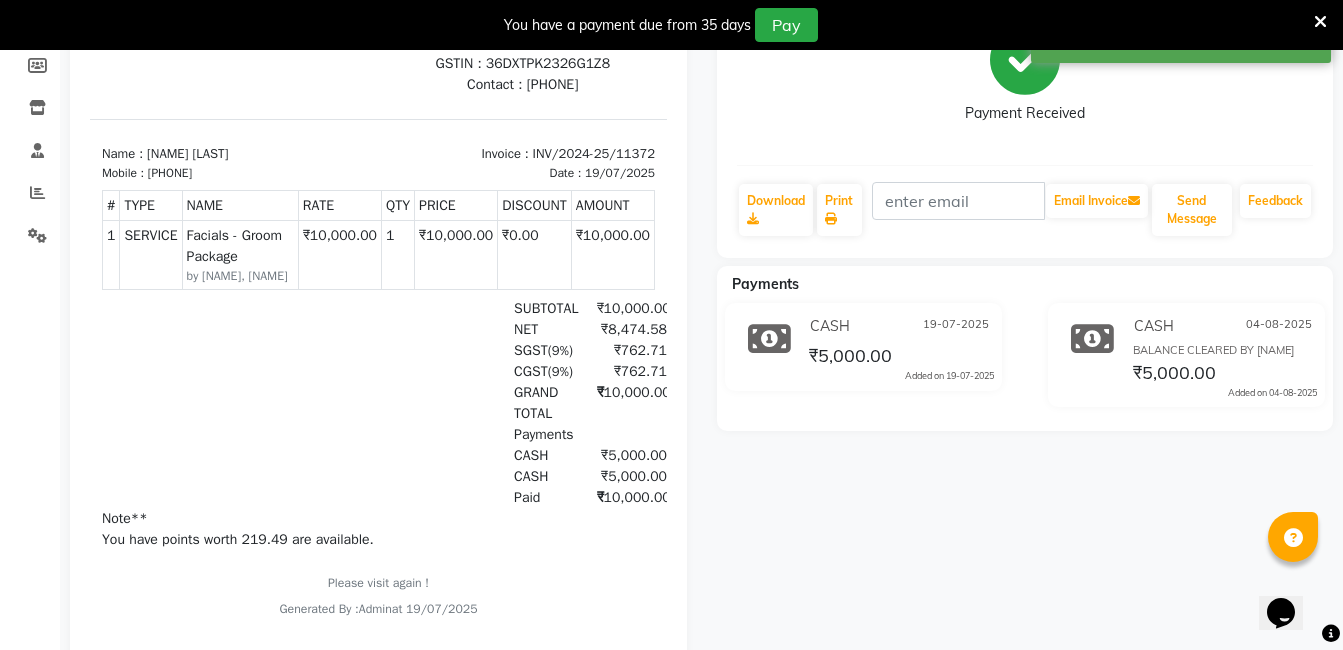 scroll, scrollTop: 31, scrollLeft: 0, axis: vertical 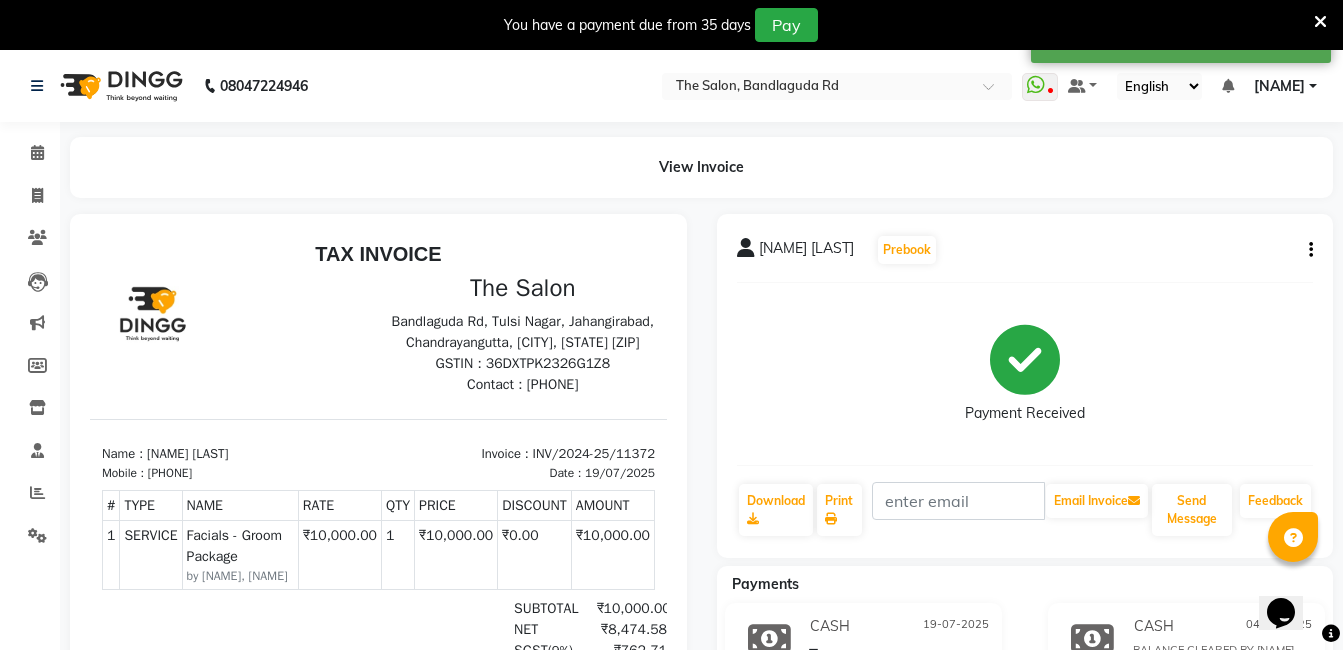 click 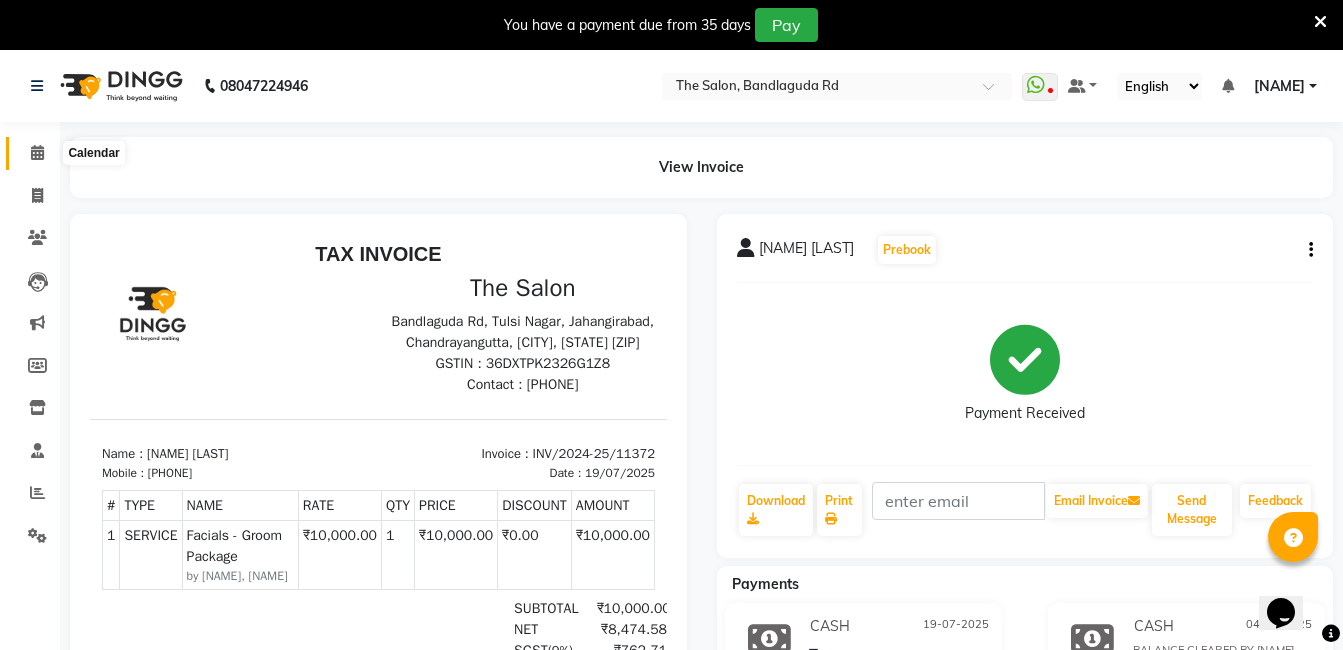 click 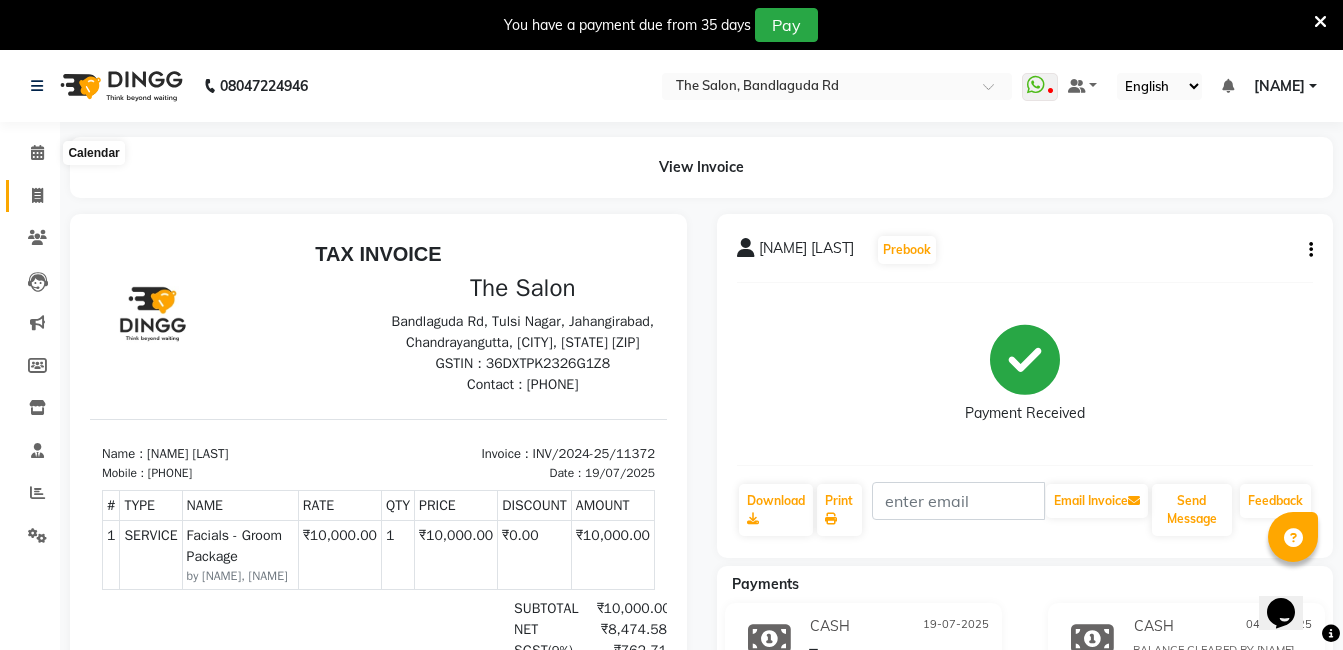 click 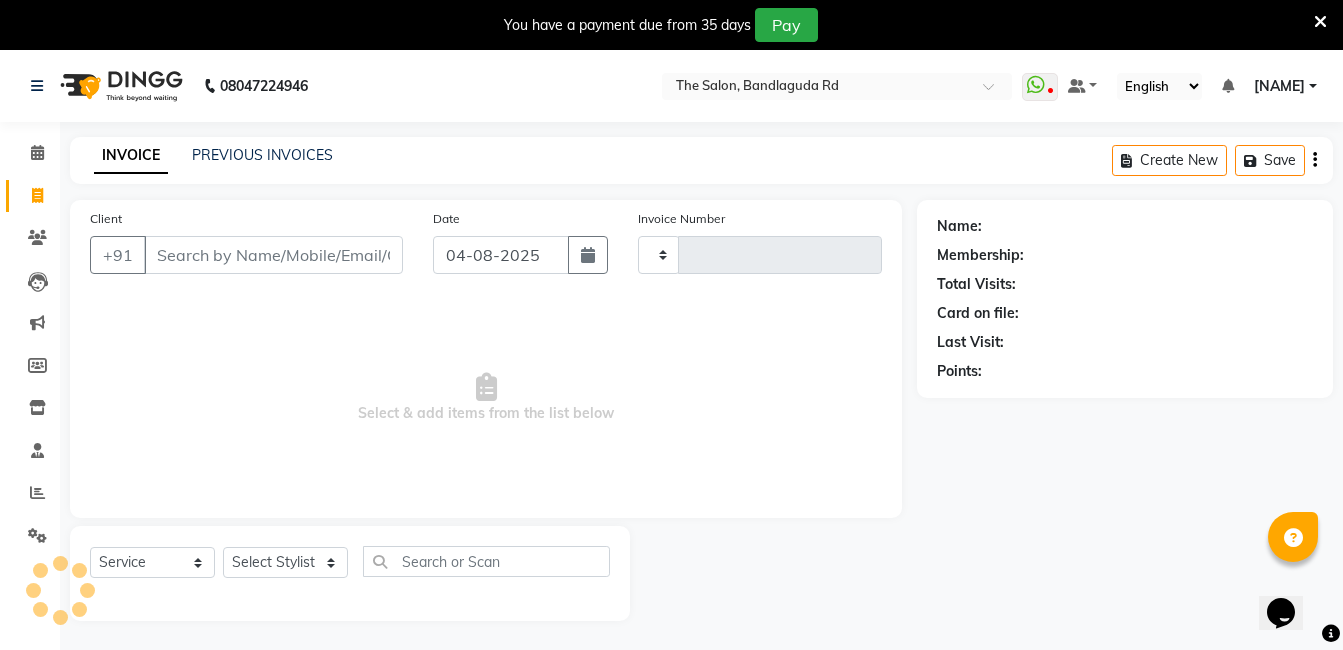 click on "Client" at bounding box center (273, 255) 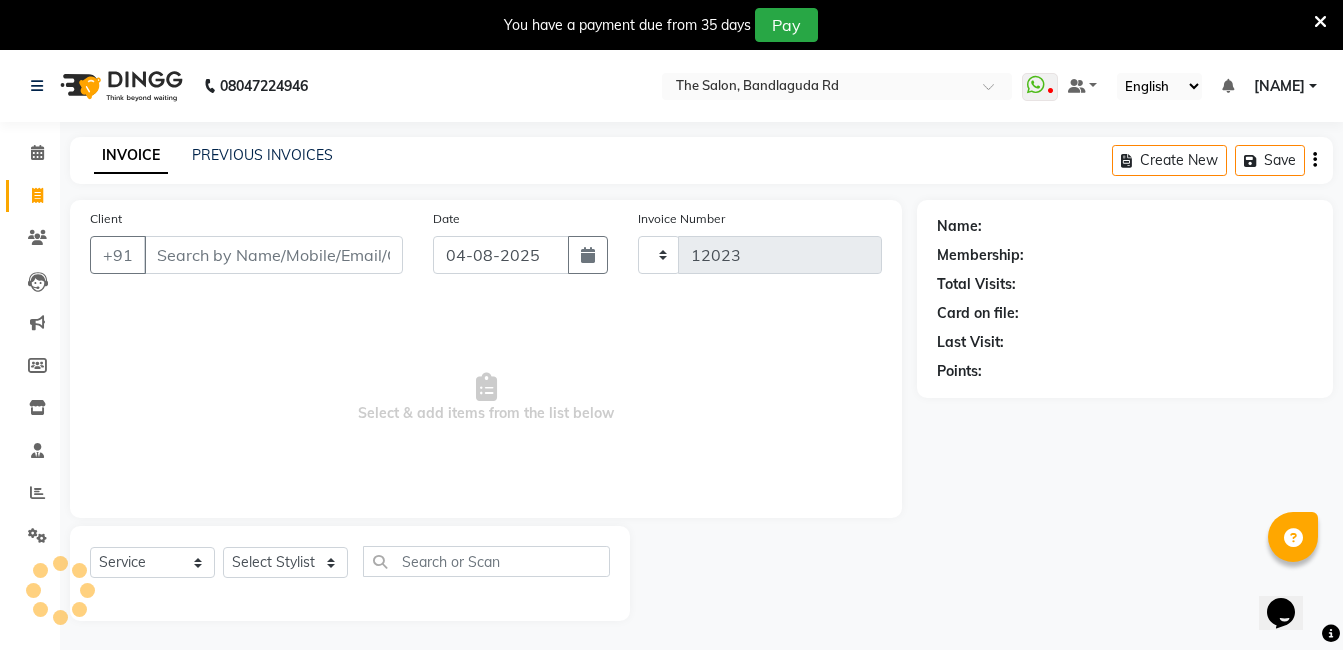 select on "5198" 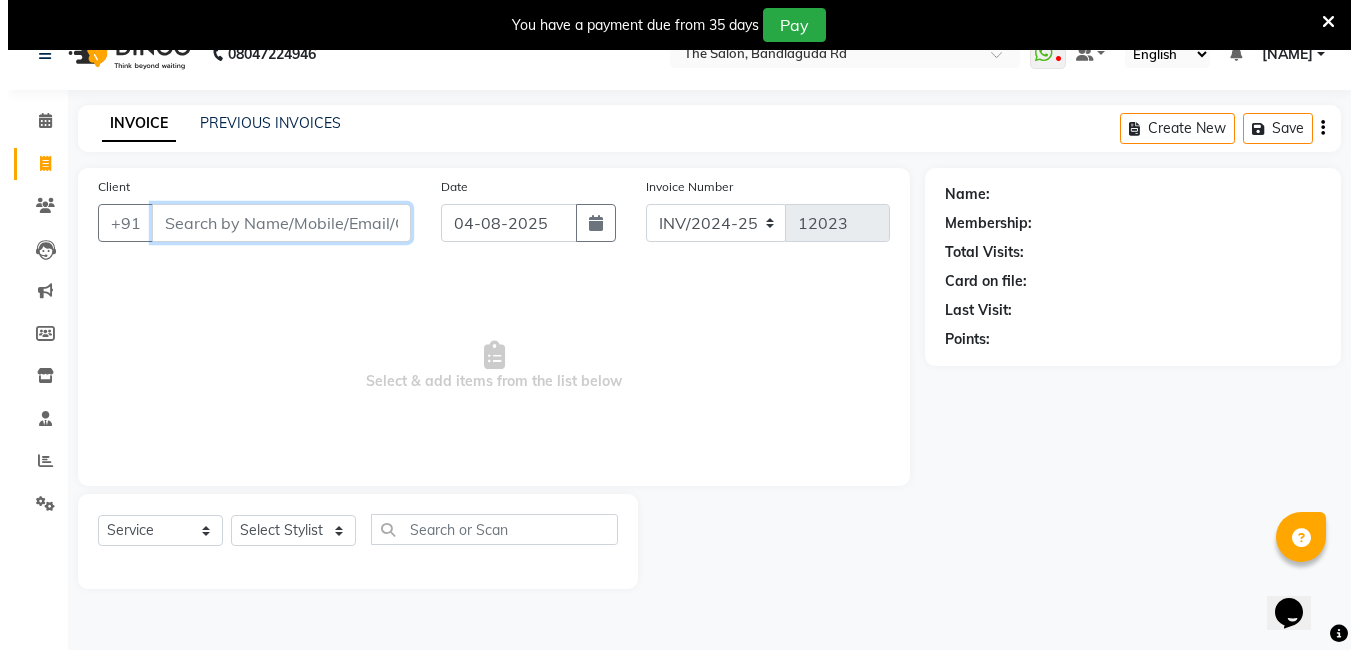 scroll, scrollTop: 50, scrollLeft: 0, axis: vertical 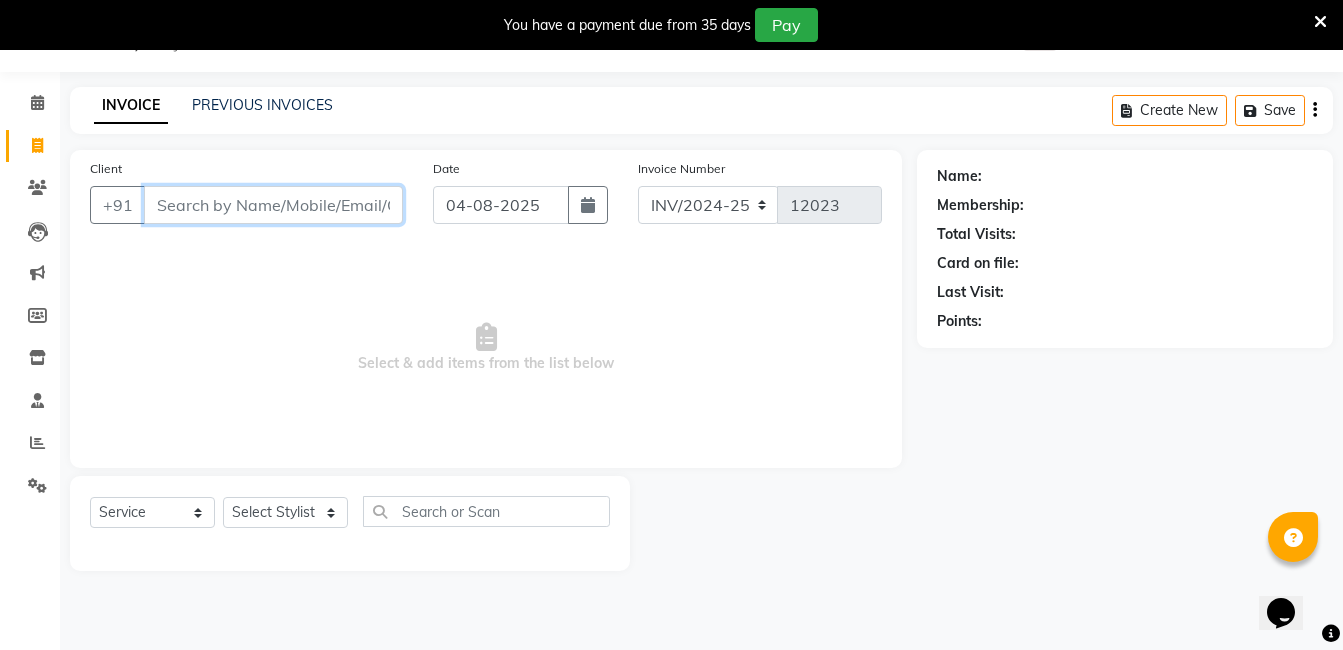 click on "Client" at bounding box center [273, 205] 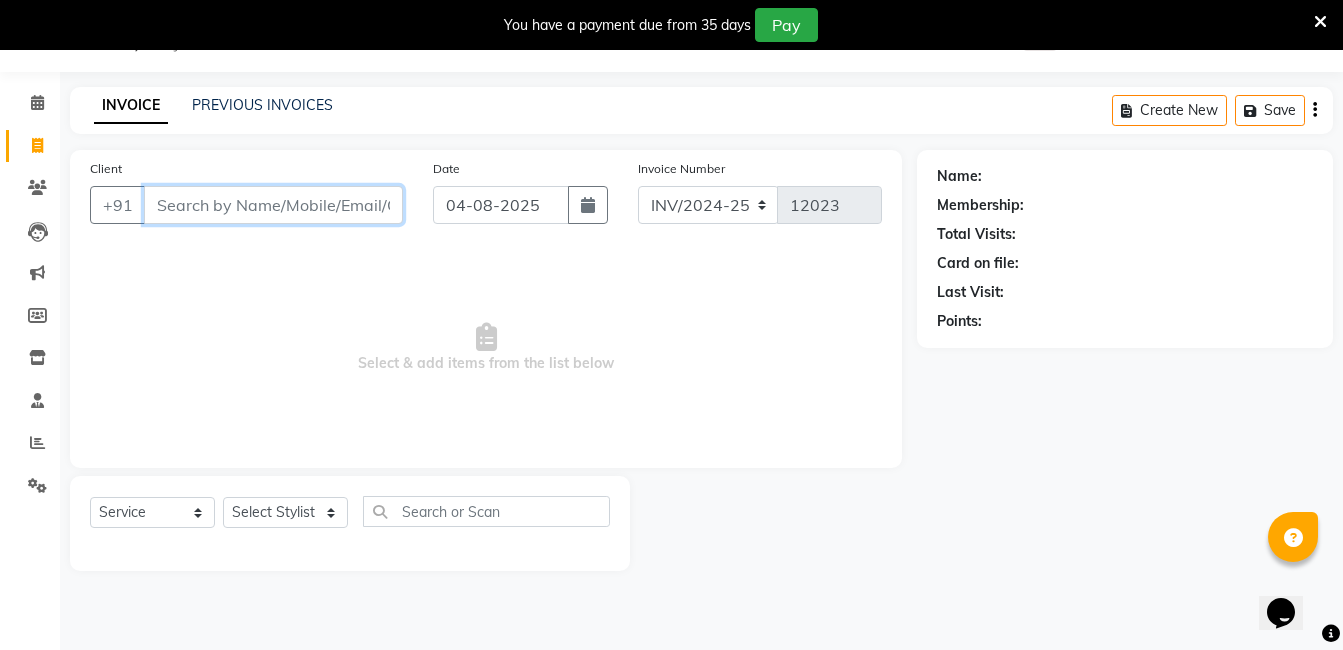 paste on "[PHONE]" 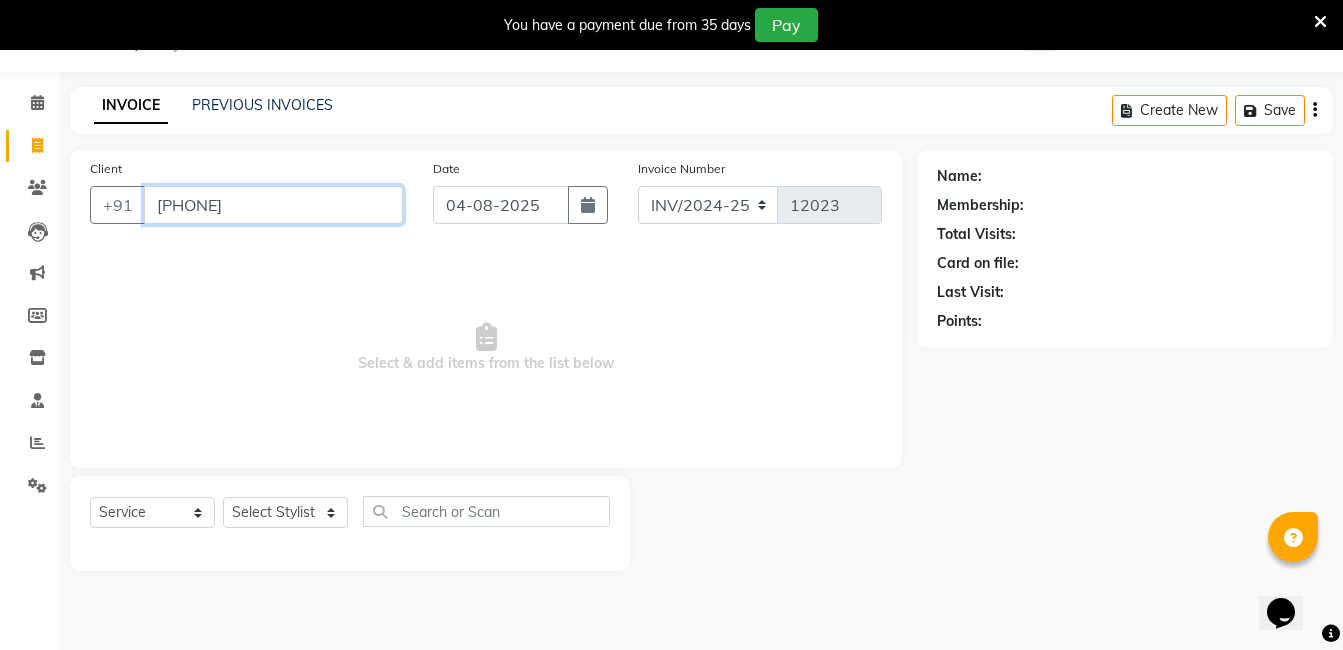type on "[PHONE]" 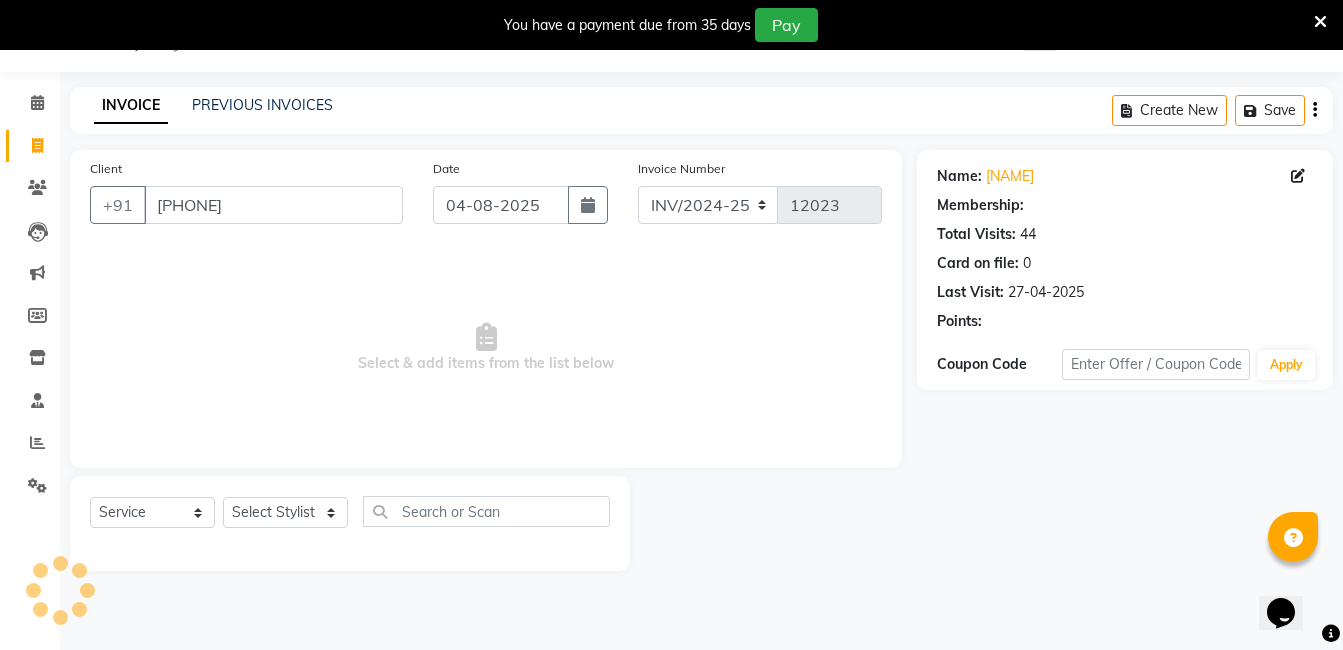 select on "1: Object" 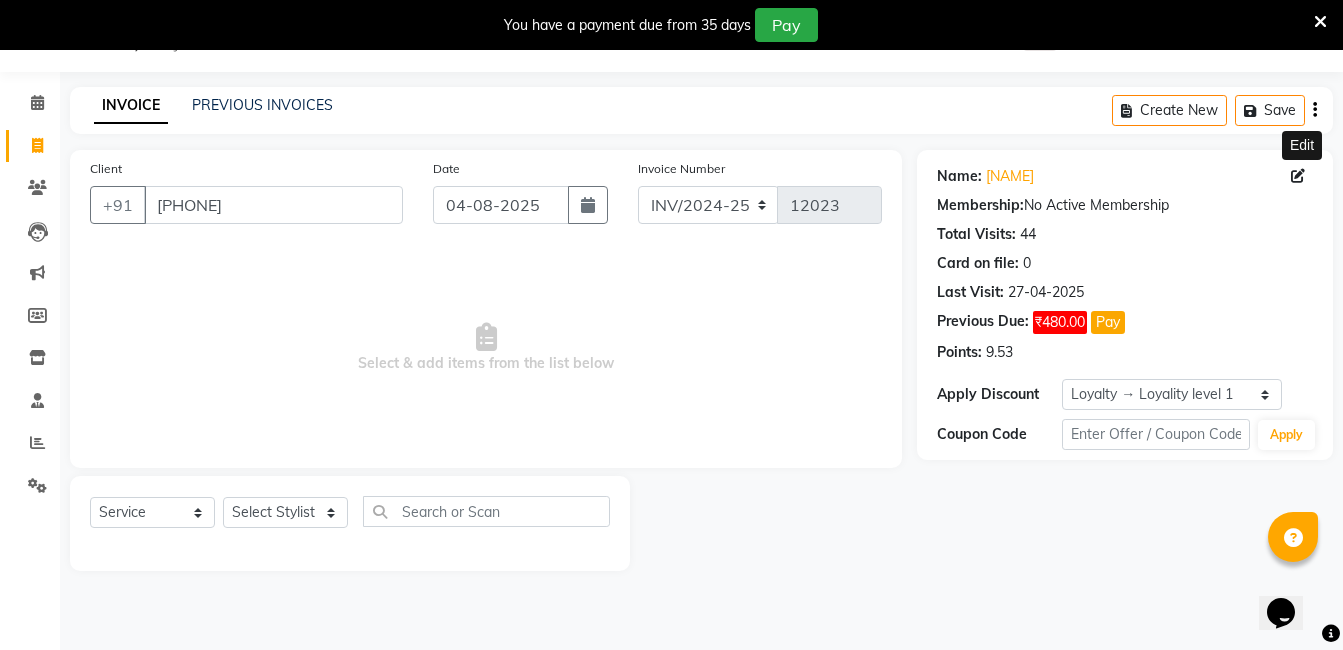 click 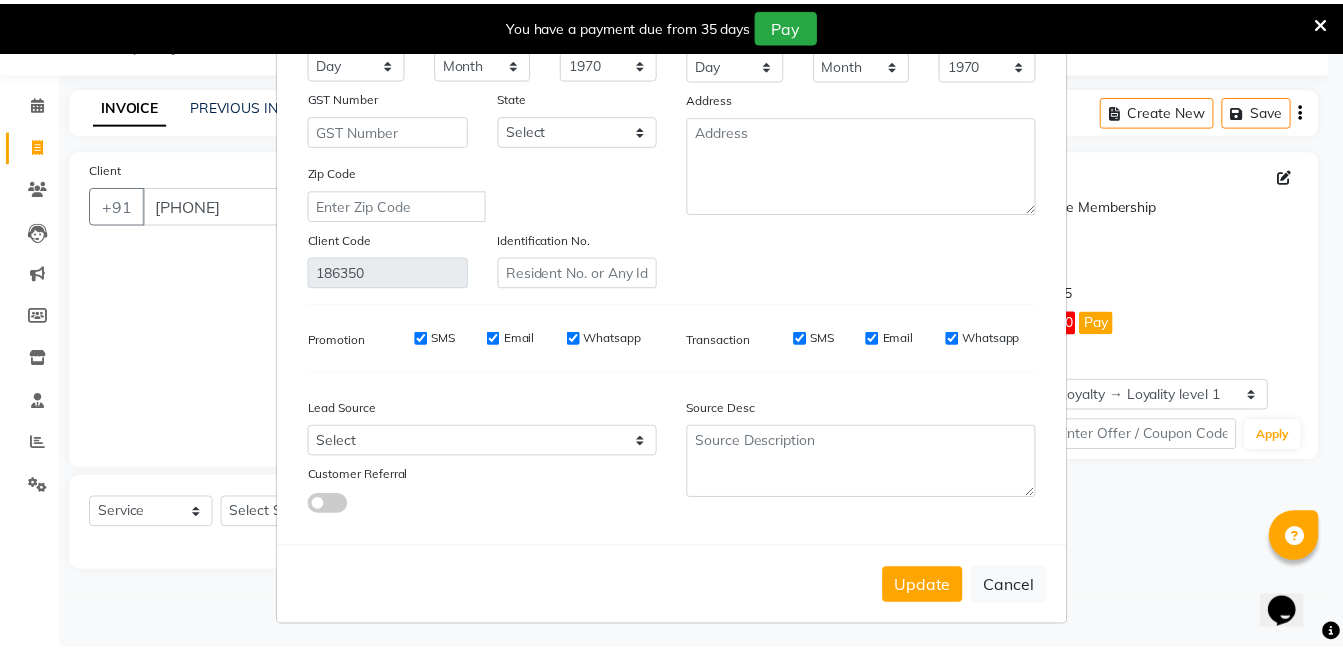 scroll, scrollTop: 237, scrollLeft: 0, axis: vertical 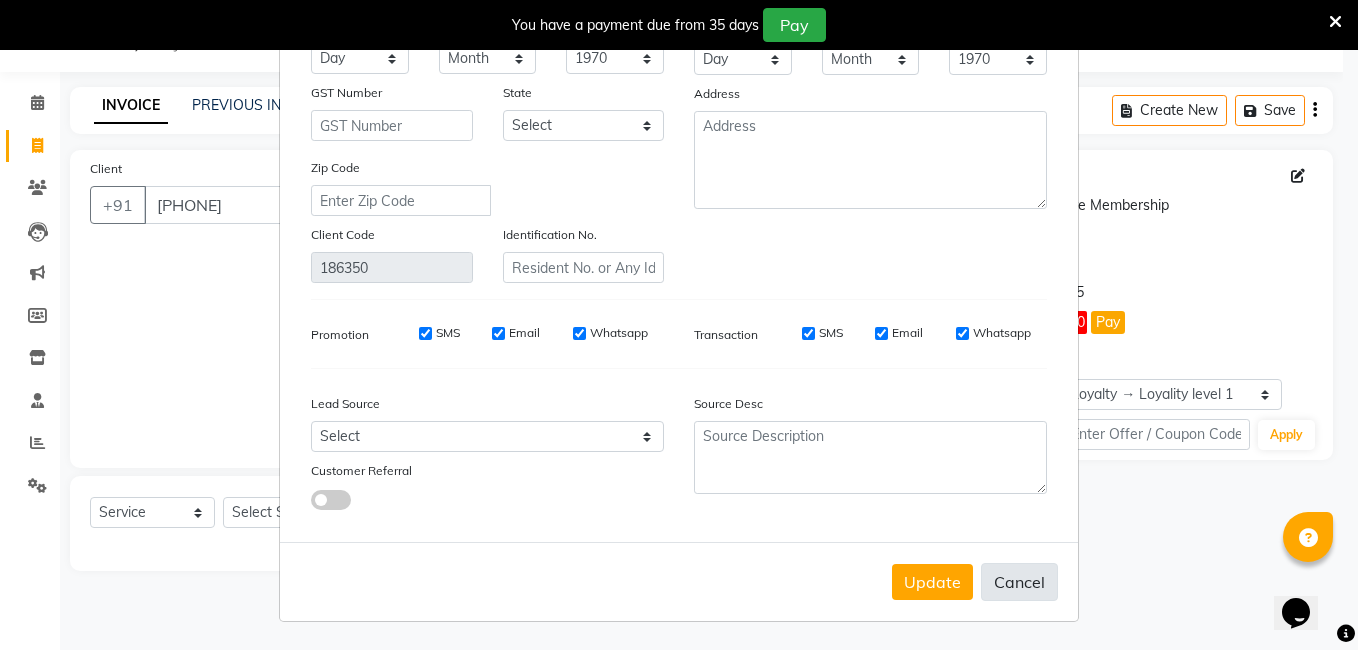 click on "Cancel" at bounding box center (1019, 582) 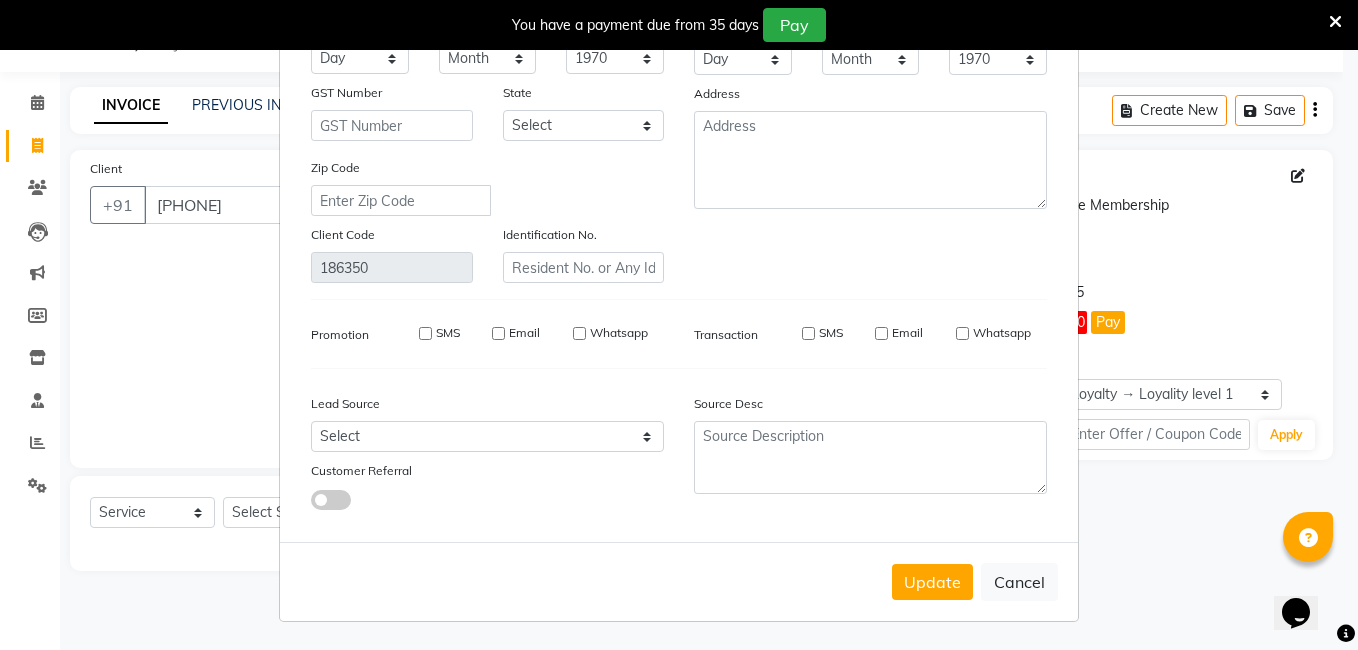 type 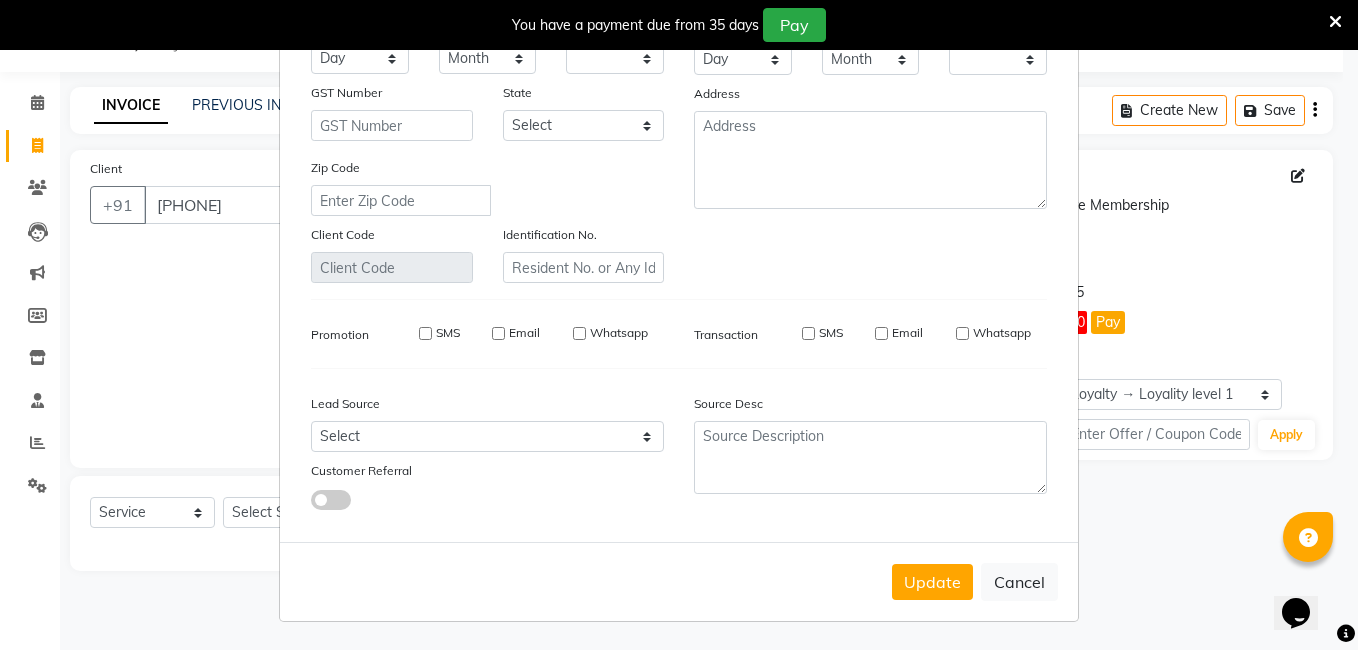 checkbox on "false" 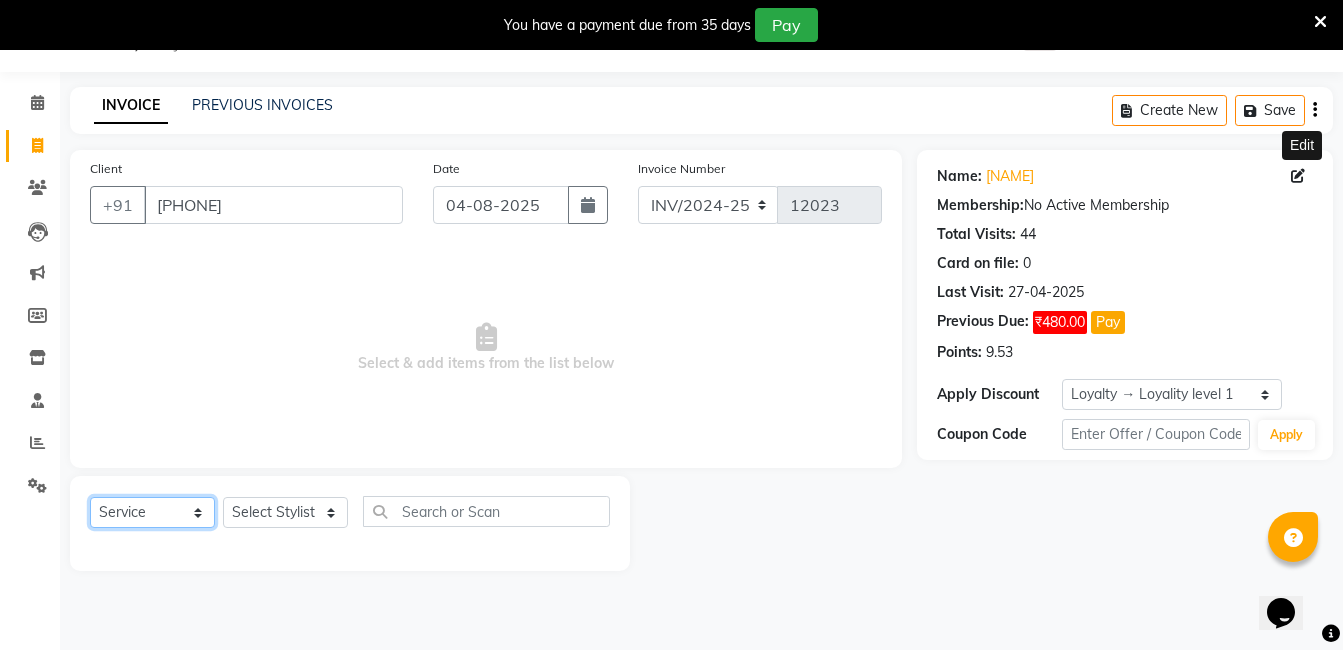 click on "Select  Service  Product  Membership  Package Voucher Prepaid Gift Card" 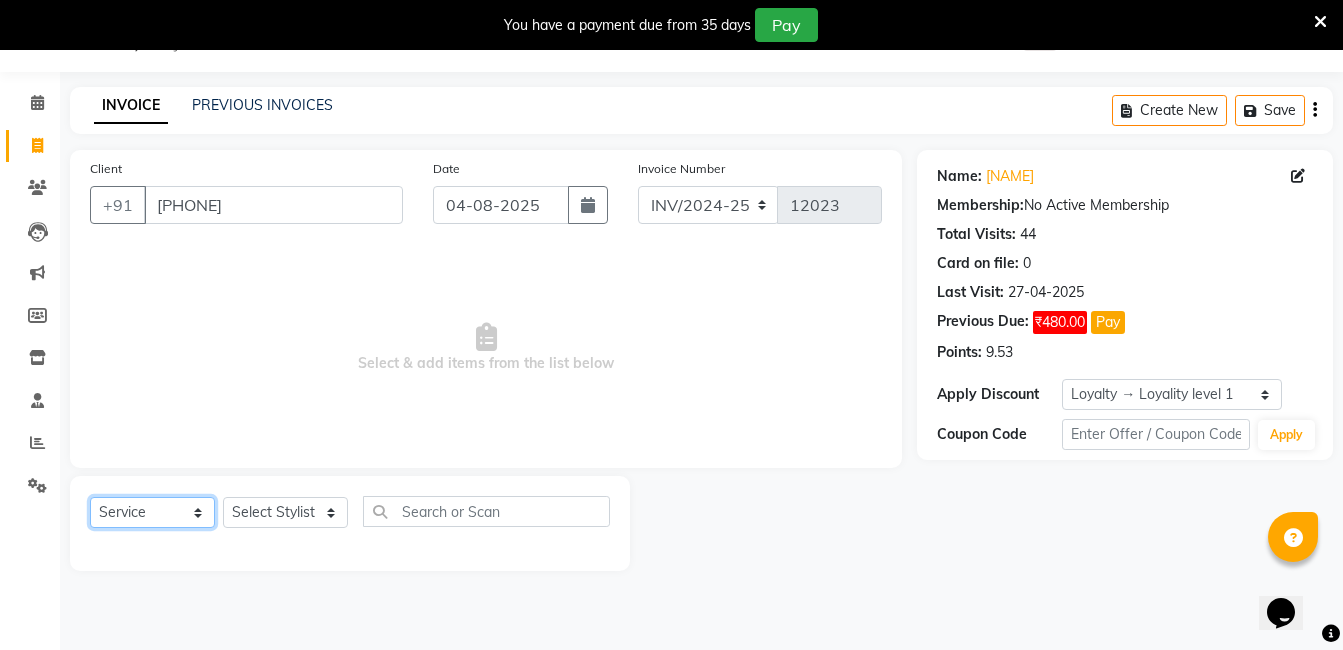 select on "membership" 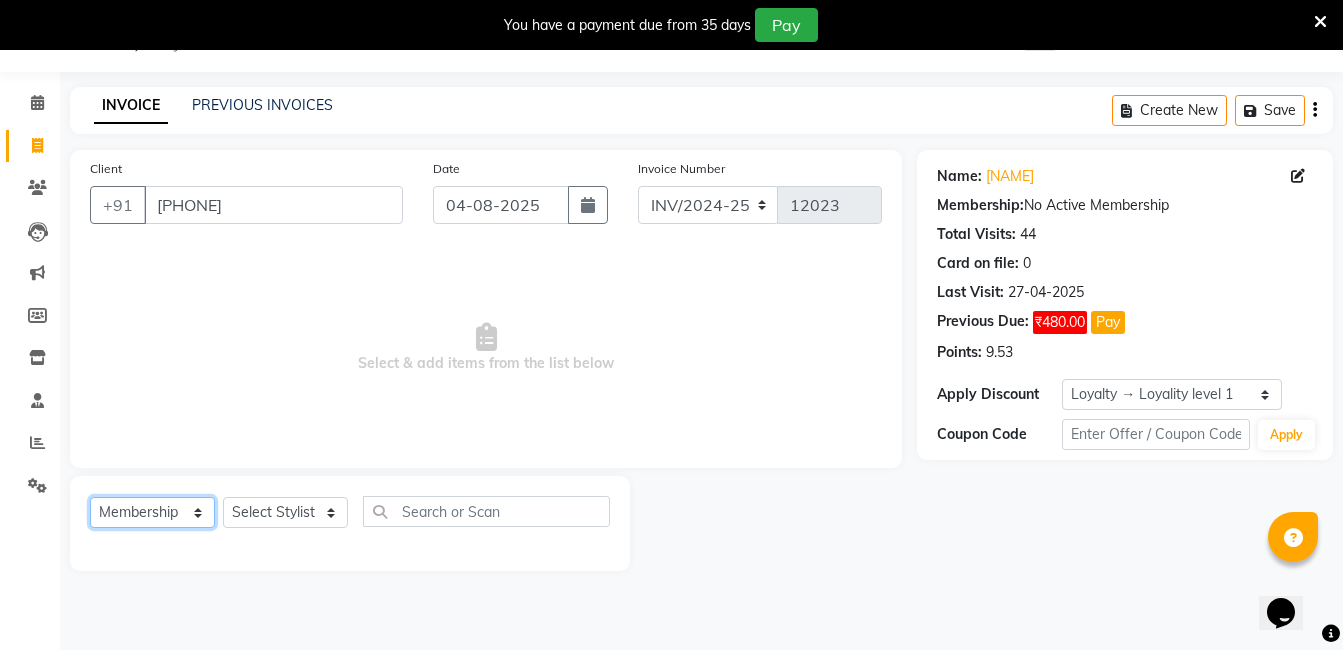 click on "Select  Service  Product  Membership  Package Voucher Prepaid Gift Card" 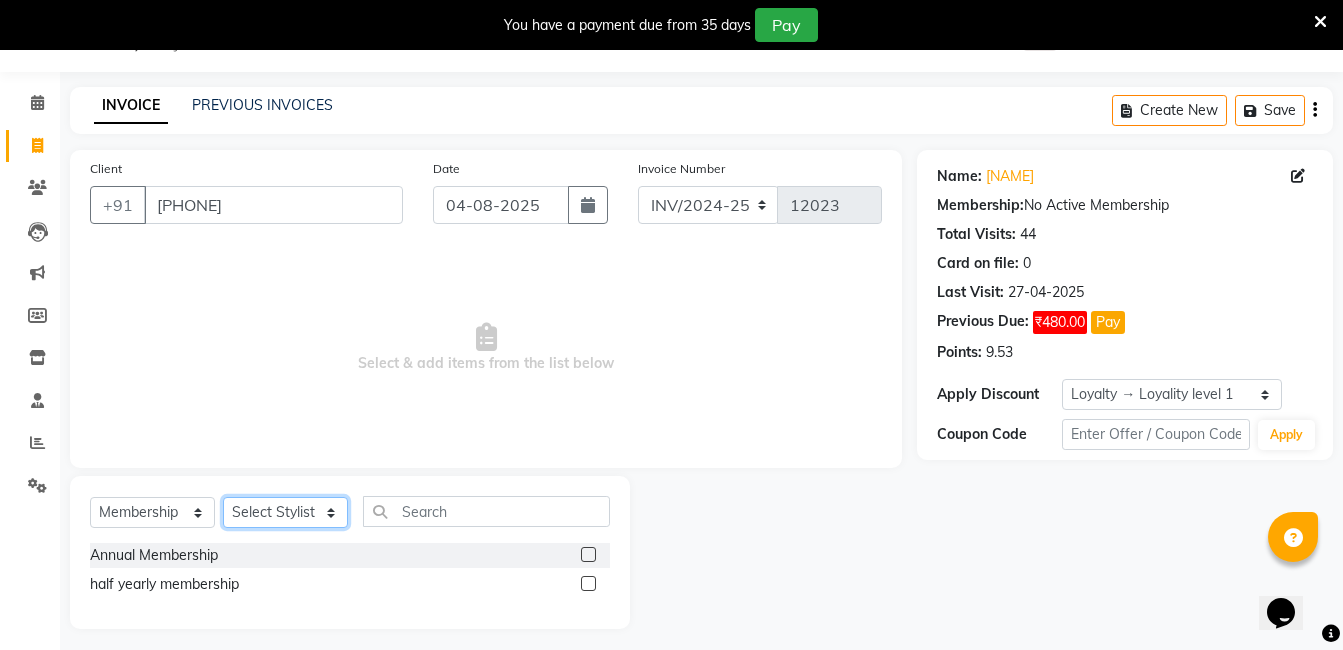 drag, startPoint x: 296, startPoint y: 515, endPoint x: 293, endPoint y: 498, distance: 17.262676 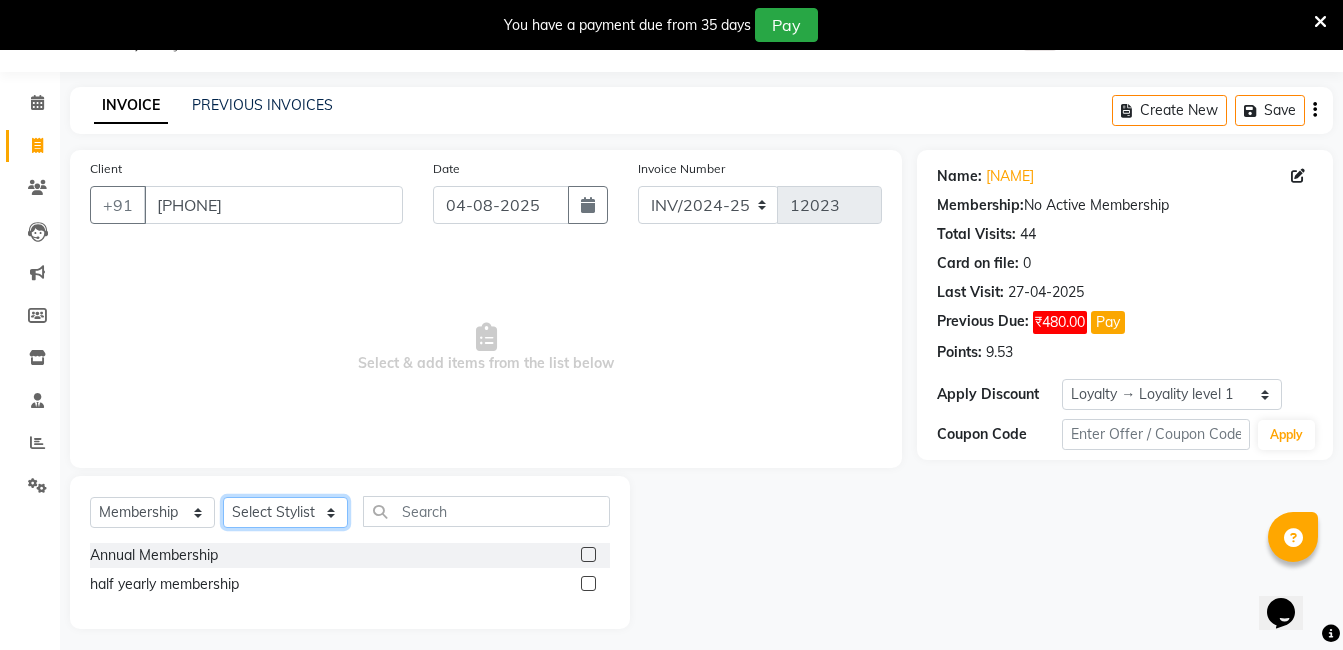 select on "63354" 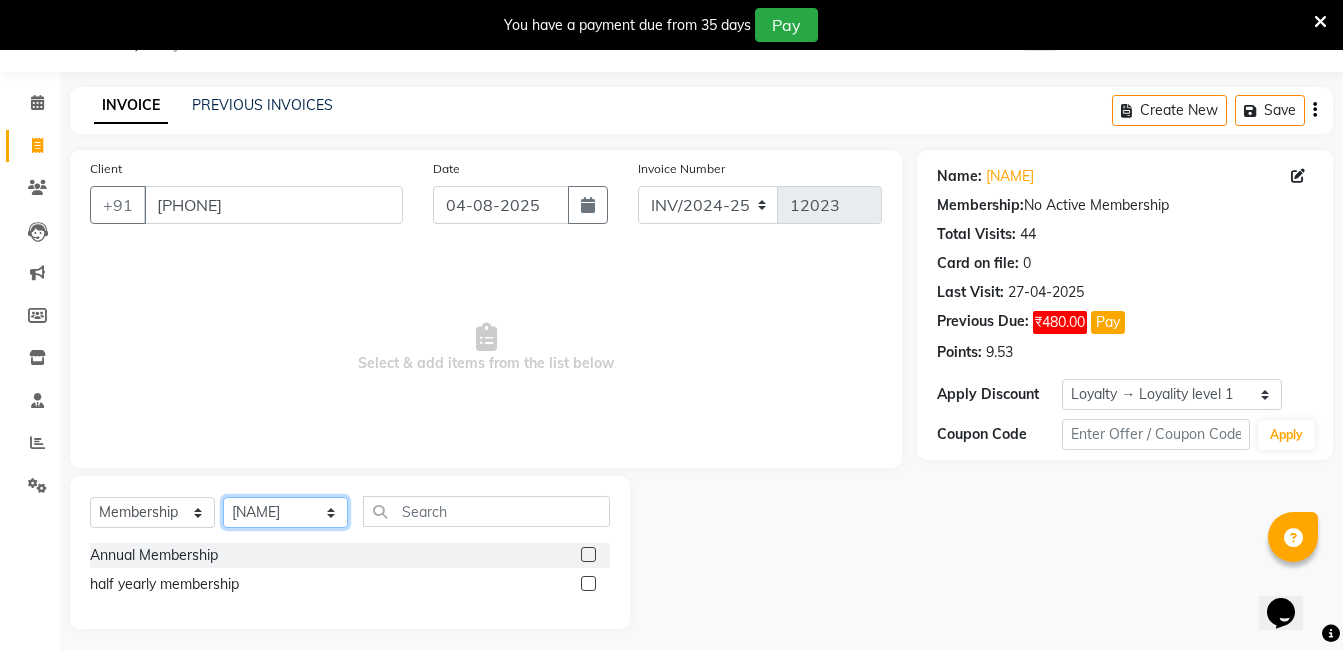 click on "Select Stylist AIJAZ fazil imran iqbal kasim mohd mohsin rasheed sameer TALIB Wajid" 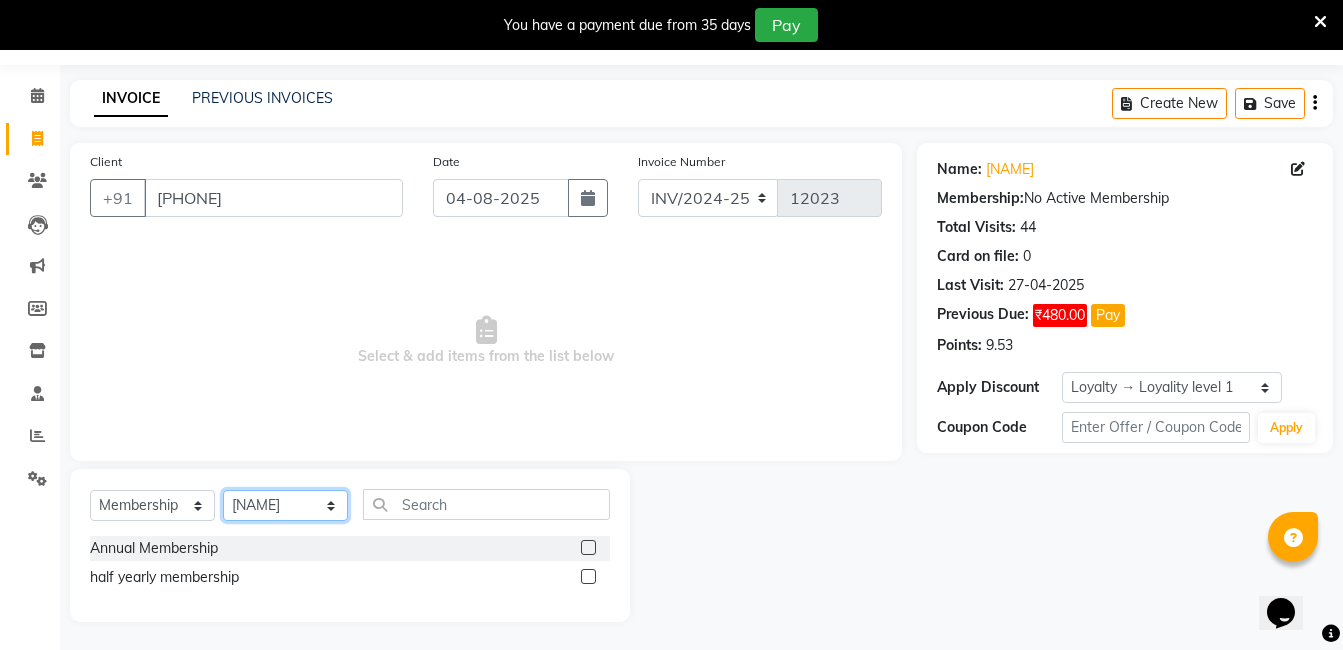 scroll, scrollTop: 59, scrollLeft: 0, axis: vertical 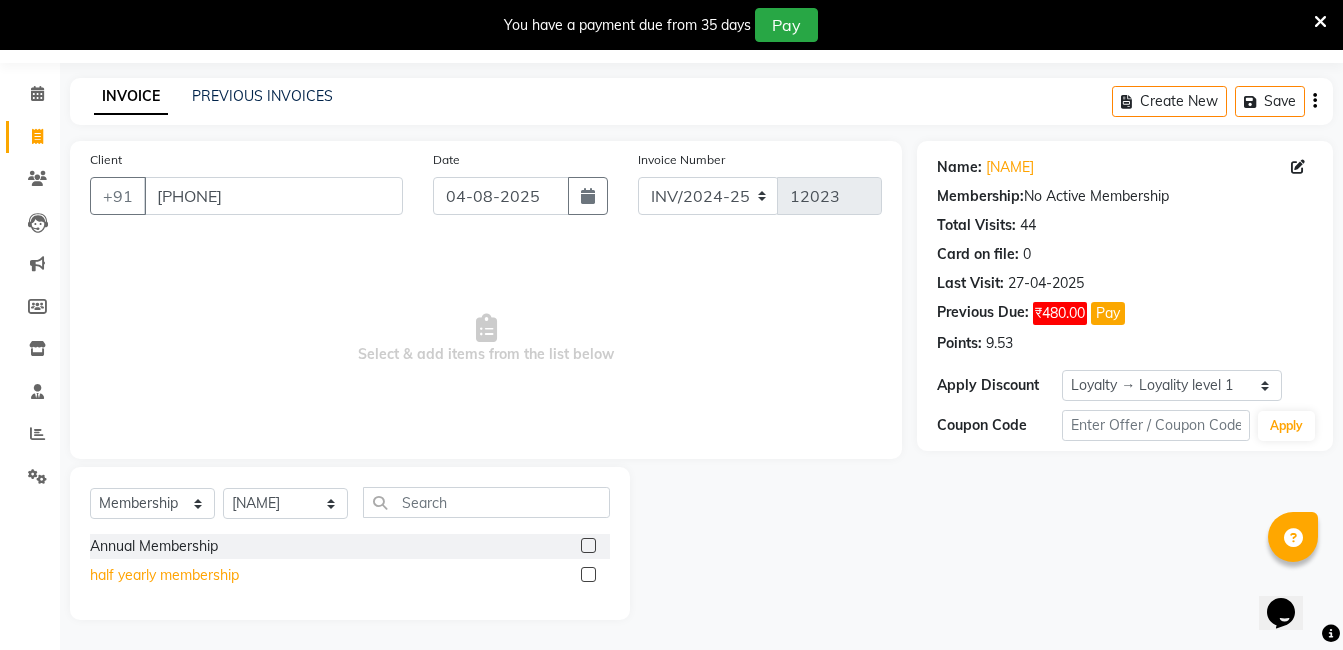 click on "half yearly membership" 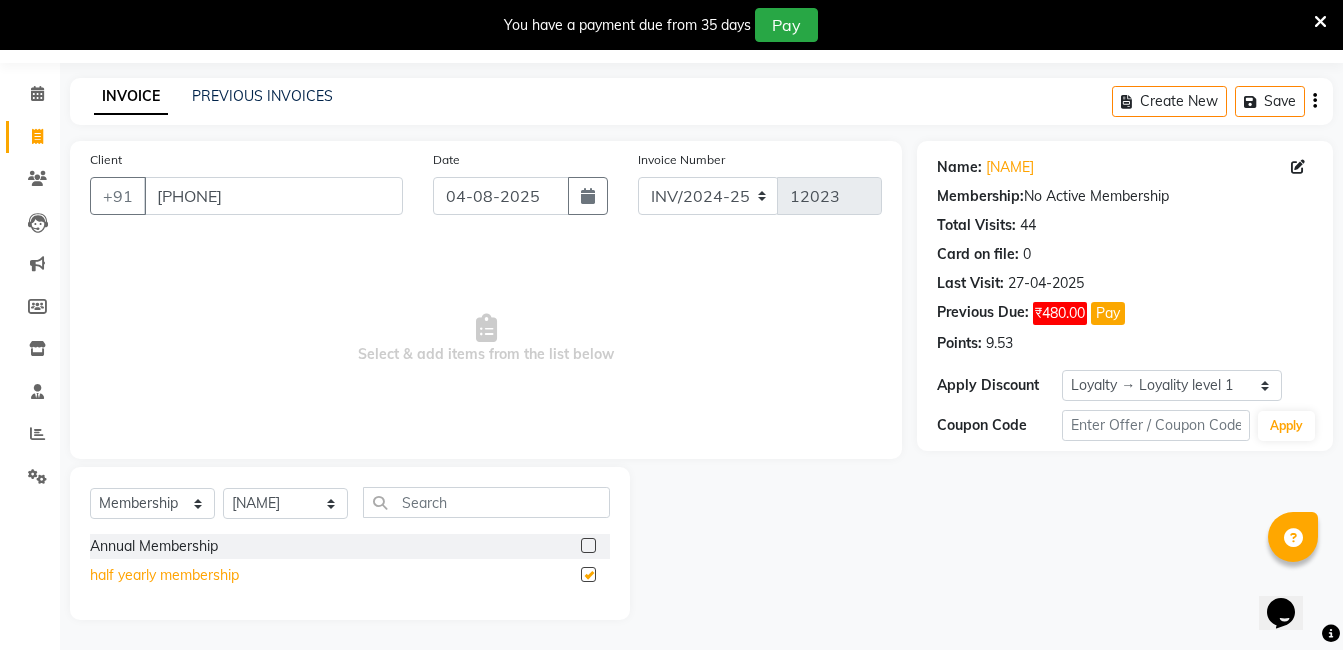 select on "select" 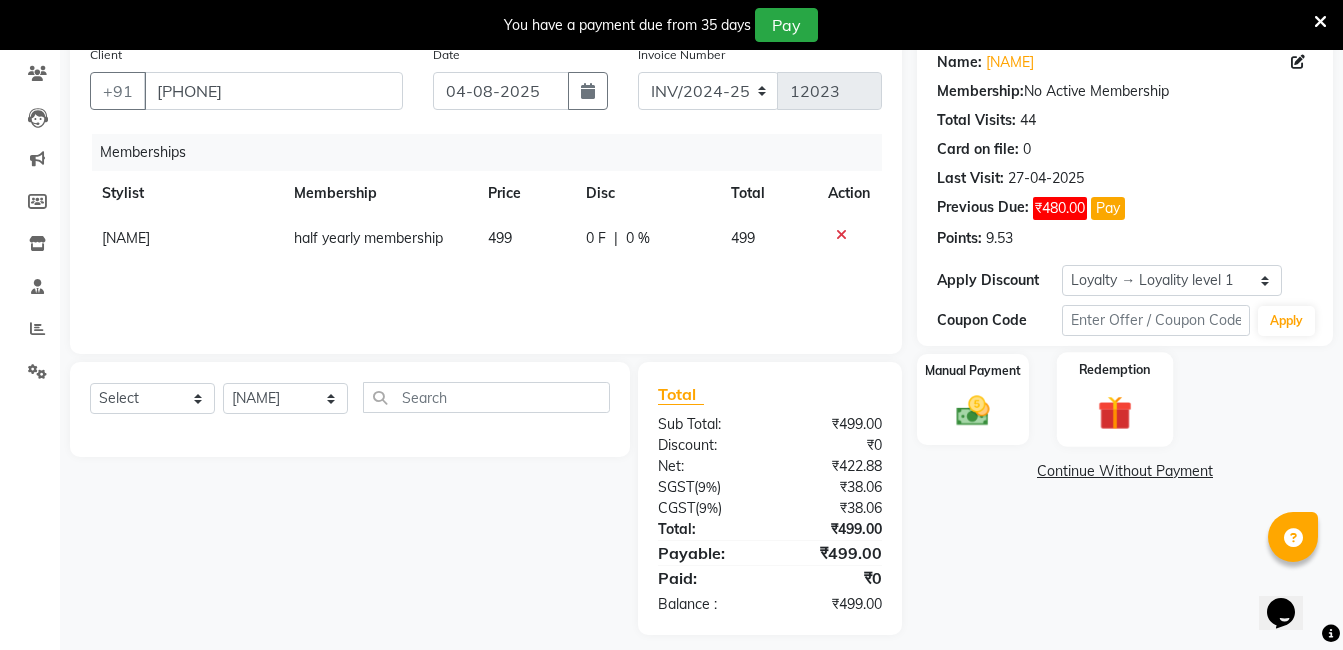 scroll, scrollTop: 179, scrollLeft: 0, axis: vertical 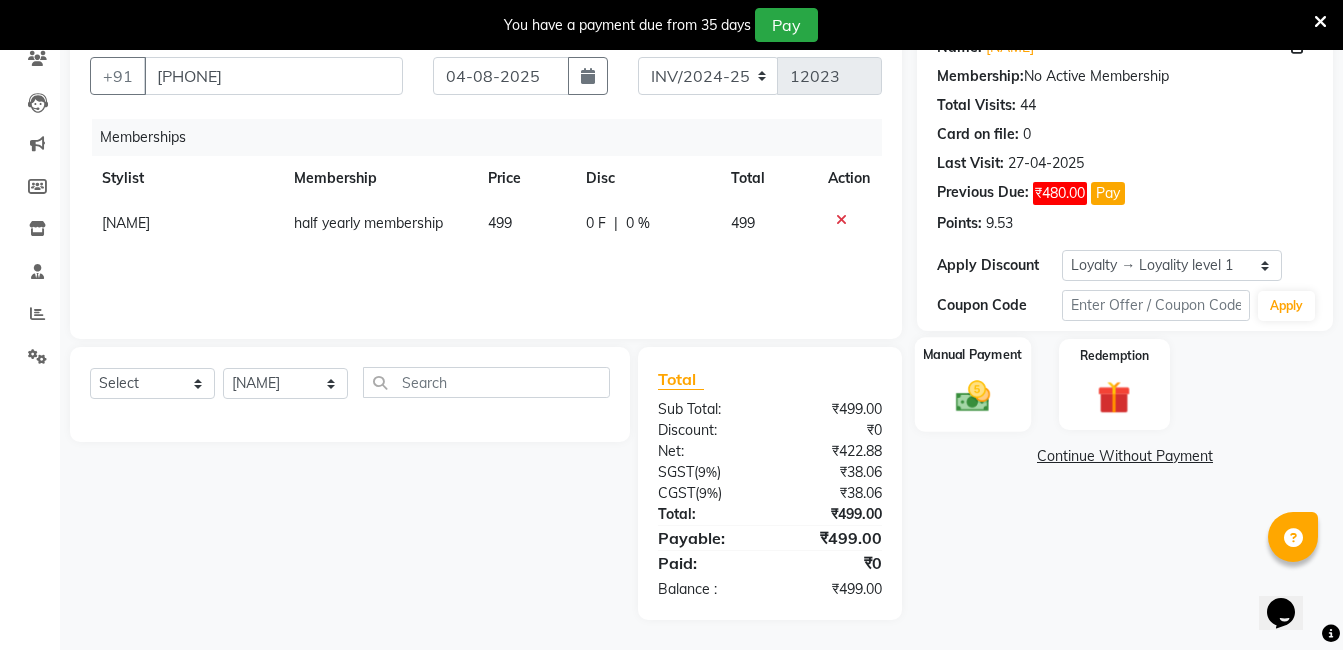 click 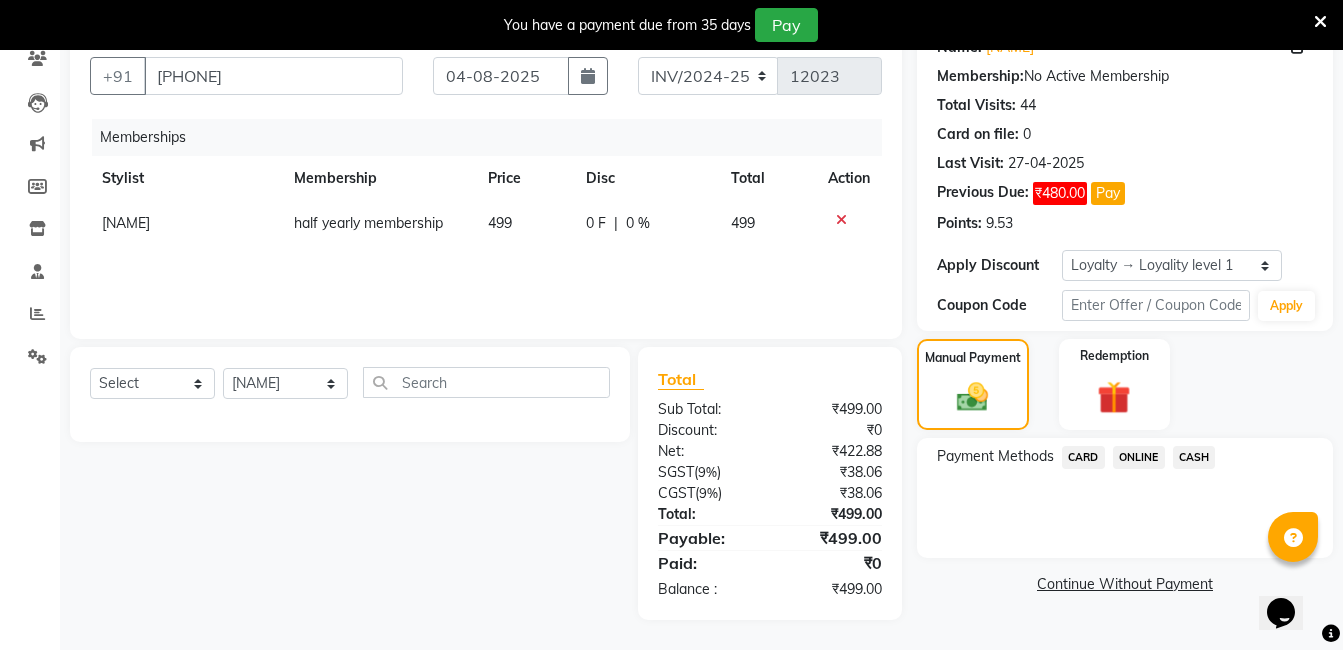 click on "499" 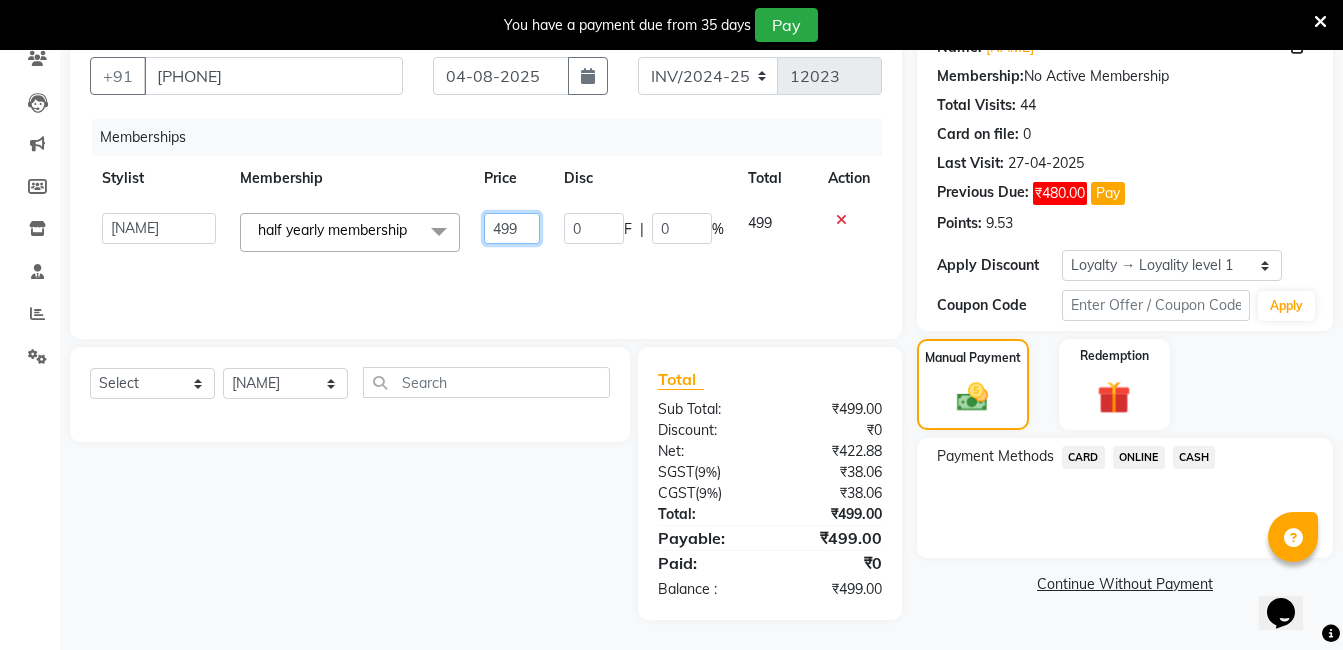 click on "499" 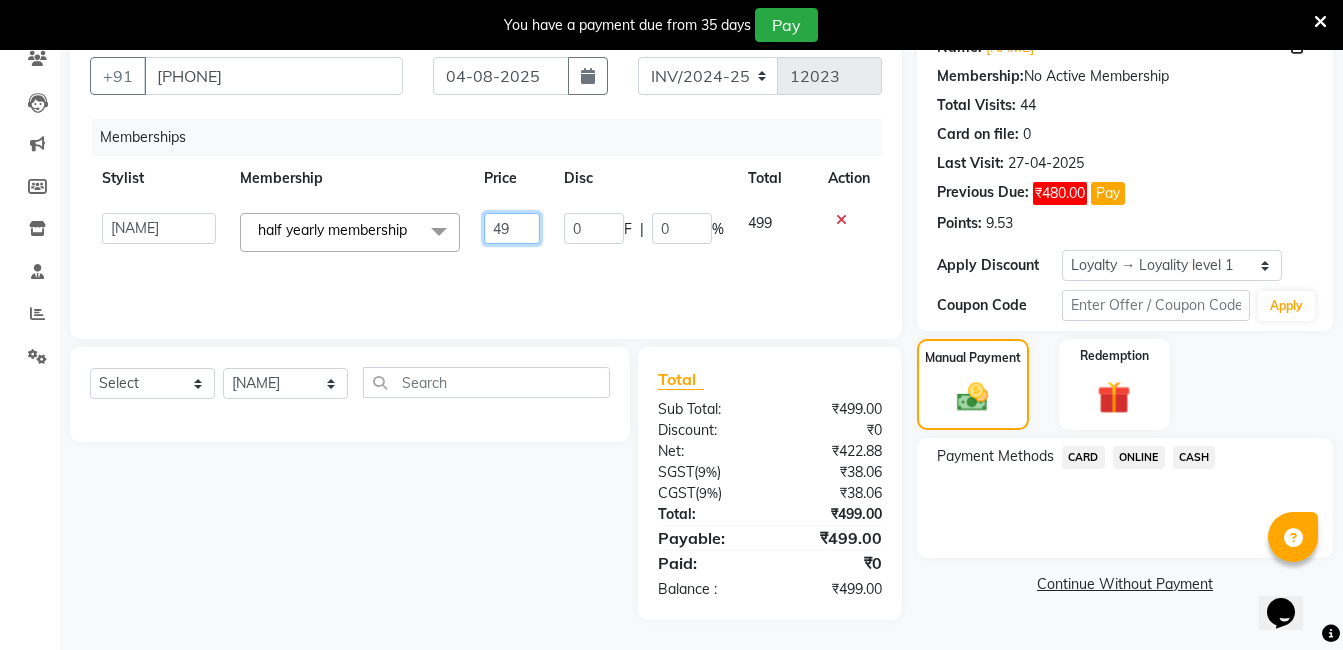 type on "4" 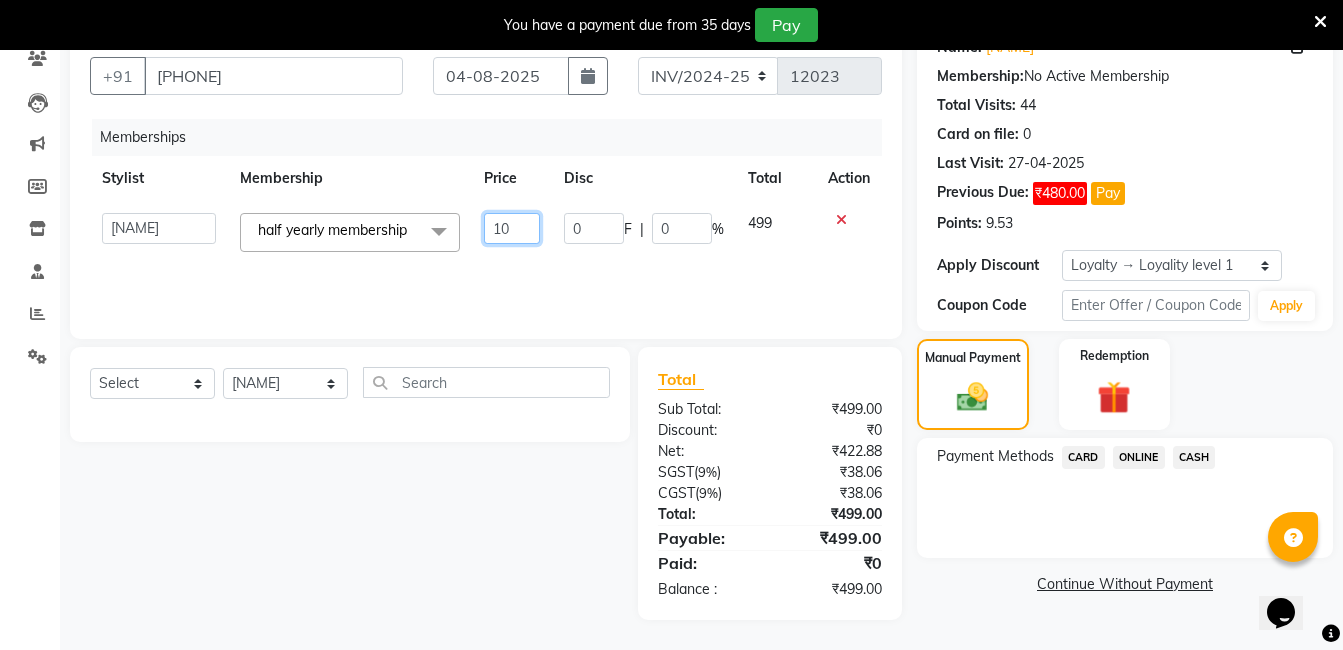 type on "100" 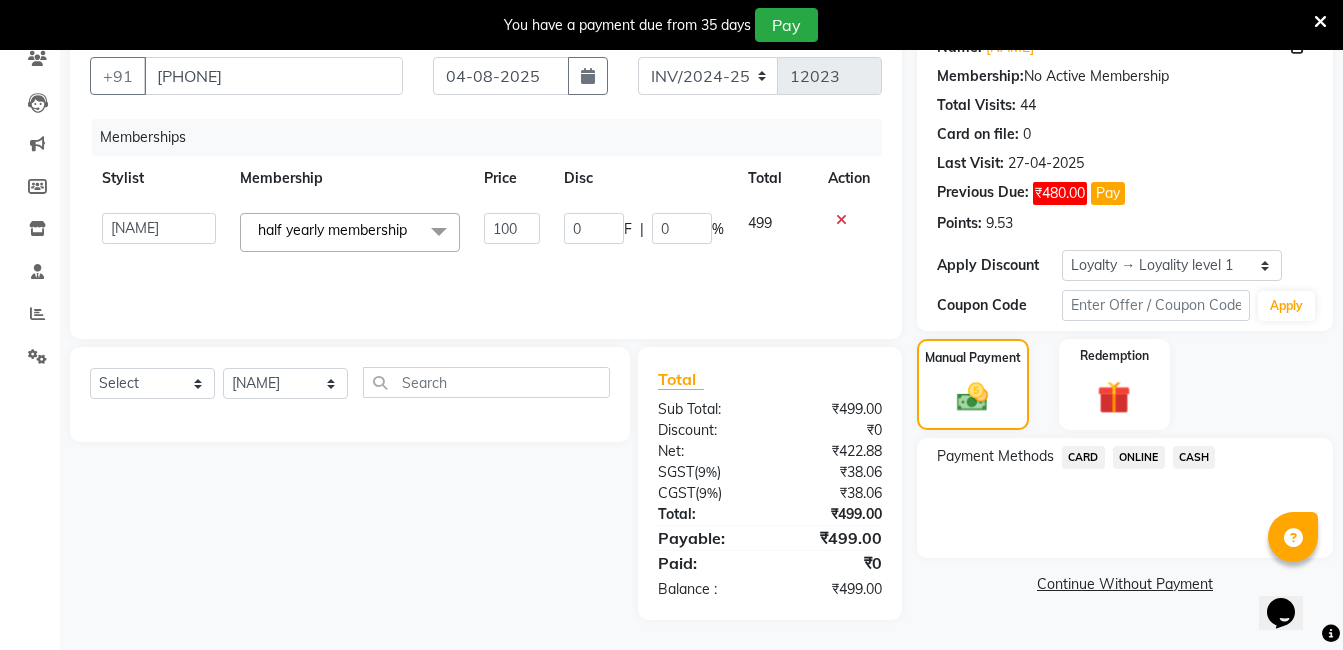 click on "Memberships Stylist Membership Price Disc Total Action  AIJAZ   fazil   imran   iqbal   kasim   mohd   mohsin   rasheed   sameer   TALIB   Wajid   half yearly membership  x Annual Membership half yearly membership 100 0 F | 0 % 499" 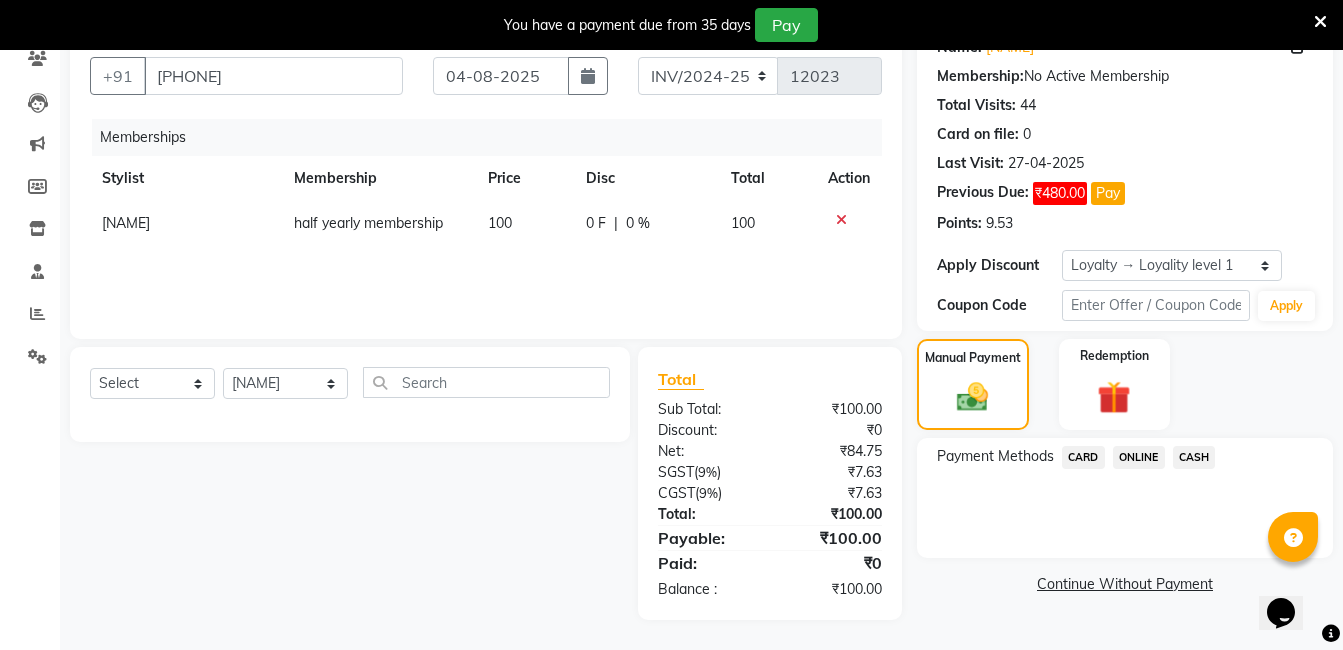 click on "ONLINE" 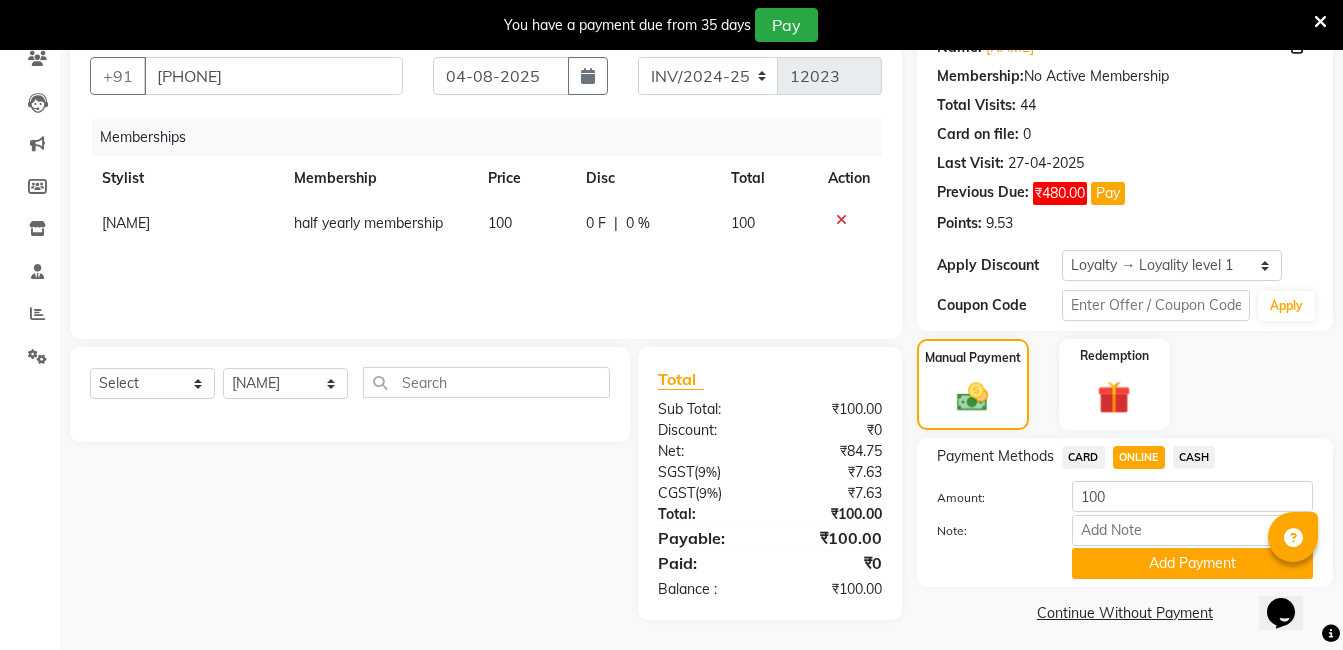 scroll, scrollTop: 187, scrollLeft: 0, axis: vertical 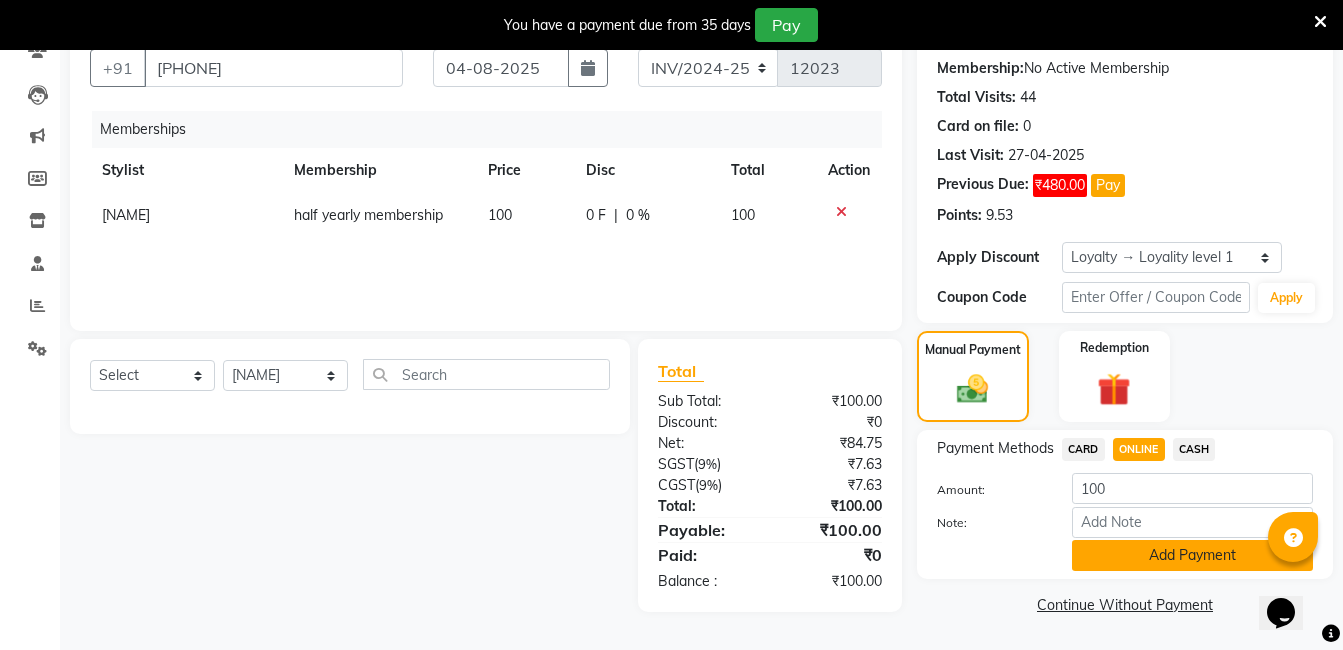 click on "Add Payment" 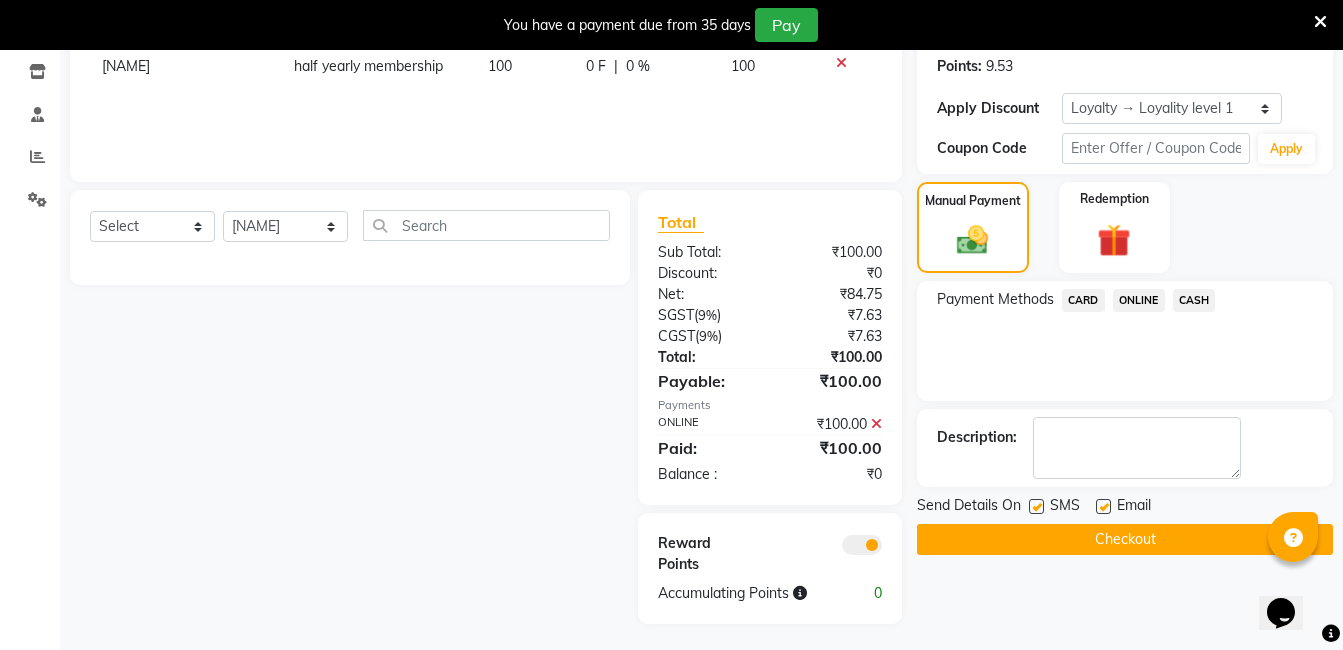 scroll, scrollTop: 340, scrollLeft: 0, axis: vertical 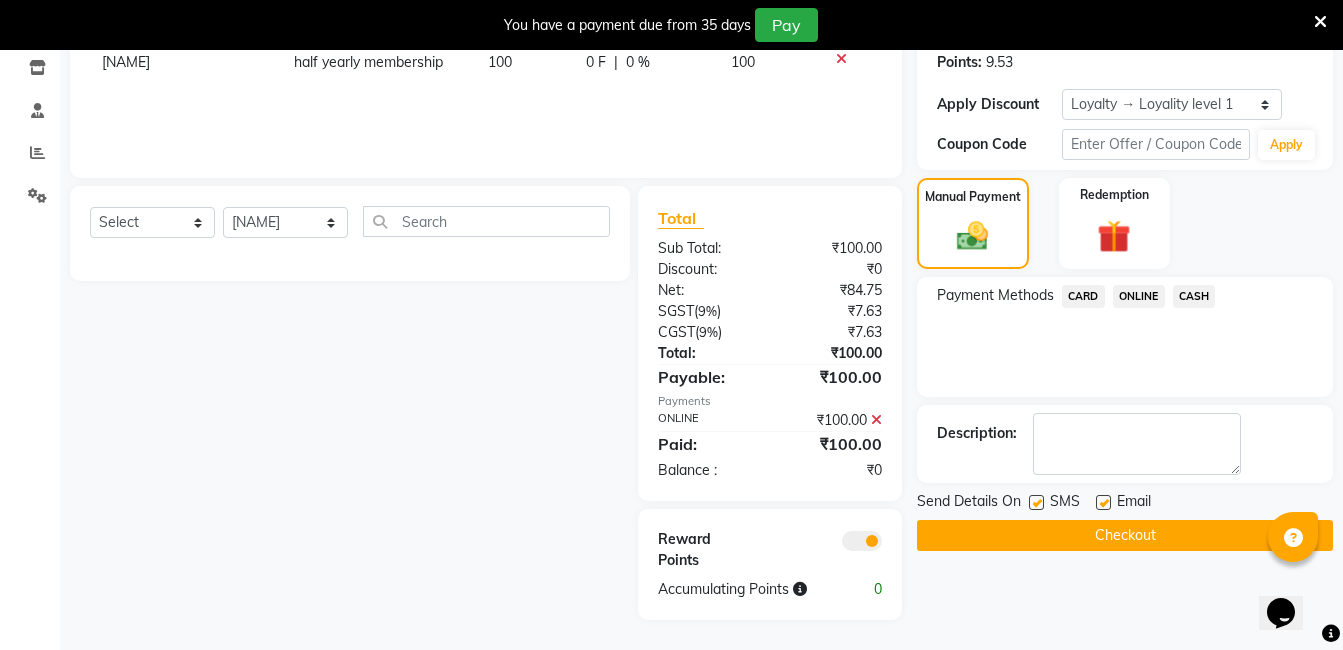 click on "Checkout" 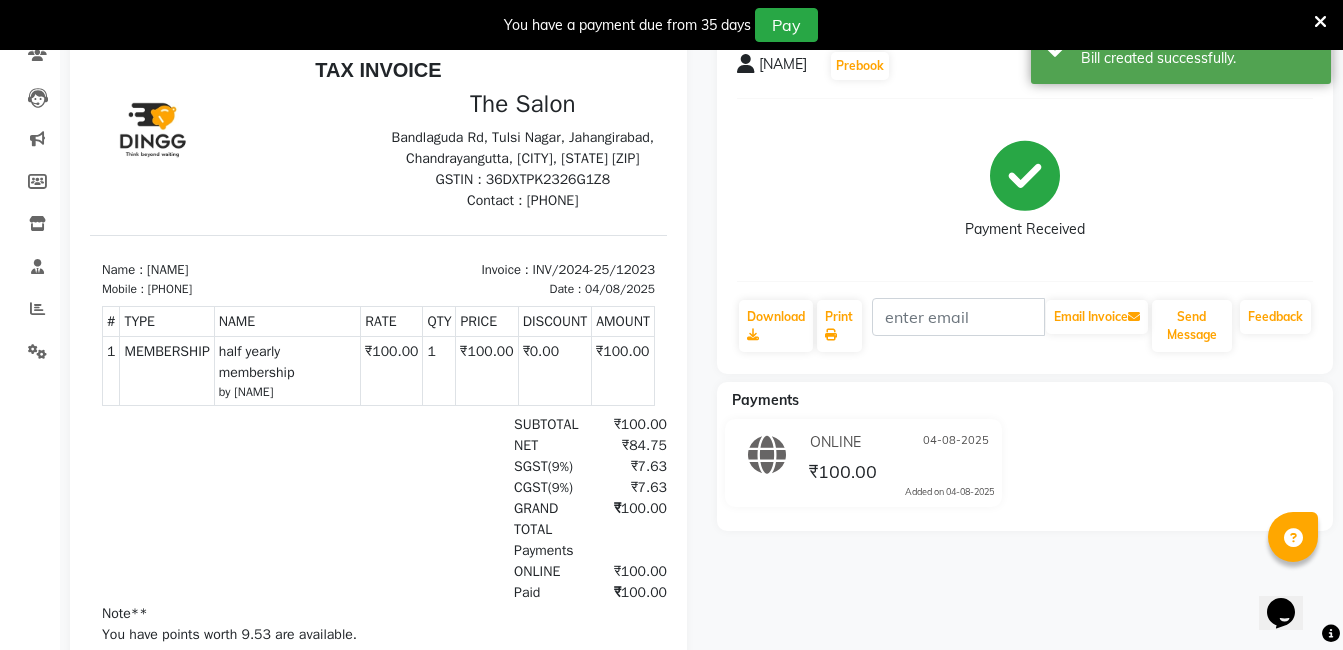scroll, scrollTop: 0, scrollLeft: 0, axis: both 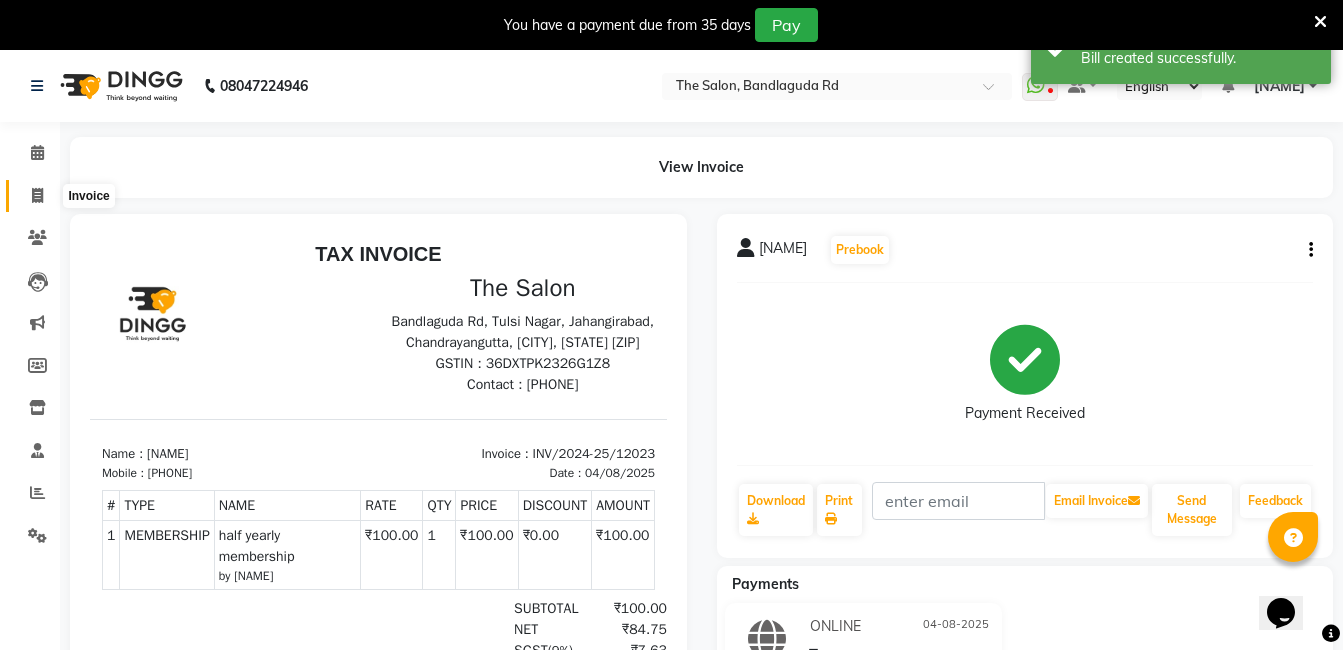 drag, startPoint x: 30, startPoint y: 196, endPoint x: 45, endPoint y: 189, distance: 16.552946 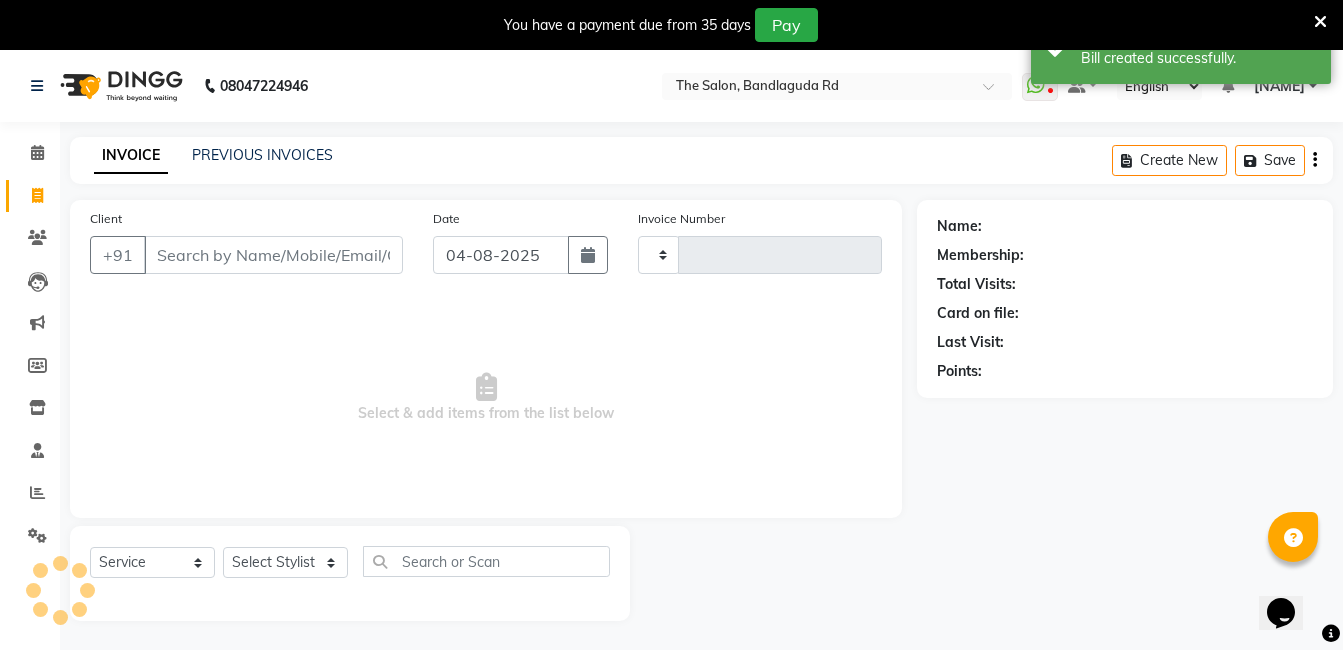type on "12024" 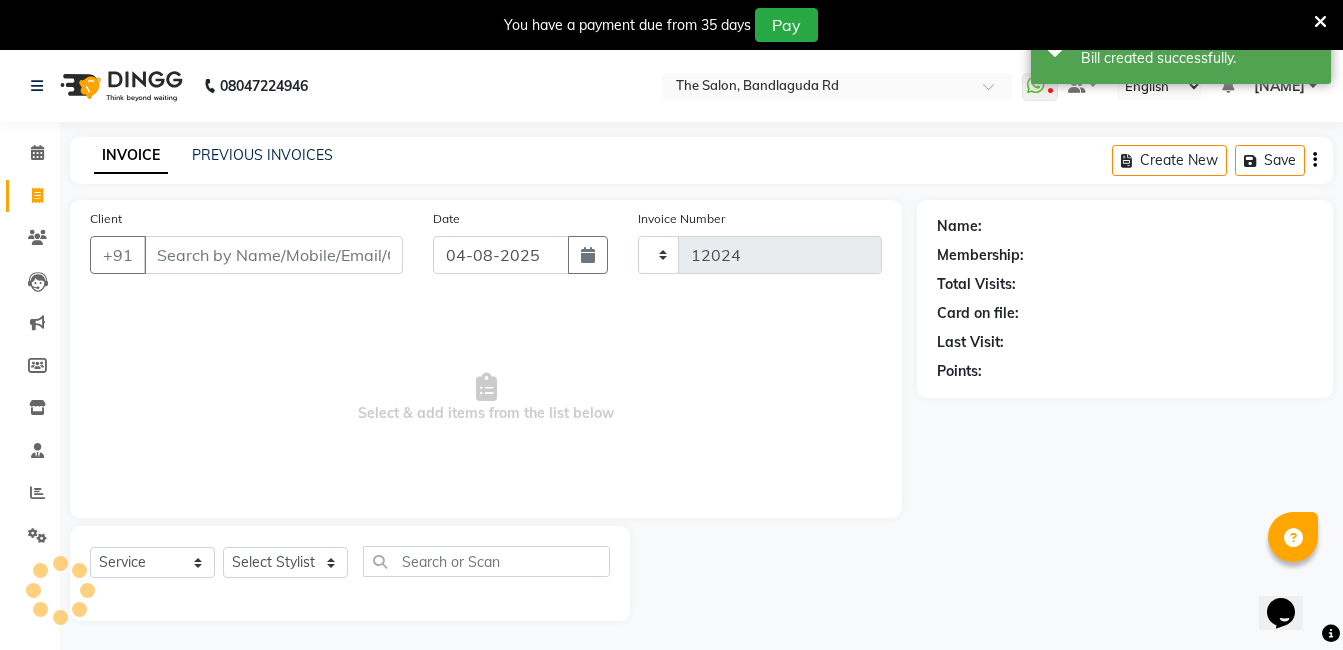 scroll, scrollTop: 50, scrollLeft: 0, axis: vertical 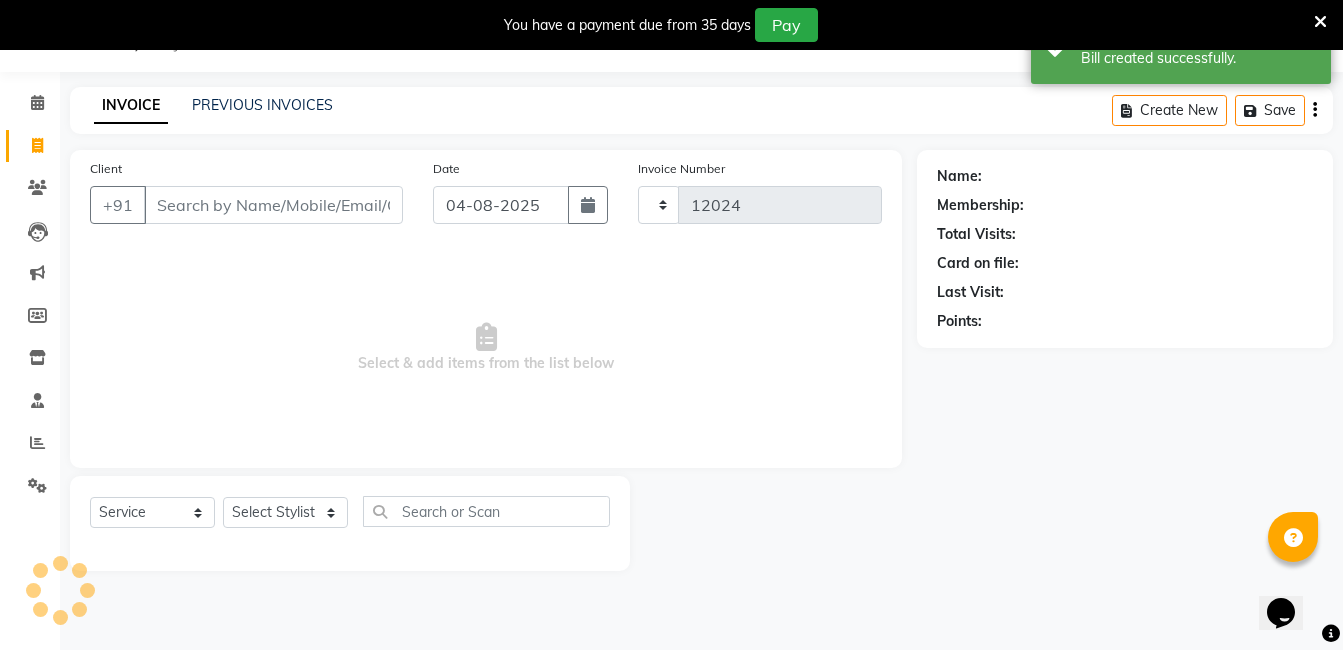 select on "5198" 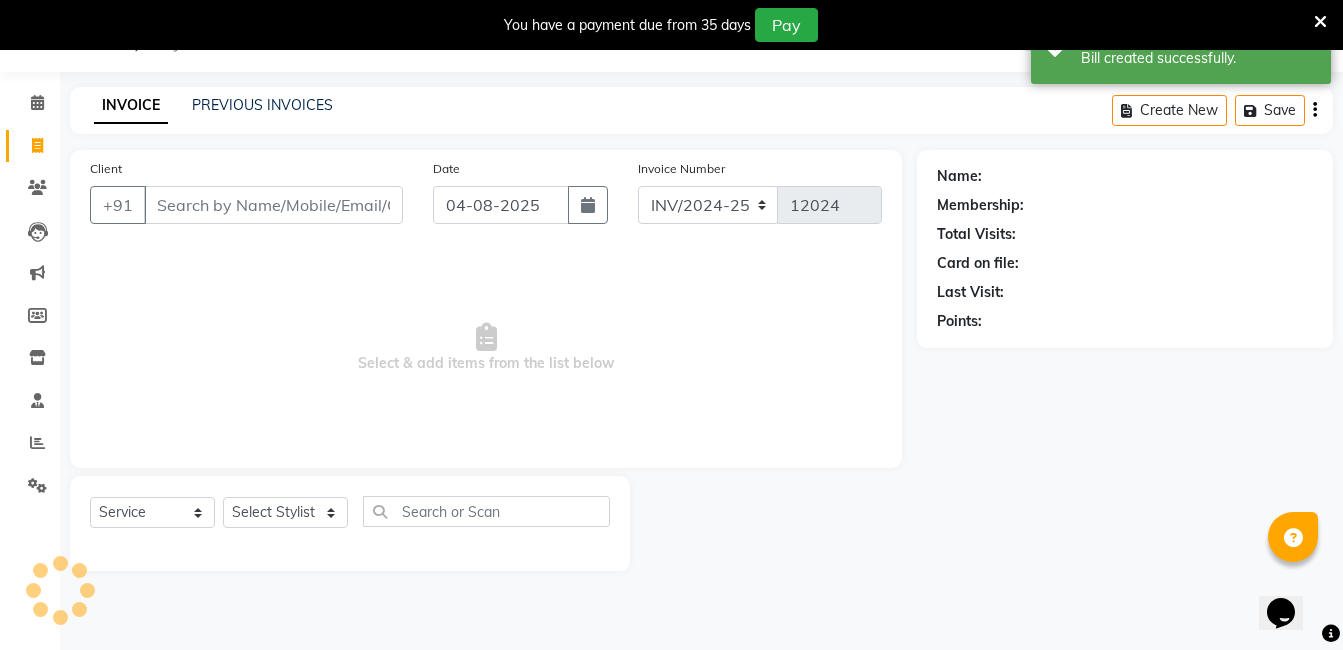 click on "Client" at bounding box center [273, 205] 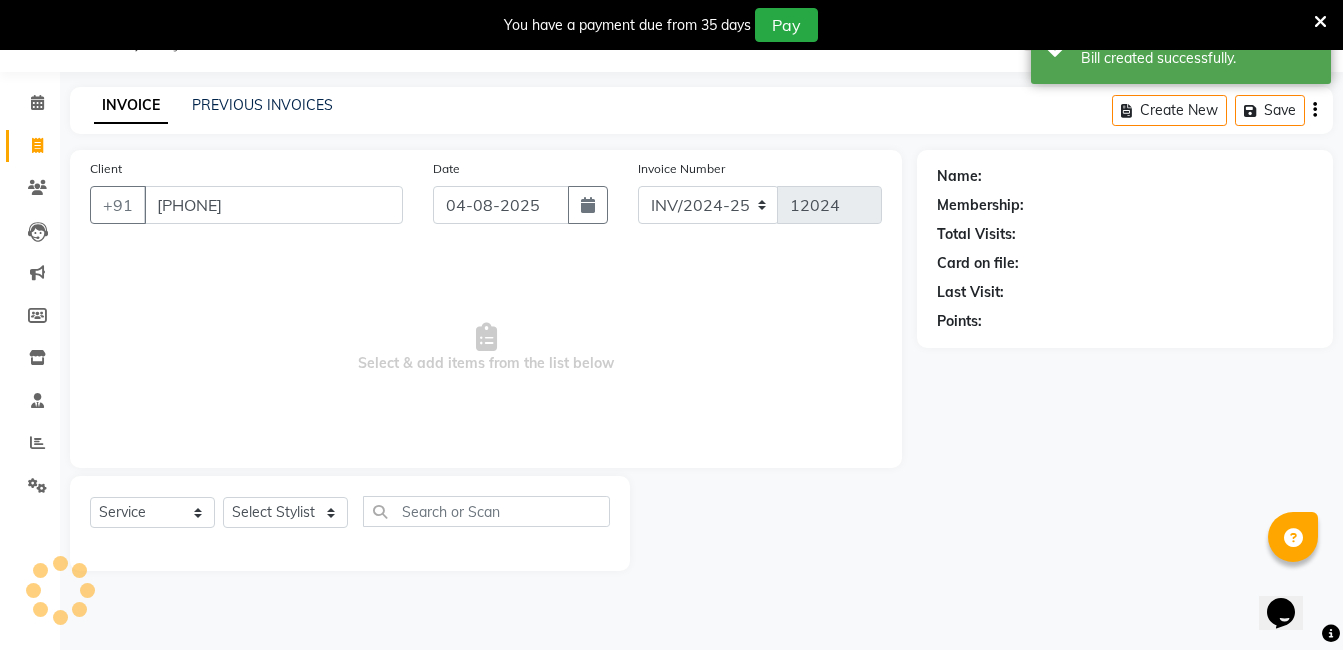 type on "[PHONE]" 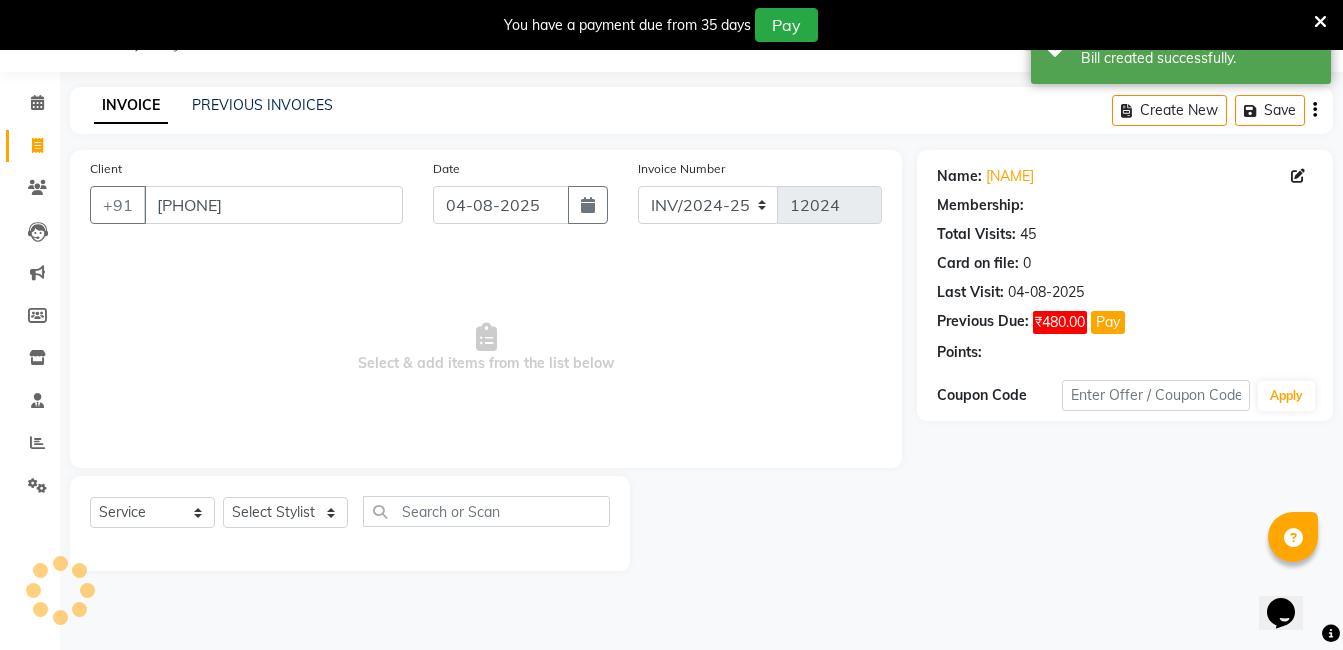 select on "2: Object" 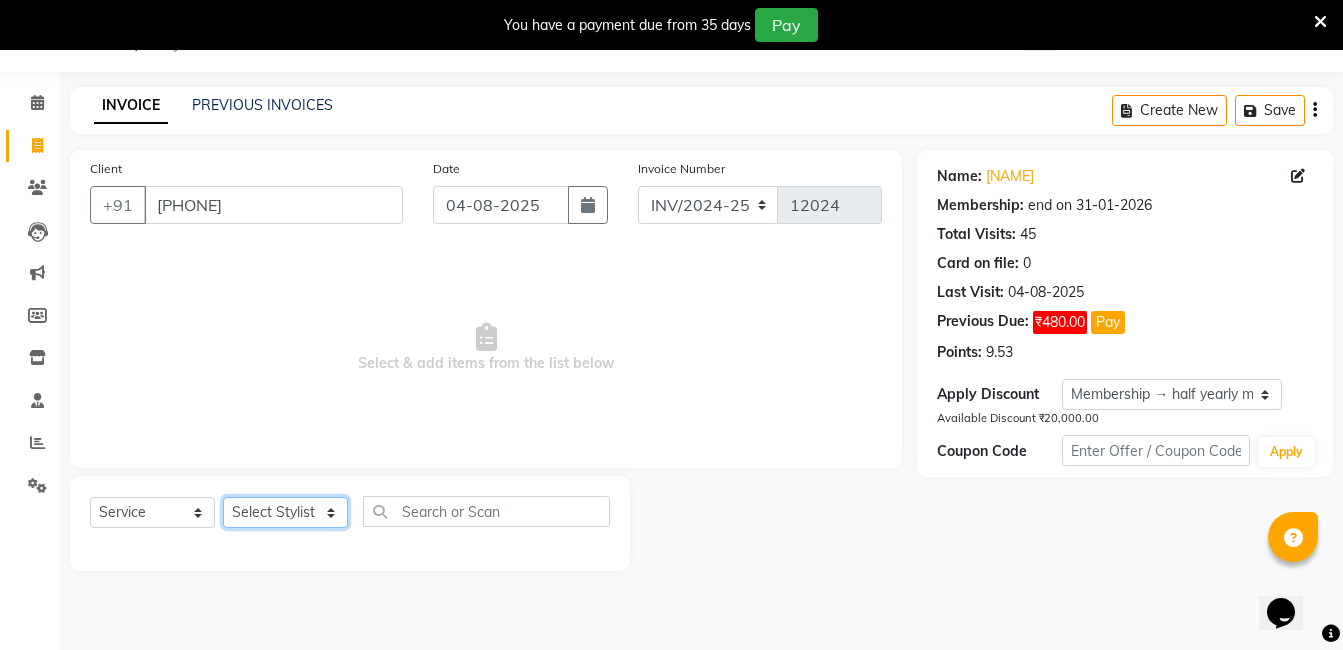 drag, startPoint x: 326, startPoint y: 508, endPoint x: 312, endPoint y: 493, distance: 20.518284 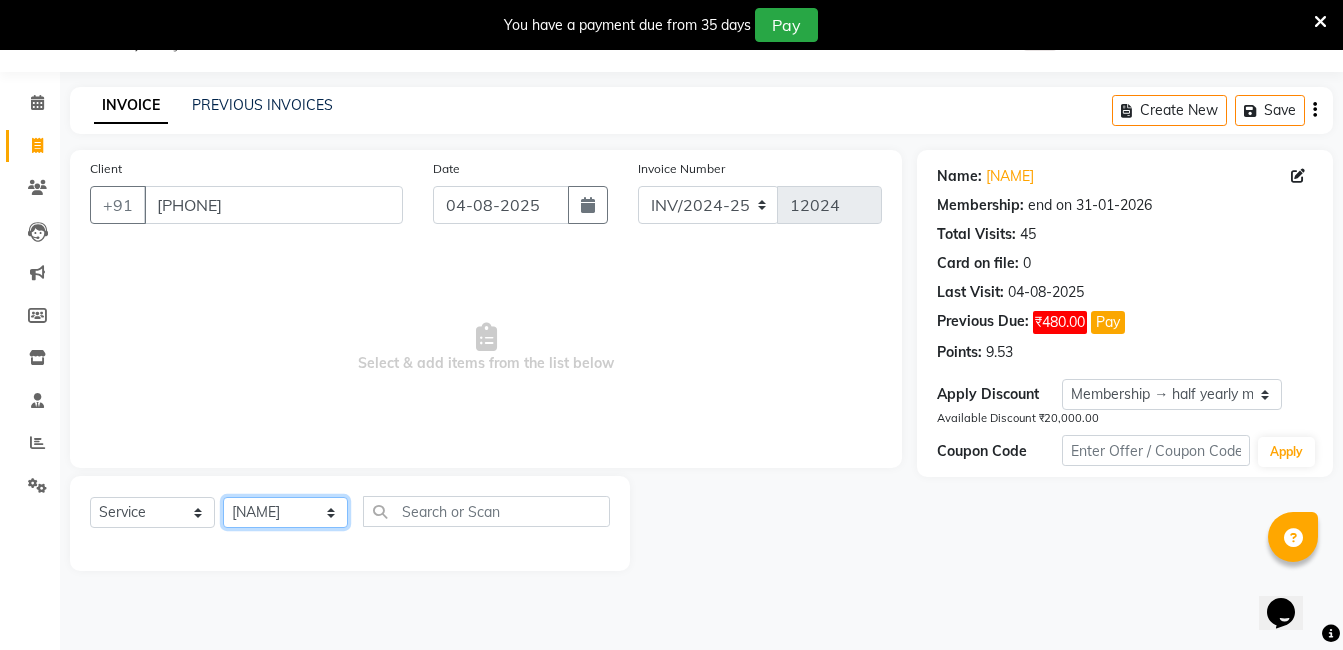 click on "Select Stylist AIJAZ fazil imran iqbal kasim mohd mohsin rasheed sameer TALIB Wajid" 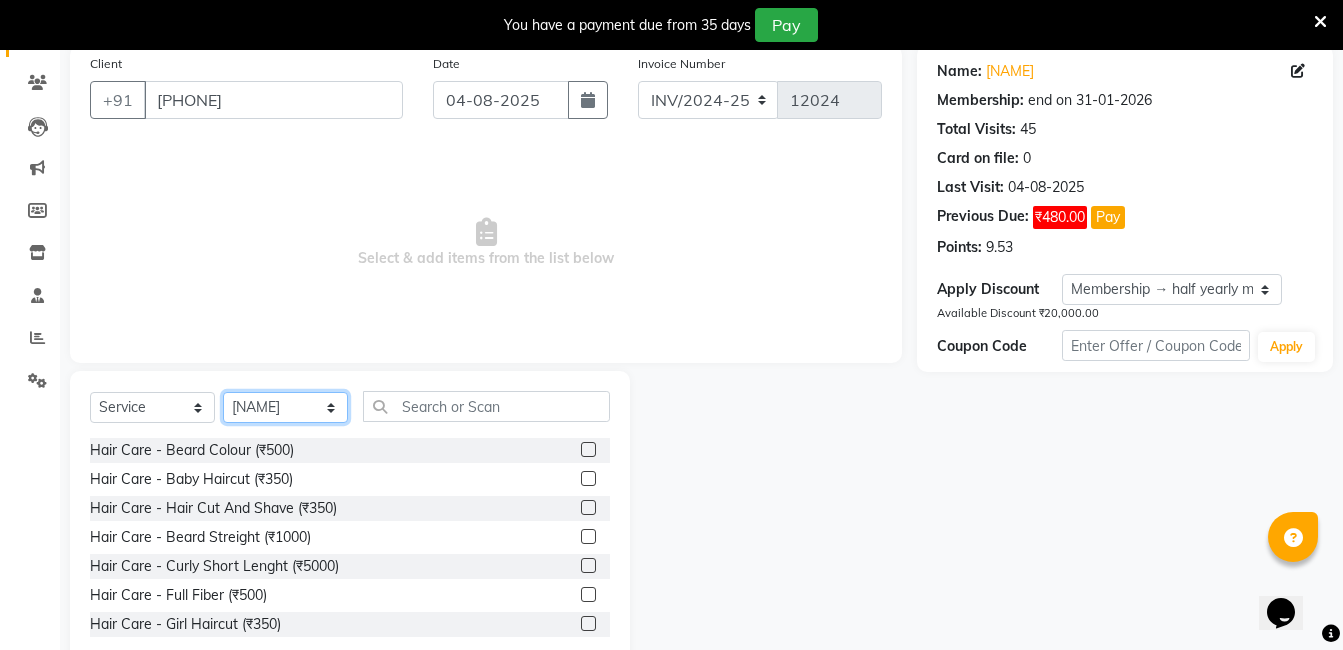 scroll, scrollTop: 201, scrollLeft: 0, axis: vertical 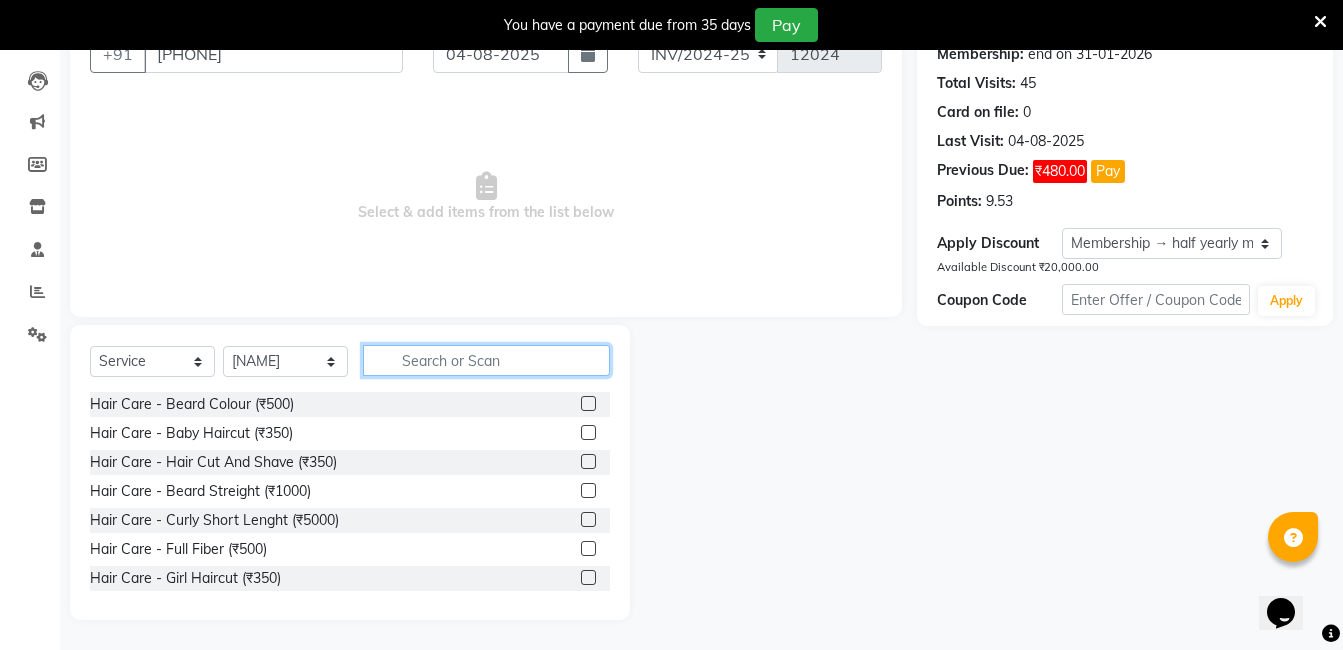 click 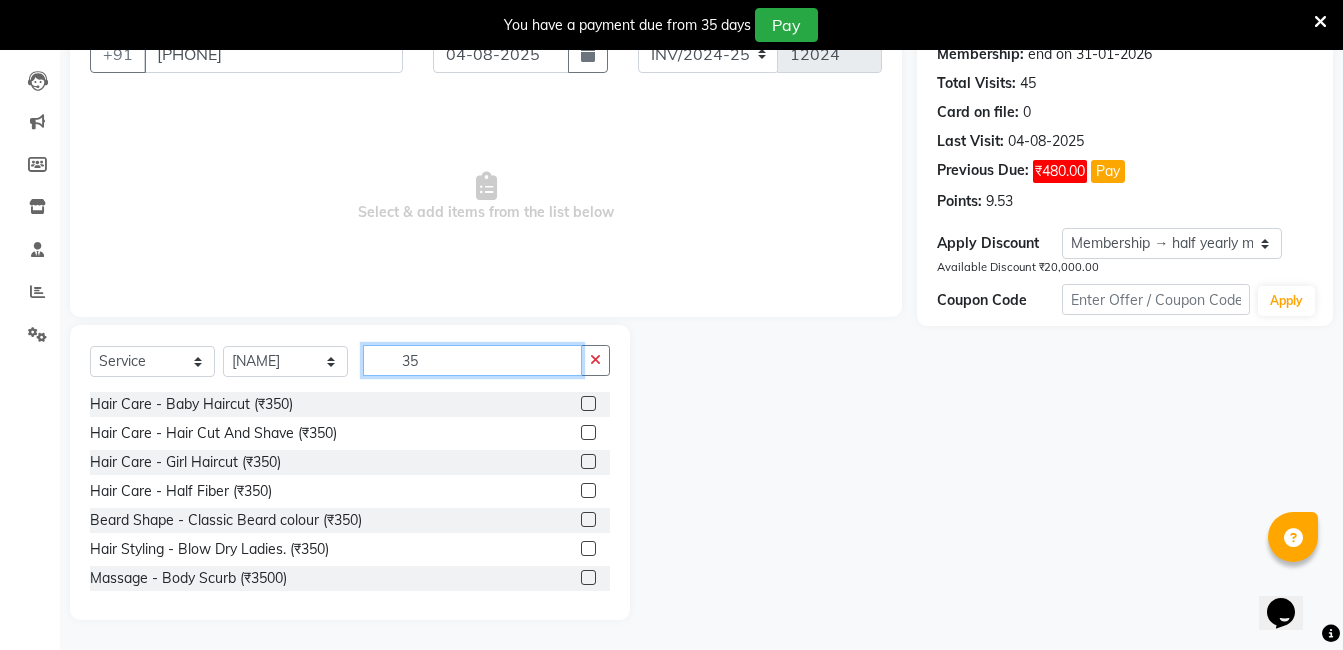 type on "3" 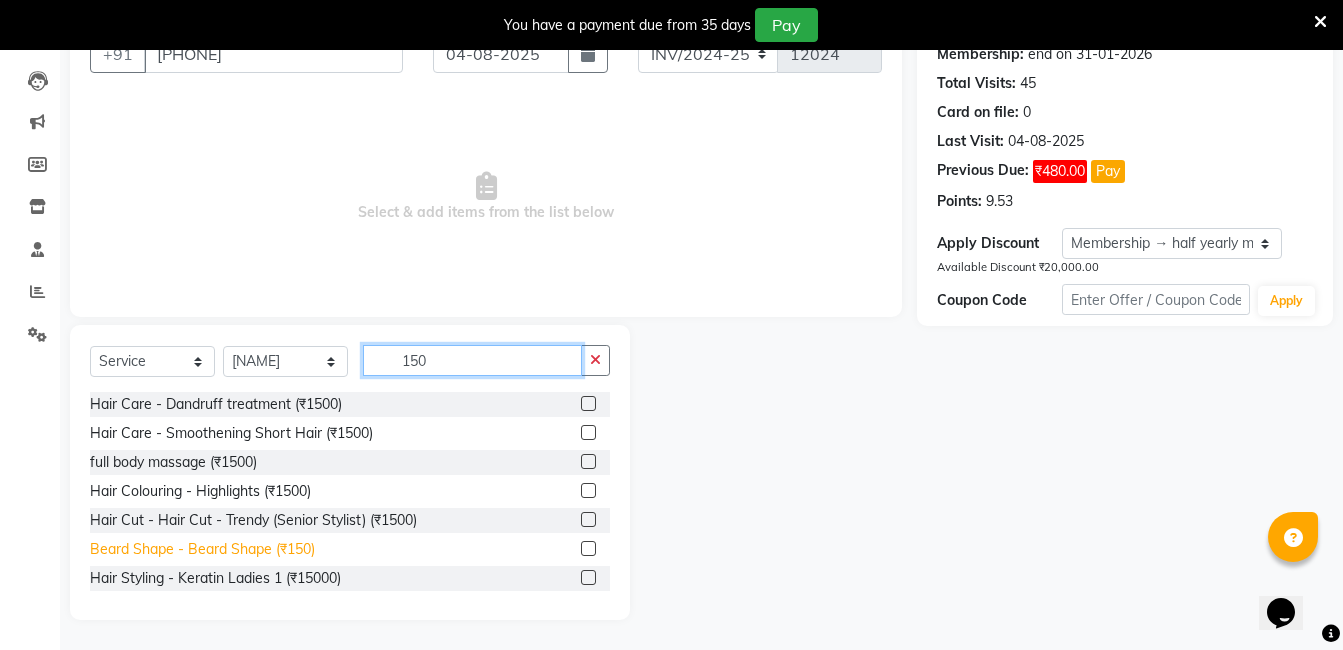 type on "150" 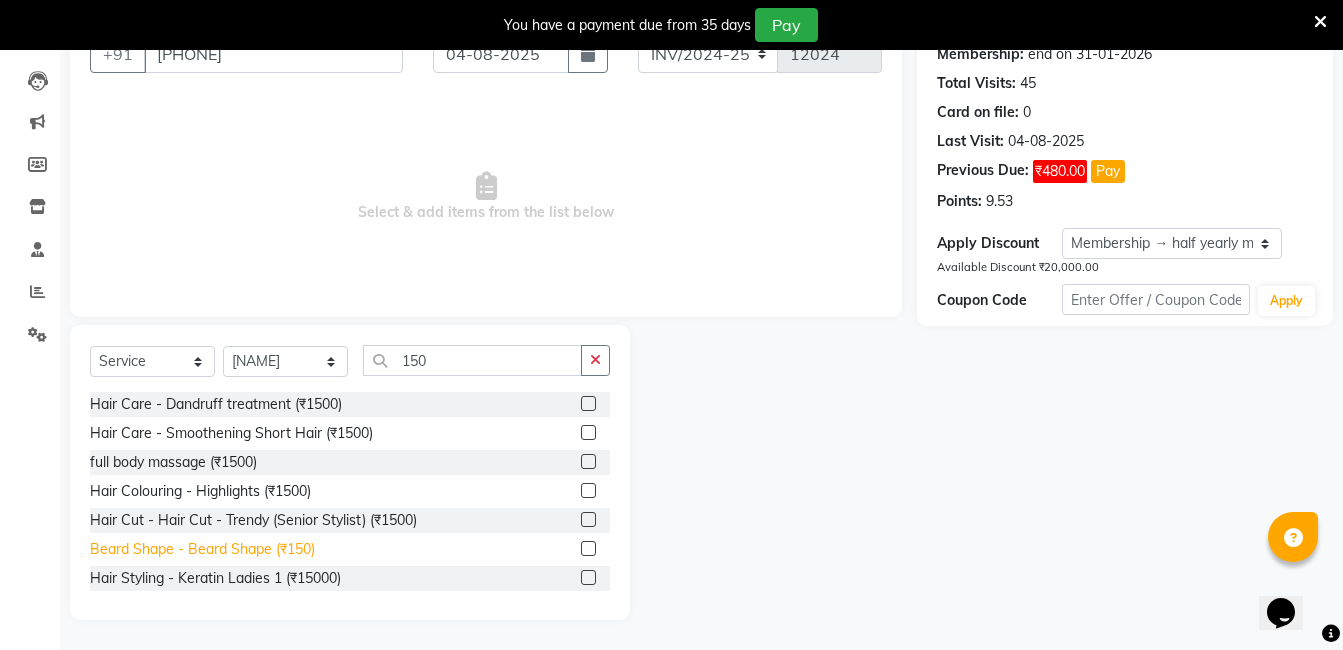 click on "Beard Shape - Beard Shape (₹150)" 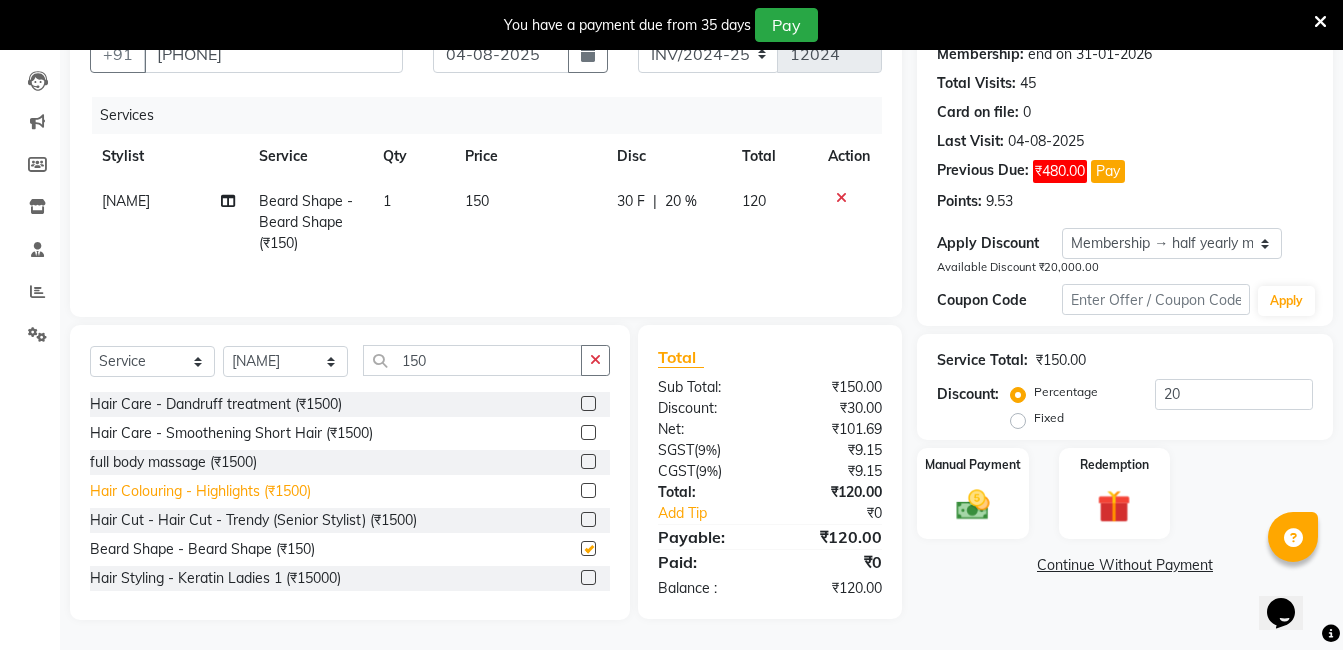 checkbox on "false" 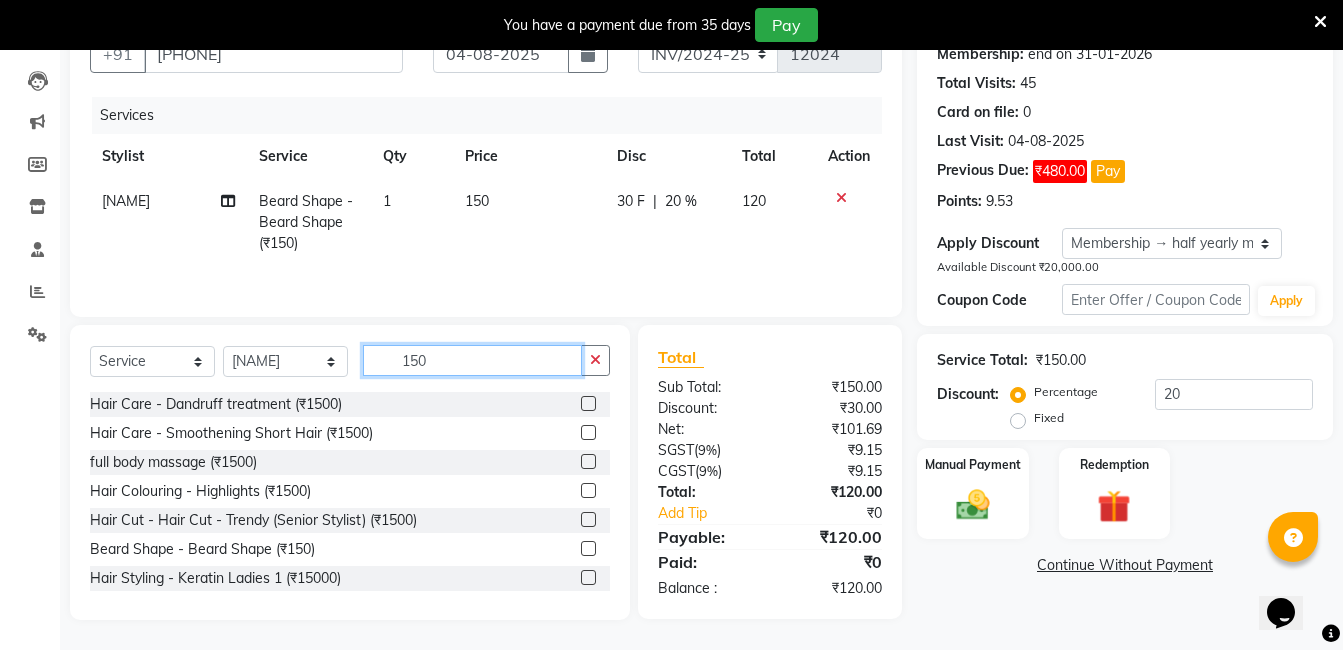 click on "150" 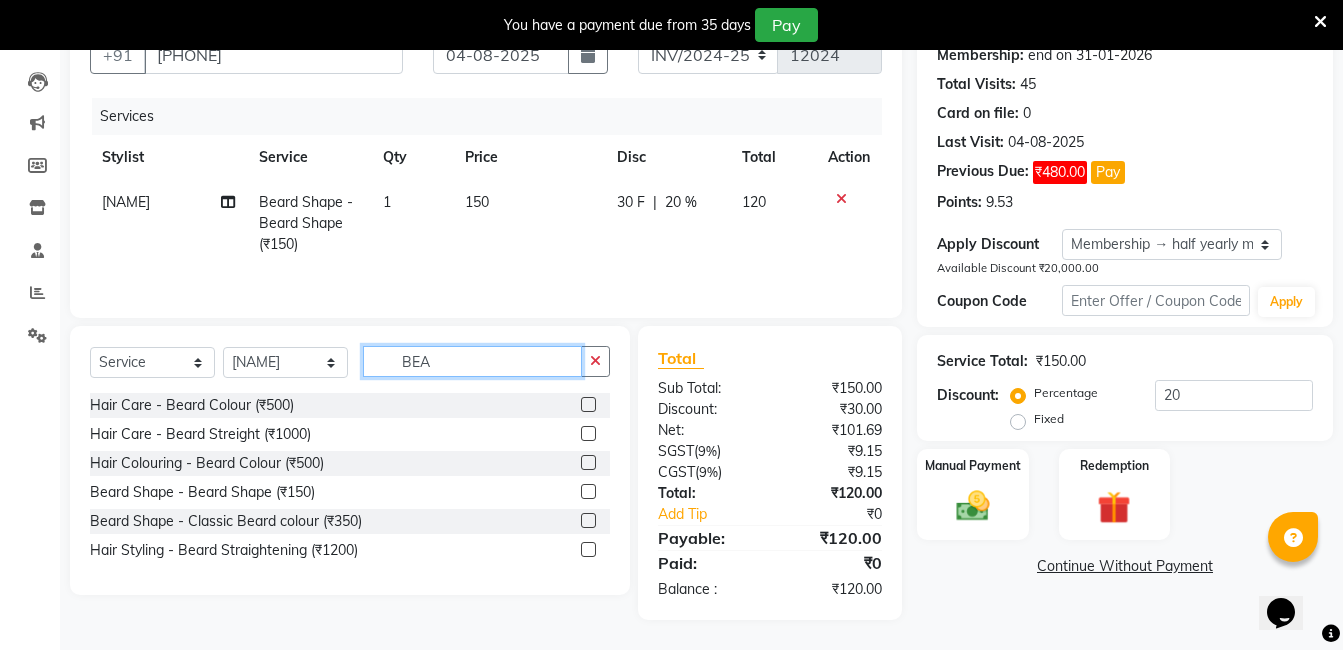 scroll, scrollTop: 200, scrollLeft: 0, axis: vertical 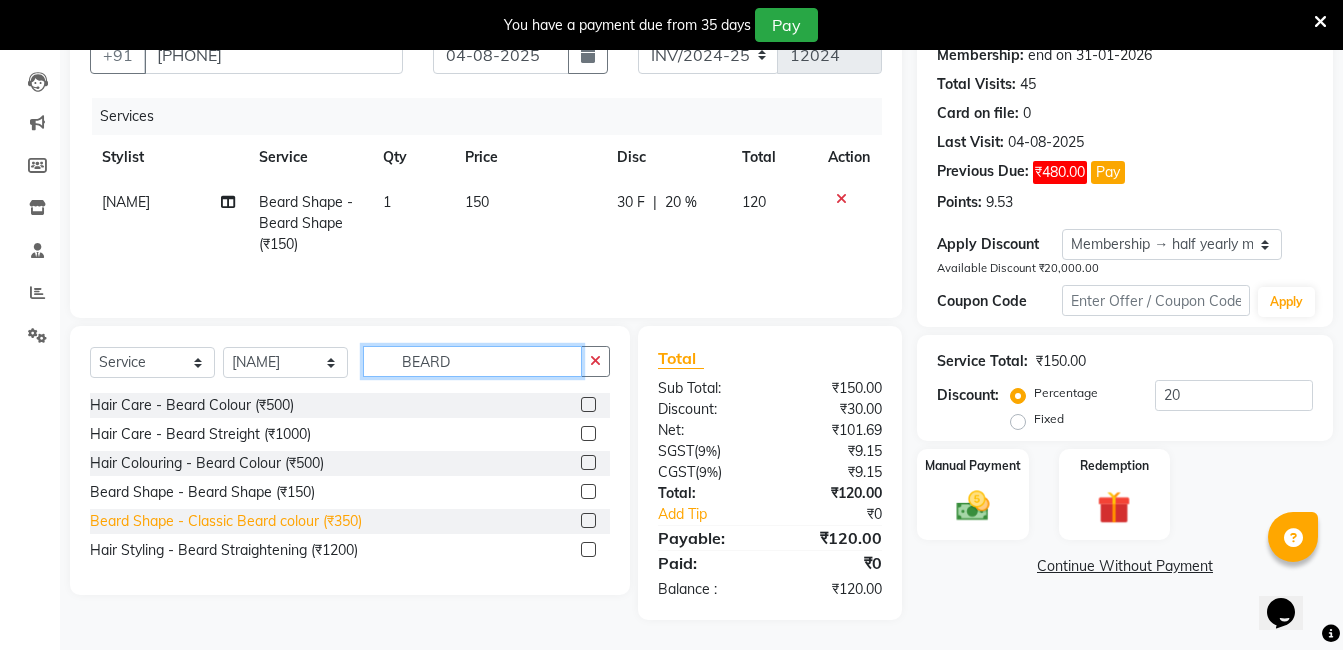 type on "BEARD" 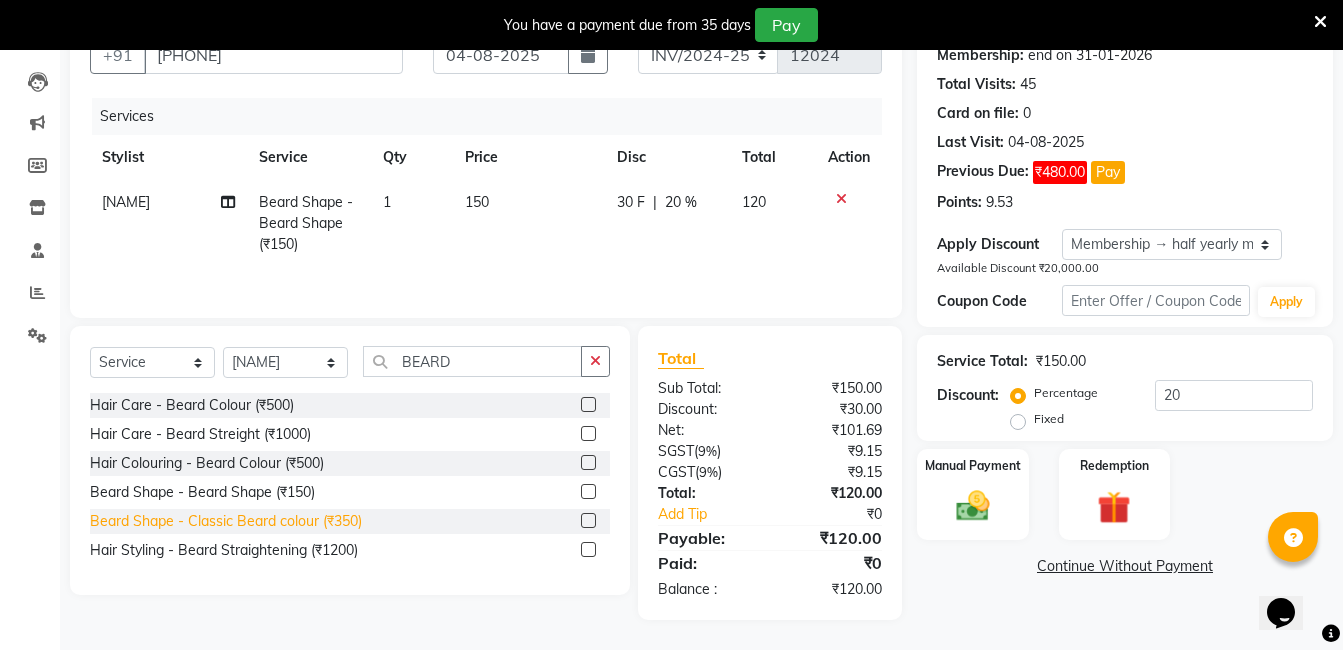 click on "Beard Shape - Classic Beard colour (₹350)" 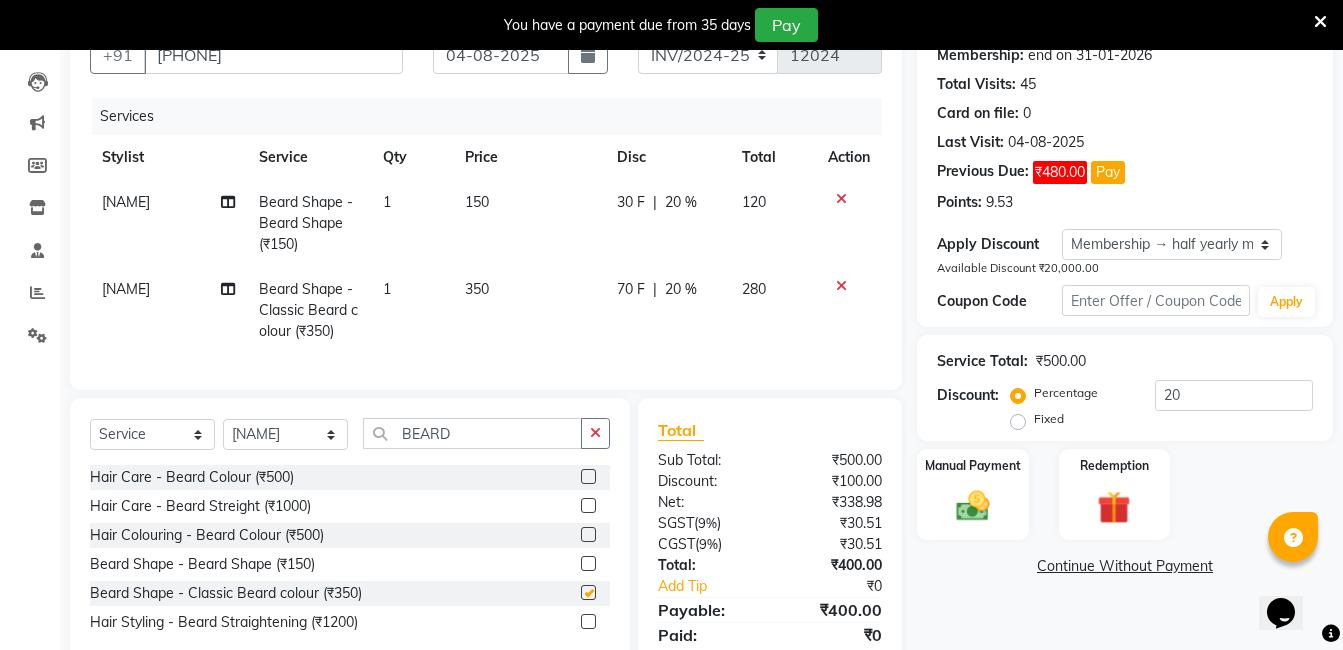 checkbox on "false" 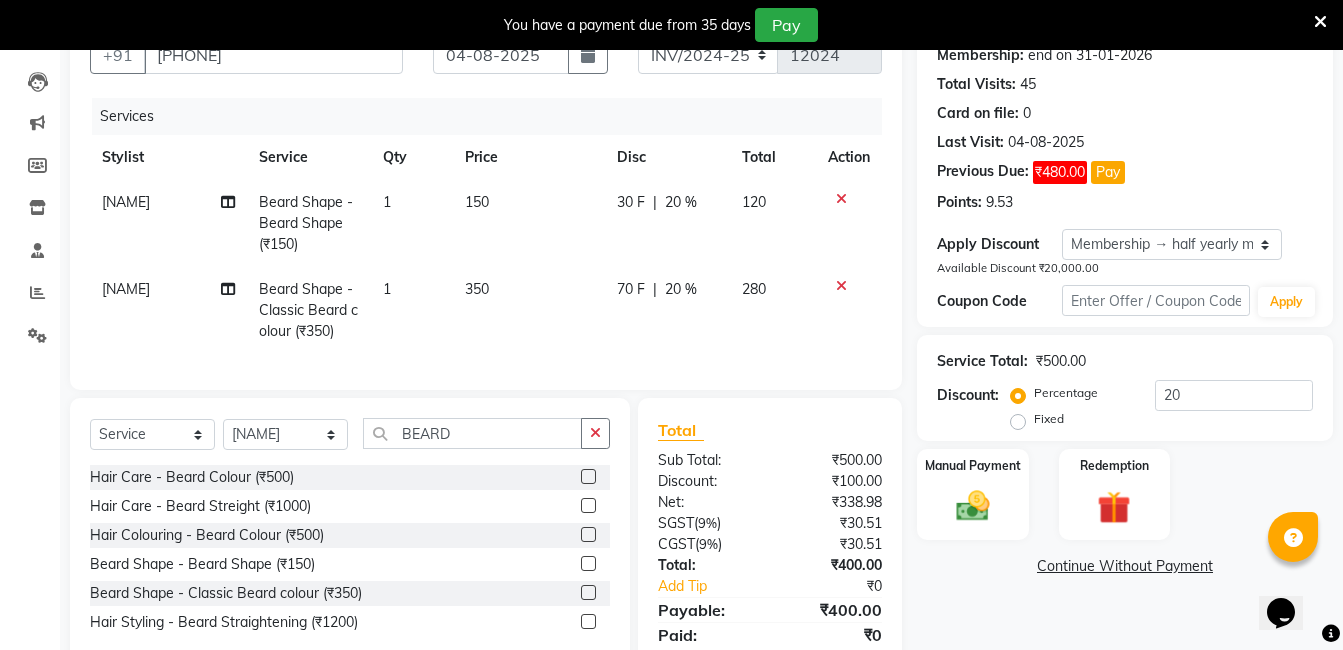 click on "Select  Service  Product  Membership  Package Voucher Prepaid Gift Card  Select Stylist AIJAZ fazil imran iqbal kasim mohd mohsin rasheed sameer TALIB Wajid  BEARD Hair Care - Beard Colour (₹500)  Hair Care - Beard Streight (₹1000)  Hair Colouring - Beard Colour (₹500)  Beard Shape - Beard Shape (₹150)  Beard Shape - Classic Beard colour (₹350)  Hair Styling - Beard Straightening (₹1200)" 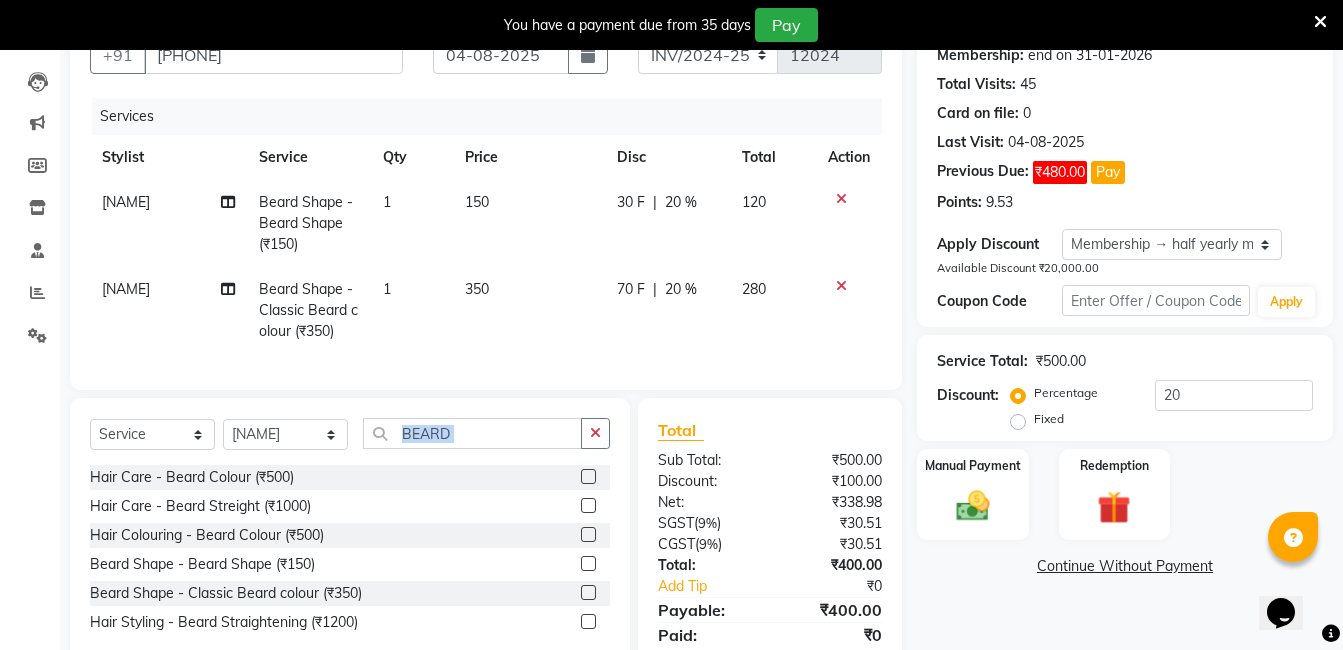 click on "Select  Service  Product  Membership  Package Voucher Prepaid Gift Card  Select Stylist AIJAZ fazil imran iqbal kasim mohd mohsin rasheed sameer TALIB Wajid  BEARD Hair Care - Beard Colour (₹500)  Hair Care - Beard Streight (₹1000)  Hair Colouring - Beard Colour (₹500)  Beard Shape - Beard Shape (₹150)  Beard Shape - Classic Beard colour (₹350)  Hair Styling - Beard Straightening (₹1200)" 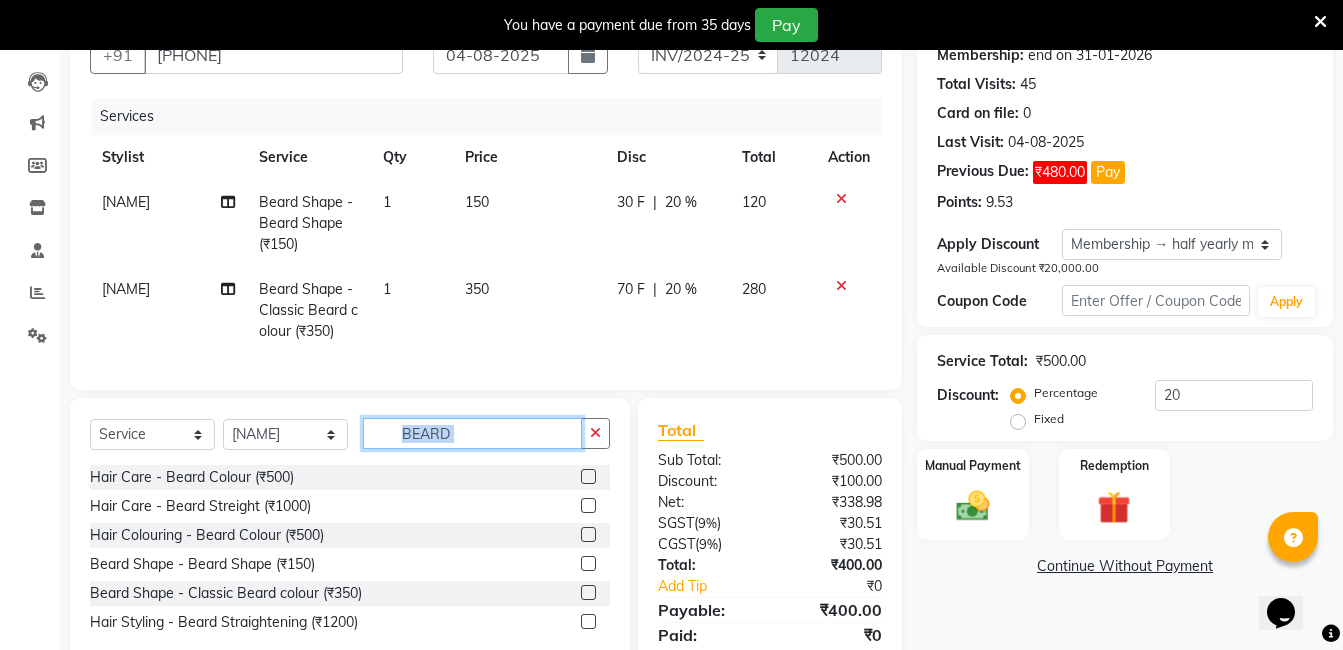 drag, startPoint x: 536, startPoint y: 432, endPoint x: 509, endPoint y: 447, distance: 30.88689 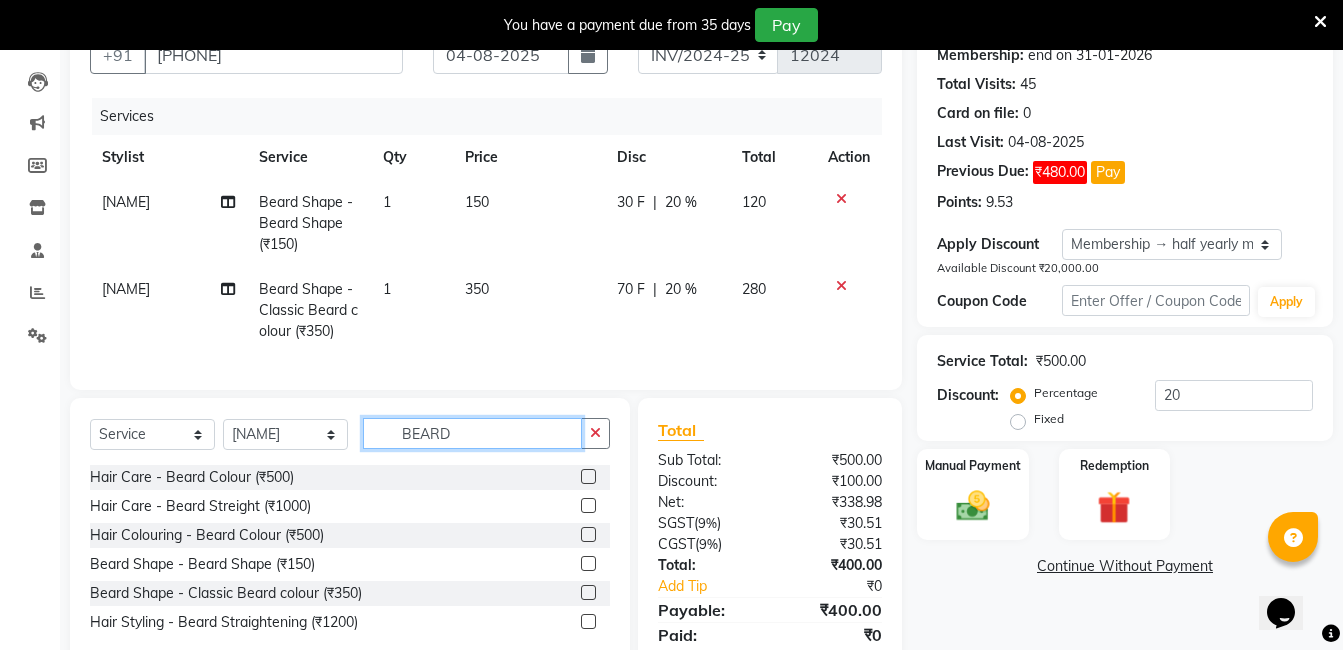 click on "BEARD" 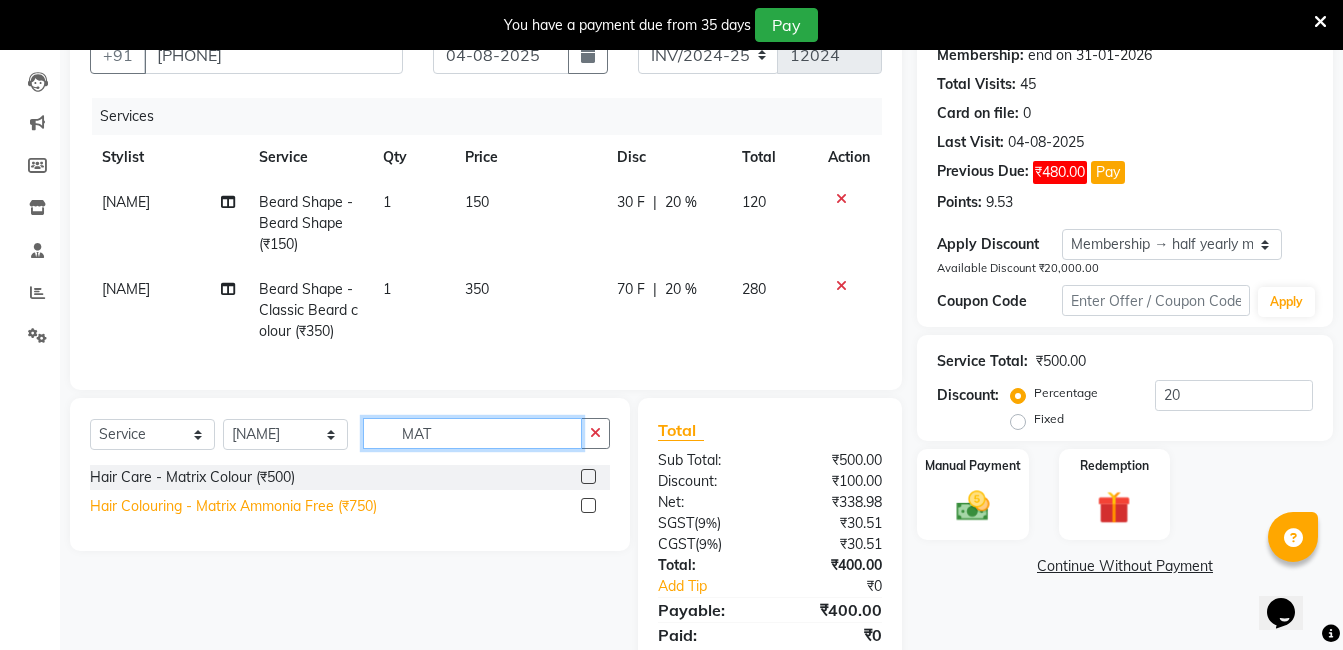 type on "MAT" 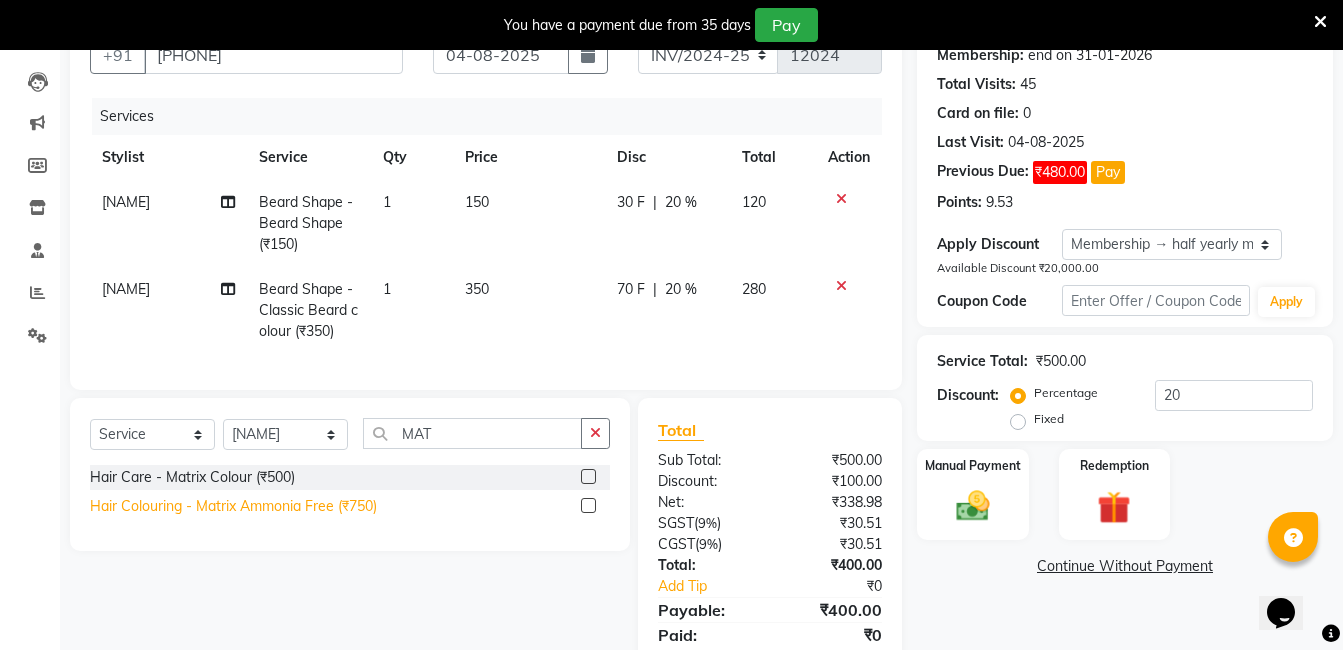 click on "Hair Colouring - Matrix Ammonia Free (₹750)" 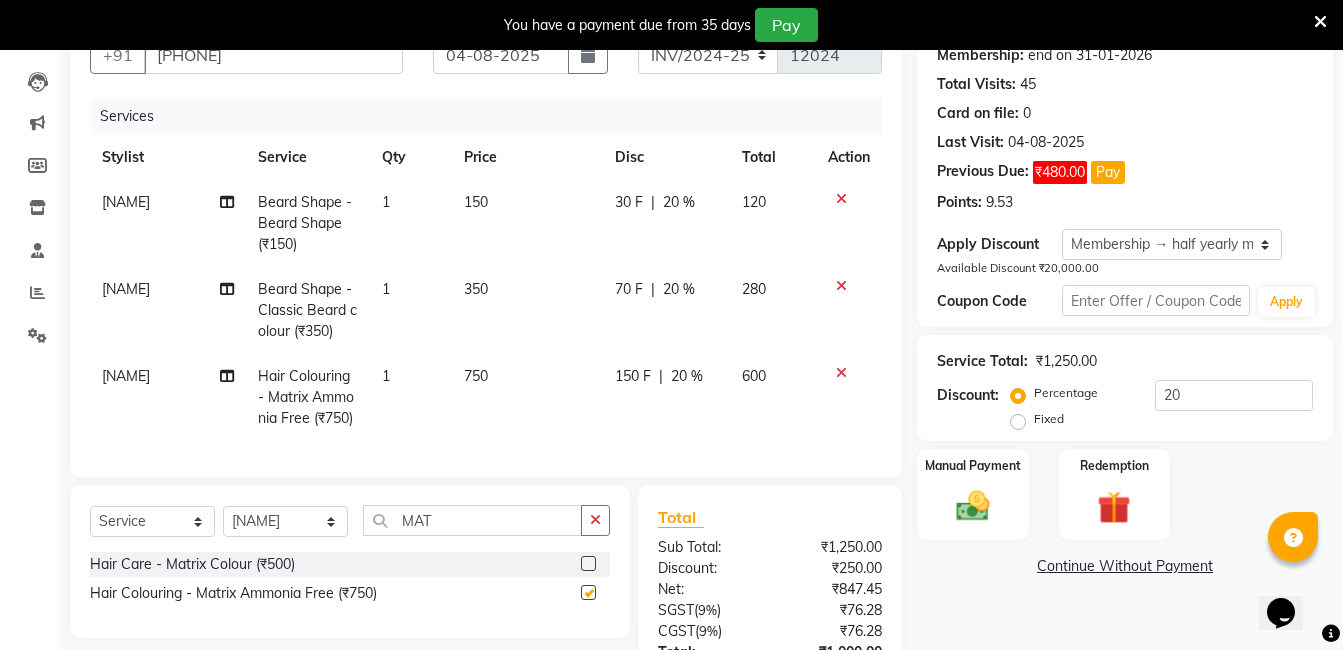 checkbox on "false" 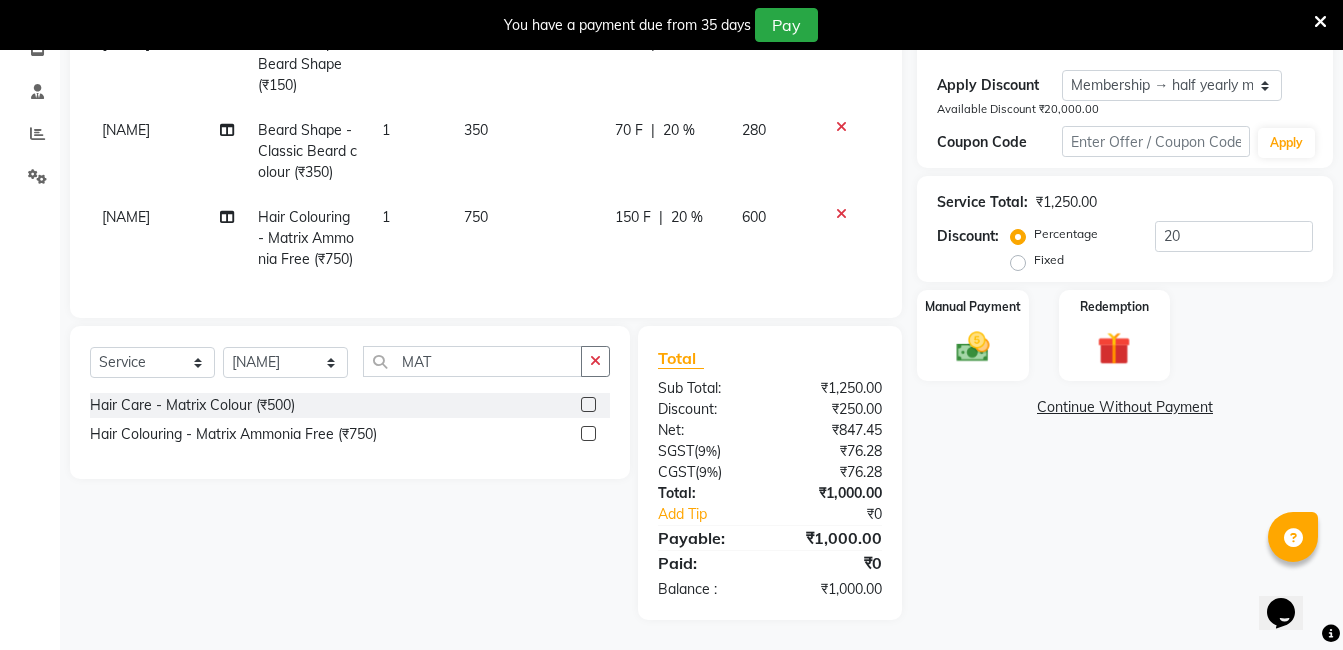 scroll, scrollTop: 374, scrollLeft: 0, axis: vertical 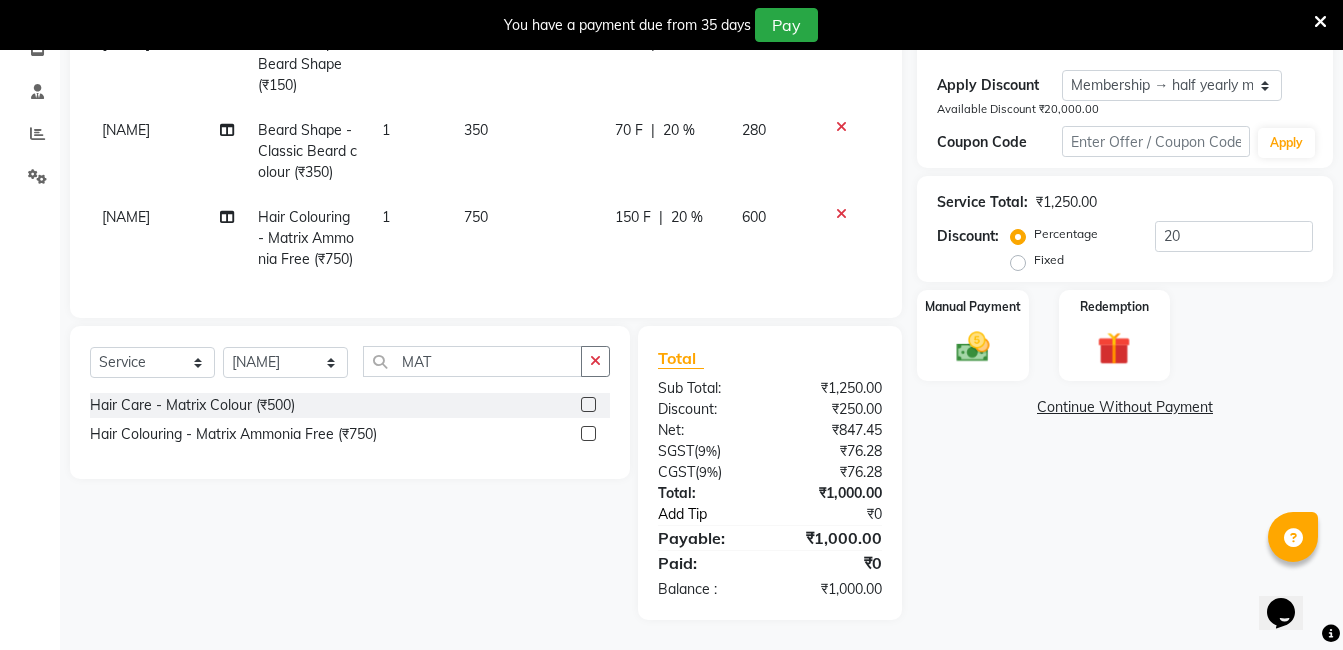 click on "Add Tip" 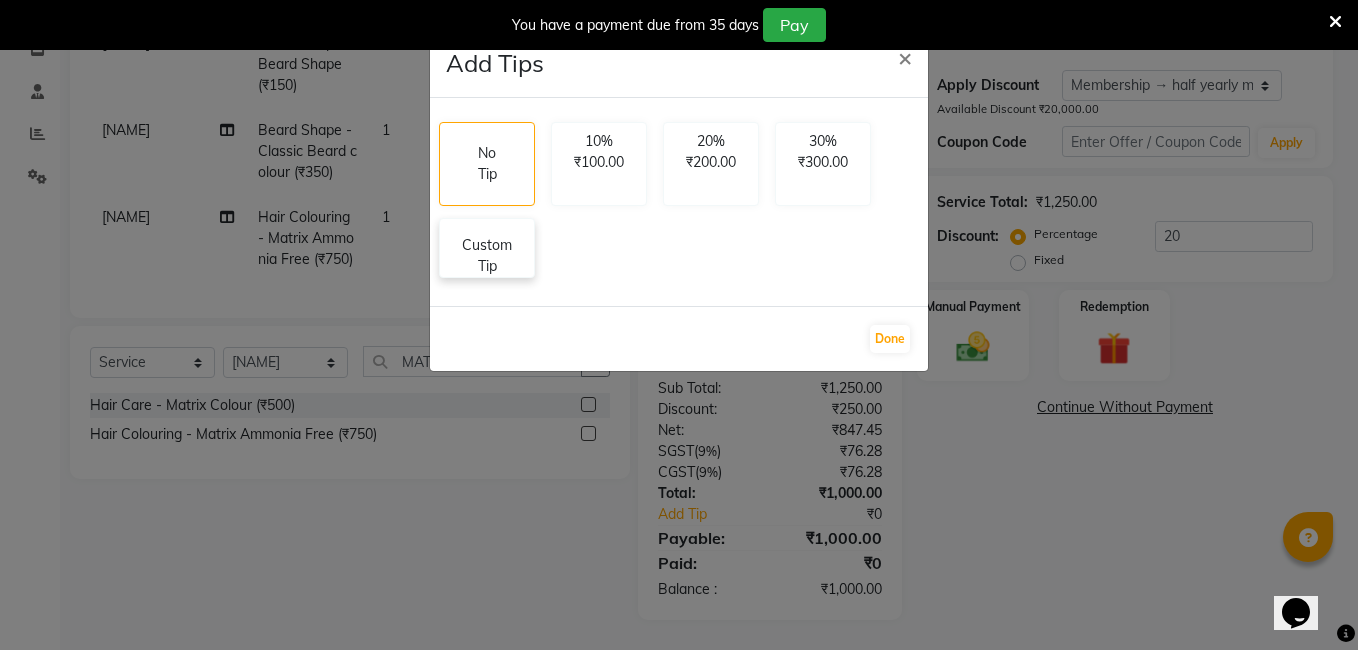click on "Custom Tip" 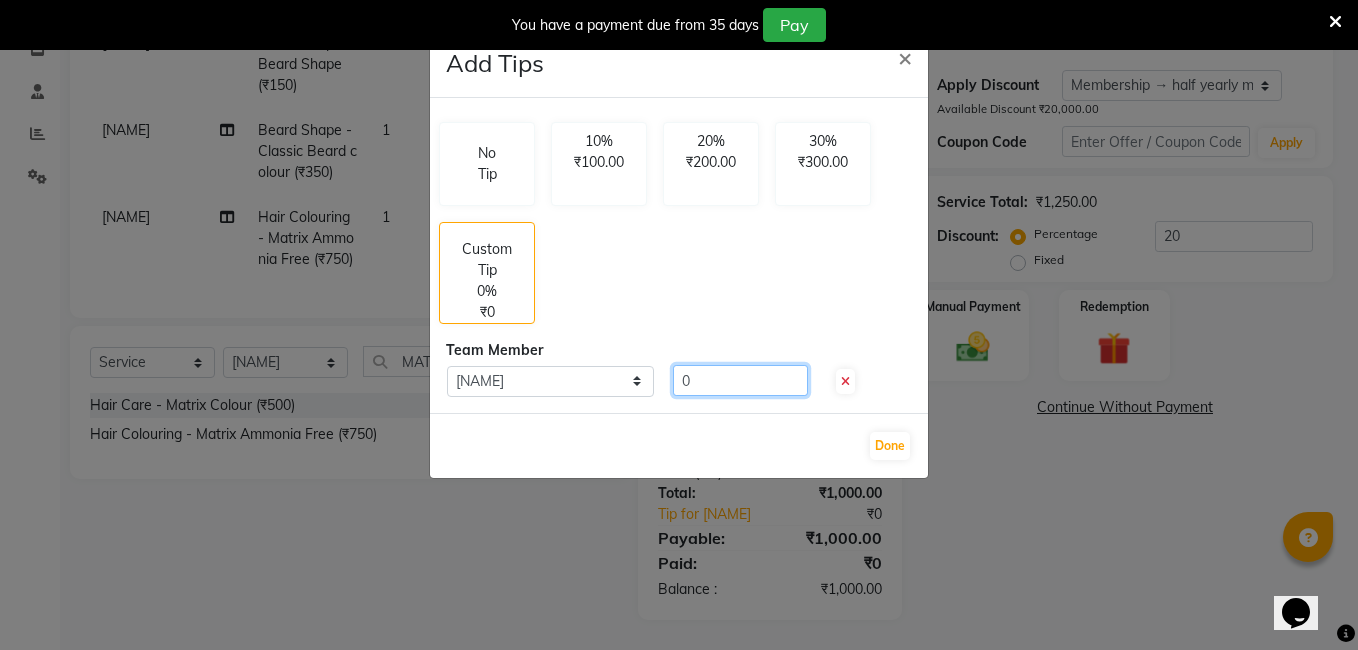 click on "0" 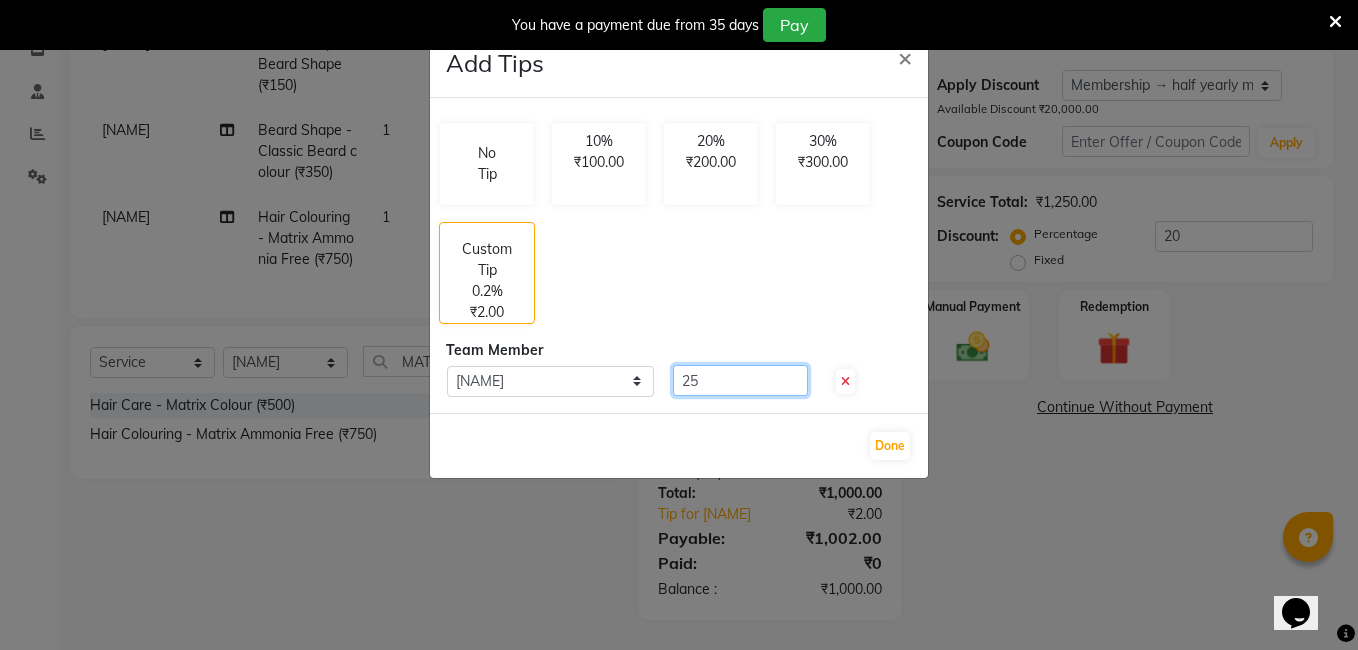 type on "2" 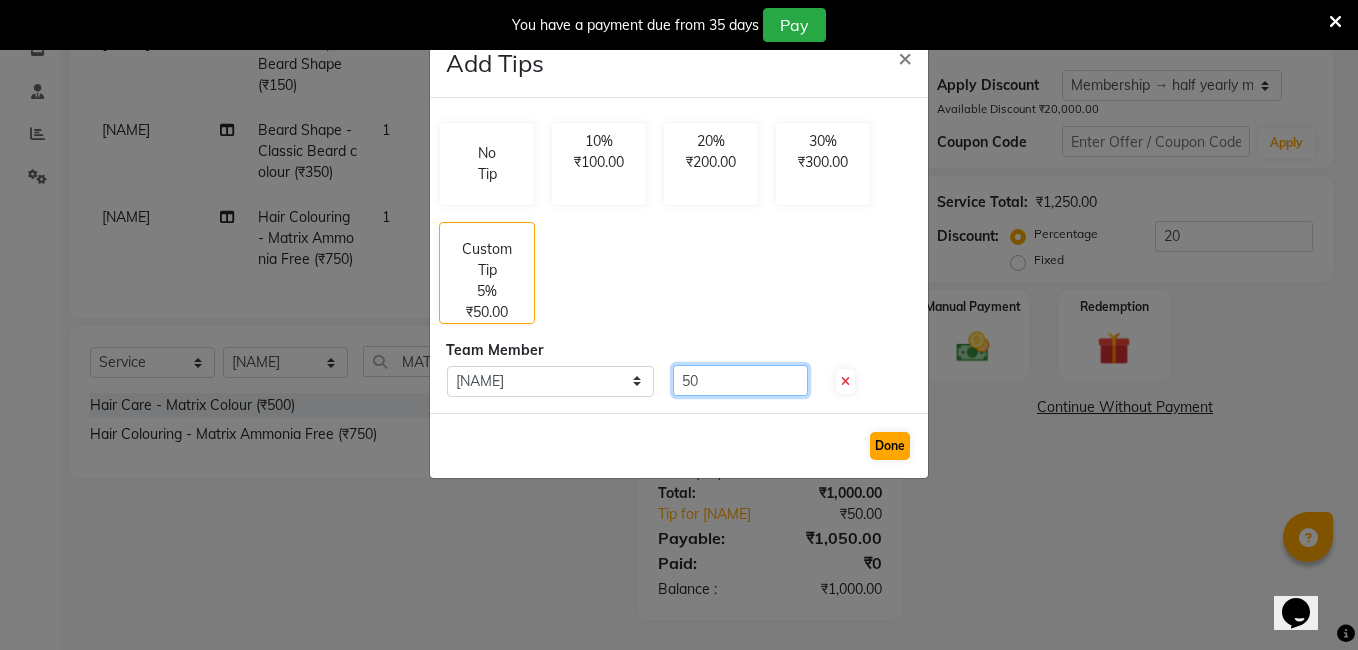 type on "50" 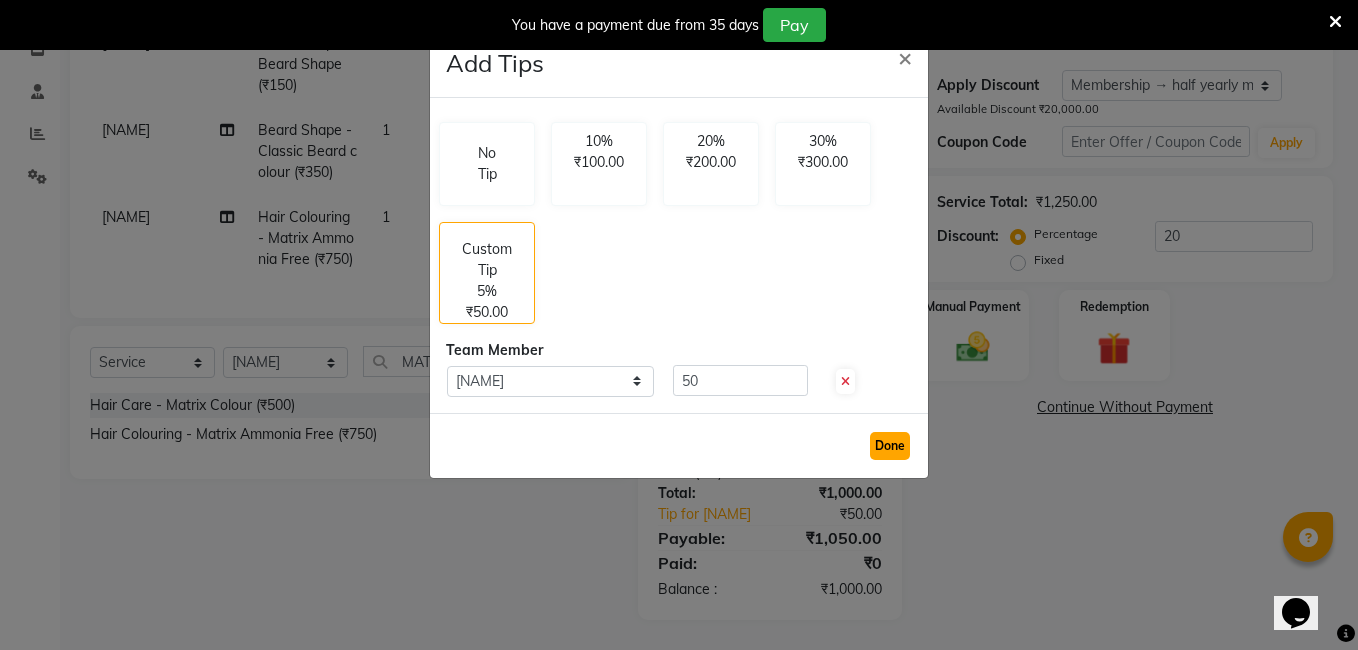 click on "Done" 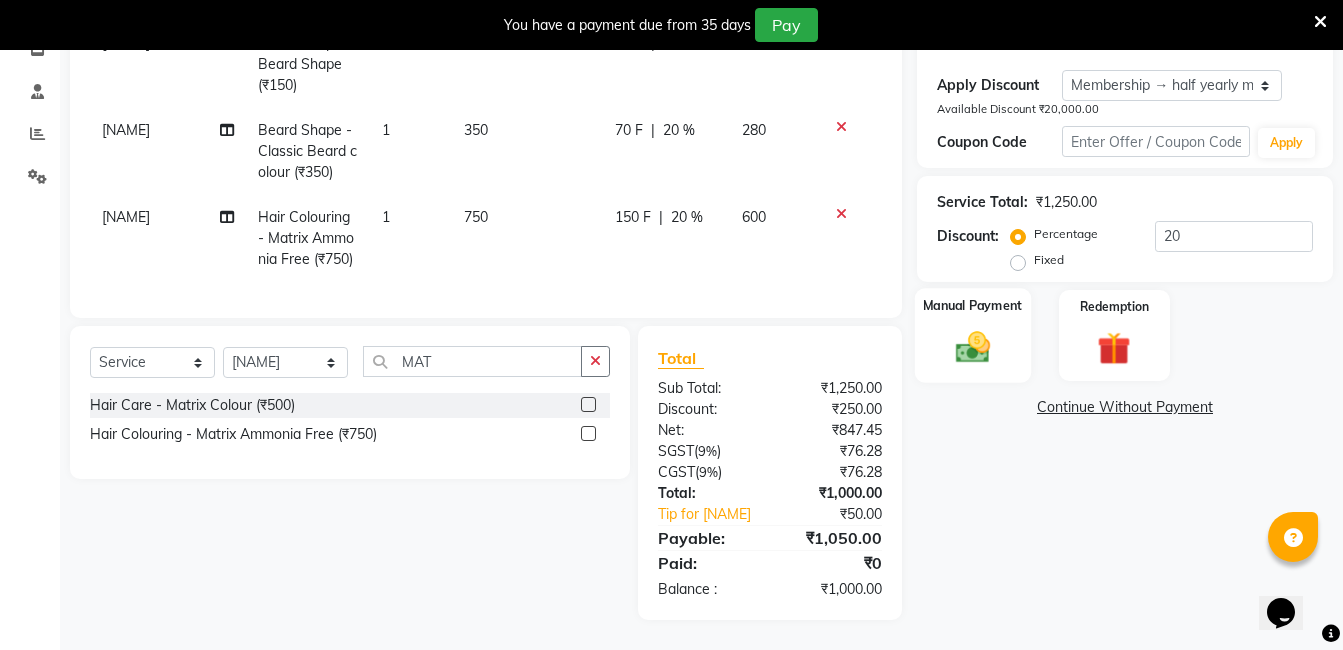 click 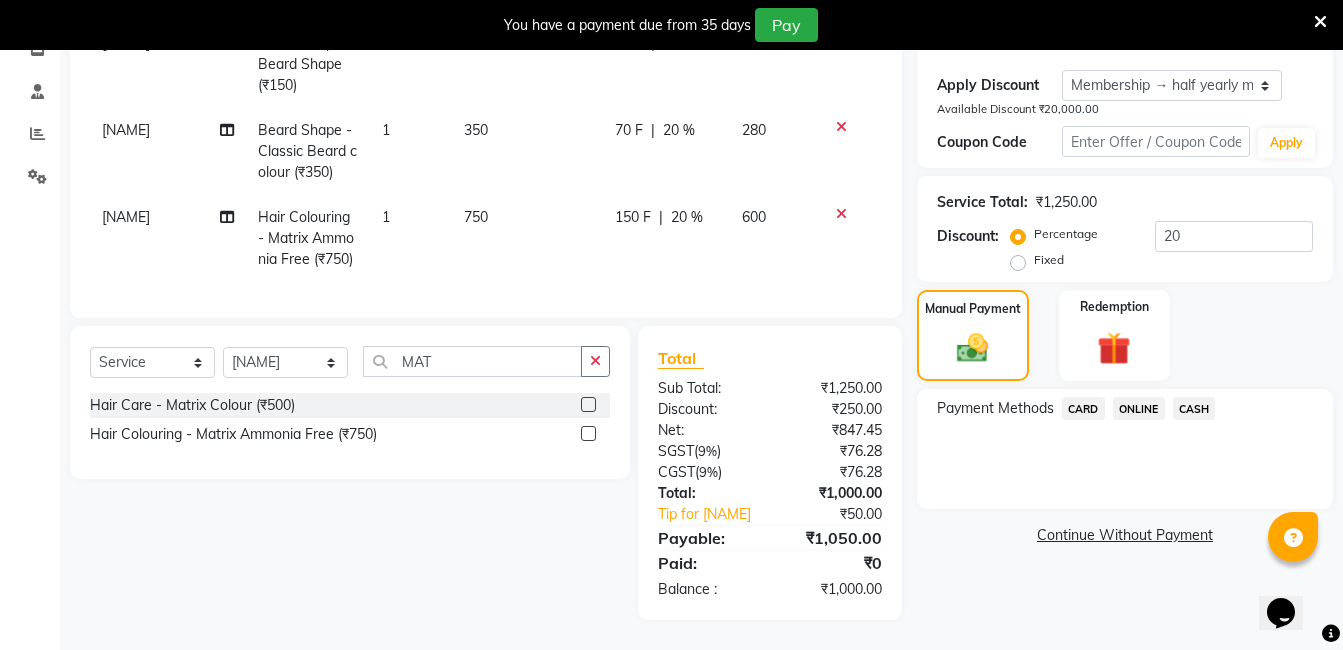 drag, startPoint x: 1140, startPoint y: 387, endPoint x: 1127, endPoint y: 382, distance: 13.928389 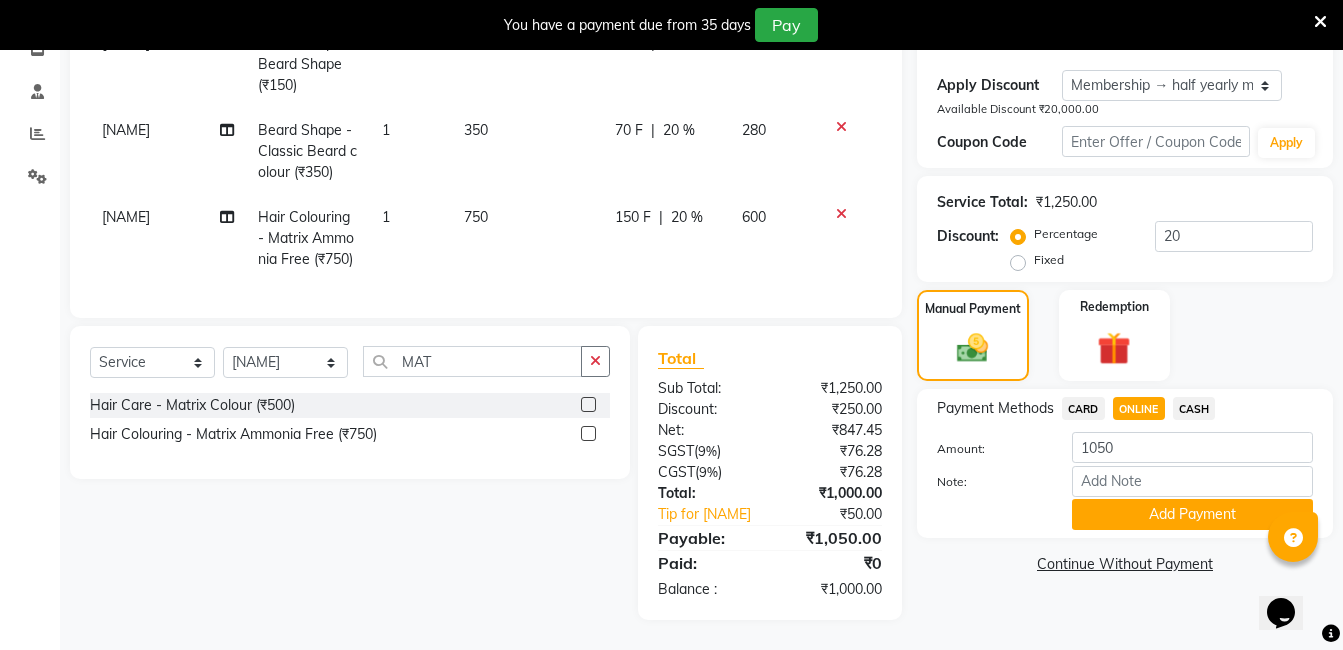 drag, startPoint x: 1132, startPoint y: 487, endPoint x: 1126, endPoint y: 471, distance: 17.088007 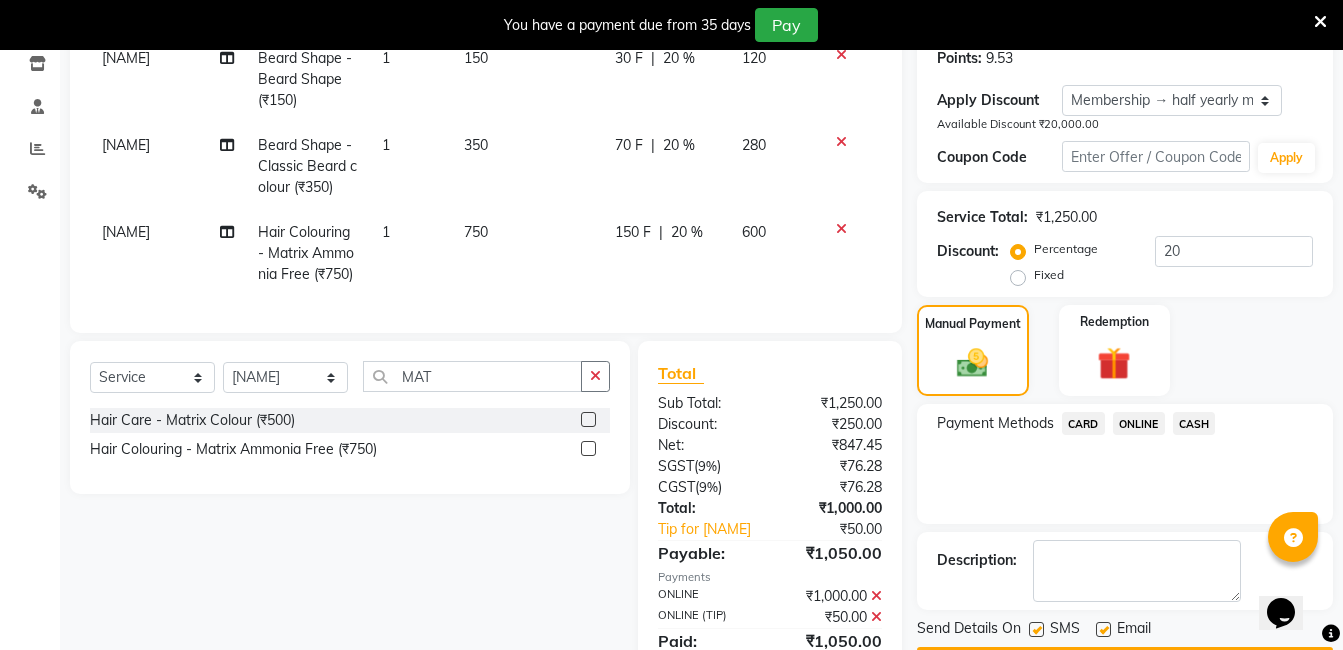 scroll, scrollTop: 527, scrollLeft: 0, axis: vertical 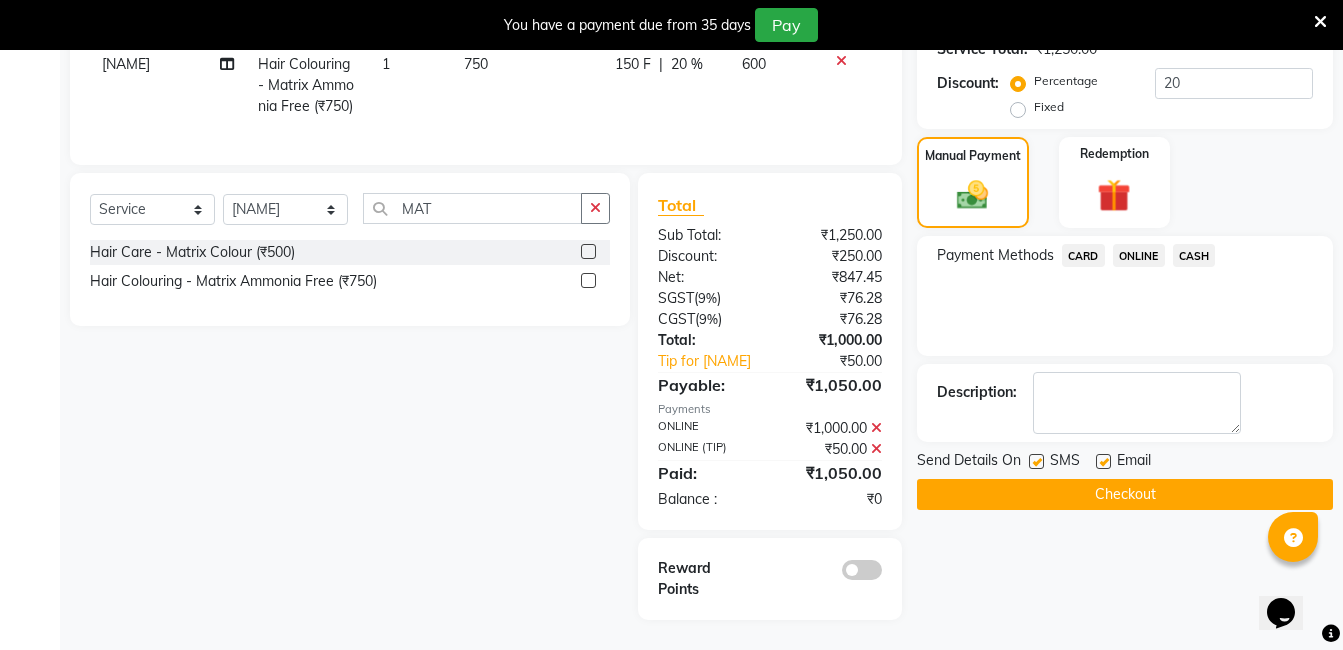 click on "Checkout" 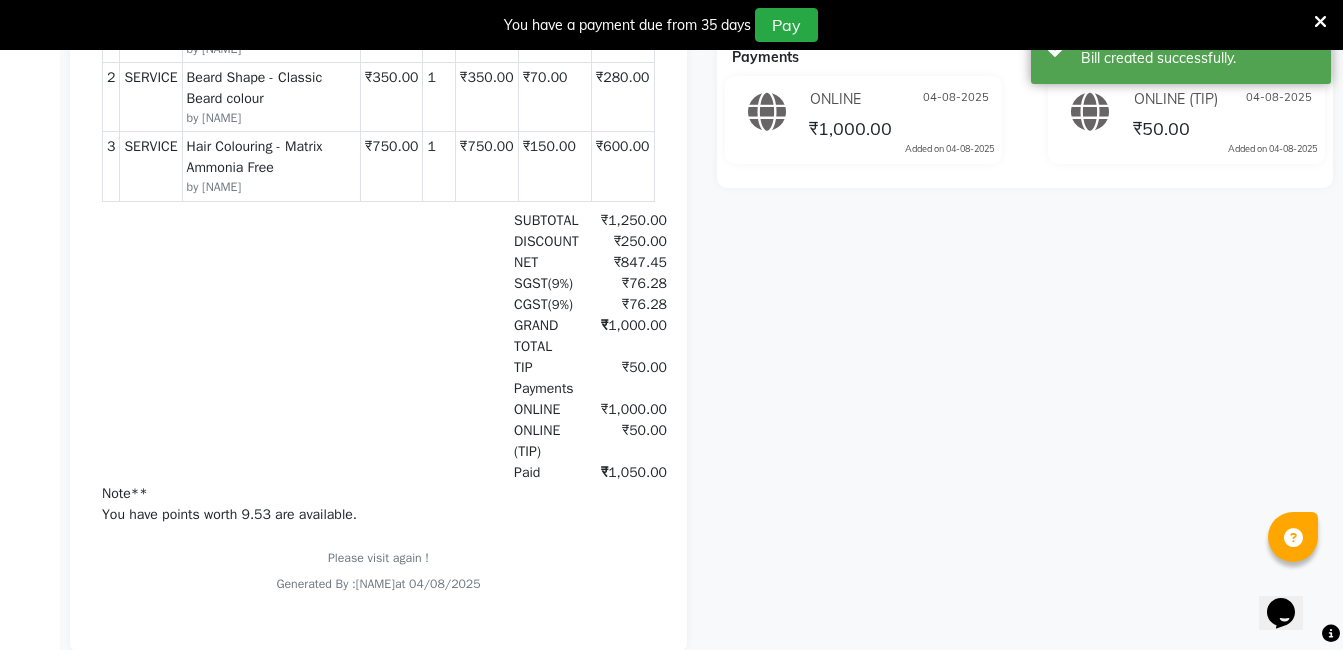scroll, scrollTop: 0, scrollLeft: 0, axis: both 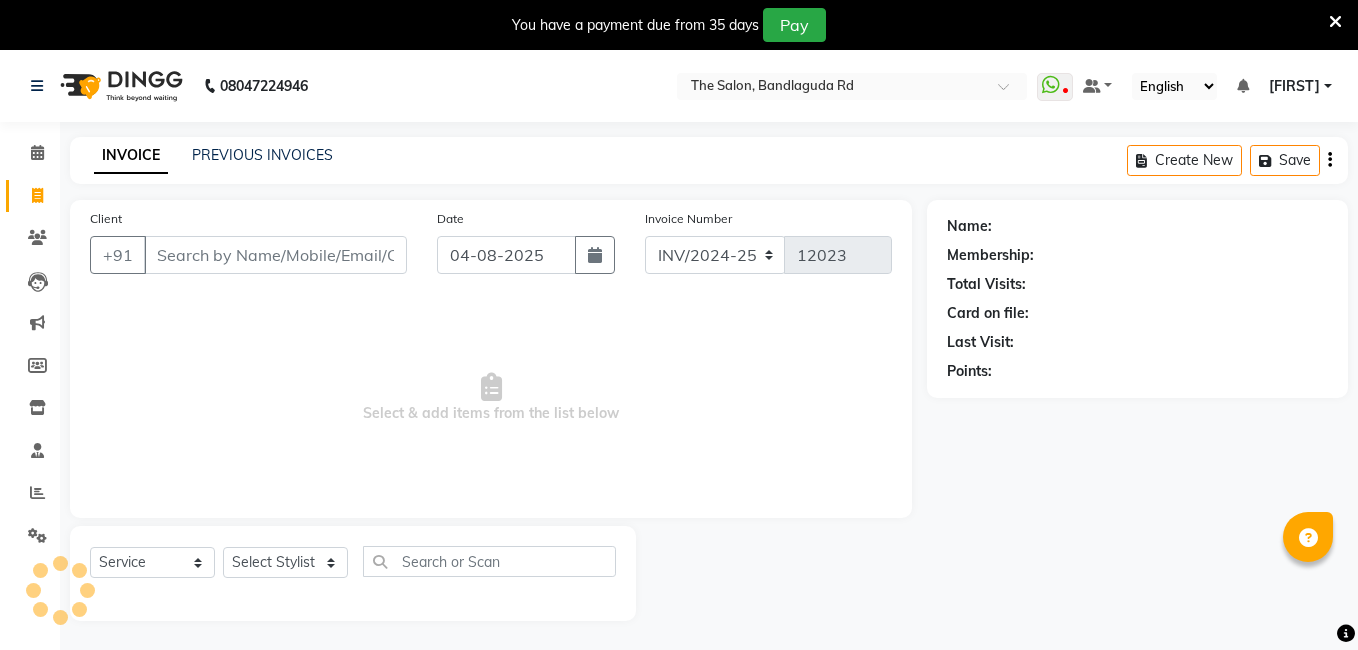 select on "service" 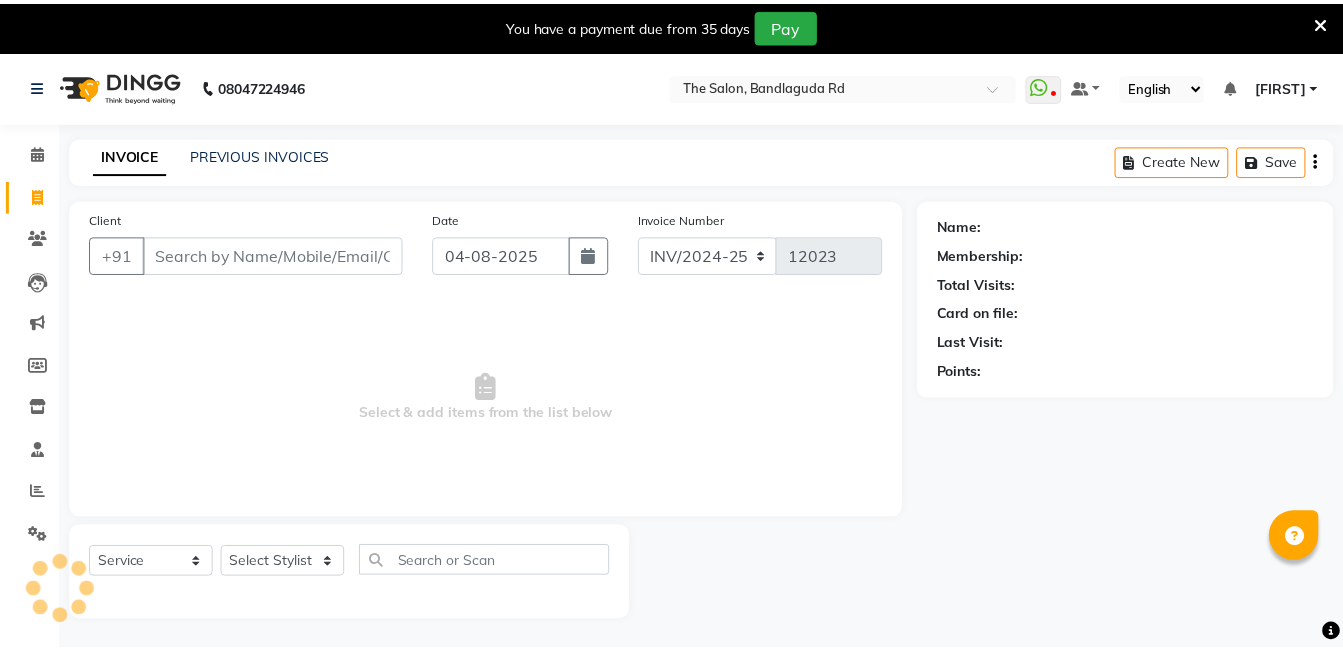 scroll, scrollTop: 0, scrollLeft: 0, axis: both 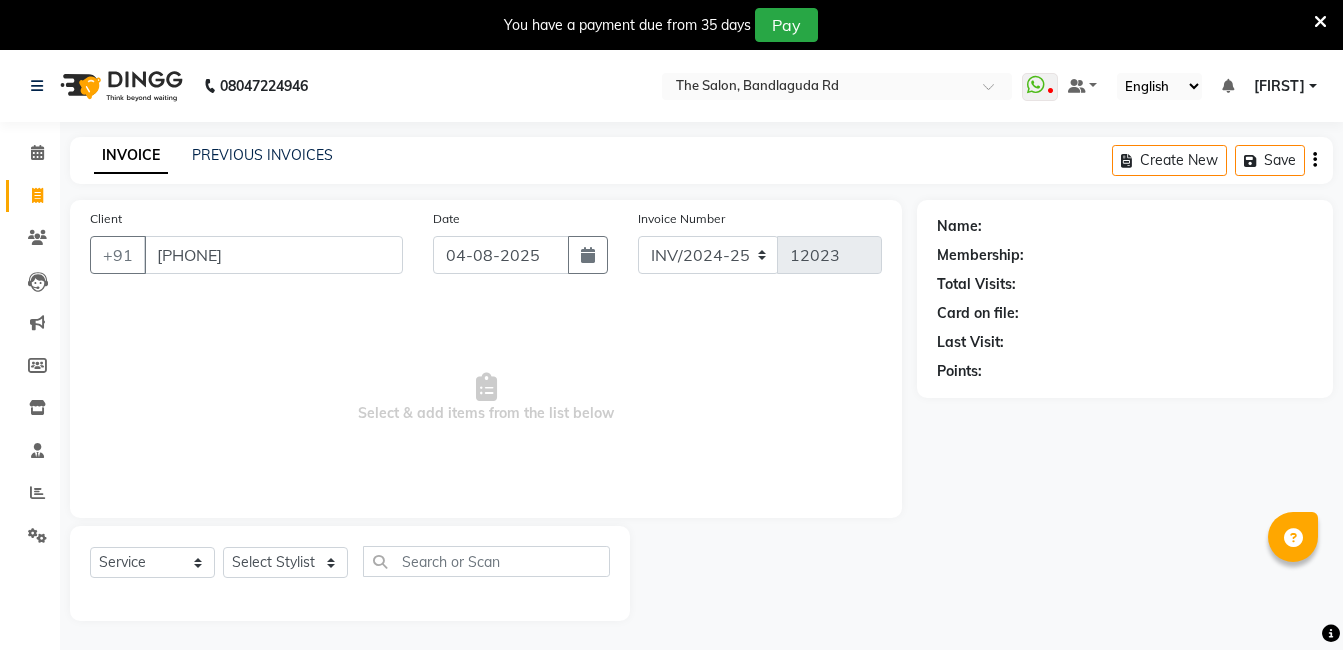 type on "[PHONE]" 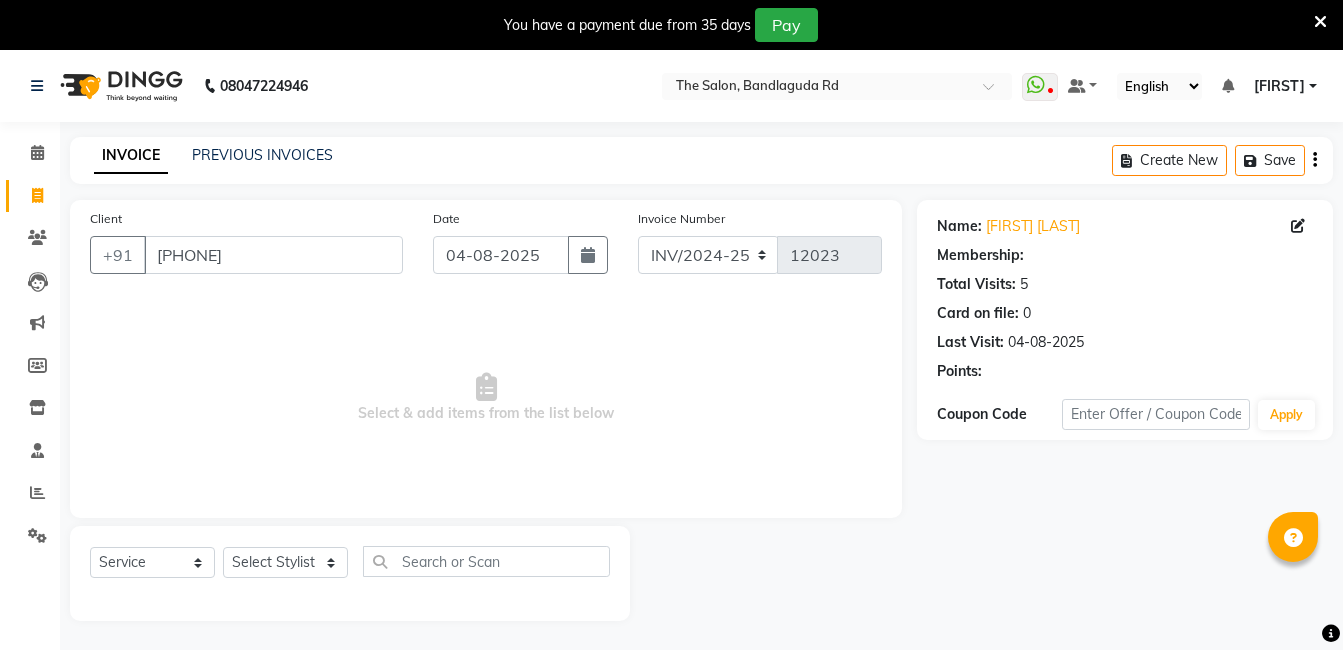 select on "2: Object" 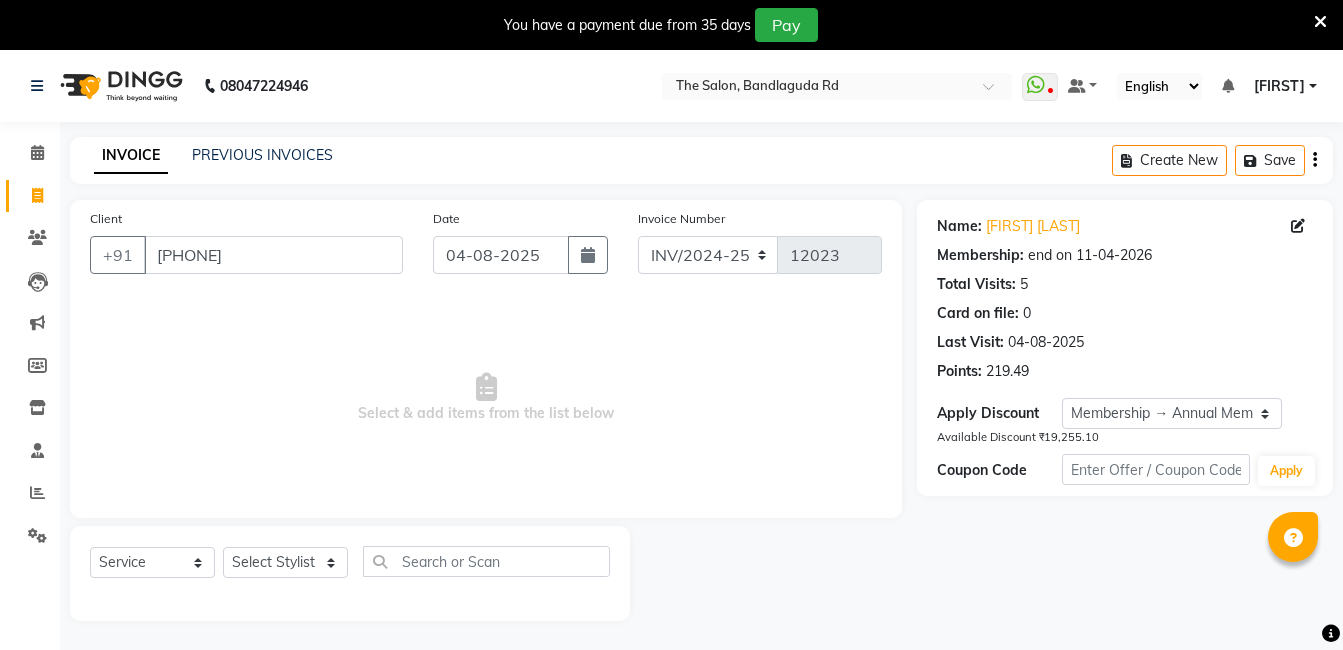 scroll, scrollTop: 50, scrollLeft: 0, axis: vertical 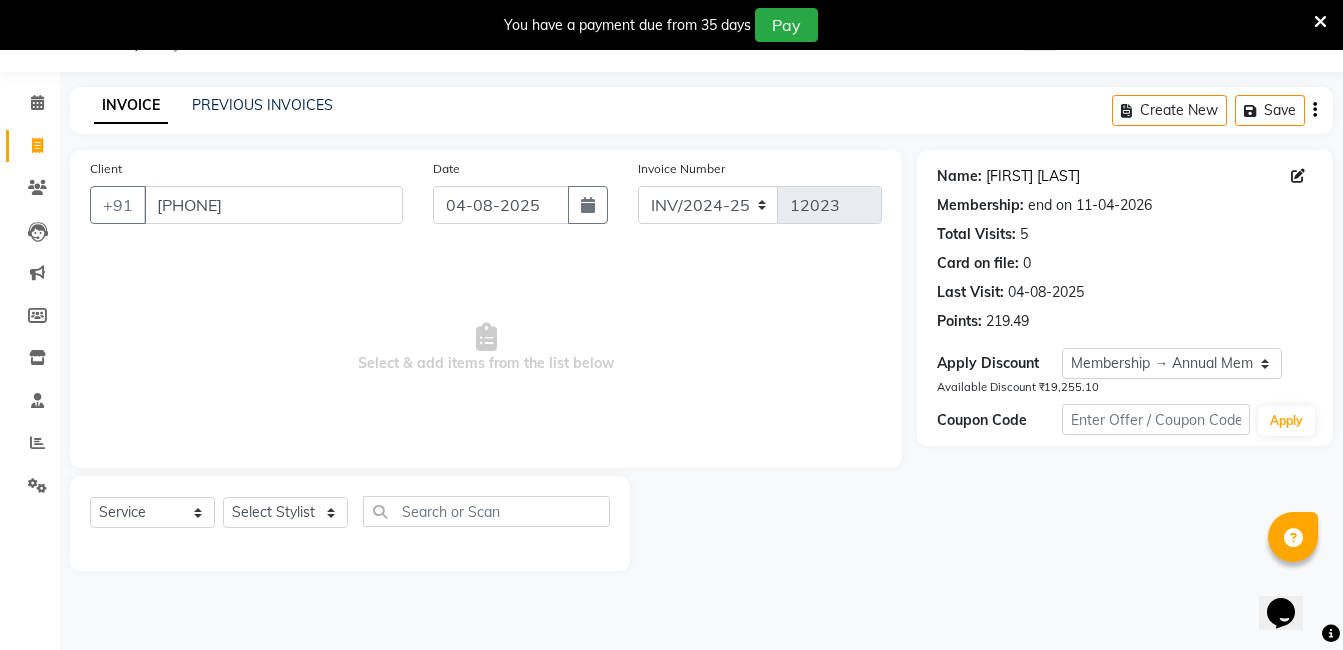 click on "[FIRST] [LAST]" 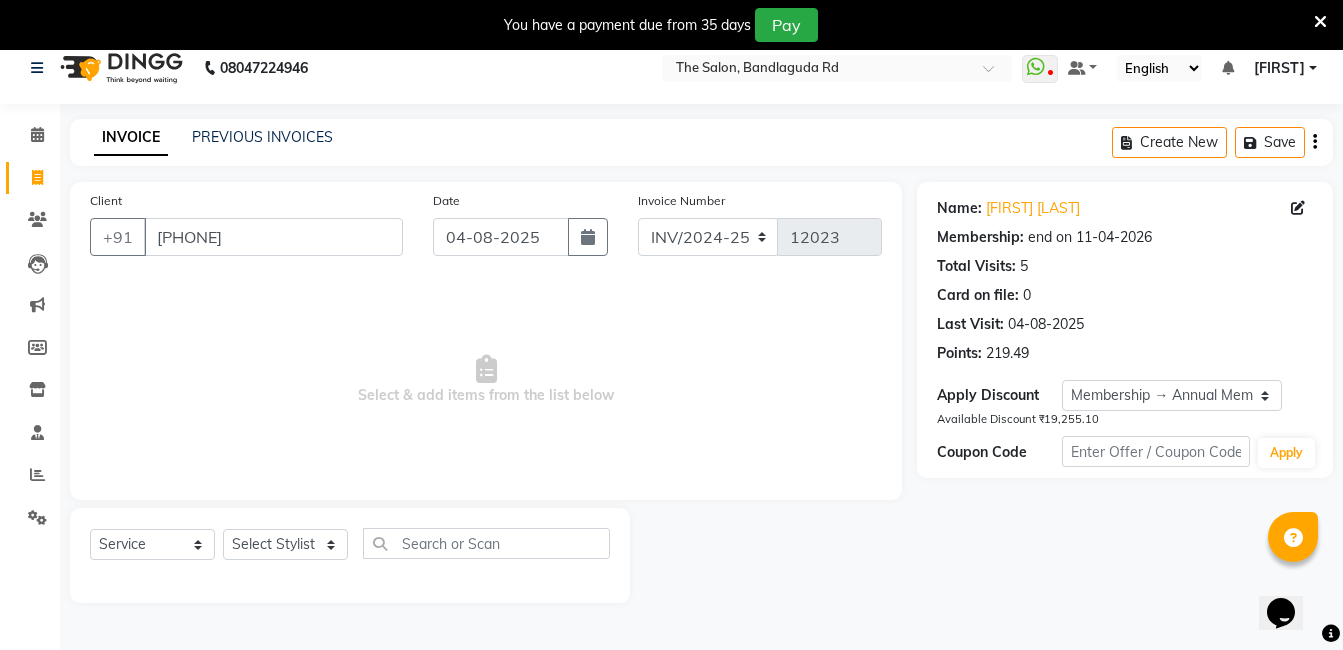 scroll, scrollTop: 0, scrollLeft: 0, axis: both 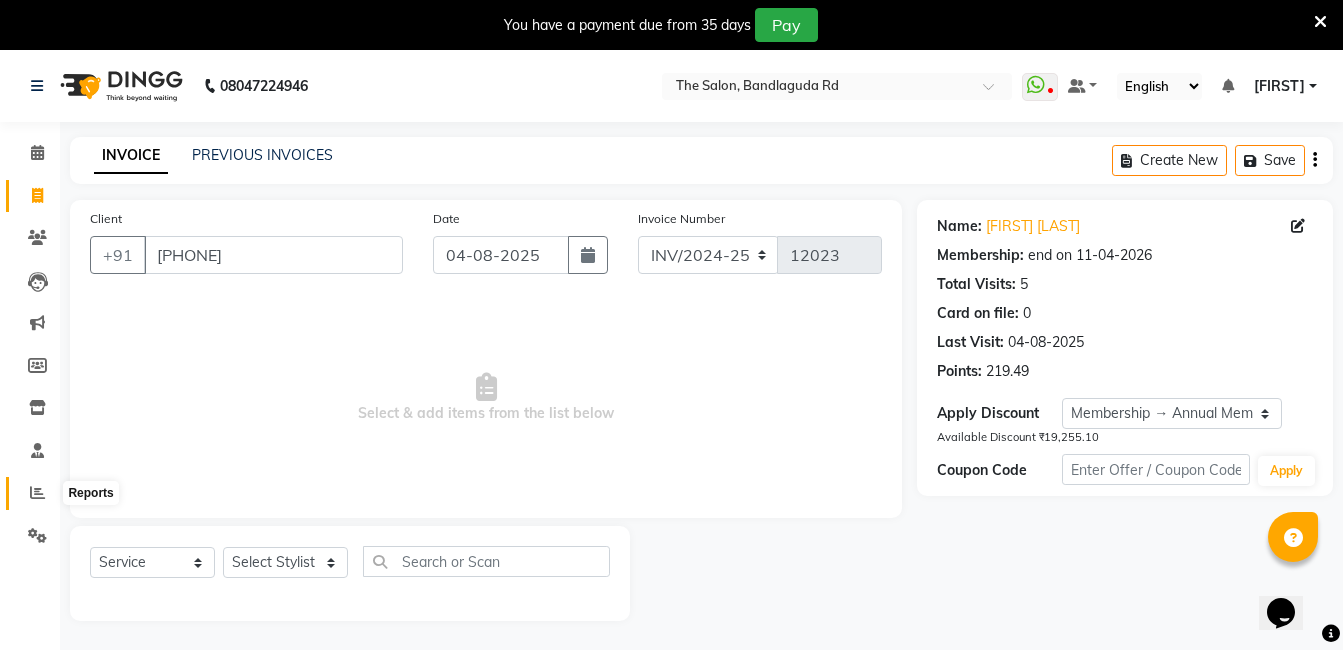 click 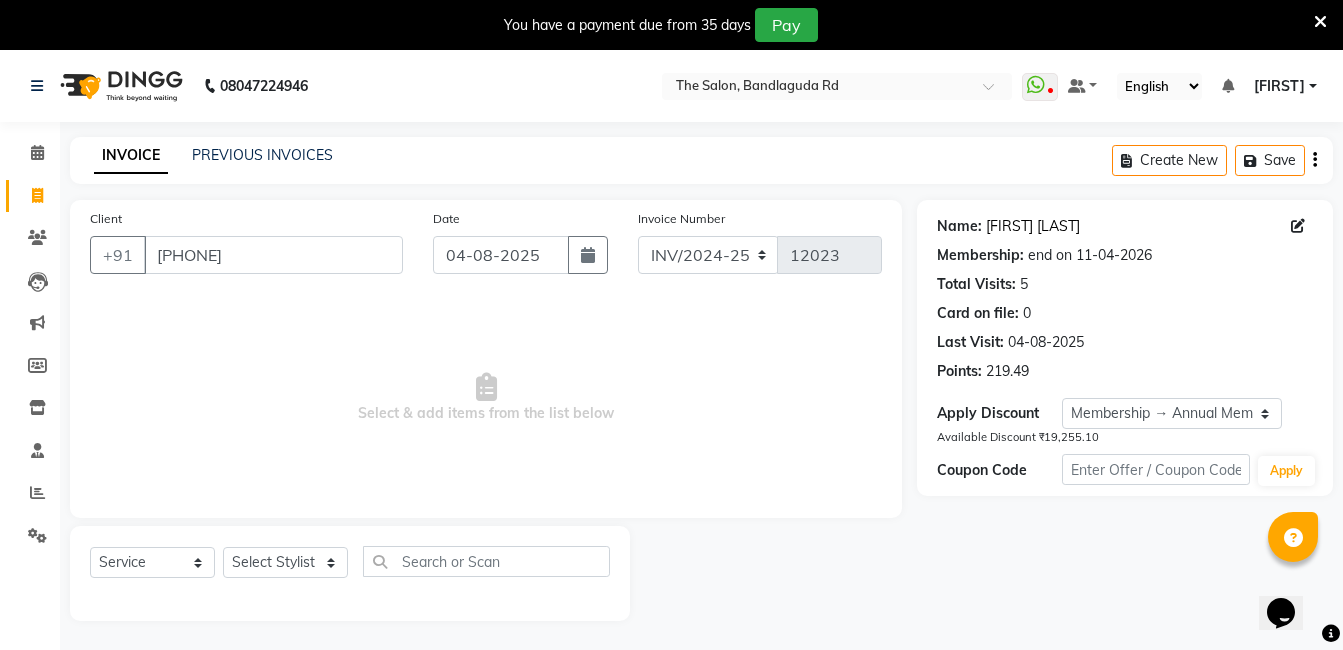 click on "[FIRST] [LAST]" 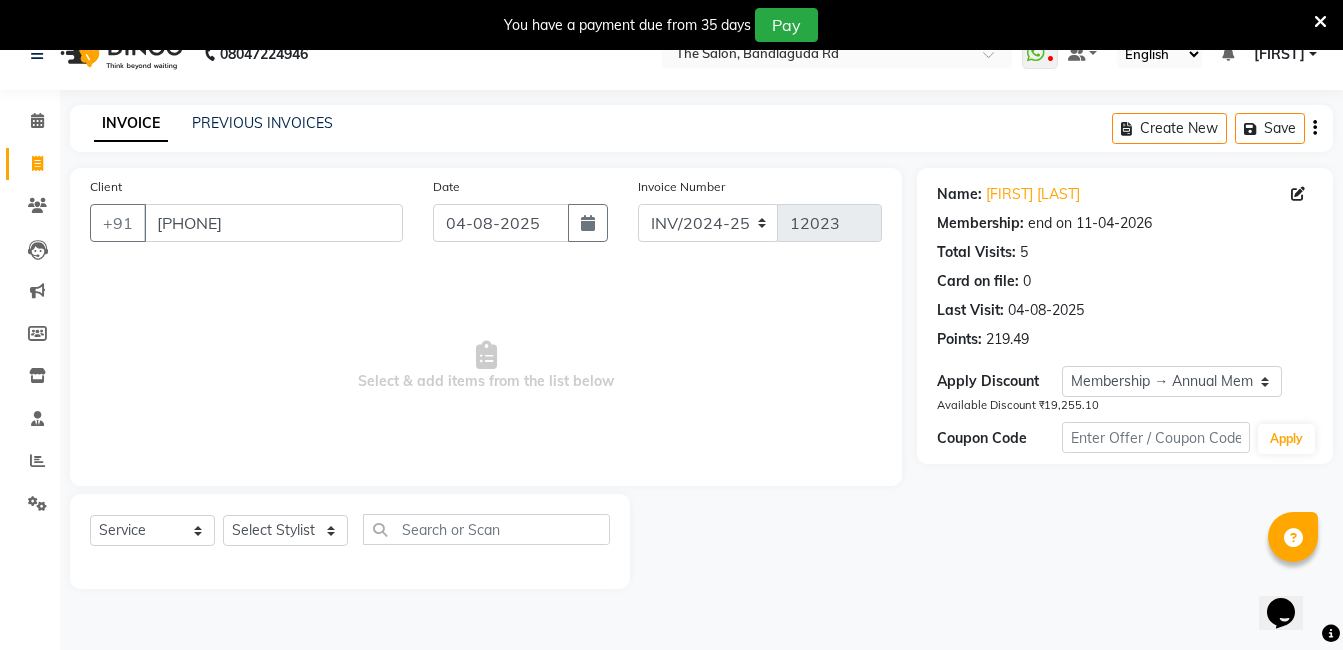 scroll, scrollTop: 50, scrollLeft: 0, axis: vertical 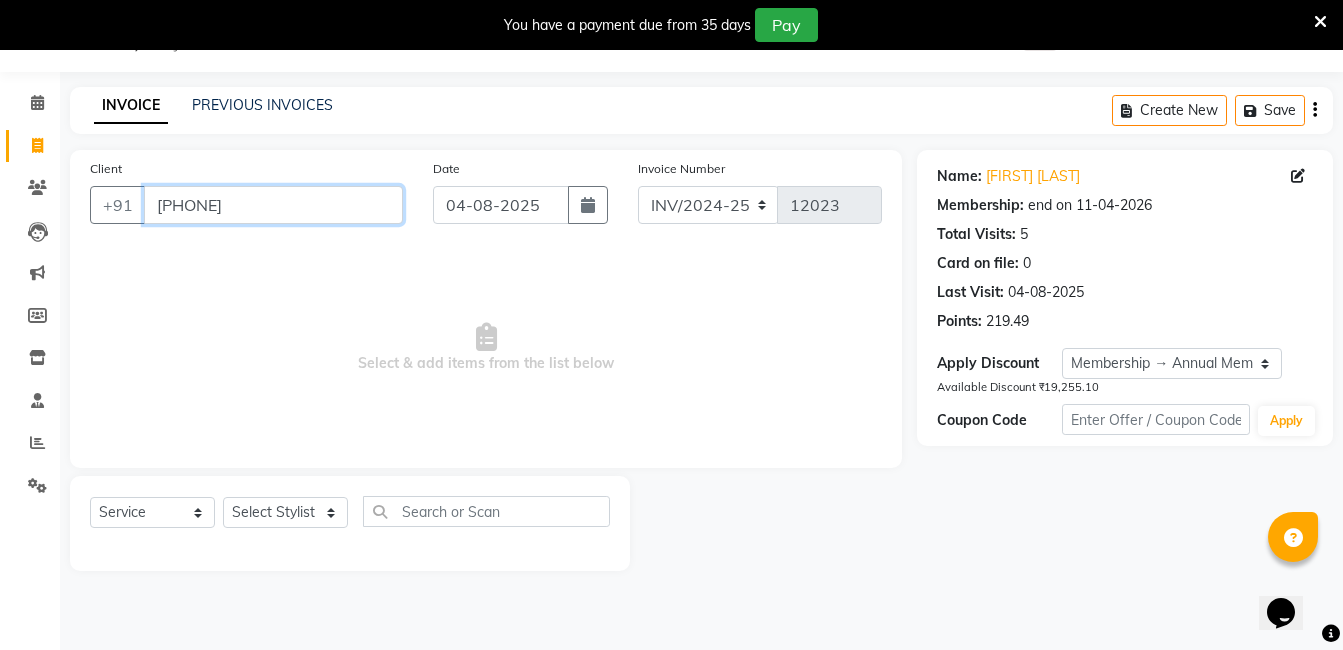 click on "[PHONE]" at bounding box center (273, 205) 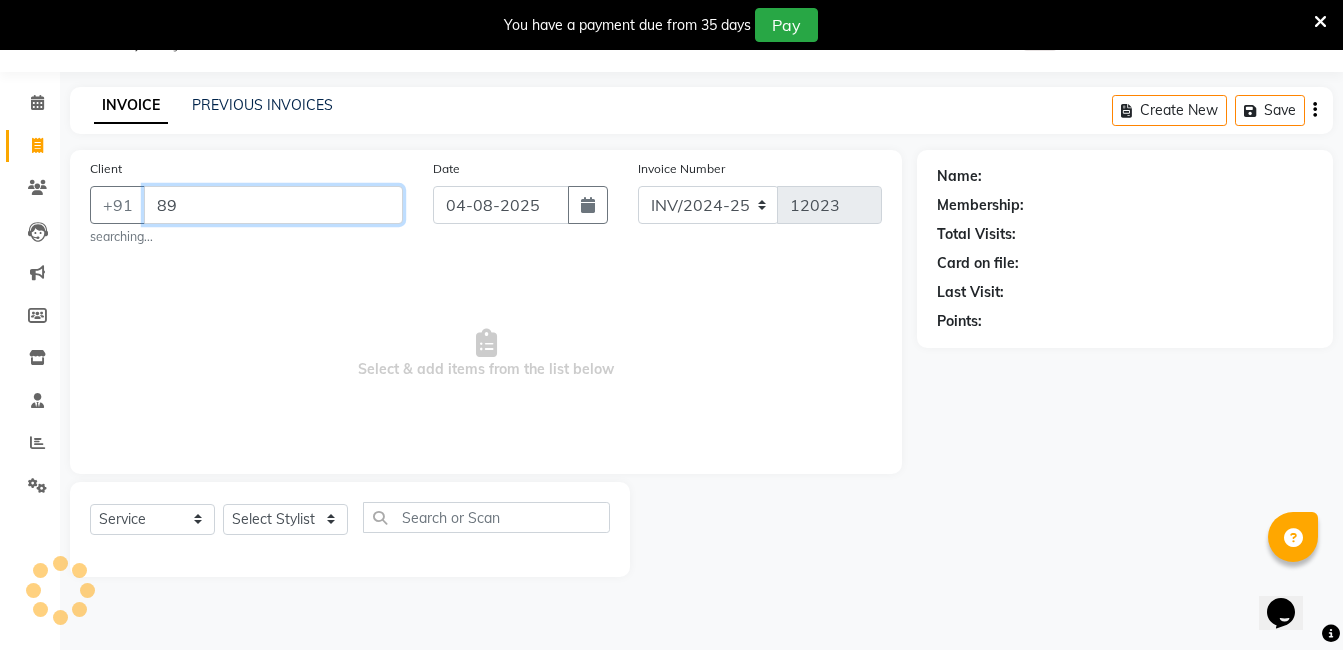 type on "8" 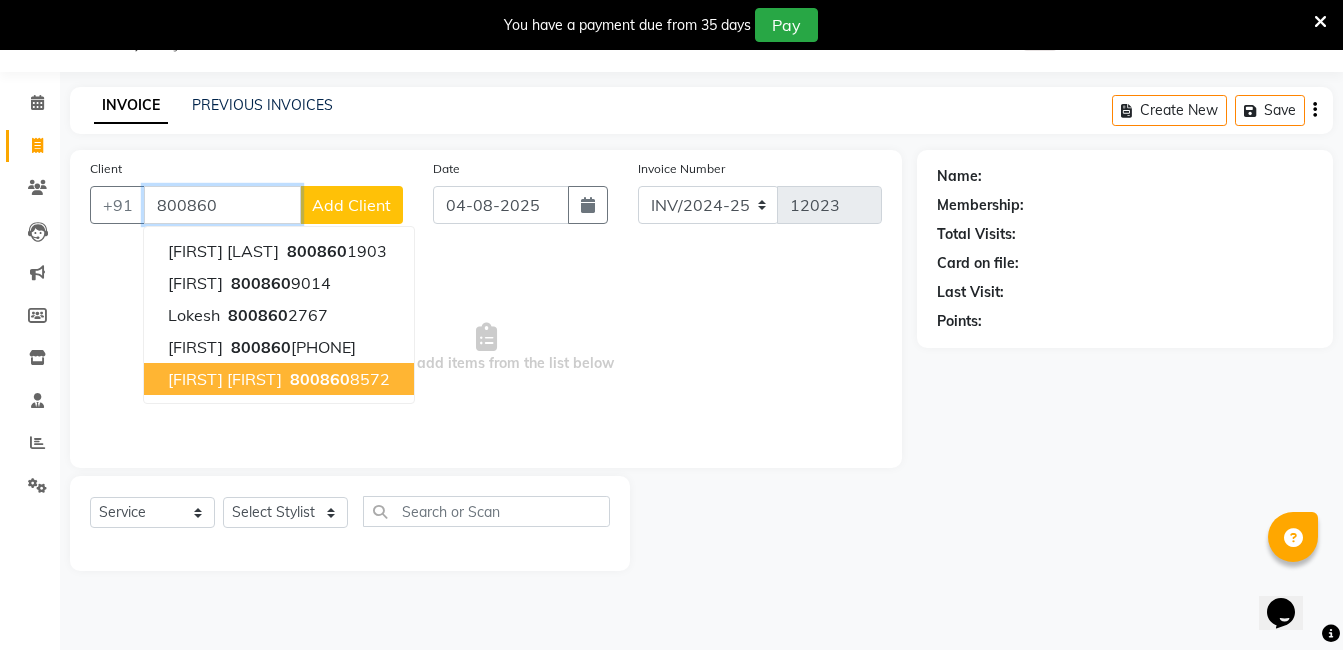 click on "800860 8572" at bounding box center [338, 379] 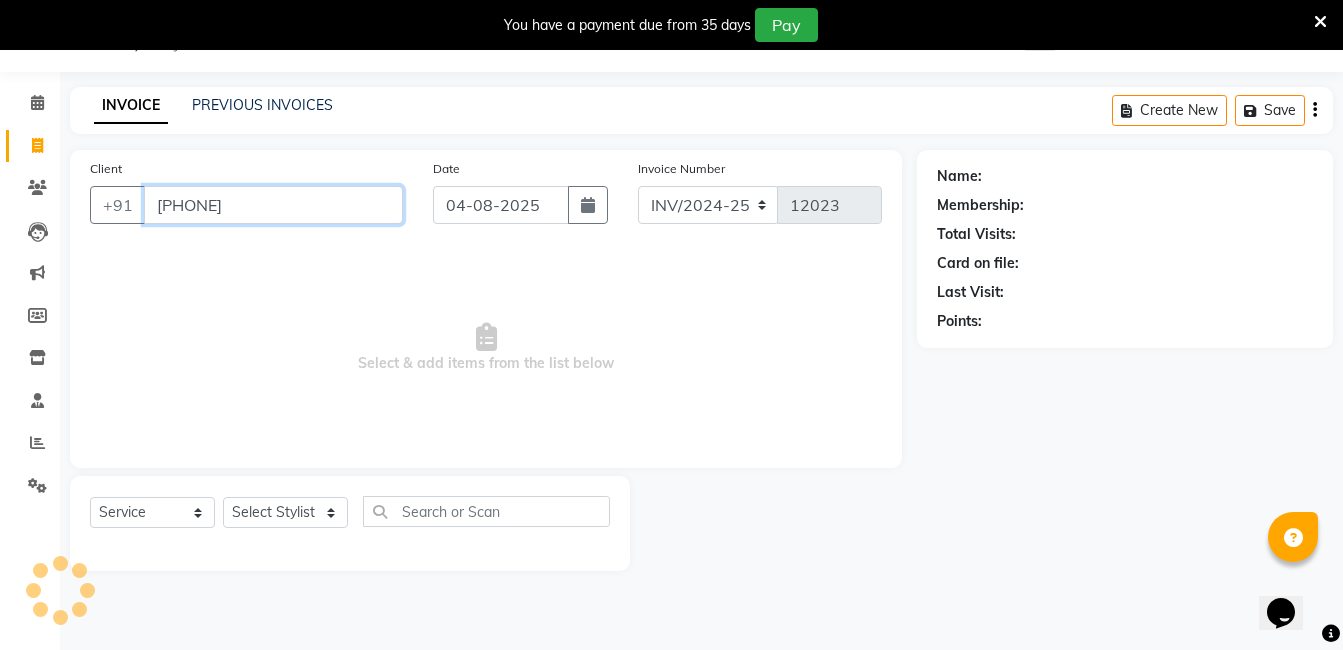 type on "8008608572" 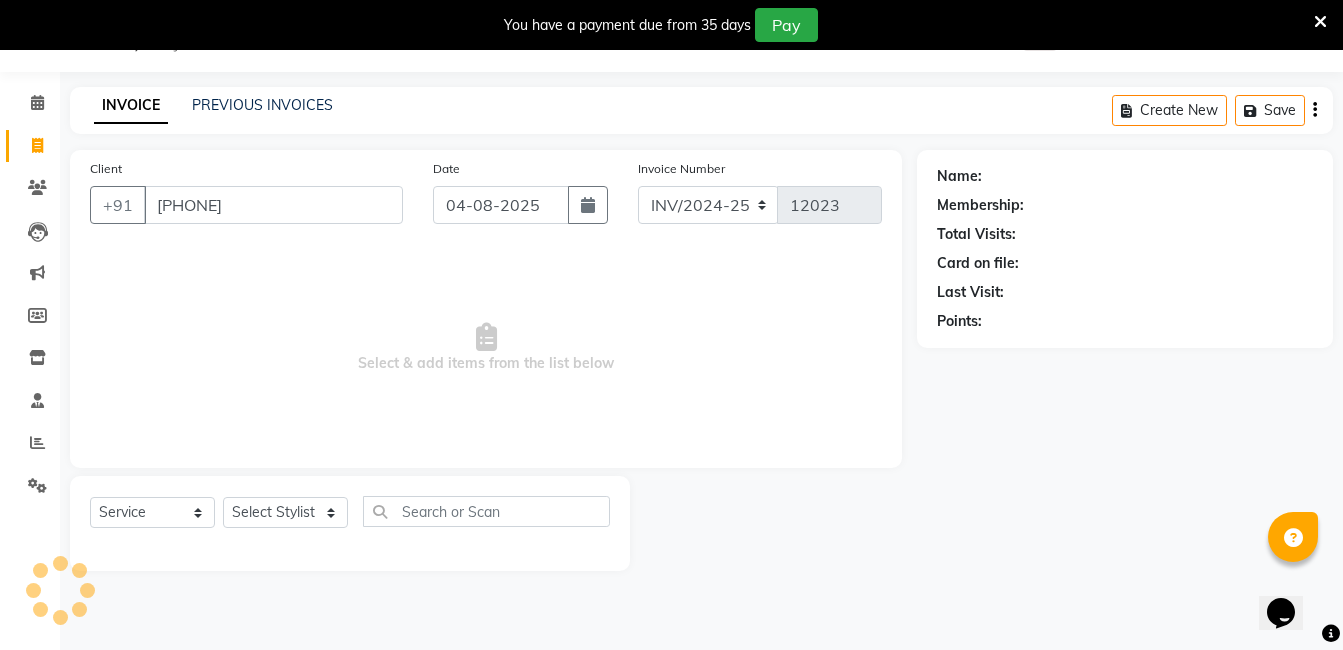 select on "1: Object" 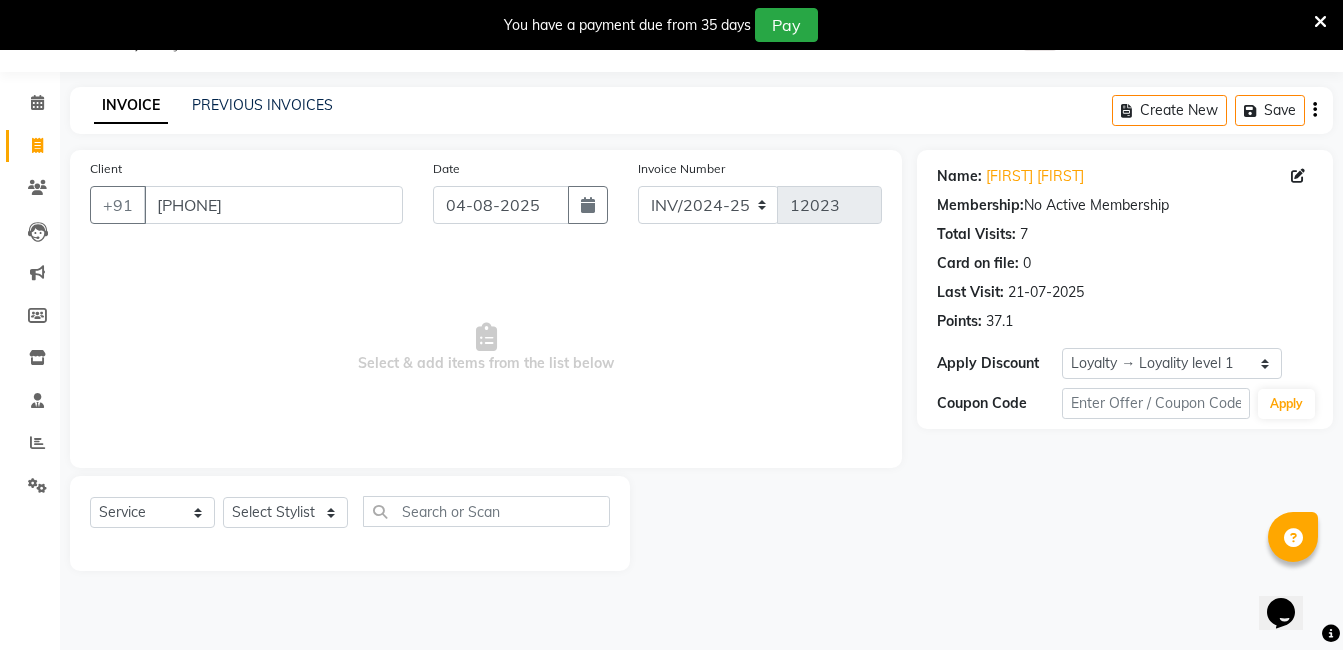 click on "Select Service Product Membership Package Voucher Prepaid Gift Card Select Stylist [PERSON] [PERSON] [PERSON] [PERSON] [PERSON] [PERSON] [PERSON] [PERSON] [PERSON] [PERSON] [PERSON] [PERSON]" 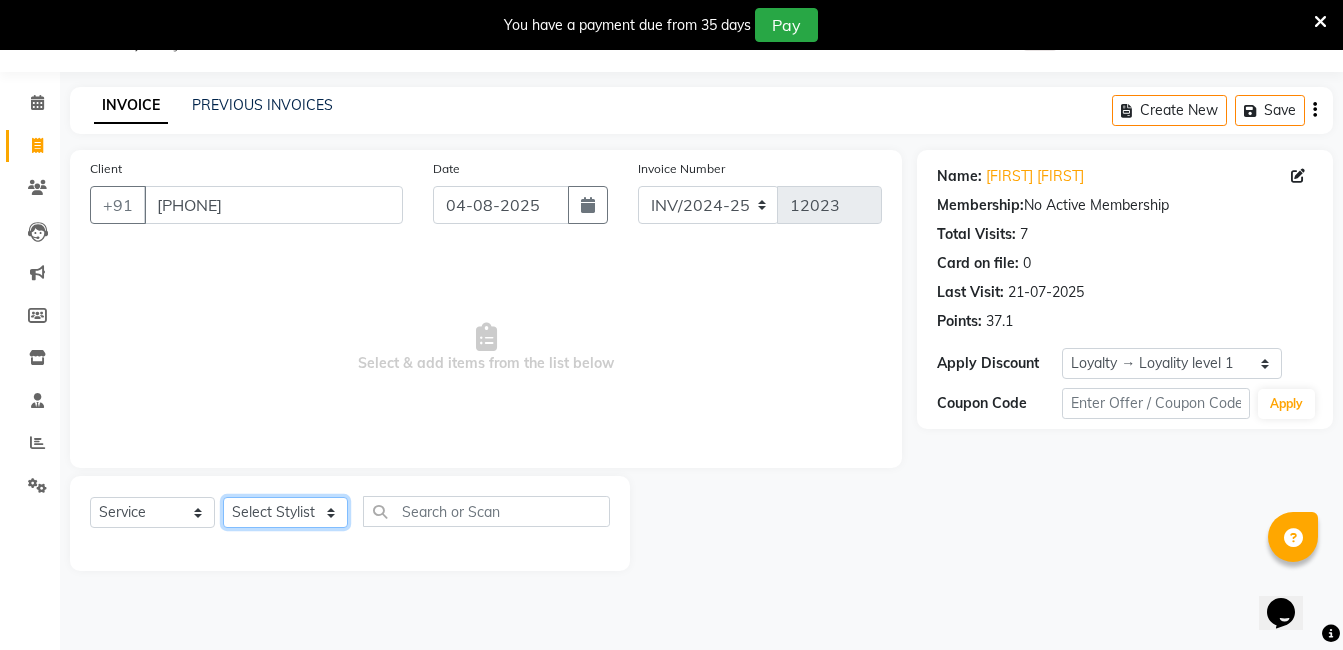 click on "Select Stylist AIJAZ fazil imran iqbal kasim mohd mohsin rasheed sameer TALIB Wajid" 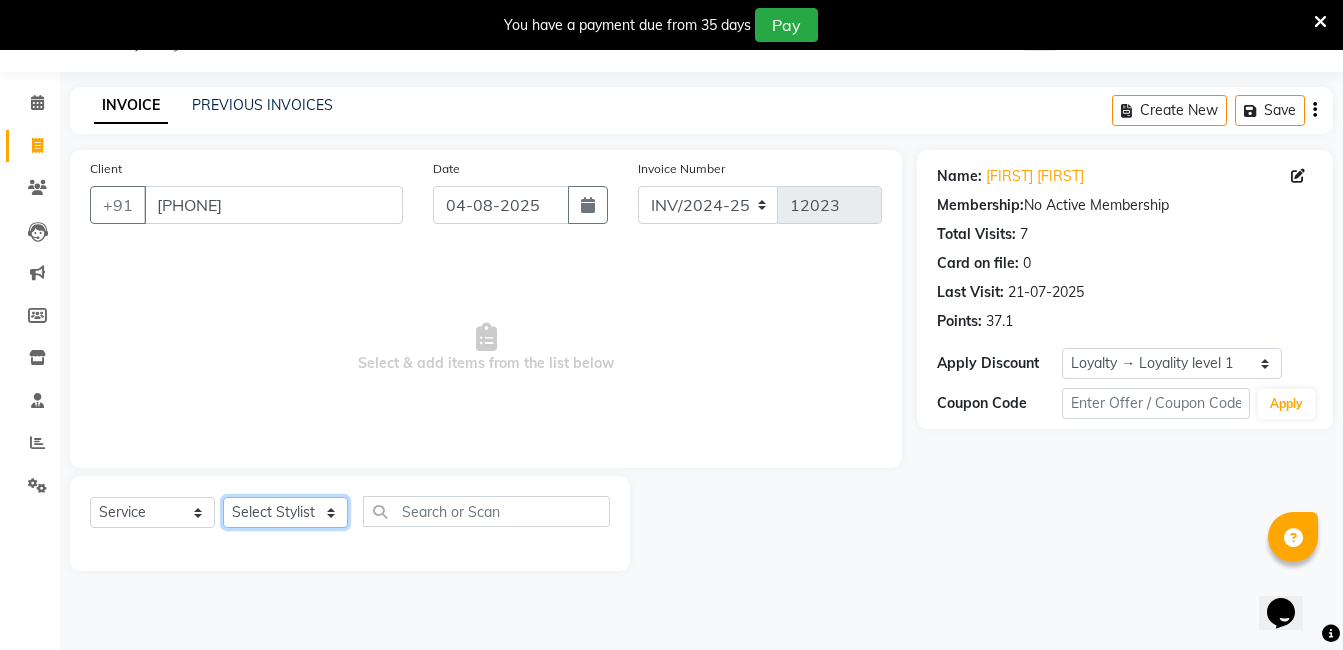select on "65400" 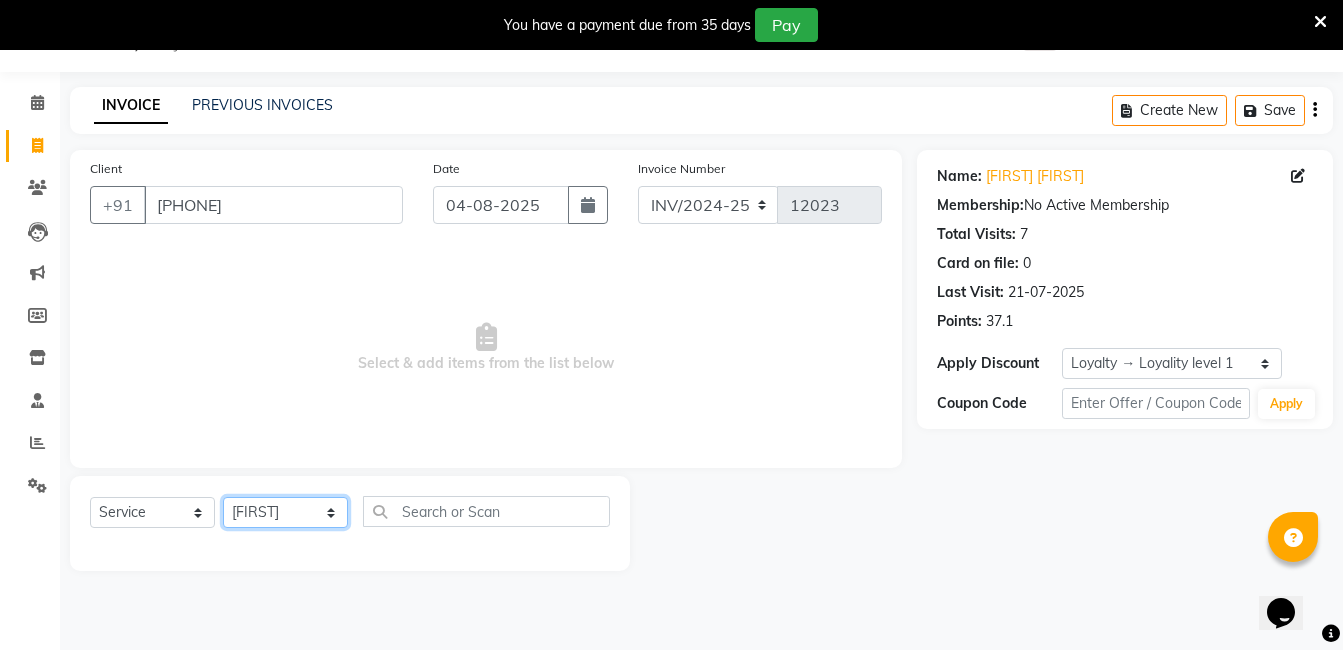click on "Select Stylist AIJAZ fazil imran iqbal kasim mohd mohsin rasheed sameer TALIB Wajid" 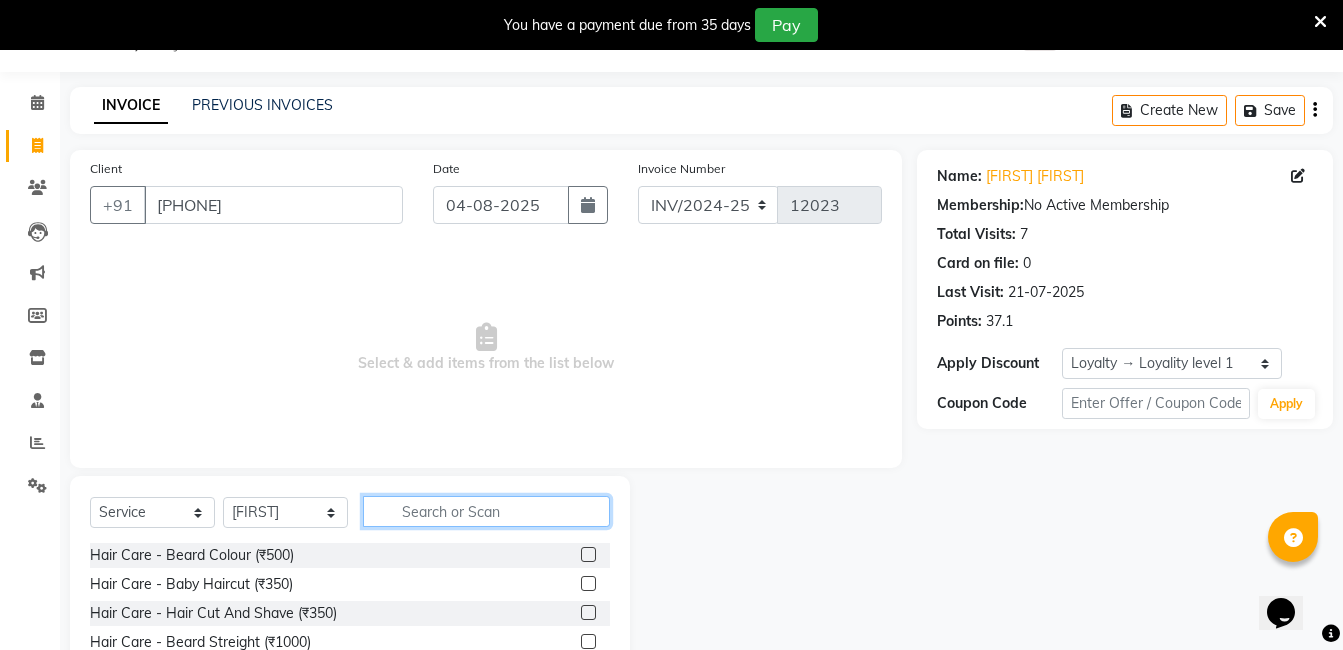 click 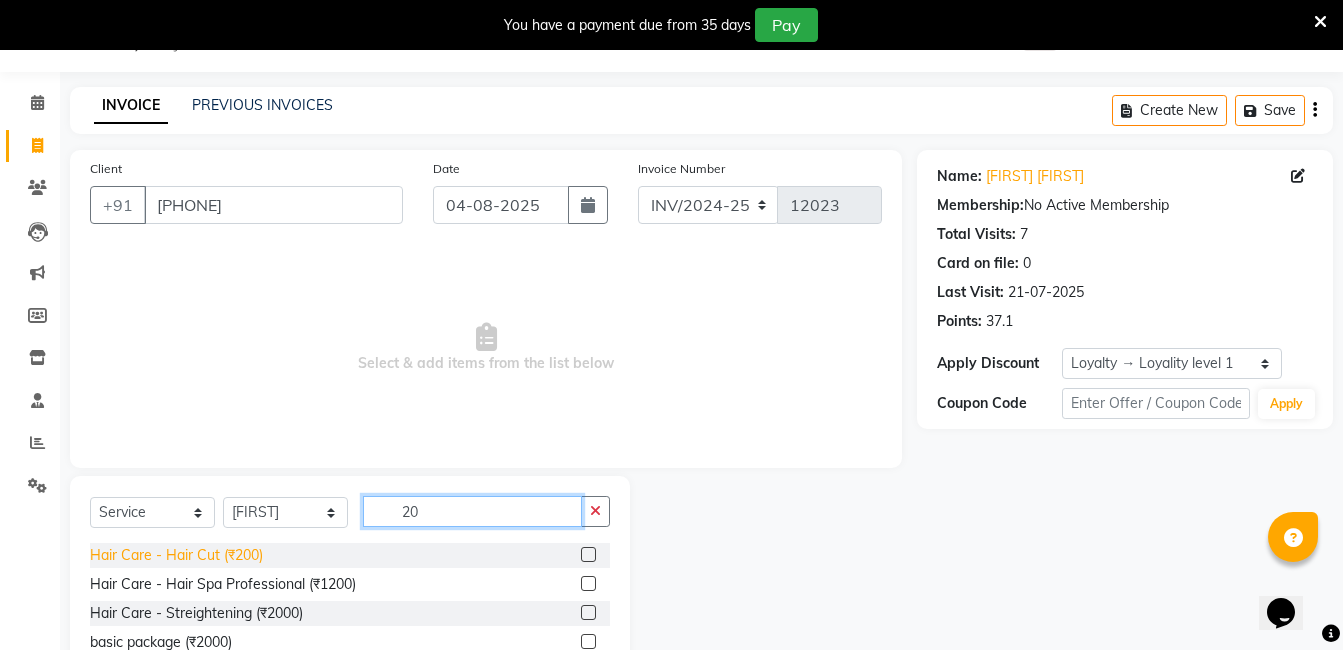 type on "20" 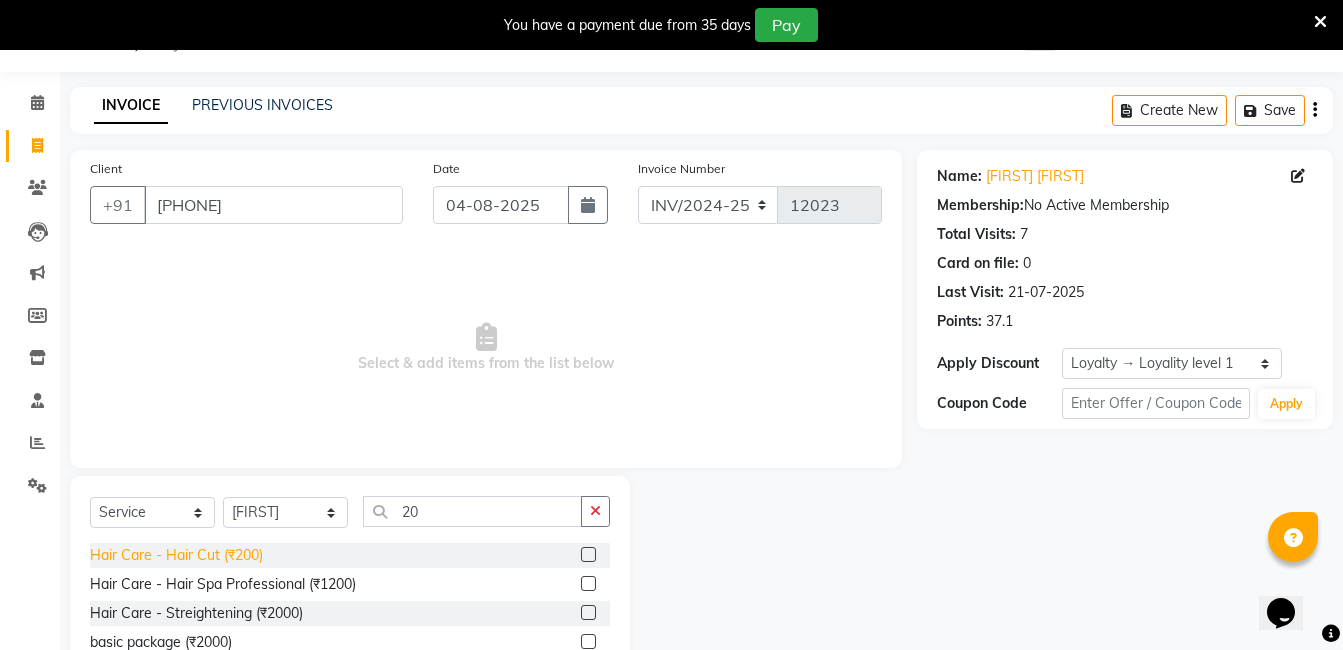 click on "Hair Care - Hair Cut (₹200)" 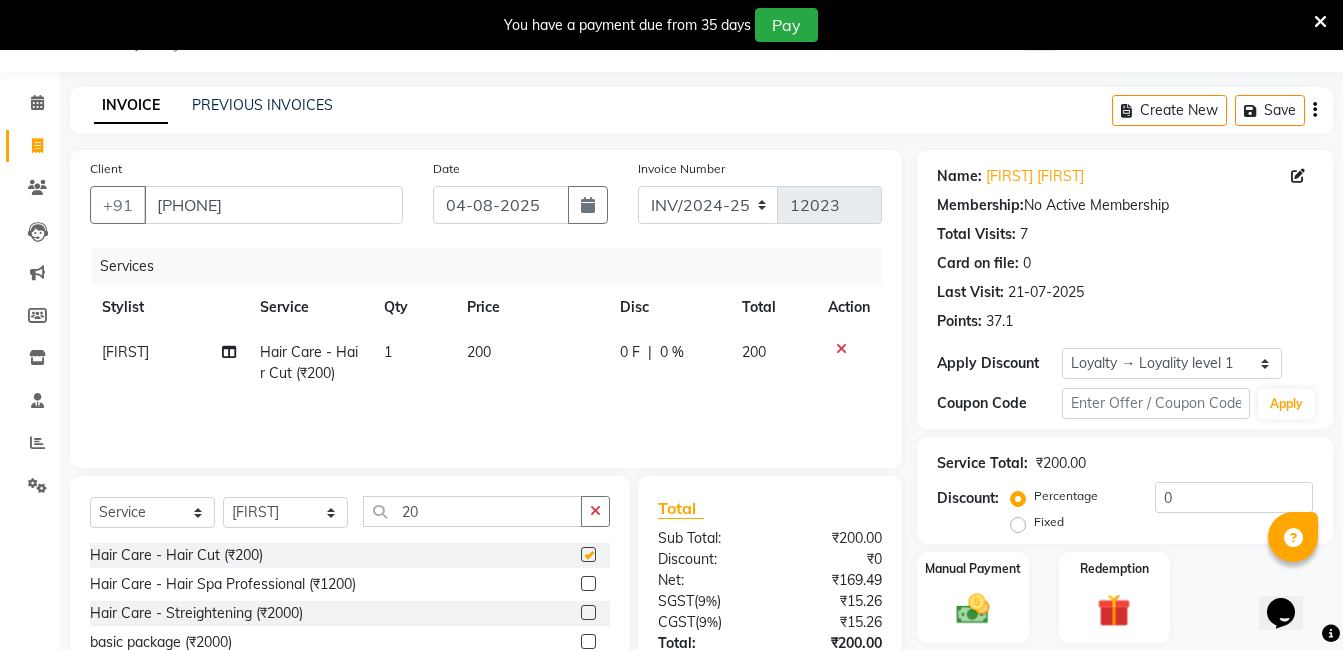 checkbox on "false" 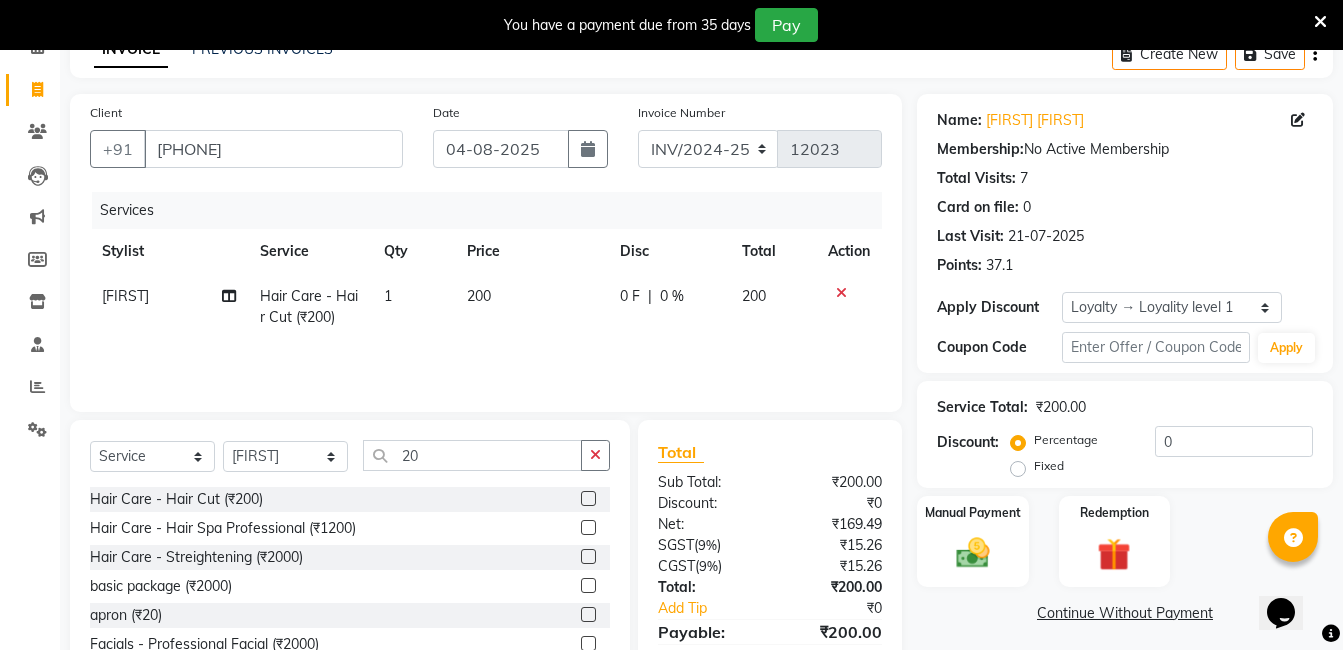 scroll, scrollTop: 201, scrollLeft: 0, axis: vertical 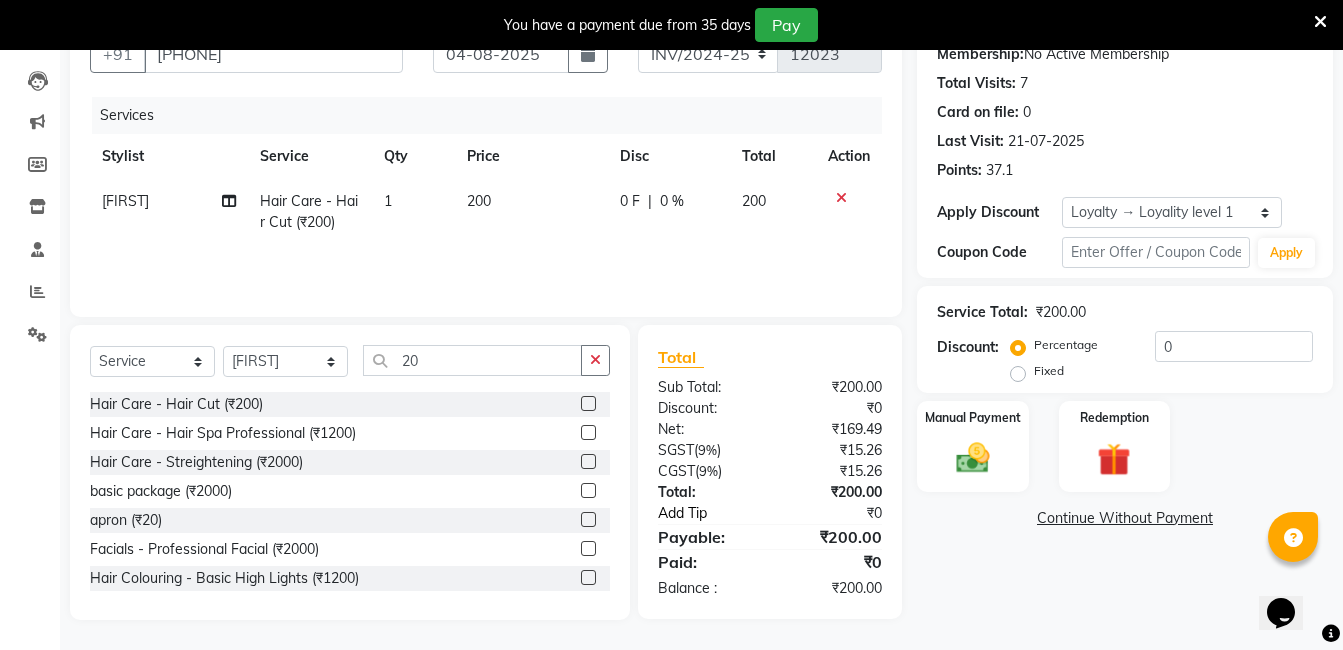 click on "Add Tip" 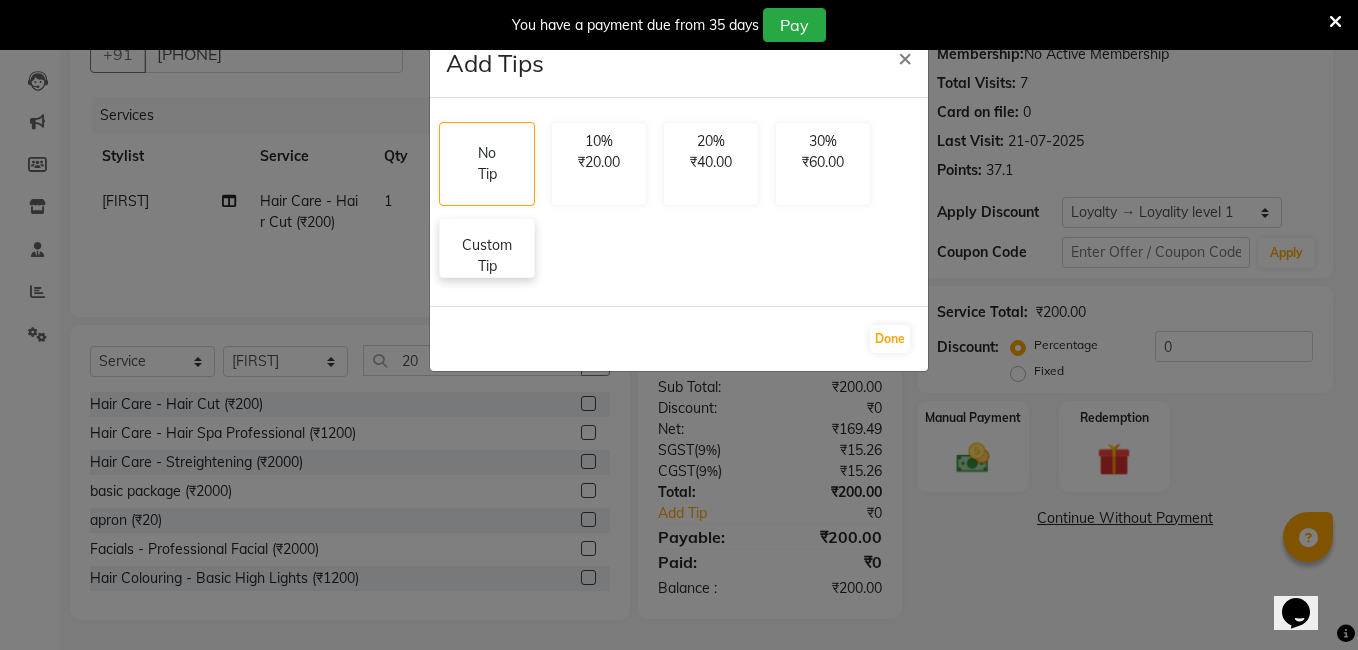 click on "Custom Tip" 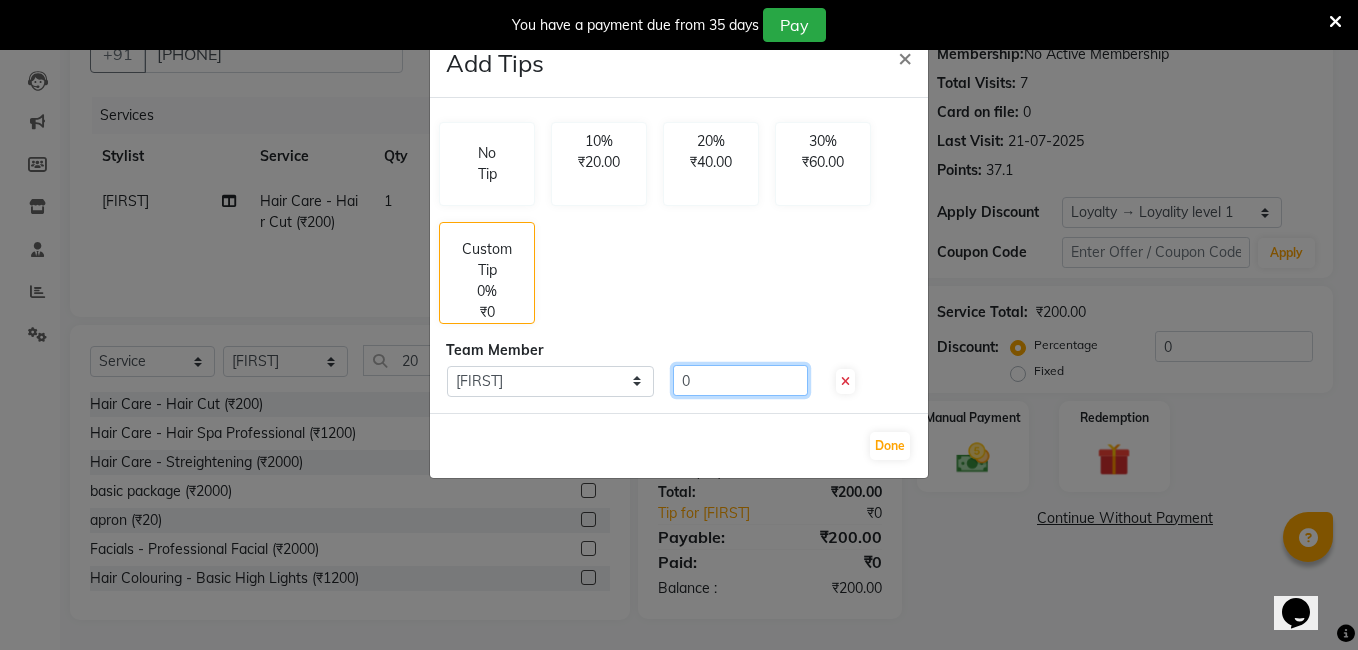 click on "0" 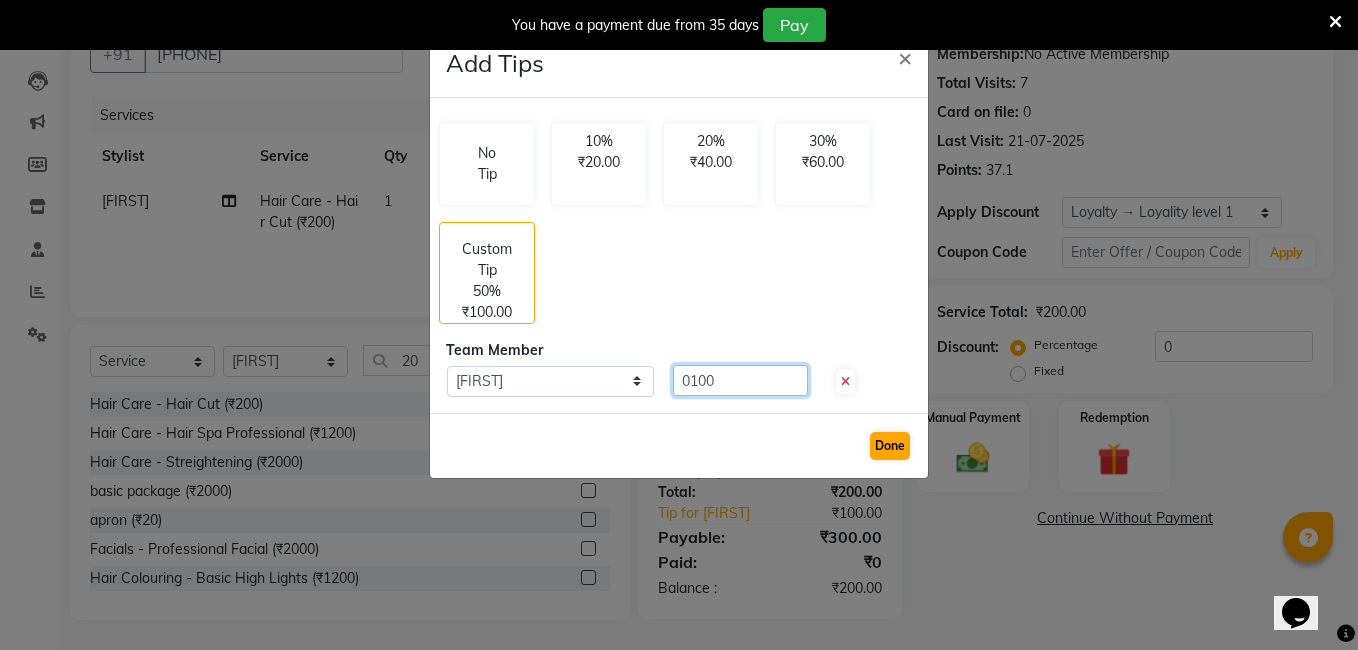 type on "0100" 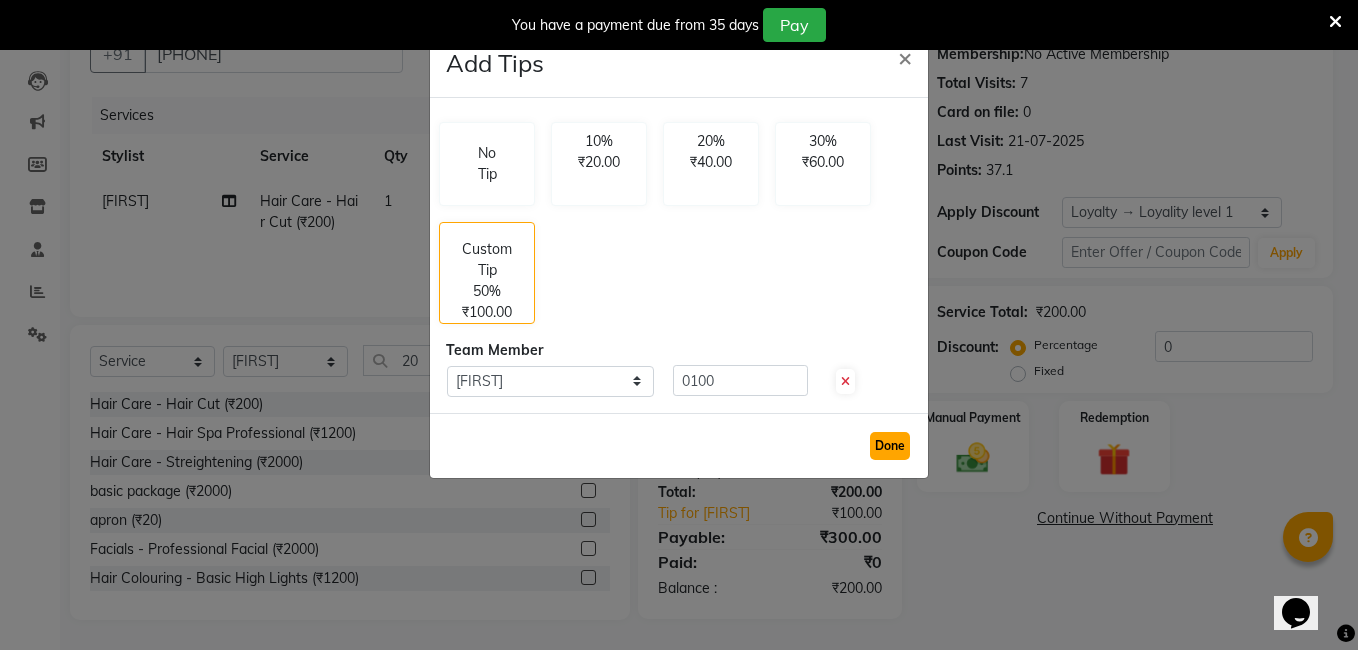 click on "Done" 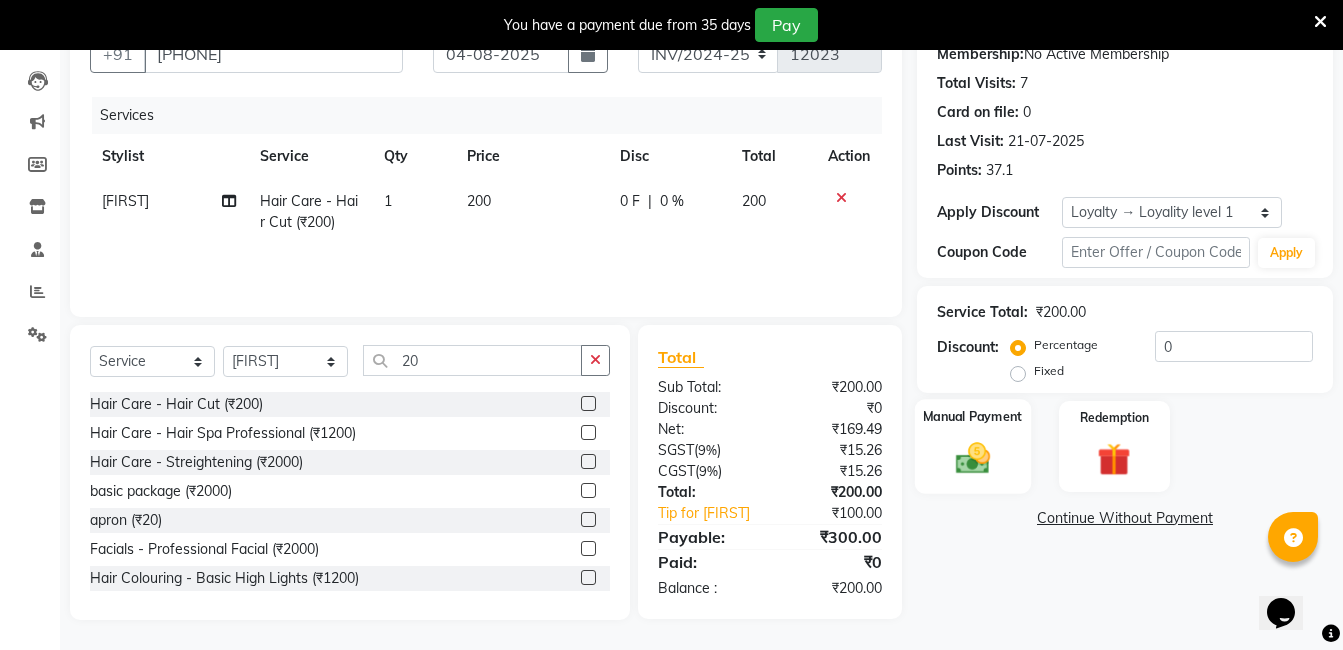 click on "Manual Payment" 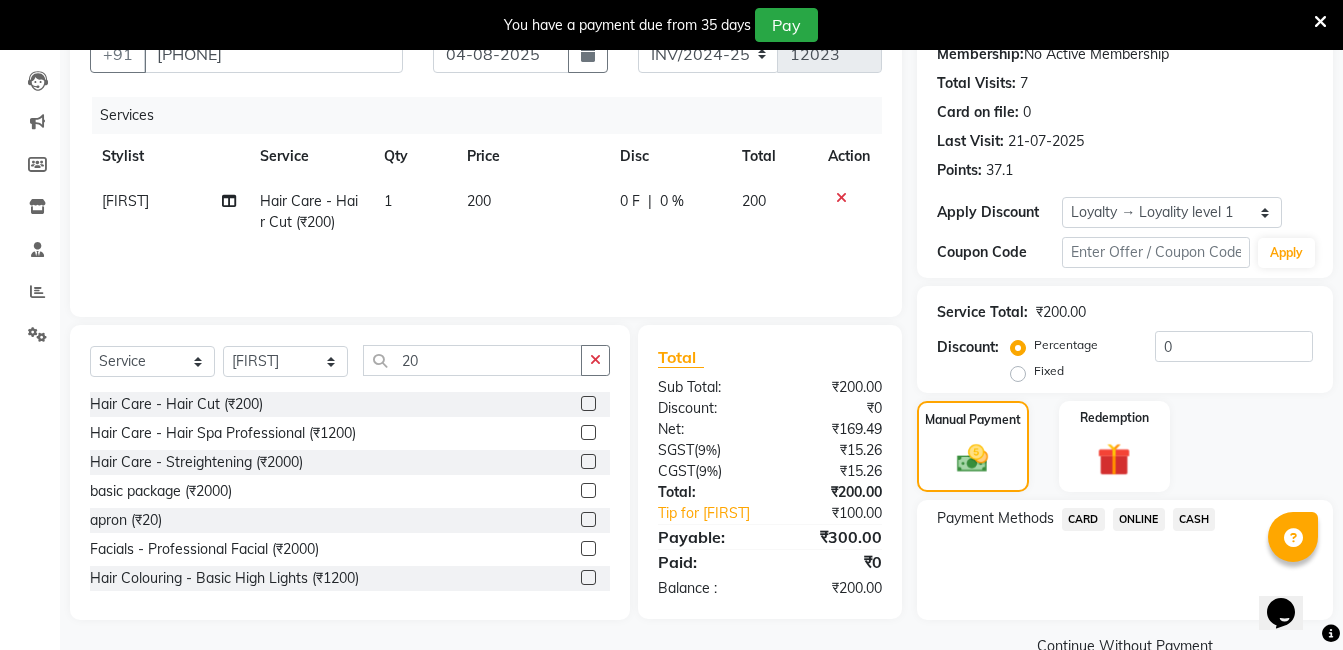 click on "ONLINE" 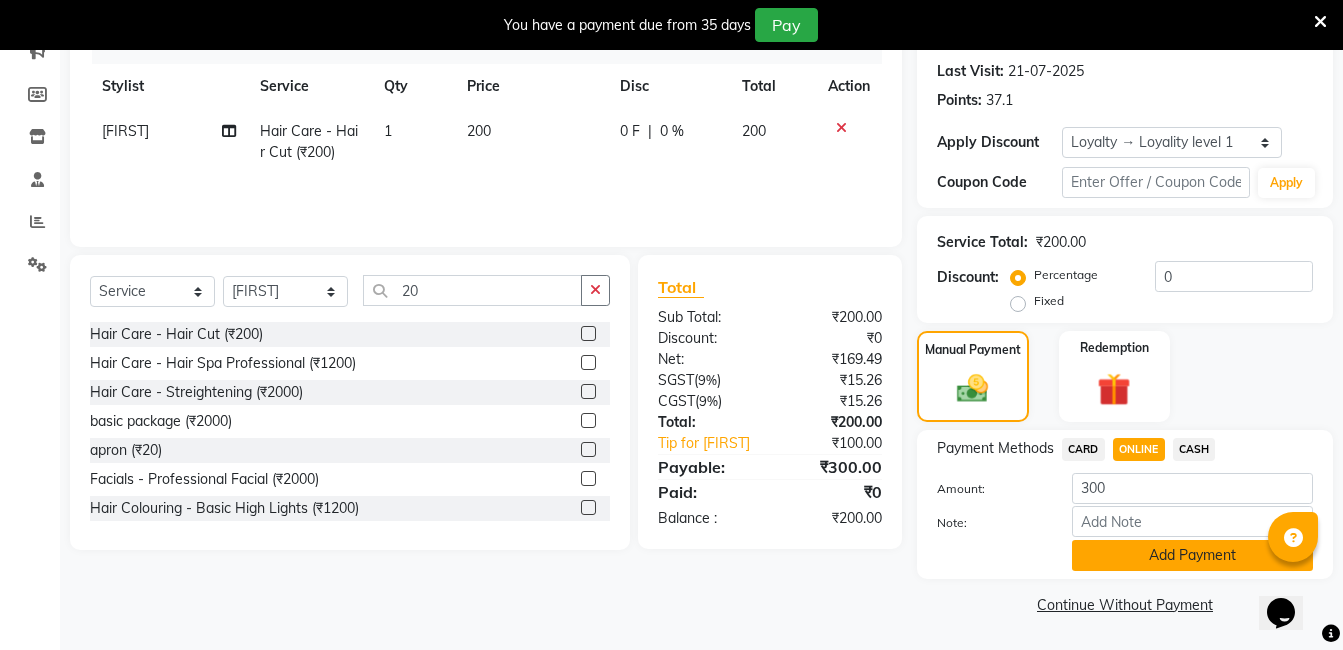 click on "Add Payment" 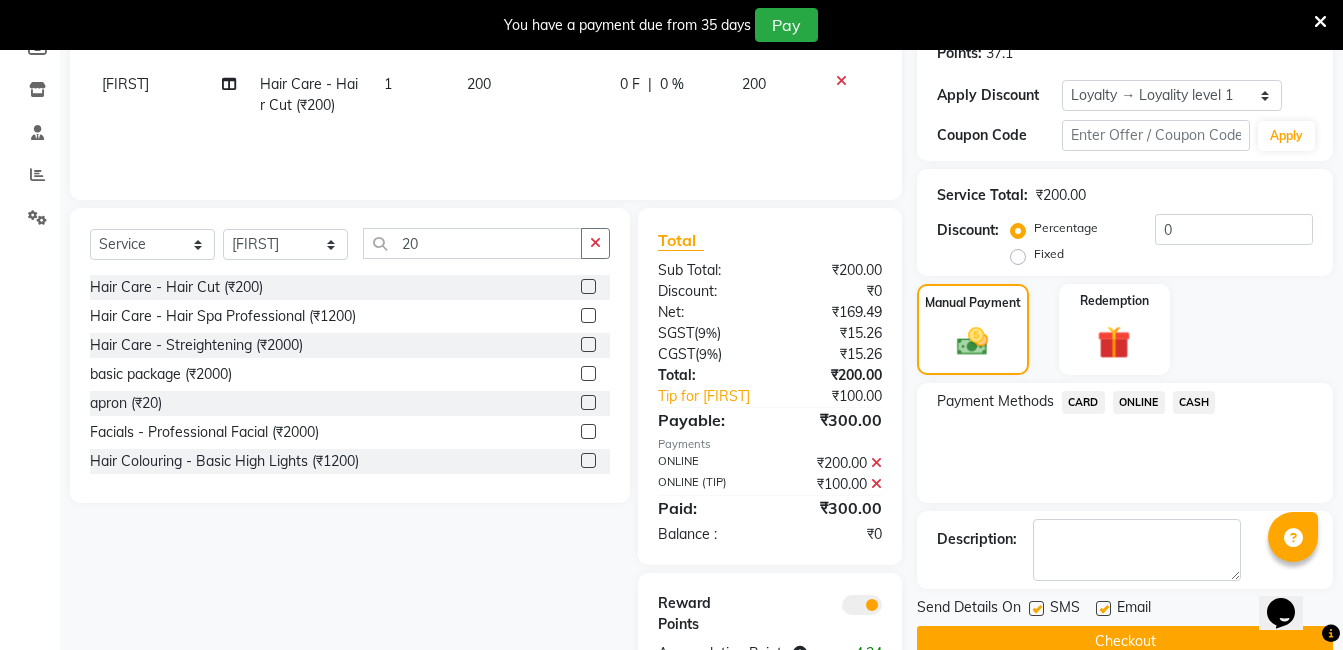 scroll, scrollTop: 382, scrollLeft: 0, axis: vertical 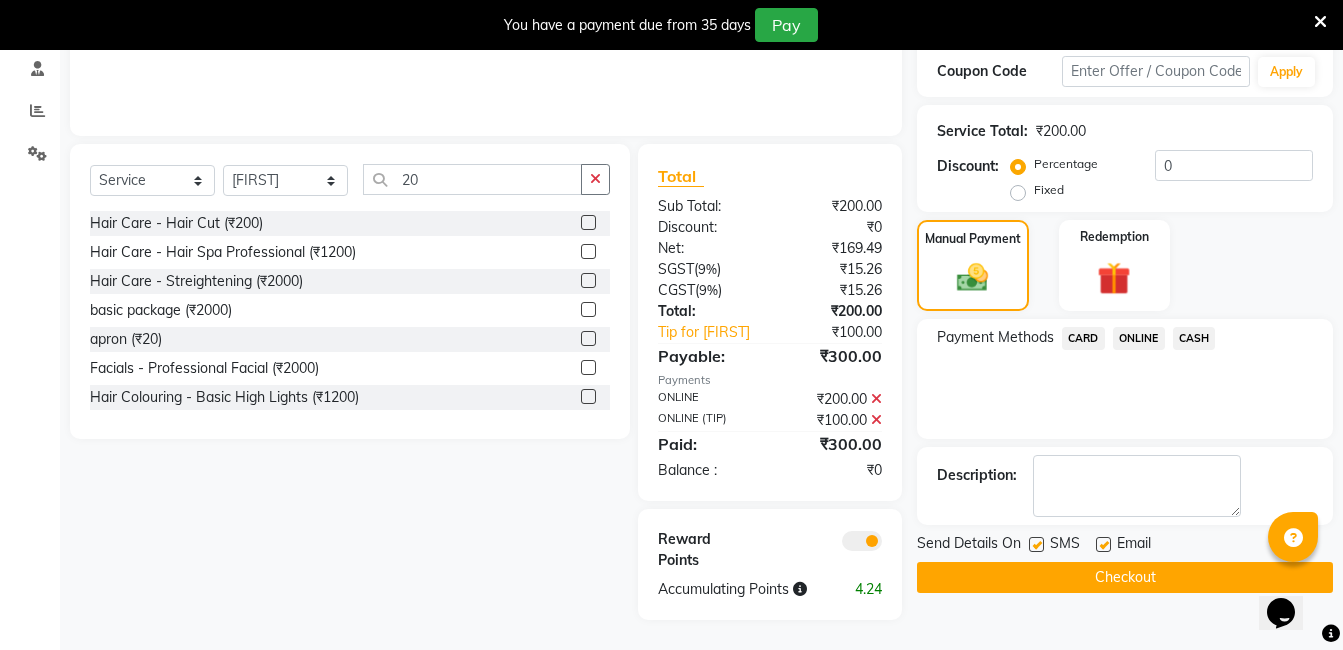 click on "Checkout" 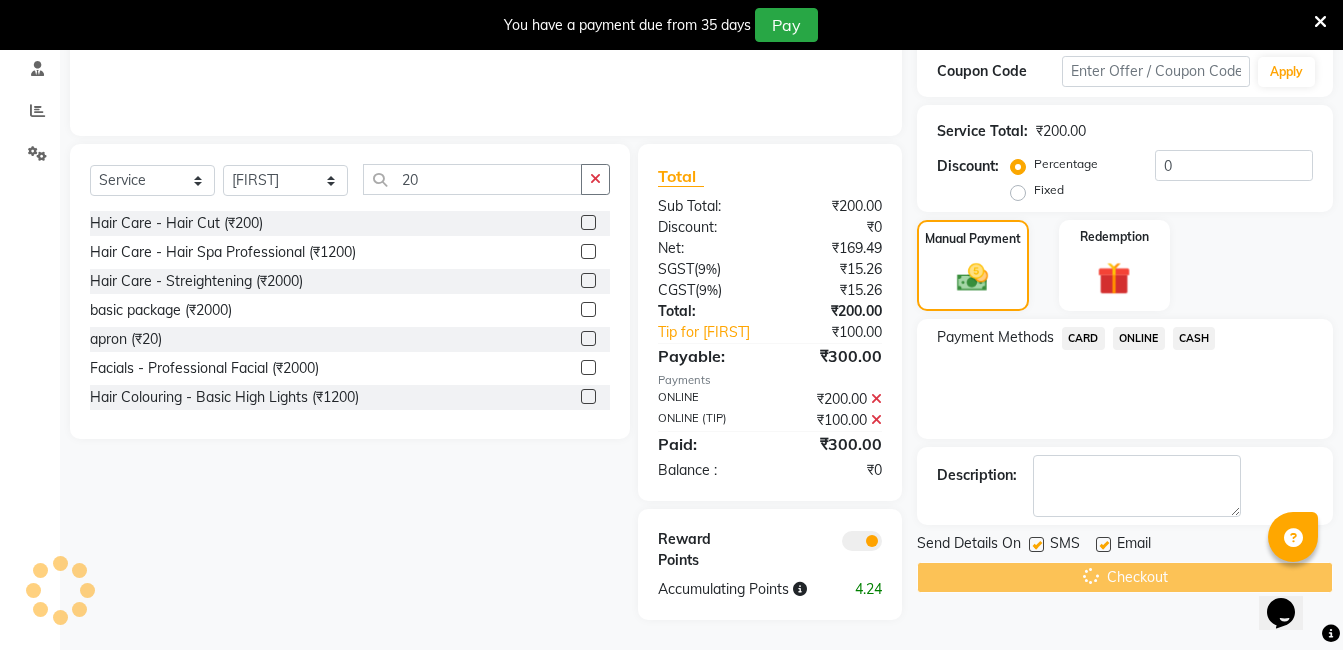 scroll, scrollTop: 342, scrollLeft: 0, axis: vertical 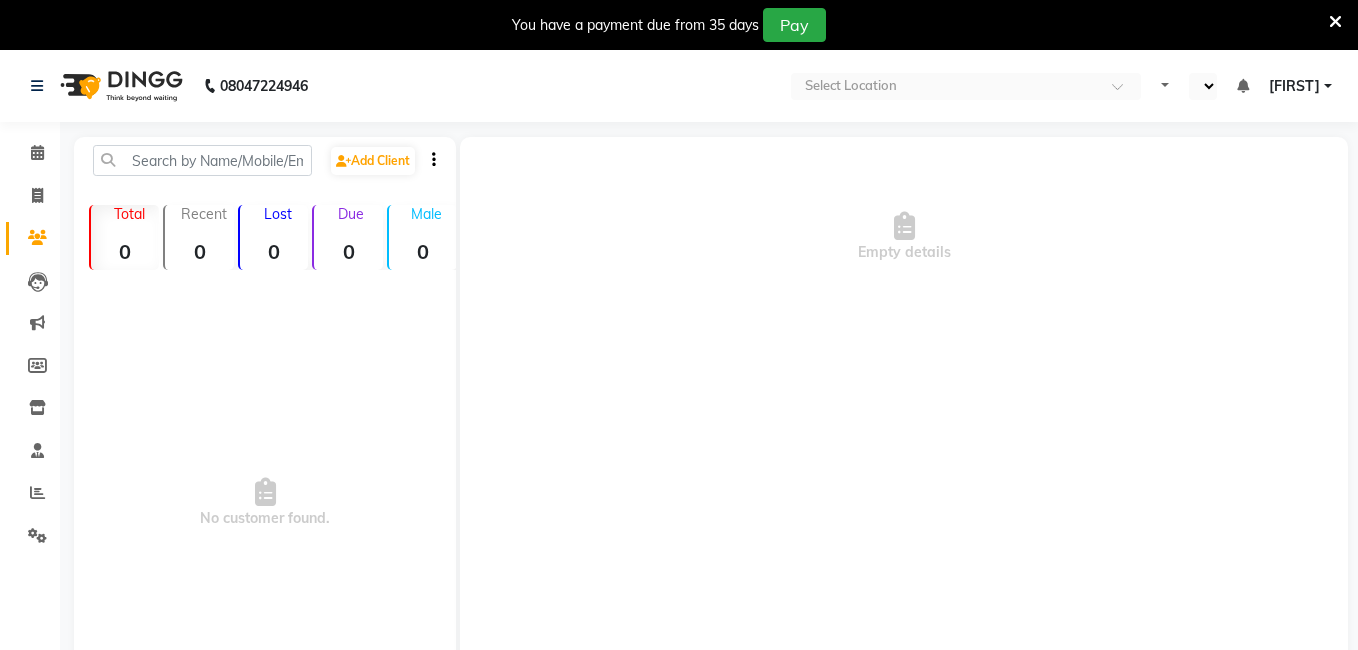 select on "en" 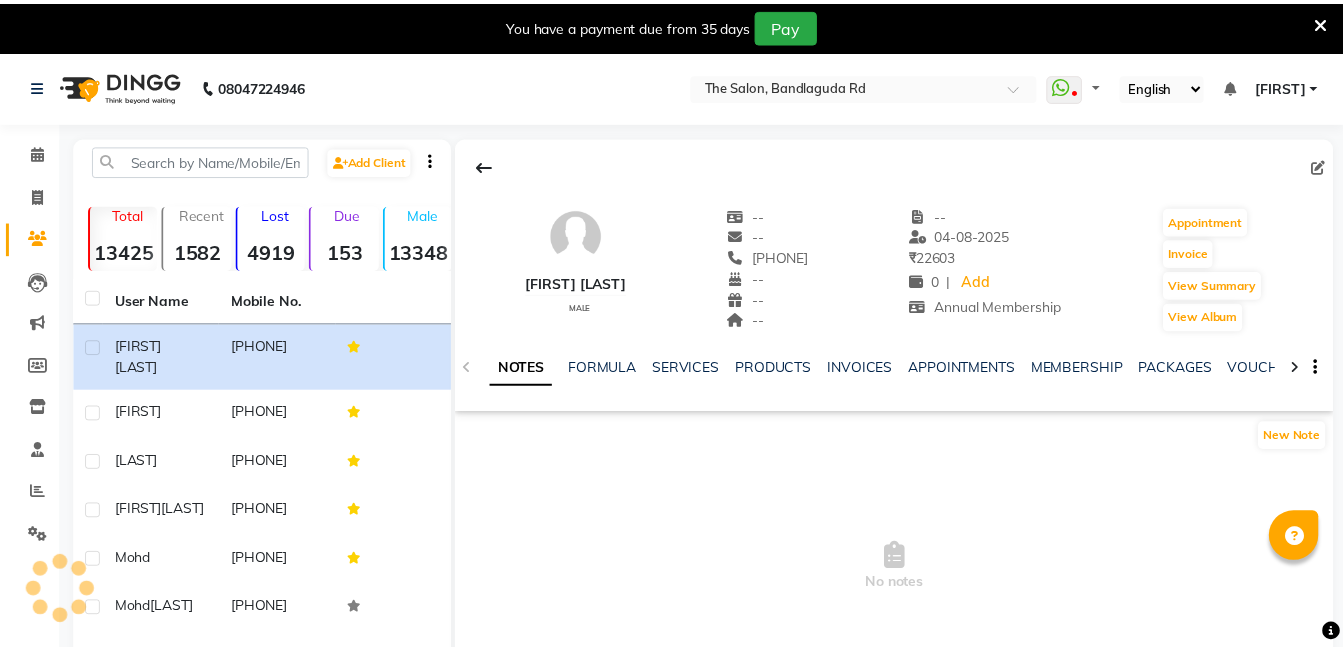 scroll, scrollTop: 0, scrollLeft: 0, axis: both 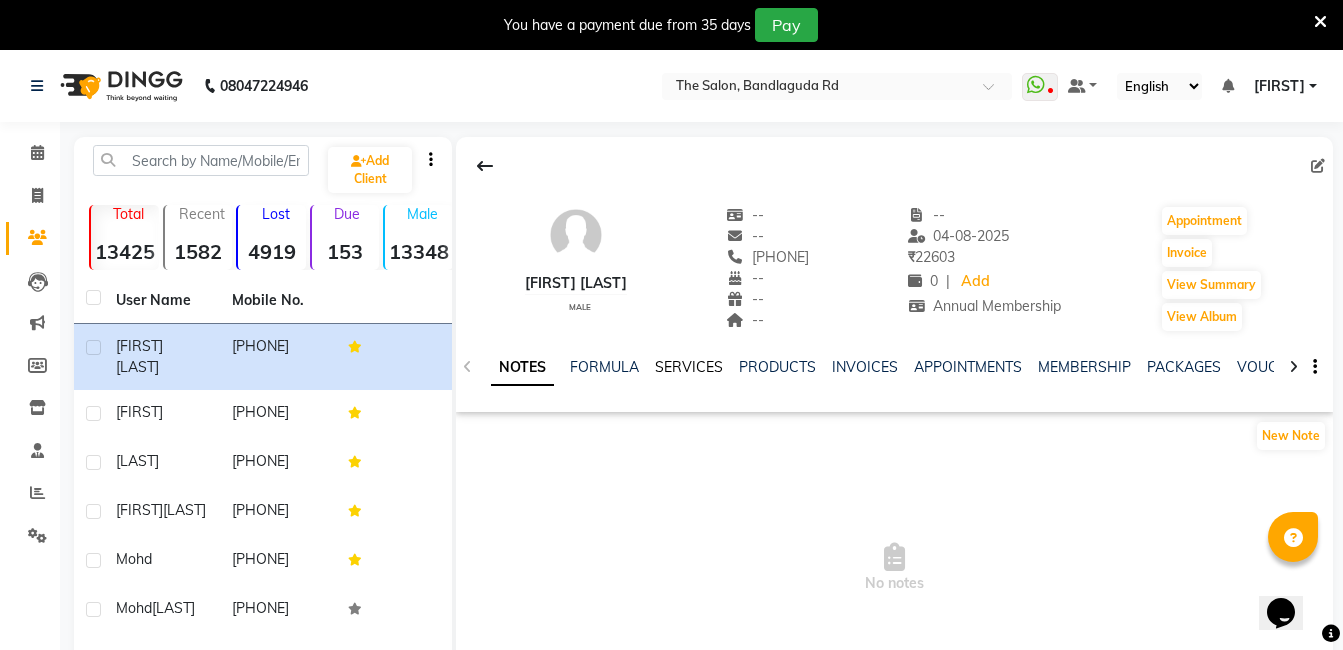 click on "SERVICES" 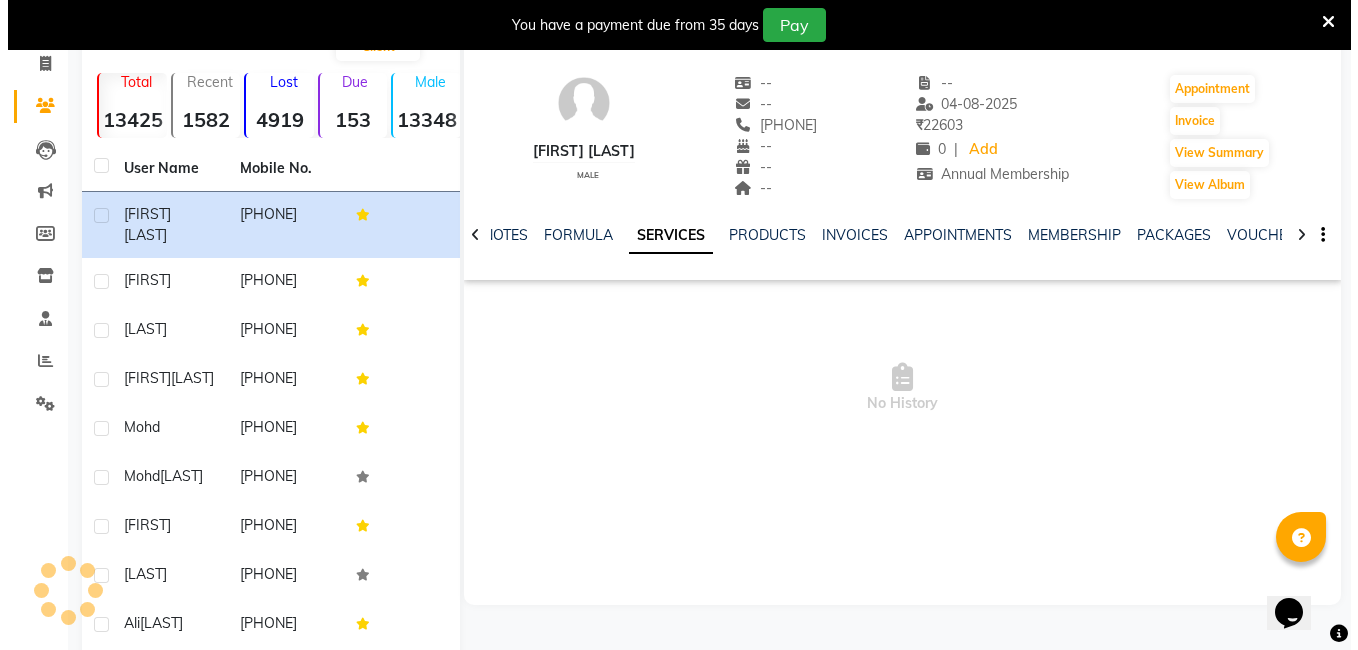 scroll, scrollTop: 167, scrollLeft: 0, axis: vertical 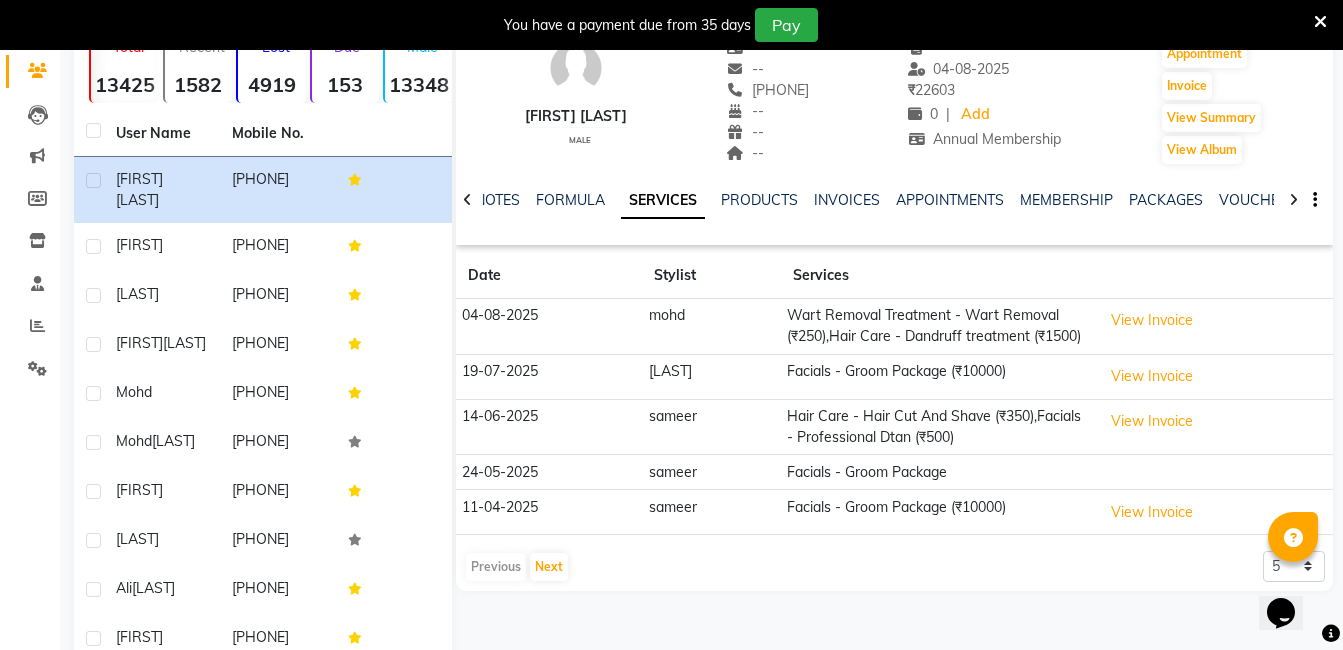 click on "SERVICES" 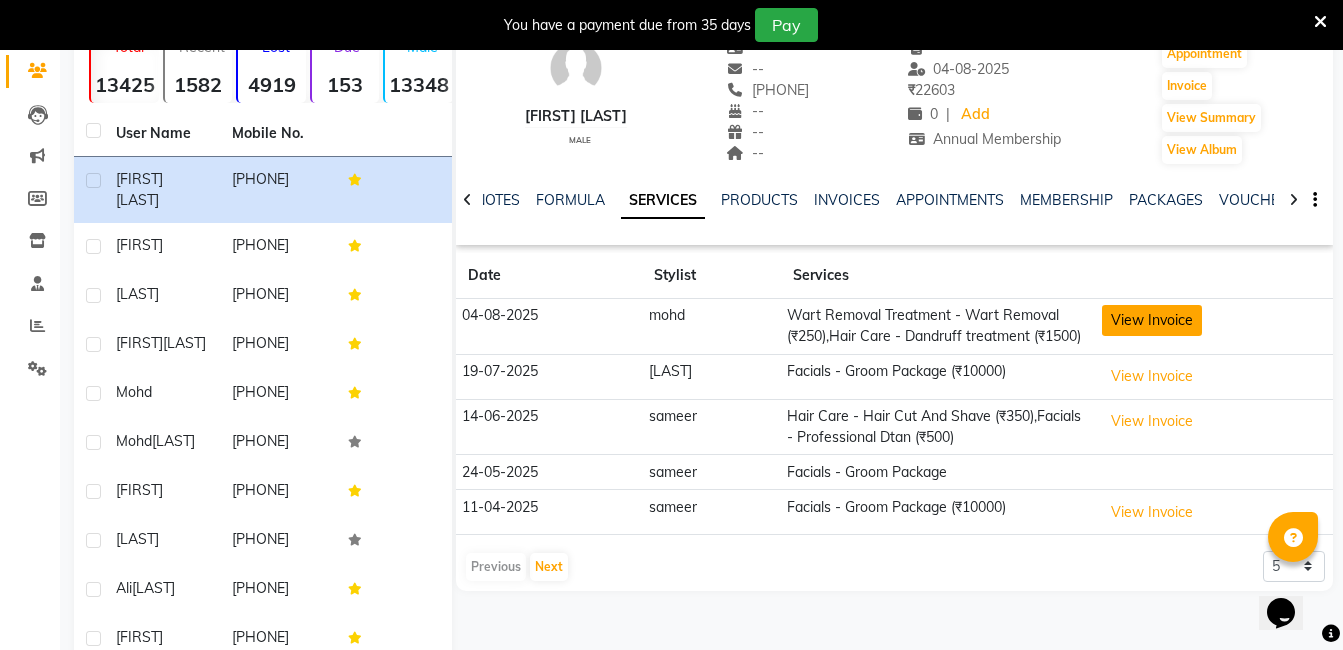 click on "View Invoice" 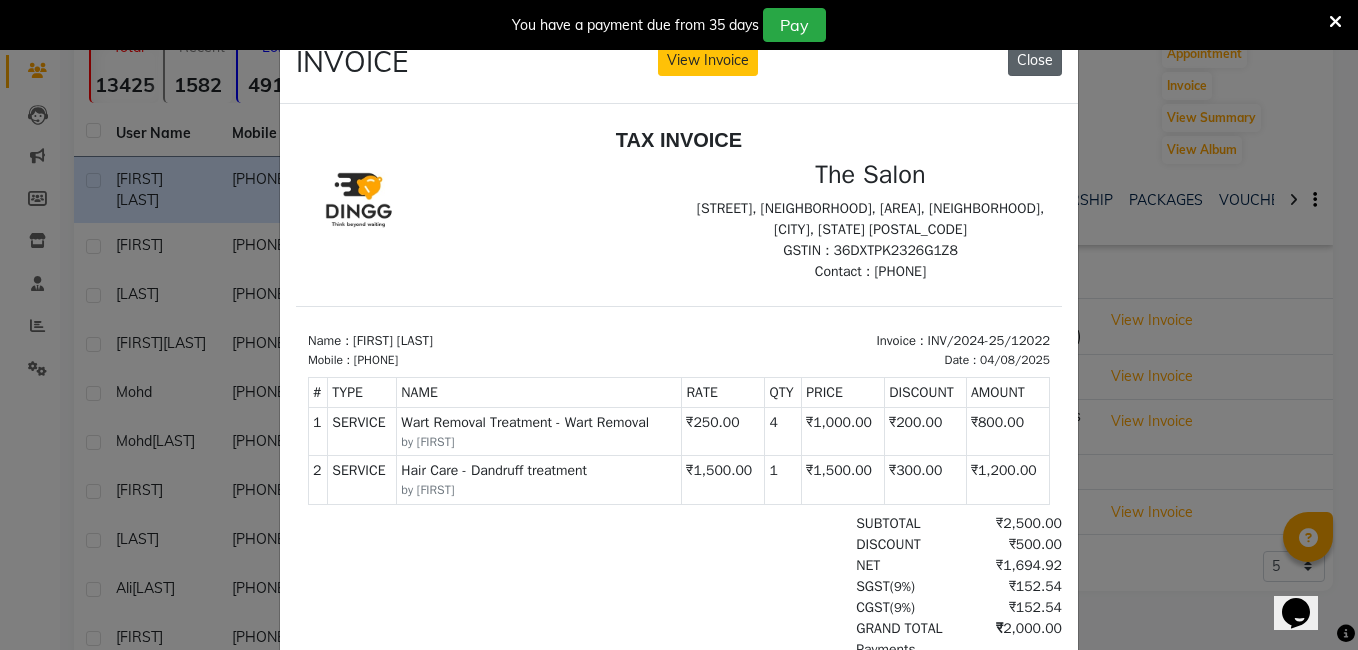 scroll, scrollTop: 0, scrollLeft: 0, axis: both 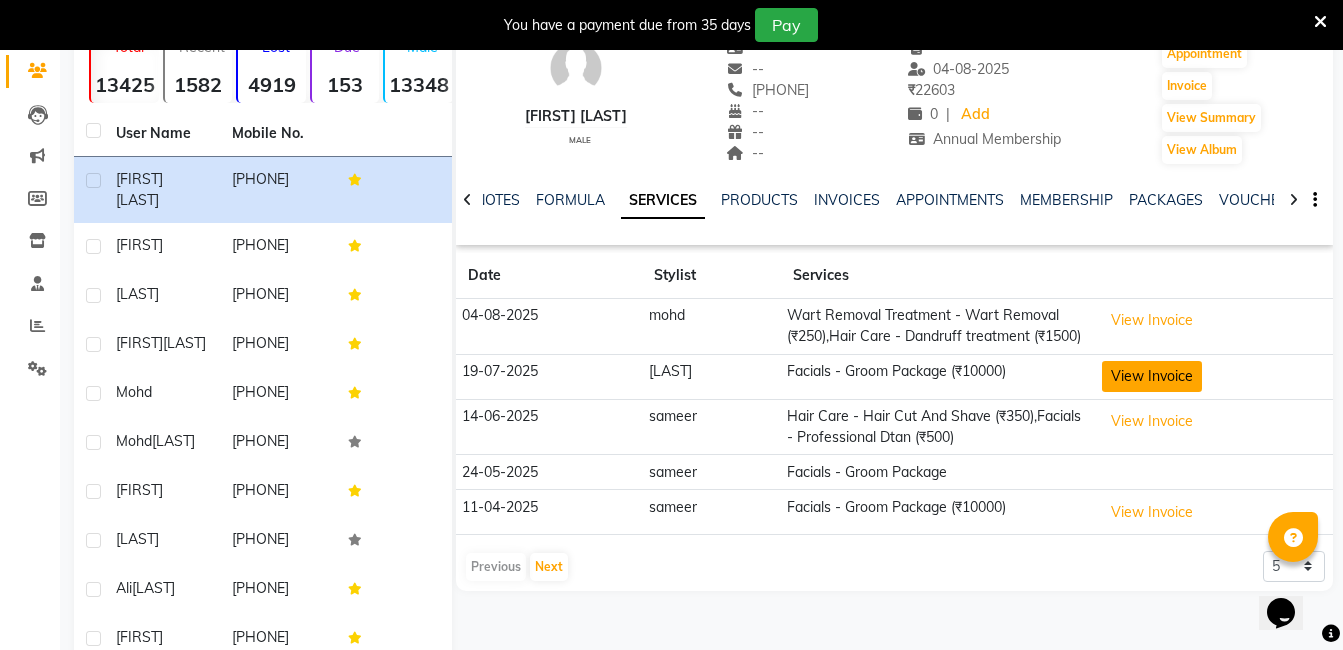 click on "View Invoice" 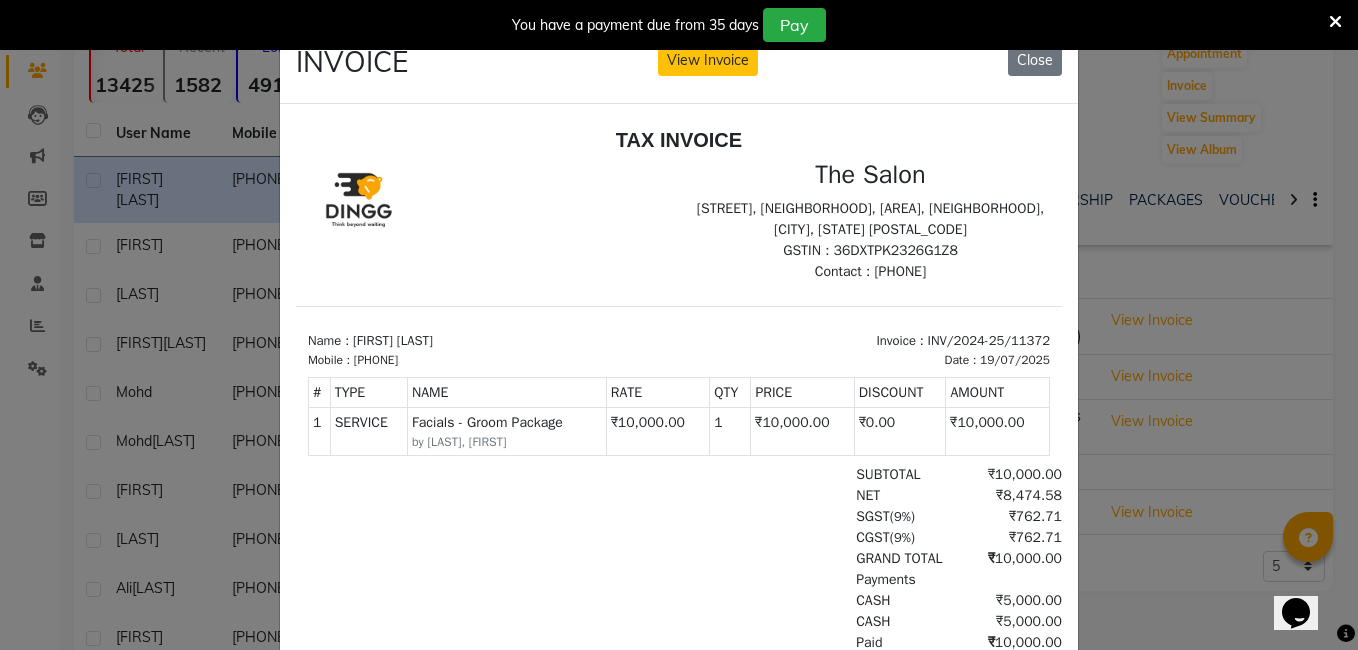 scroll, scrollTop: 16, scrollLeft: 0, axis: vertical 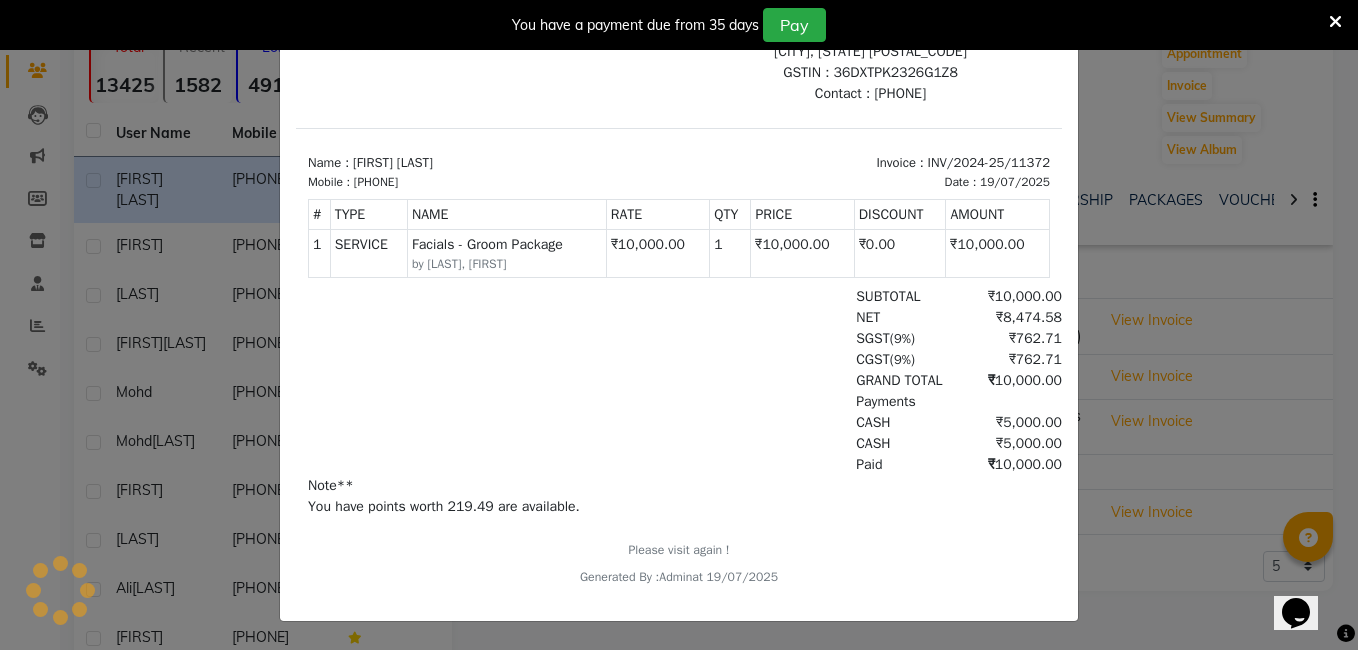 click on "INVOICE View Invoice Close" 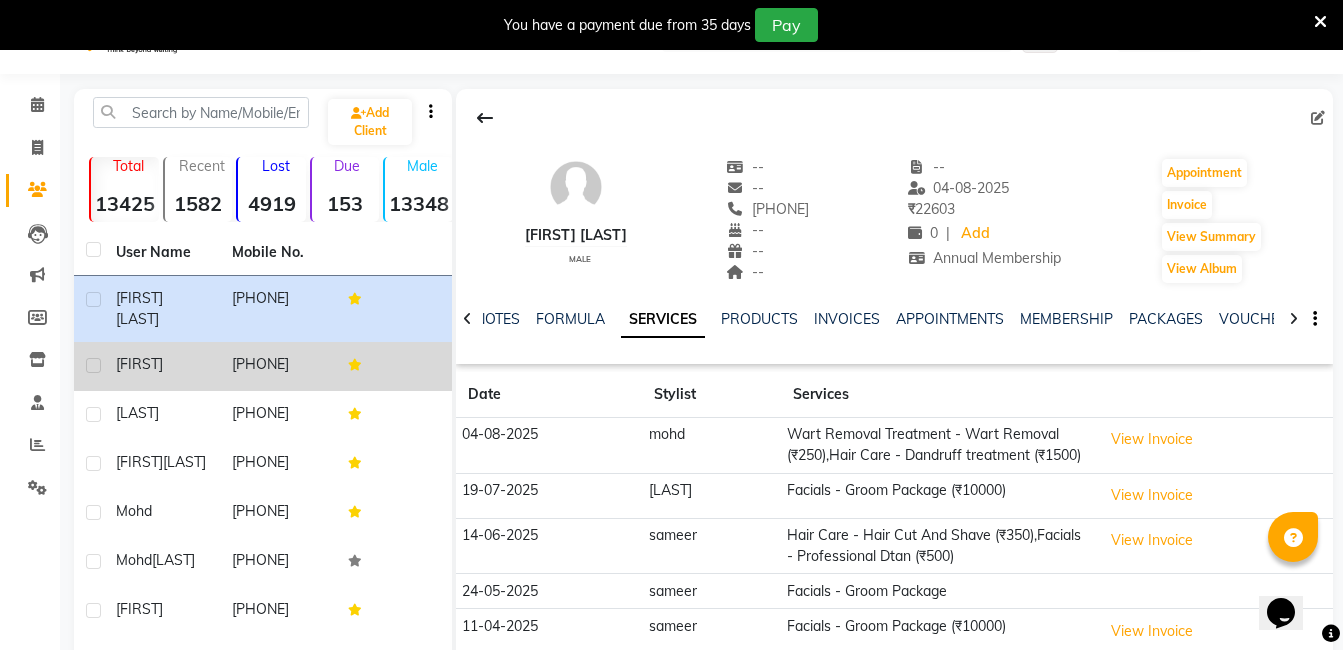 scroll, scrollTop: 0, scrollLeft: 0, axis: both 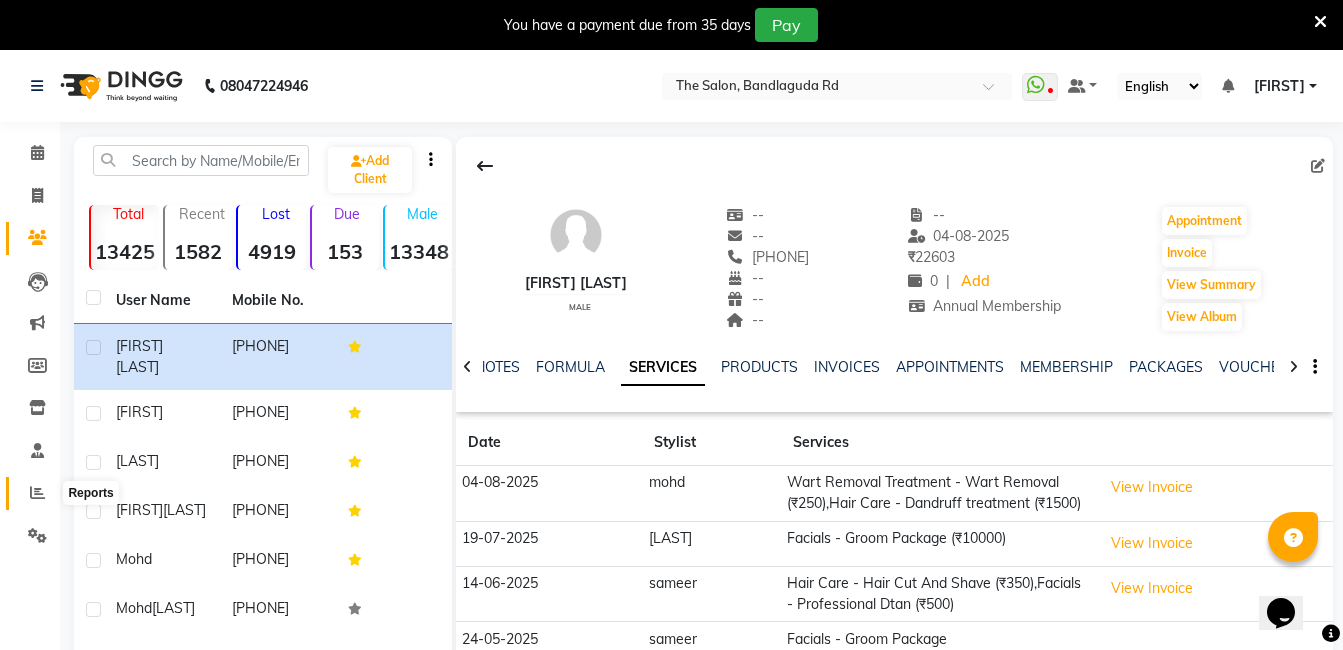 click 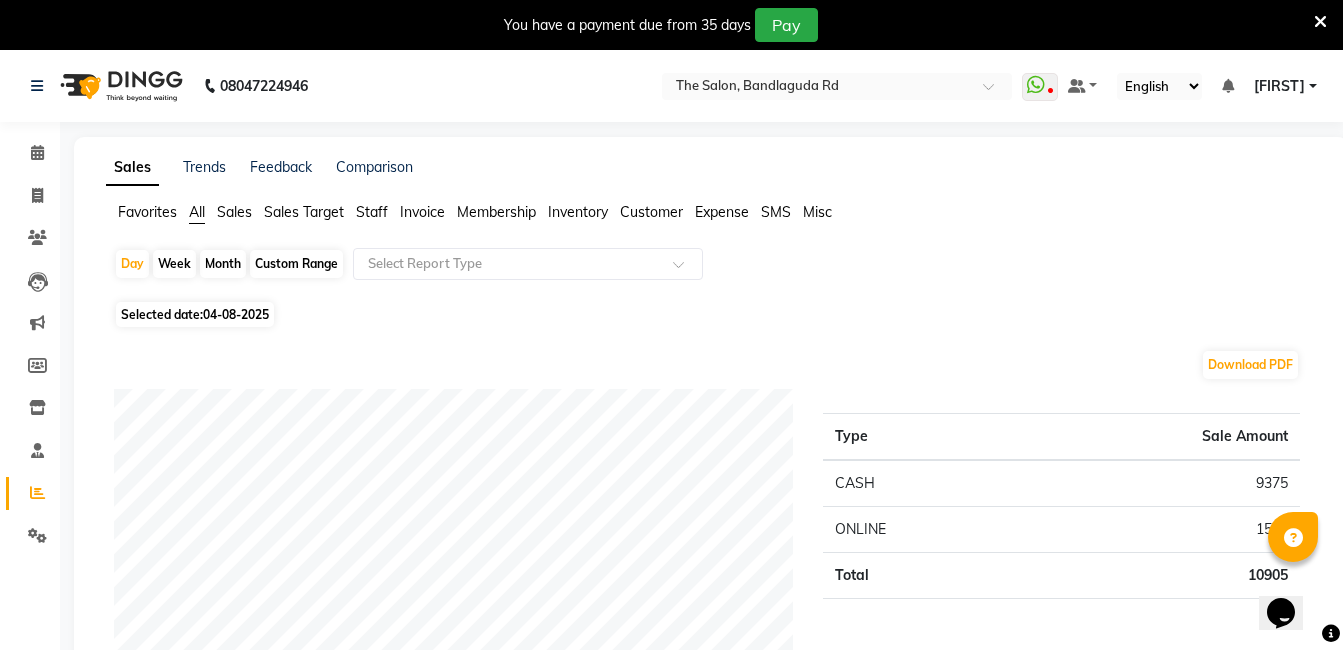 click on "Month" 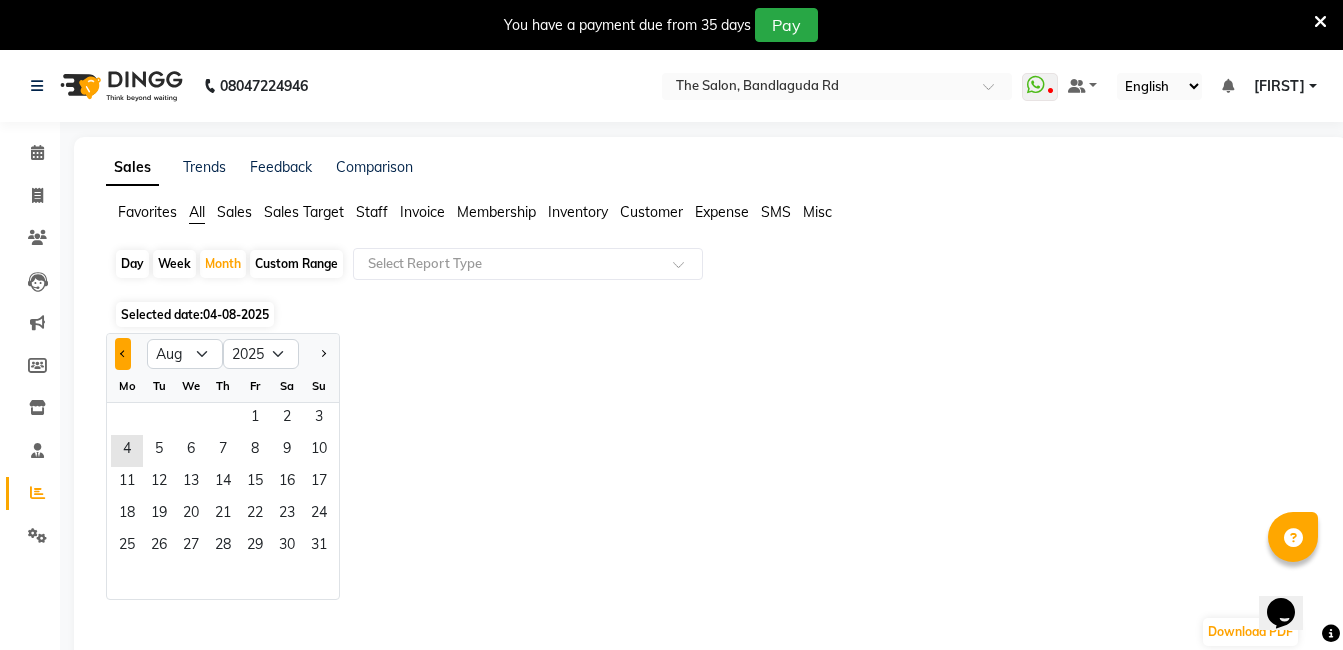click 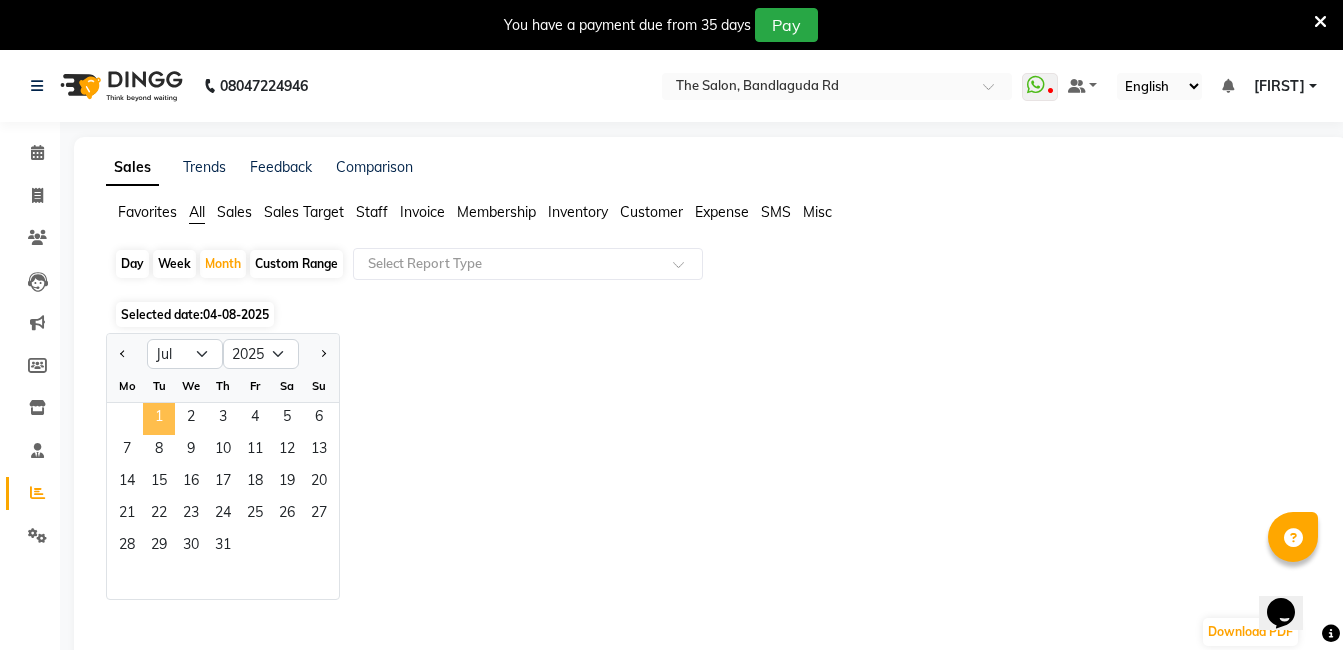 click on "1" 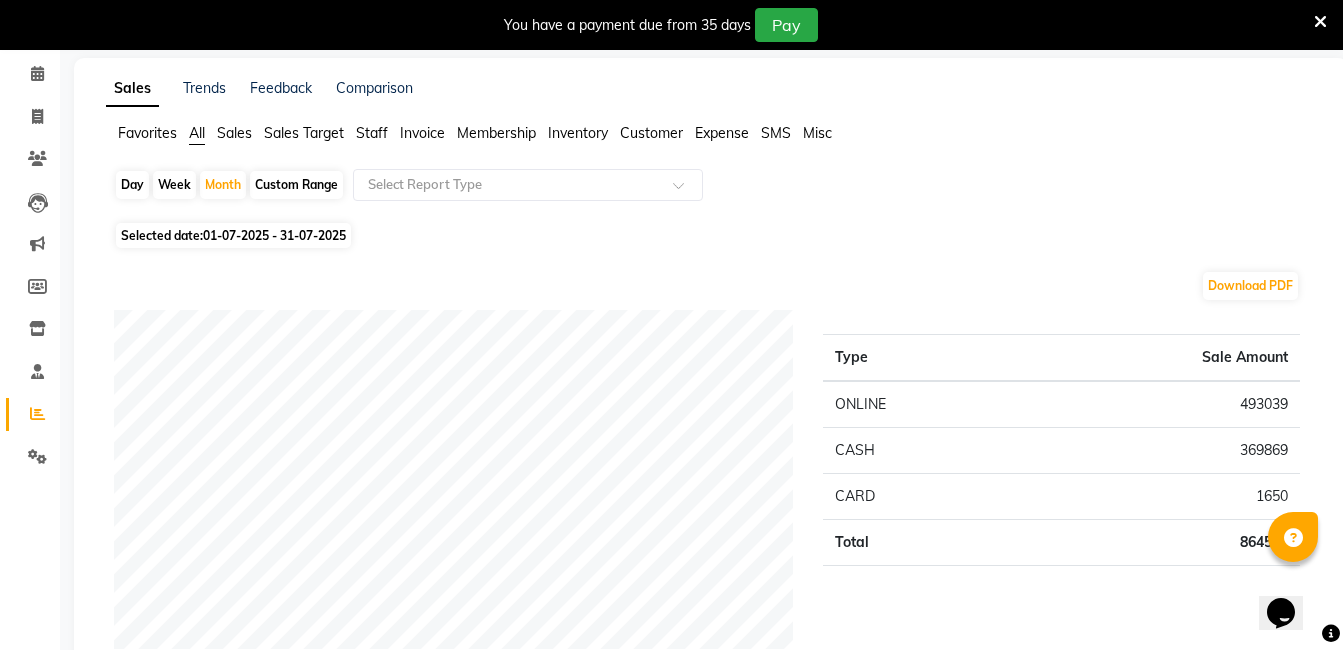 scroll, scrollTop: 0, scrollLeft: 0, axis: both 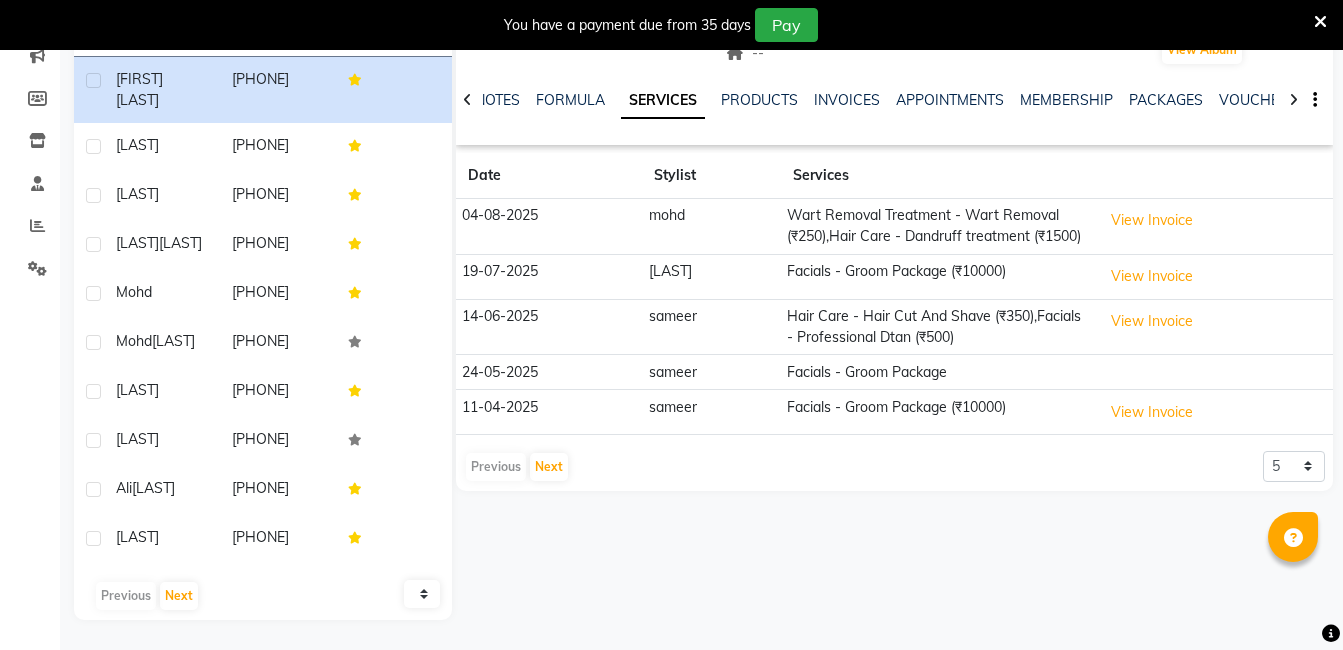 click on "[LAST]" 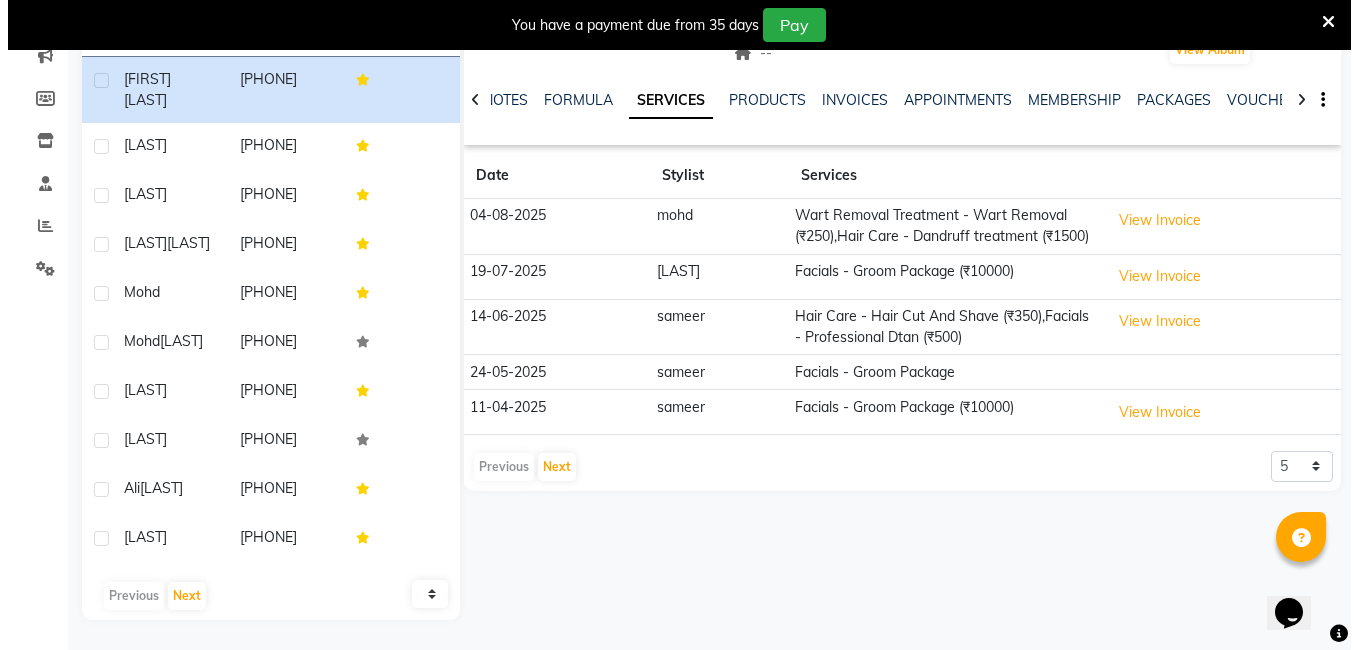 scroll, scrollTop: 0, scrollLeft: 0, axis: both 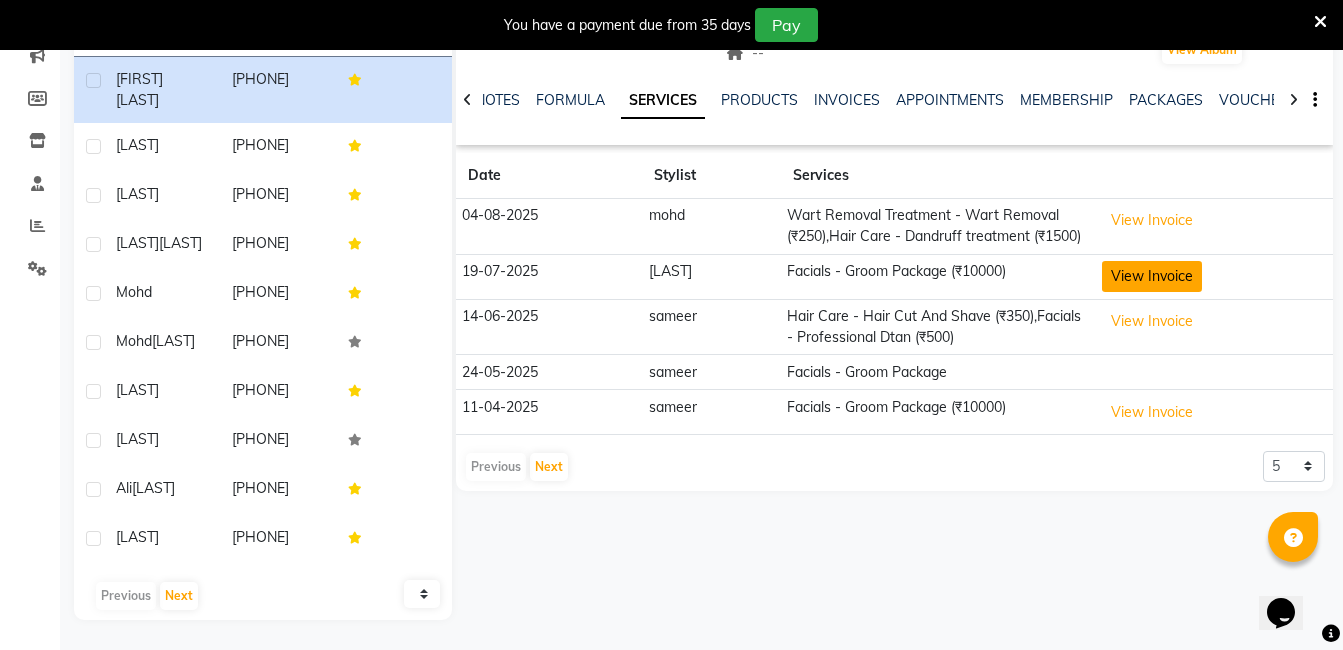 click on "View Invoice" 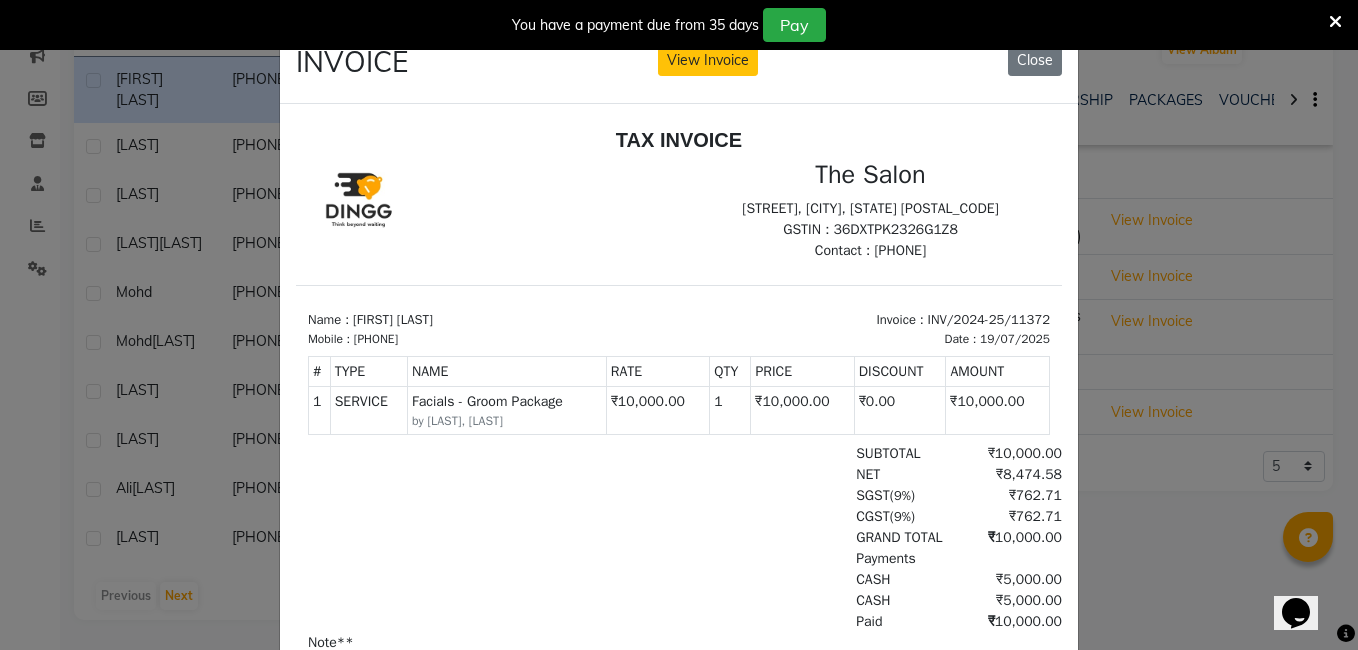 scroll, scrollTop: 0, scrollLeft: 0, axis: both 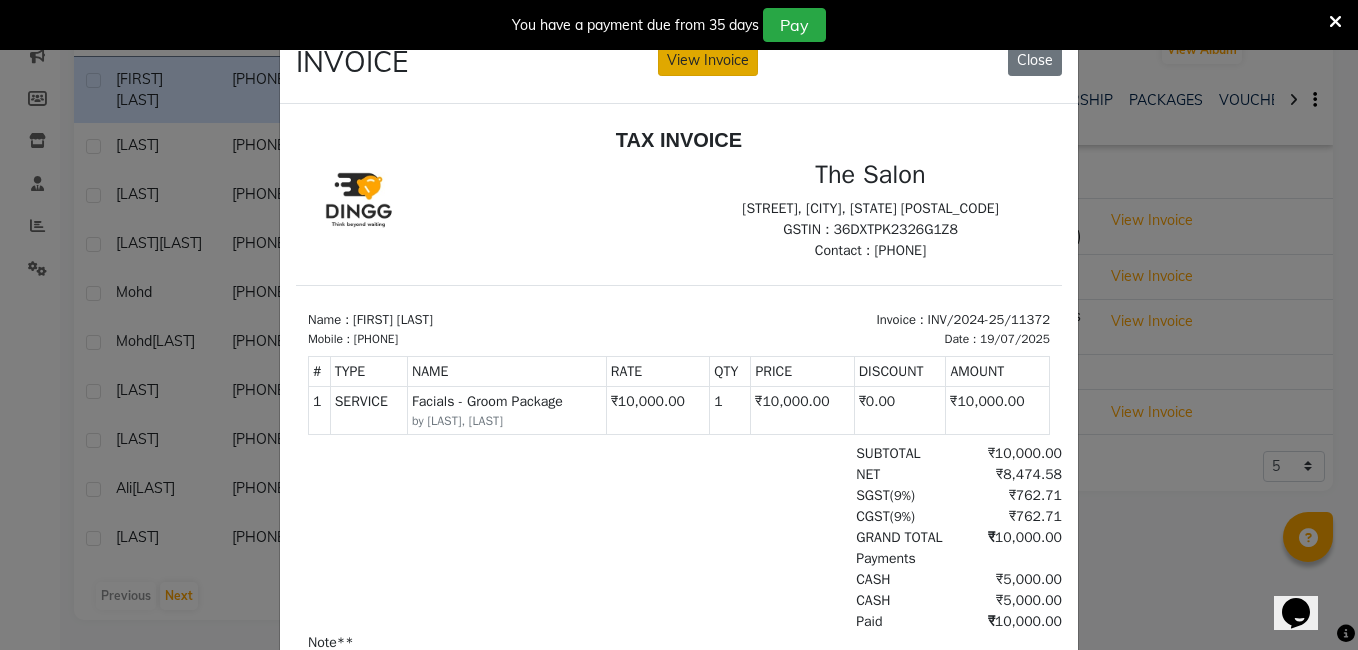 click on "View Invoice" 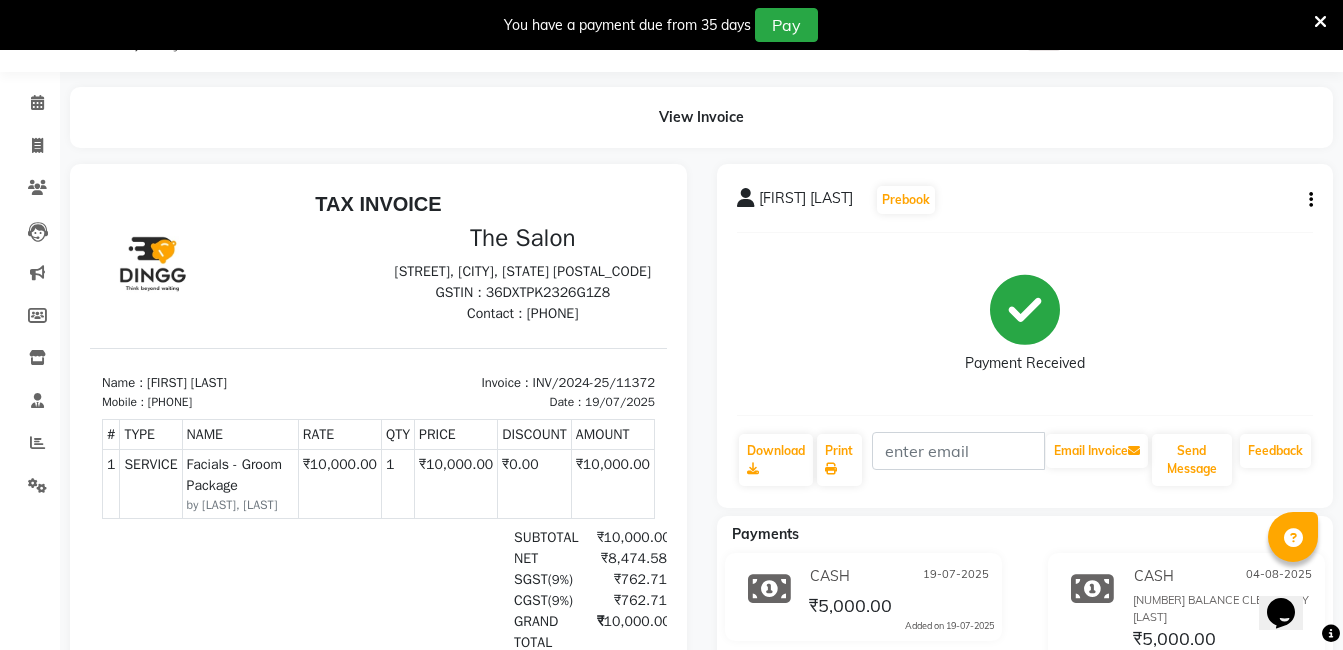scroll, scrollTop: 0, scrollLeft: 0, axis: both 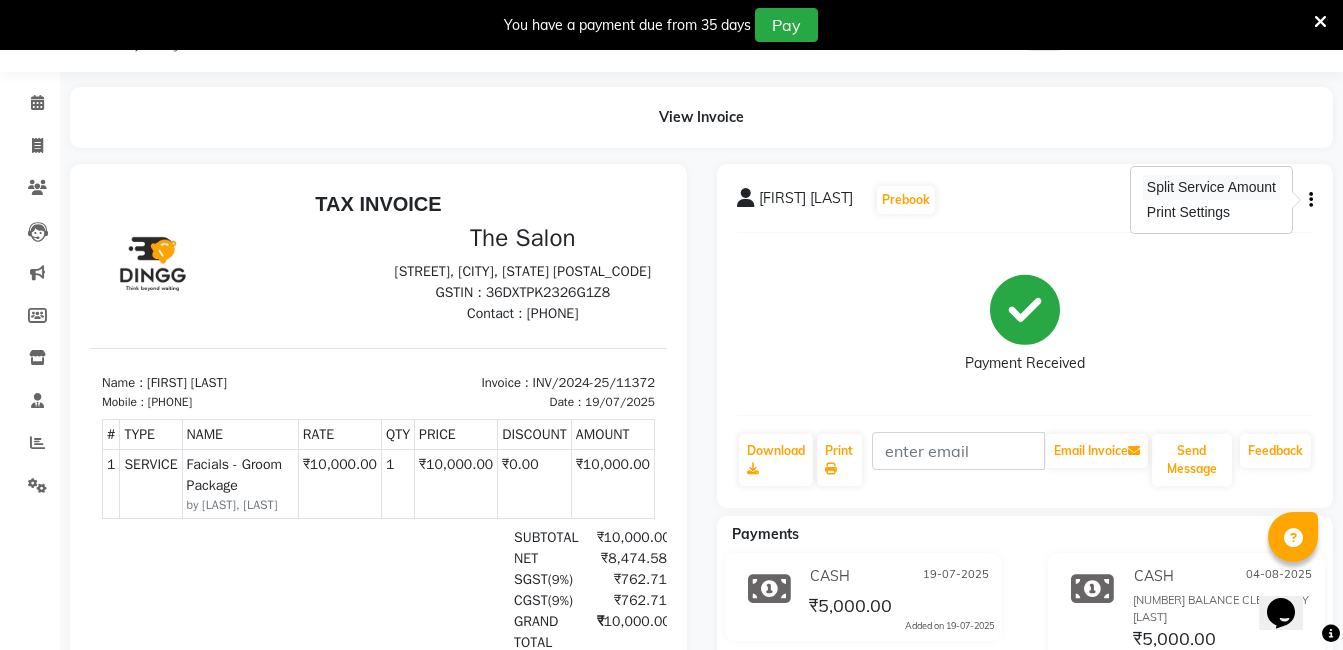 click on "Split Service Amount" at bounding box center [1211, 187] 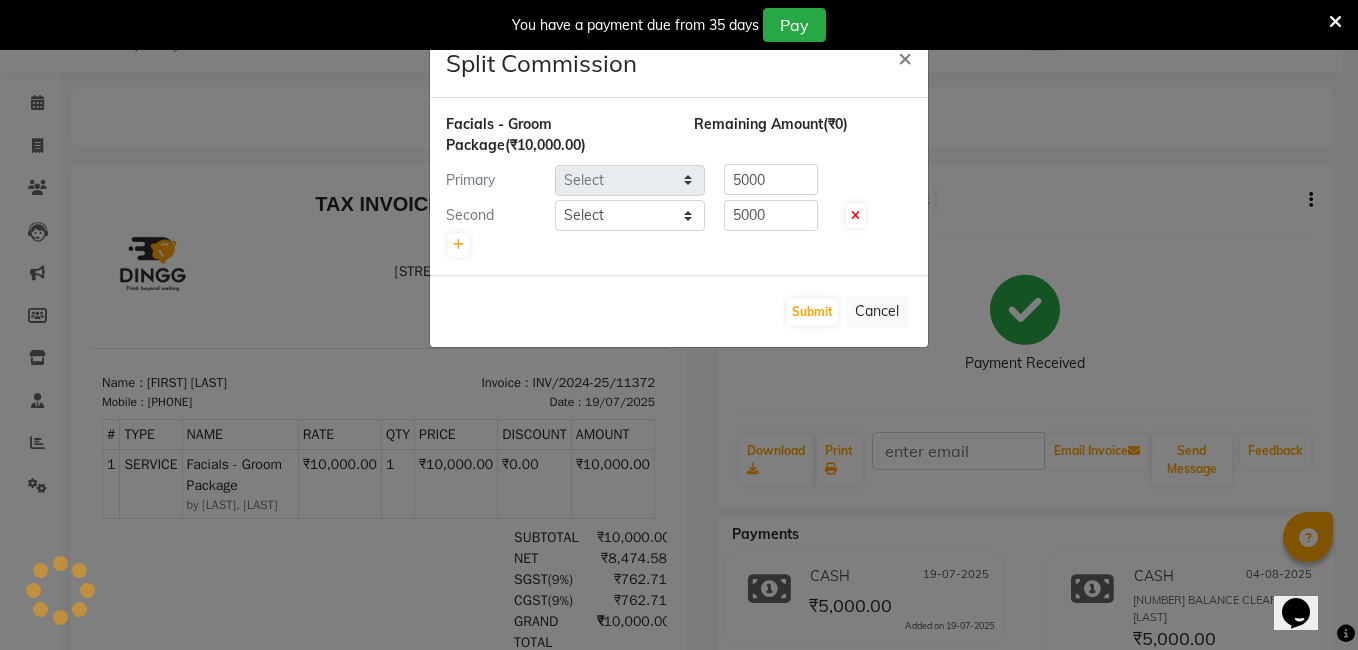 select on "43772" 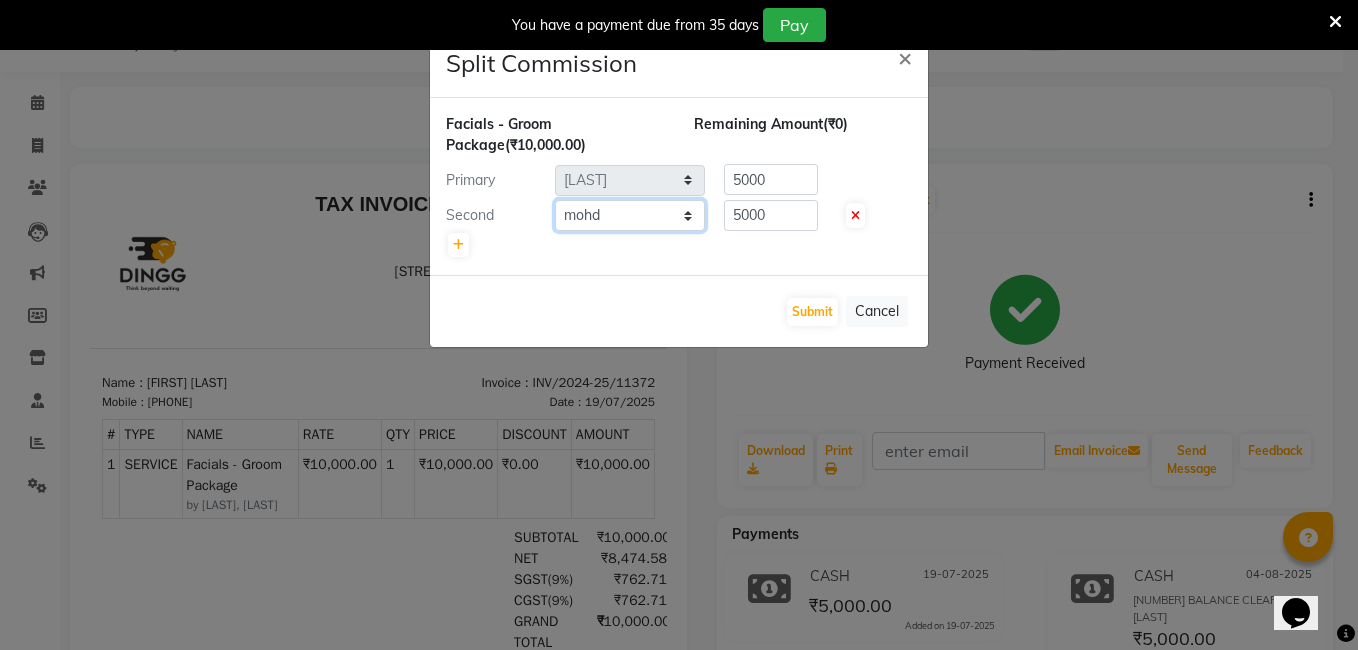 click on "Select  AIJAZ   fazil   imran   iqbal   kasim   mohd   mohsin   rasheed   sameer   TALIB   Wajid" 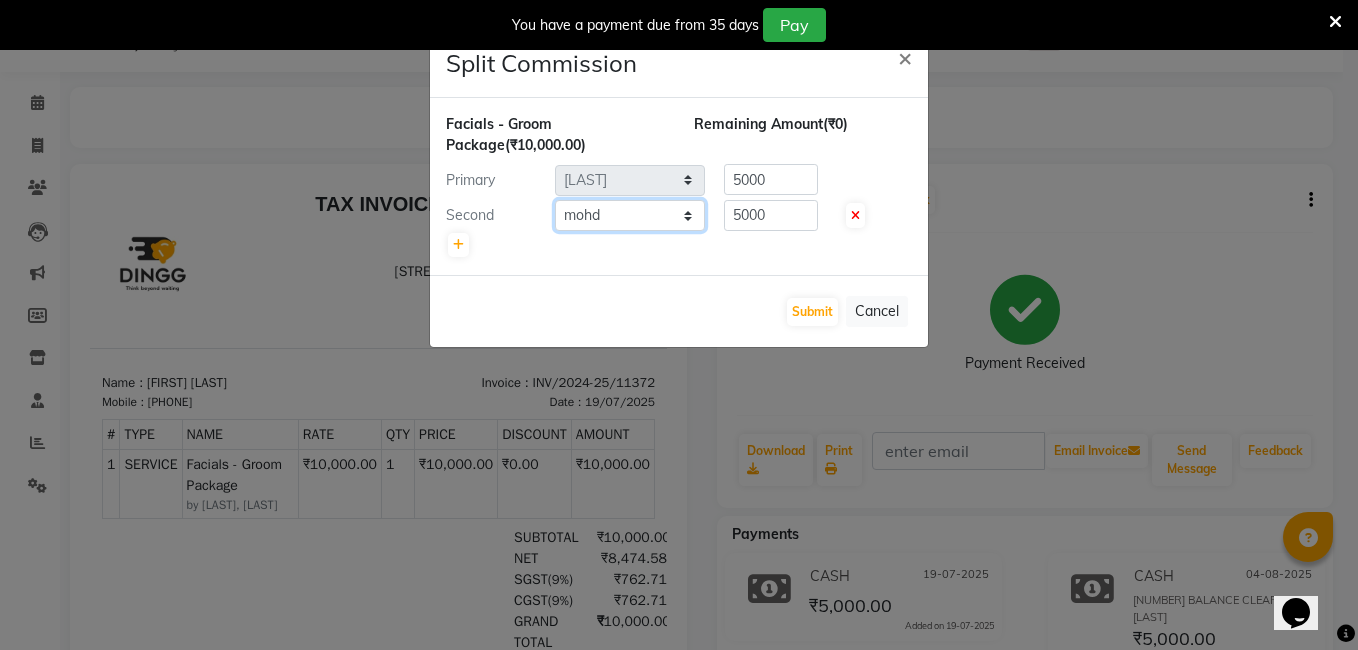 click on "Select  AIJAZ   fazil   imran   iqbal   kasim   mohd   mohsin   rasheed   sameer   TALIB   Wajid" 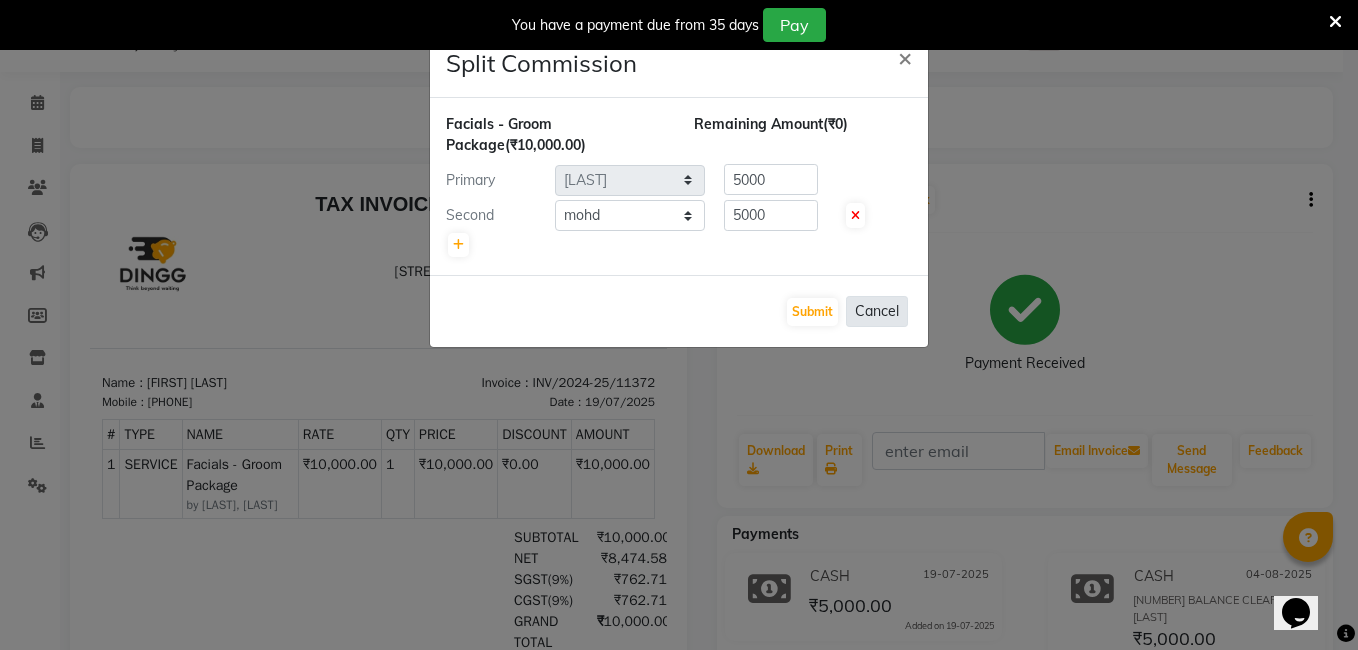 click on "Cancel" 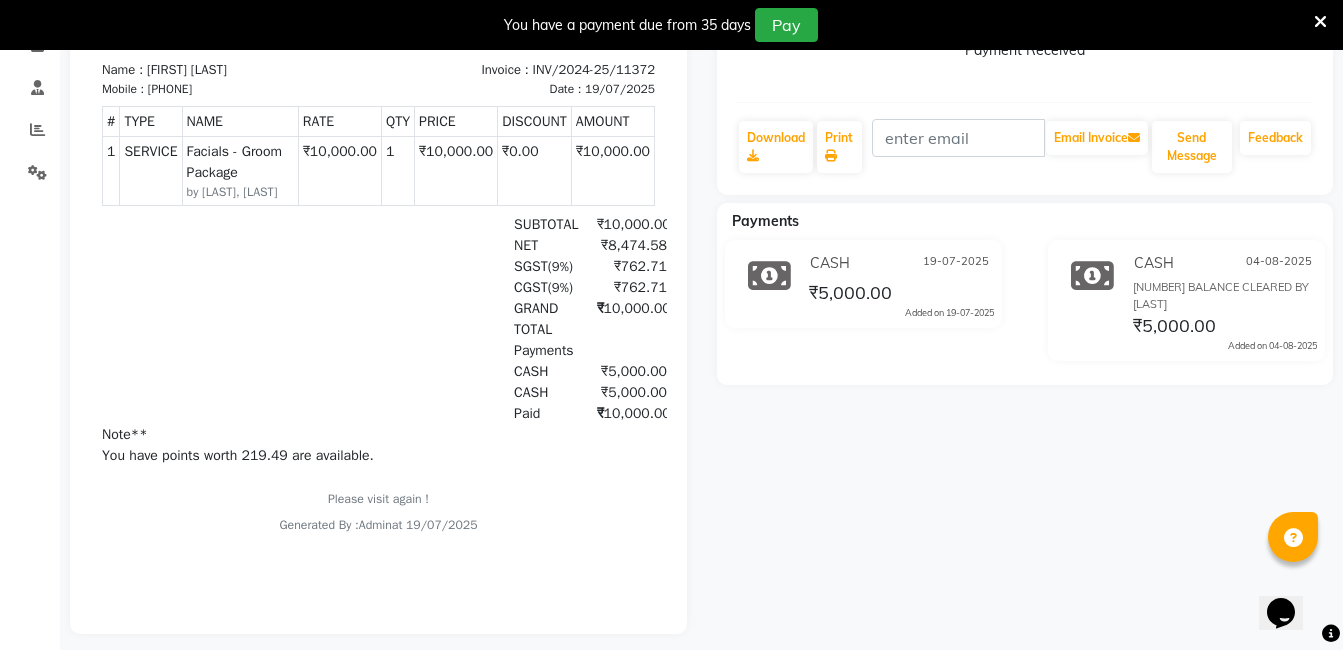 scroll, scrollTop: 392, scrollLeft: 0, axis: vertical 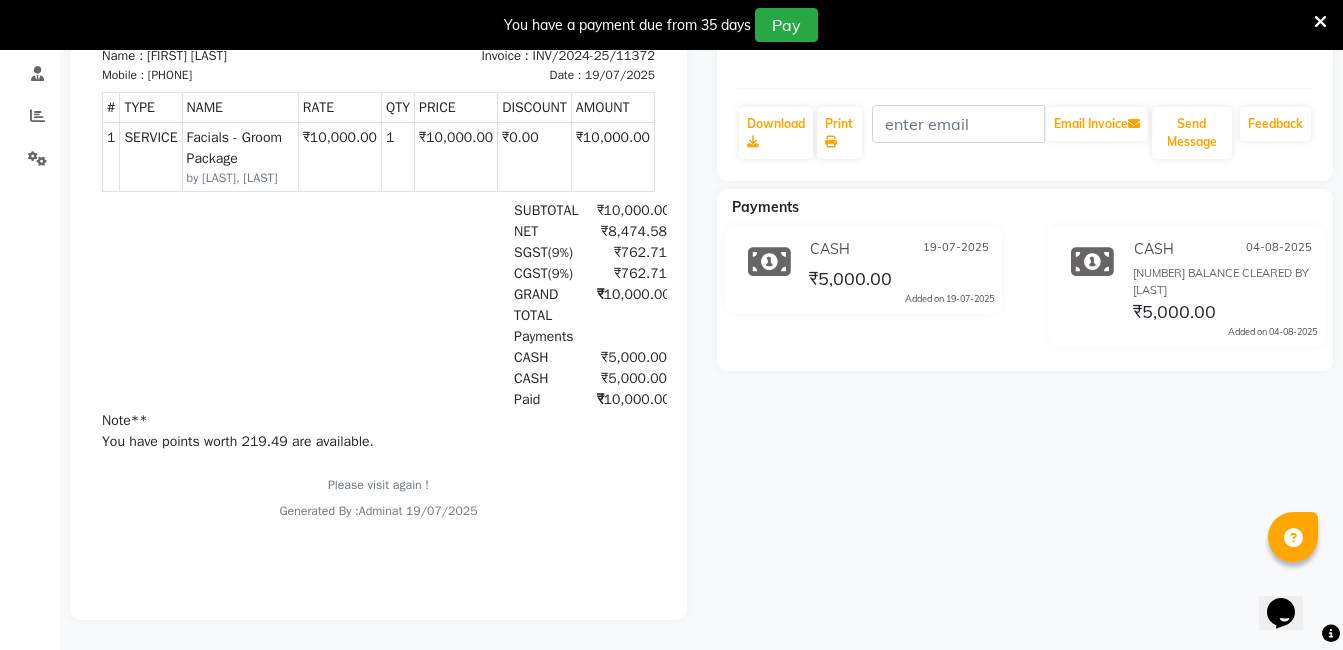 click on "₹5,000.00" 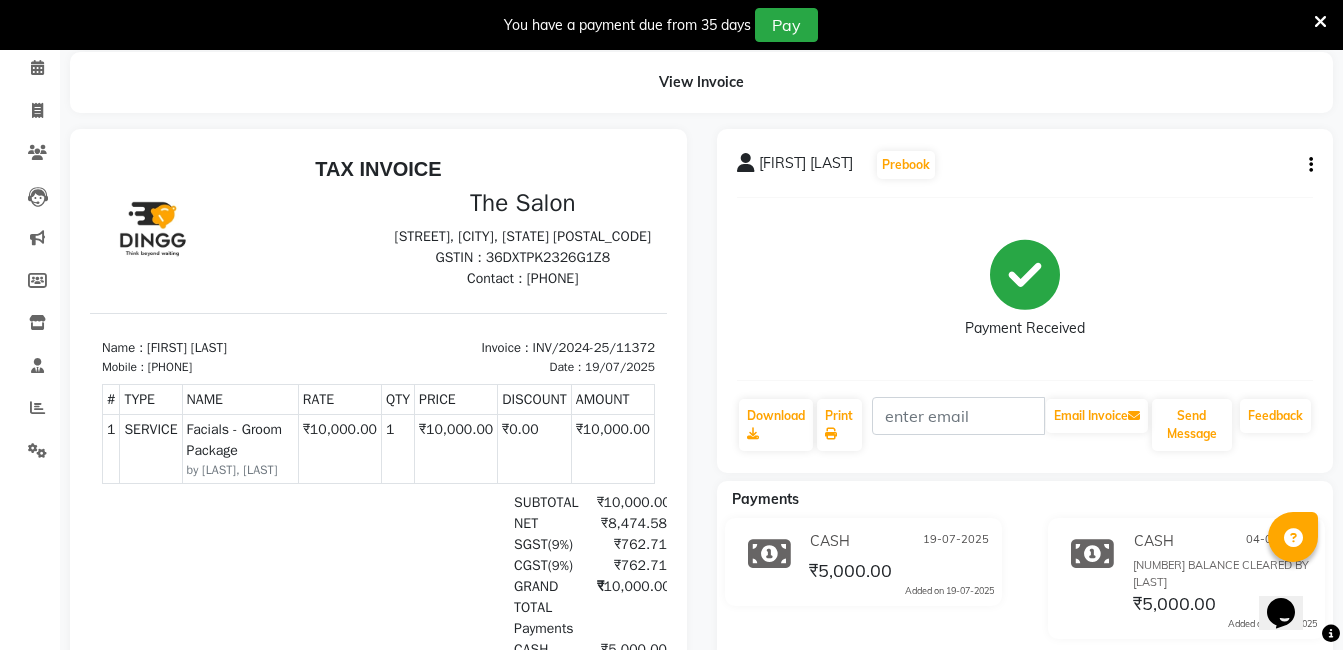 scroll, scrollTop: 0, scrollLeft: 0, axis: both 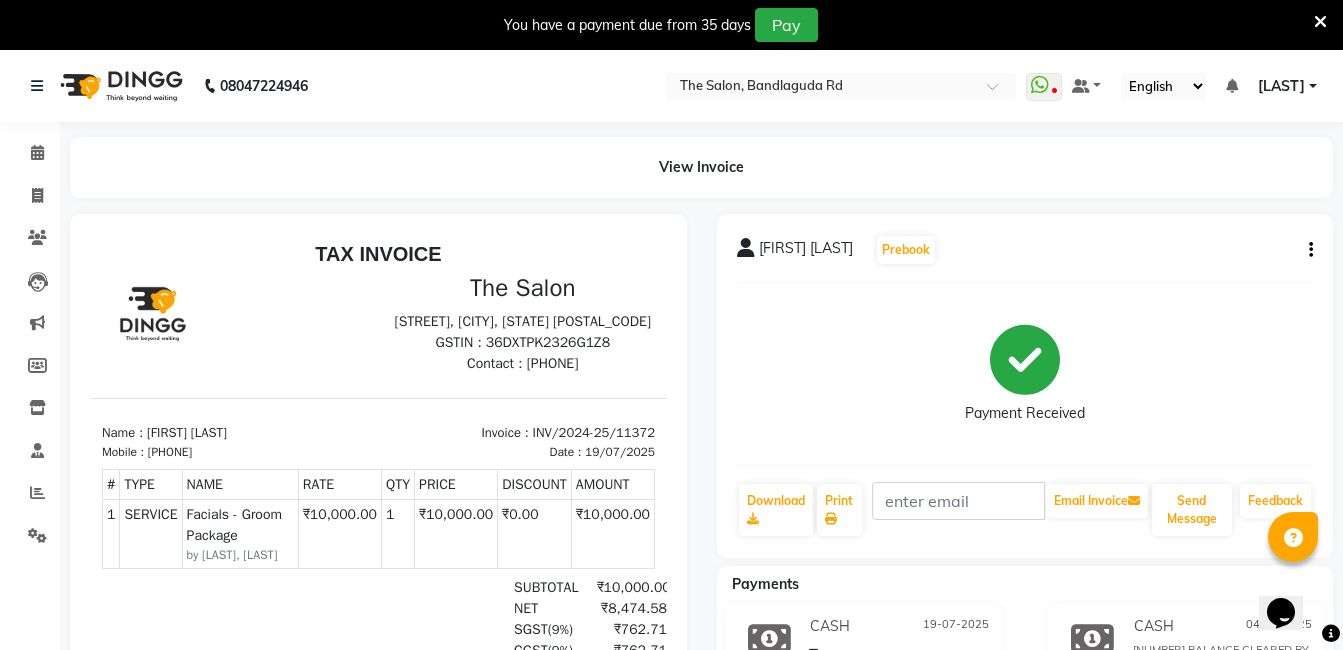 click 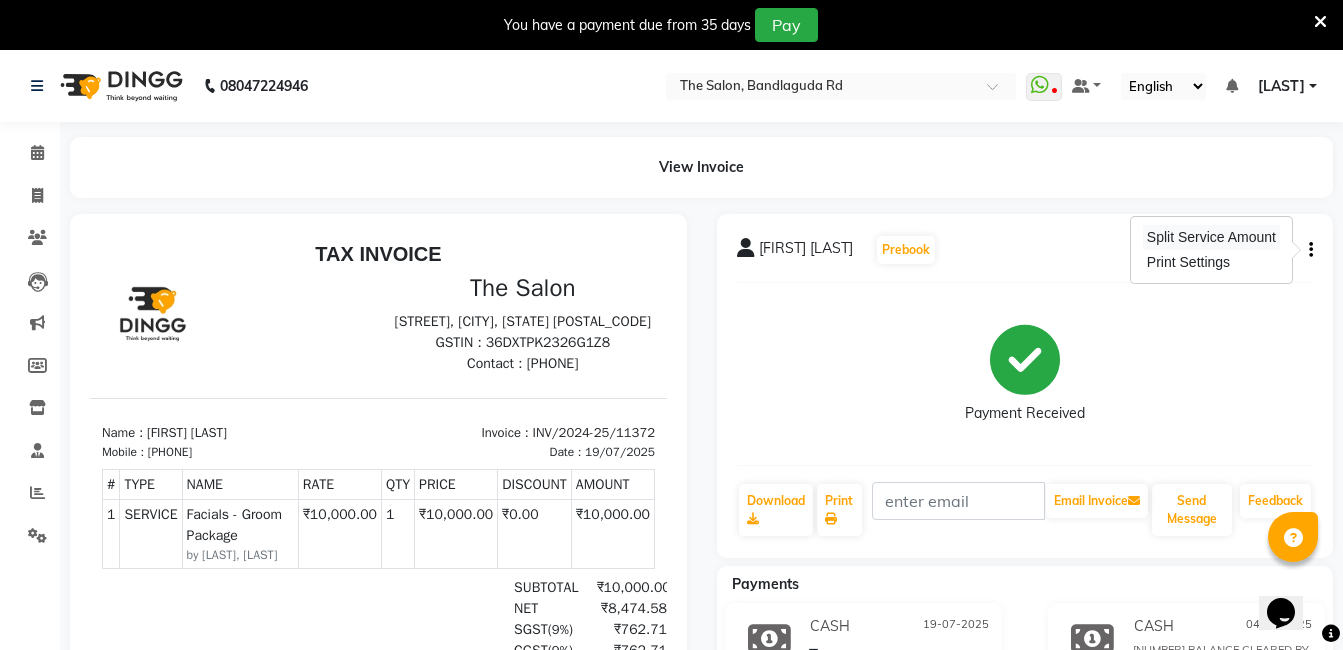 click on "Split Service Amount" at bounding box center (1211, 237) 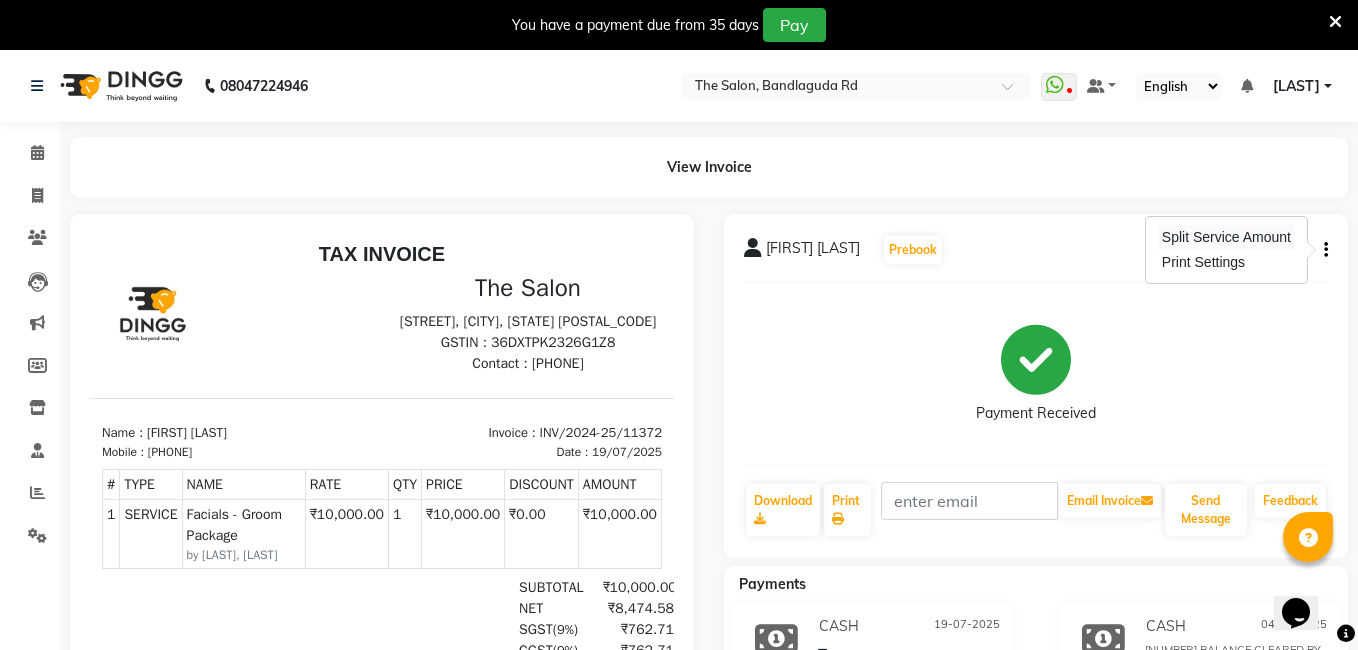select on "43772" 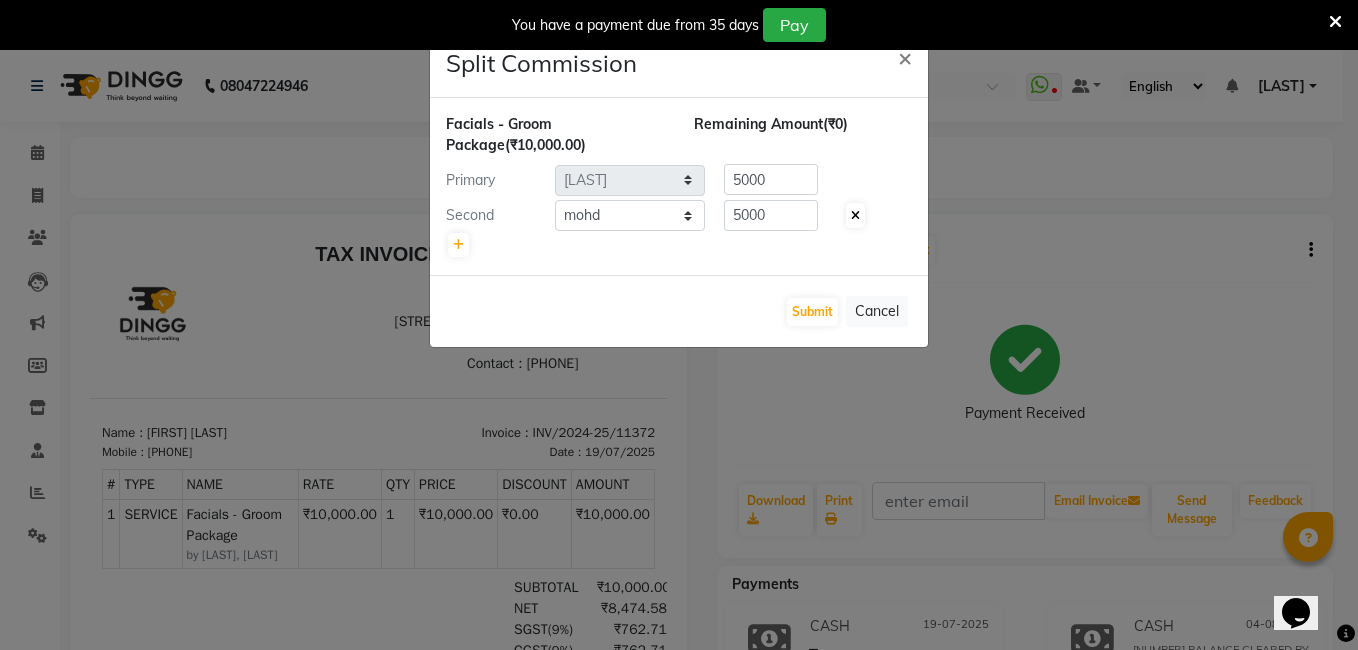 click 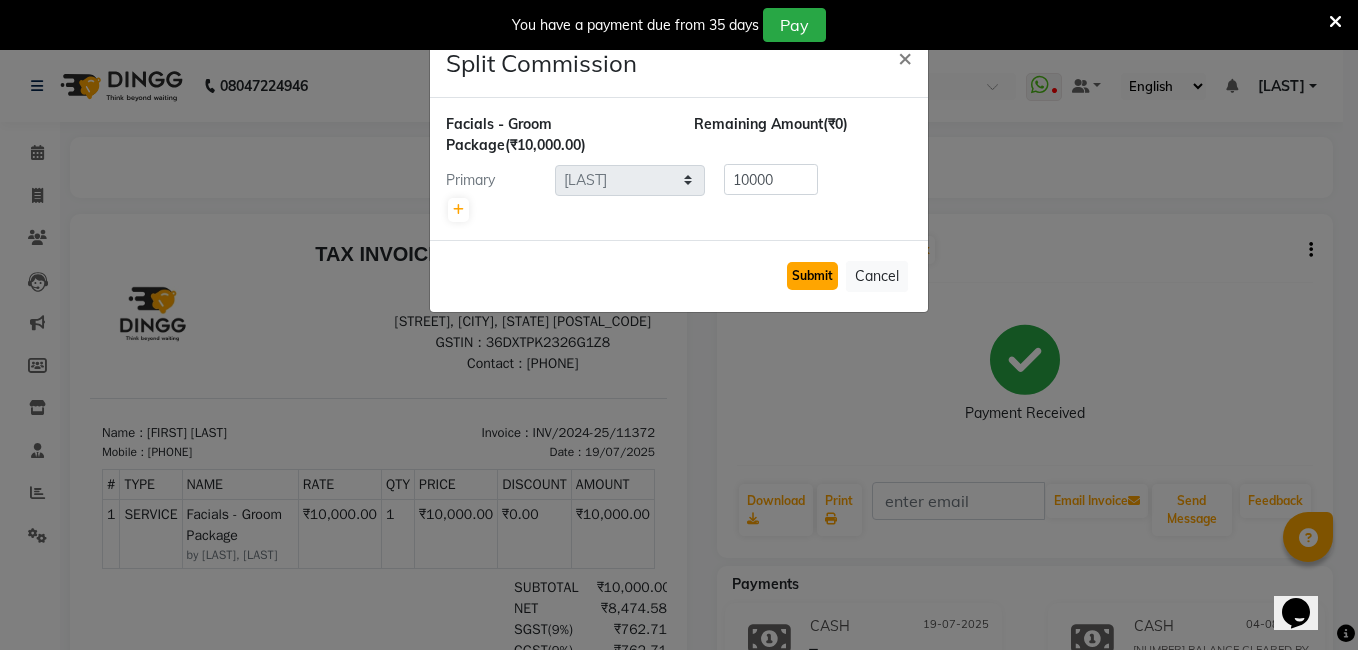 click on "Submit" 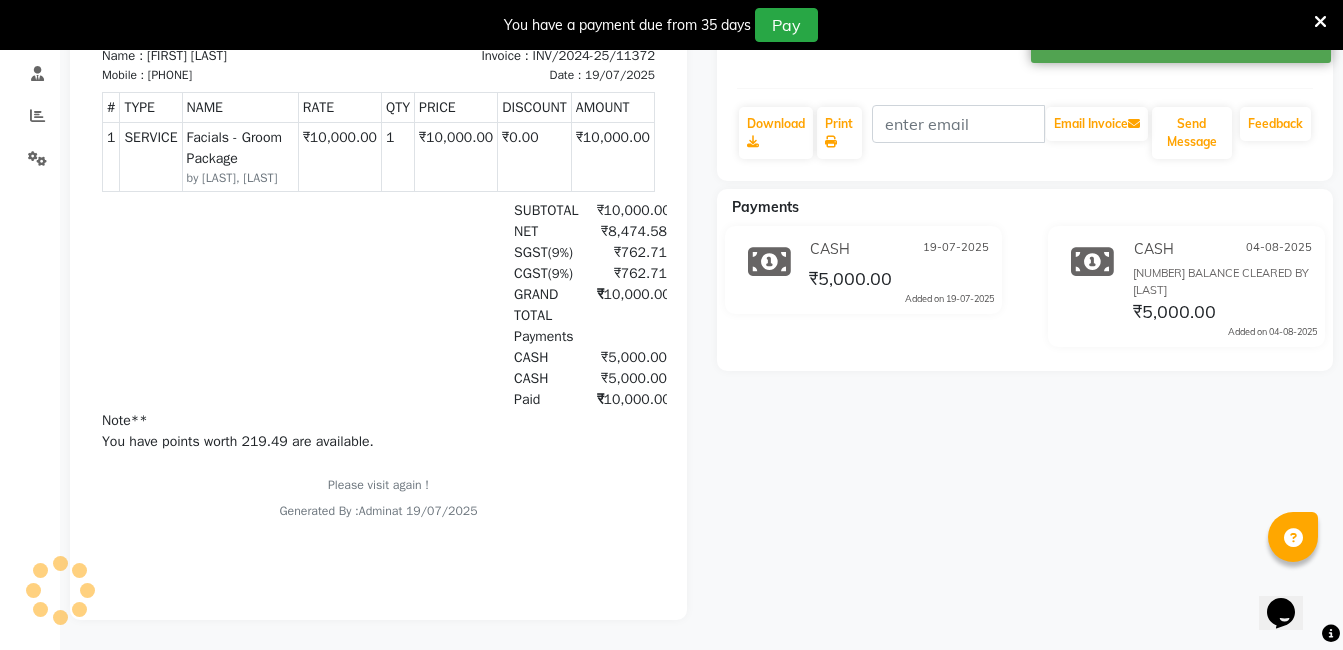 scroll, scrollTop: 353, scrollLeft: 0, axis: vertical 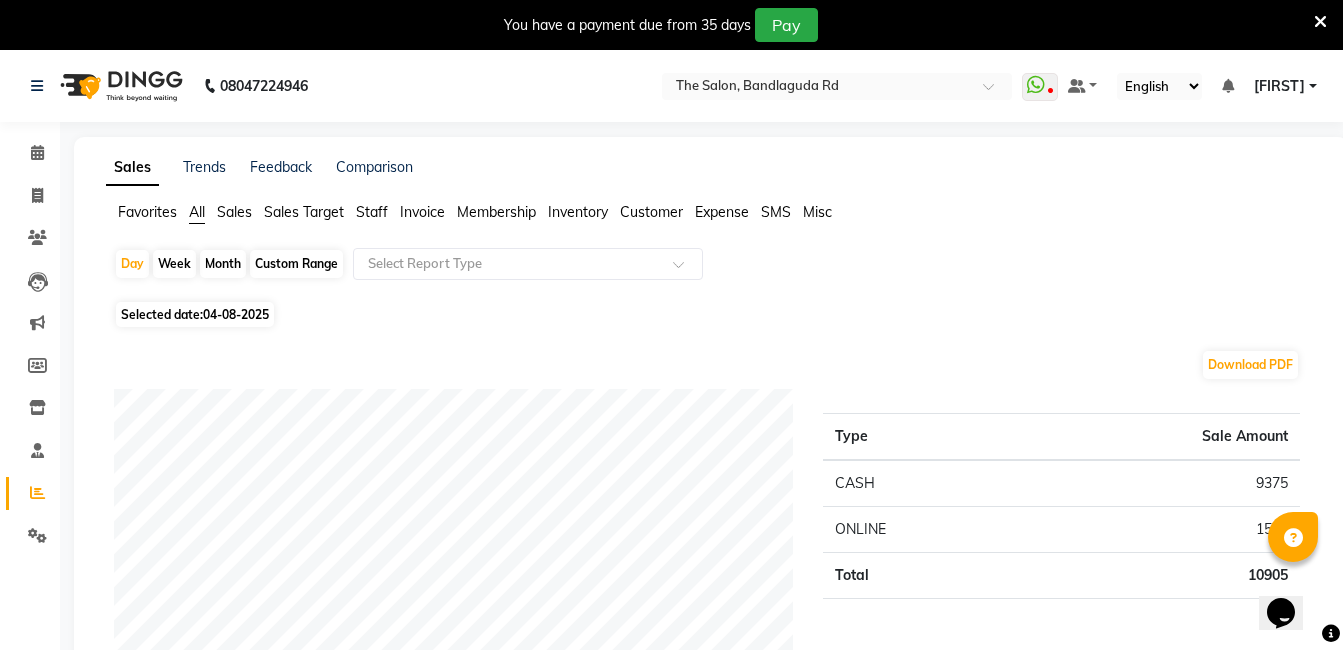 click on "Month" 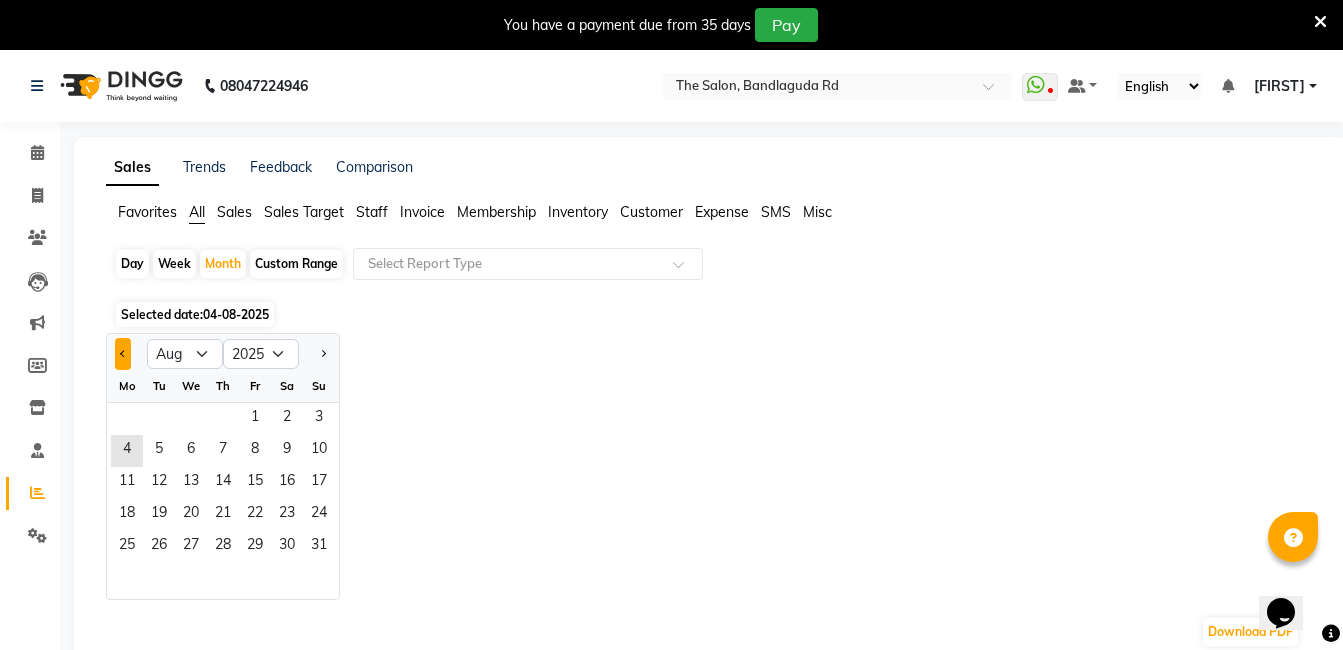 click 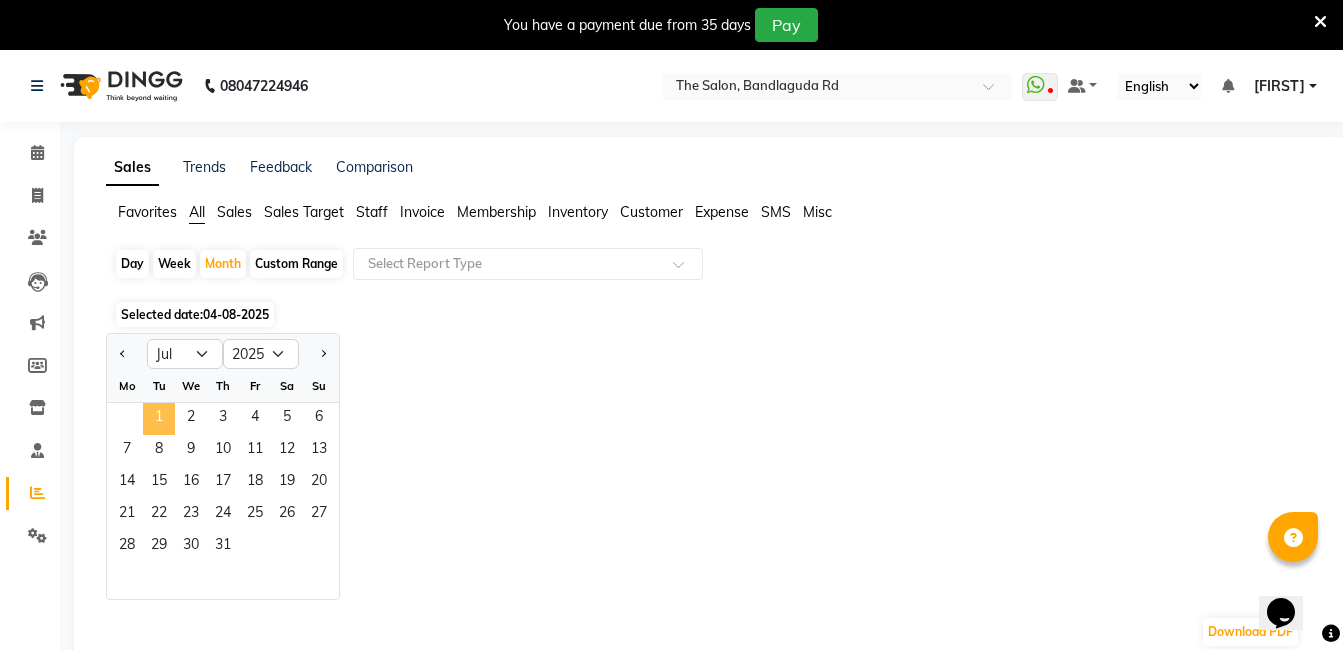 click on "1" 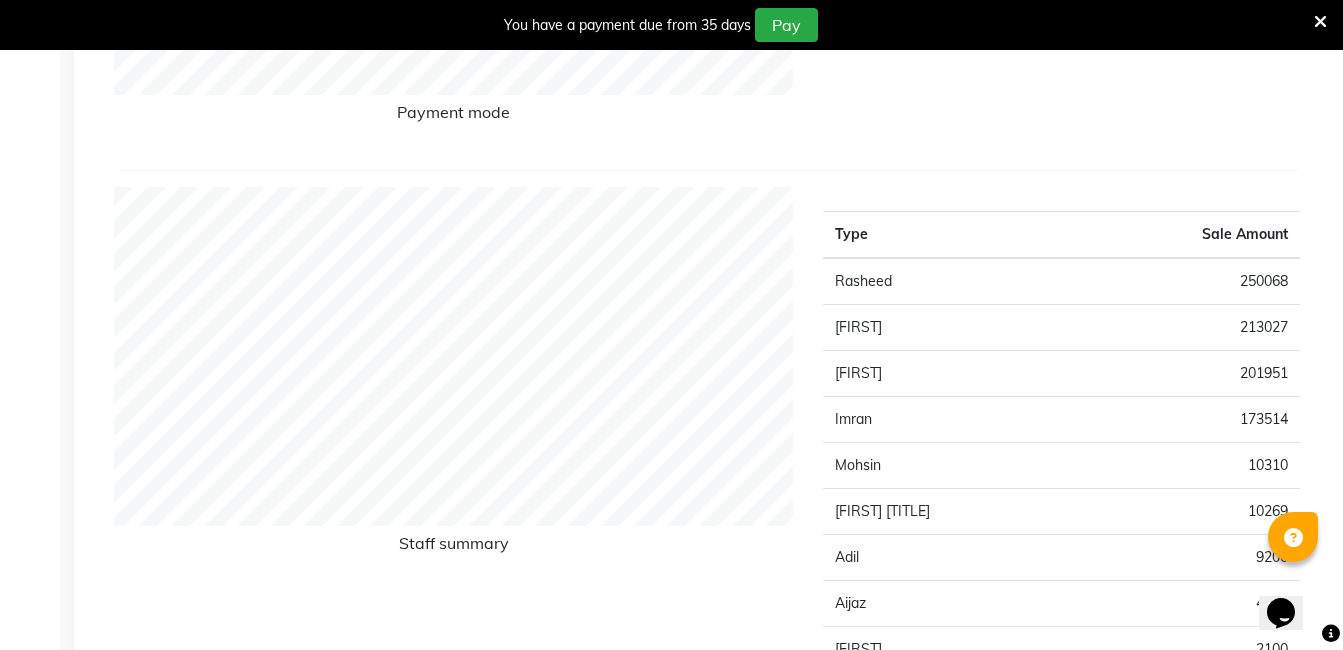 scroll, scrollTop: 0, scrollLeft: 0, axis: both 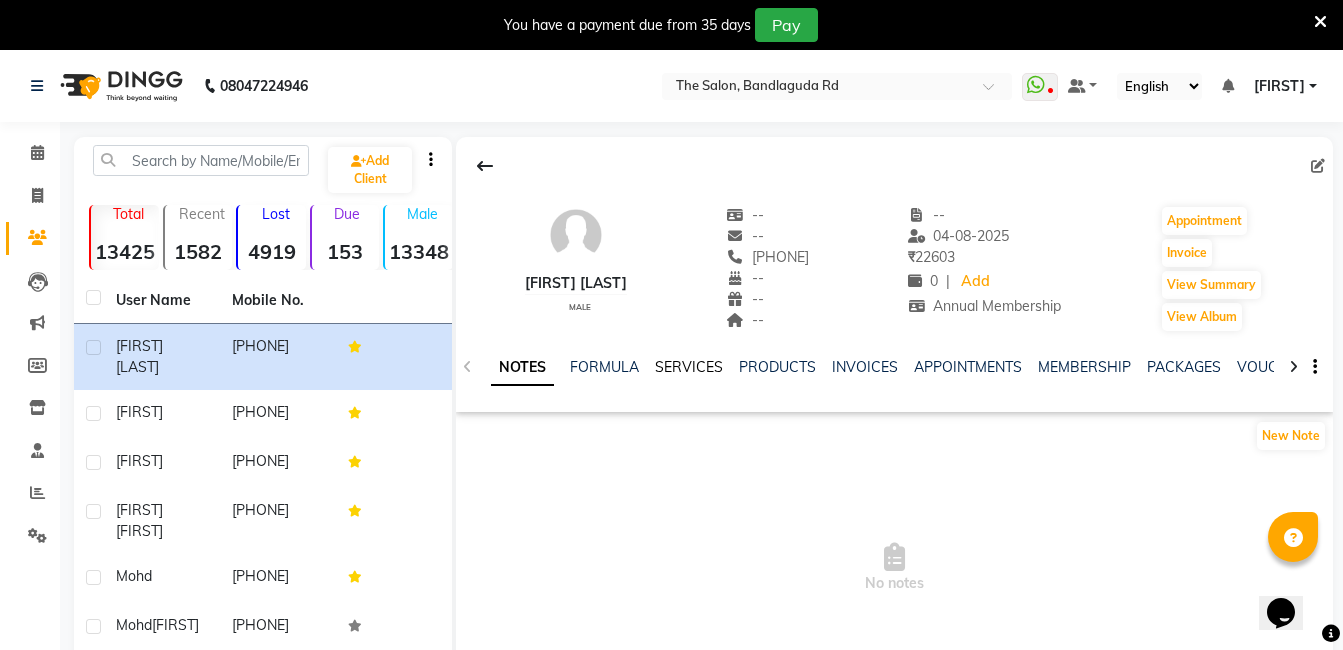 click on "SERVICES" 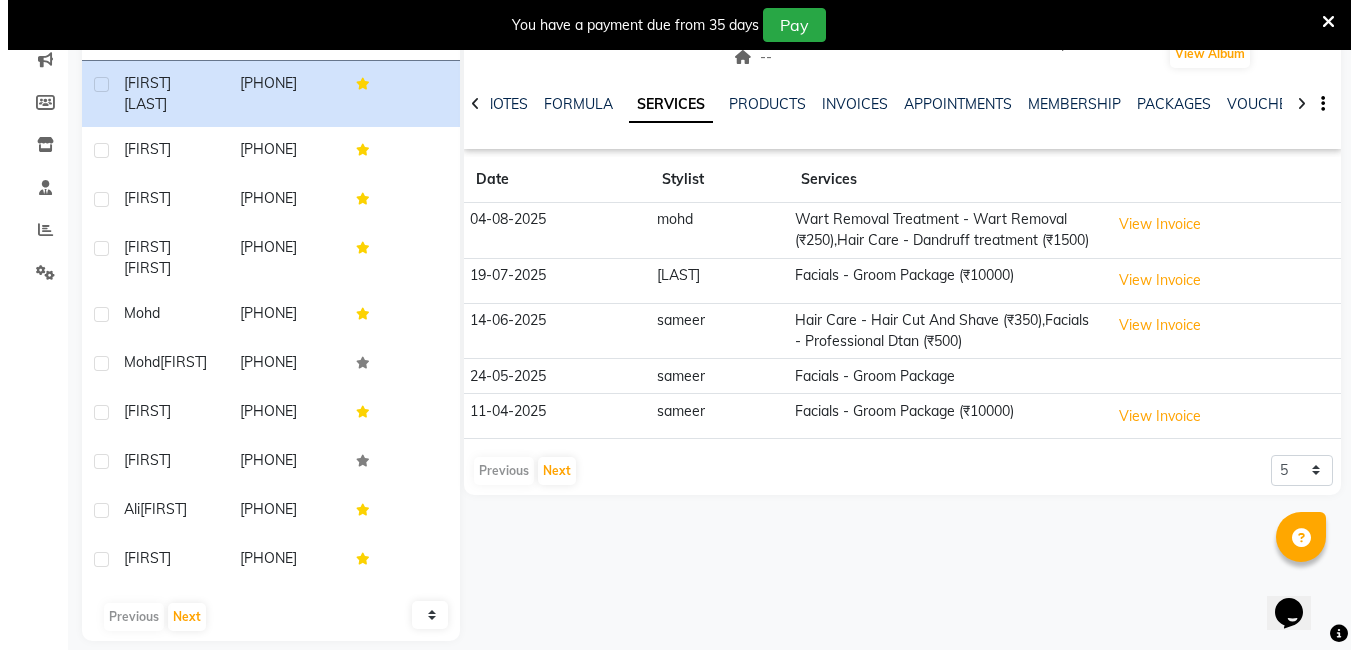 scroll, scrollTop: 267, scrollLeft: 0, axis: vertical 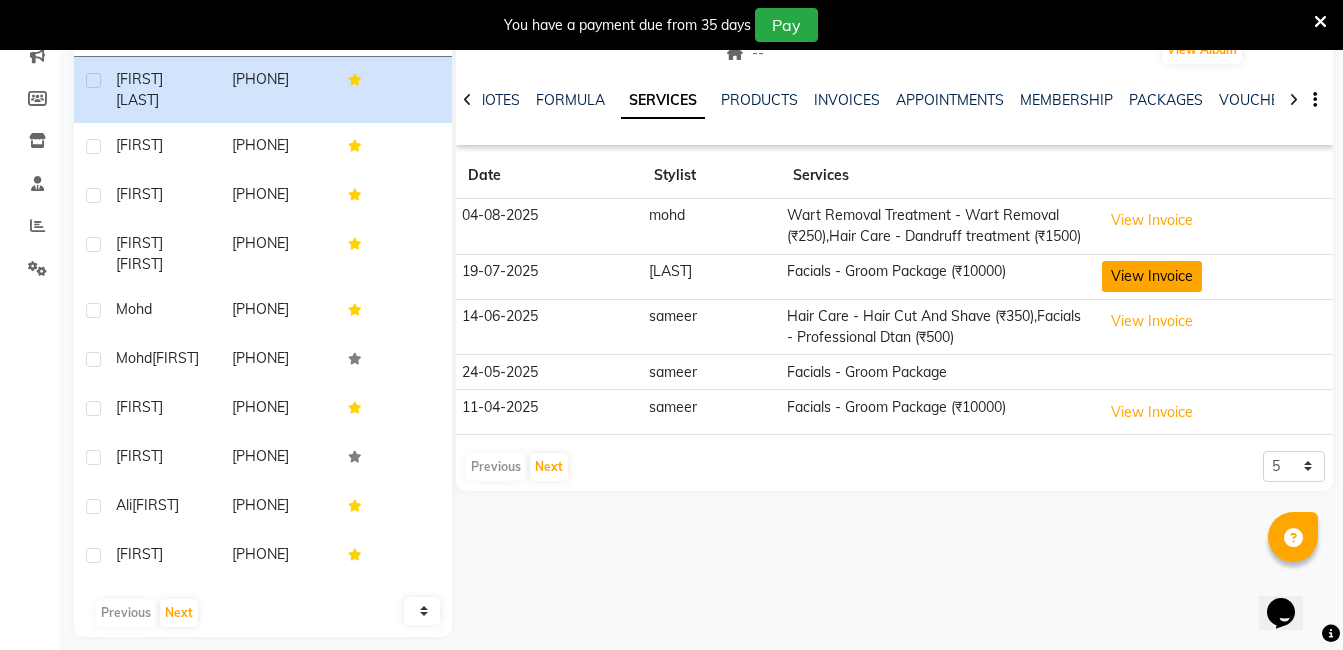 click on "View Invoice" 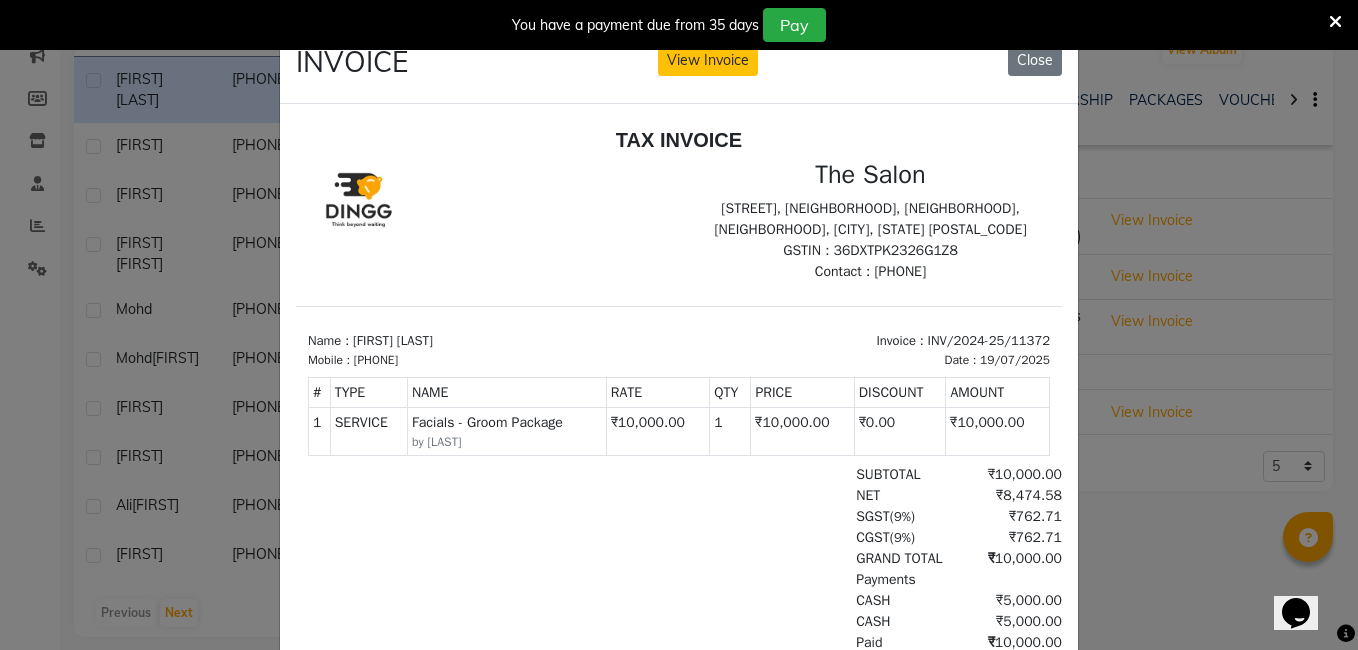 scroll, scrollTop: 16, scrollLeft: 0, axis: vertical 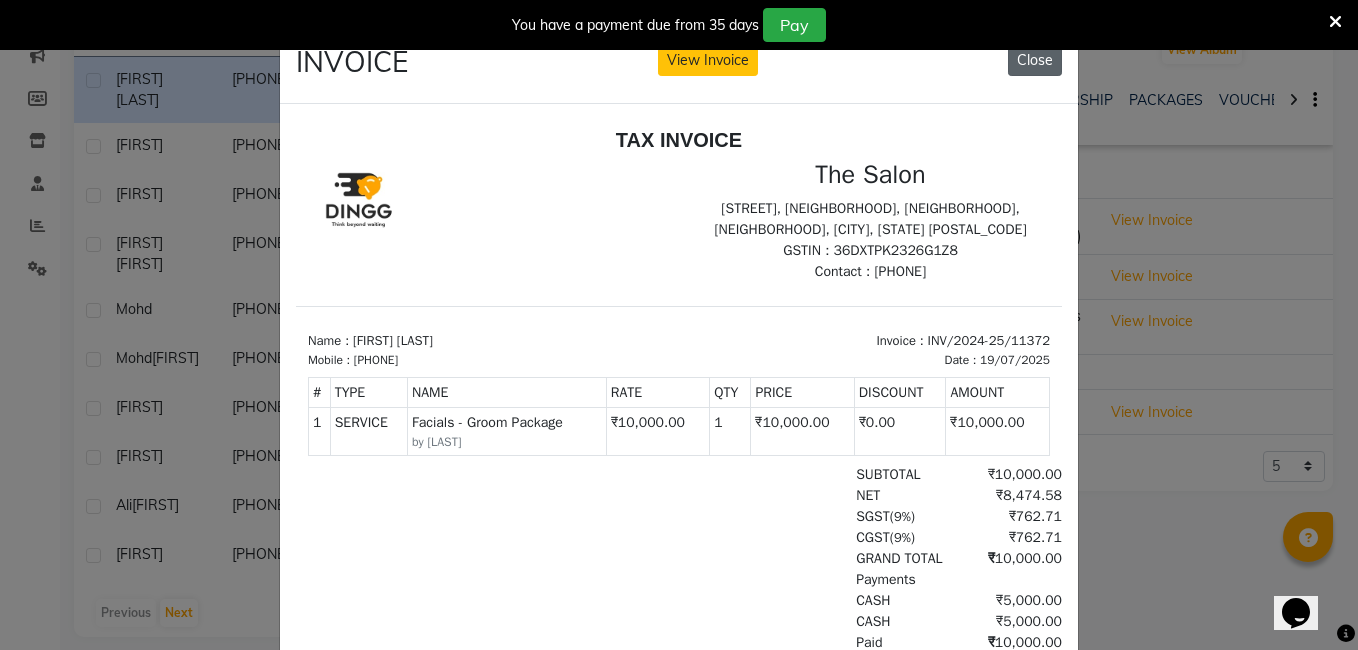 click on "Close" 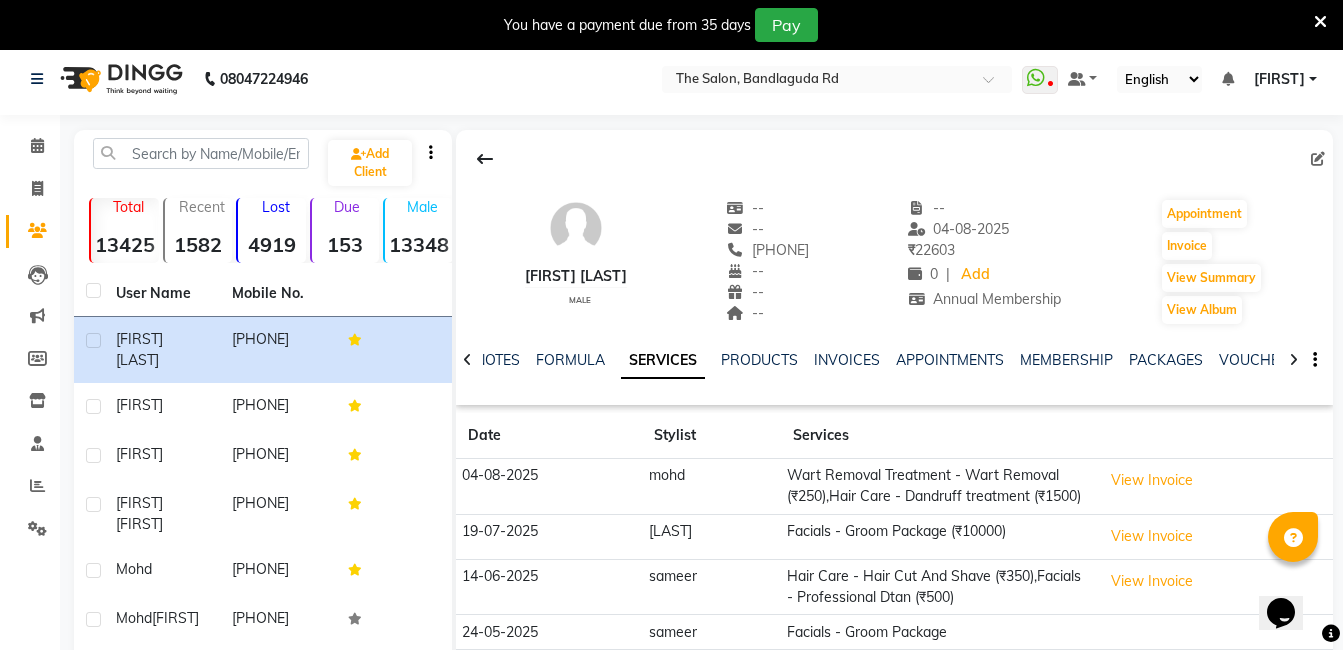 scroll, scrollTop: 0, scrollLeft: 0, axis: both 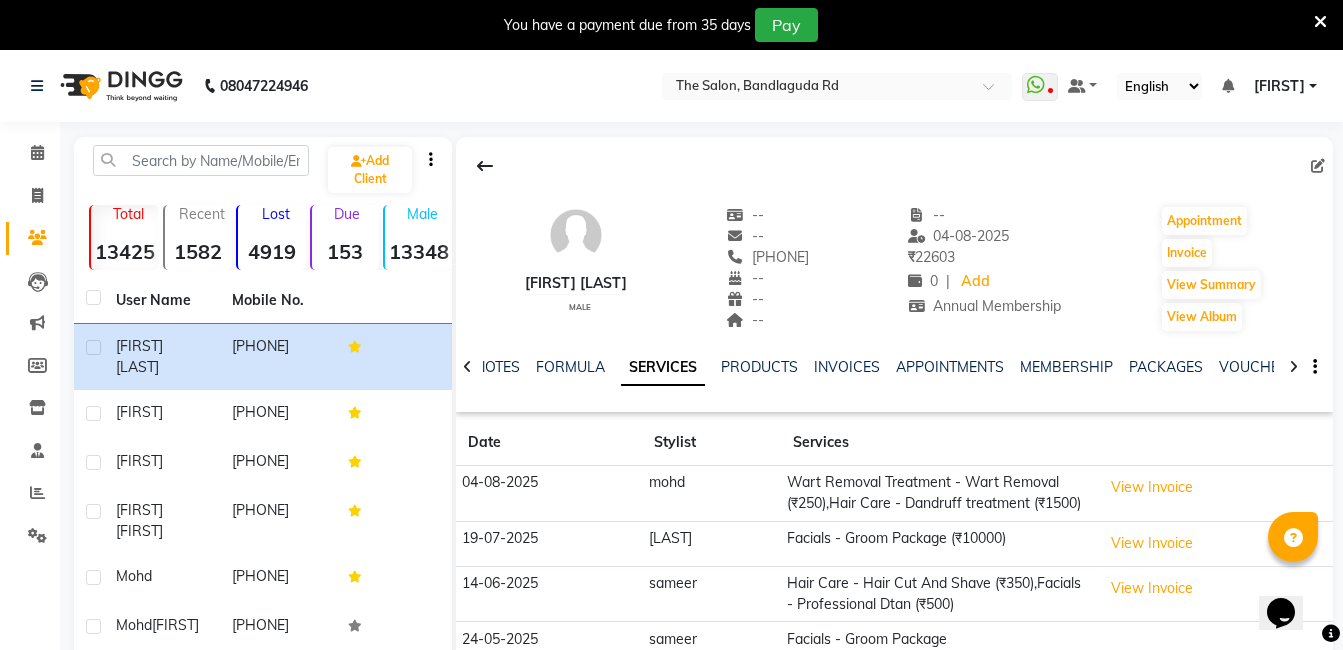 click 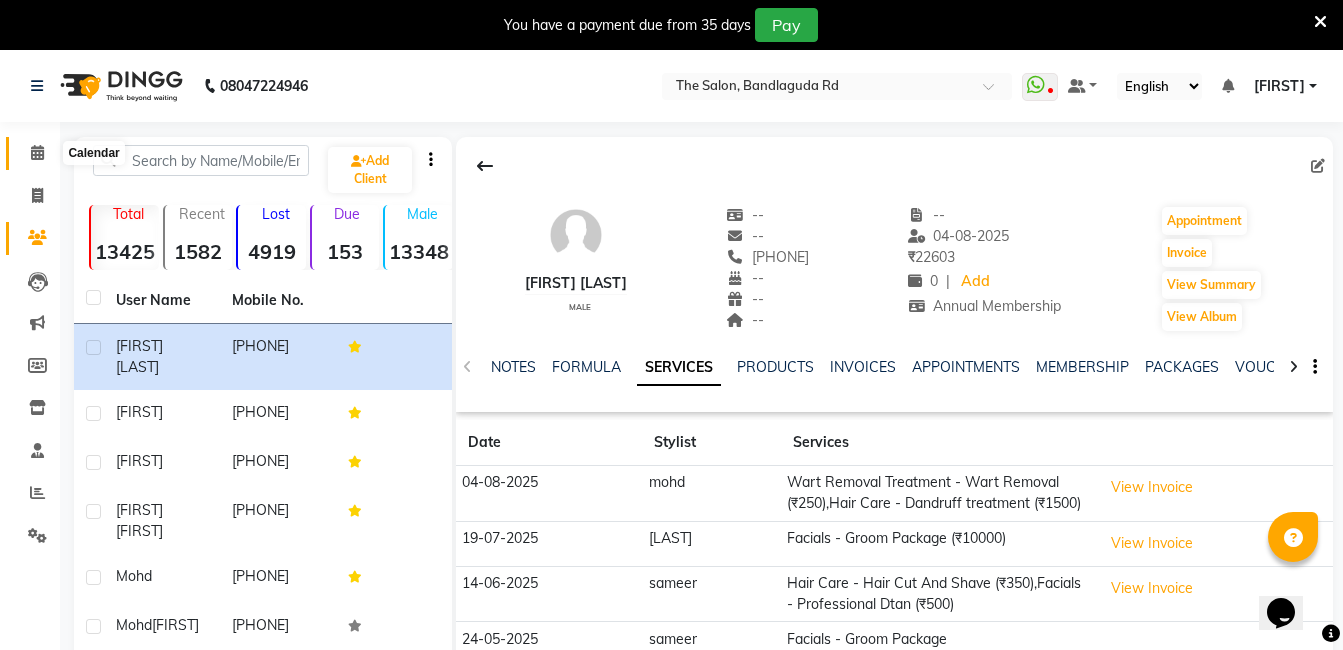 click 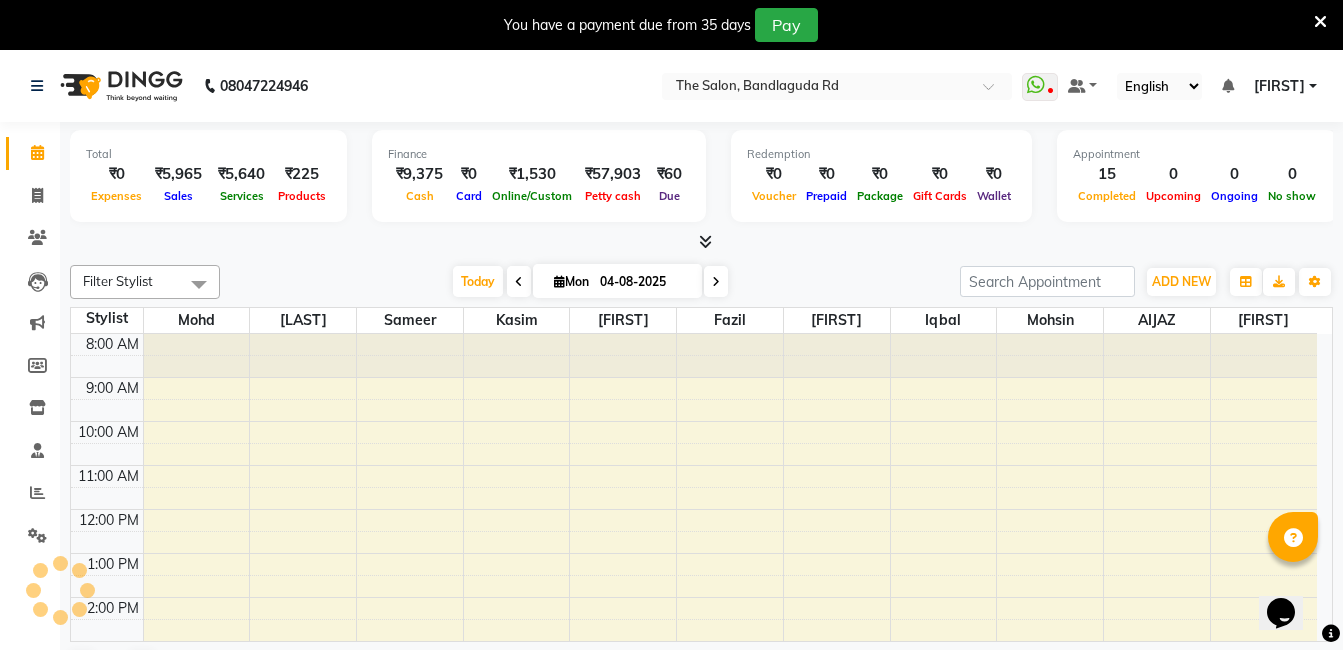 scroll, scrollTop: 0, scrollLeft: 0, axis: both 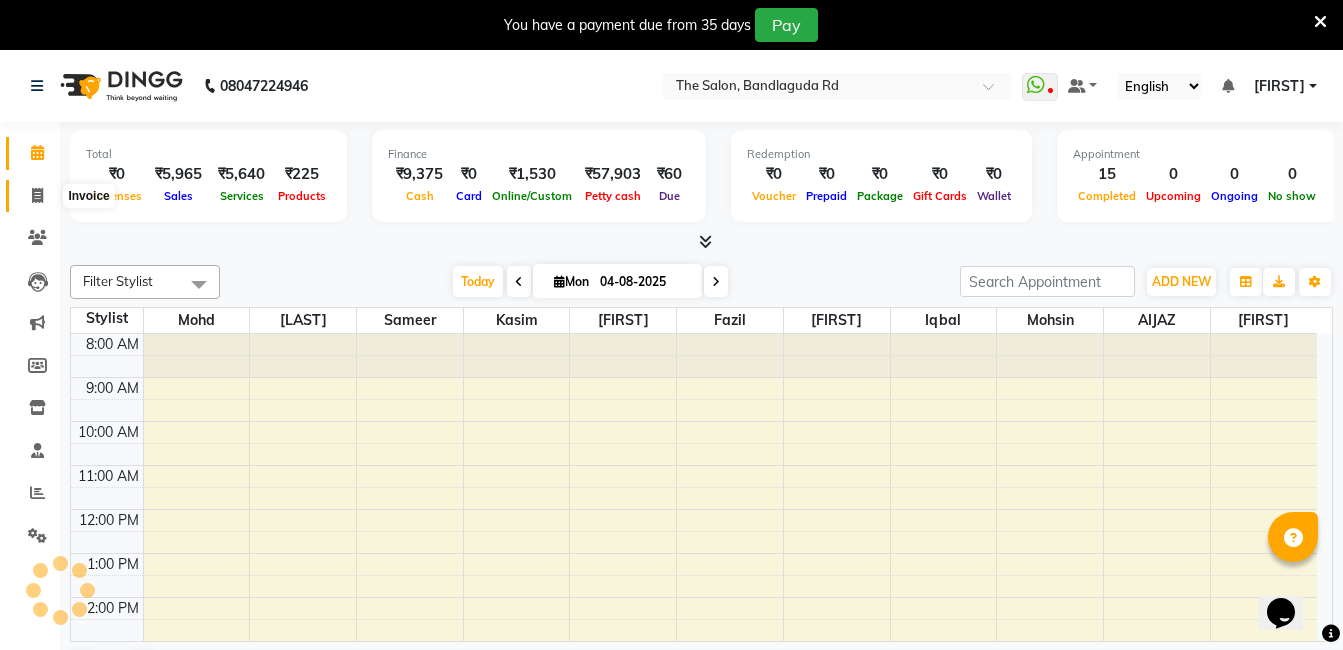 click 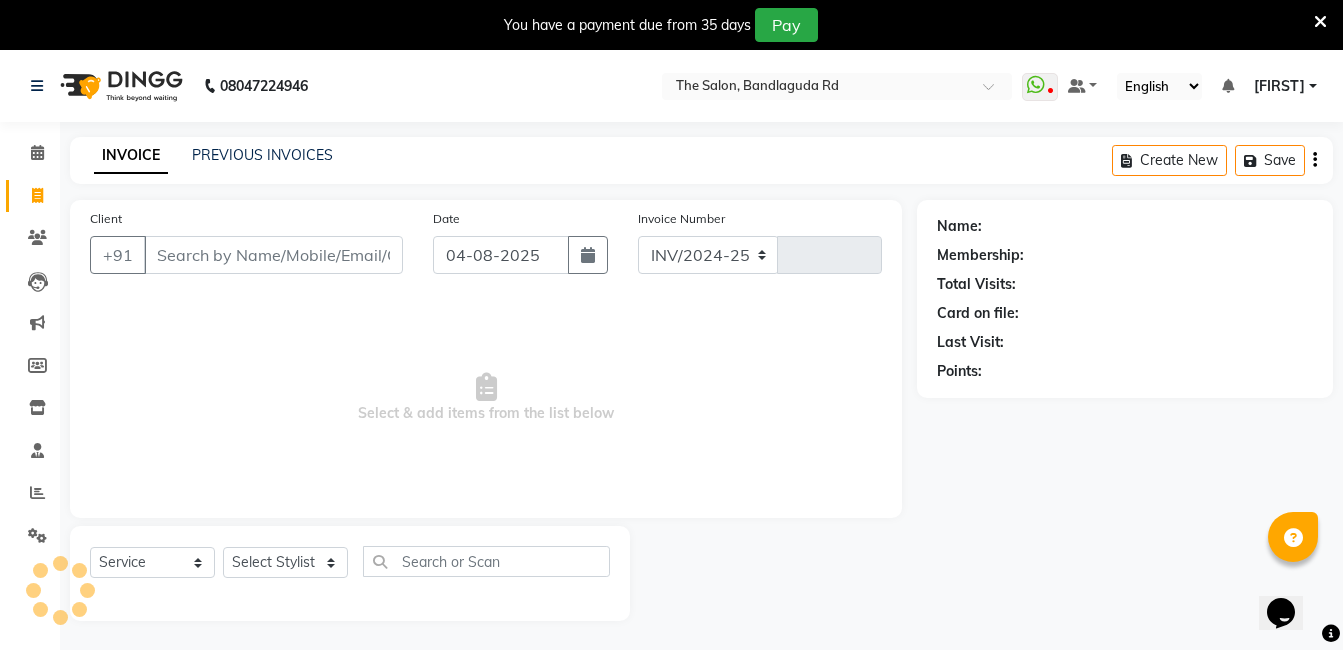 select on "5198" 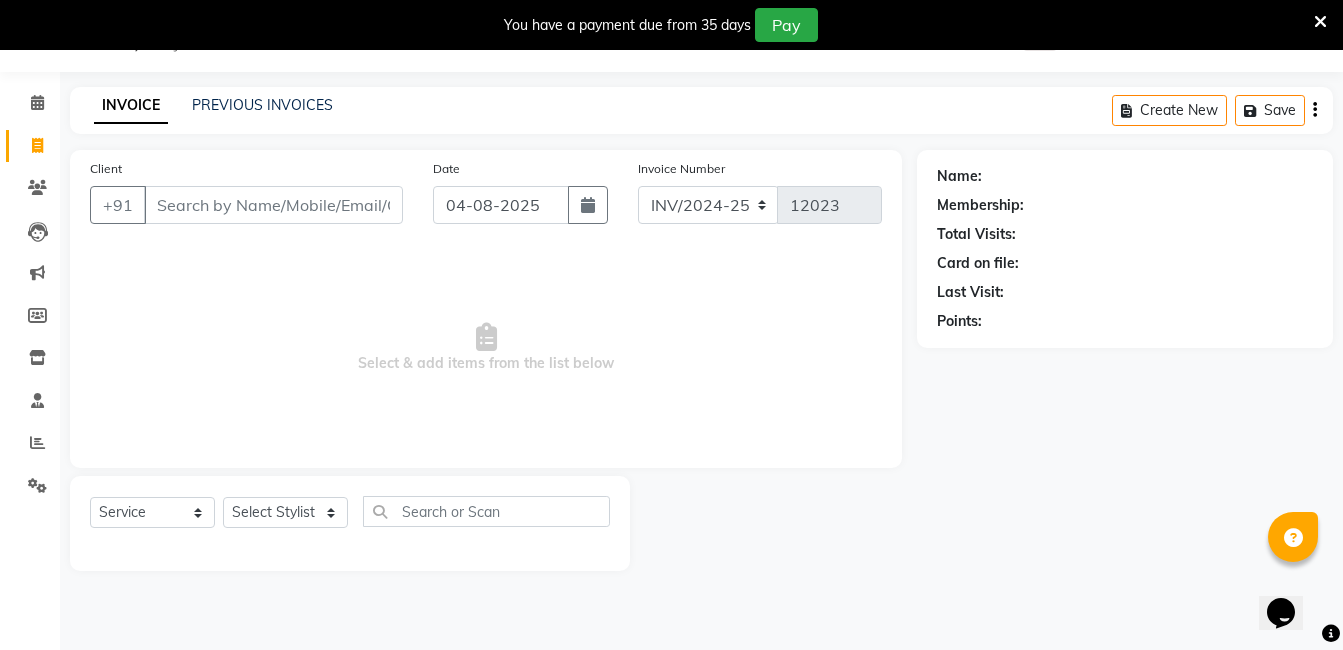 scroll, scrollTop: 0, scrollLeft: 0, axis: both 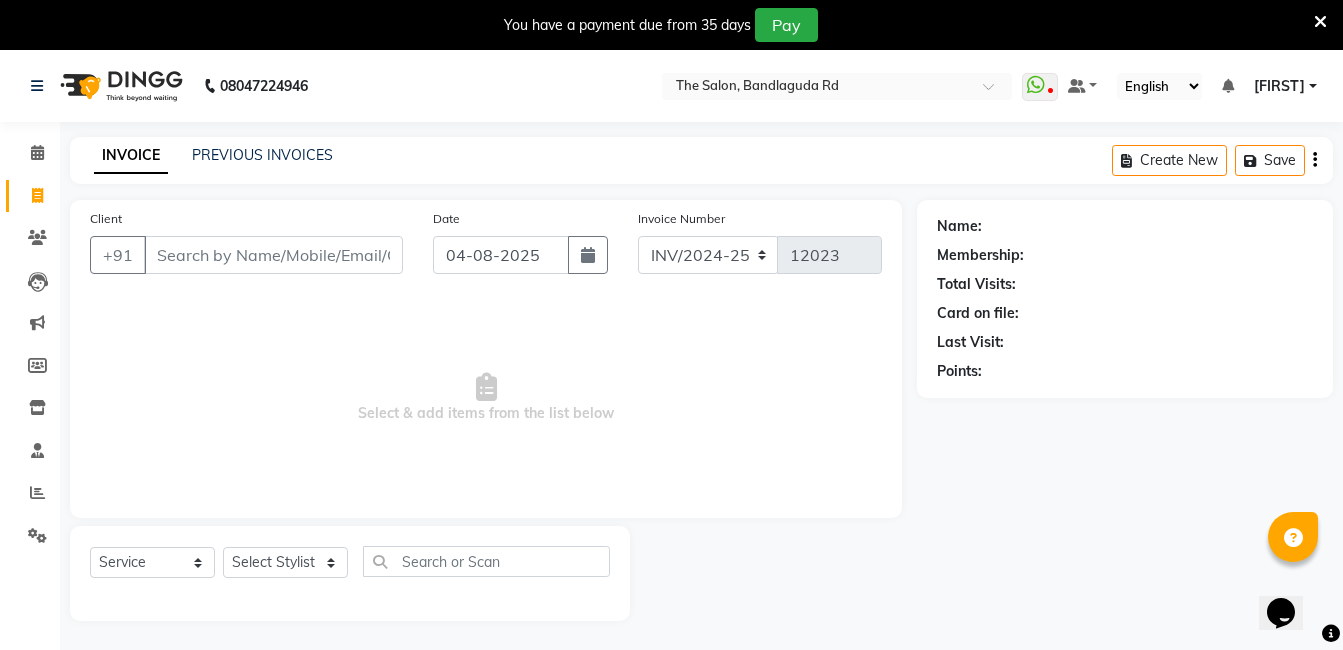 click on "Client" at bounding box center (273, 255) 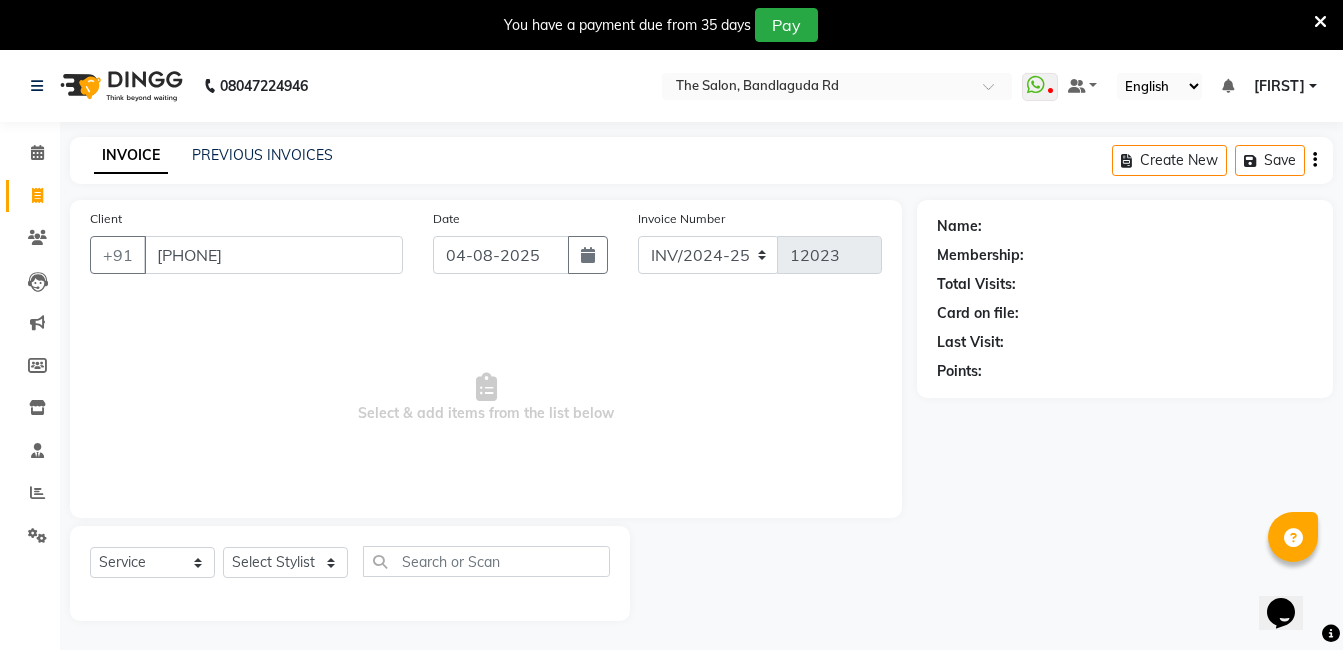 type on "[PHONE]" 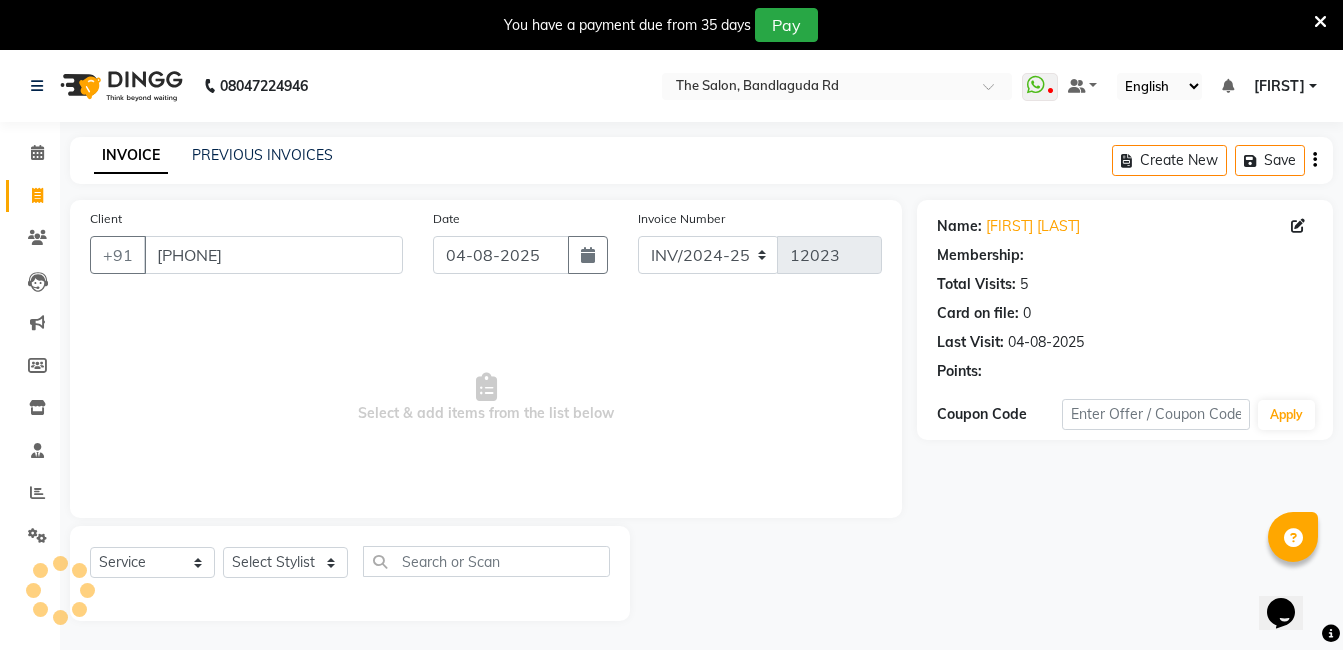 select on "2: Object" 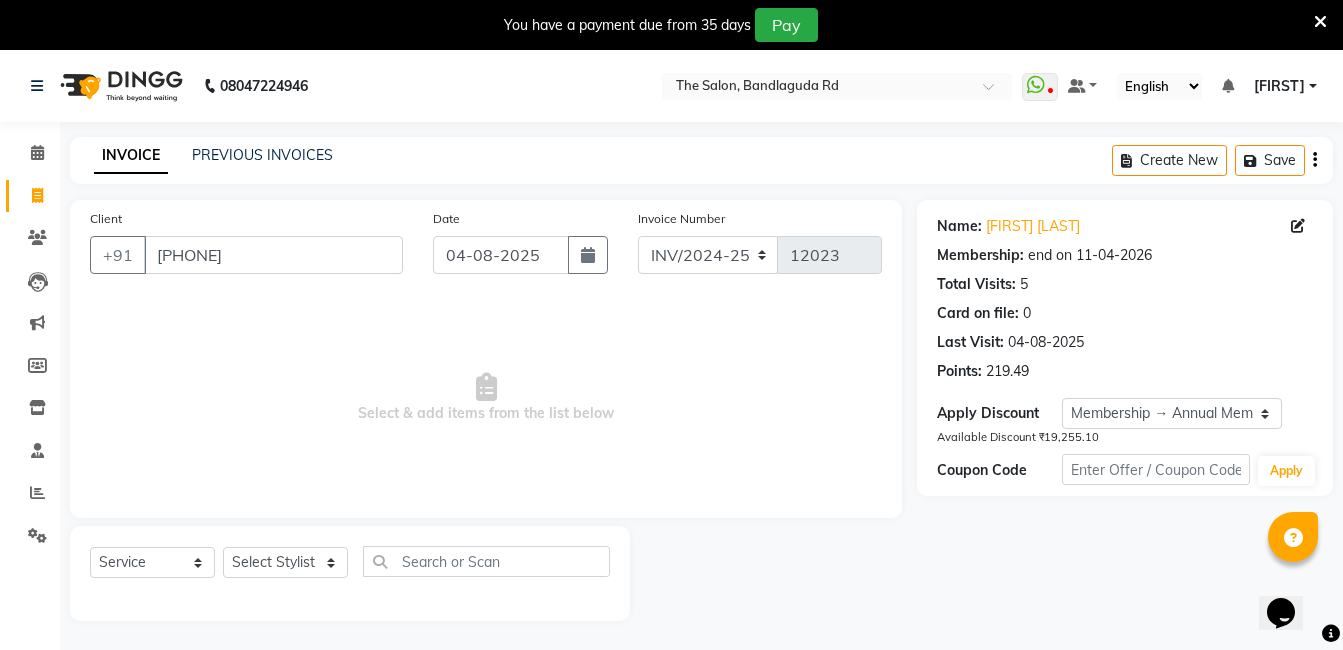 scroll, scrollTop: 50, scrollLeft: 0, axis: vertical 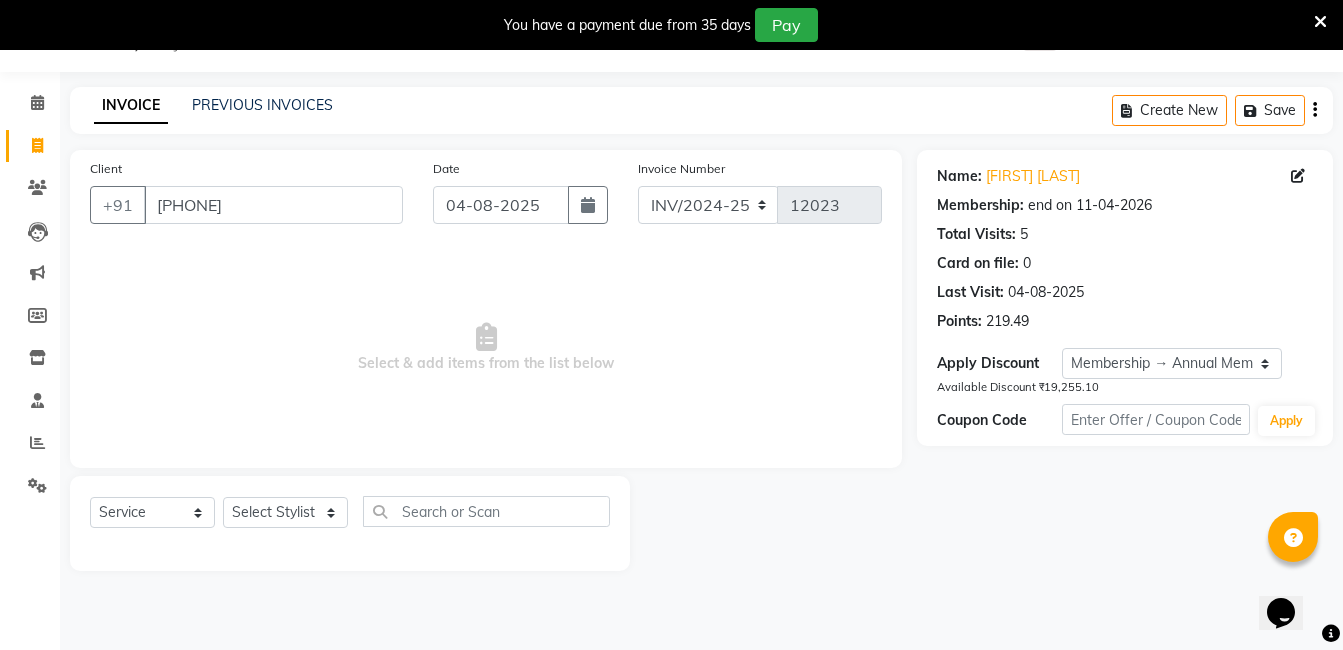 click on "Select & add items from the list below" at bounding box center [486, 348] 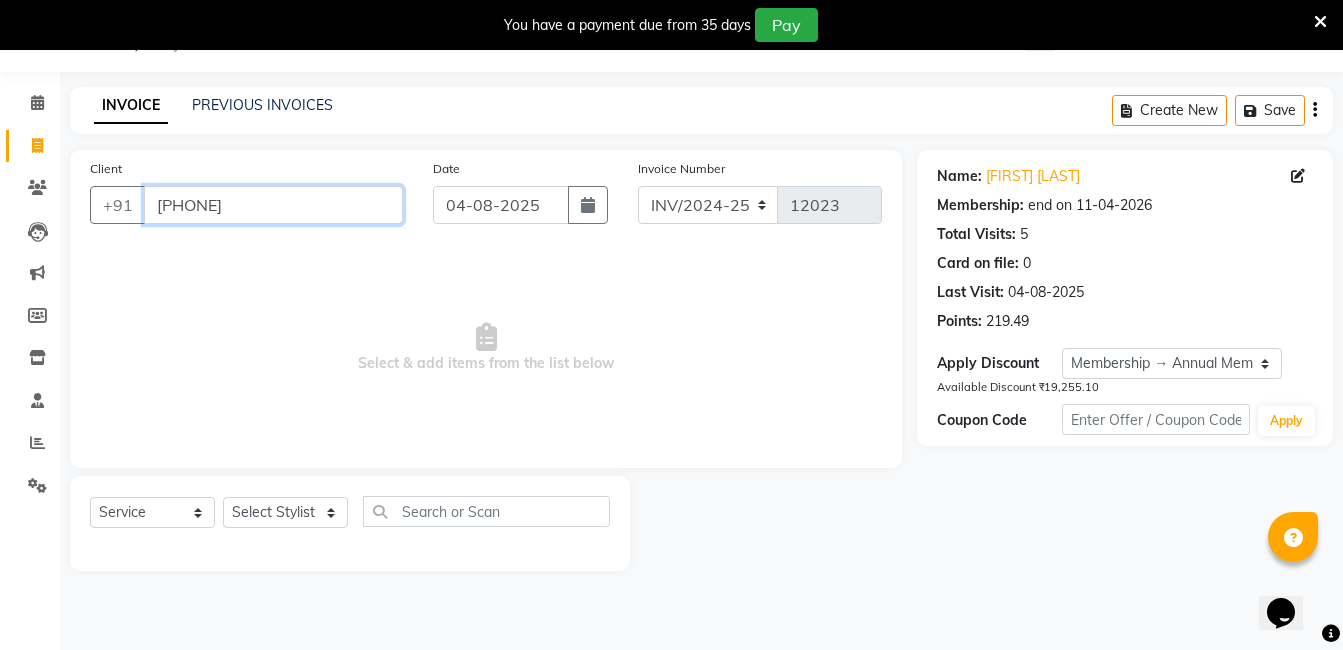 click on "[PHONE]" at bounding box center [273, 205] 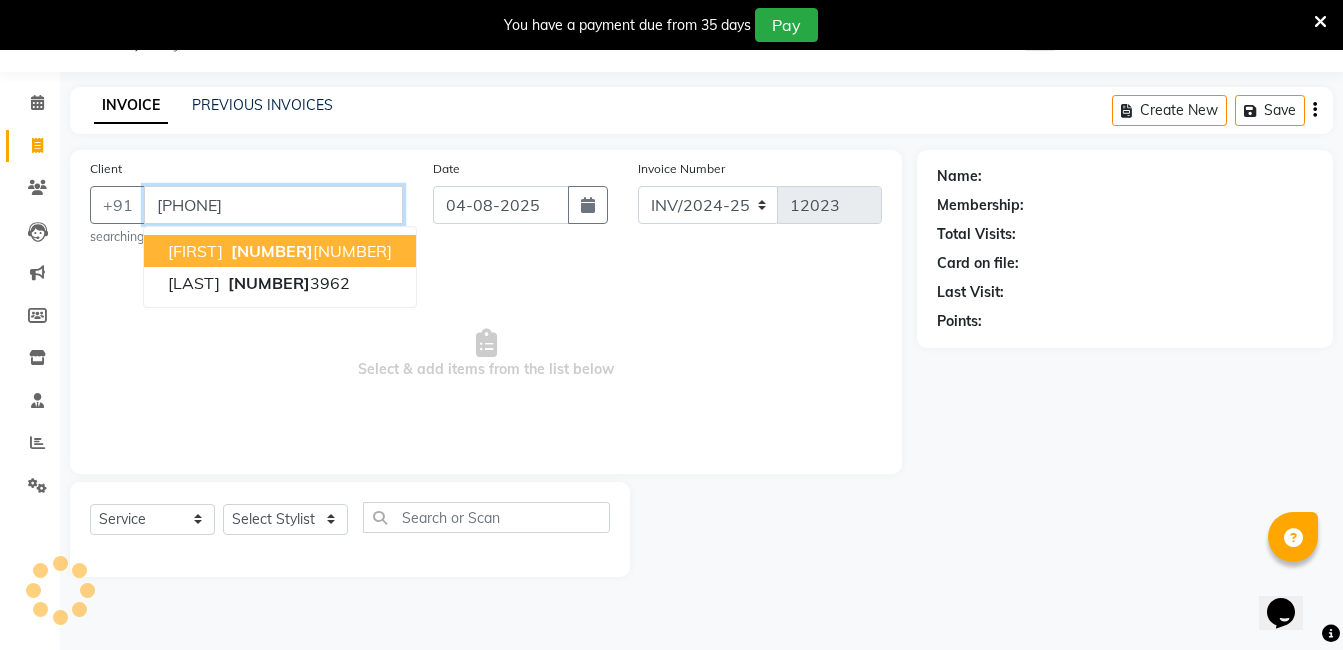 type on "[PHONE]" 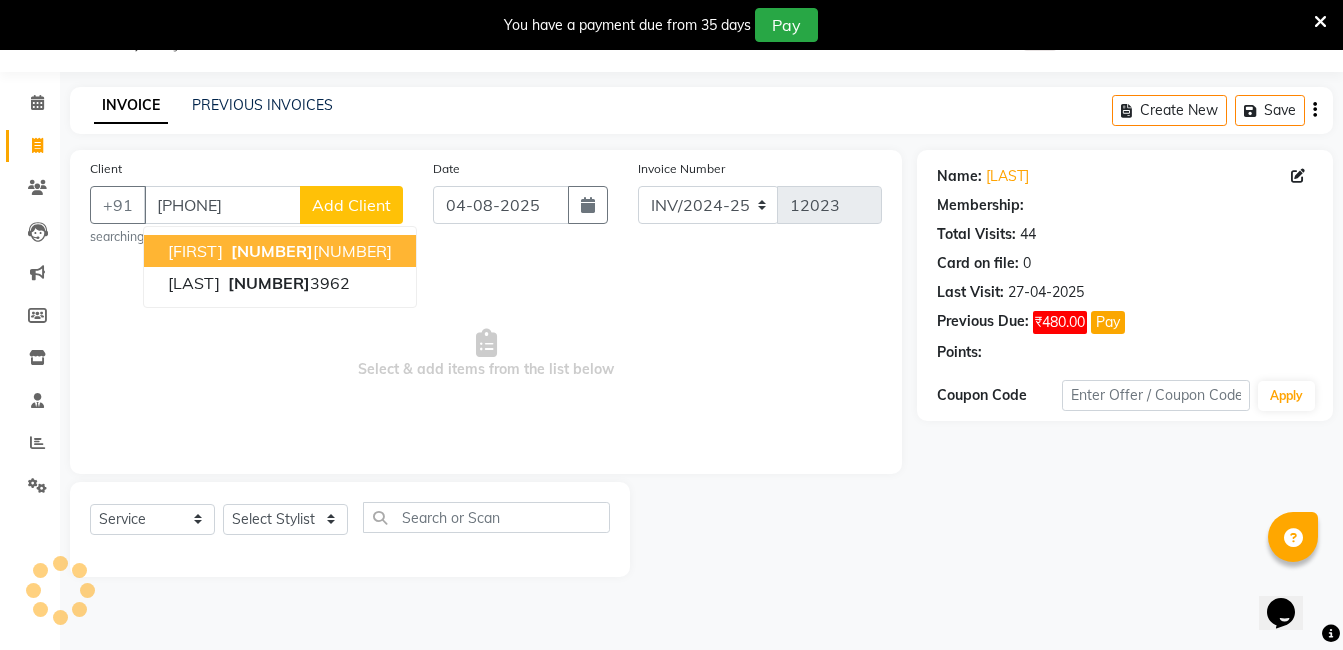 select on "1: Object" 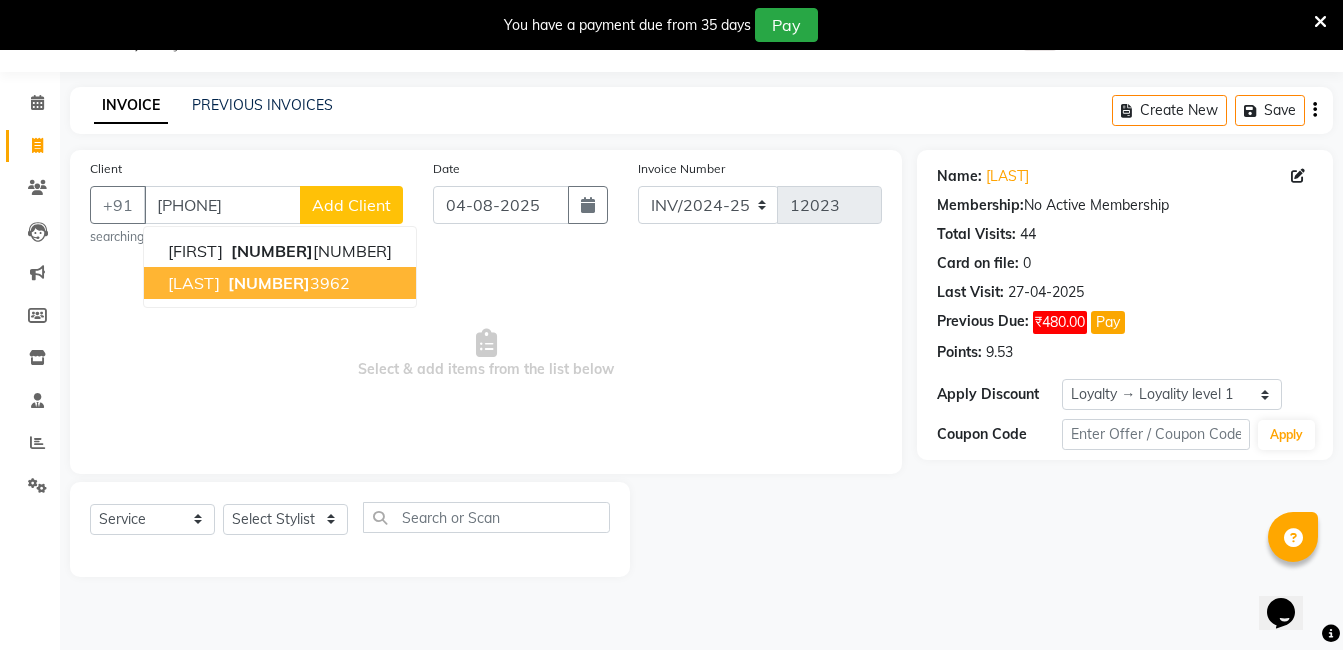 click on "[NUMBER]" at bounding box center (269, 283) 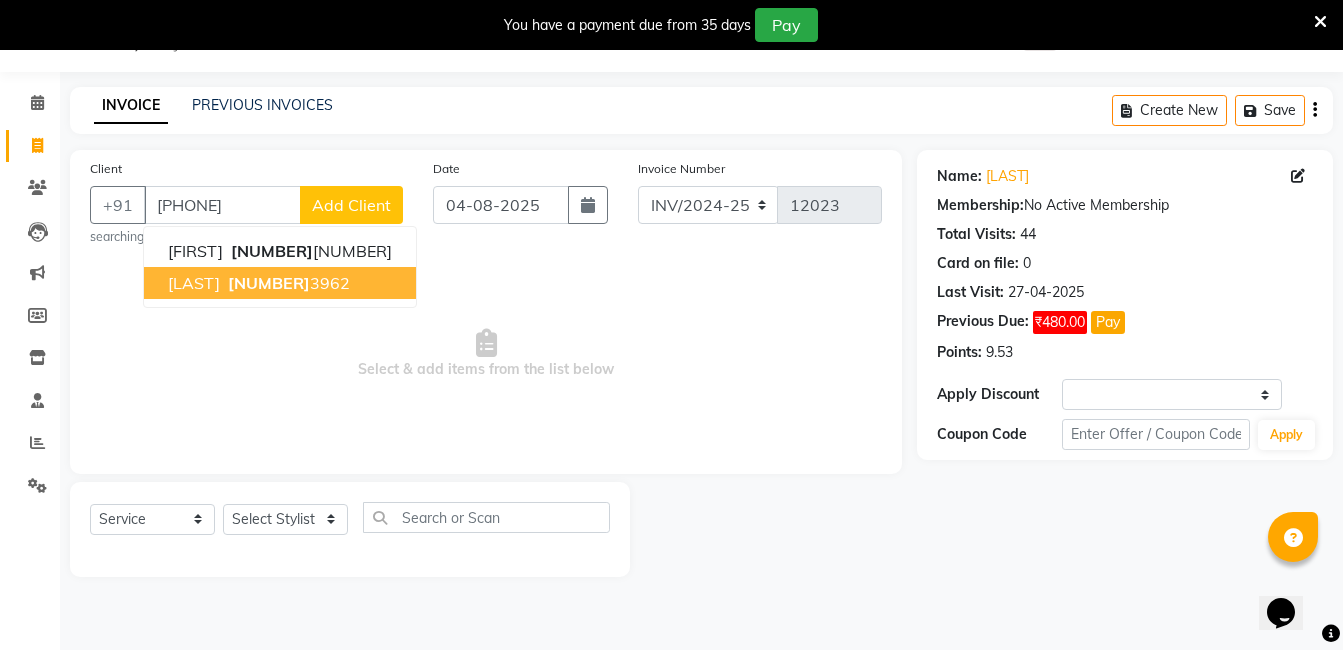 select on "1: Object" 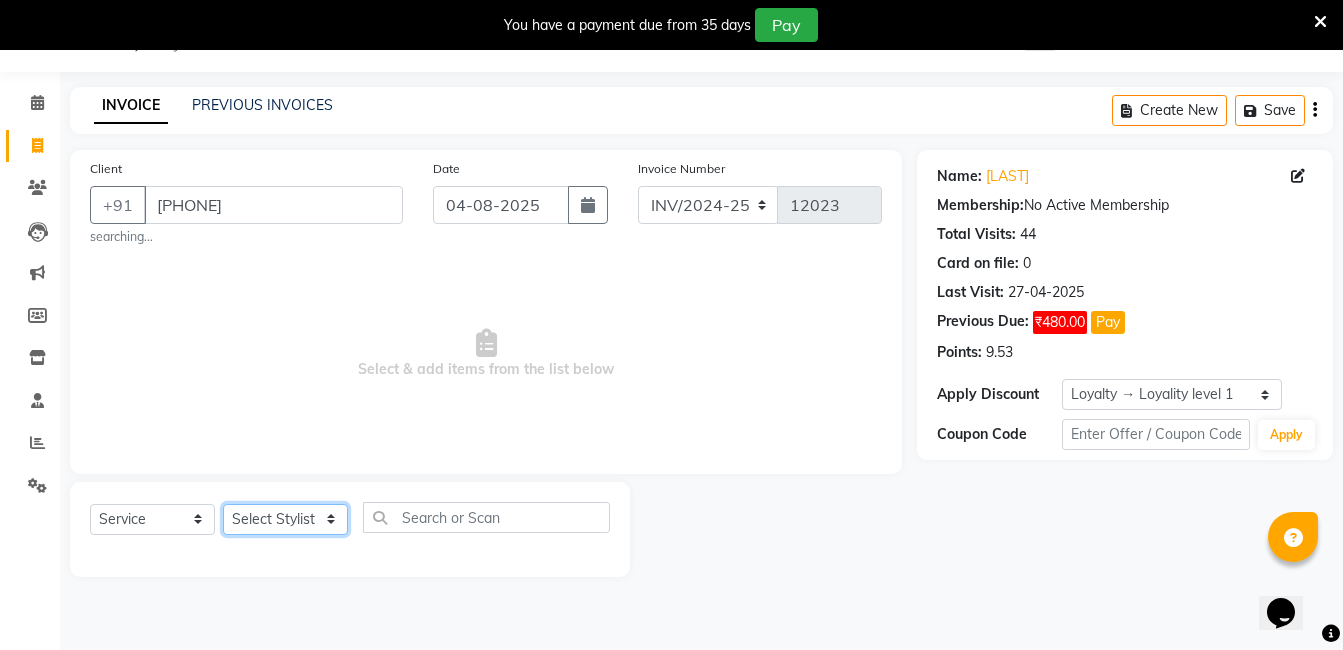 drag, startPoint x: 290, startPoint y: 520, endPoint x: 289, endPoint y: 509, distance: 11.045361 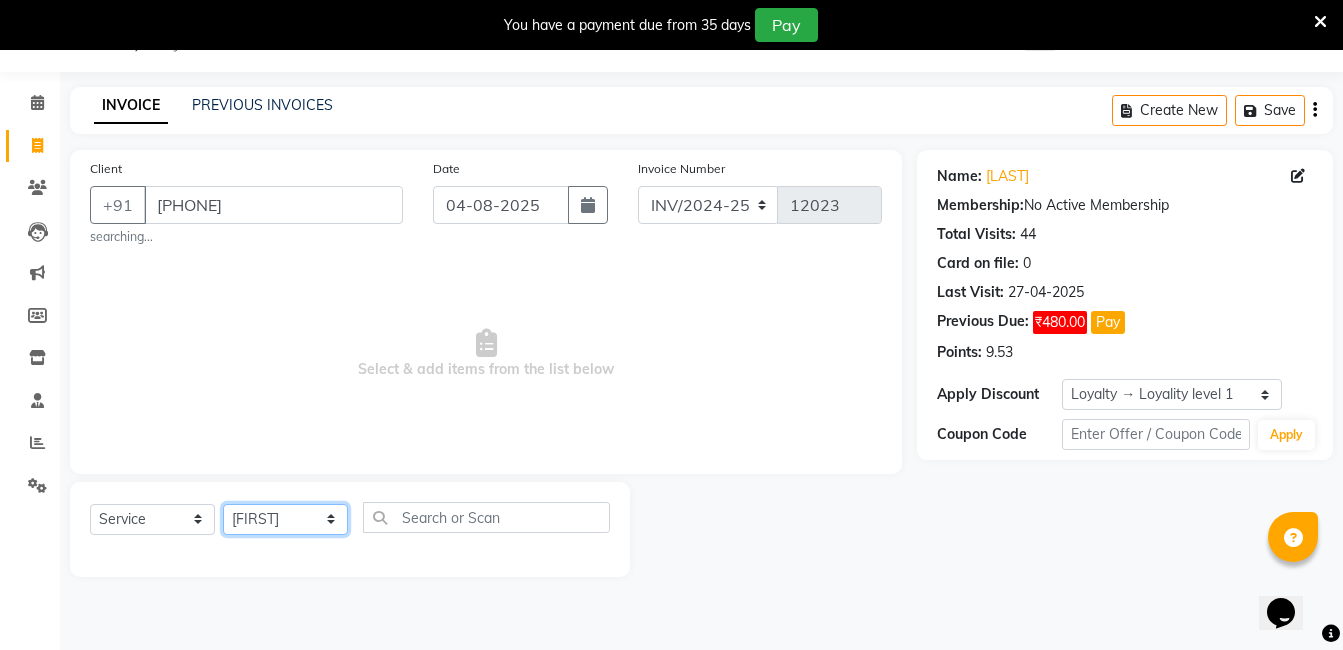 click on "Select Stylist AIJAZ fazil imran iqbal kasim mohd mohsin rasheed sameer TALIB Wajid" 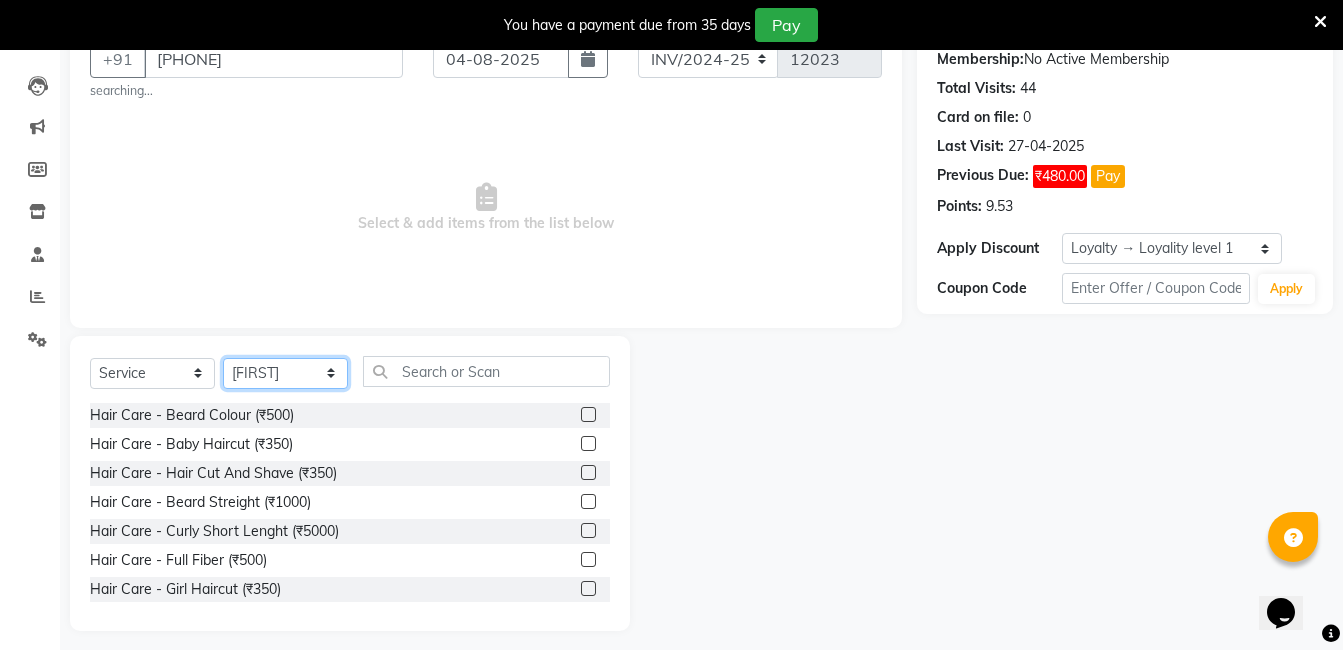 scroll, scrollTop: 207, scrollLeft: 0, axis: vertical 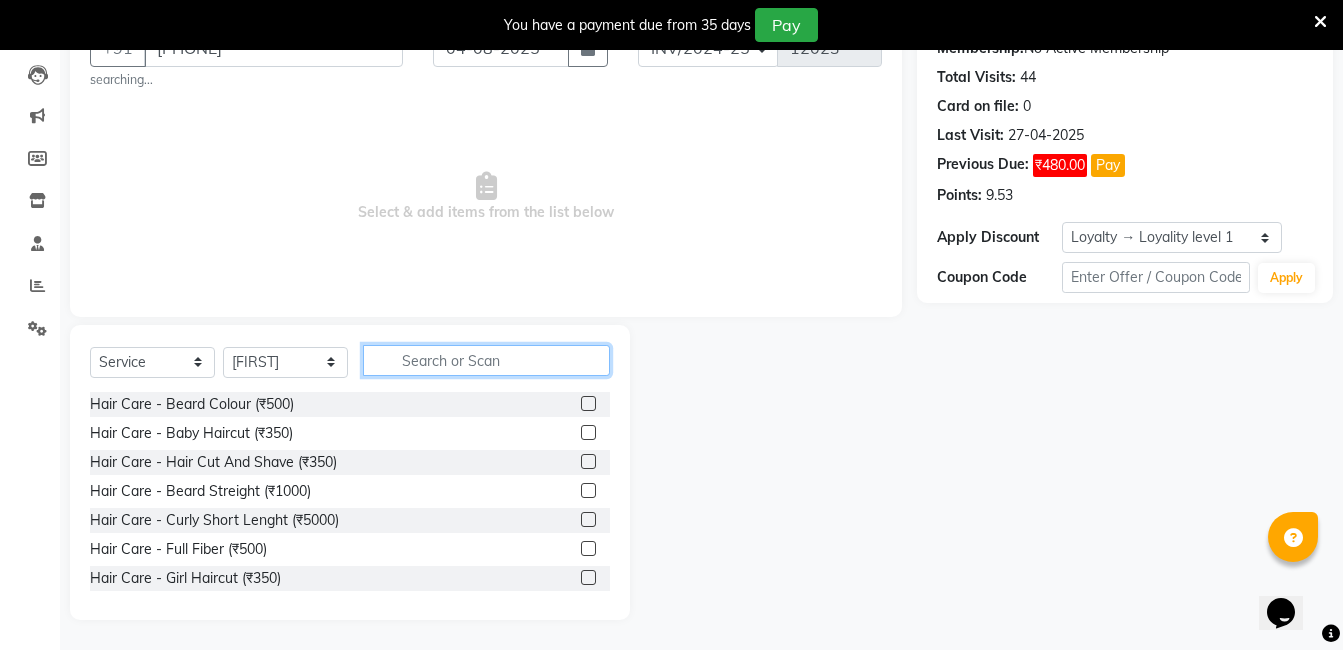 click 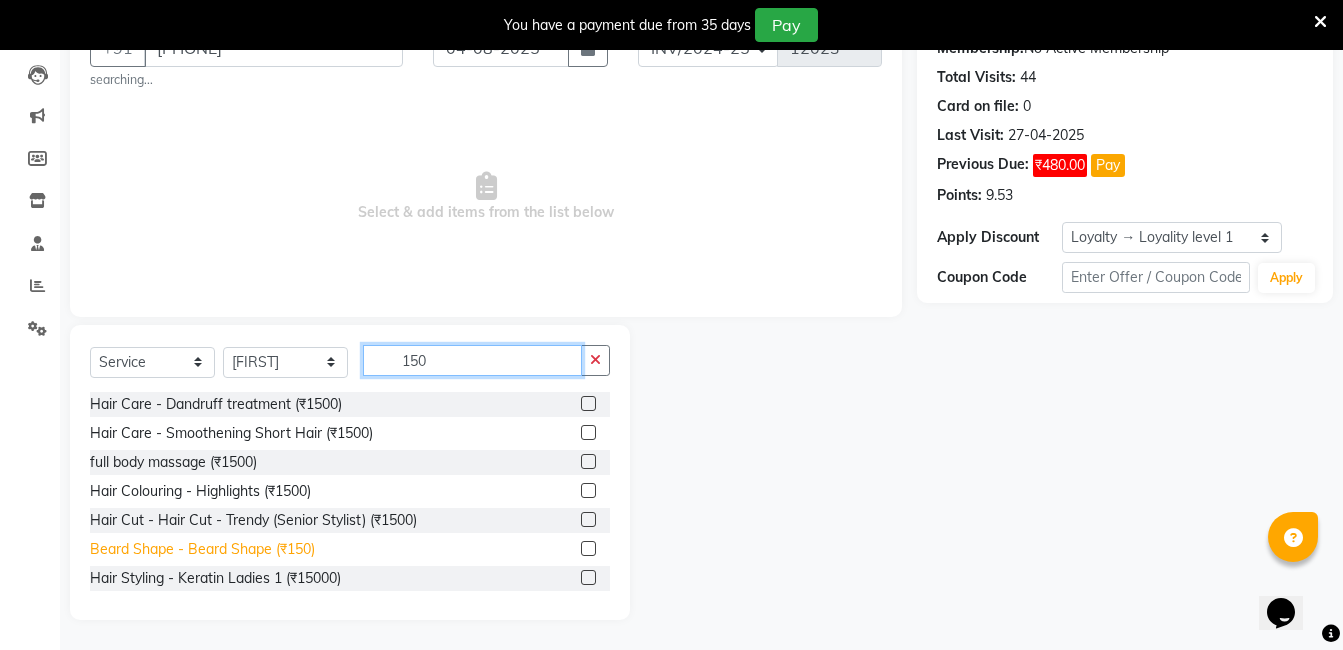 type on "150" 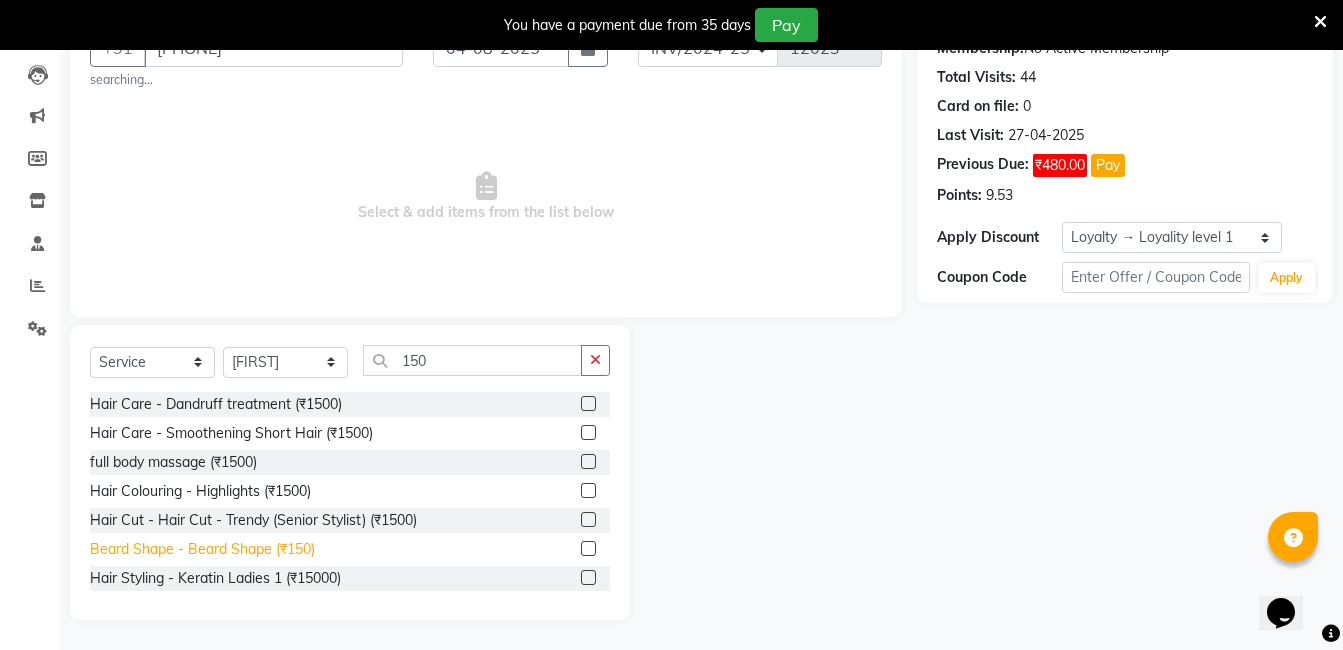 click on "Beard Shape - Beard Shape (₹150)" 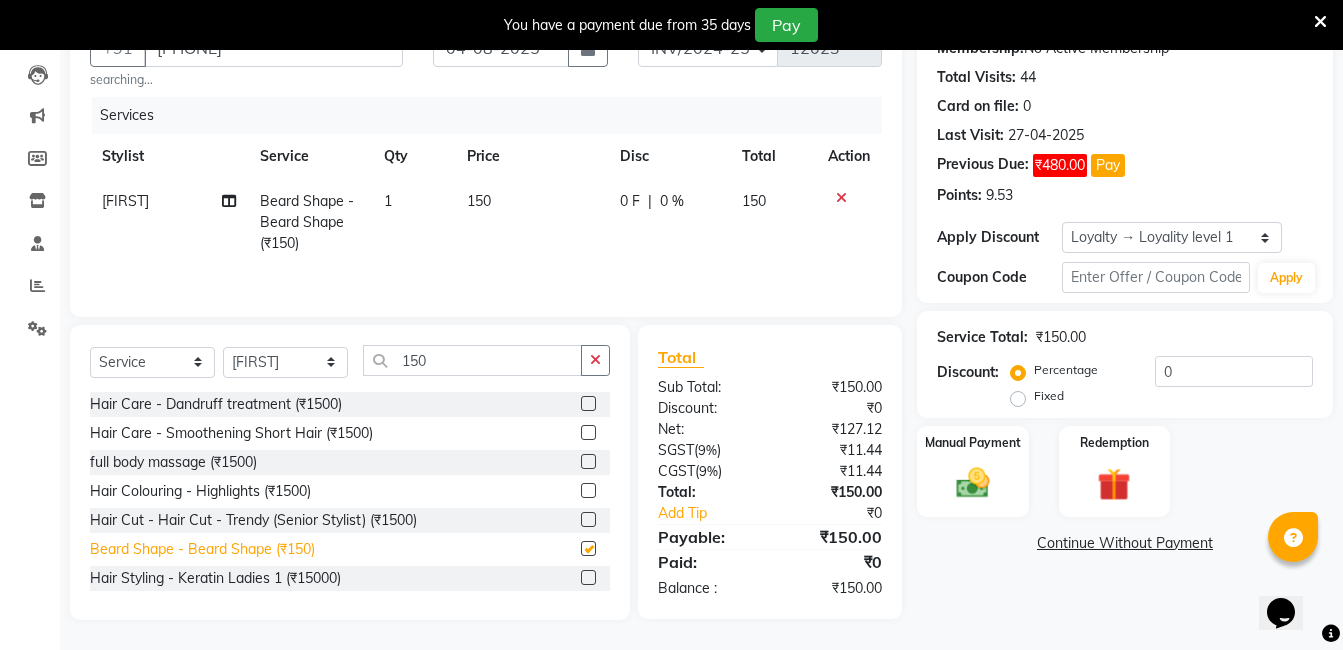 checkbox on "false" 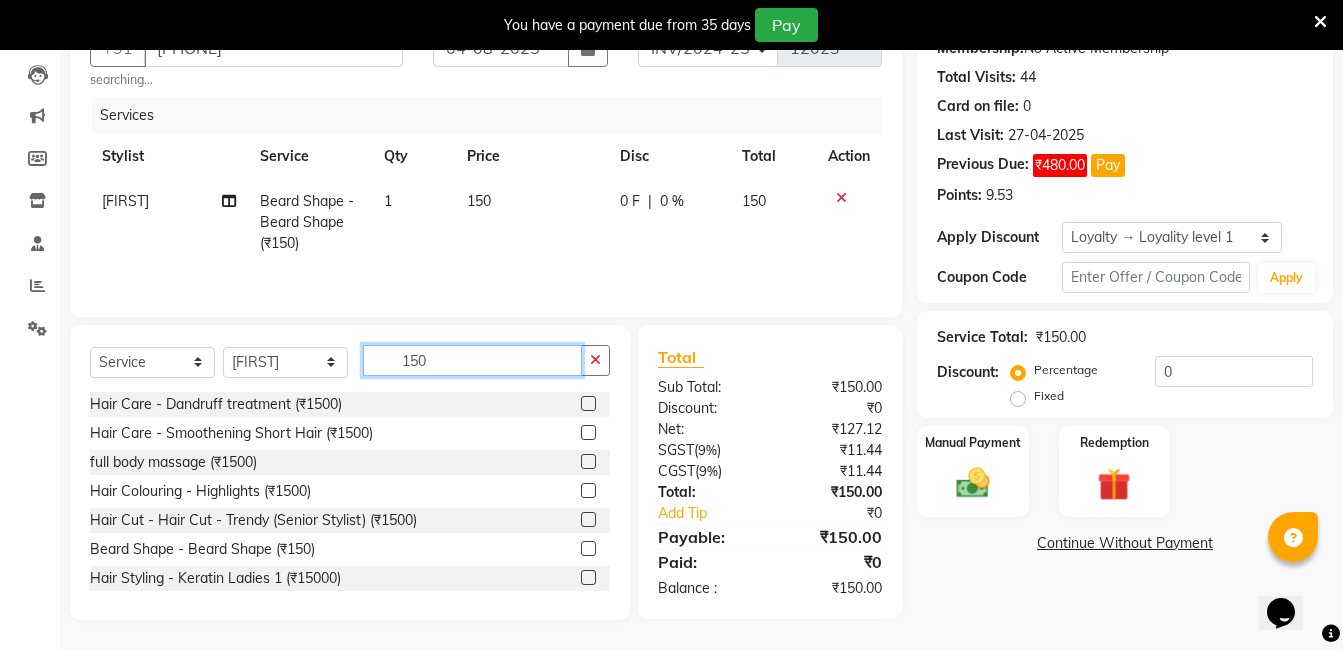 click on "150" 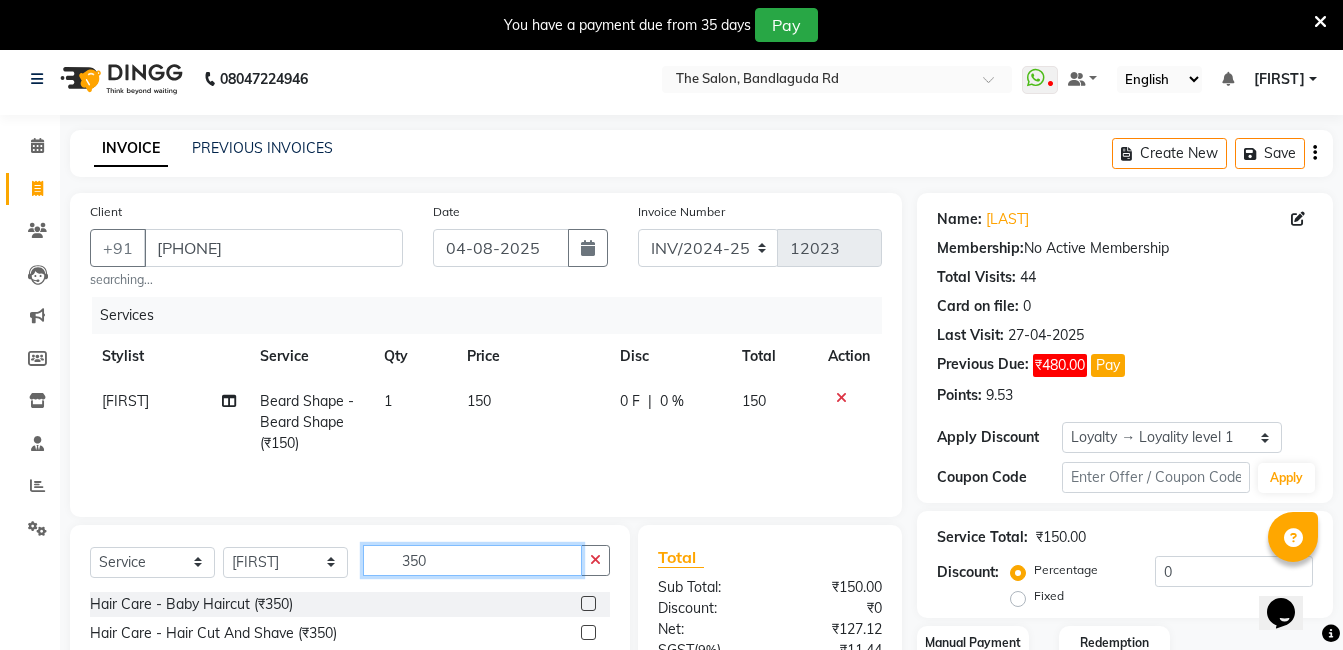 scroll, scrollTop: 207, scrollLeft: 0, axis: vertical 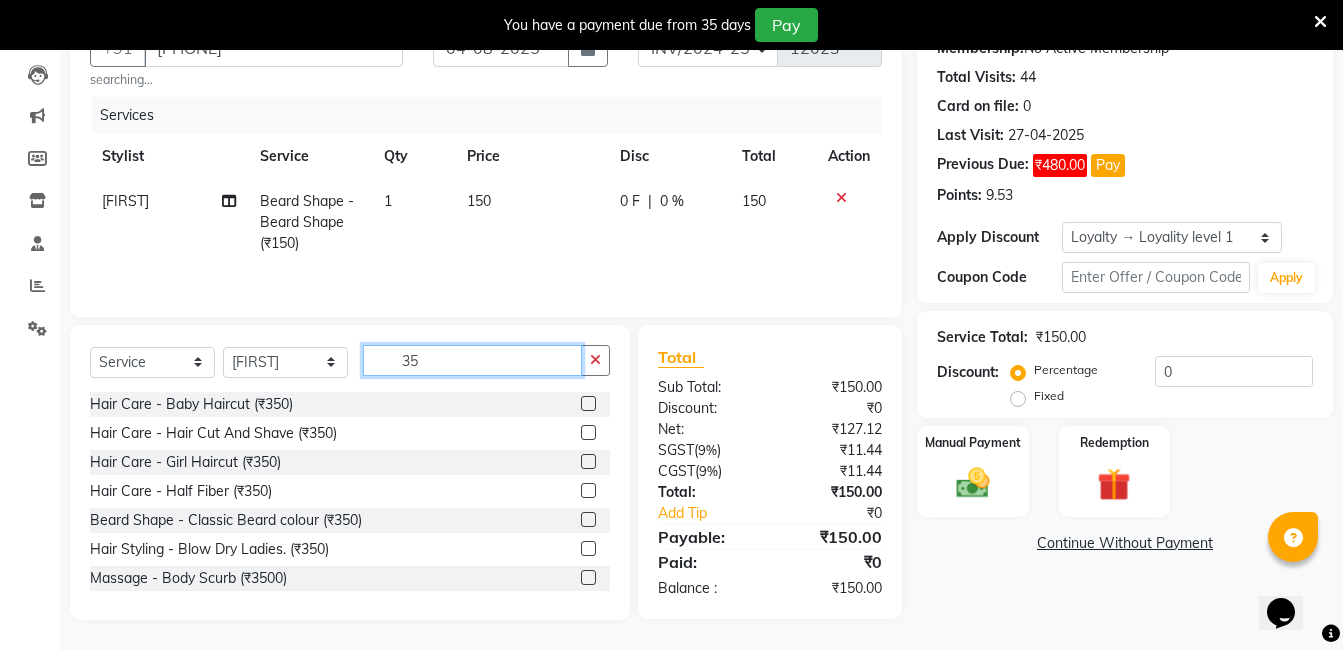 type on "3" 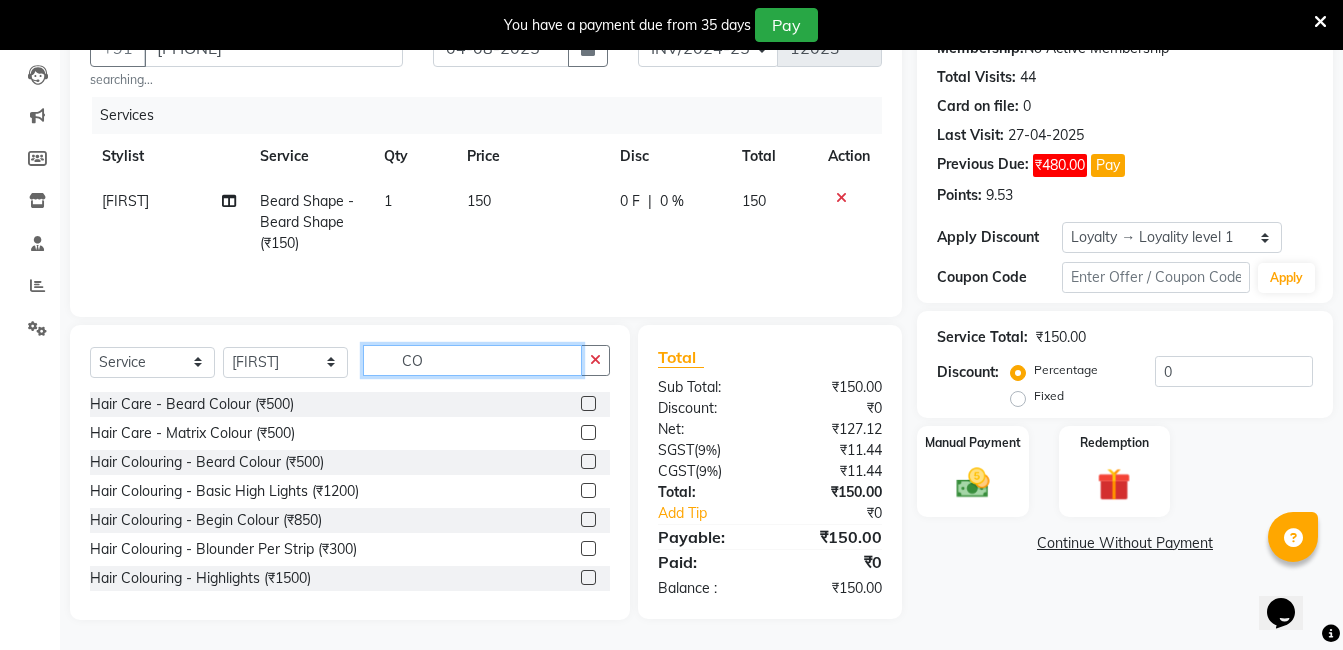 type on "C" 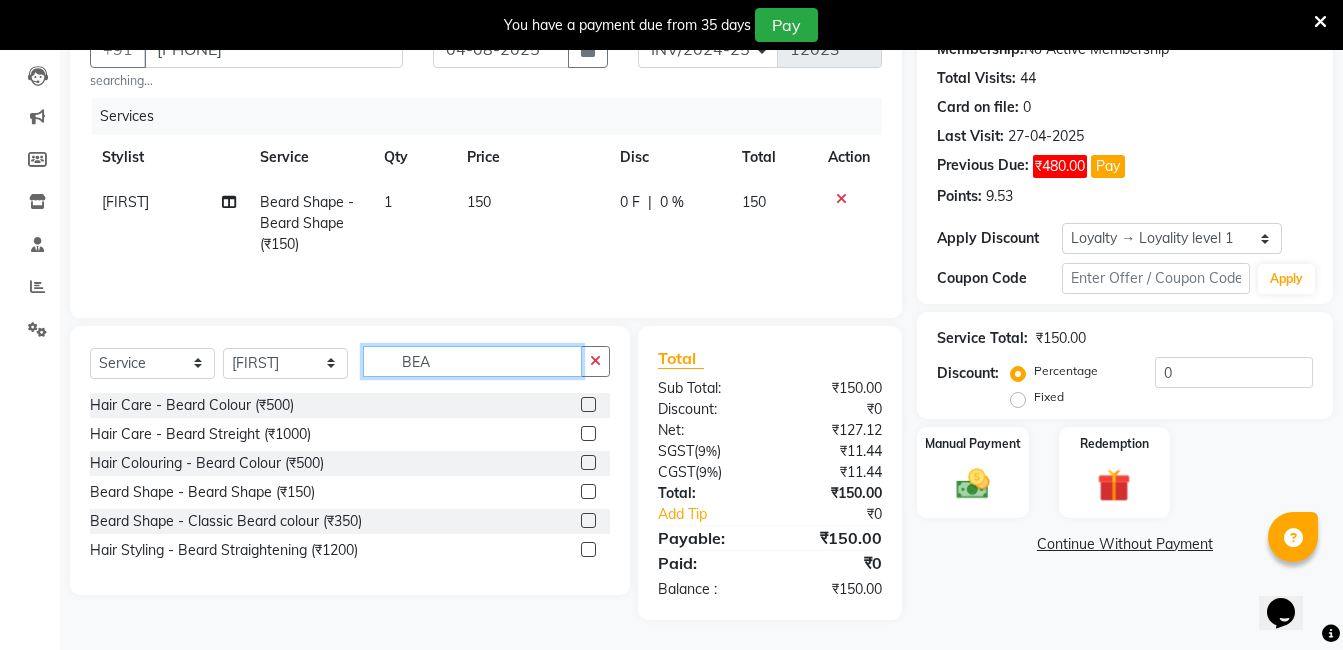 scroll, scrollTop: 206, scrollLeft: 0, axis: vertical 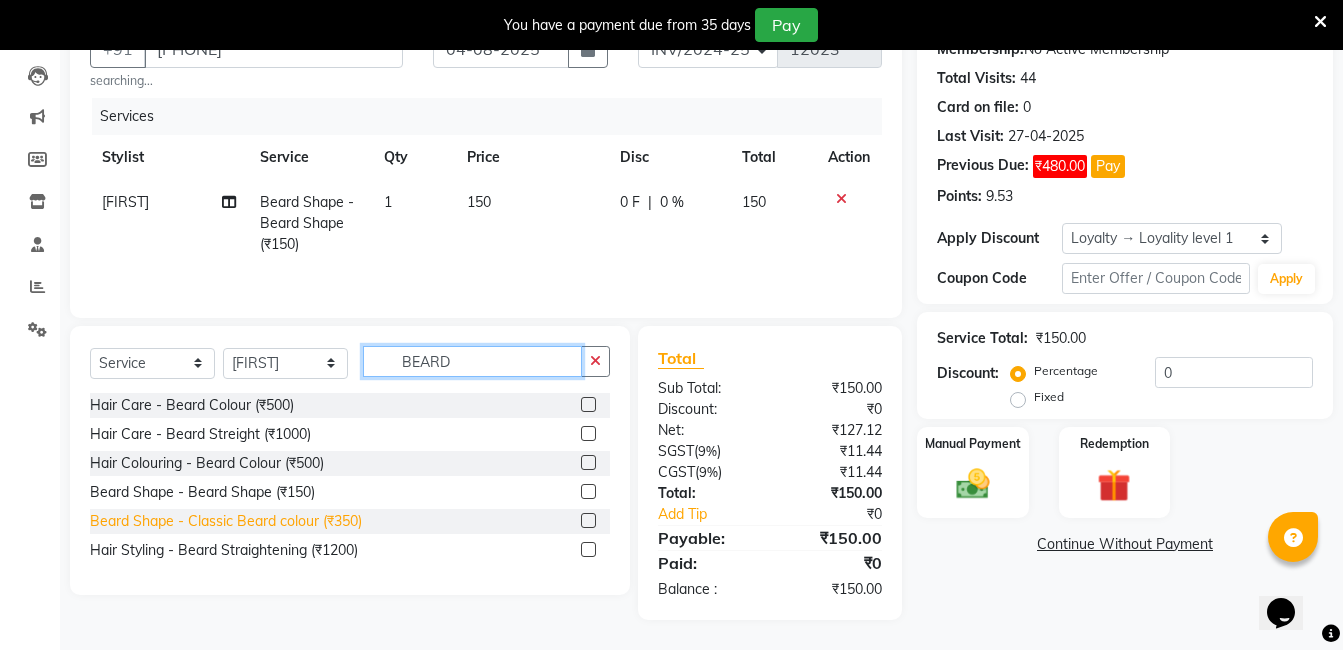 type on "BEARD" 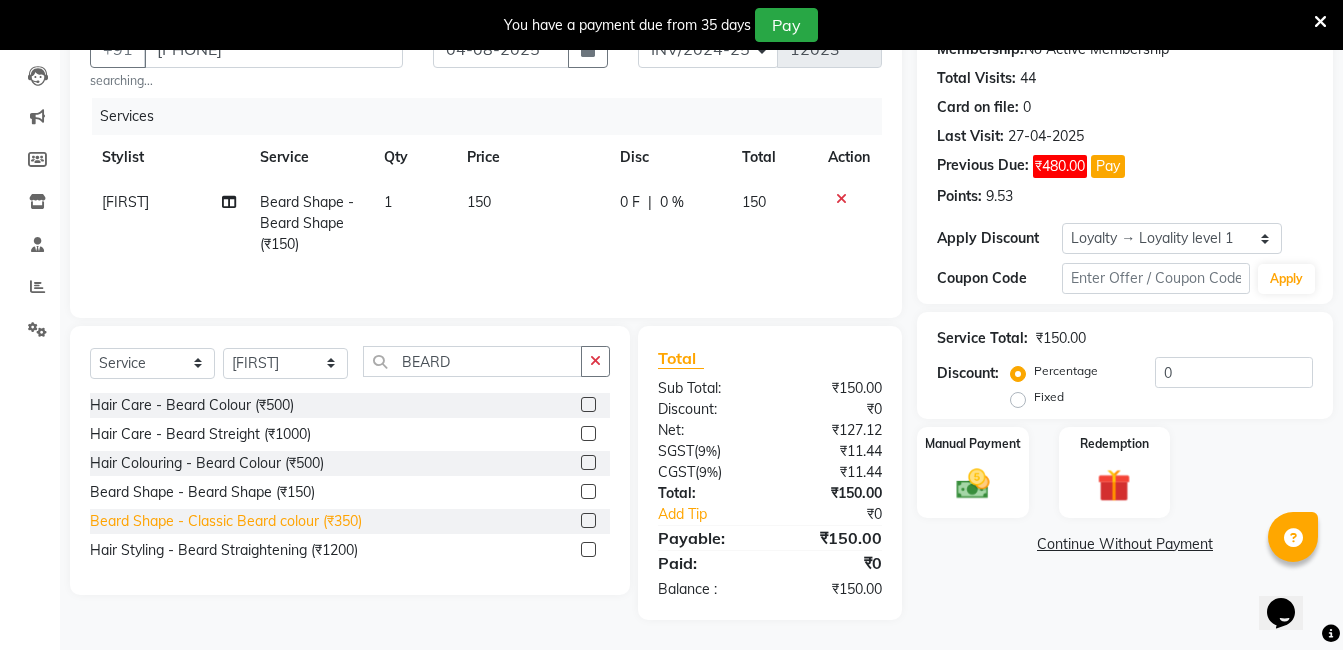 click on "Beard Shape - Classic Beard colour (₹350)" 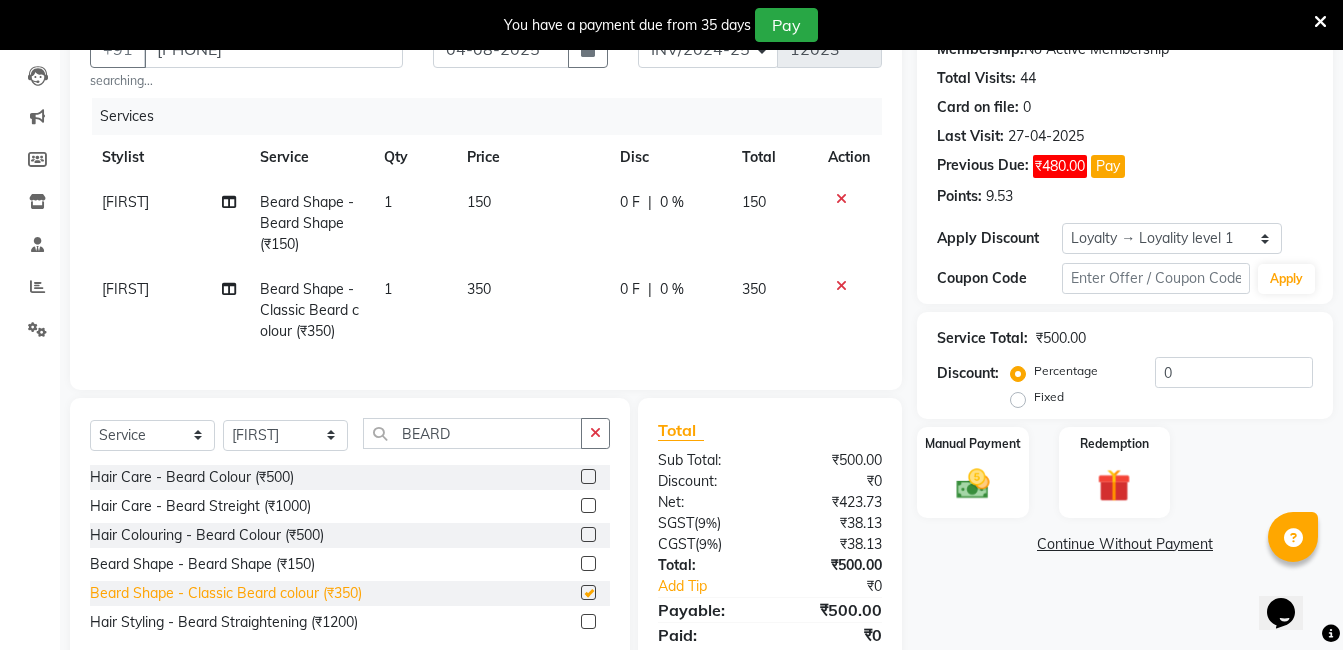 checkbox on "false" 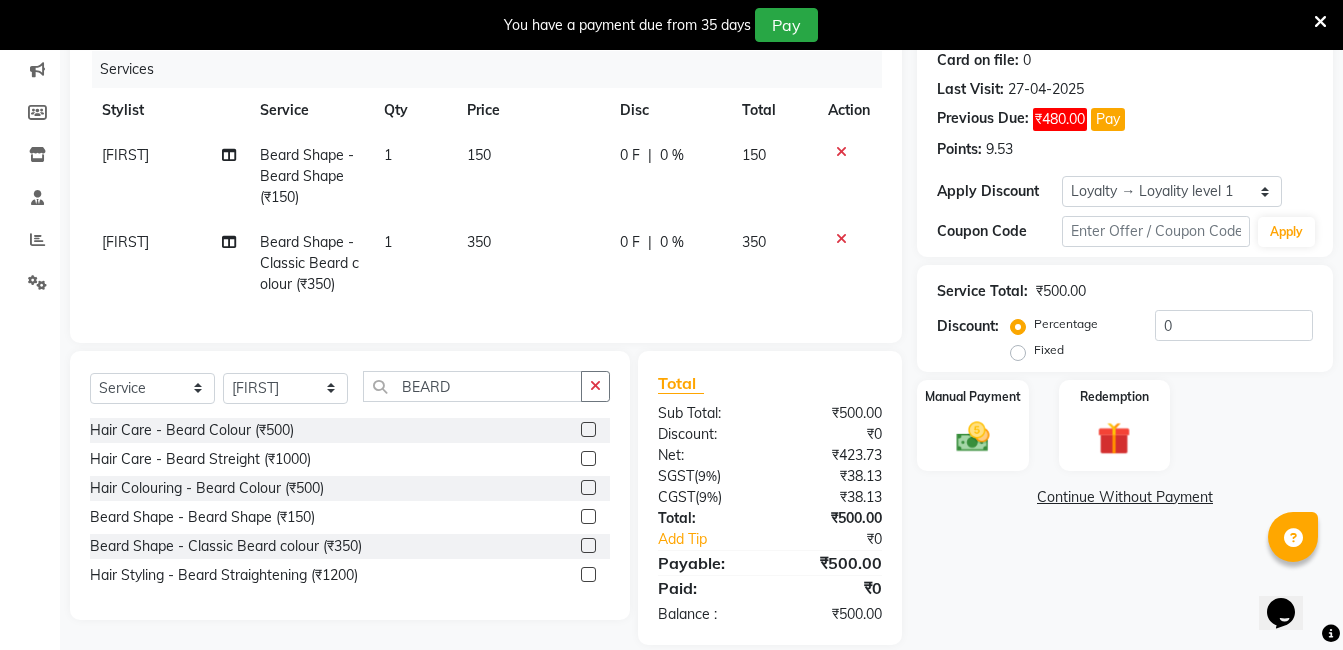 scroll, scrollTop: 293, scrollLeft: 0, axis: vertical 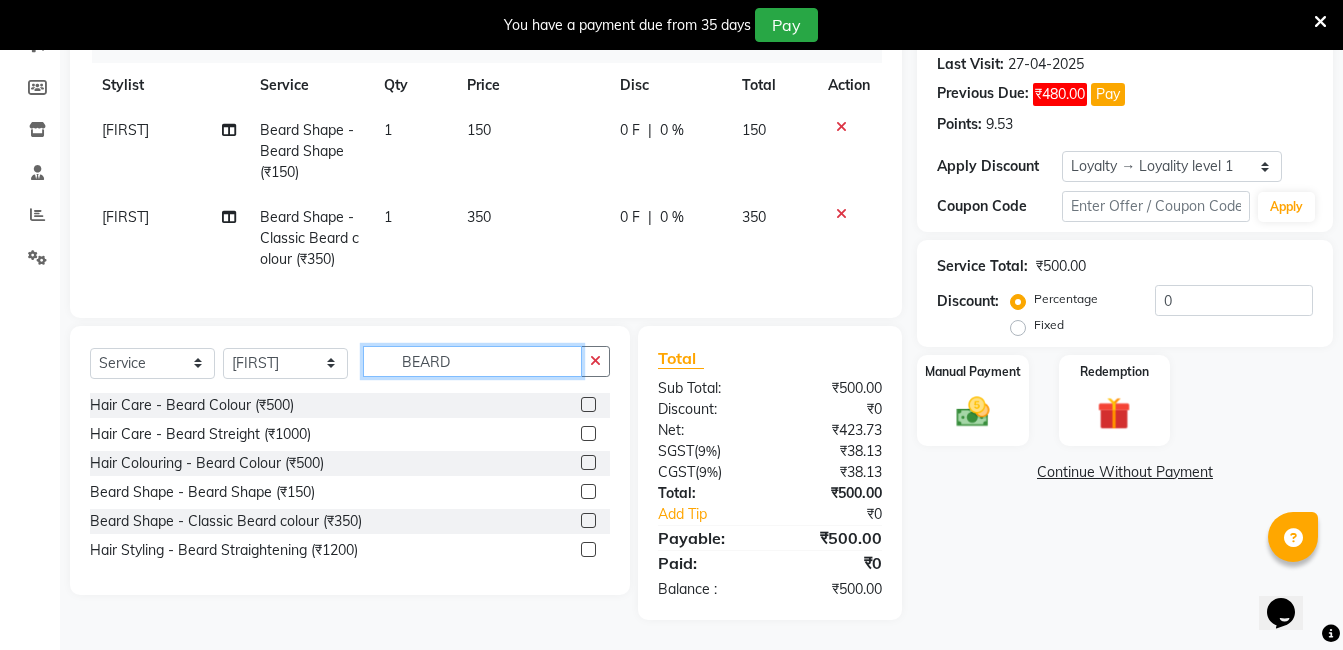 click on "BEARD" 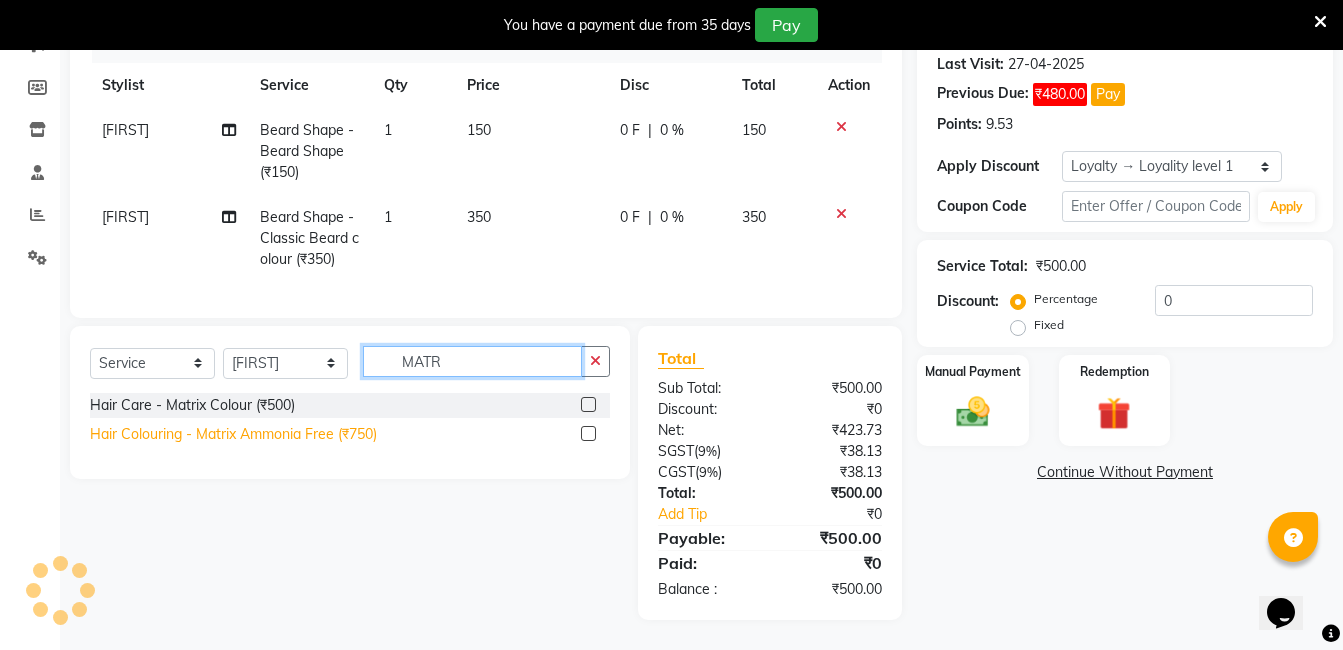 type on "MATR" 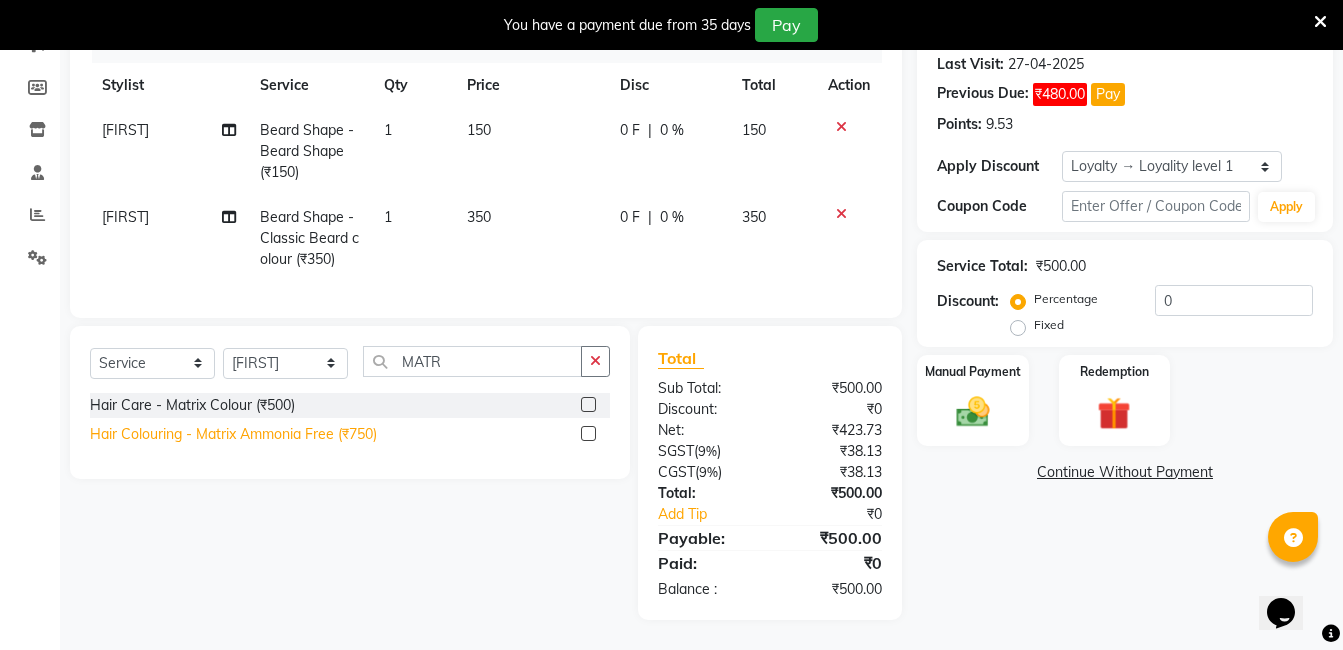 click on "Hair Colouring - Matrix Ammonia Free (₹750)" 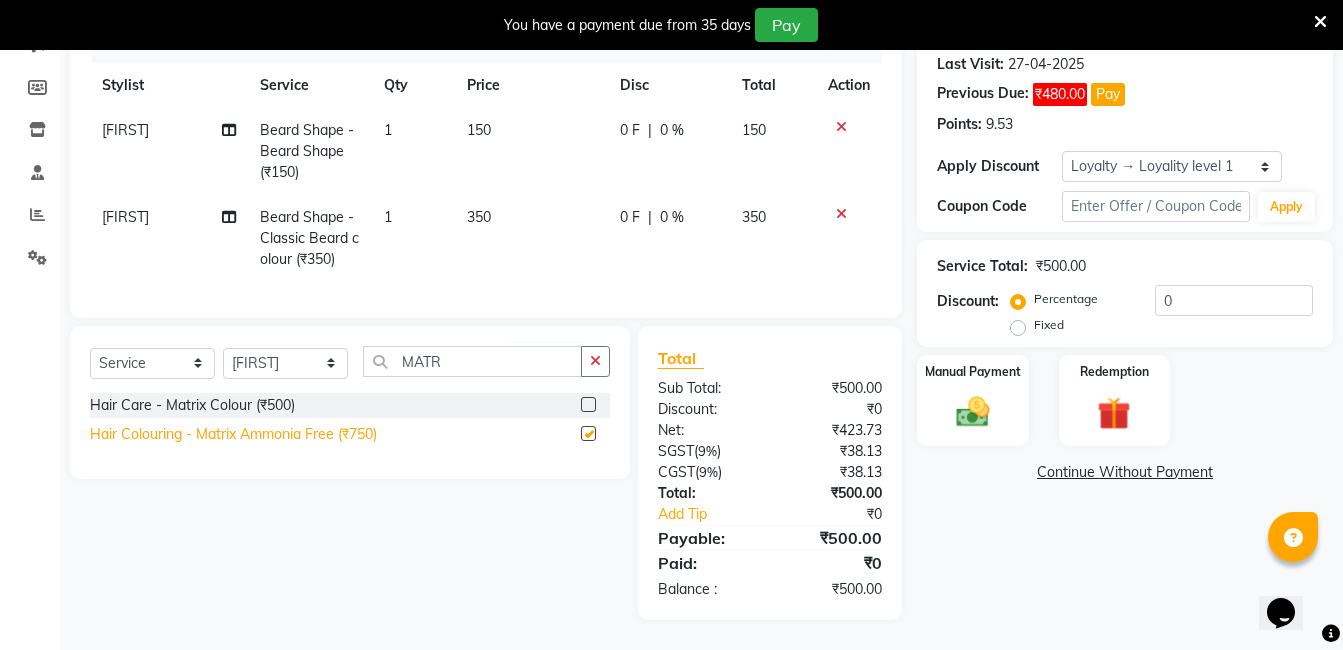 checkbox on "false" 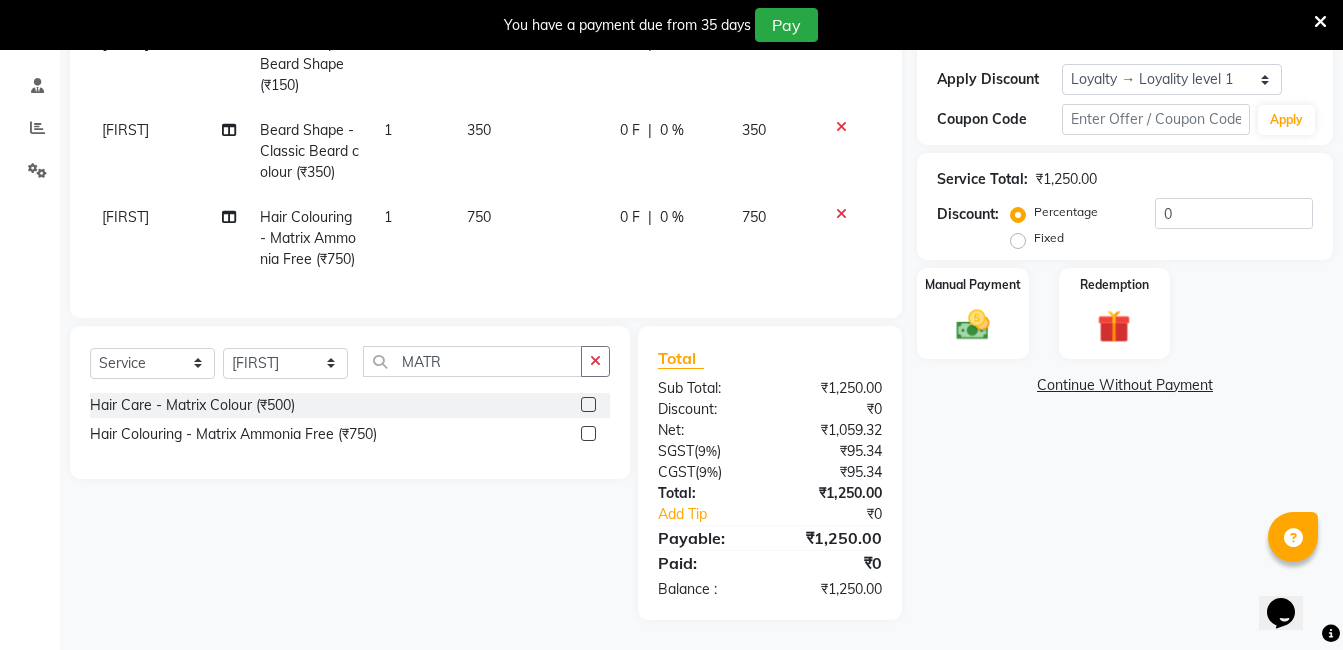 scroll, scrollTop: 0, scrollLeft: 0, axis: both 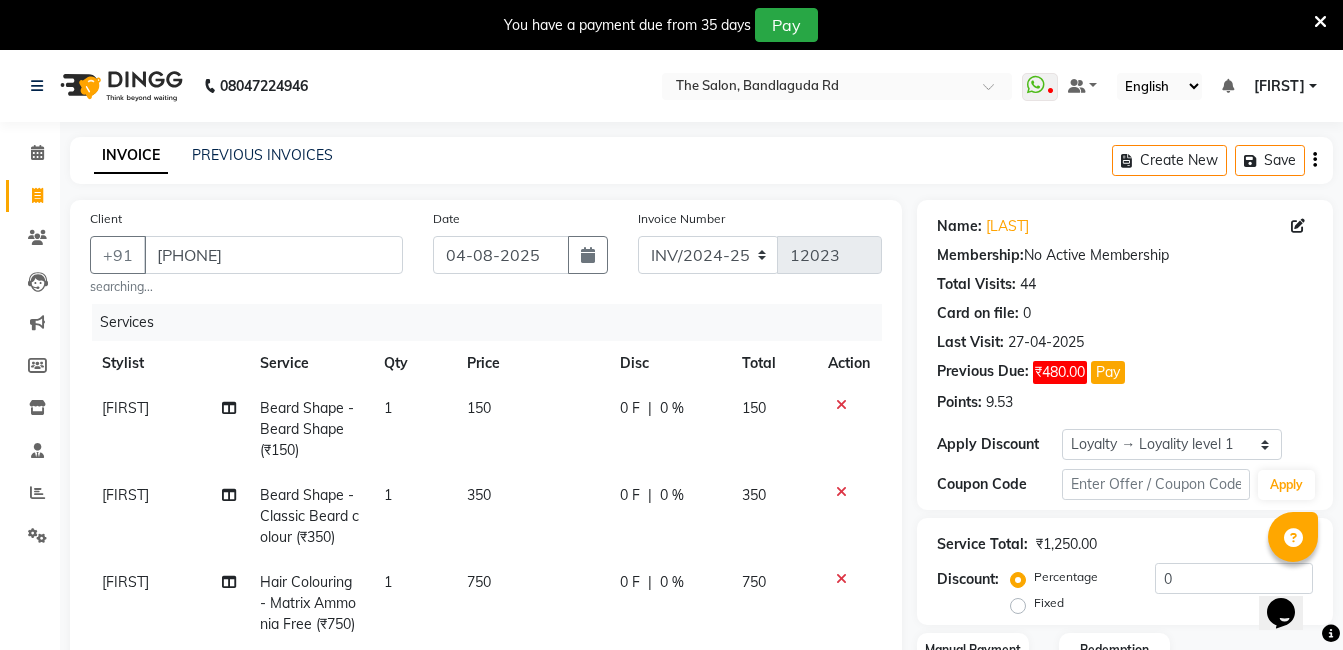 drag, startPoint x: 273, startPoint y: 241, endPoint x: 237, endPoint y: 302, distance: 70.83079 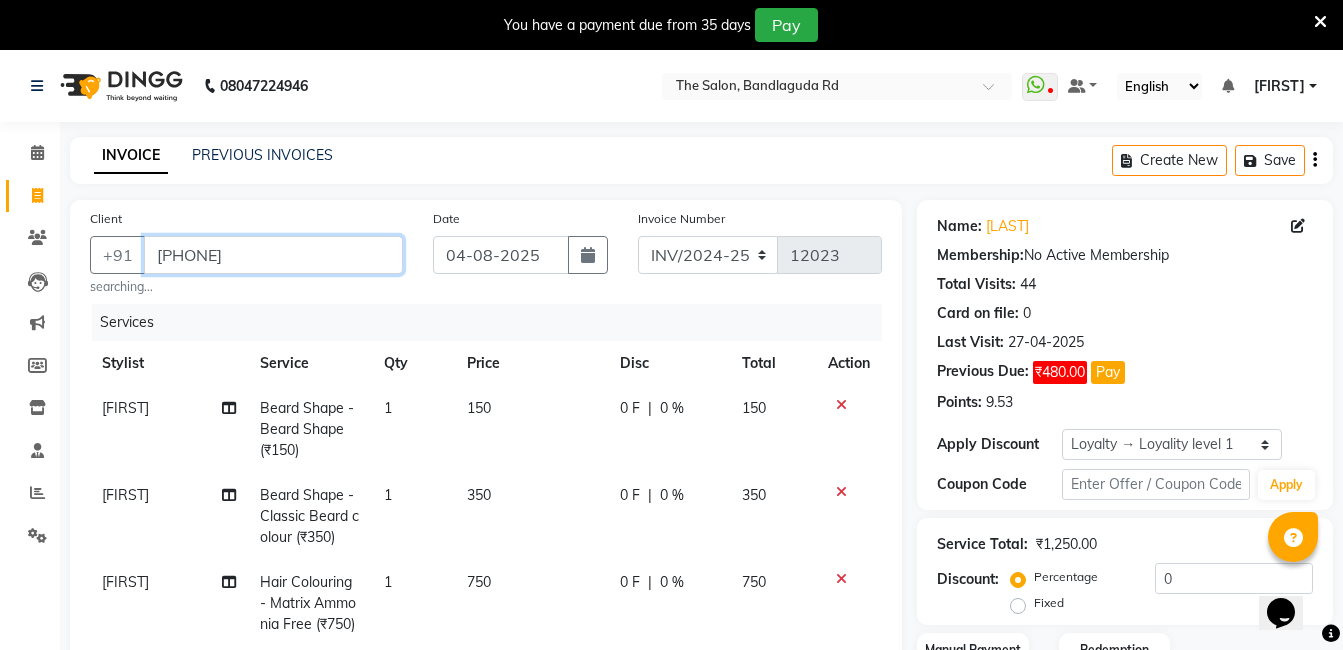 click on "[PHONE]" at bounding box center [273, 255] 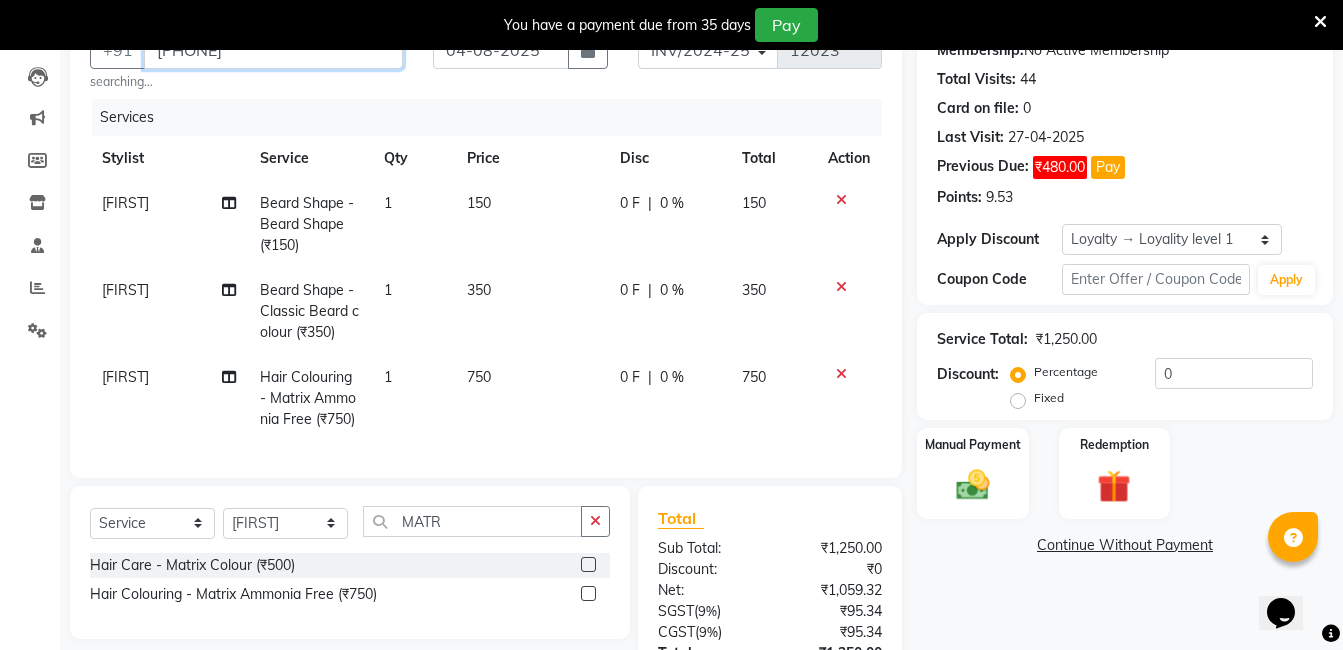 scroll, scrollTop: 0, scrollLeft: 0, axis: both 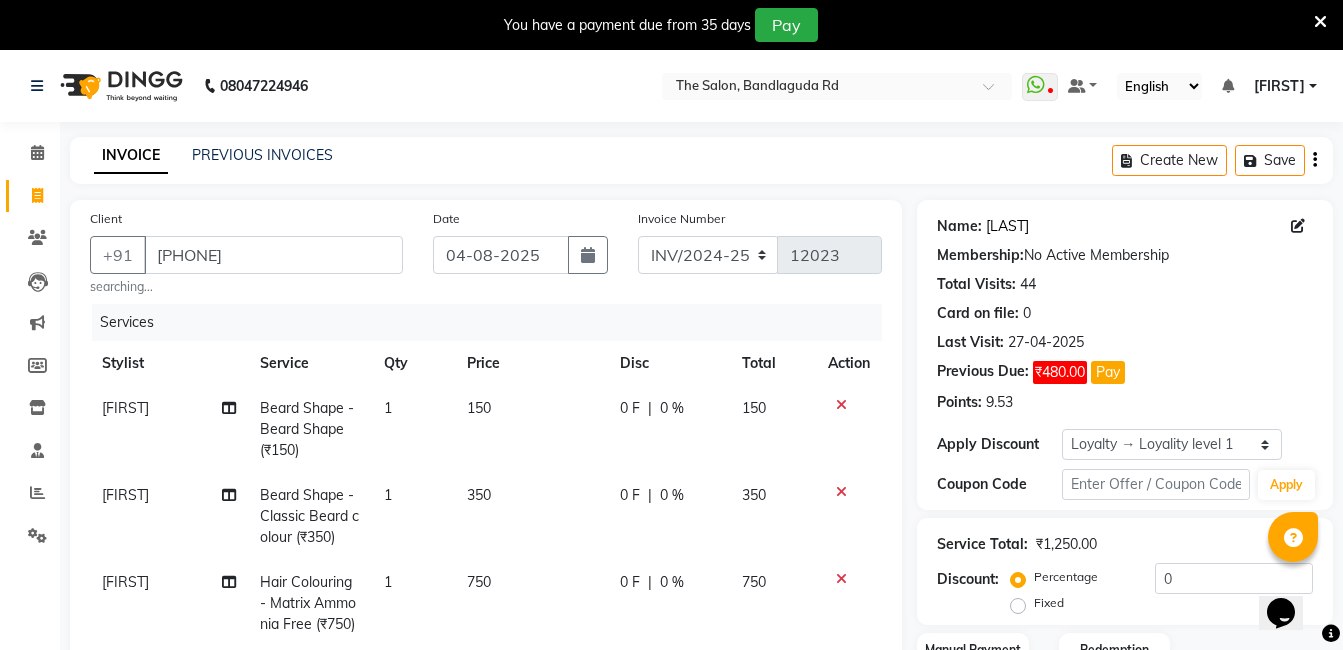 click on "[LAST]" 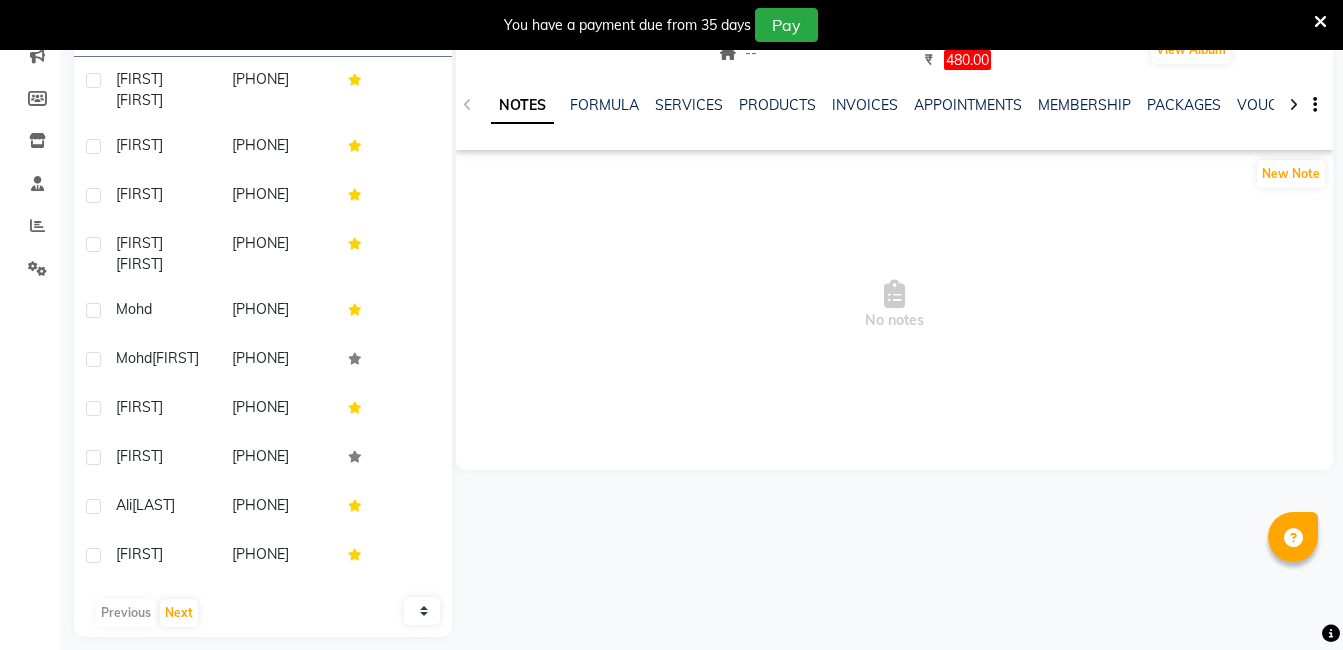 scroll, scrollTop: 267, scrollLeft: 0, axis: vertical 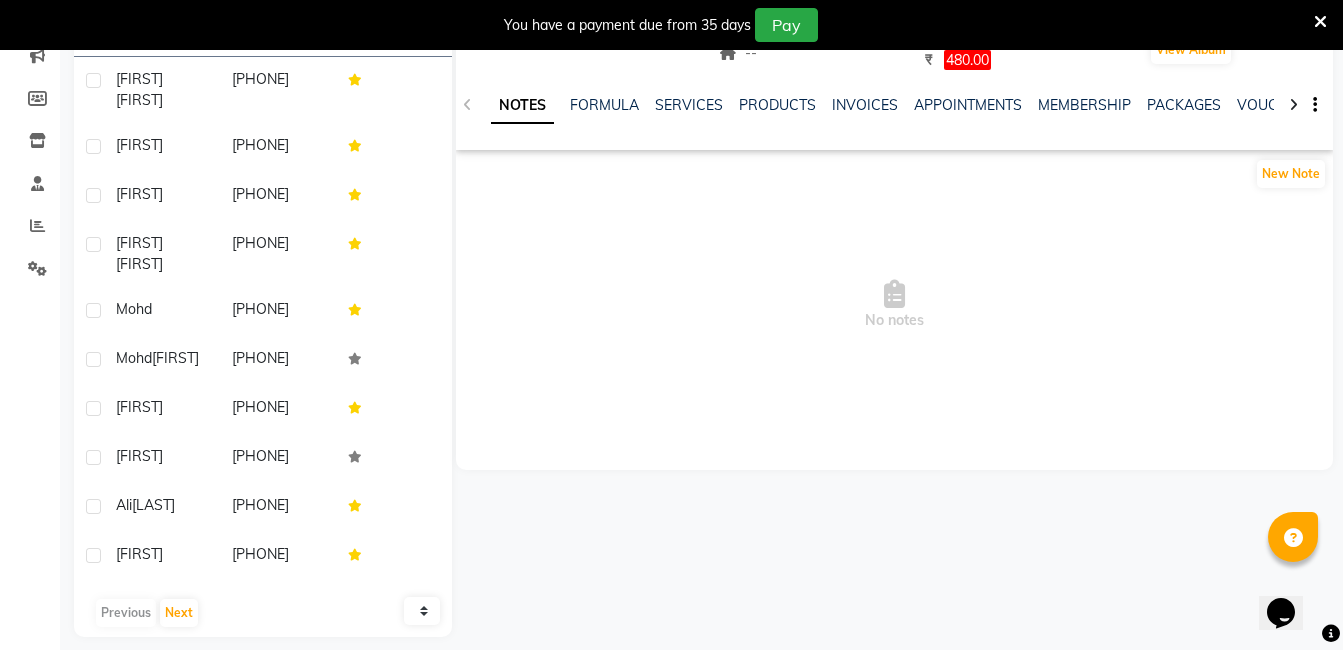 click on "NOTES FORMULA SERVICES PRODUCTS INVOICES APPOINTMENTS MEMBERSHIP PACKAGES VOUCHERS GIFTCARDS POINTS FORMS FAMILY CARDS WALLET" 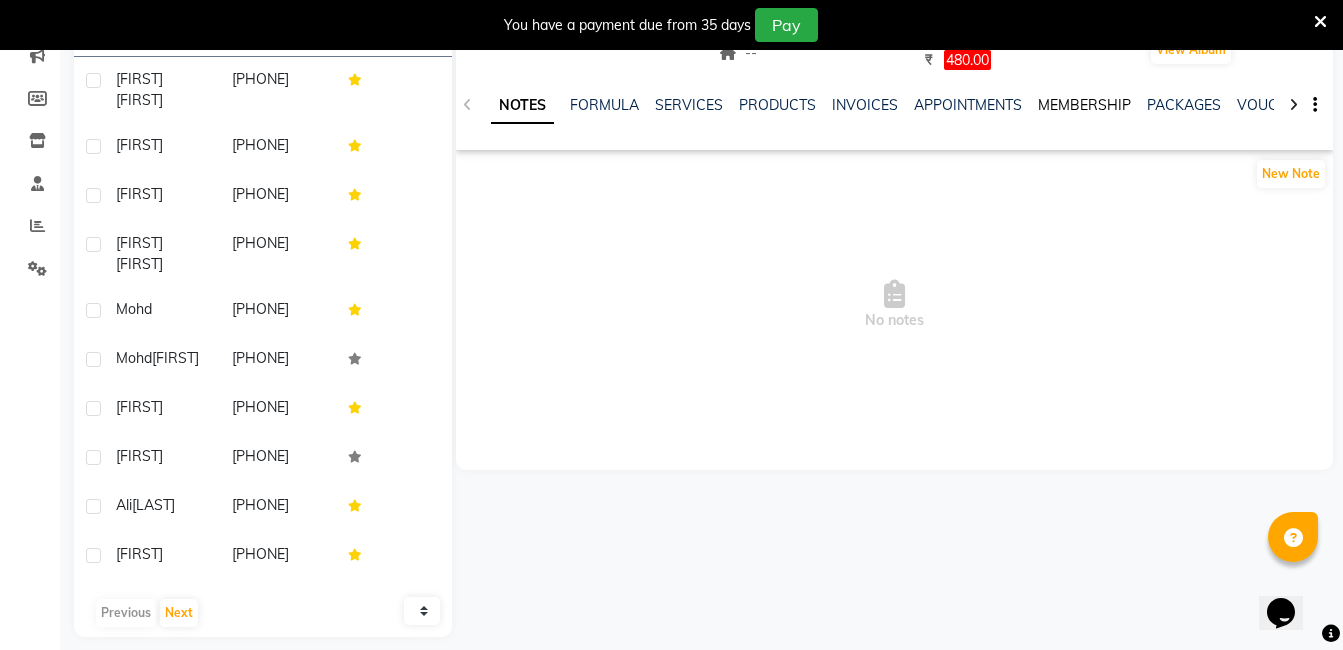 click on "MEMBERSHIP" 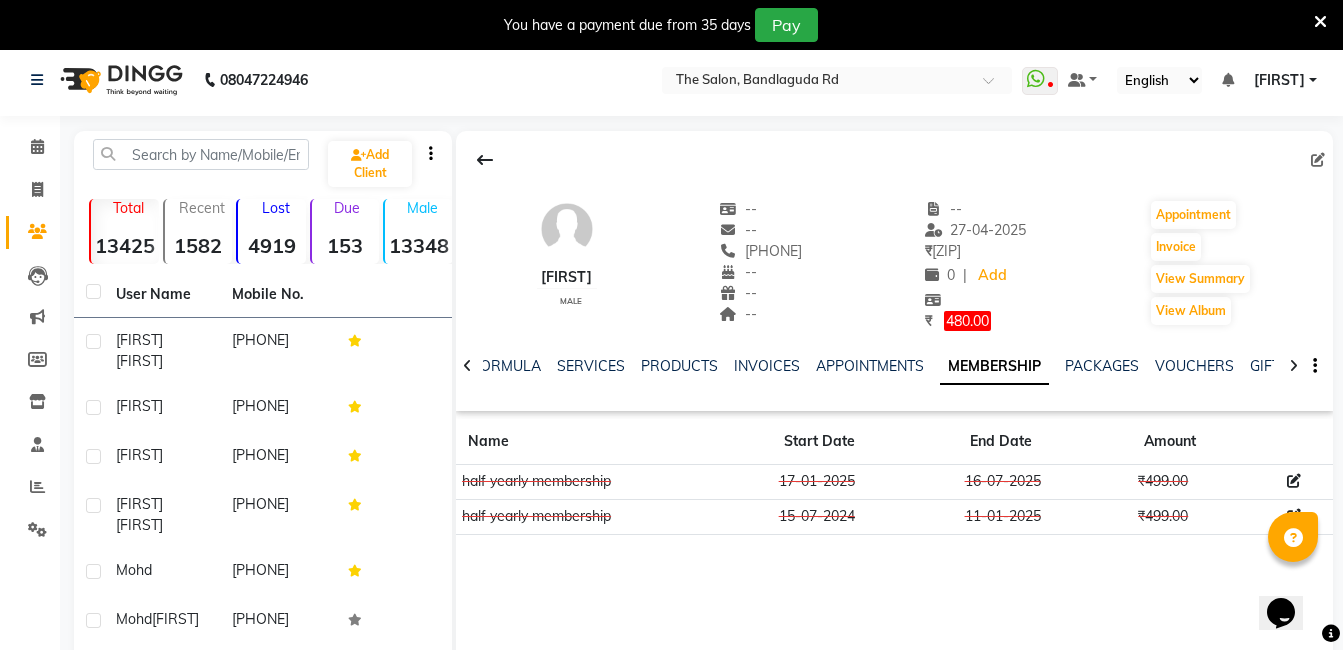scroll, scrollTop: 0, scrollLeft: 0, axis: both 